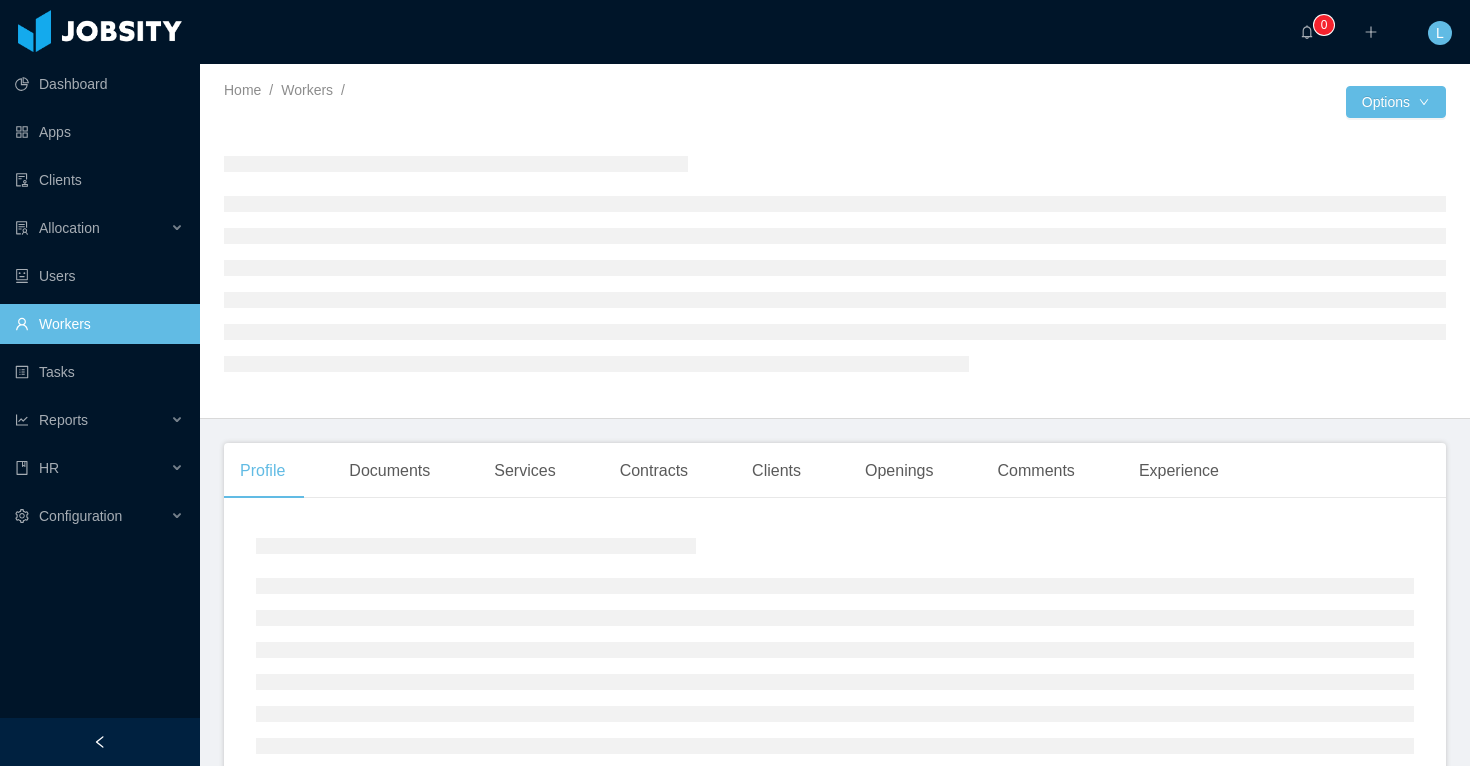 scroll, scrollTop: 0, scrollLeft: 0, axis: both 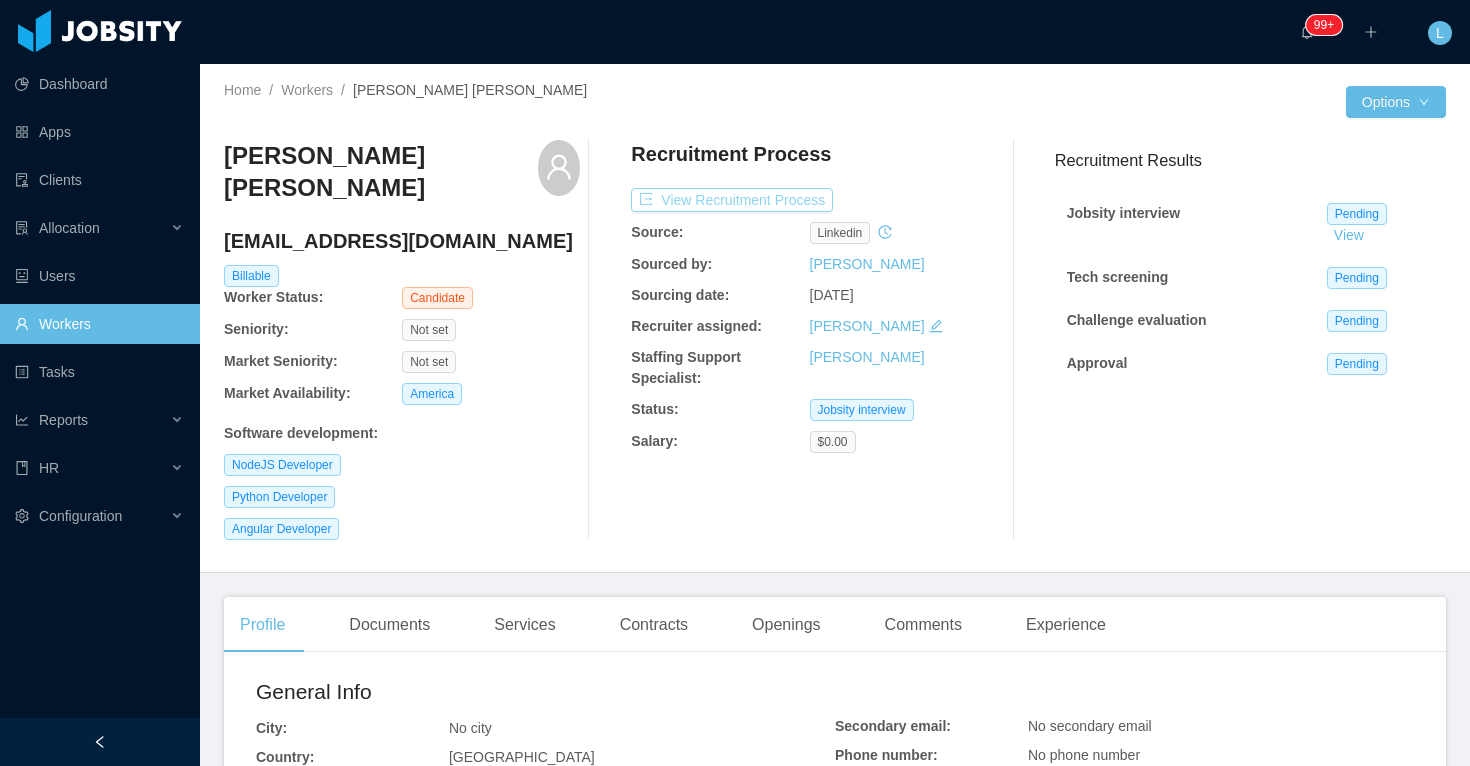click on "View Recruitment Process" at bounding box center [732, 200] 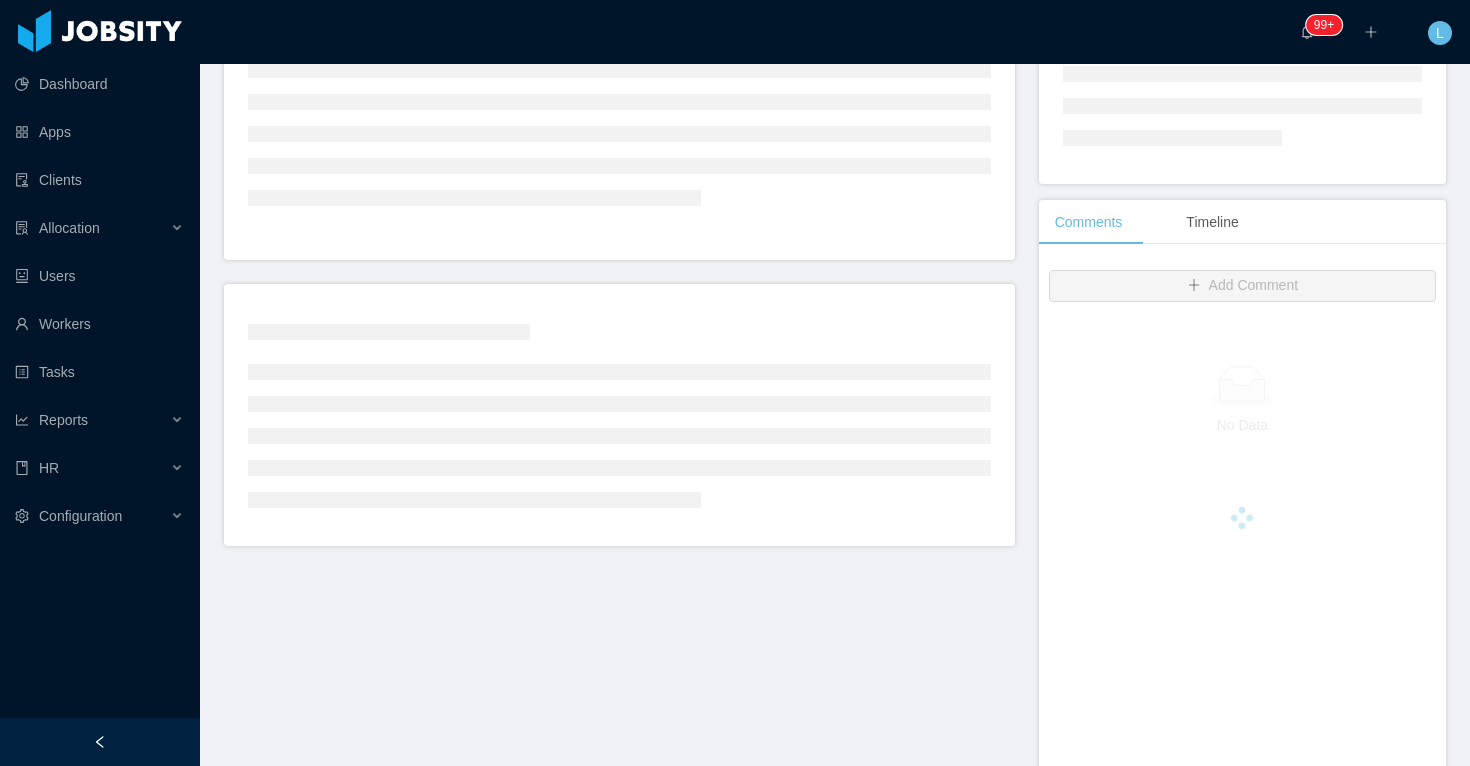 scroll, scrollTop: 539, scrollLeft: 0, axis: vertical 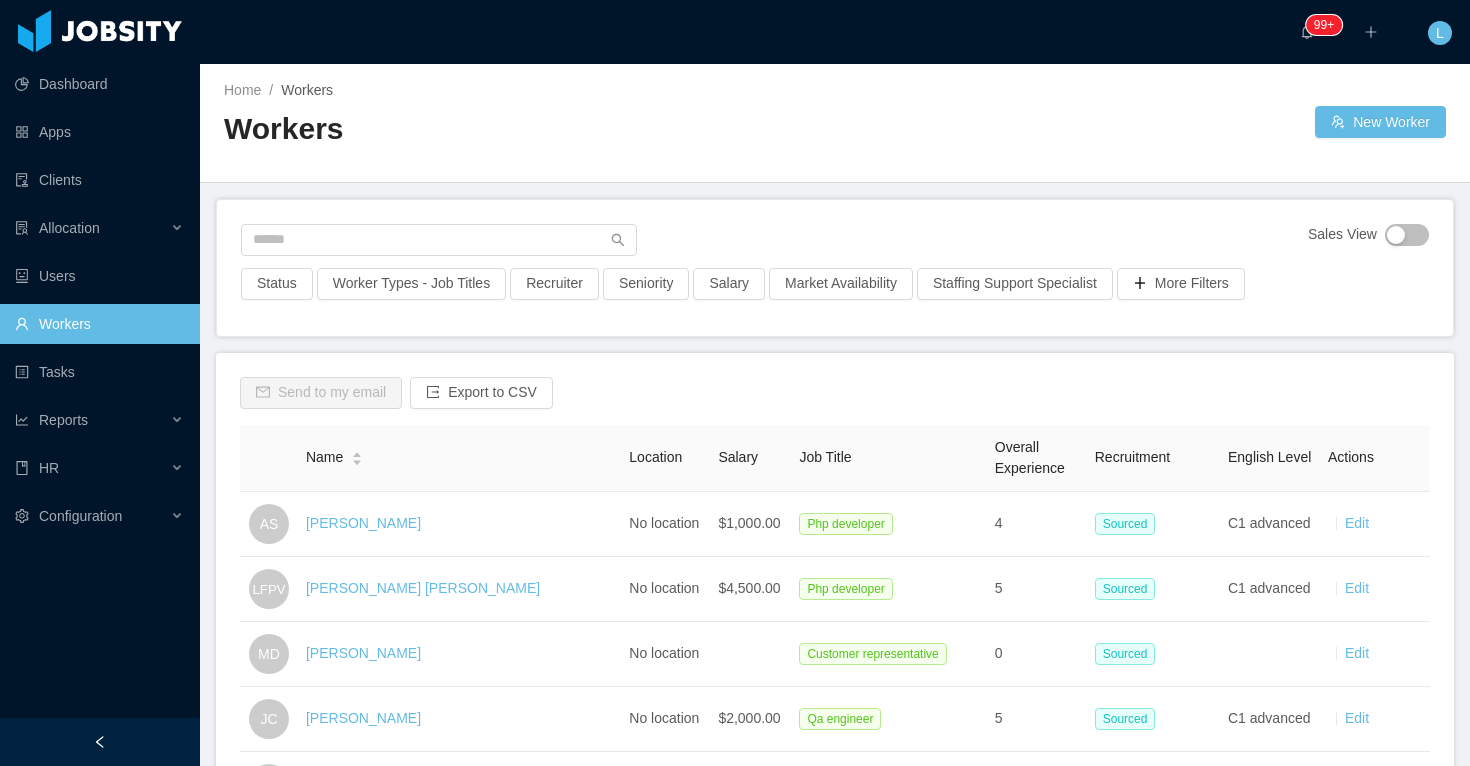 click on "Sales View Status Worker Types - Job Titles Recruiter Seniority Salary   Market Availability Staffing Support Specialist More Filters" at bounding box center [835, 268] 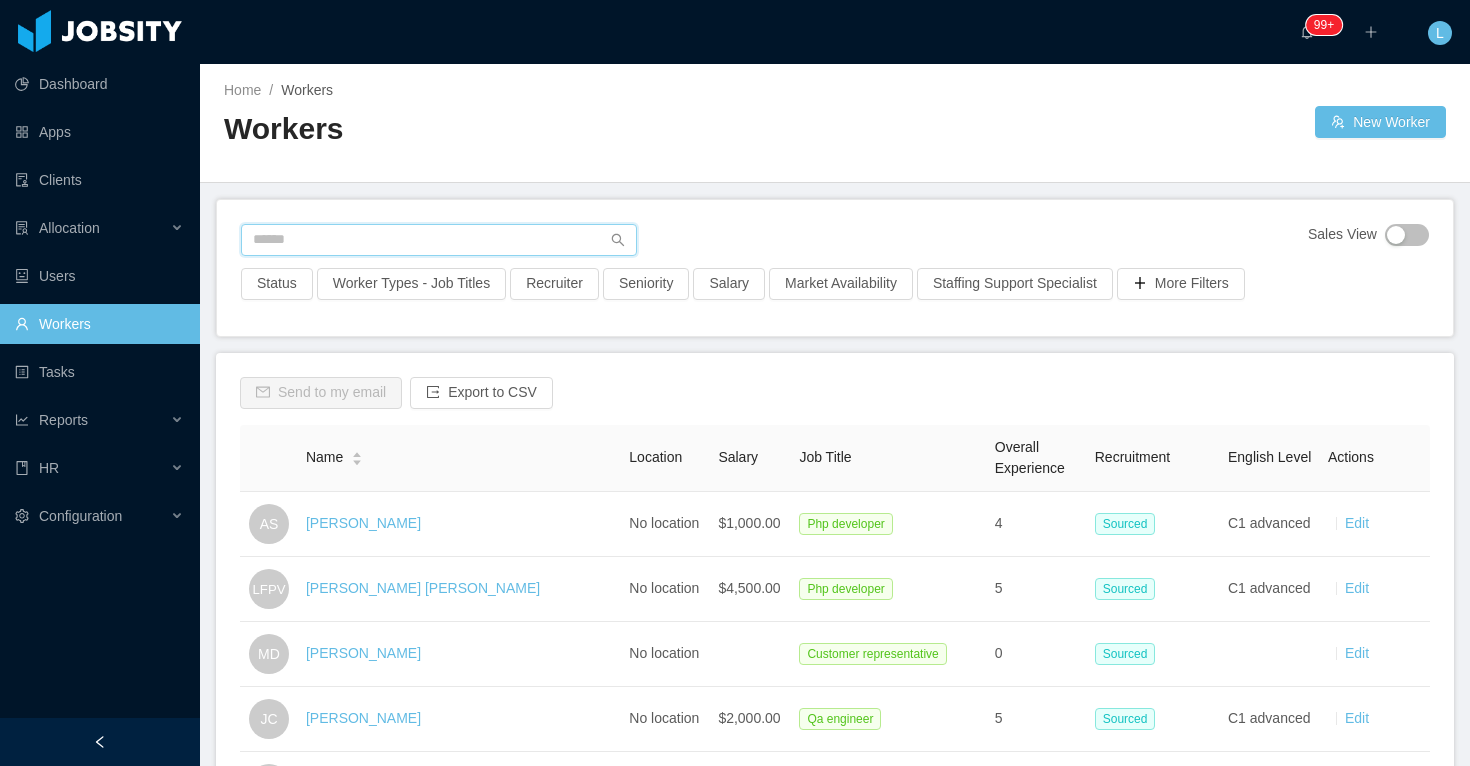 click at bounding box center [439, 240] 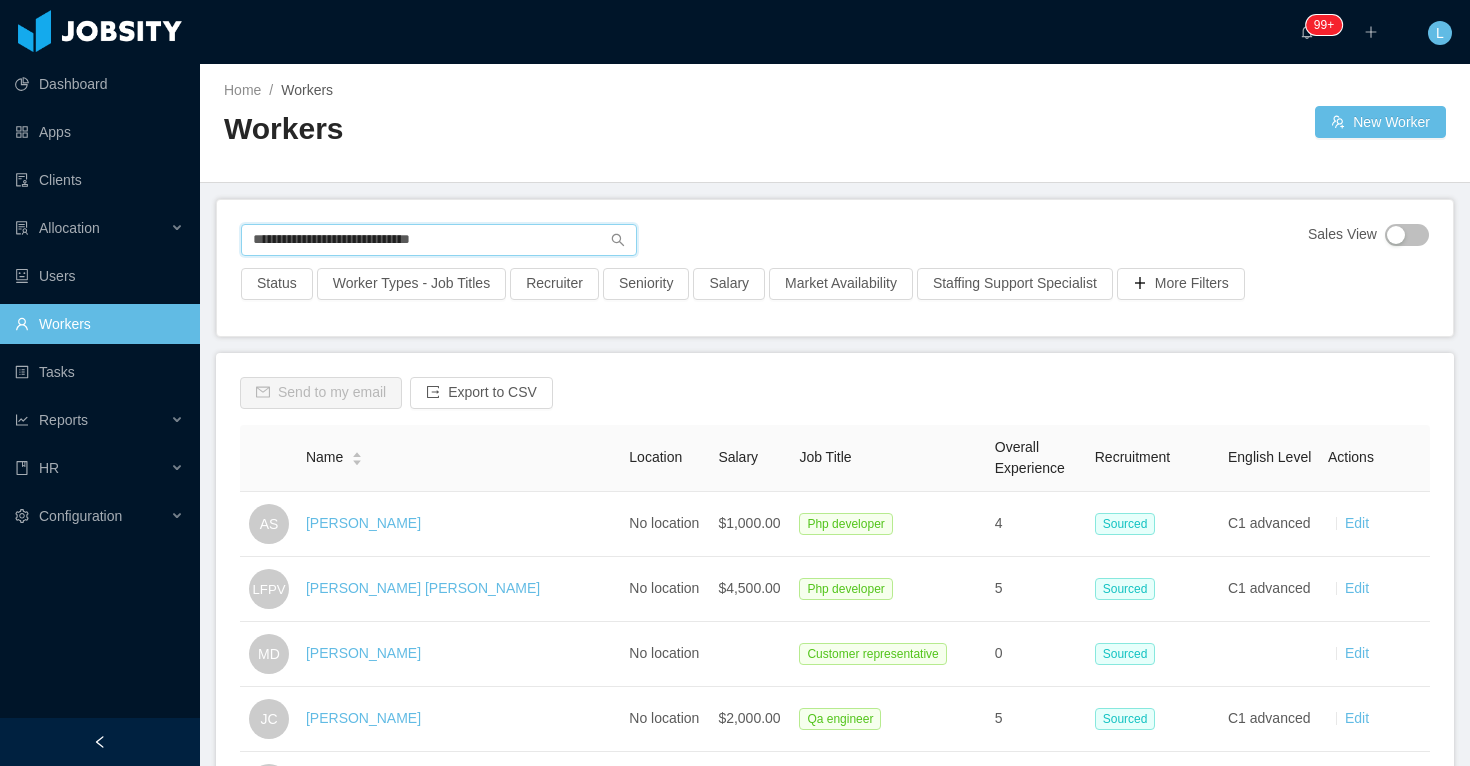 type on "**********" 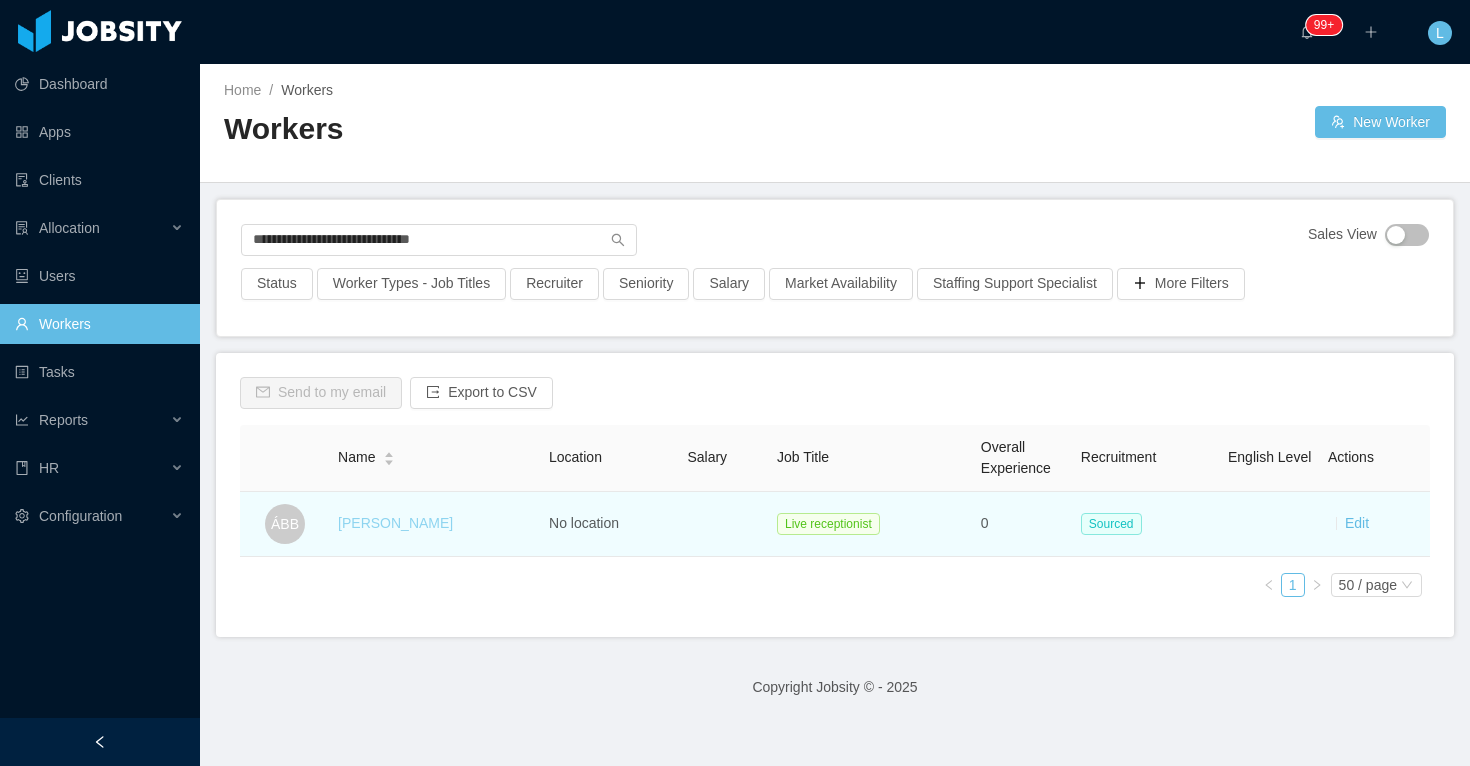 click on "Ángel Bocanegra Buitrago" at bounding box center (395, 523) 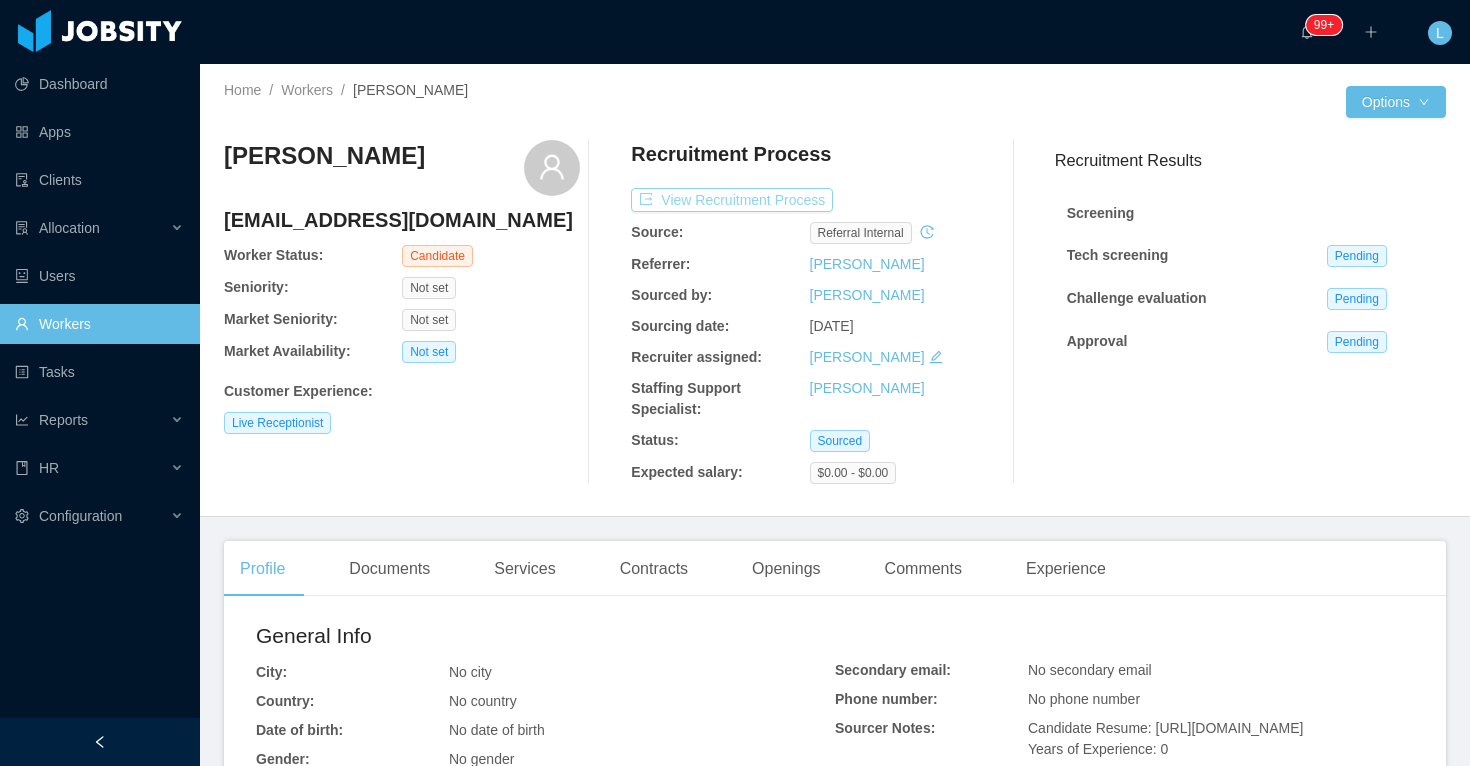 click on "View Recruitment Process" at bounding box center [732, 200] 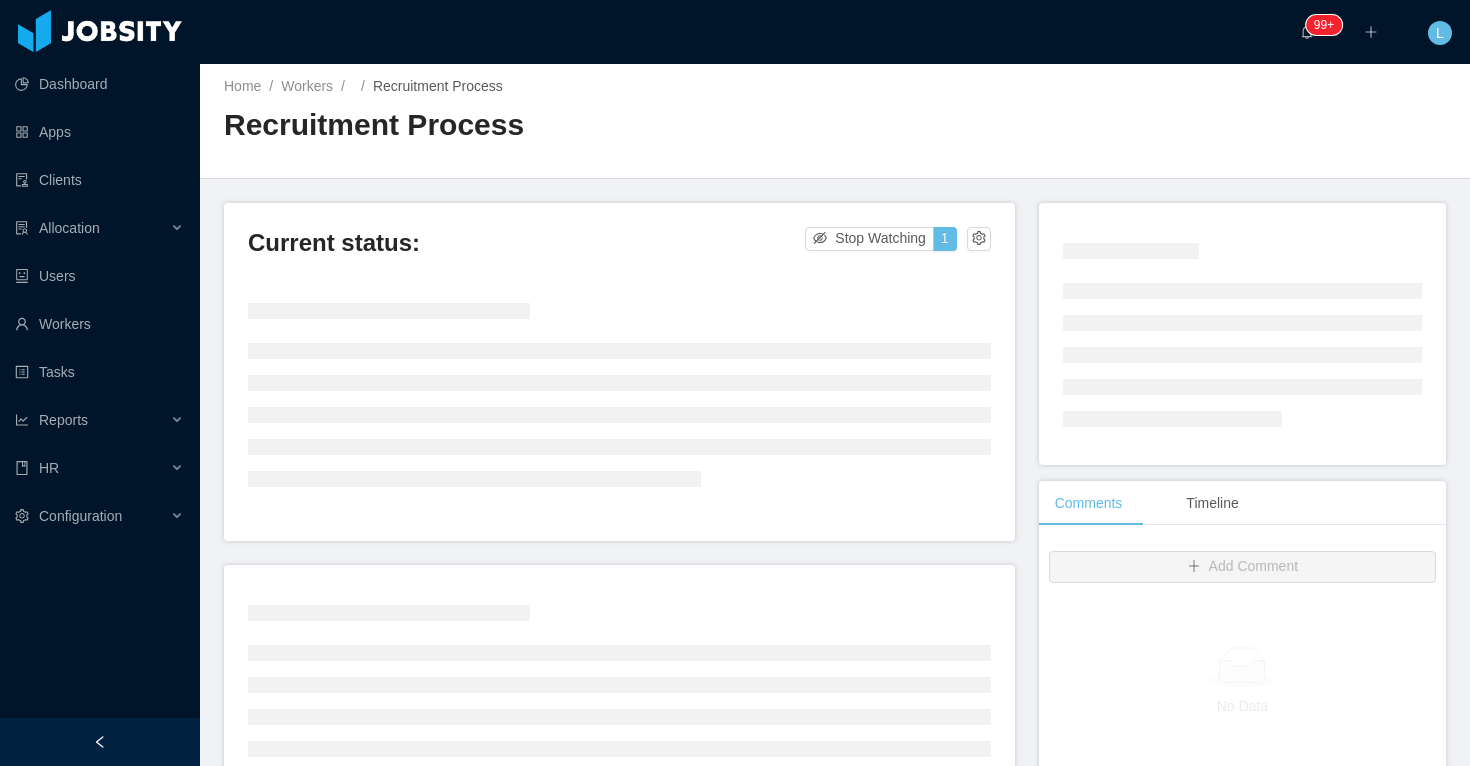 scroll, scrollTop: 0, scrollLeft: 0, axis: both 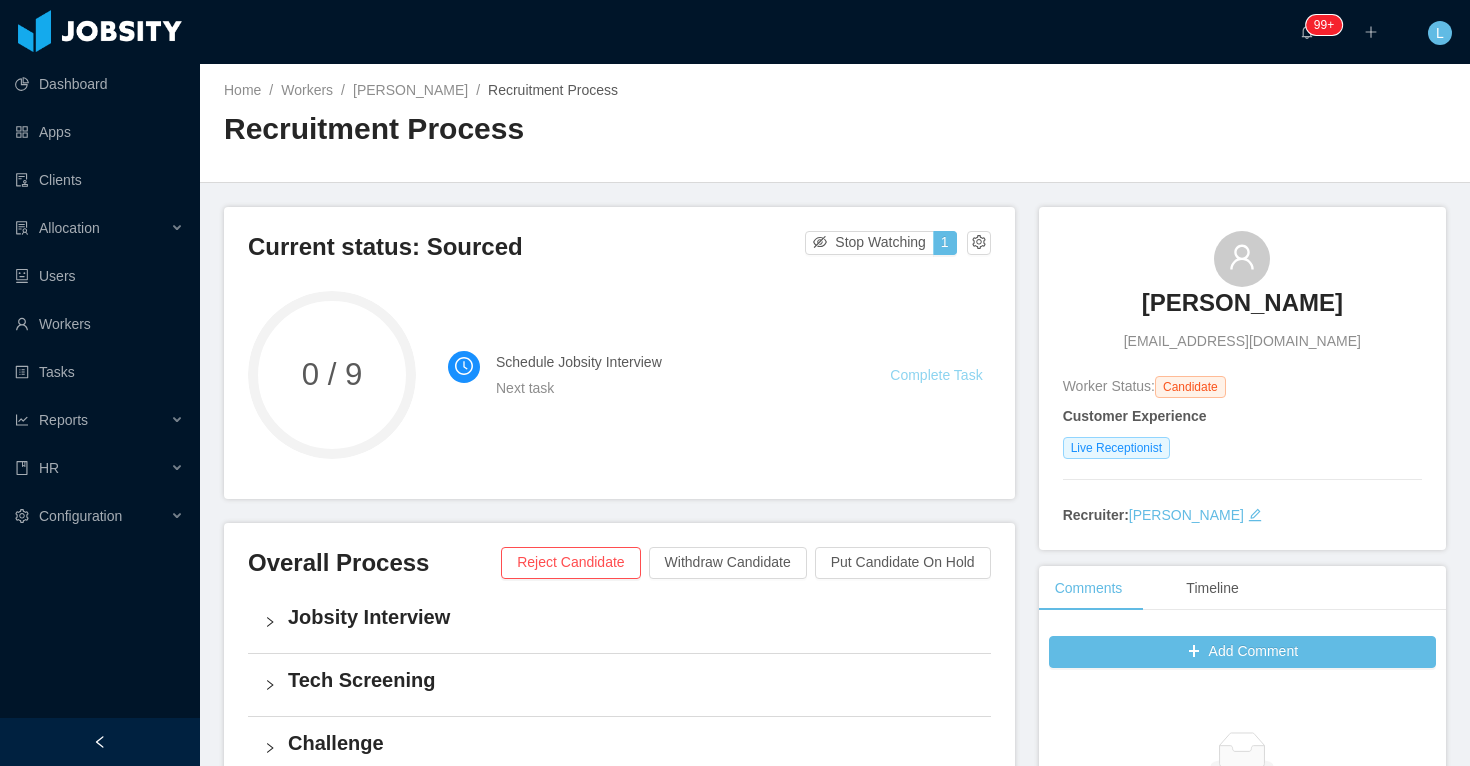 click on "Complete Task" at bounding box center [936, 375] 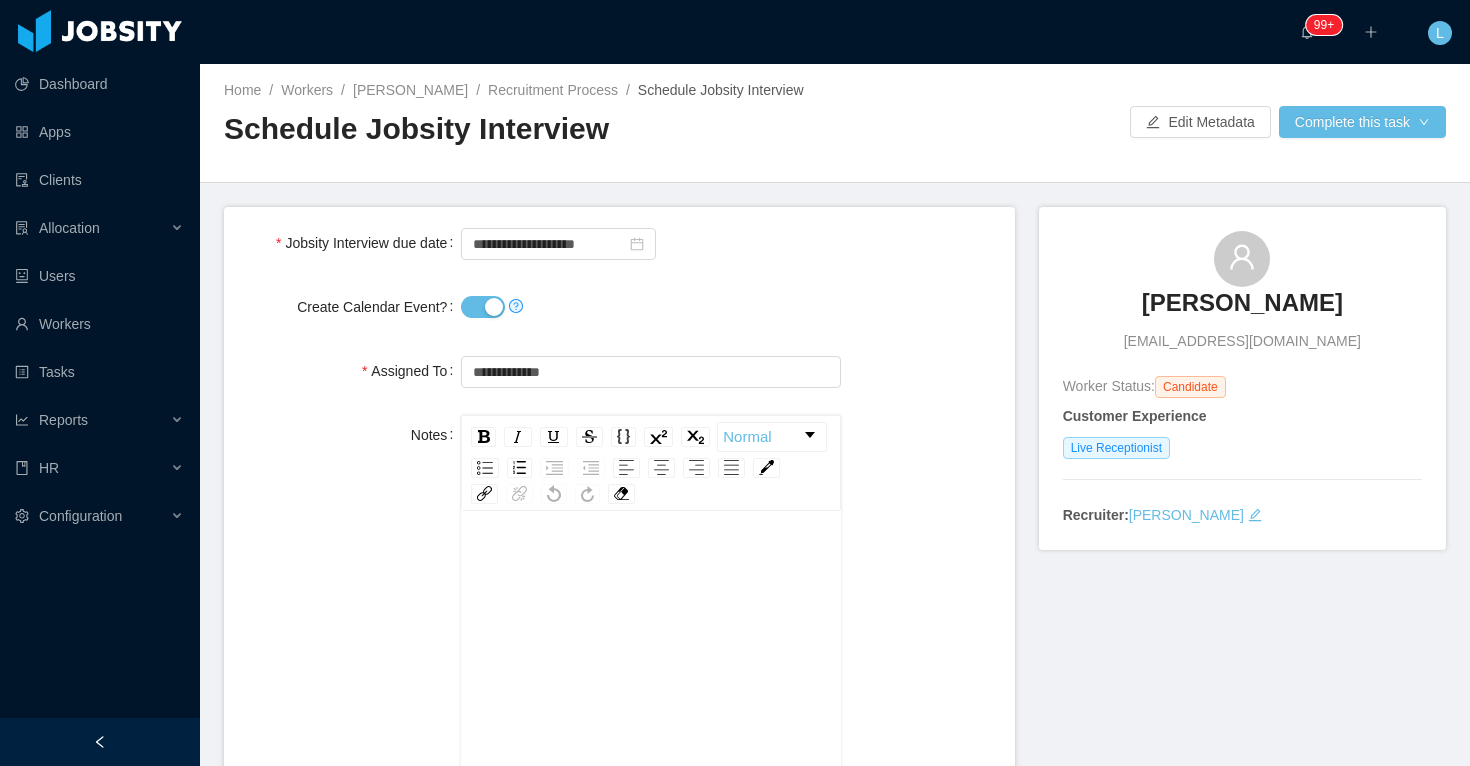 click on "Create Calendar Event?" at bounding box center [483, 307] 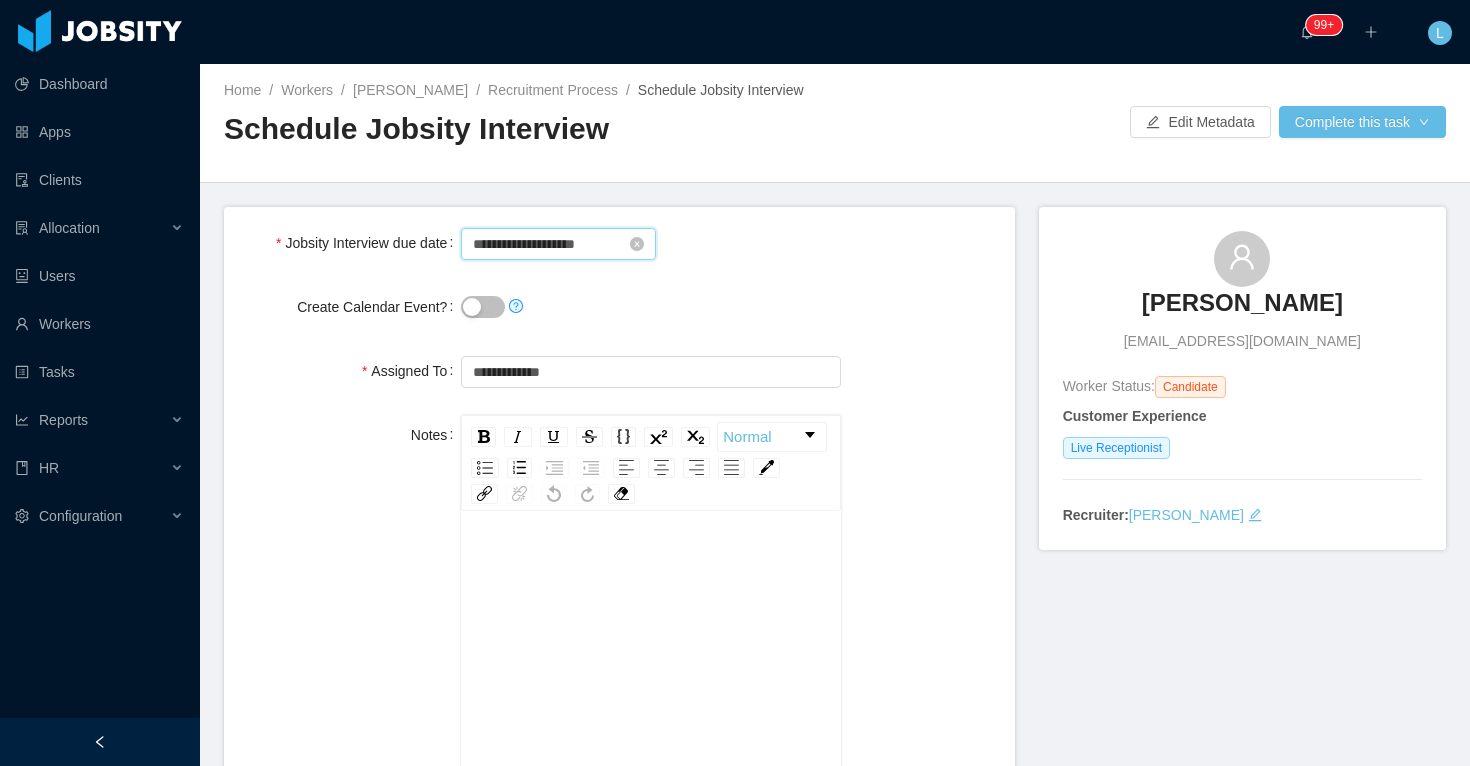 click on "**********" at bounding box center (558, 244) 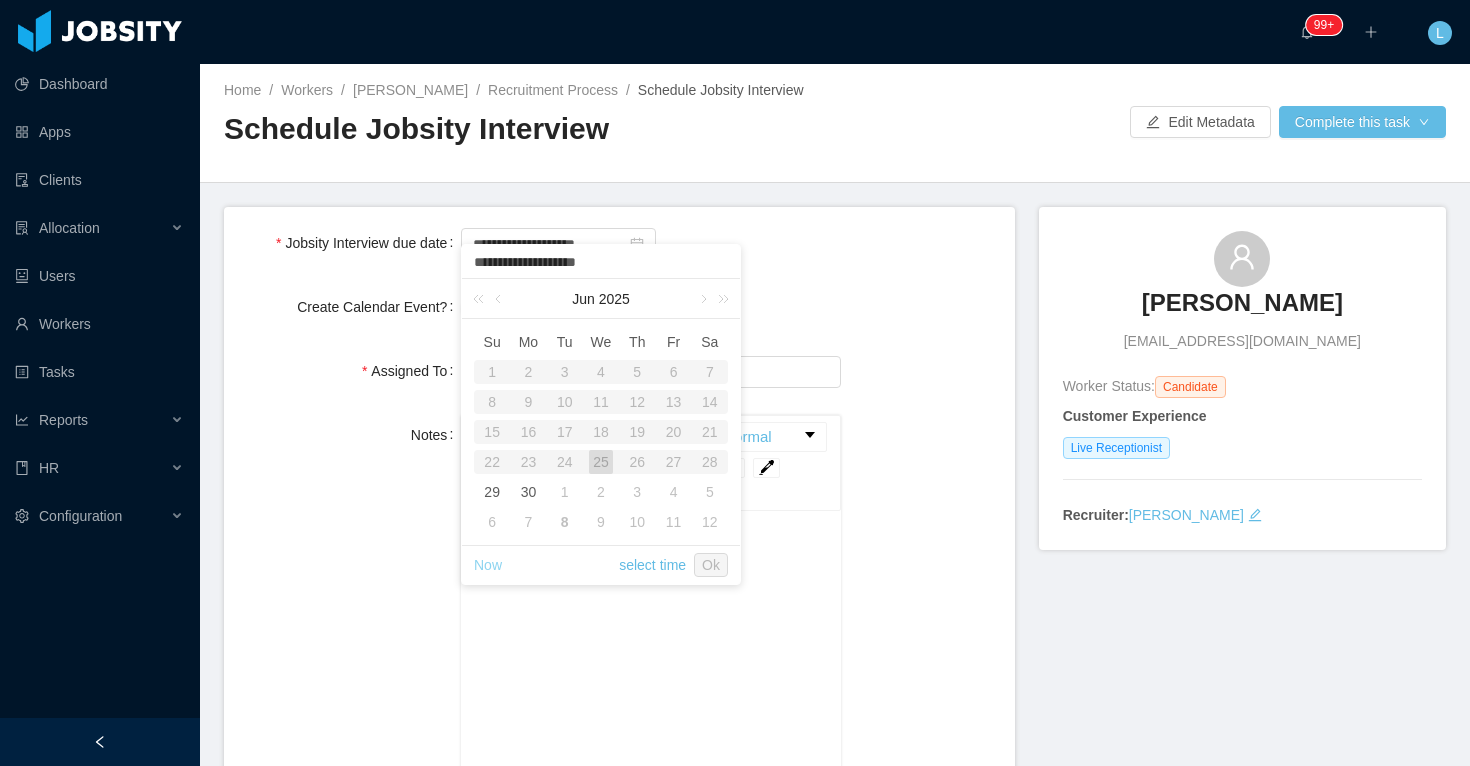 click on "Now" at bounding box center (488, 565) 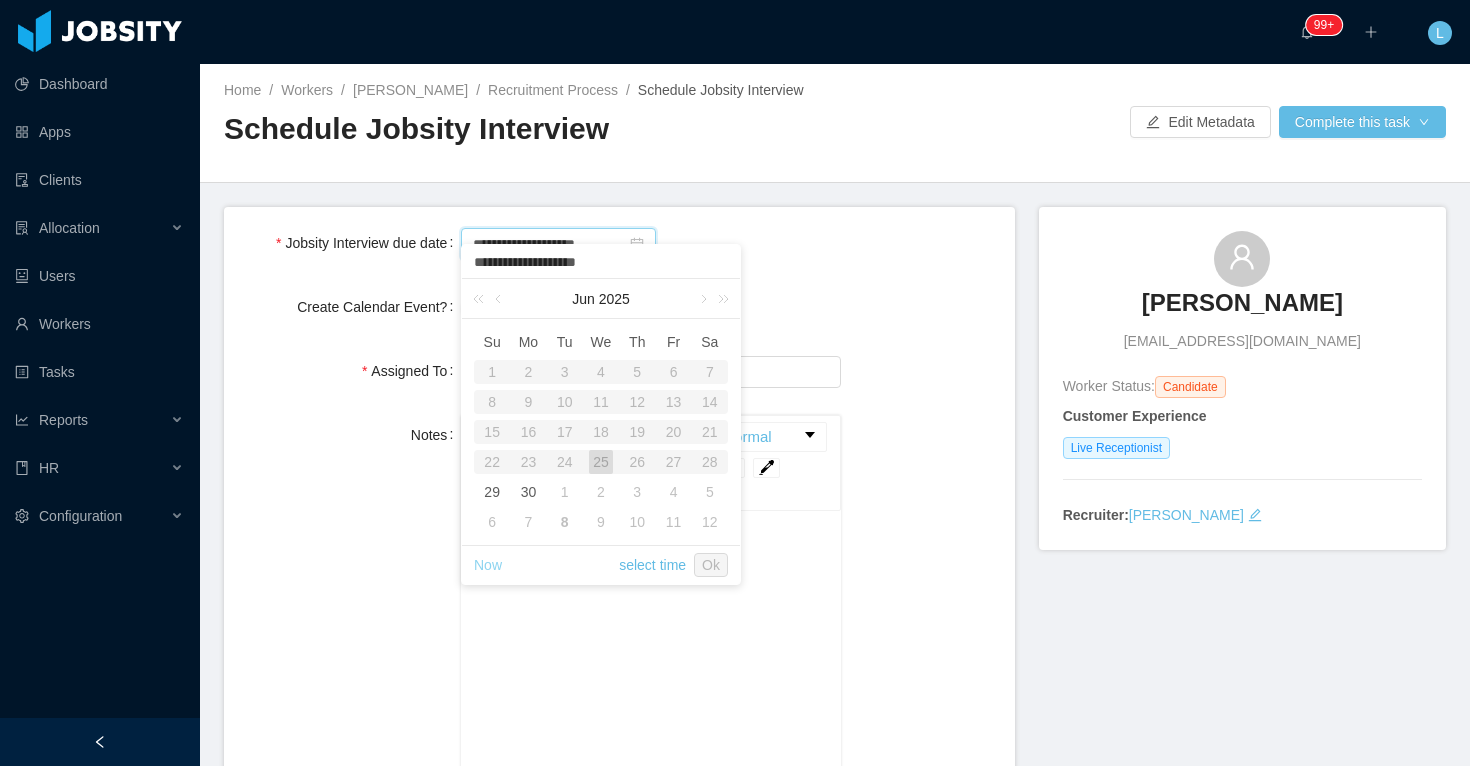 type on "**********" 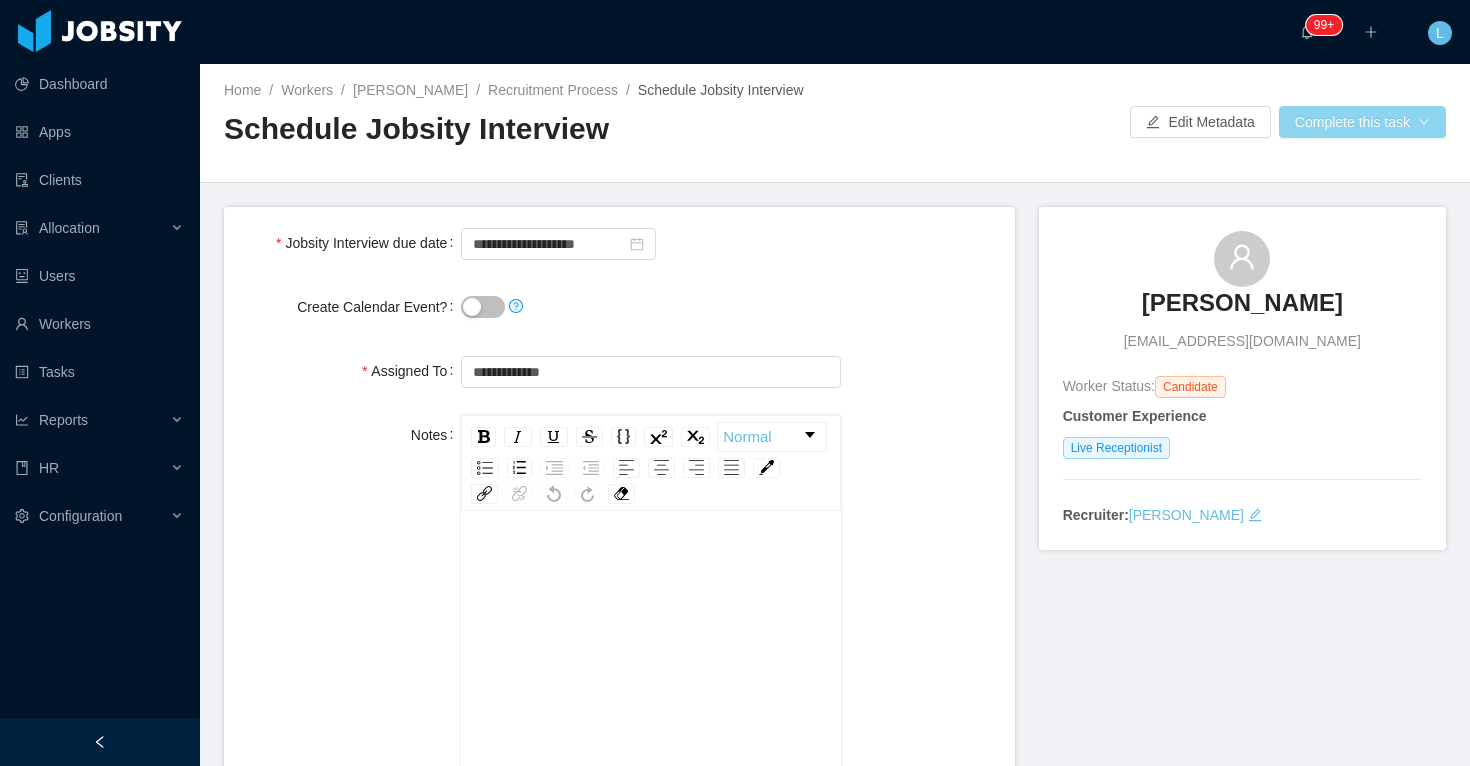 click on "Complete this task" at bounding box center [1362, 122] 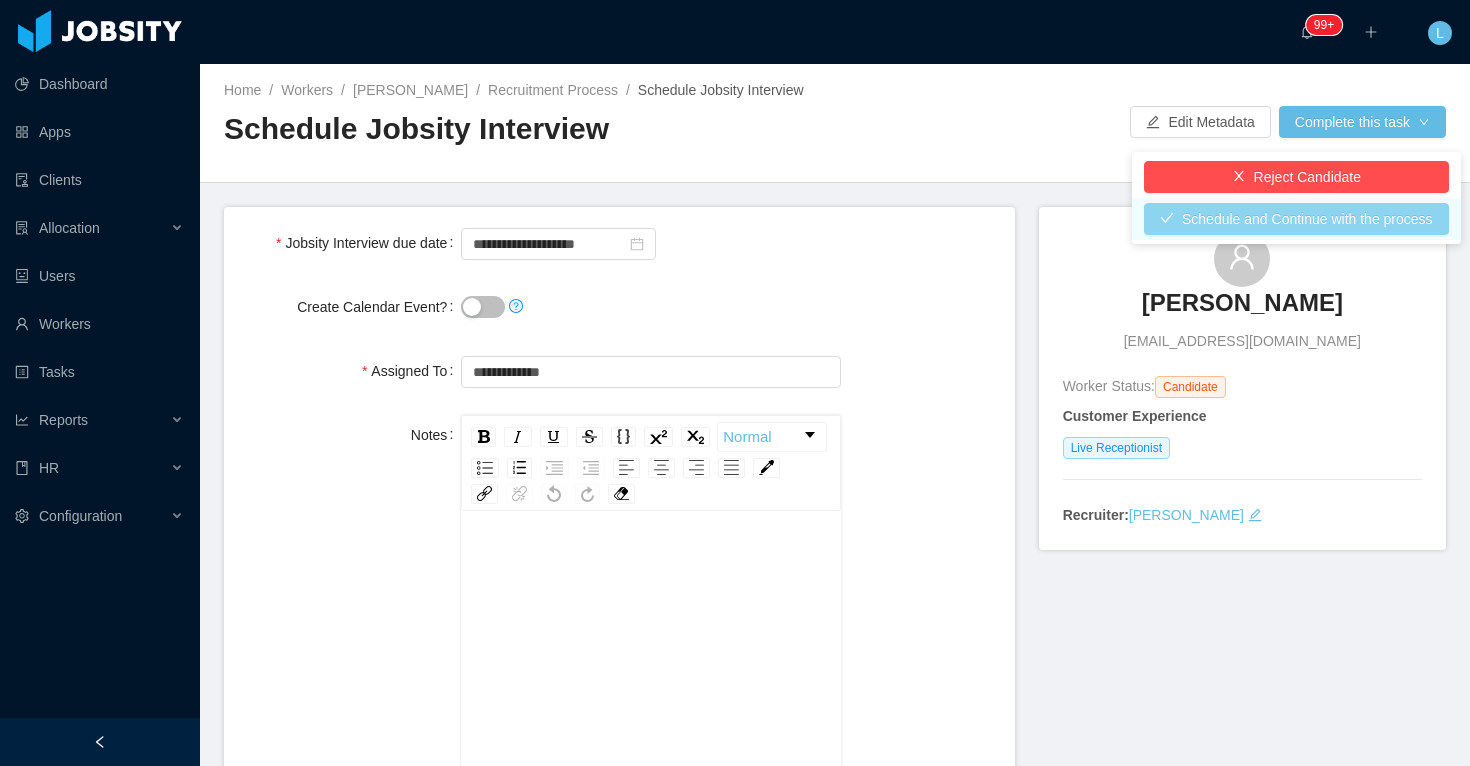 click on "Schedule and Continue with the process" at bounding box center (1296, 219) 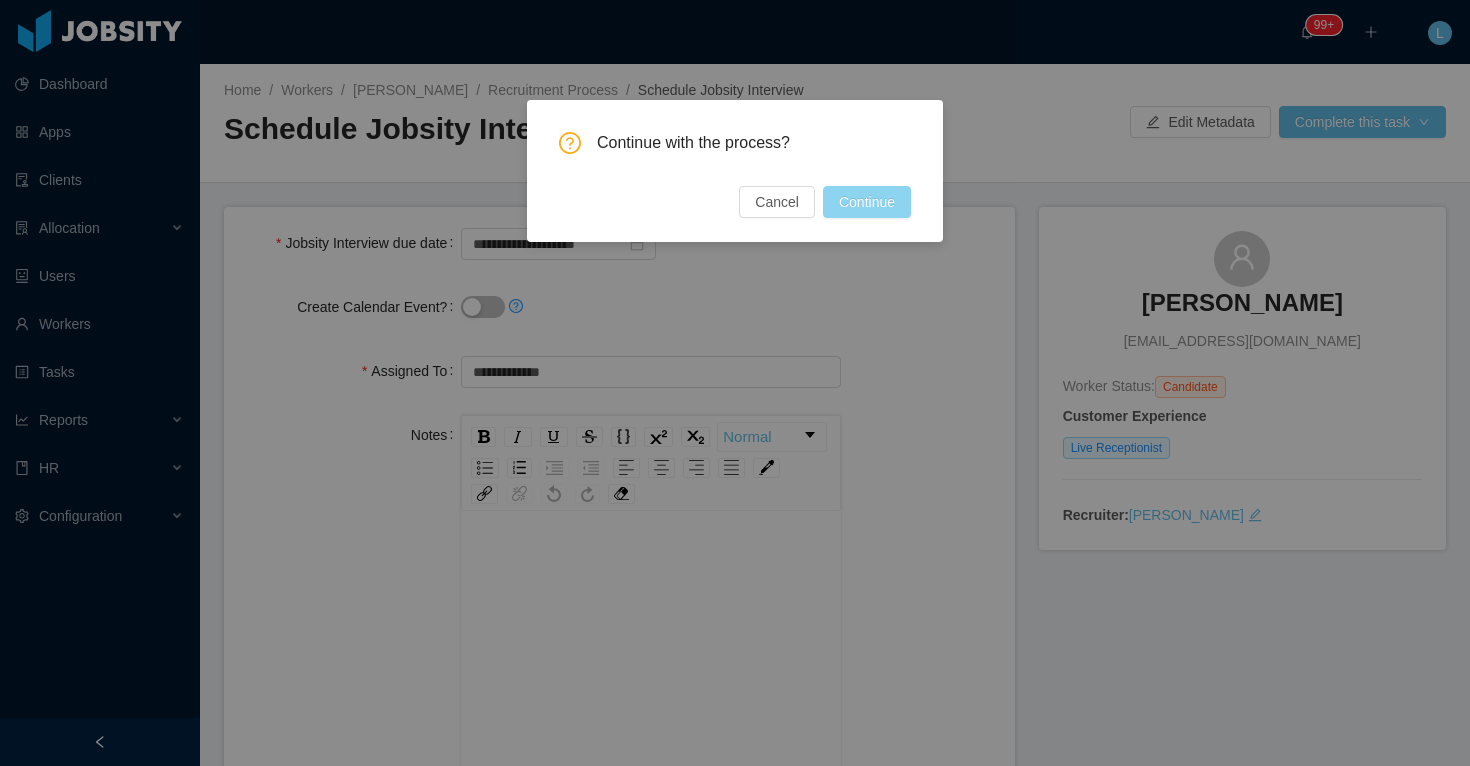 click on "Continue" at bounding box center [867, 202] 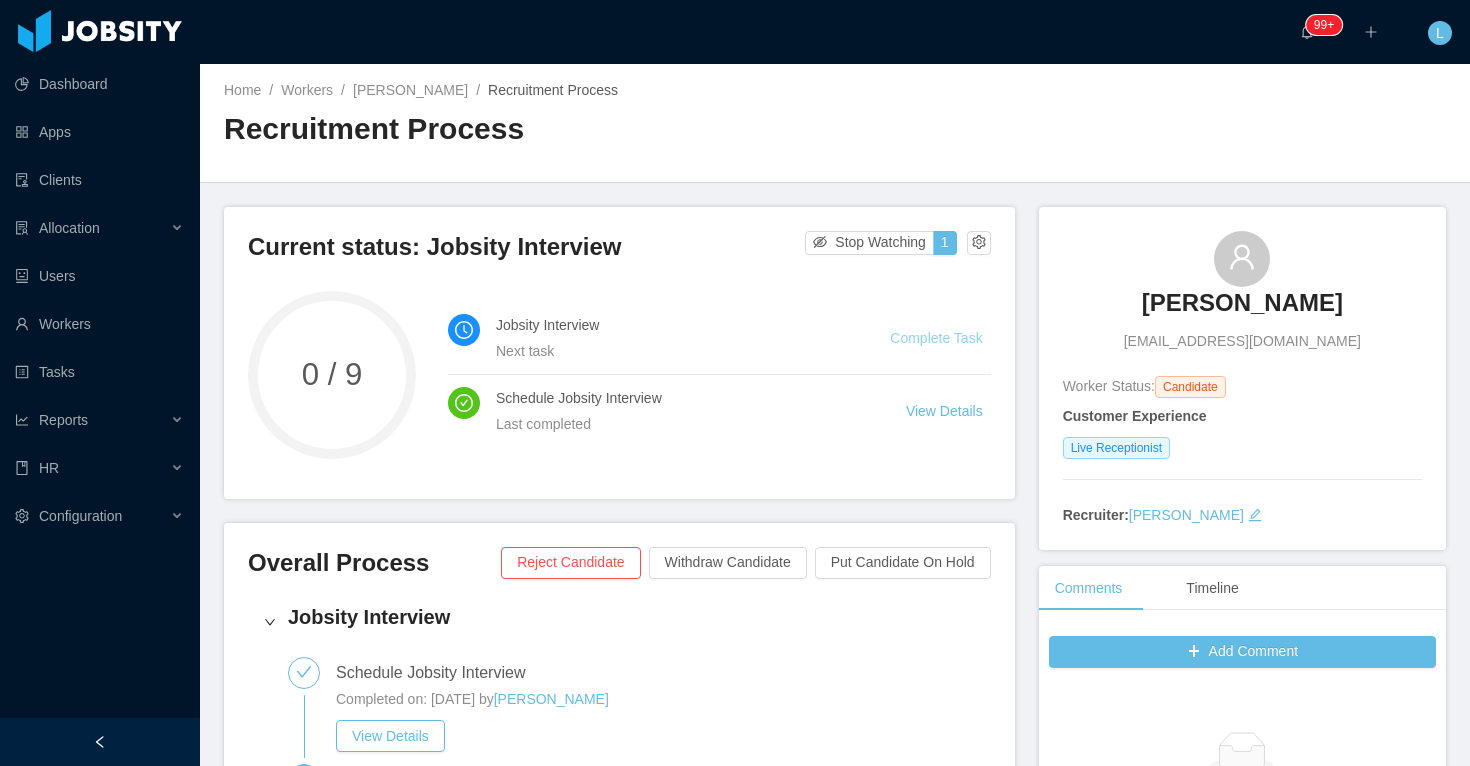 click on "Complete Task" at bounding box center [936, 338] 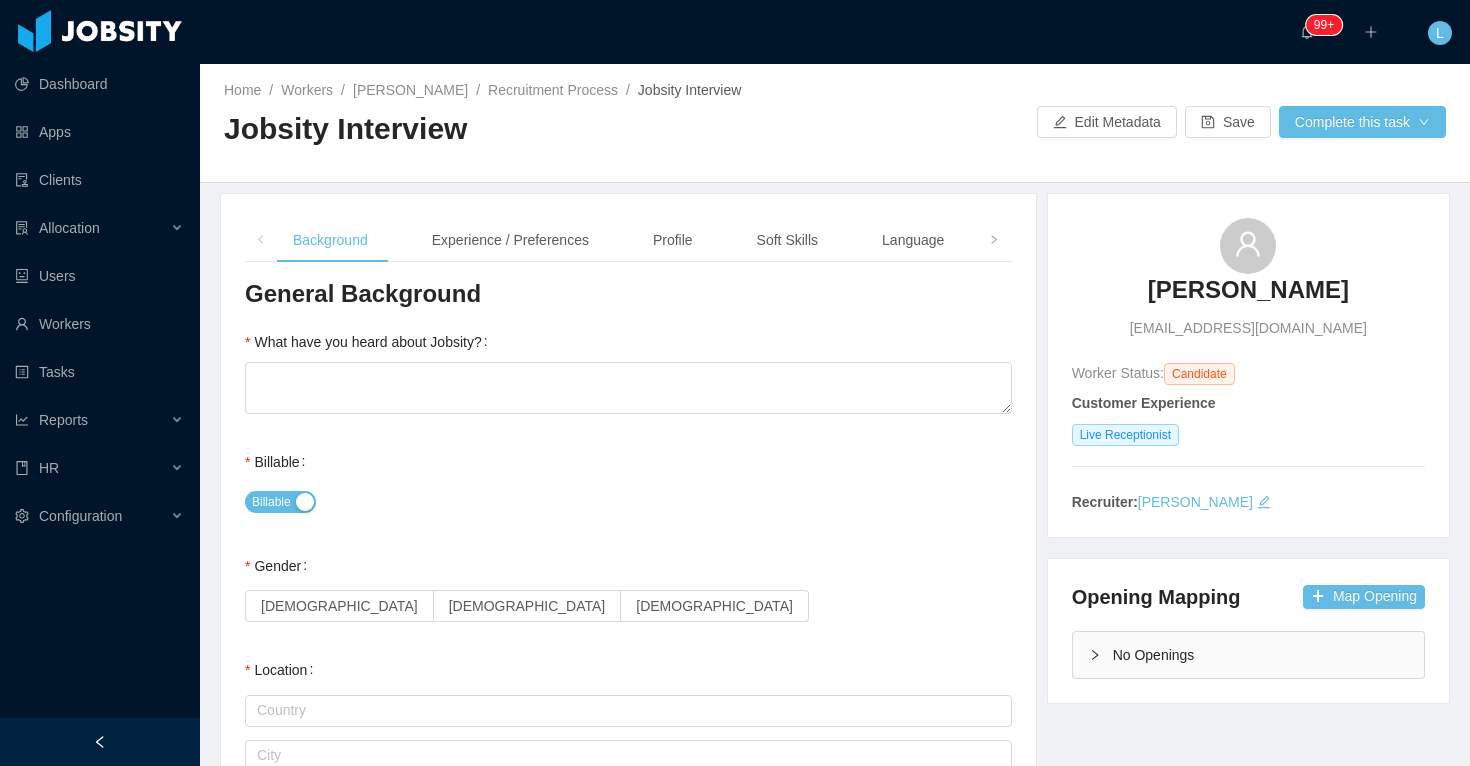 type 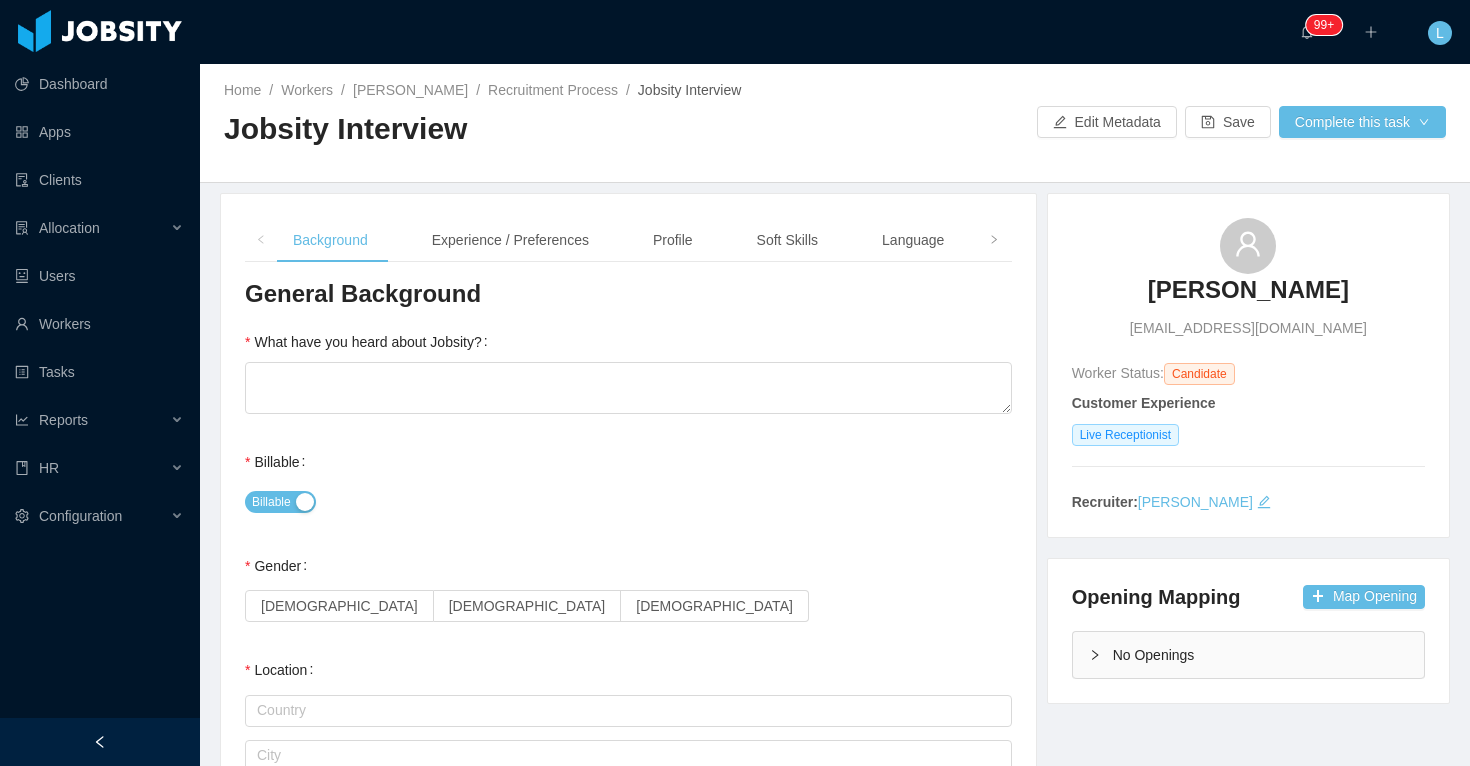 click on "What have you heard about Jobsity?" at bounding box center [370, 342] 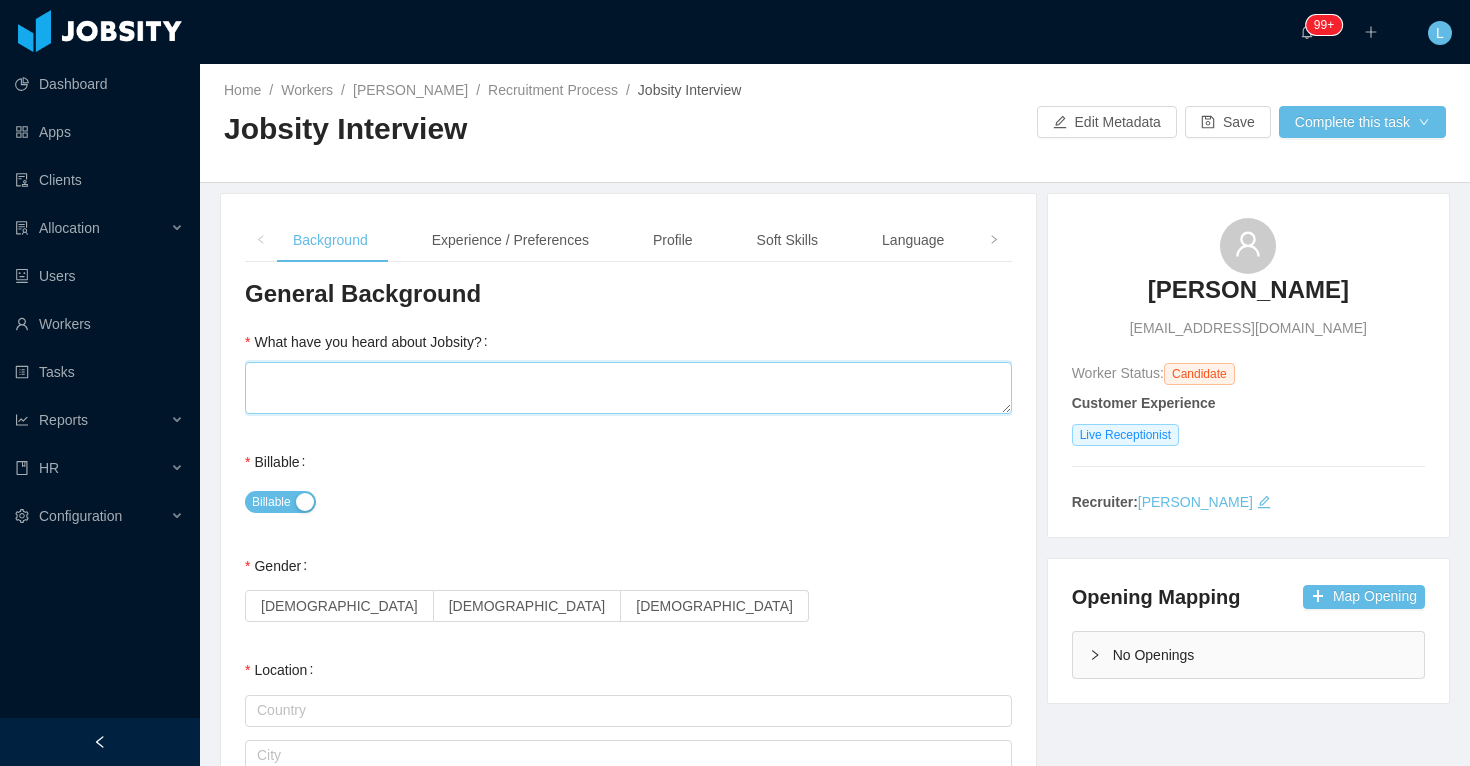 click on "What have you heard about Jobsity?" at bounding box center [628, 388] 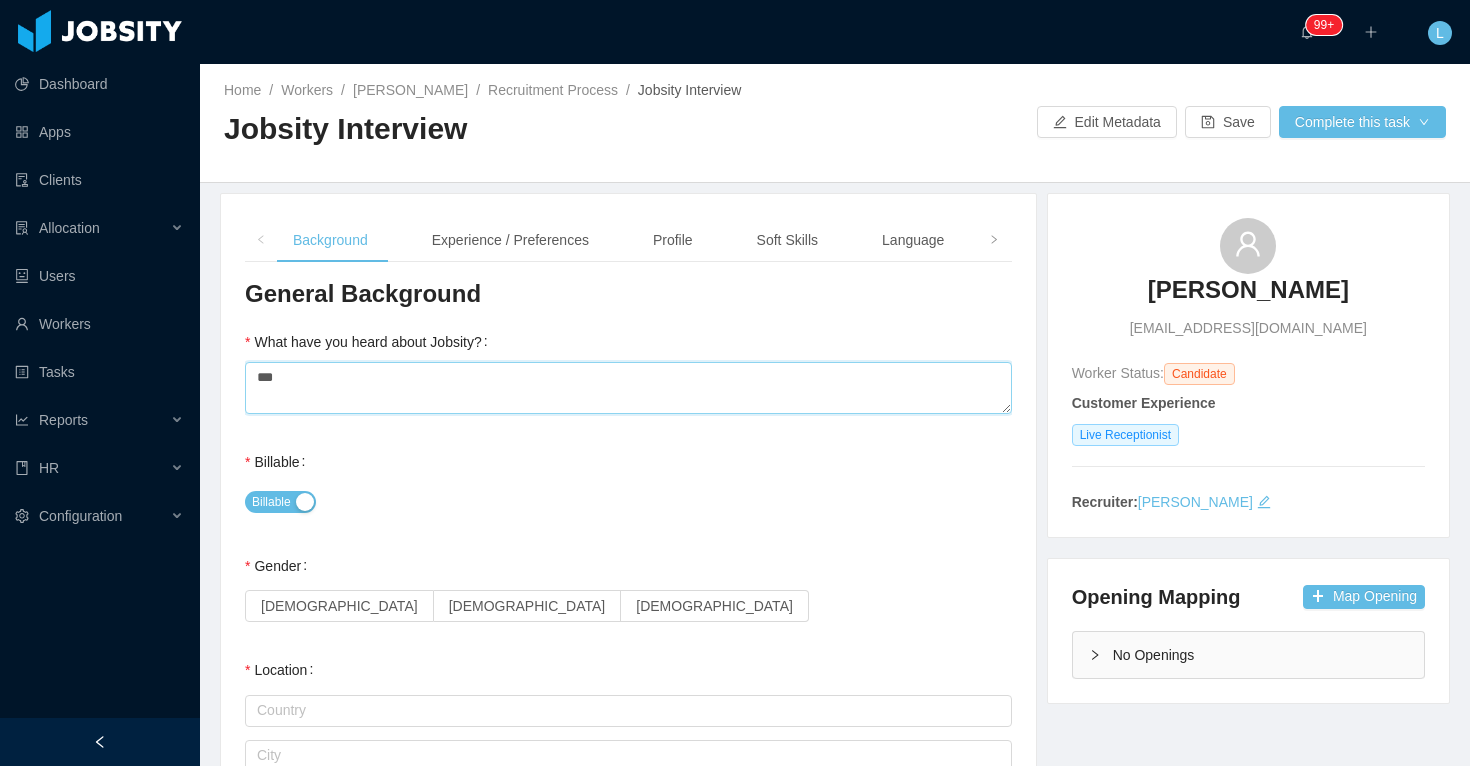 type on "***" 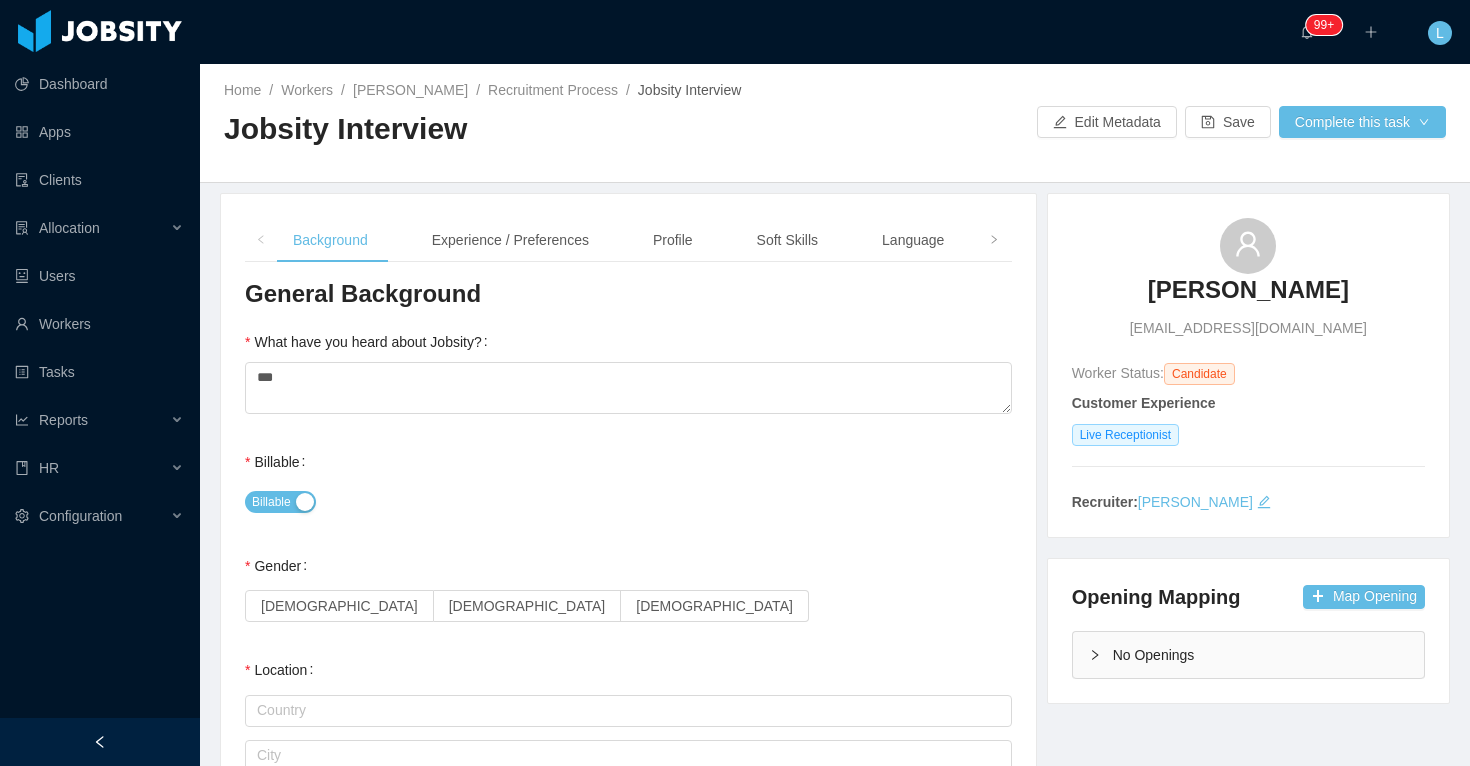 click on "Billable Billable" at bounding box center [628, 482] 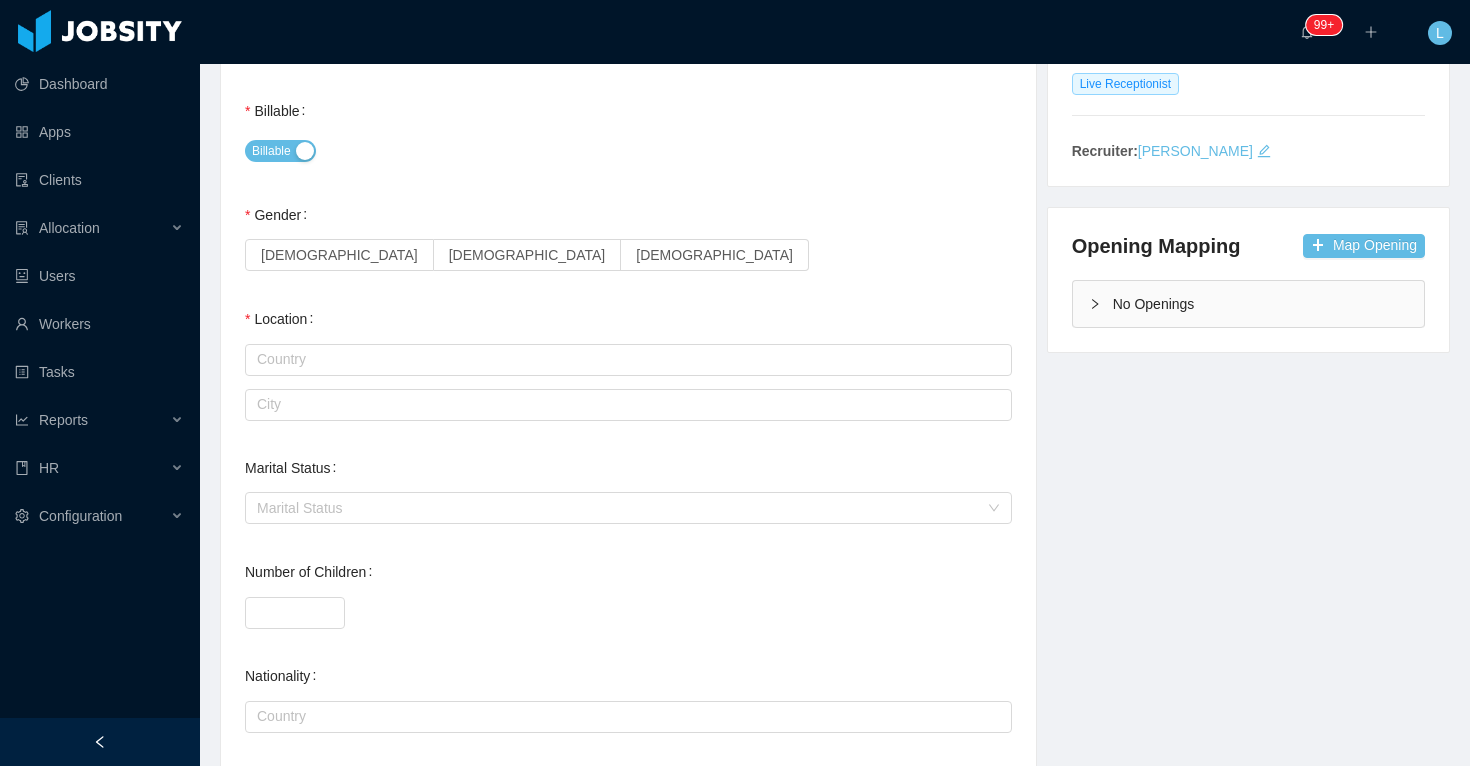 scroll, scrollTop: 360, scrollLeft: 0, axis: vertical 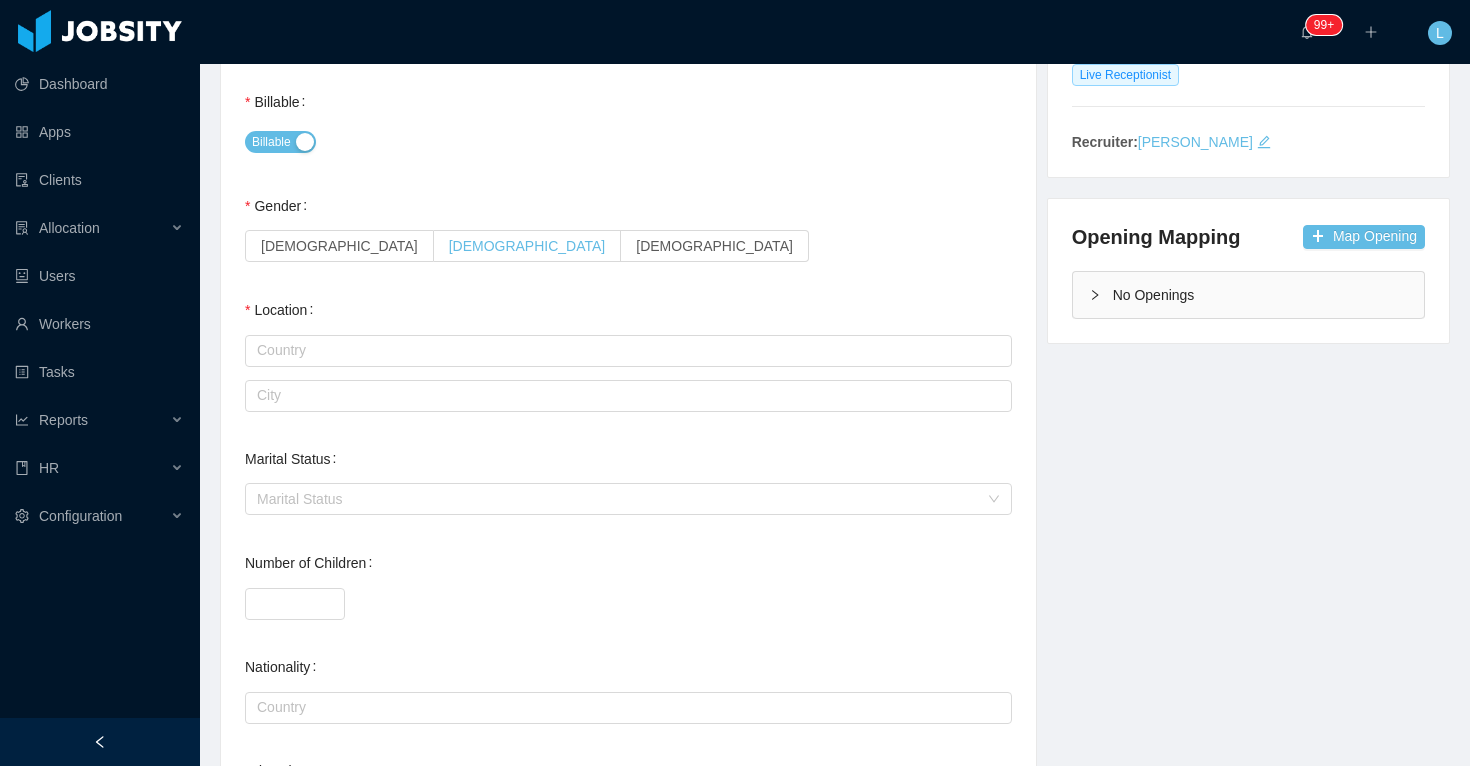 click on "[DEMOGRAPHIC_DATA]" at bounding box center [528, 246] 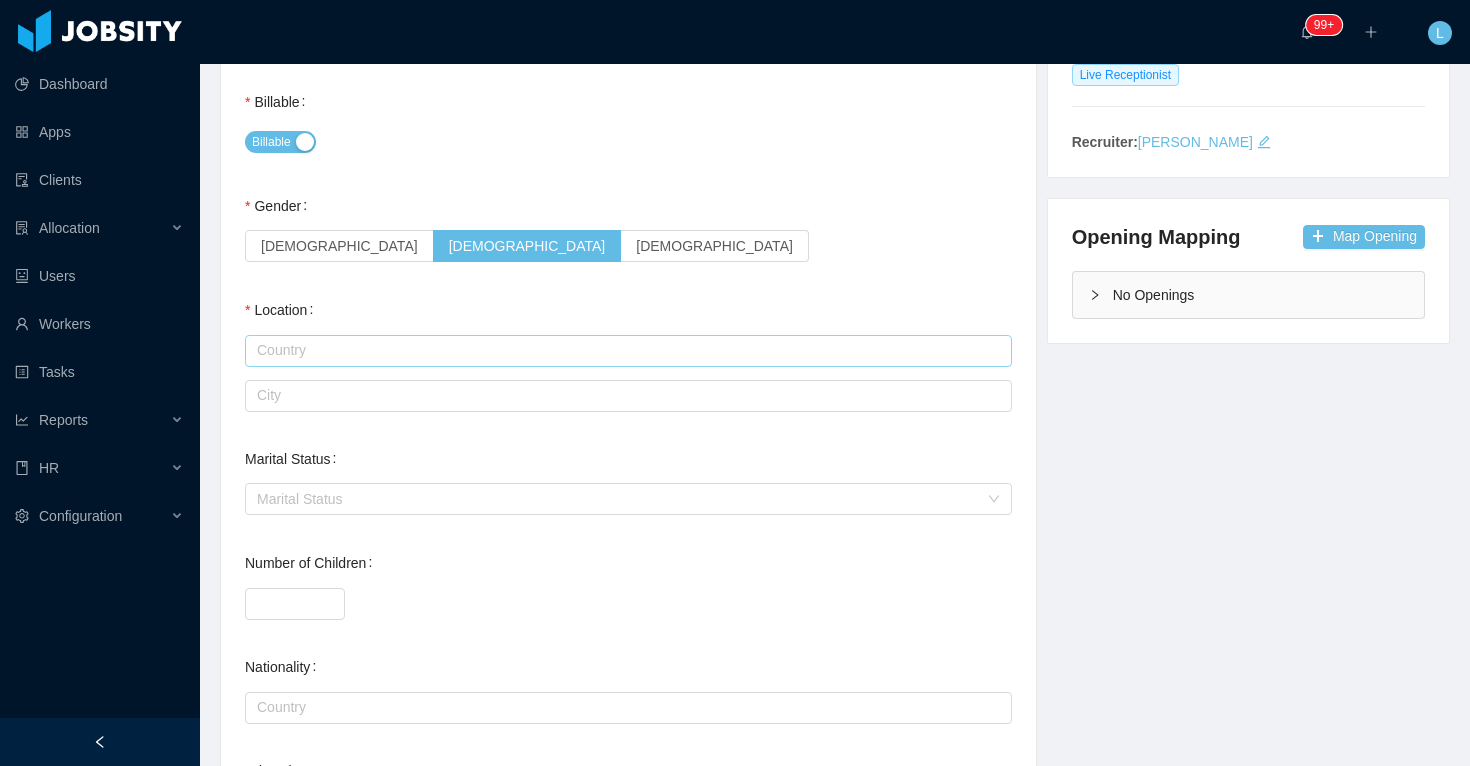 click at bounding box center (628, 351) 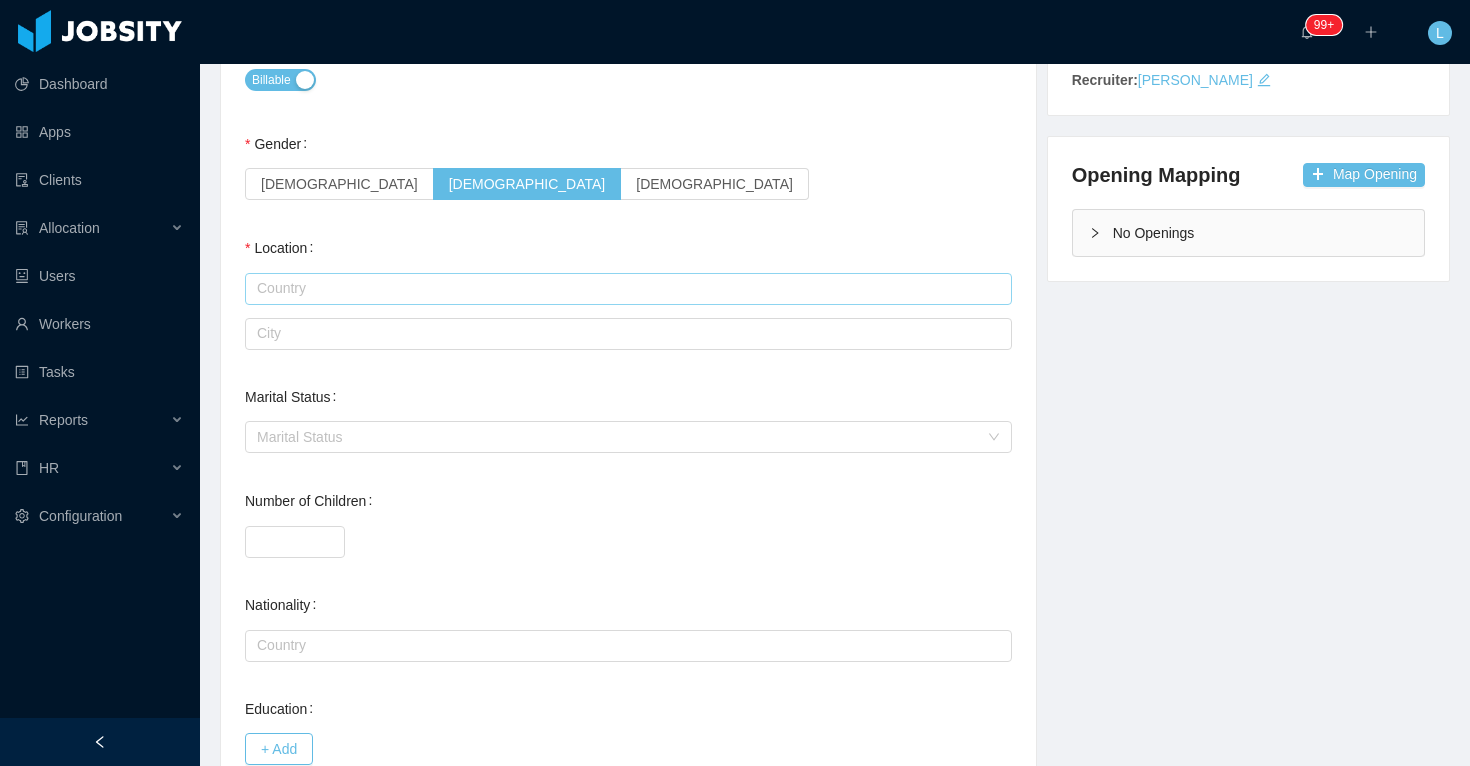 scroll, scrollTop: 444, scrollLeft: 0, axis: vertical 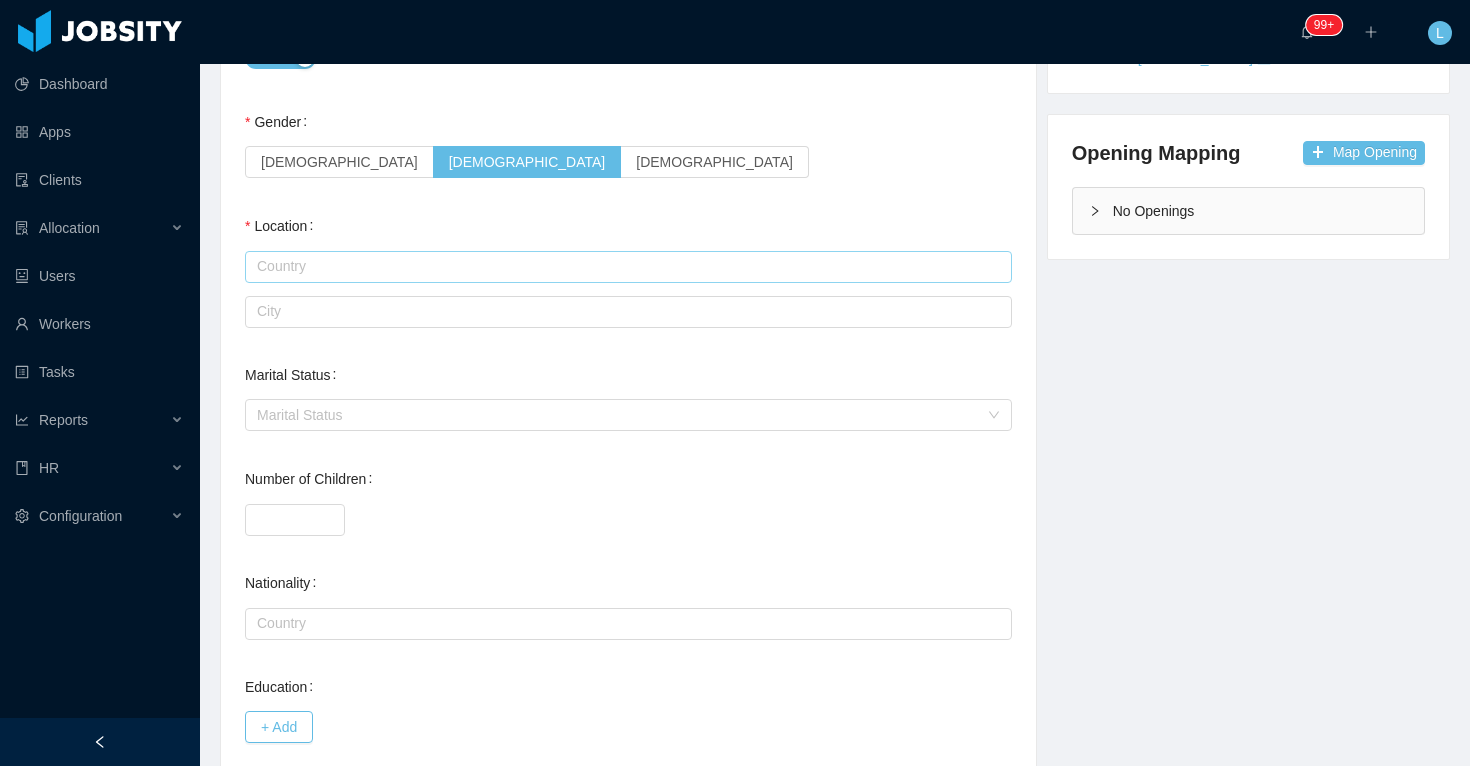 click at bounding box center (628, 267) 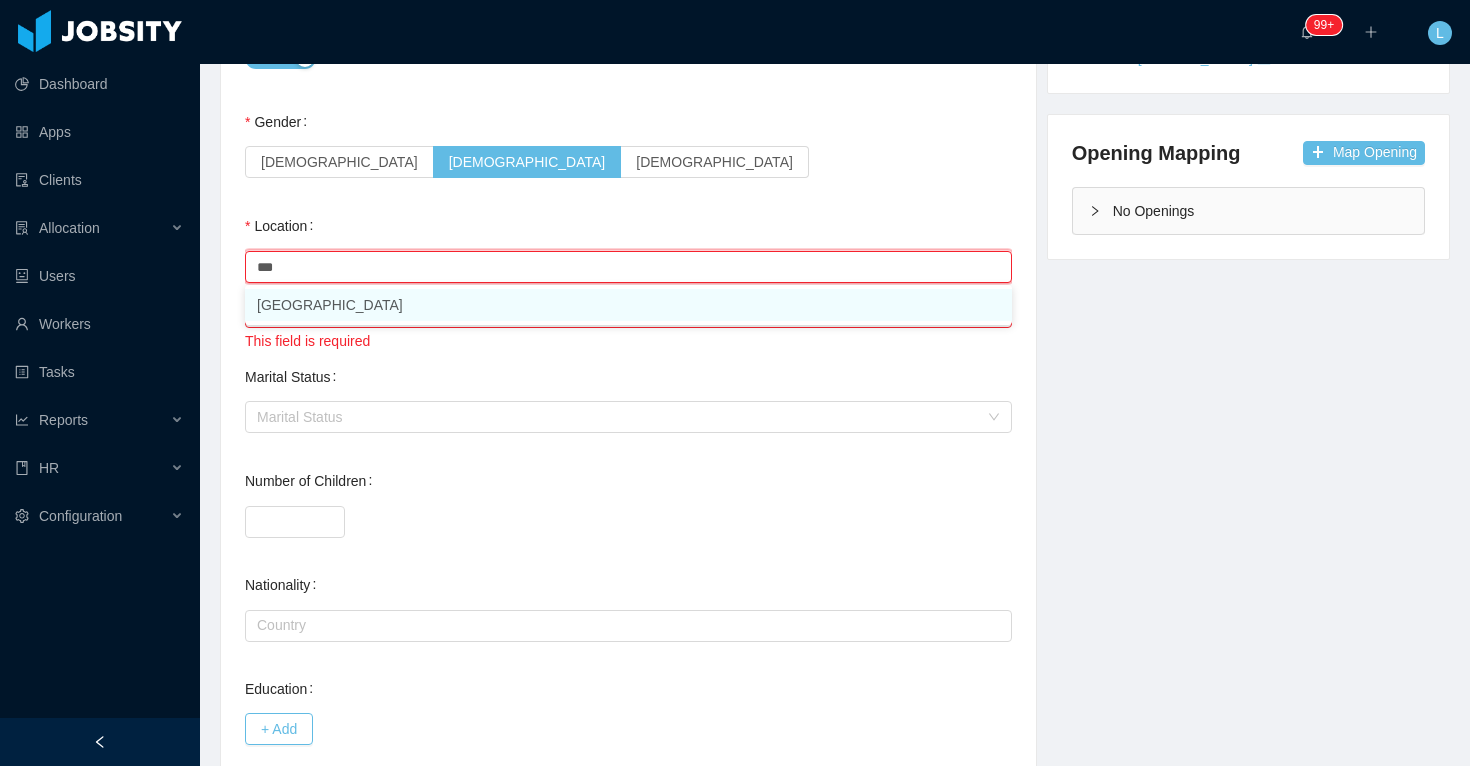 click on "Colombia" at bounding box center (628, 305) 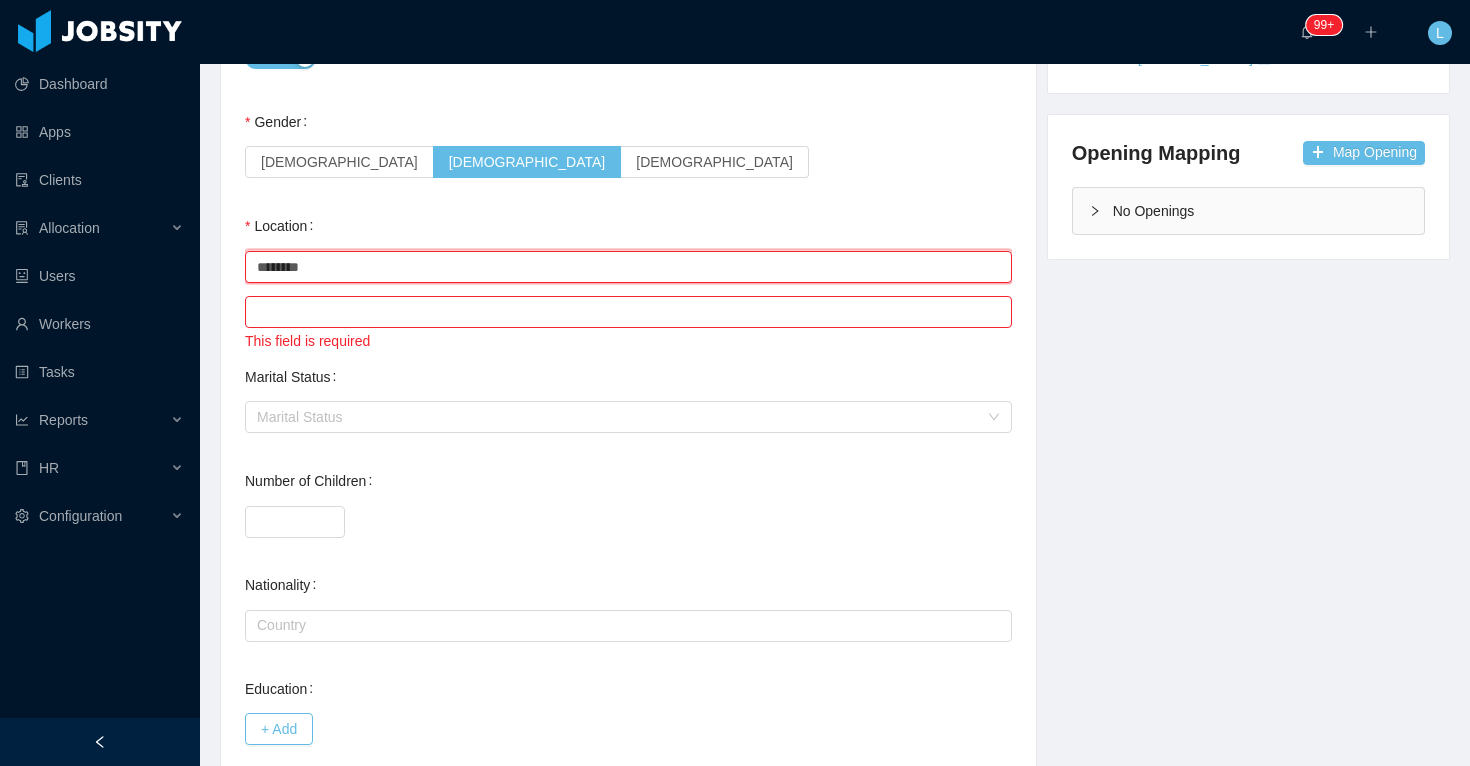 type on "********" 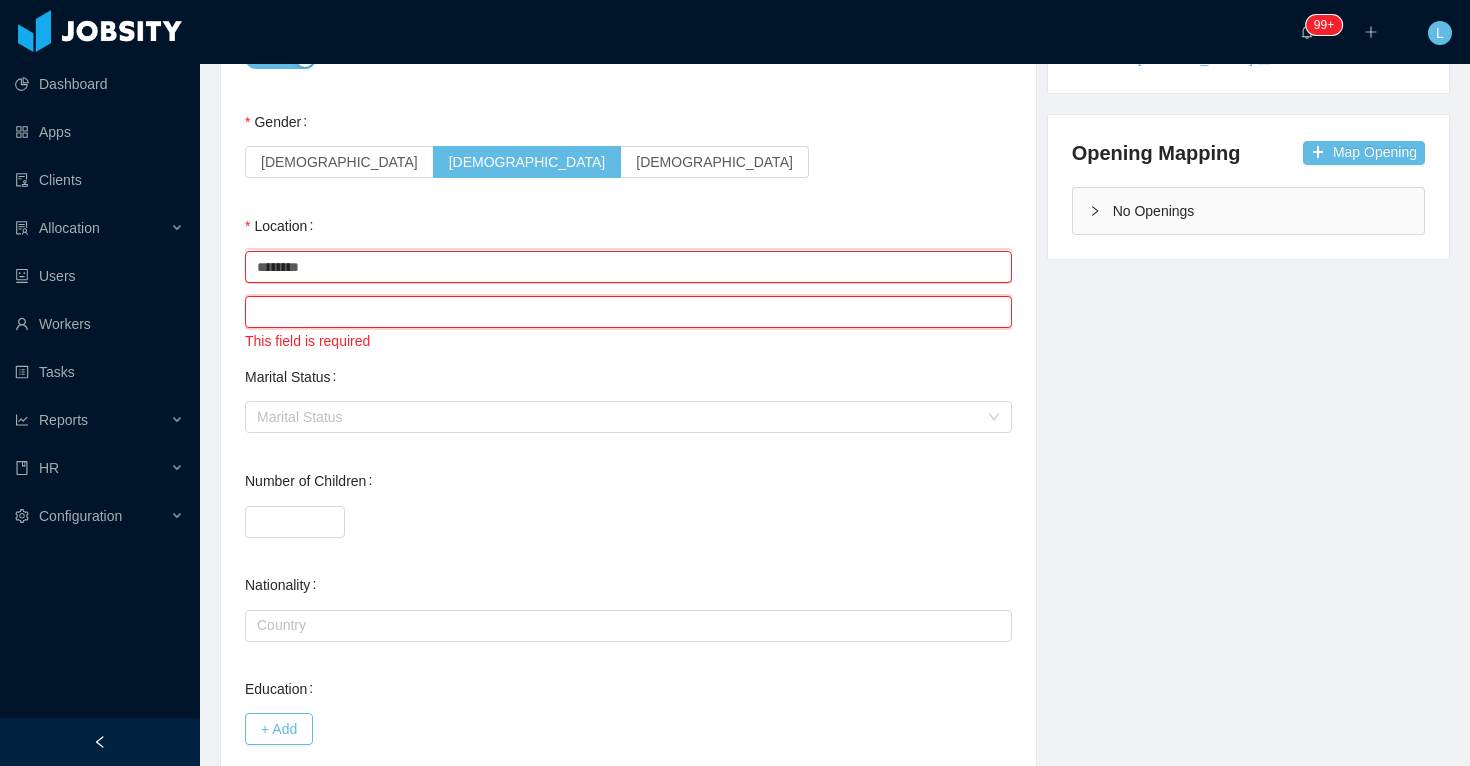 click at bounding box center [628, 312] 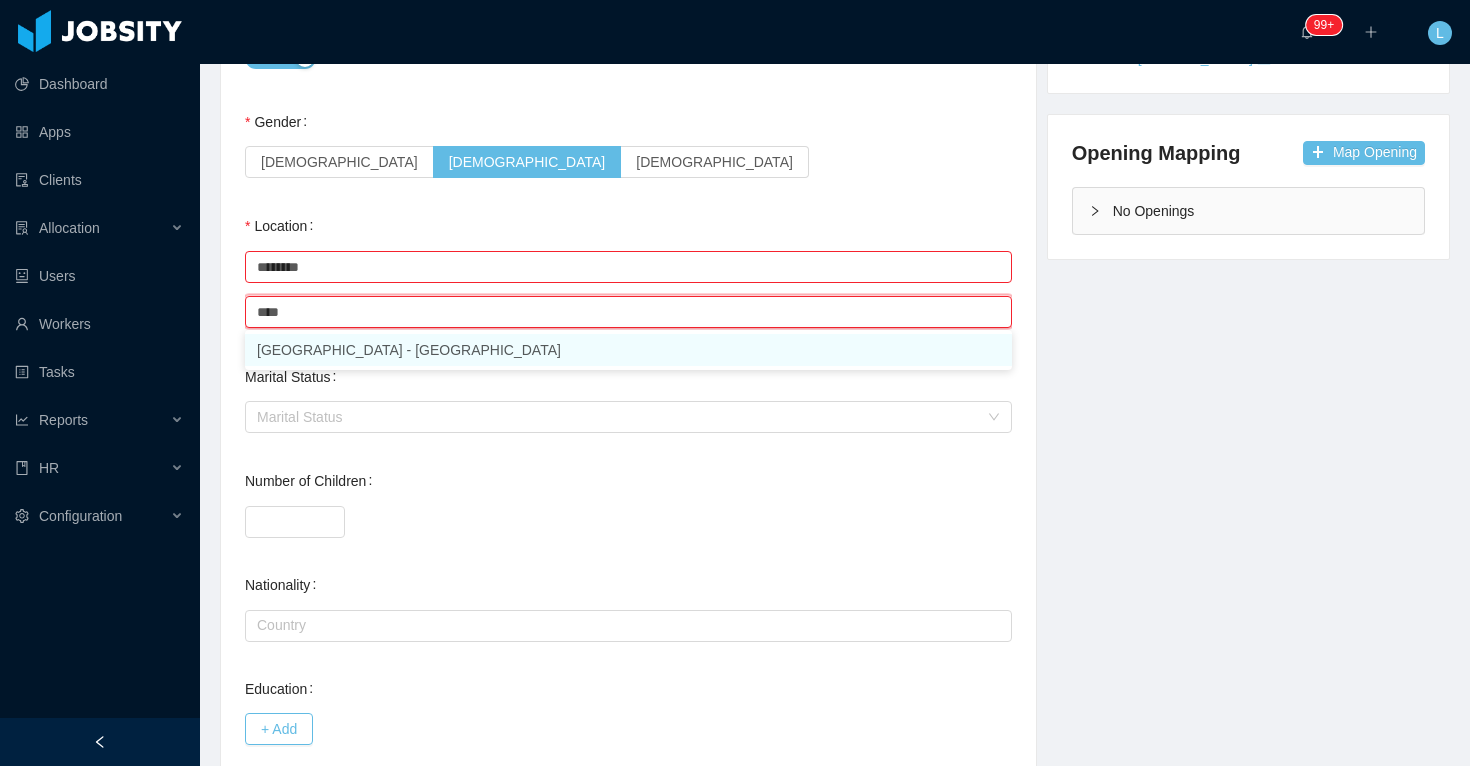 click on "Bogotá - Bogotá" at bounding box center (628, 350) 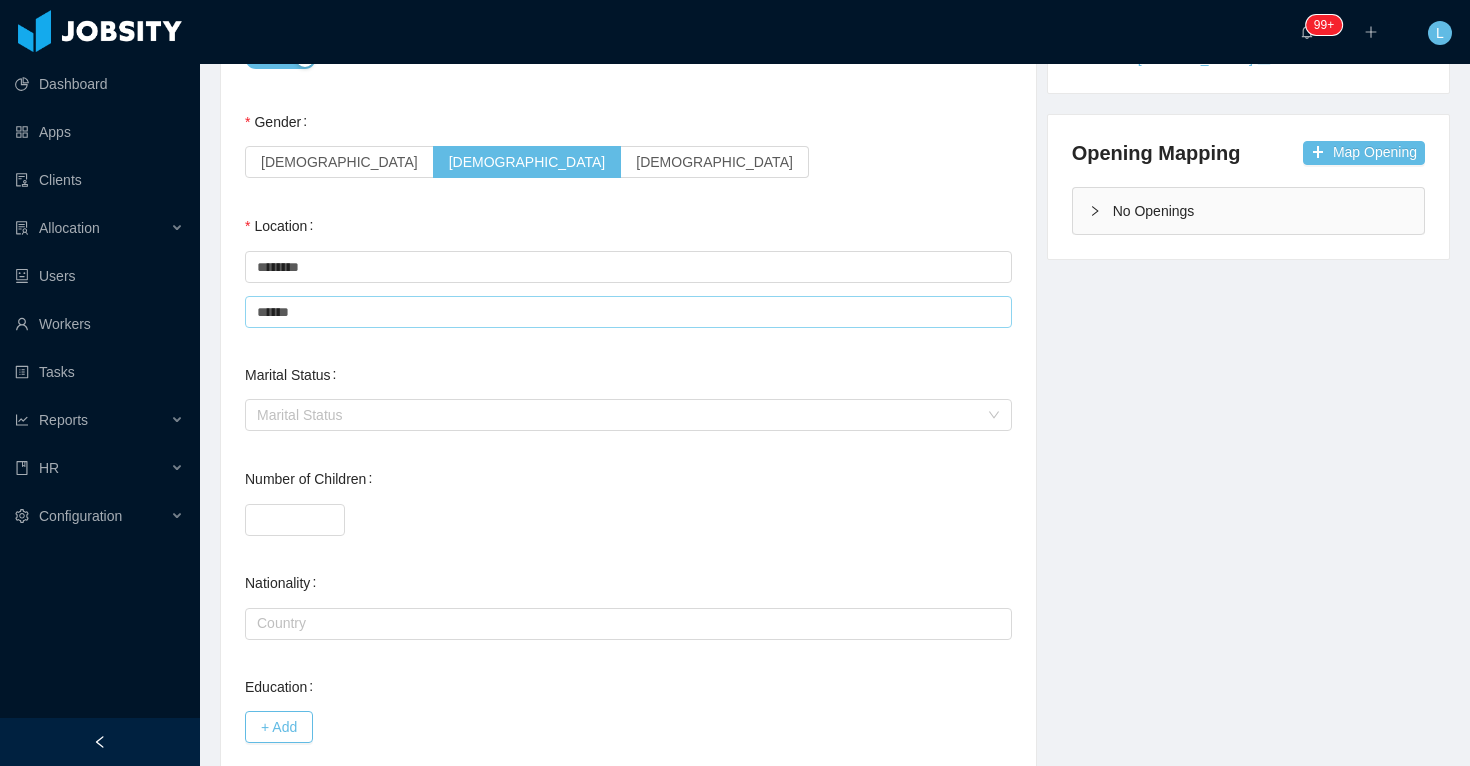 type on "******" 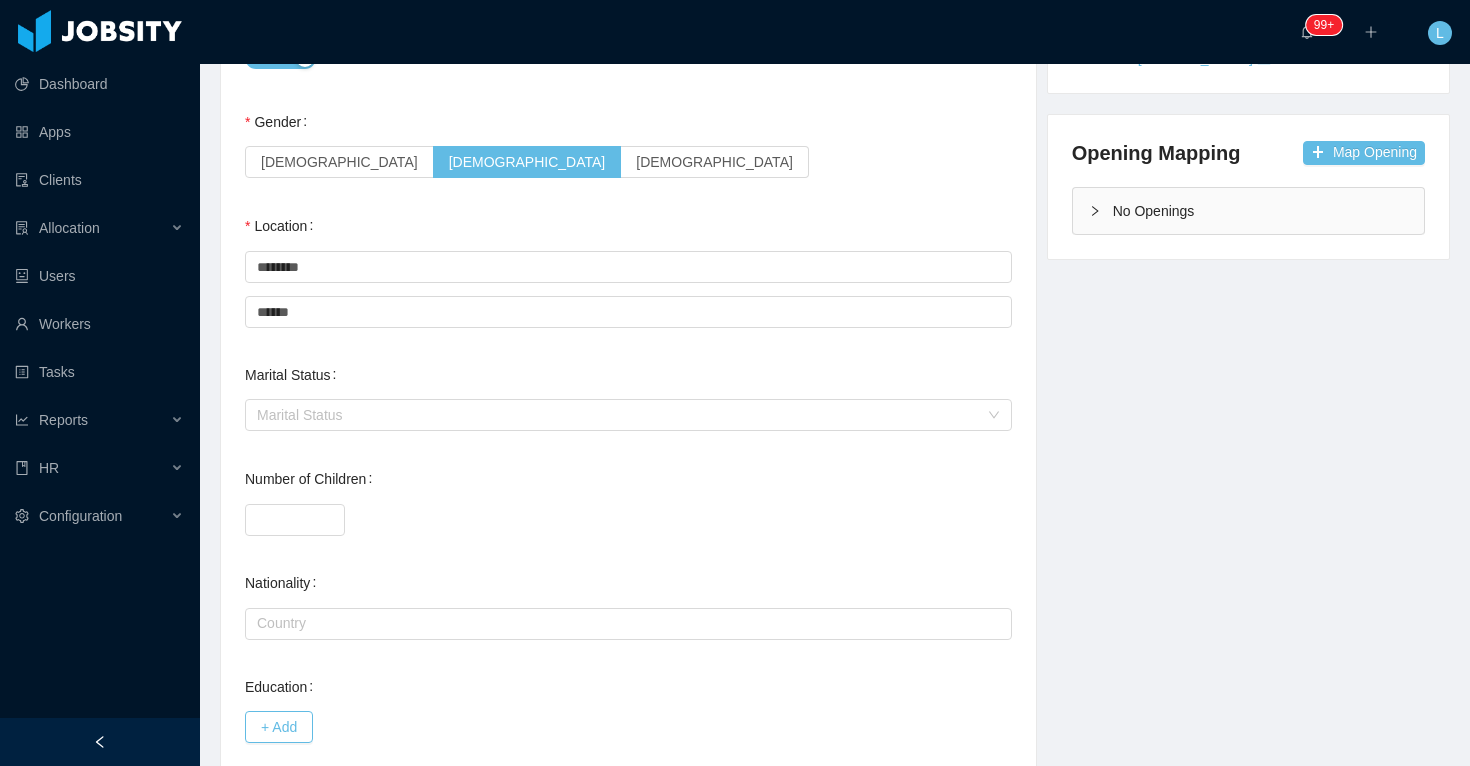 click on "Gender Female Male Non binary" at bounding box center [628, 142] 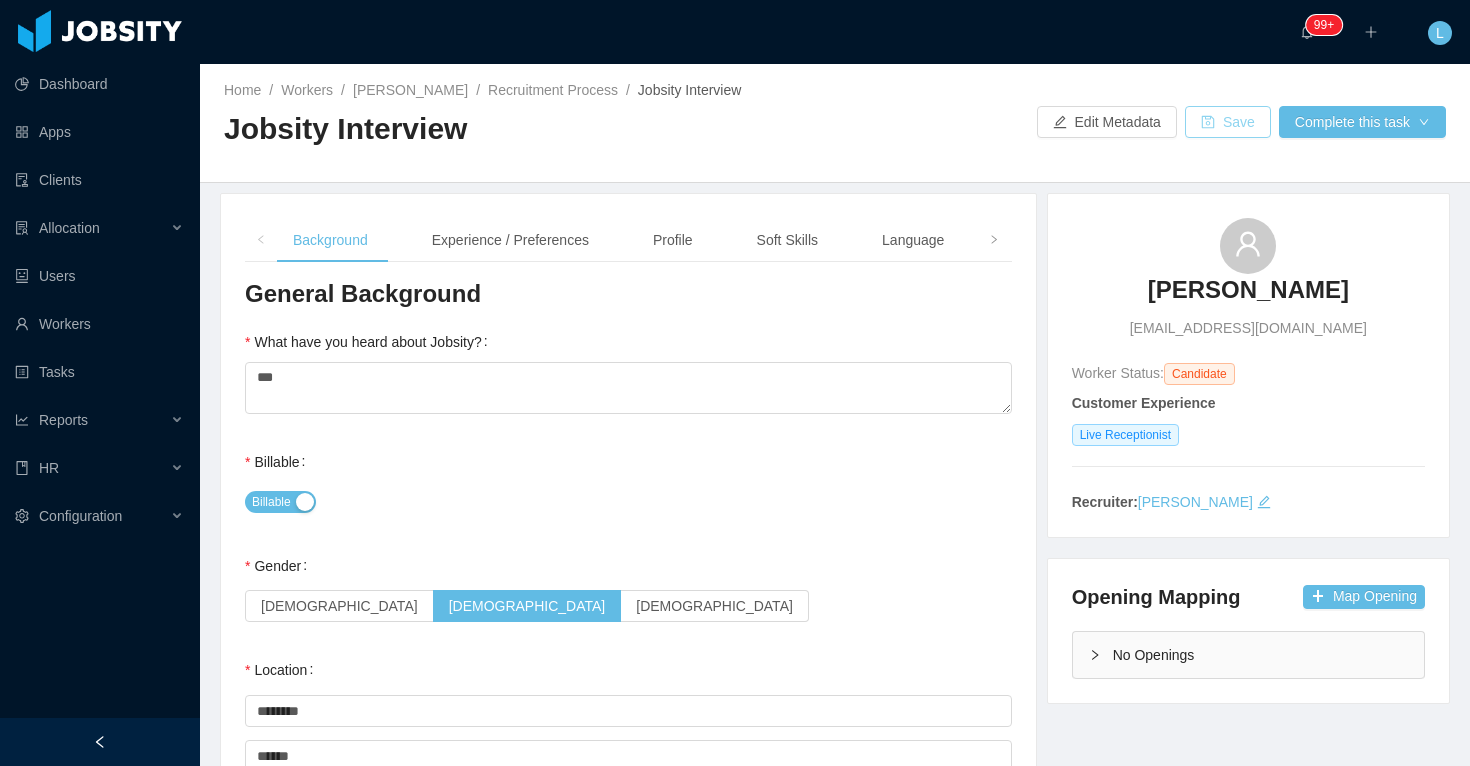 click on "Save" at bounding box center (1228, 122) 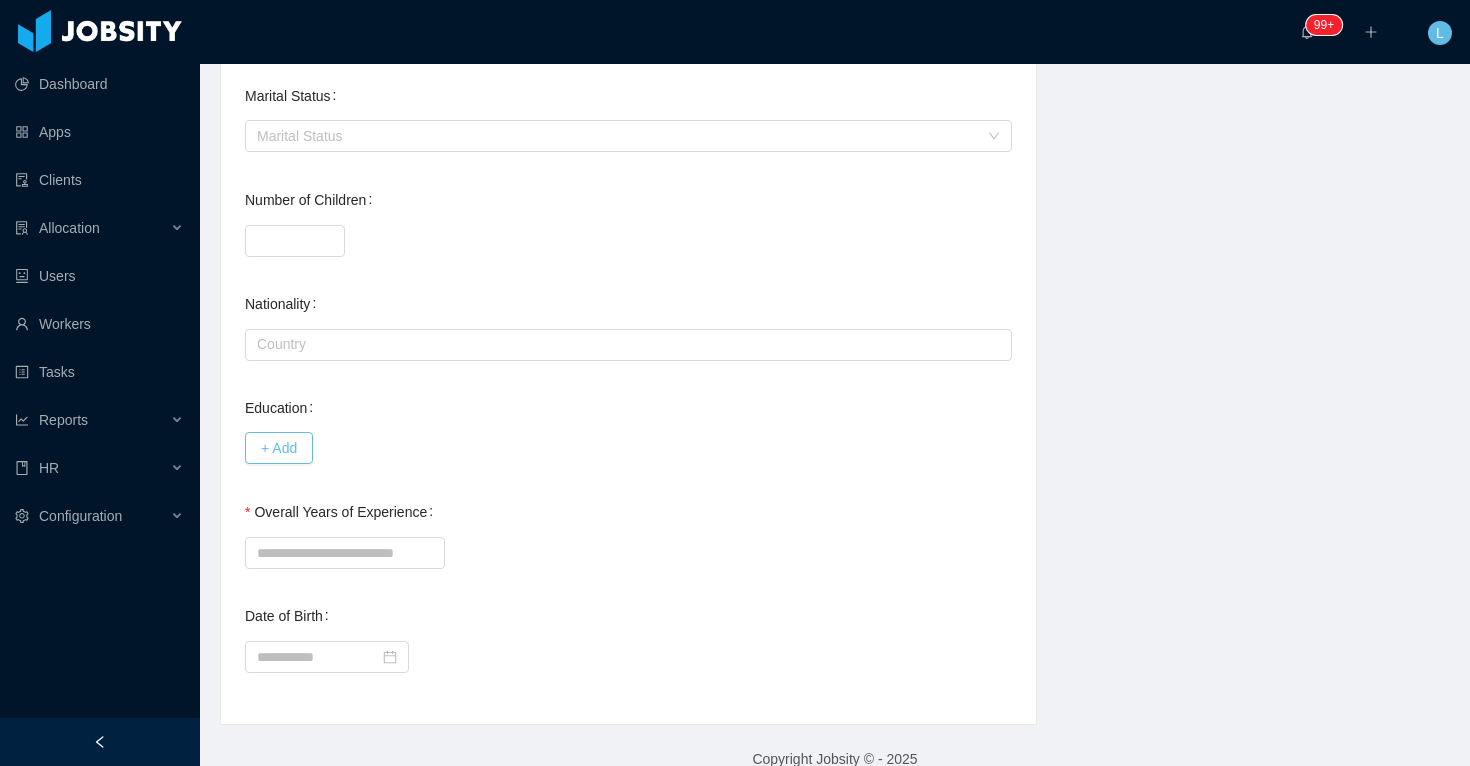 scroll, scrollTop: 751, scrollLeft: 0, axis: vertical 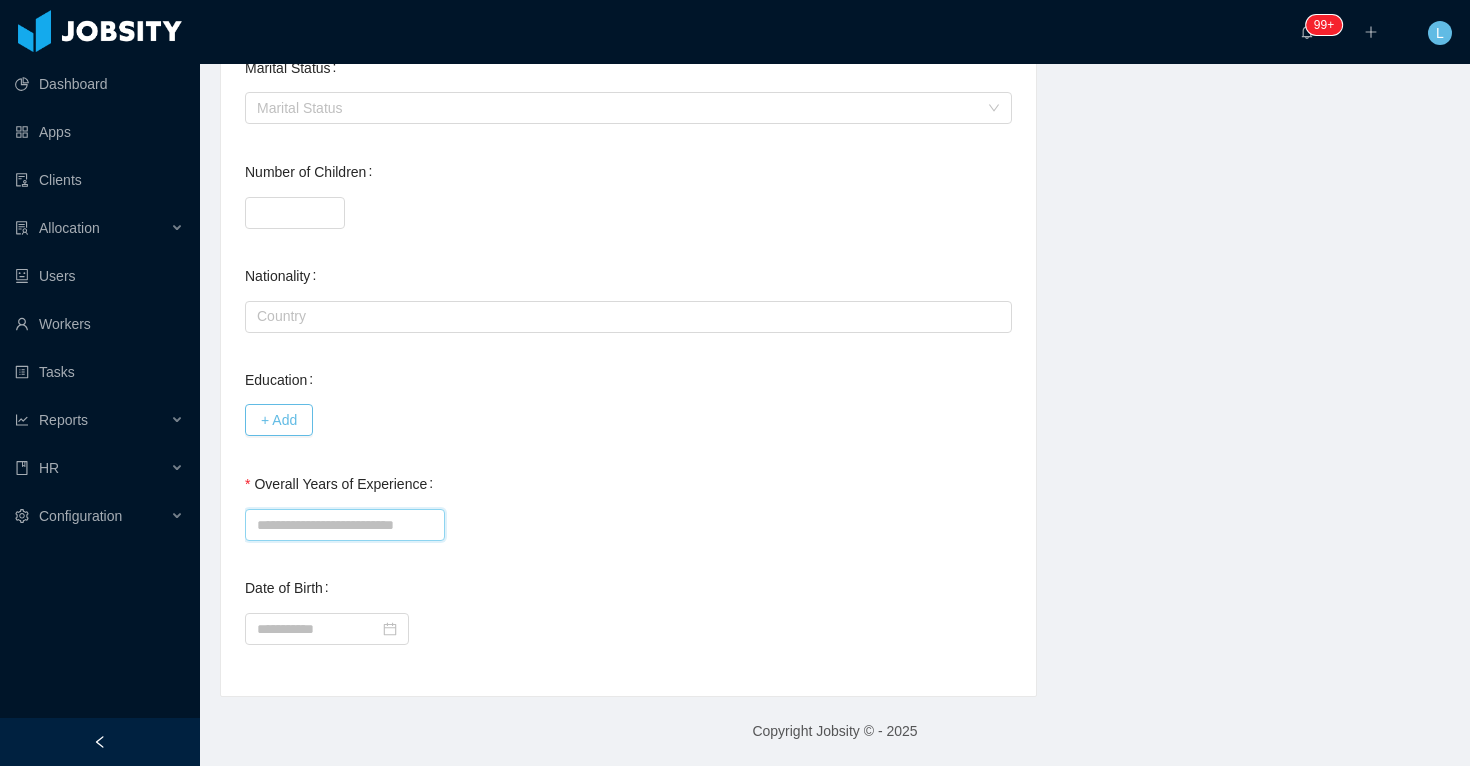 click on "Overall Years of Experience" at bounding box center (345, 525) 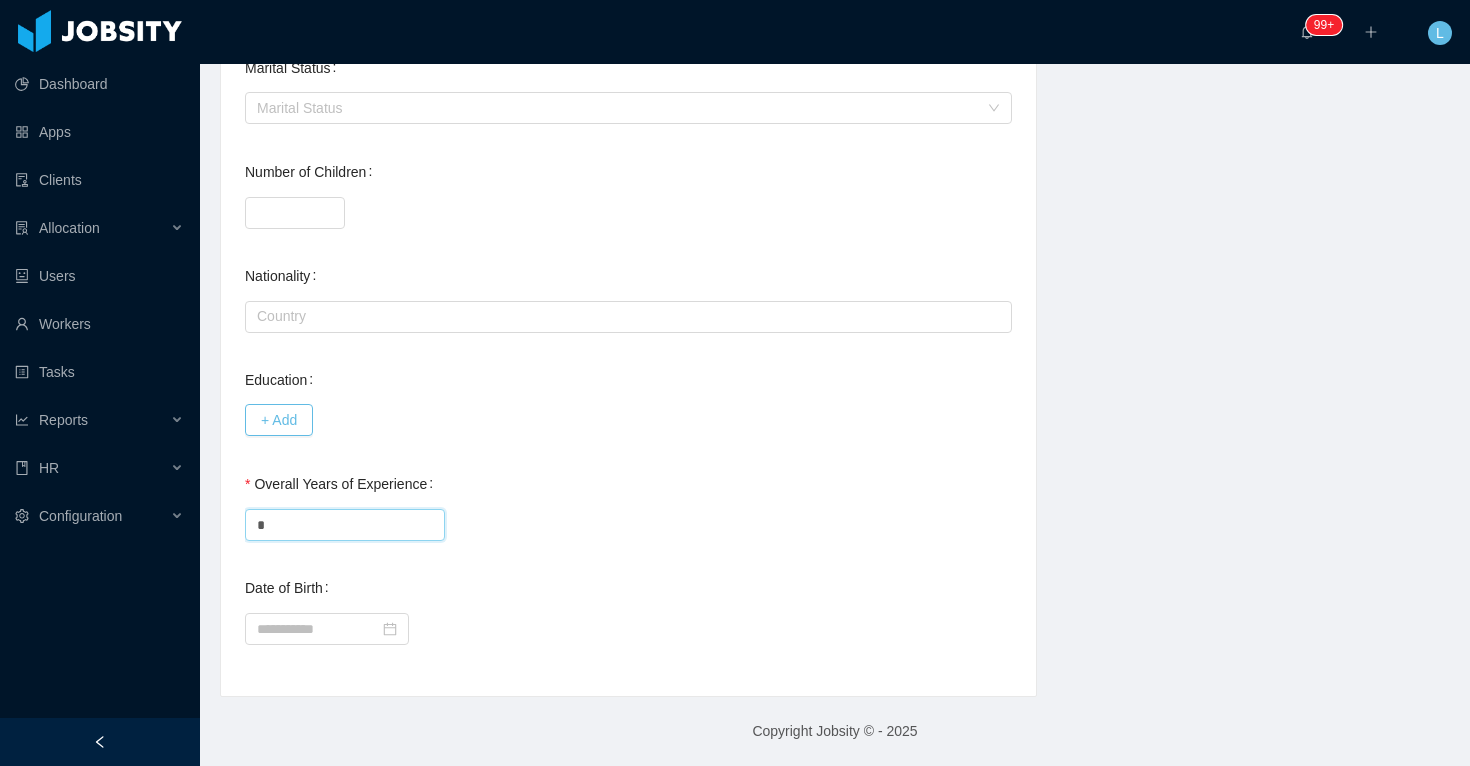 type on "*" 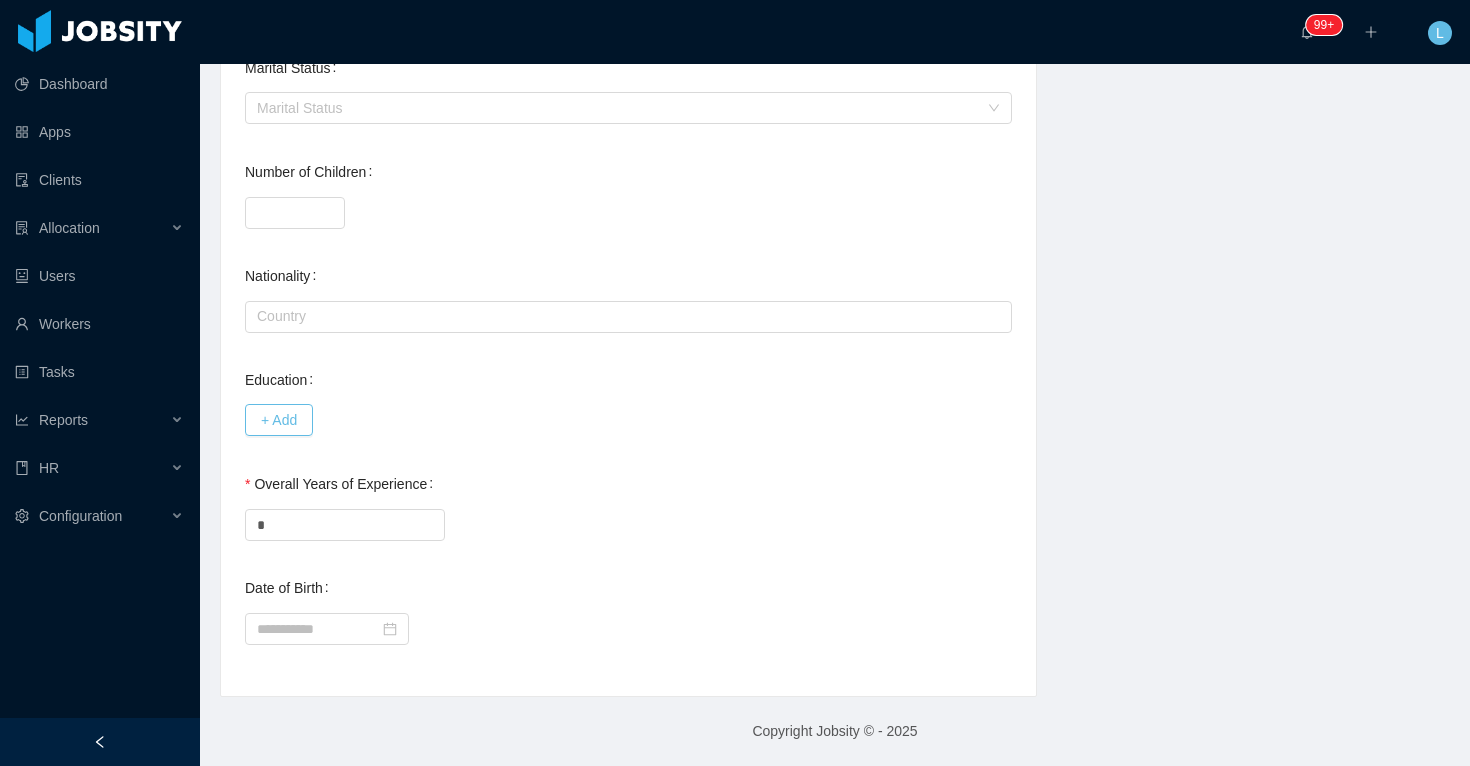 click on "*" at bounding box center (628, 524) 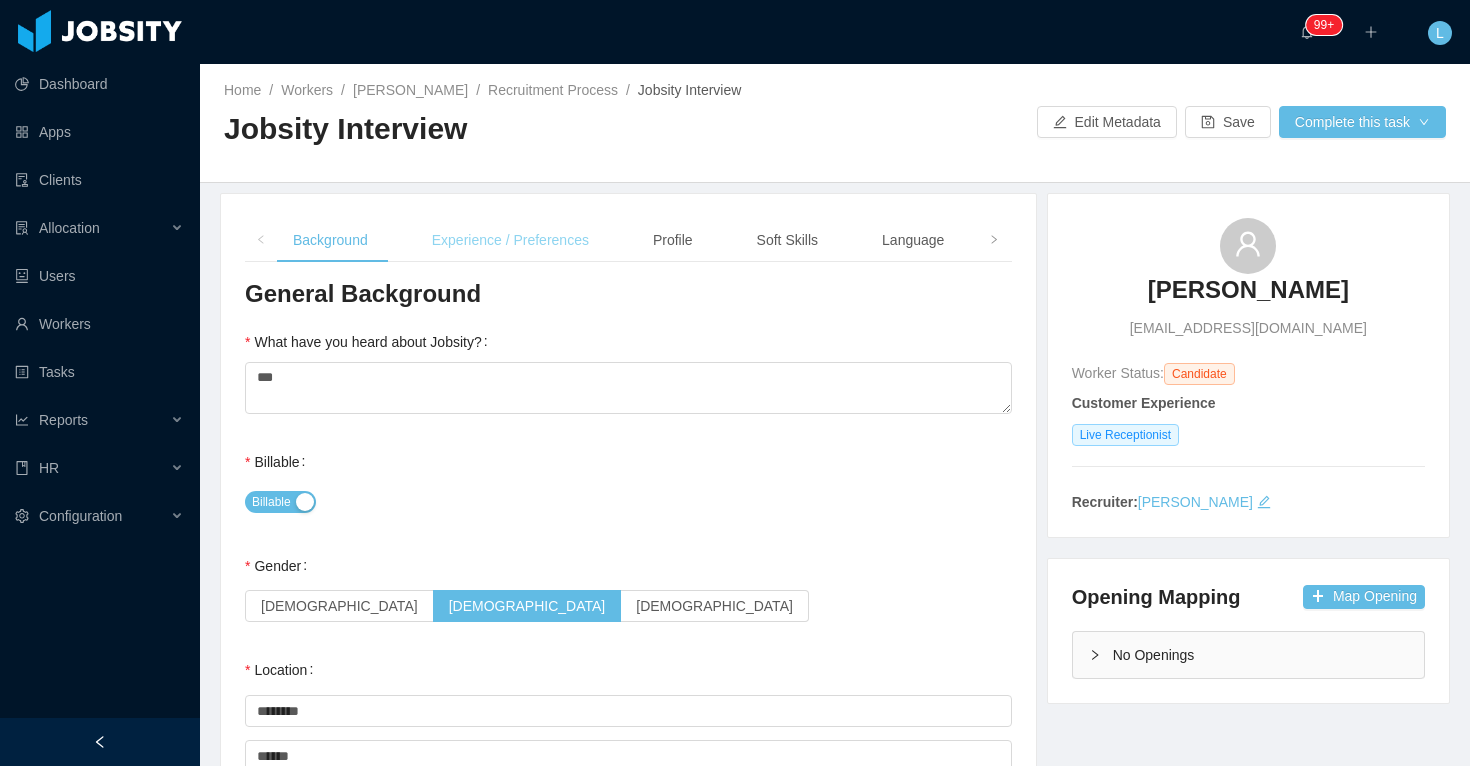 click on "Experience / Preferences" at bounding box center (510, 240) 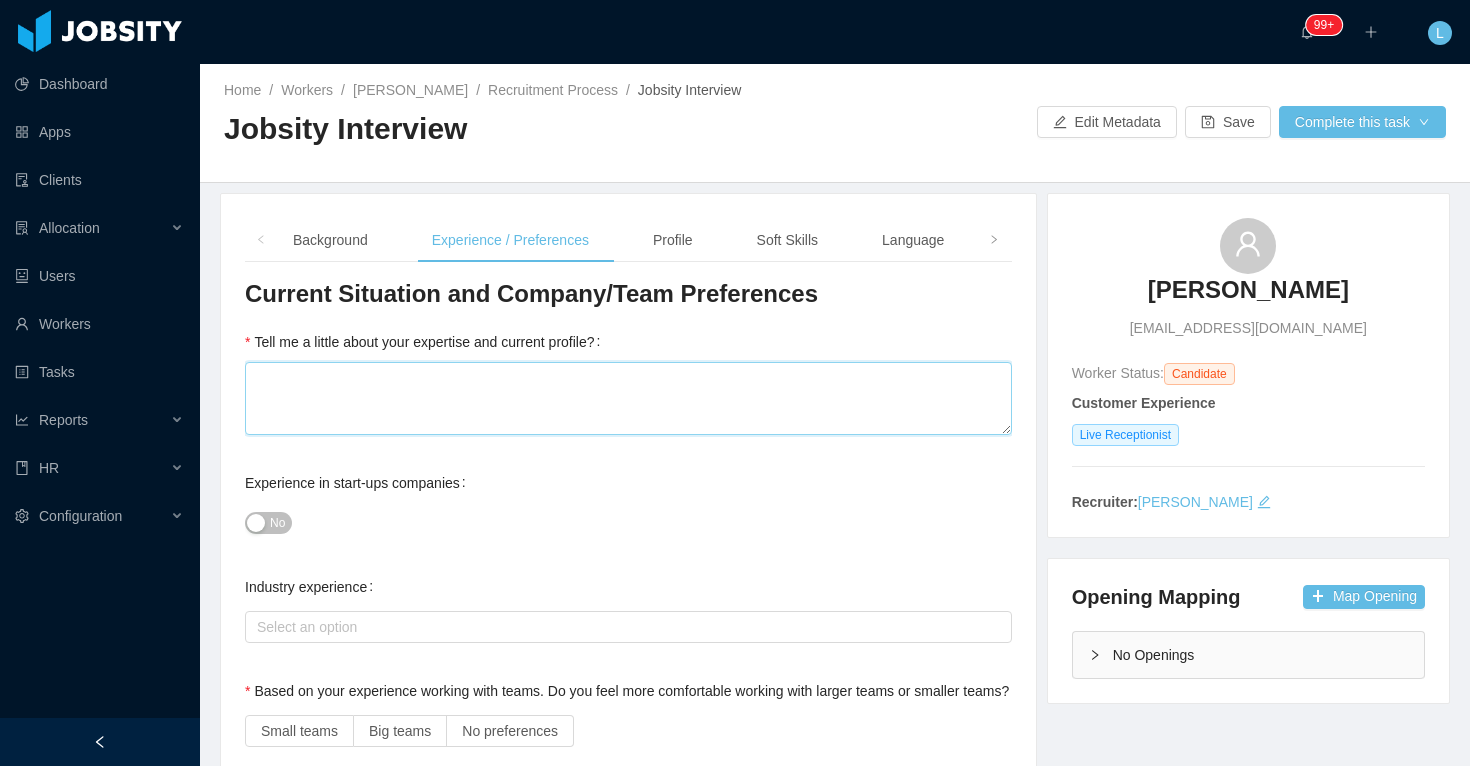 click on "Tell me a little about your expertise and current profile?" at bounding box center [628, 398] 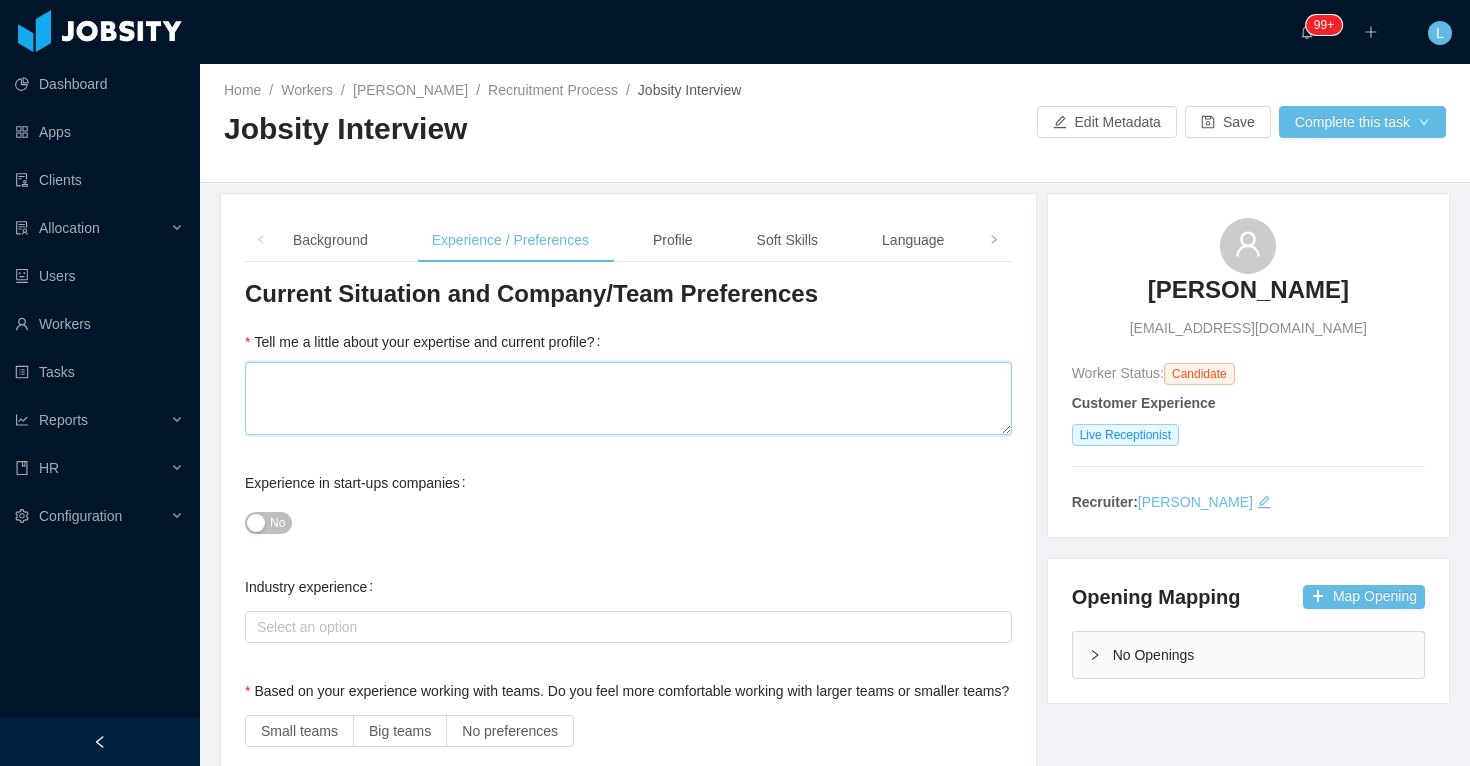 type 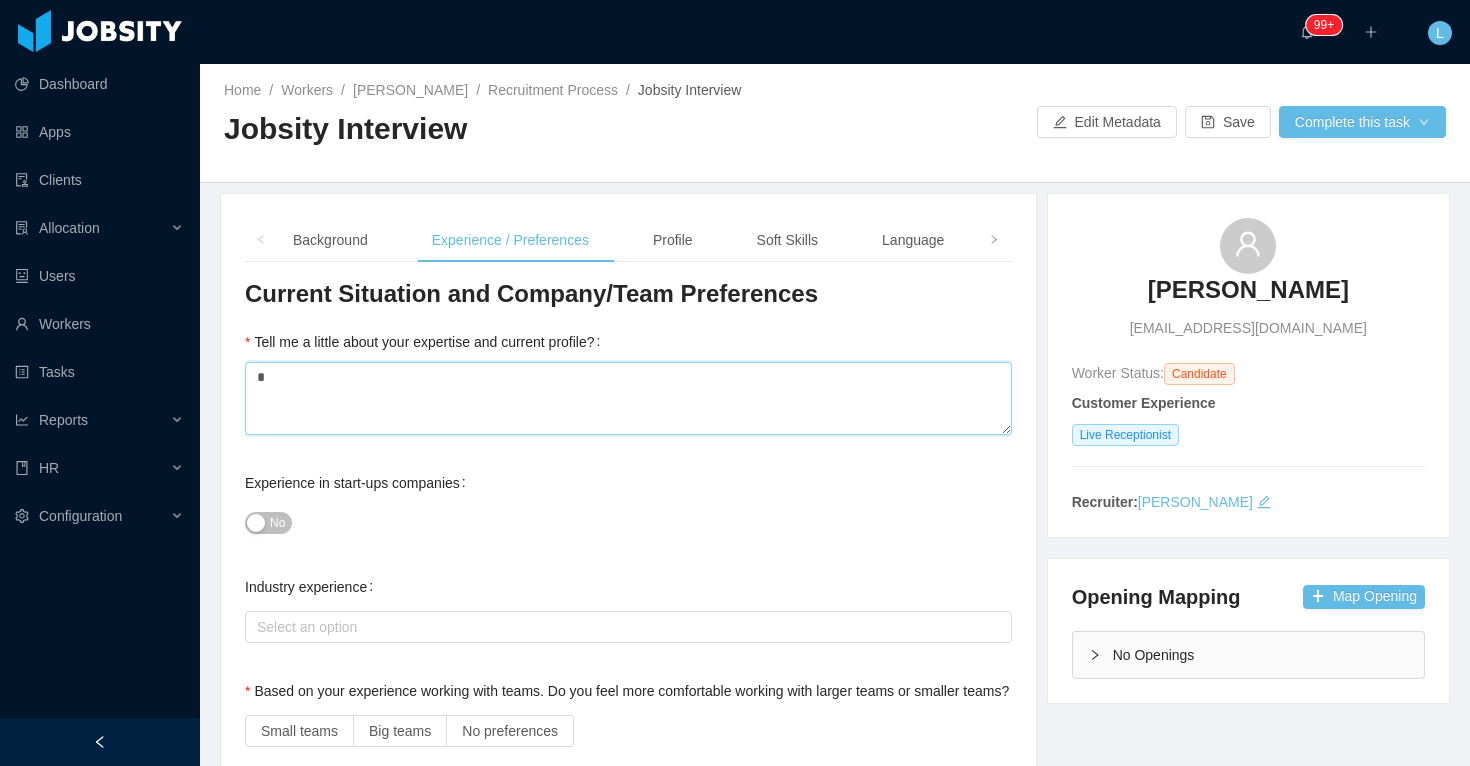 type 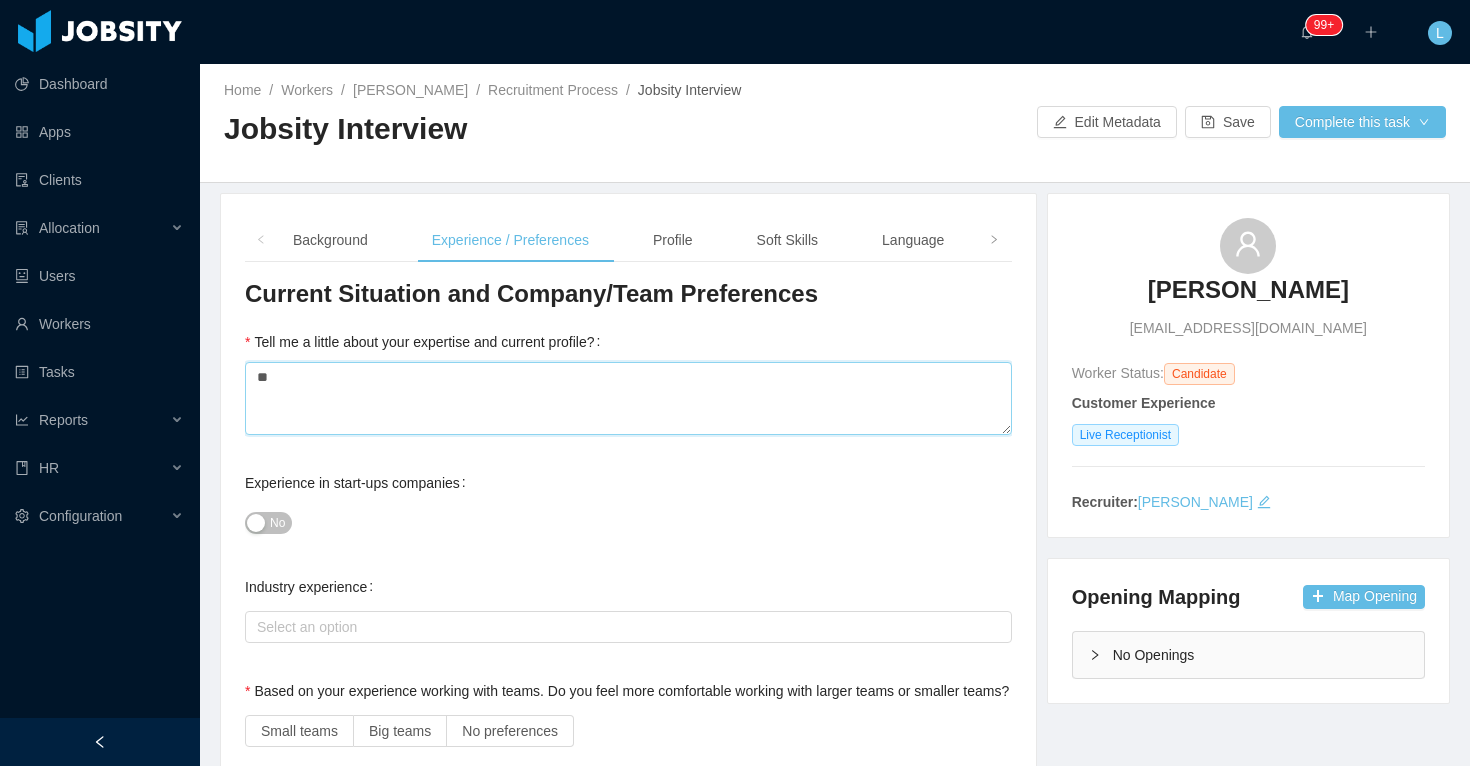 type on "***" 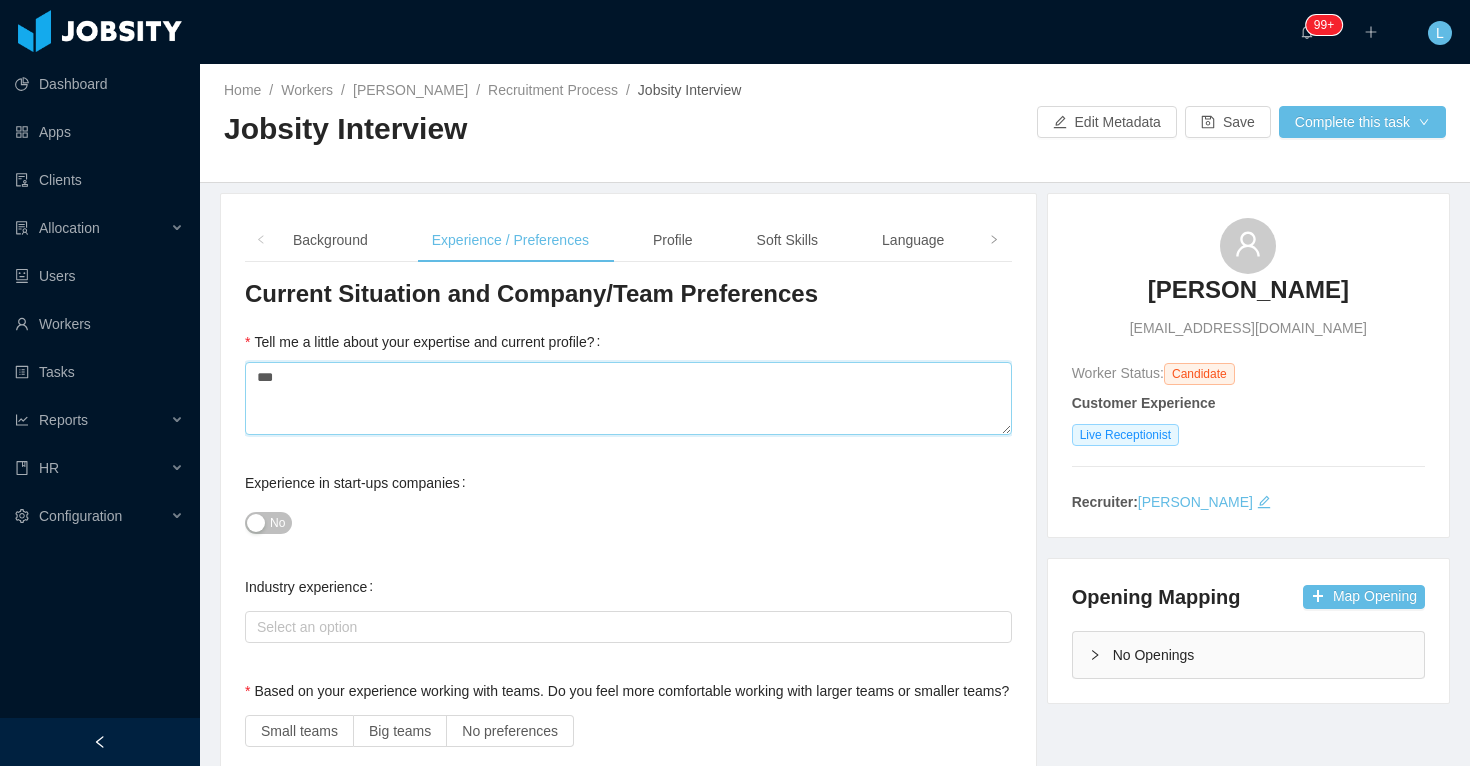 type 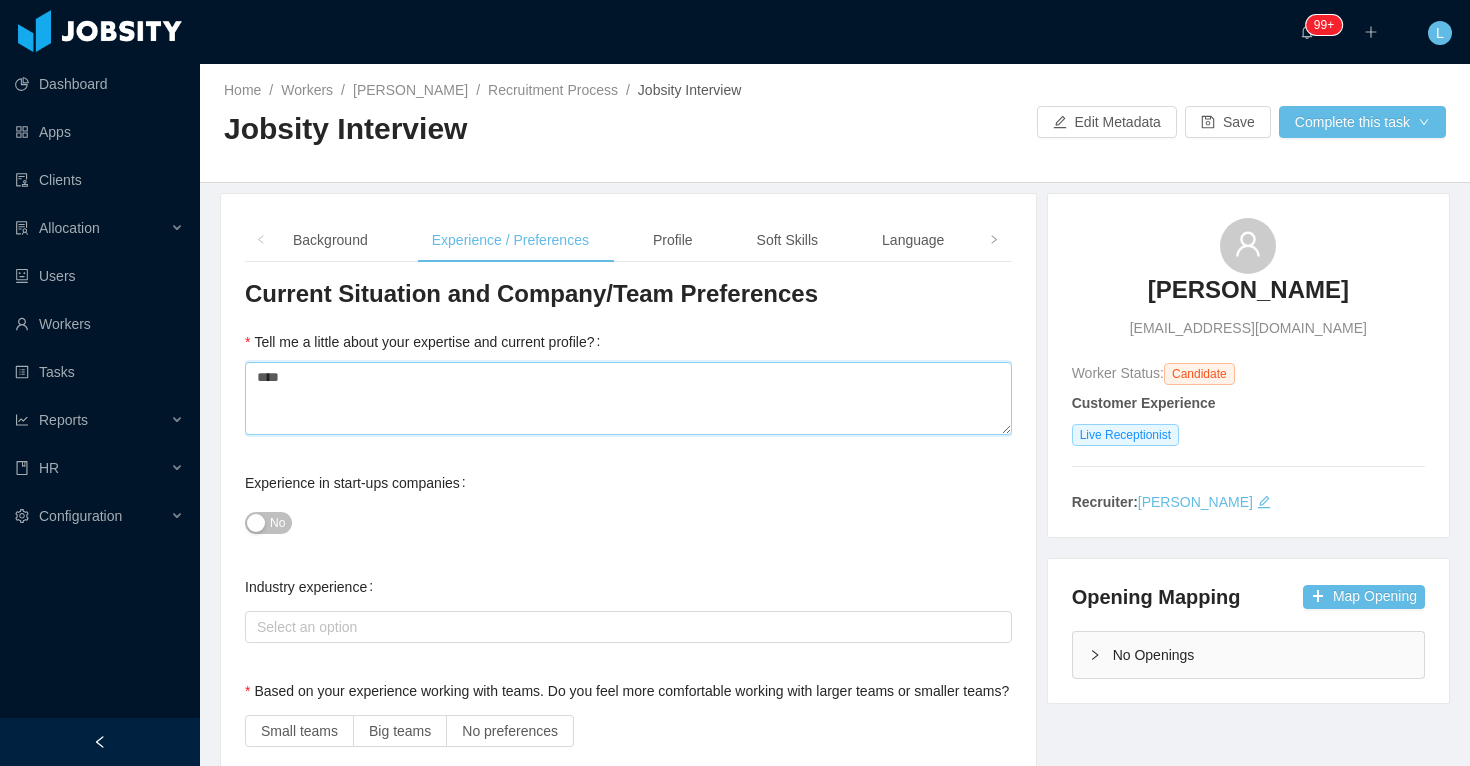 type 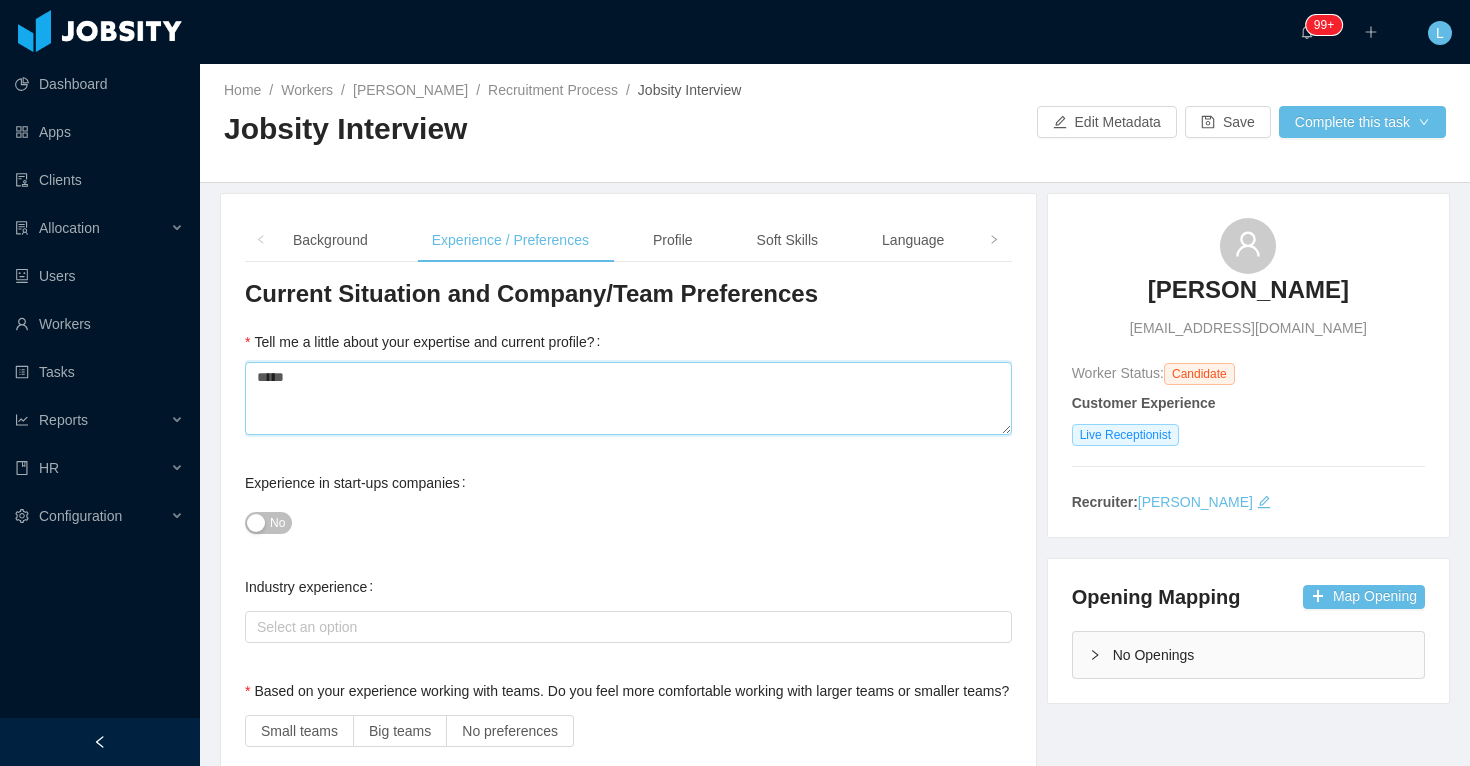 type 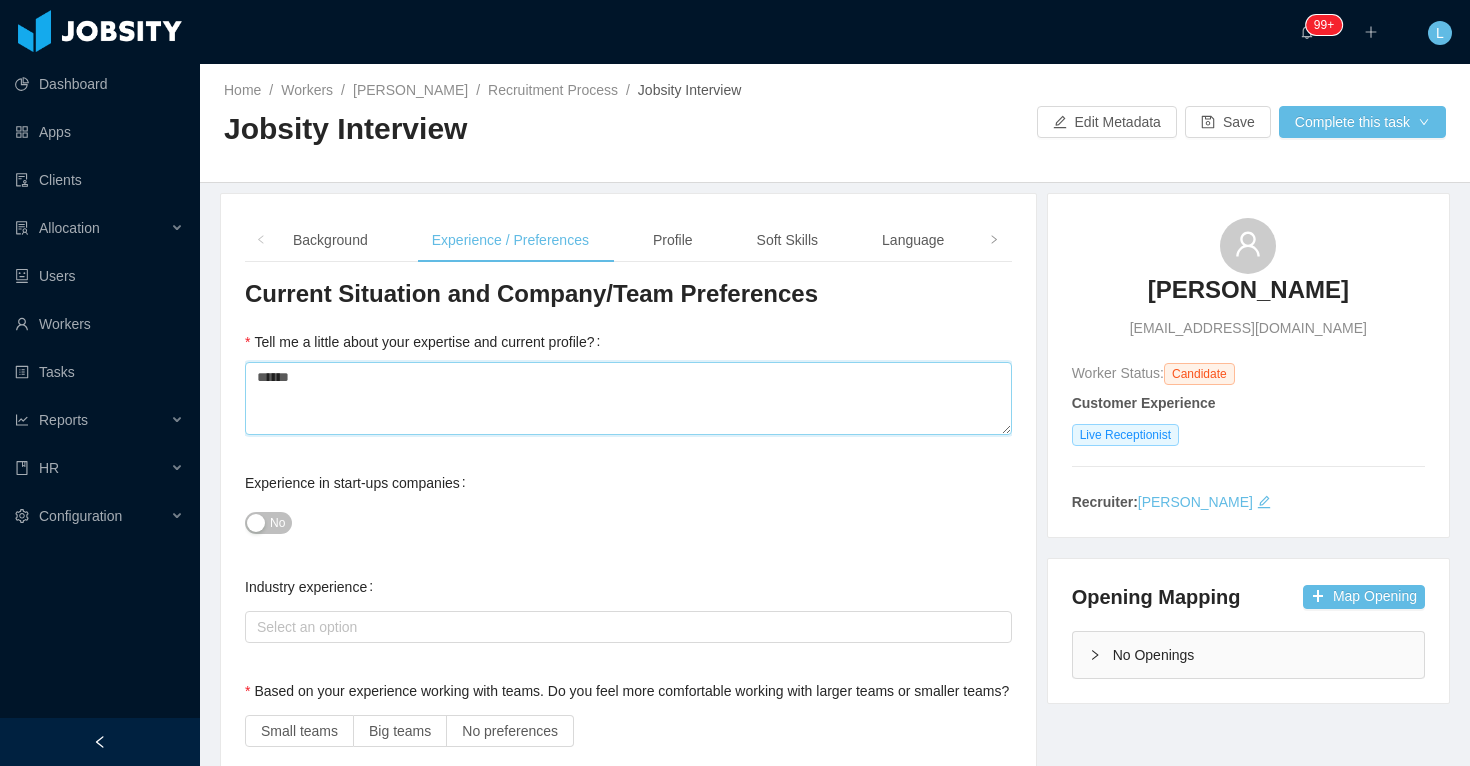 type 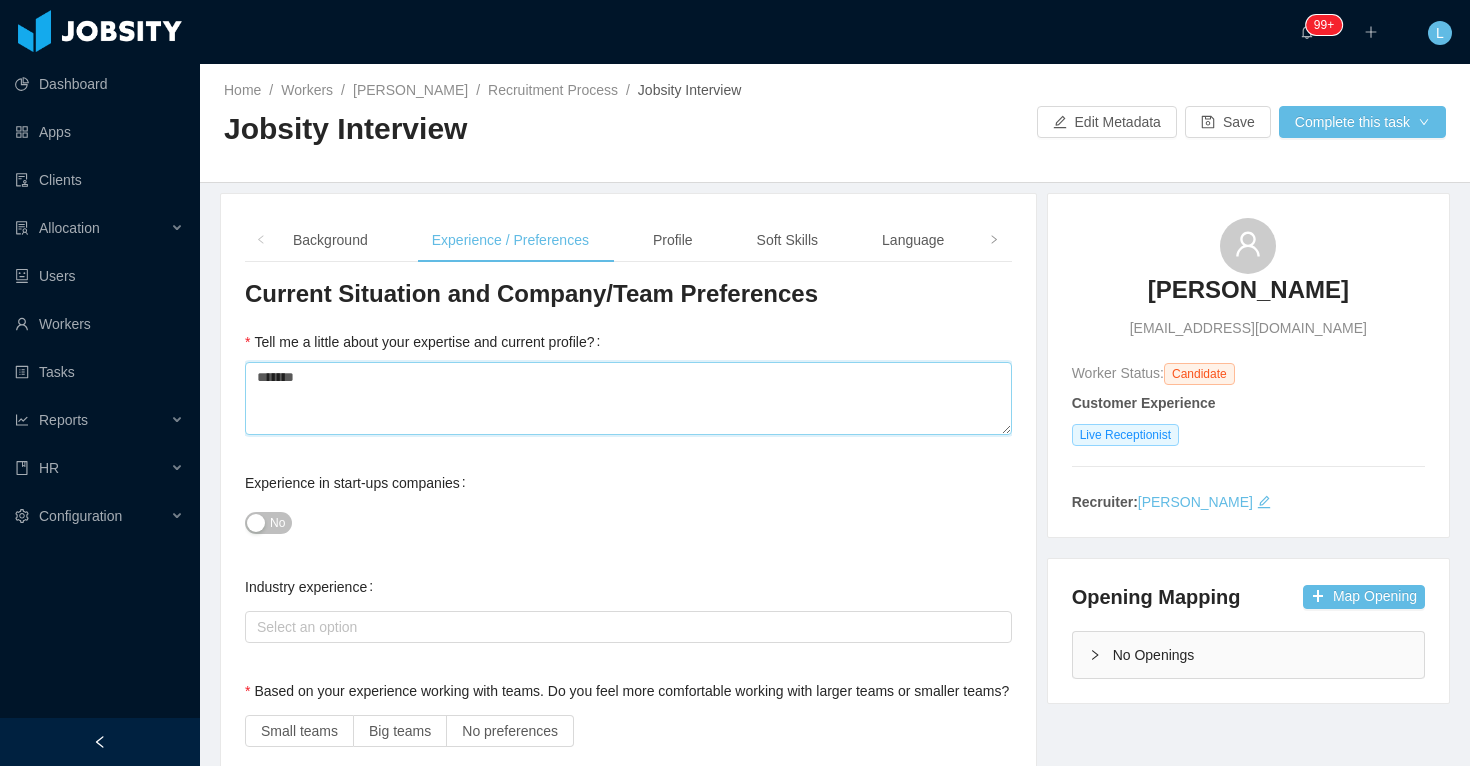 type 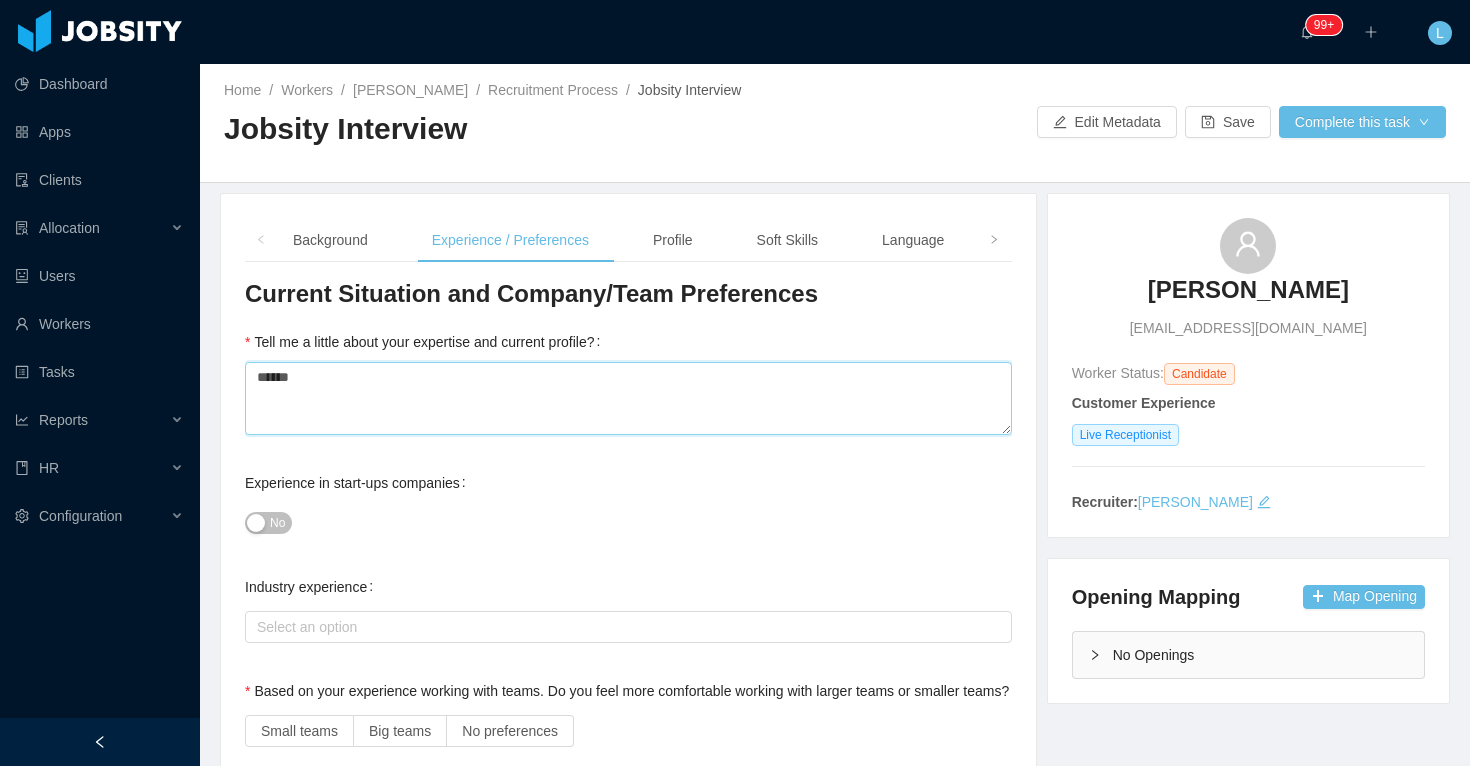 type 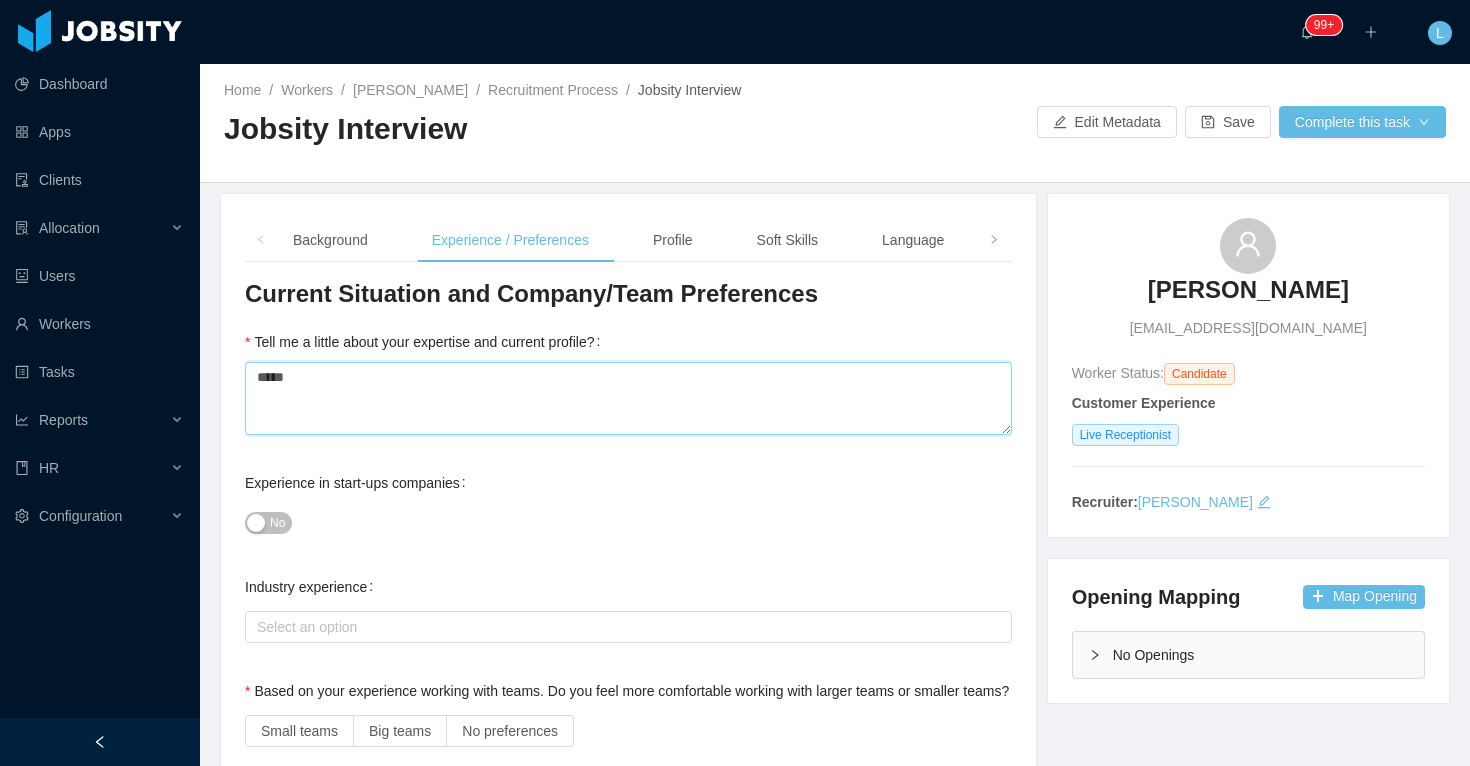 type 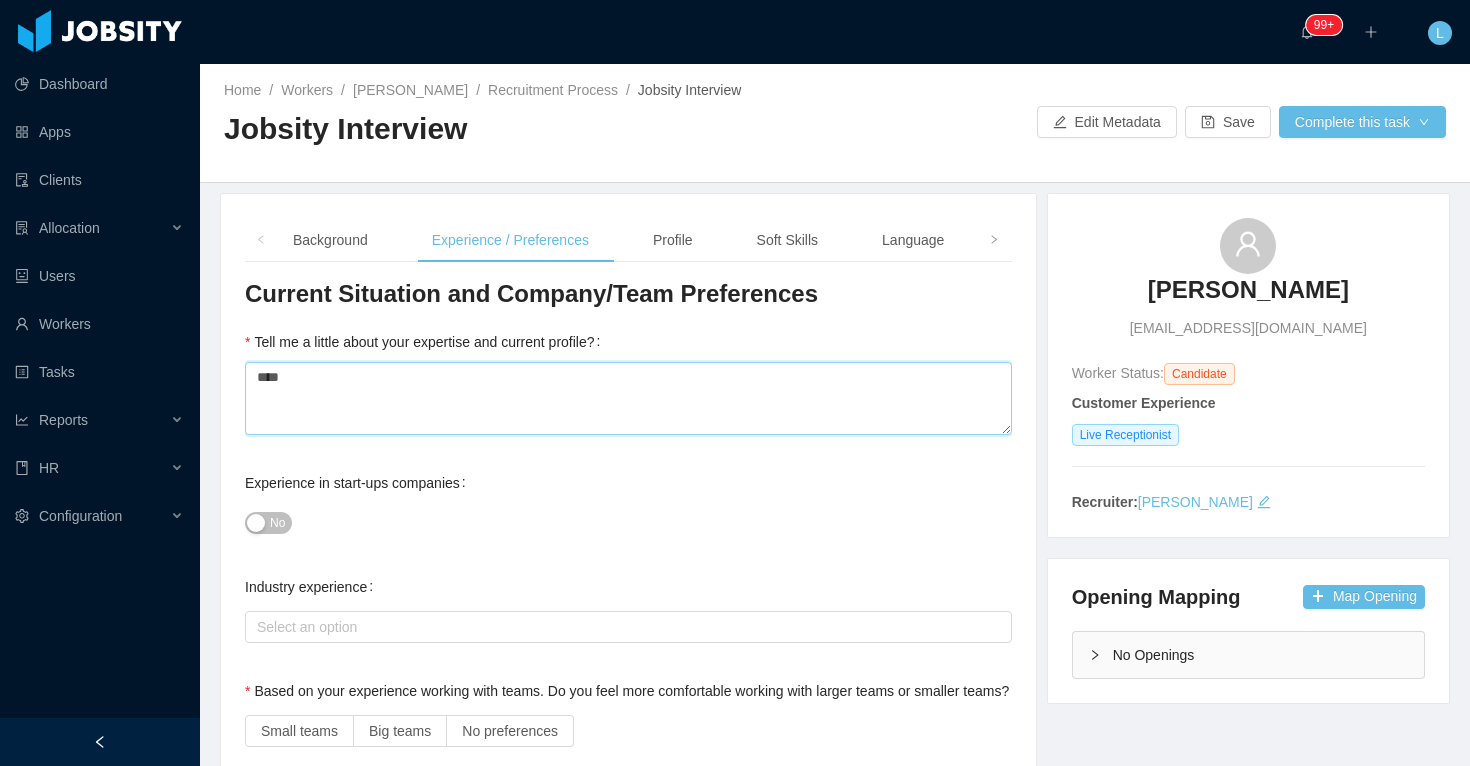type on "****" 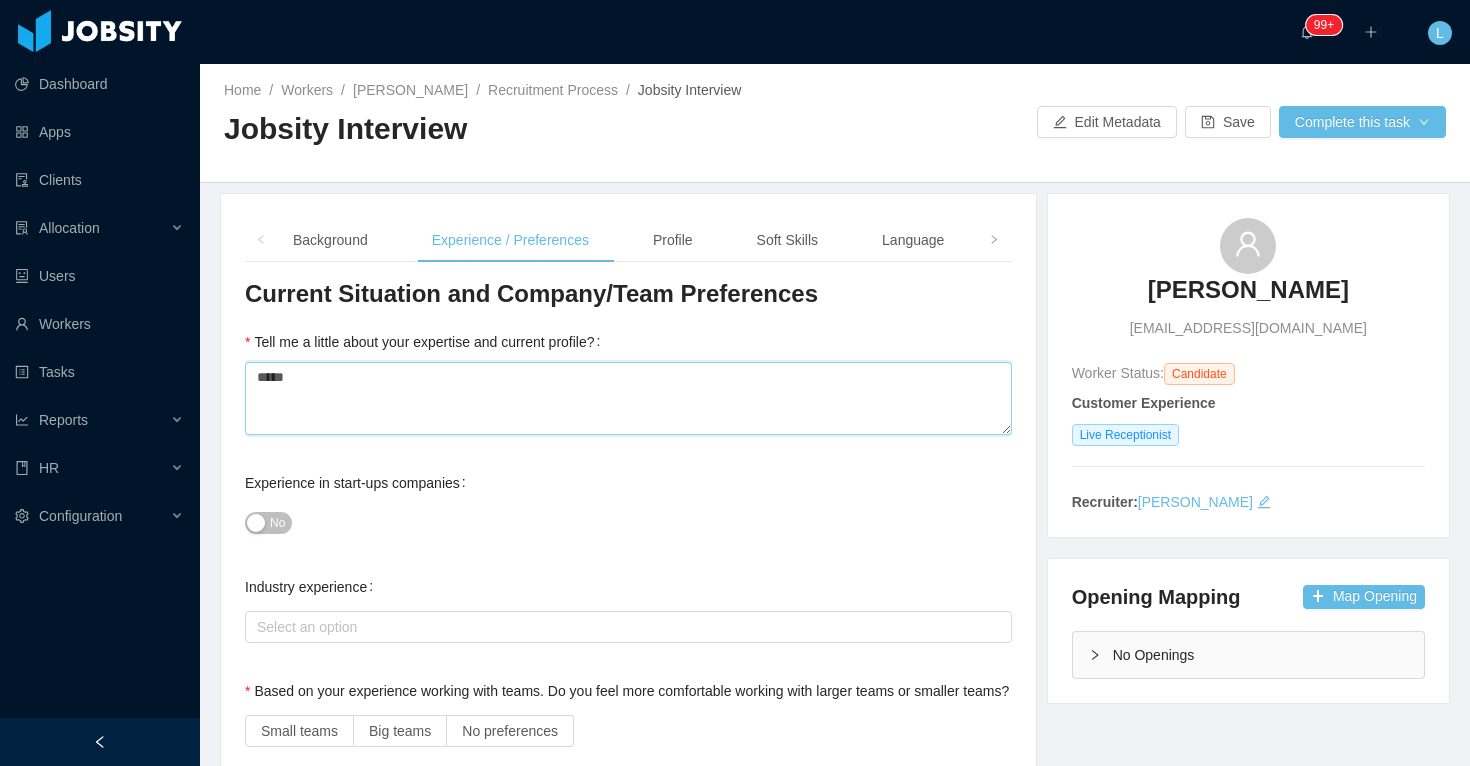 type 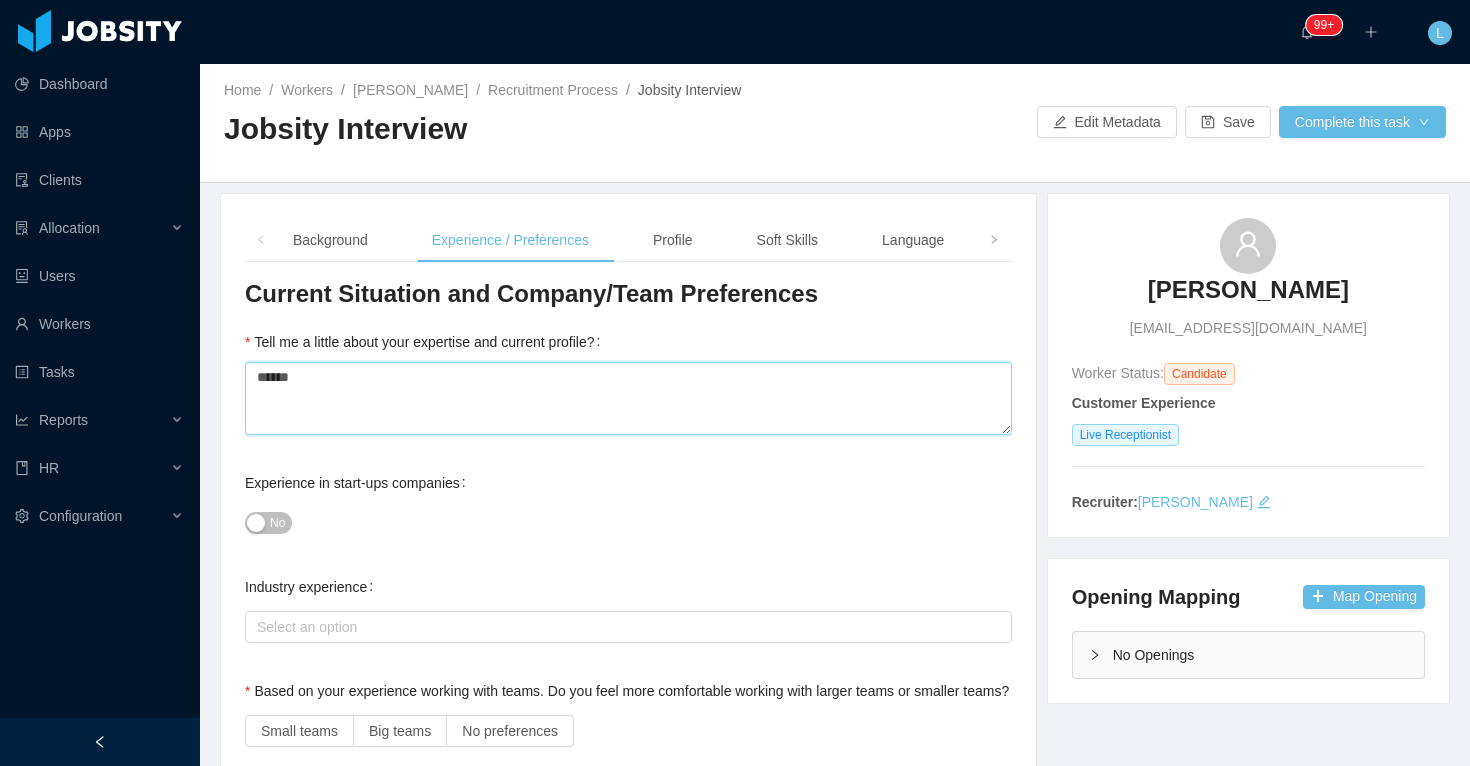 type 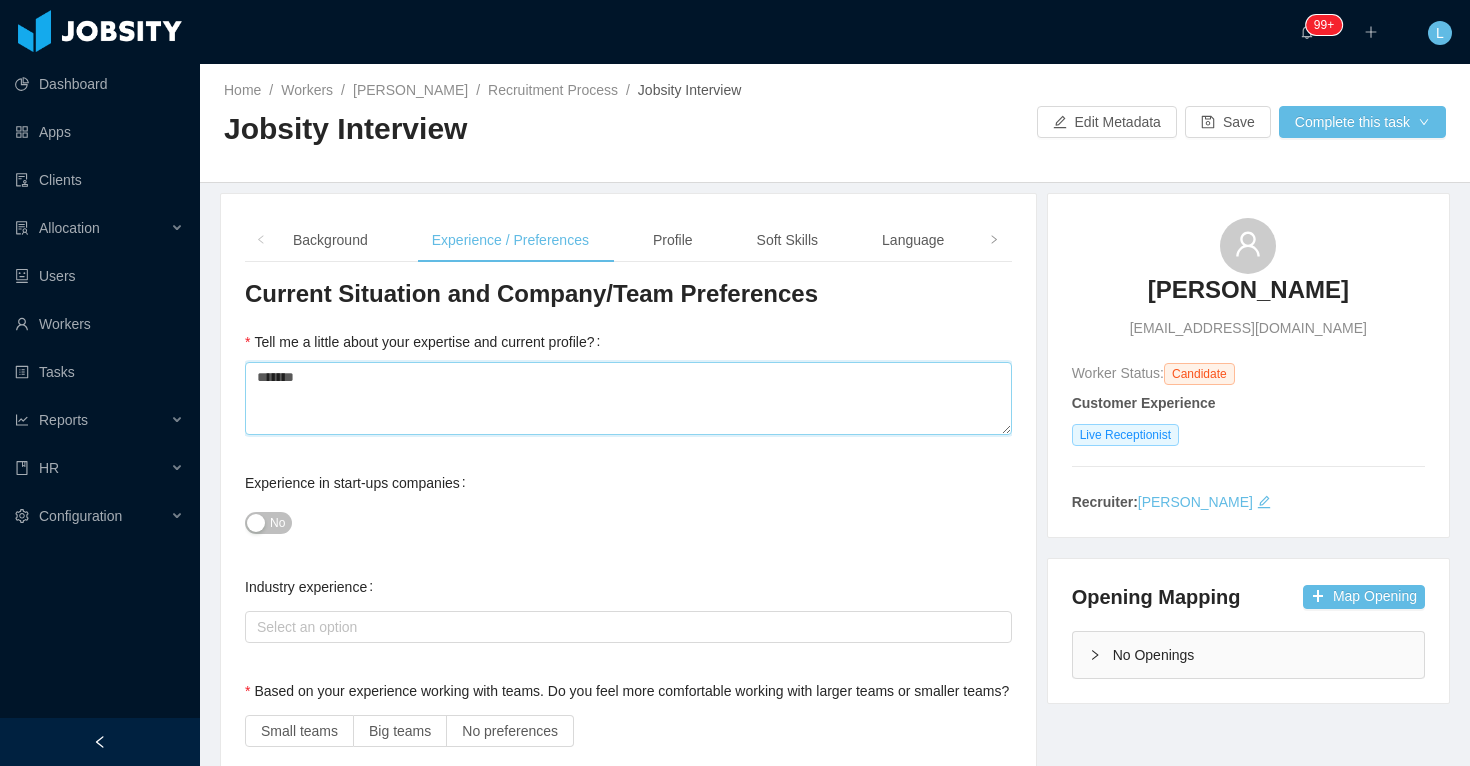 type 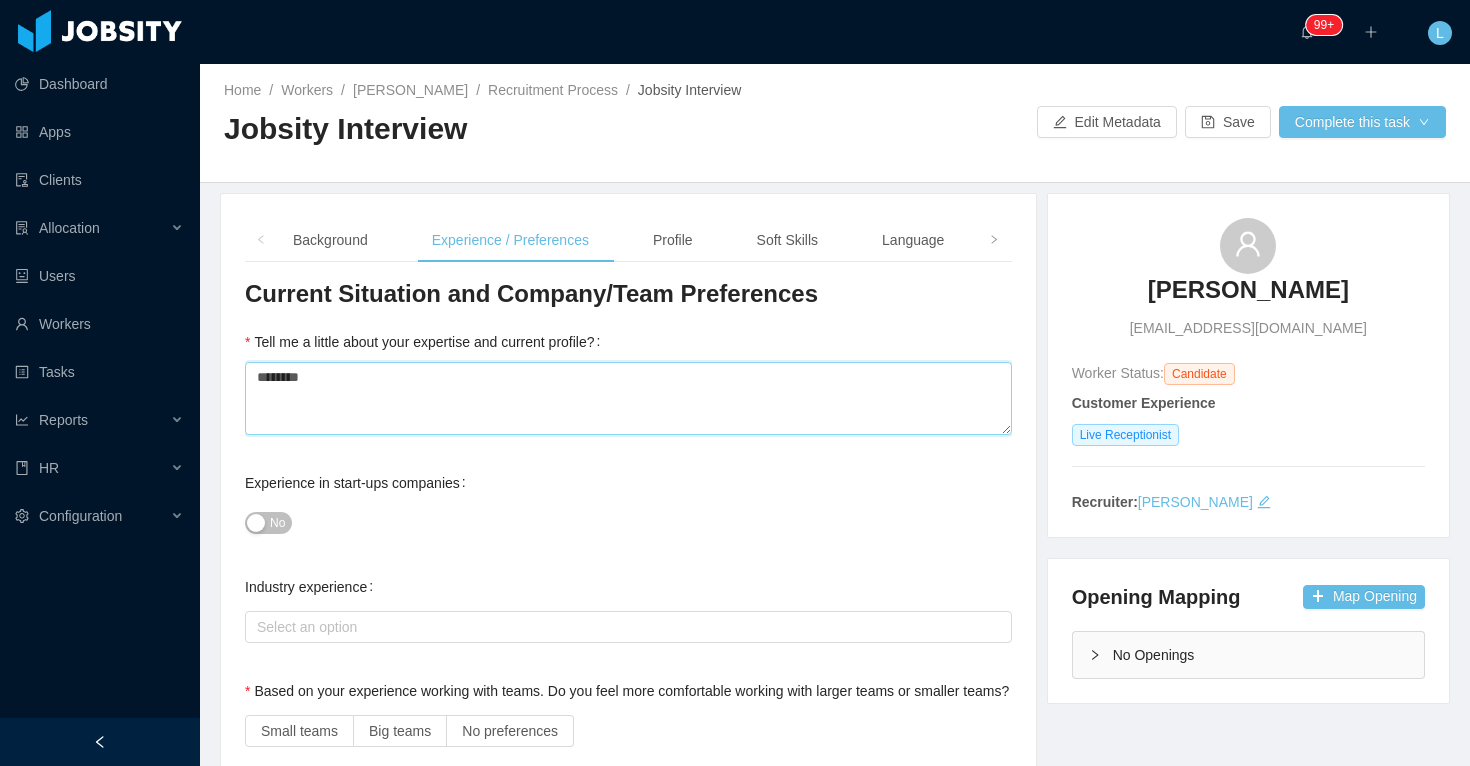 type 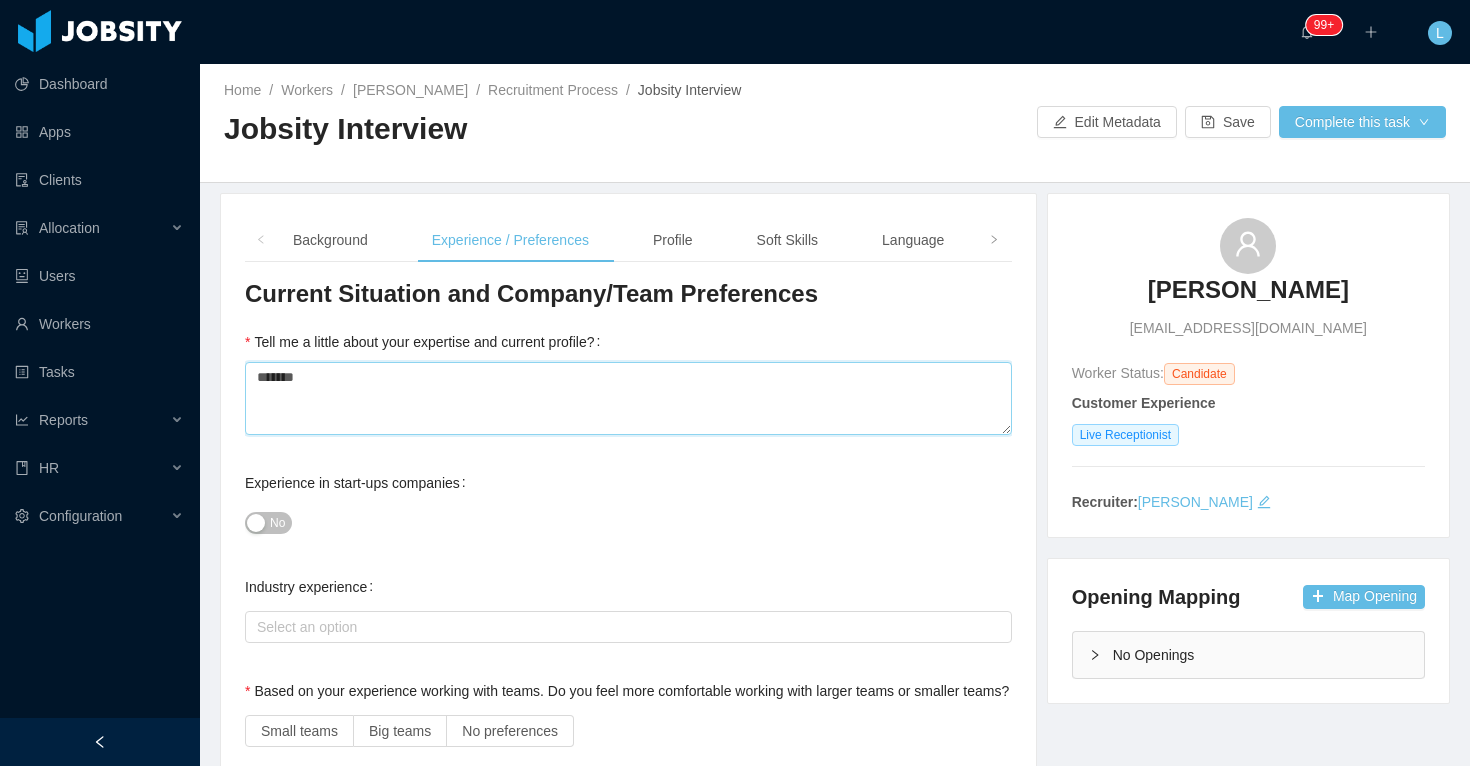 type 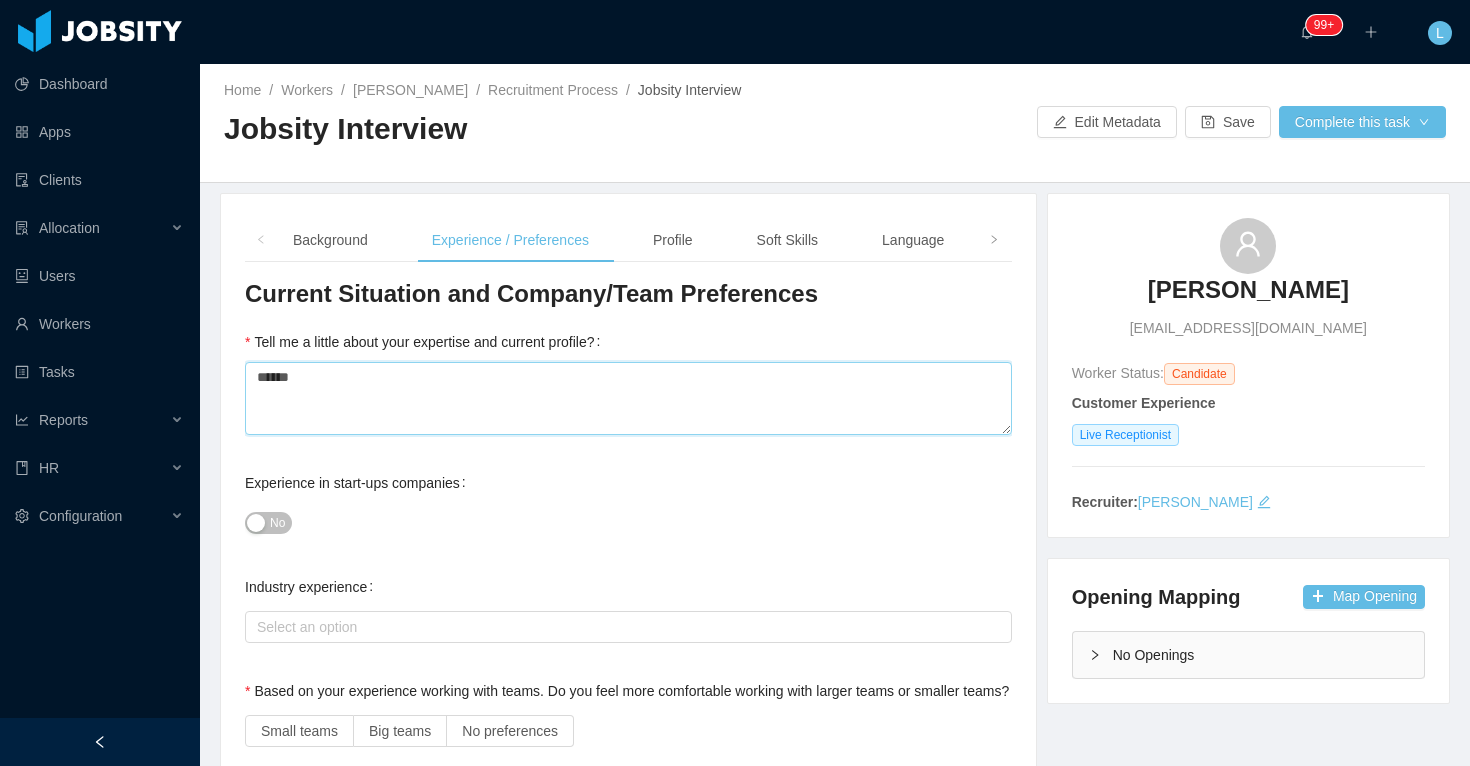type 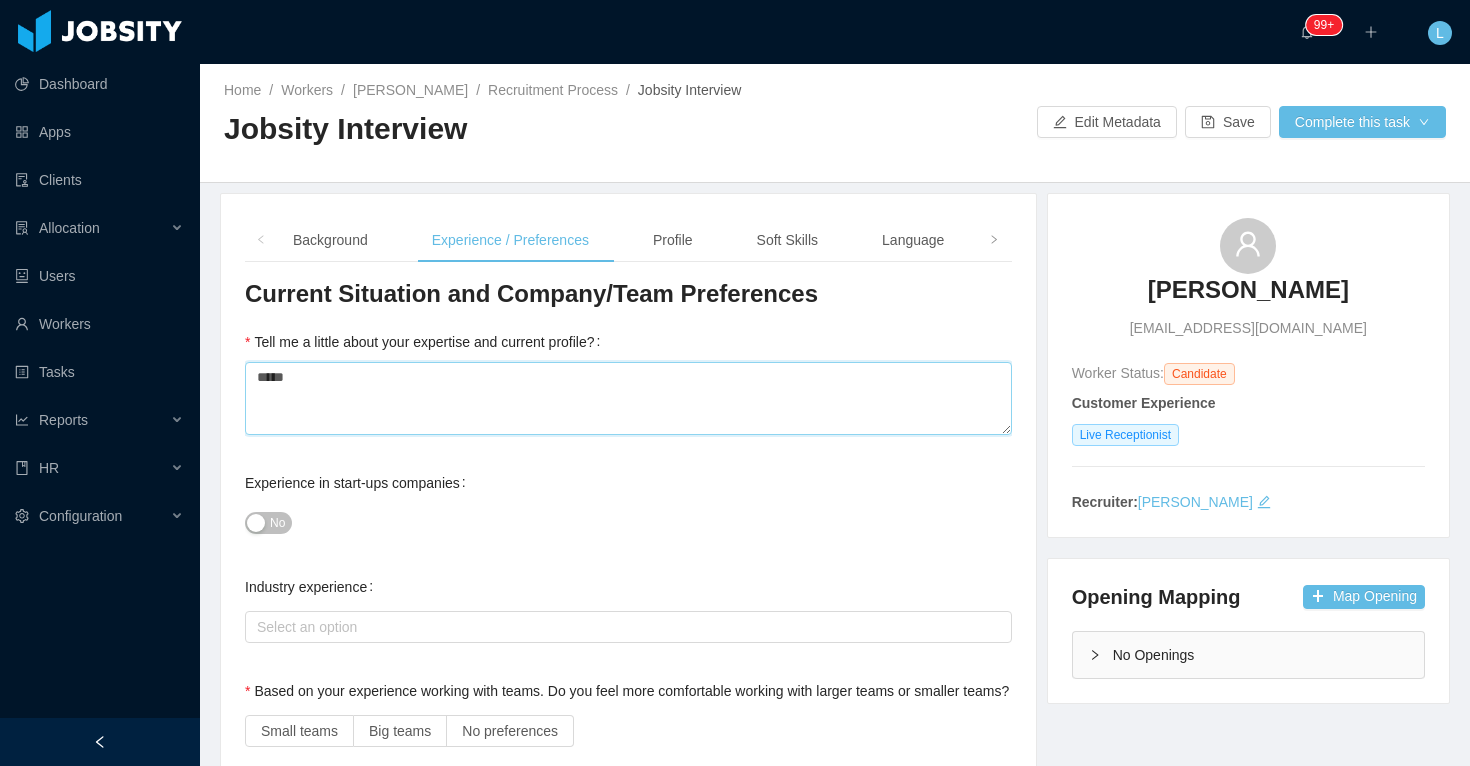 type 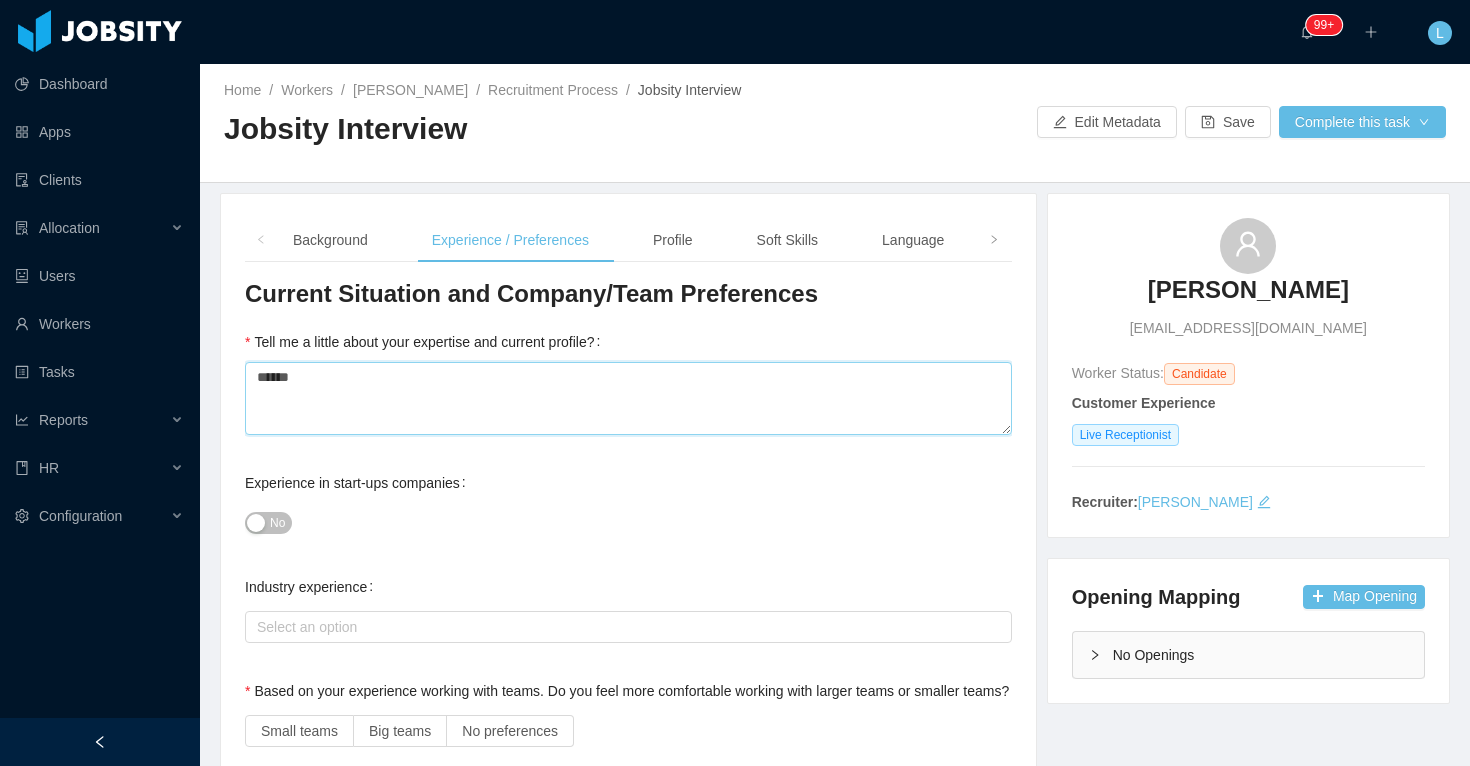 type 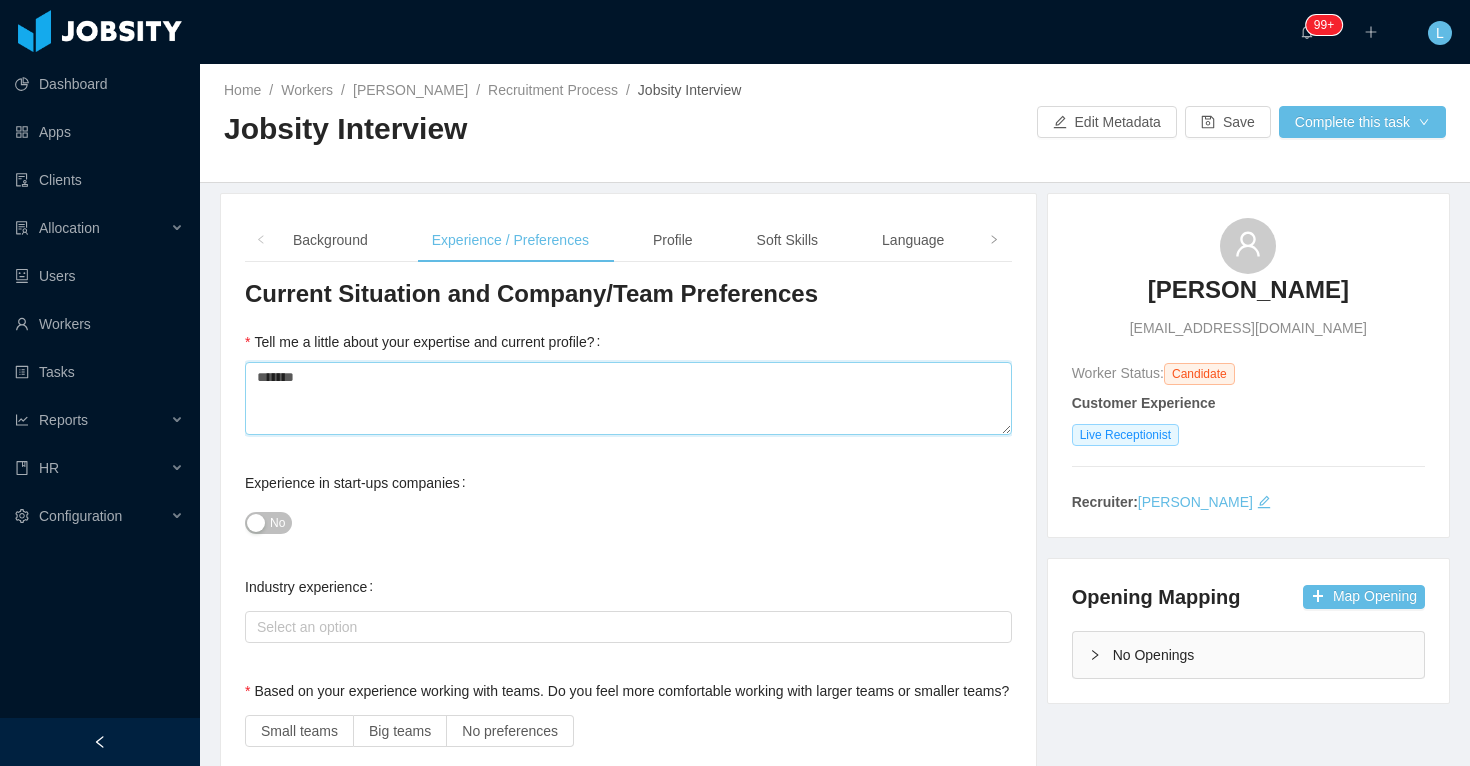 type 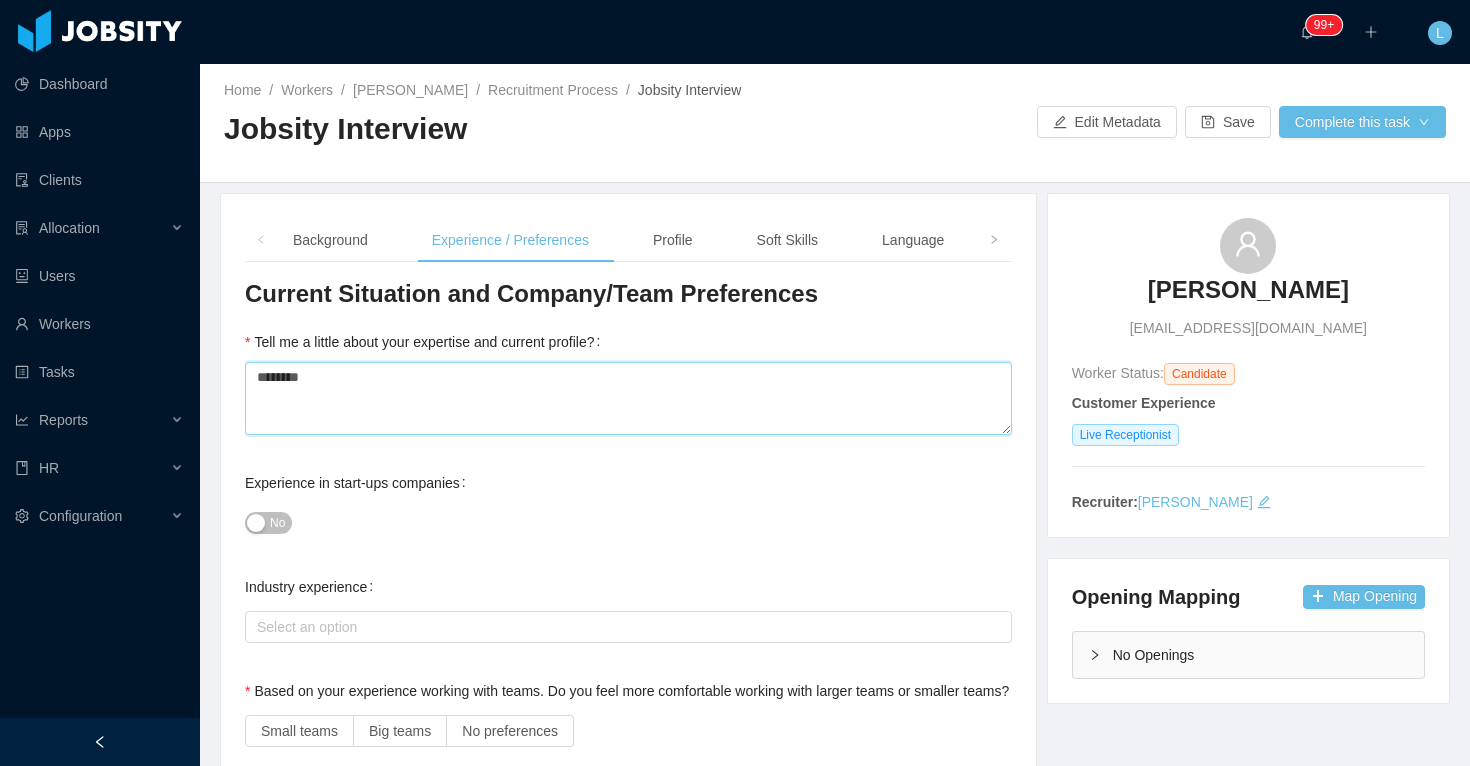 type 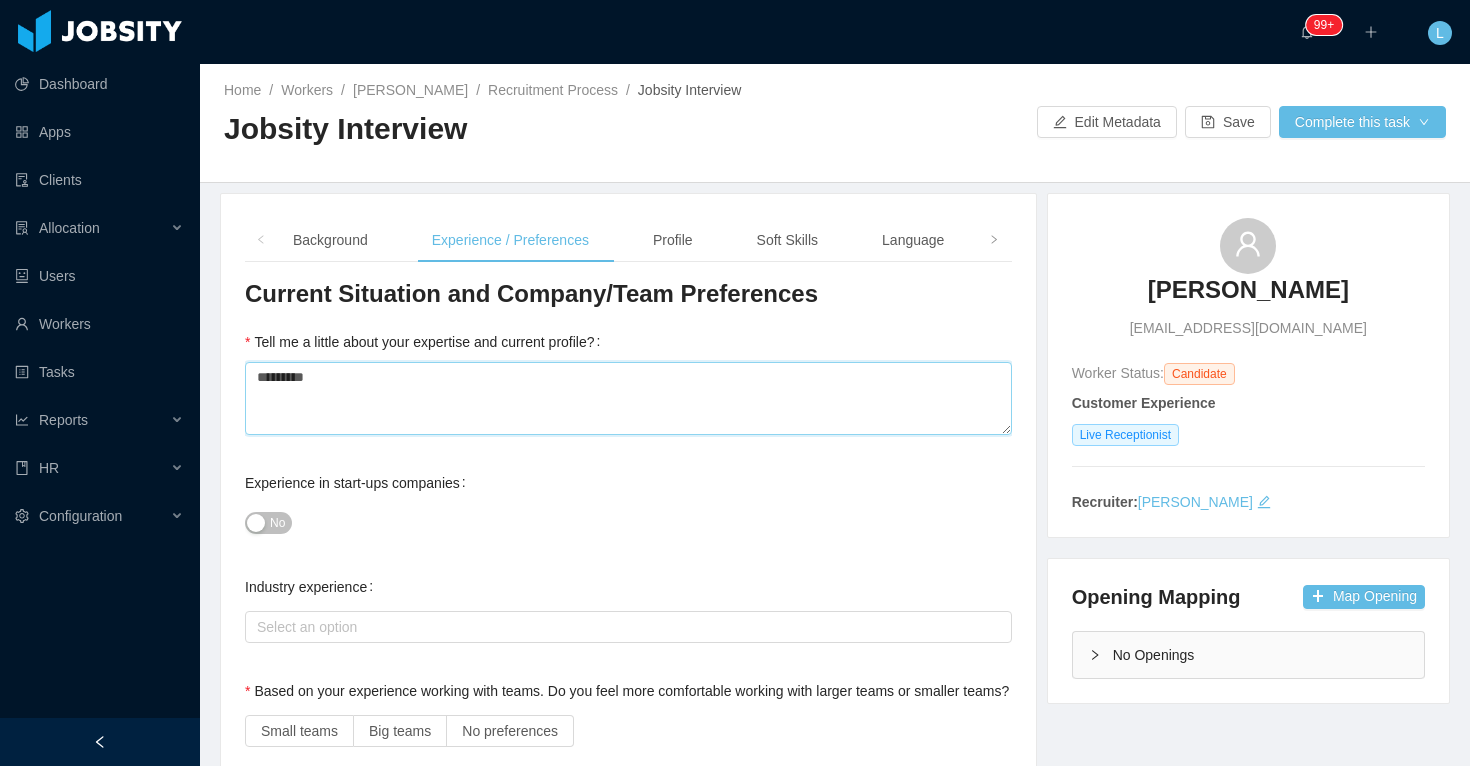 type 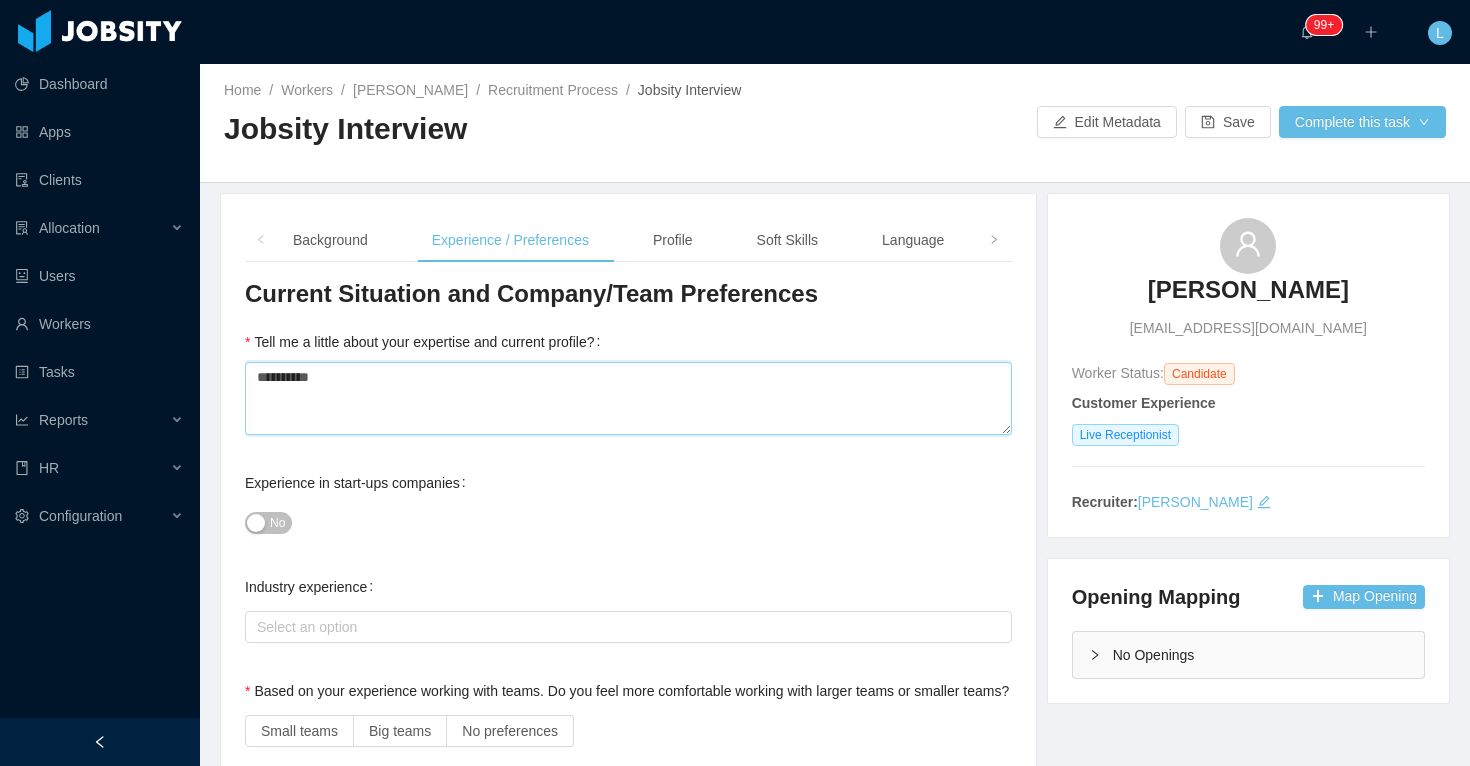 type on "**********" 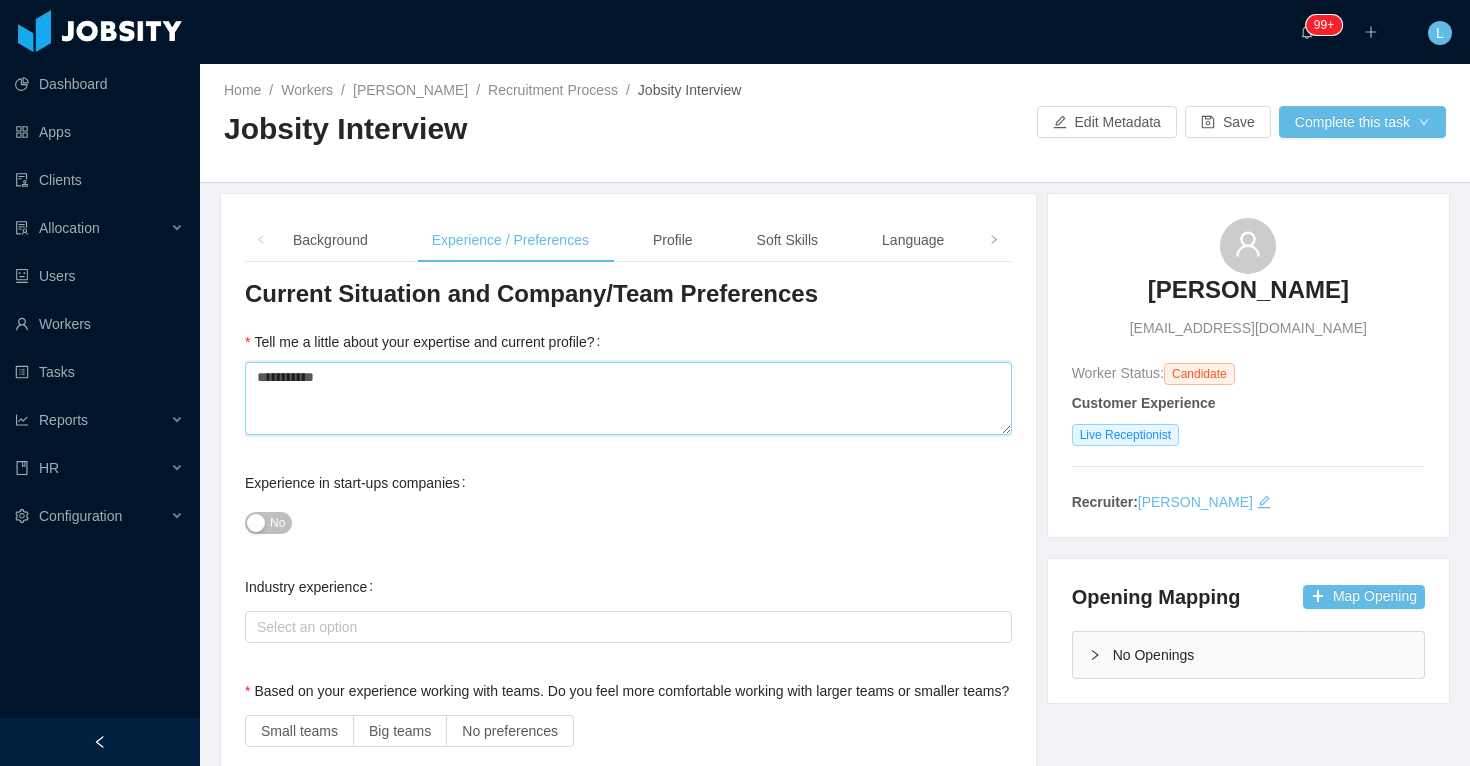 type 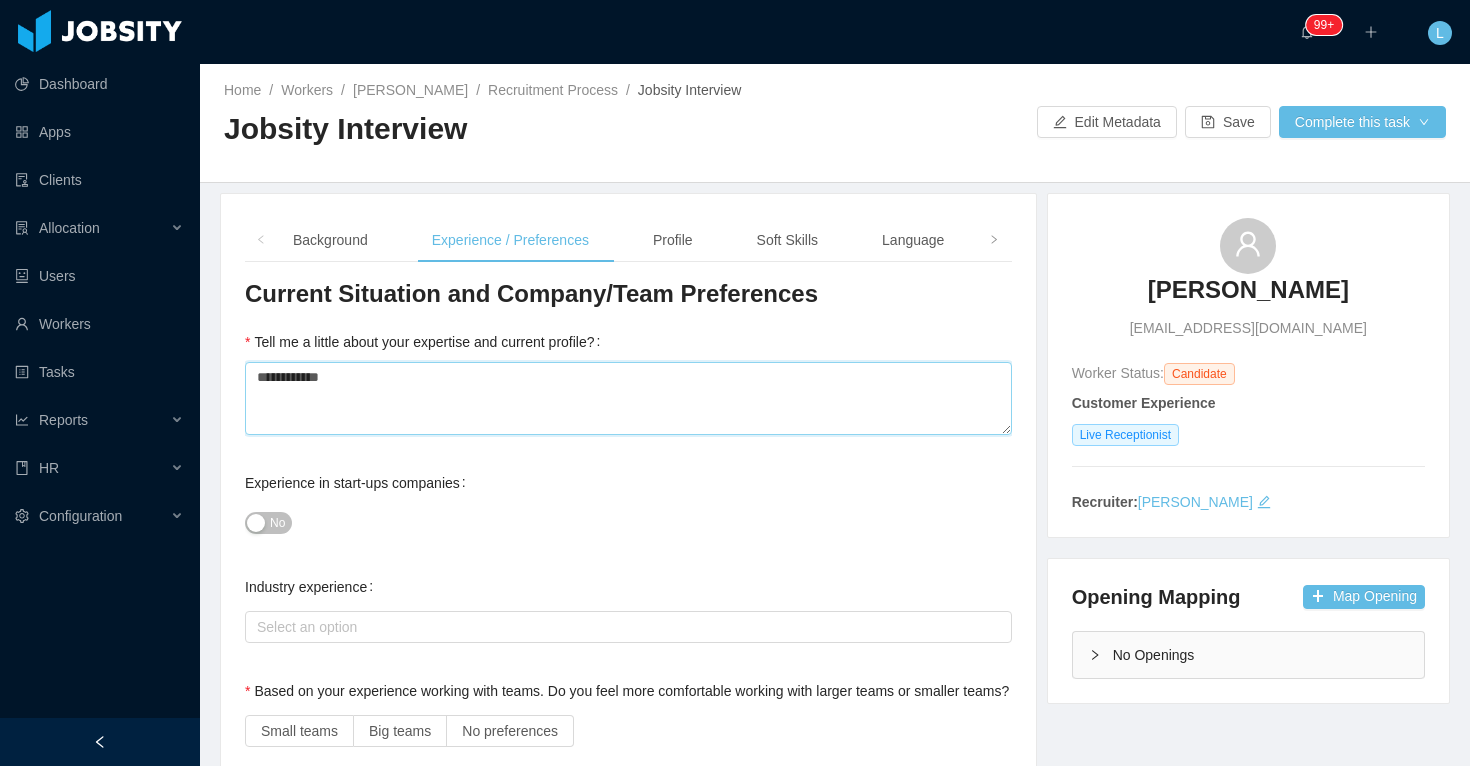 type on "**********" 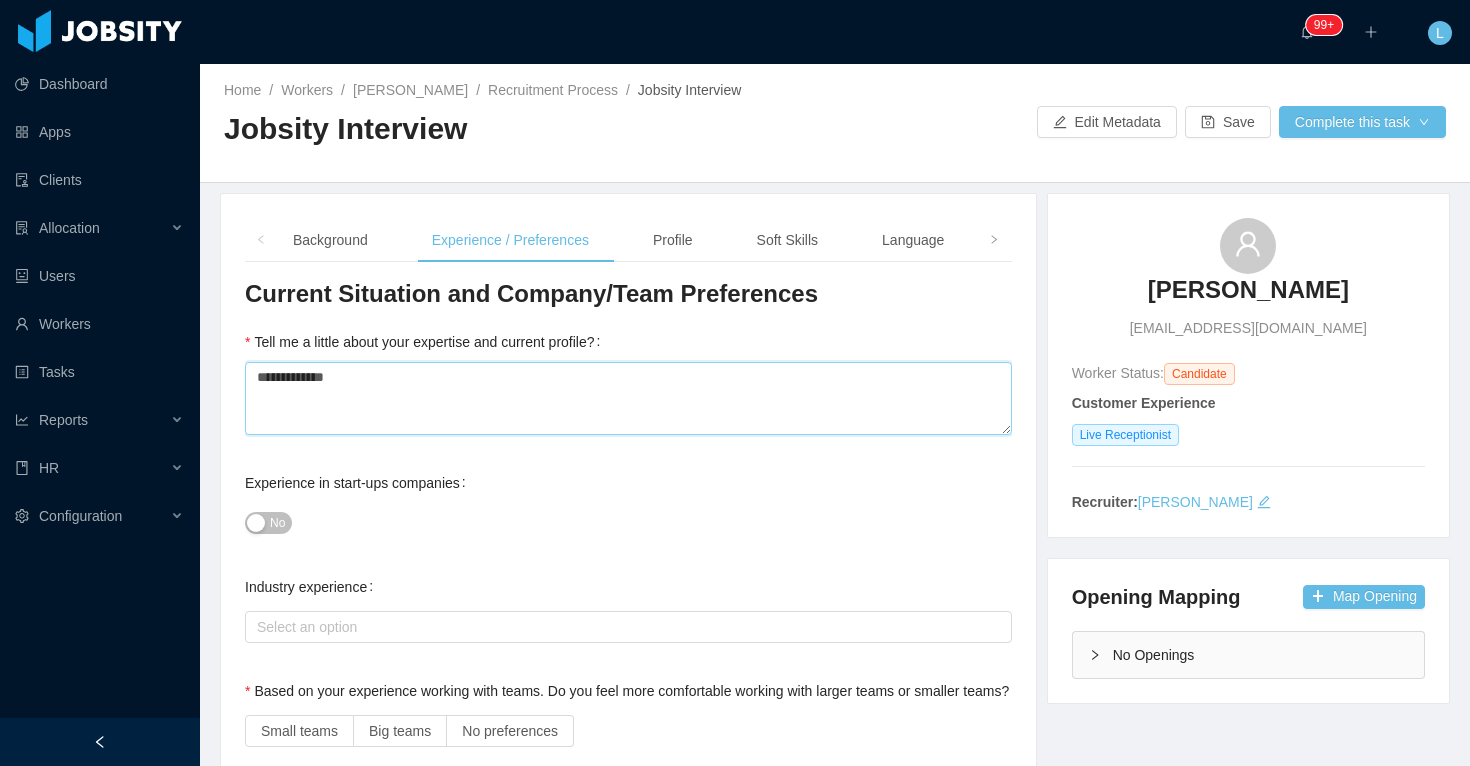 type 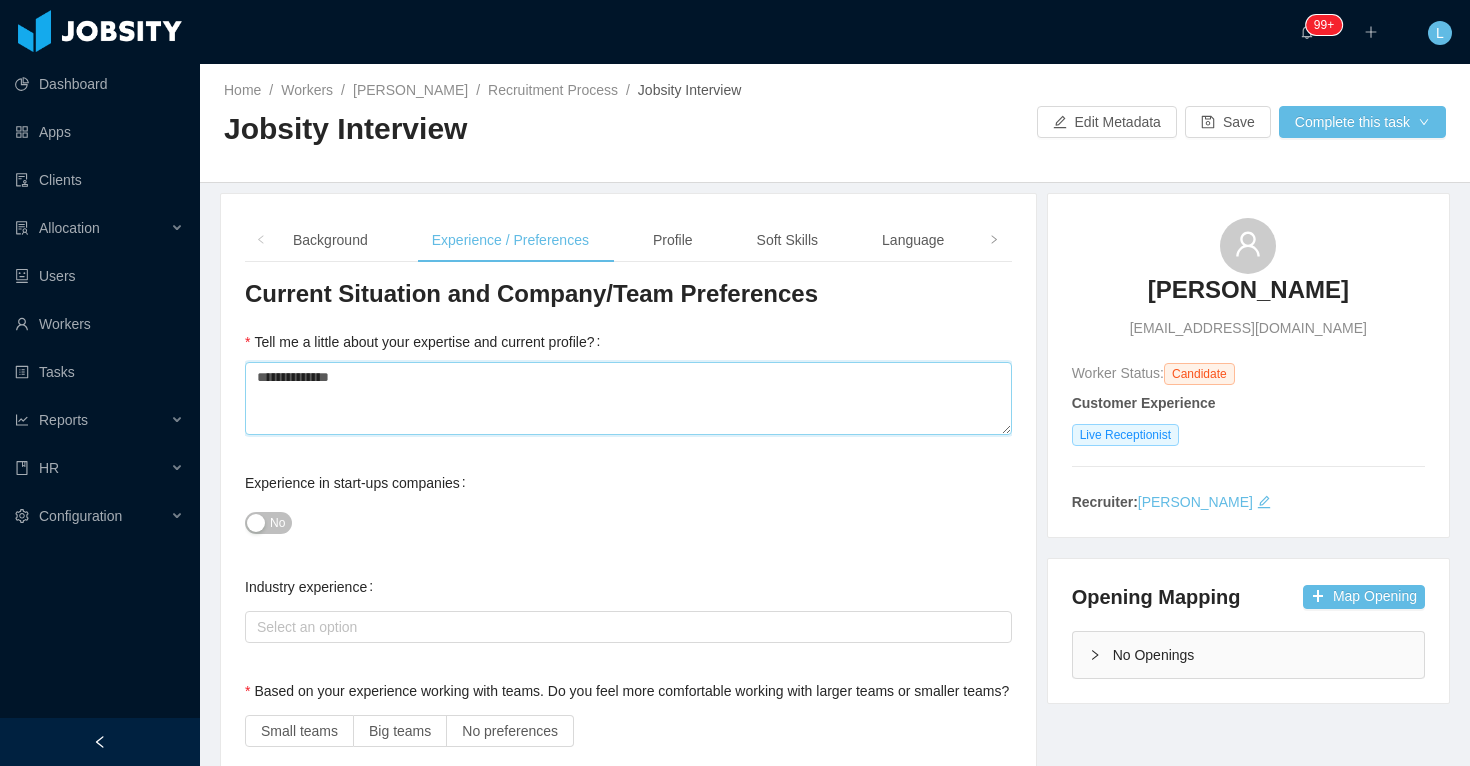 type 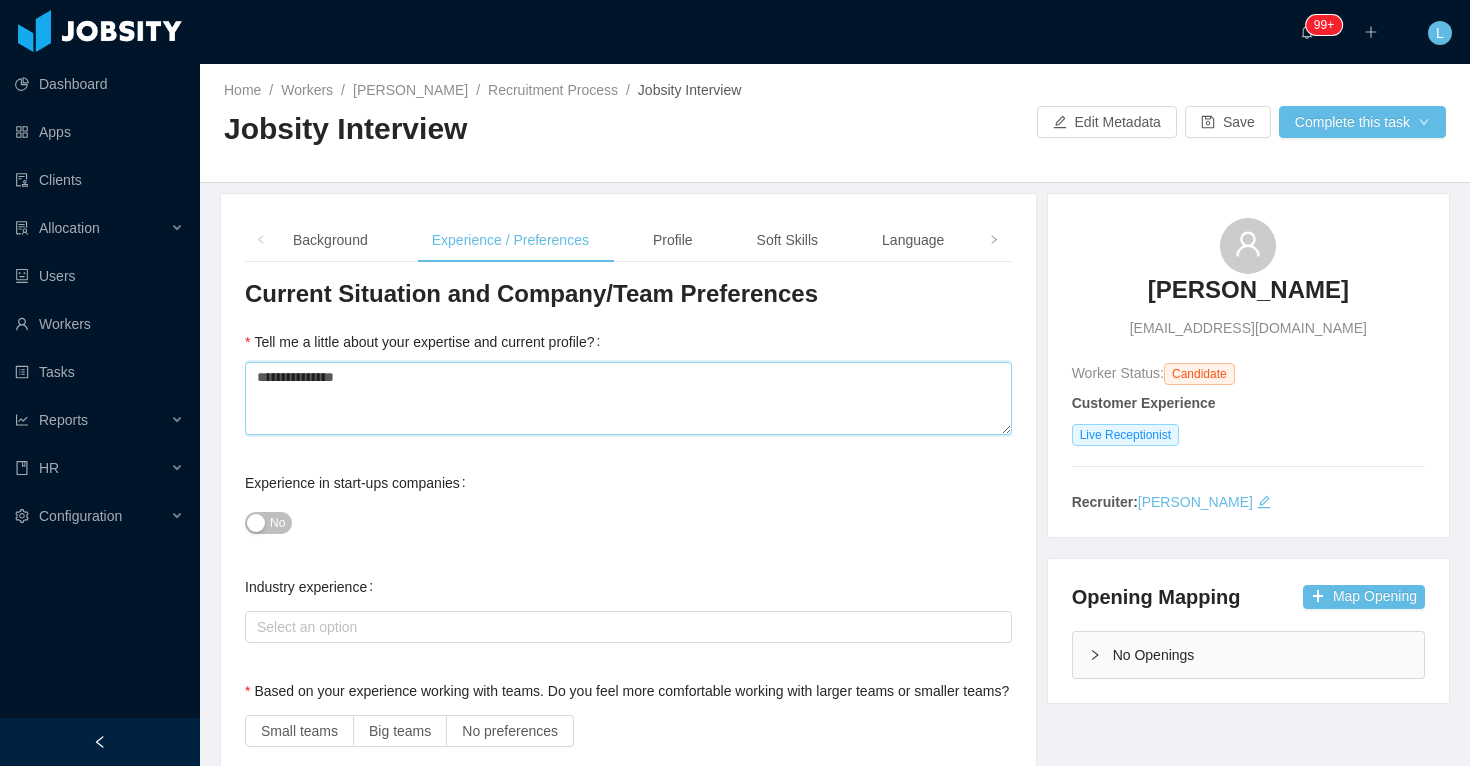 type 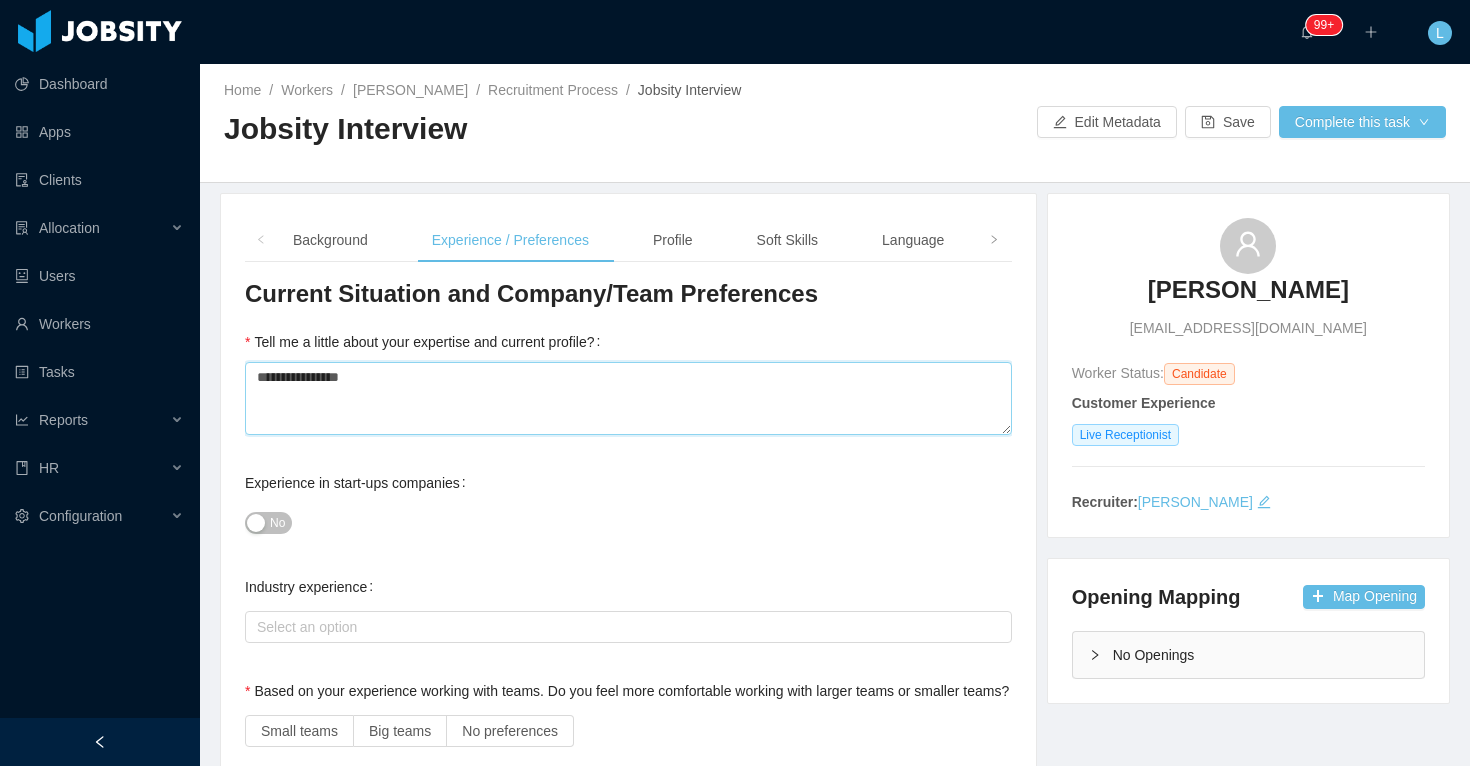 type 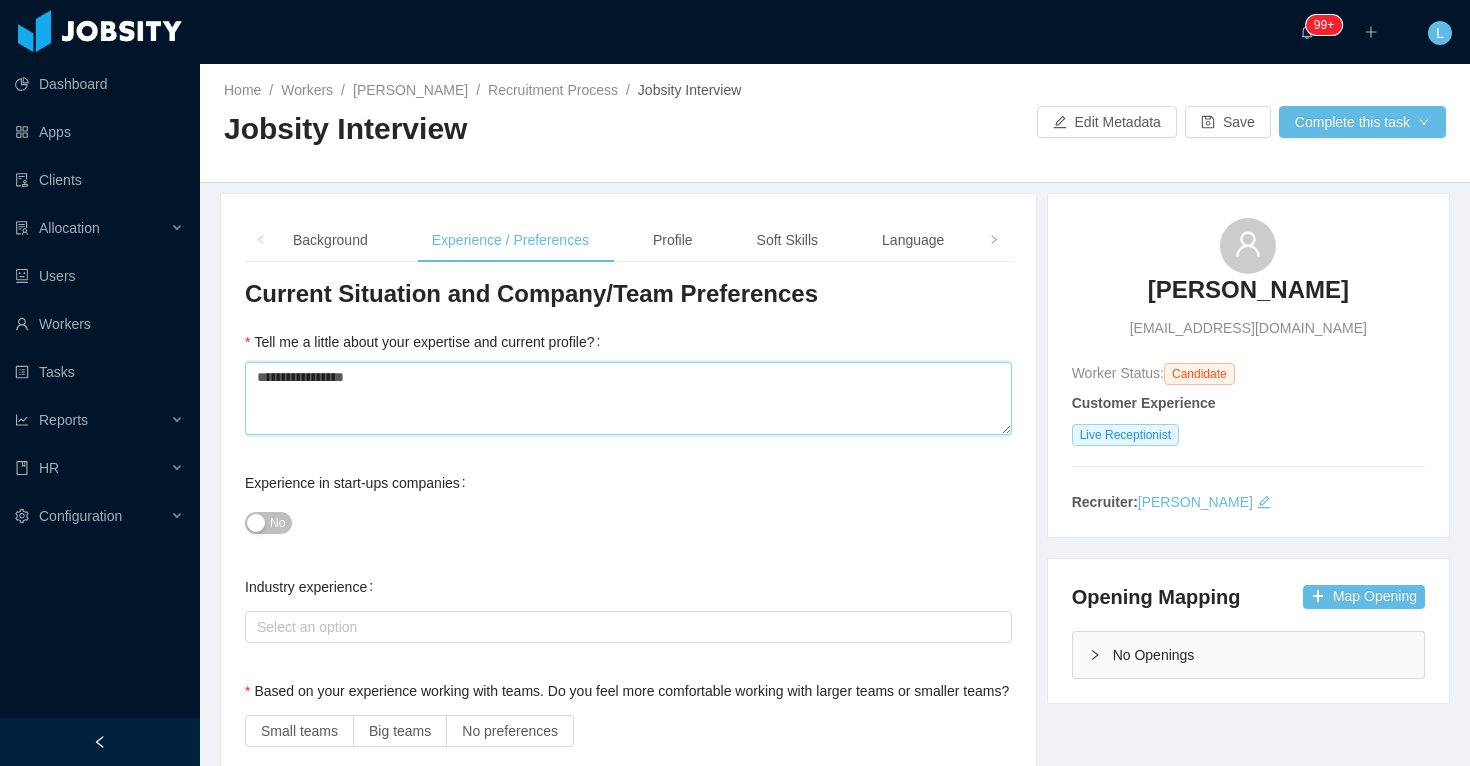 type 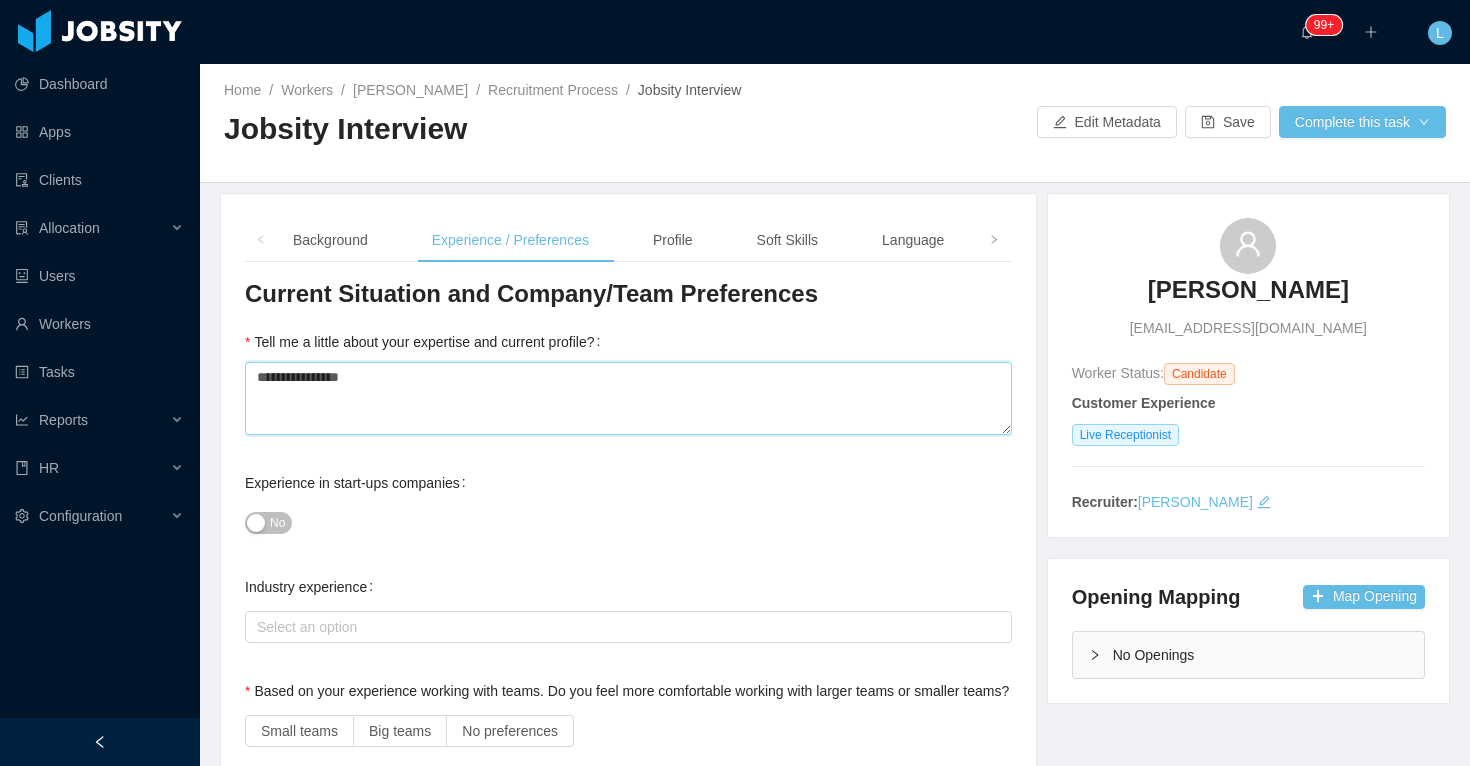 type 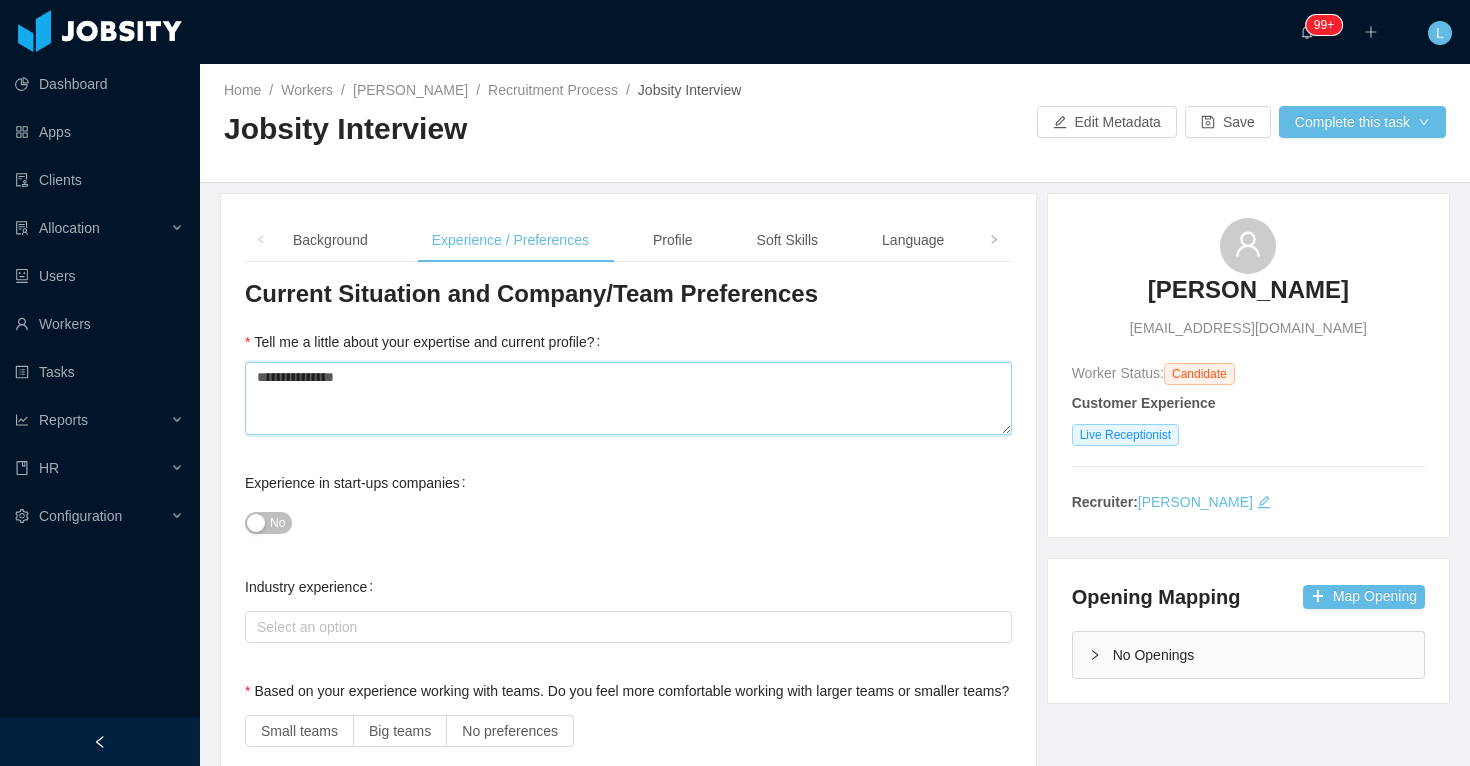 type 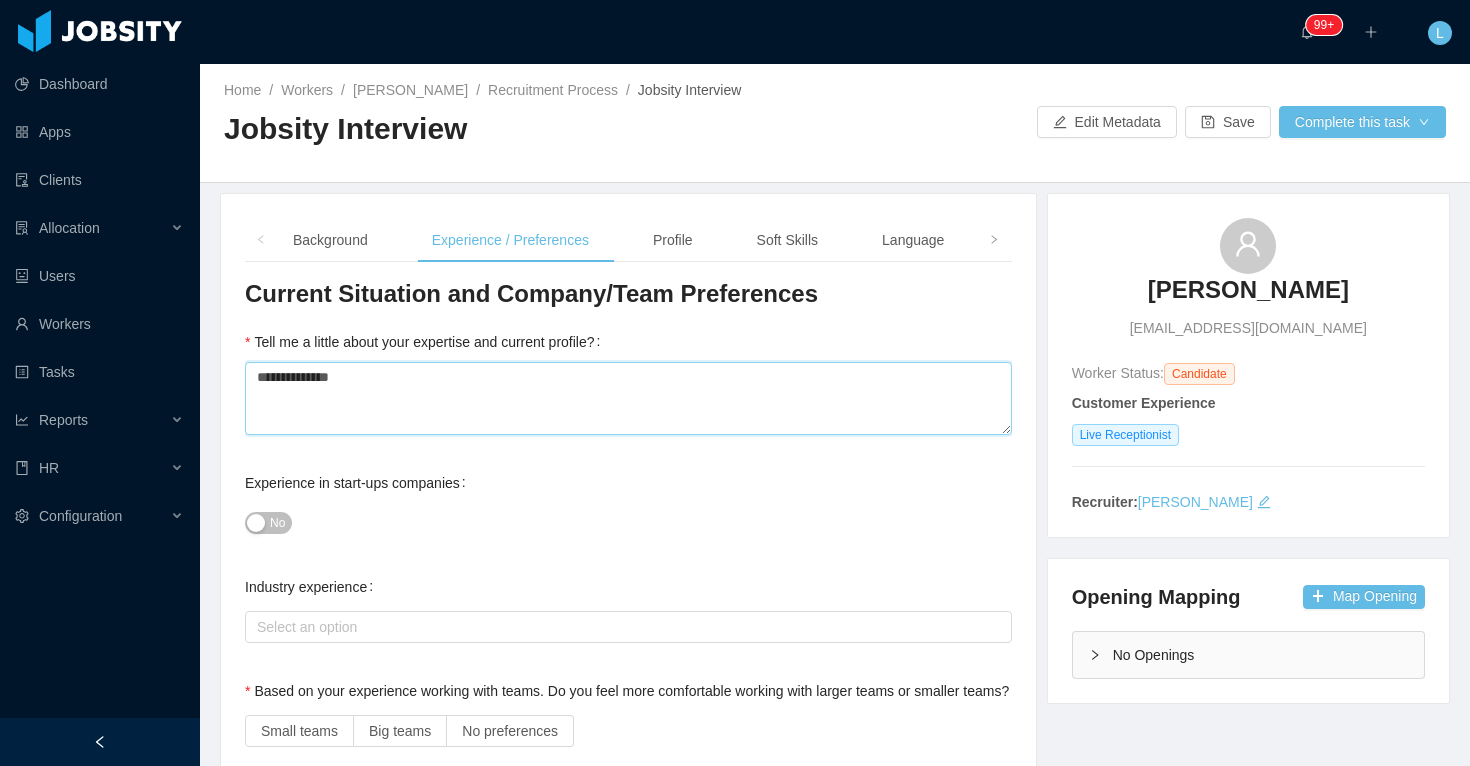 type 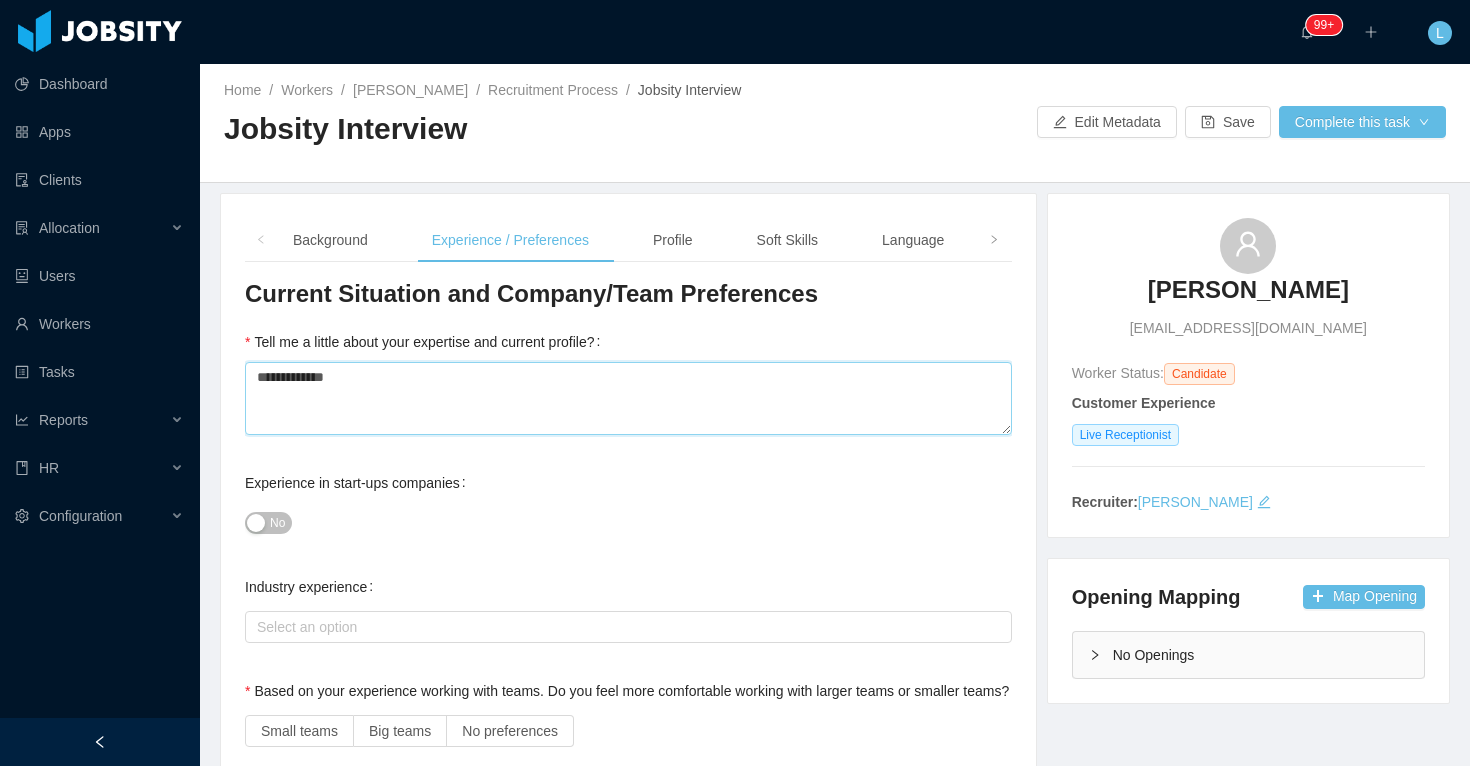 type 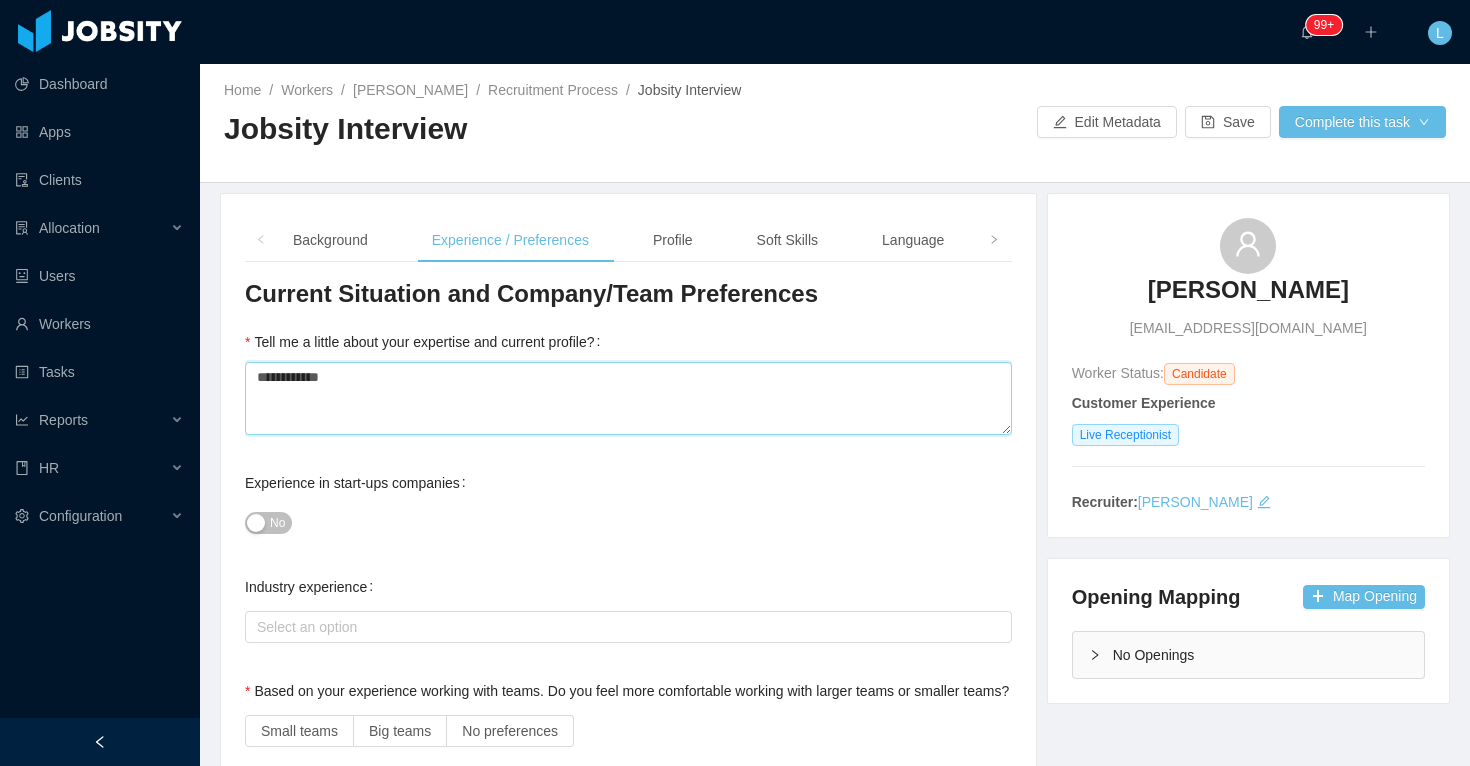 type 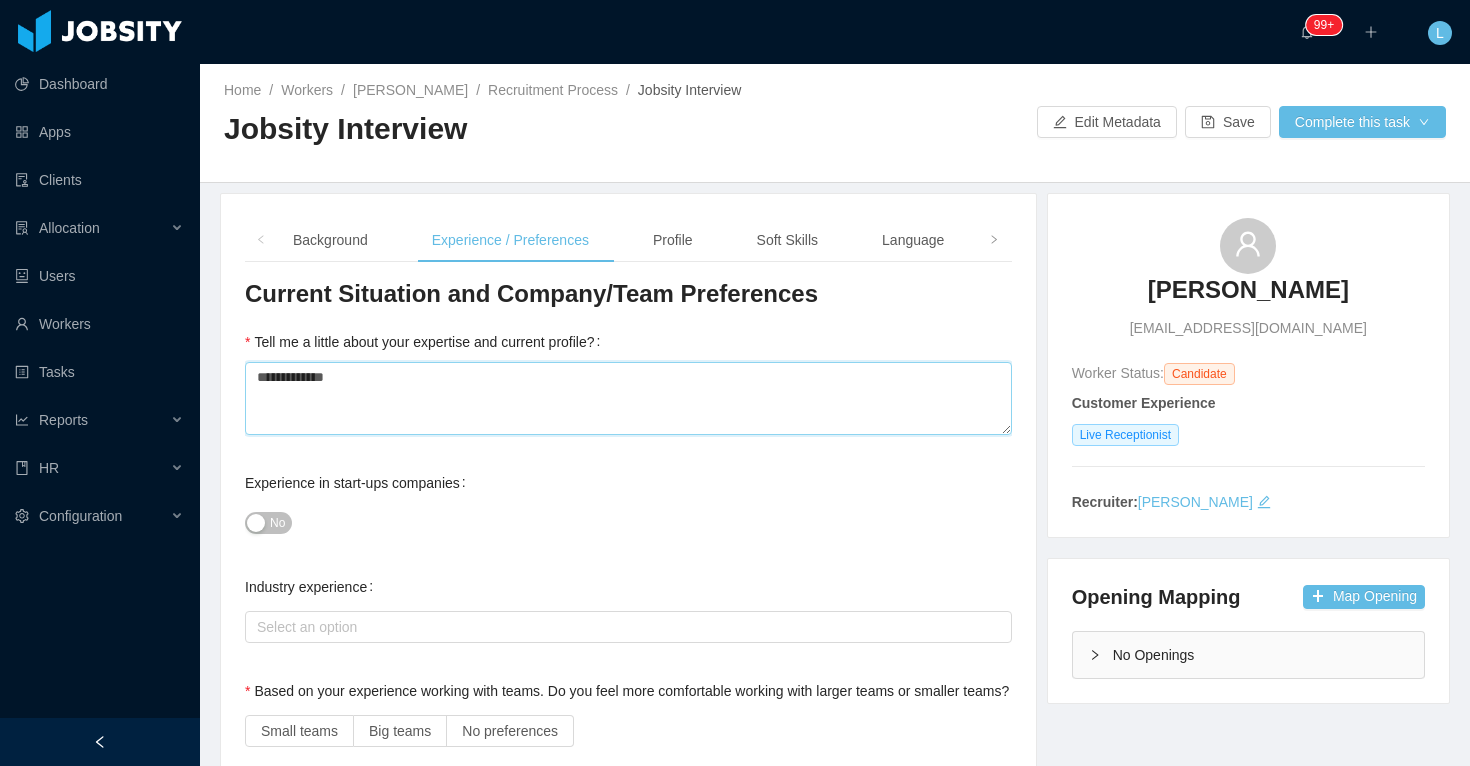 type 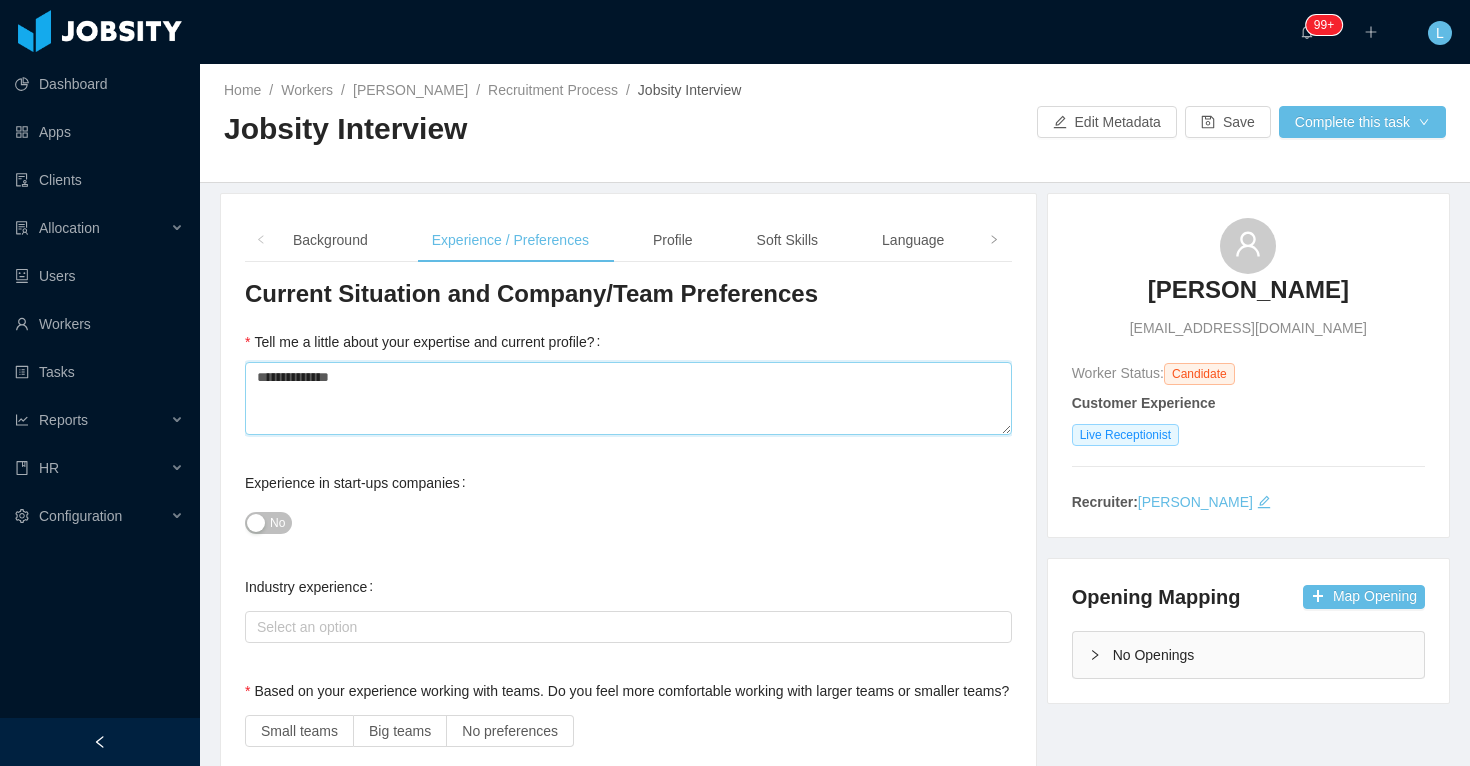 type 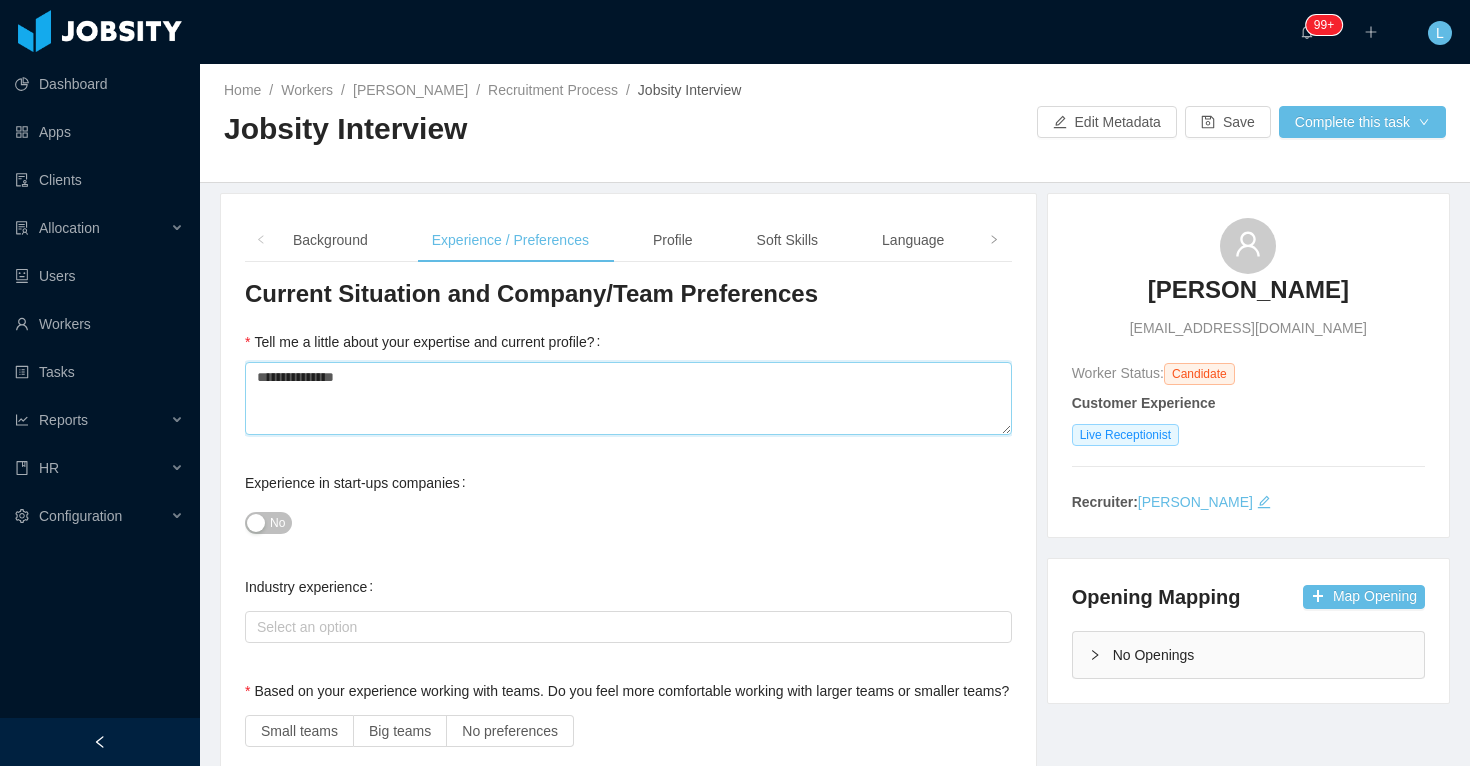 type 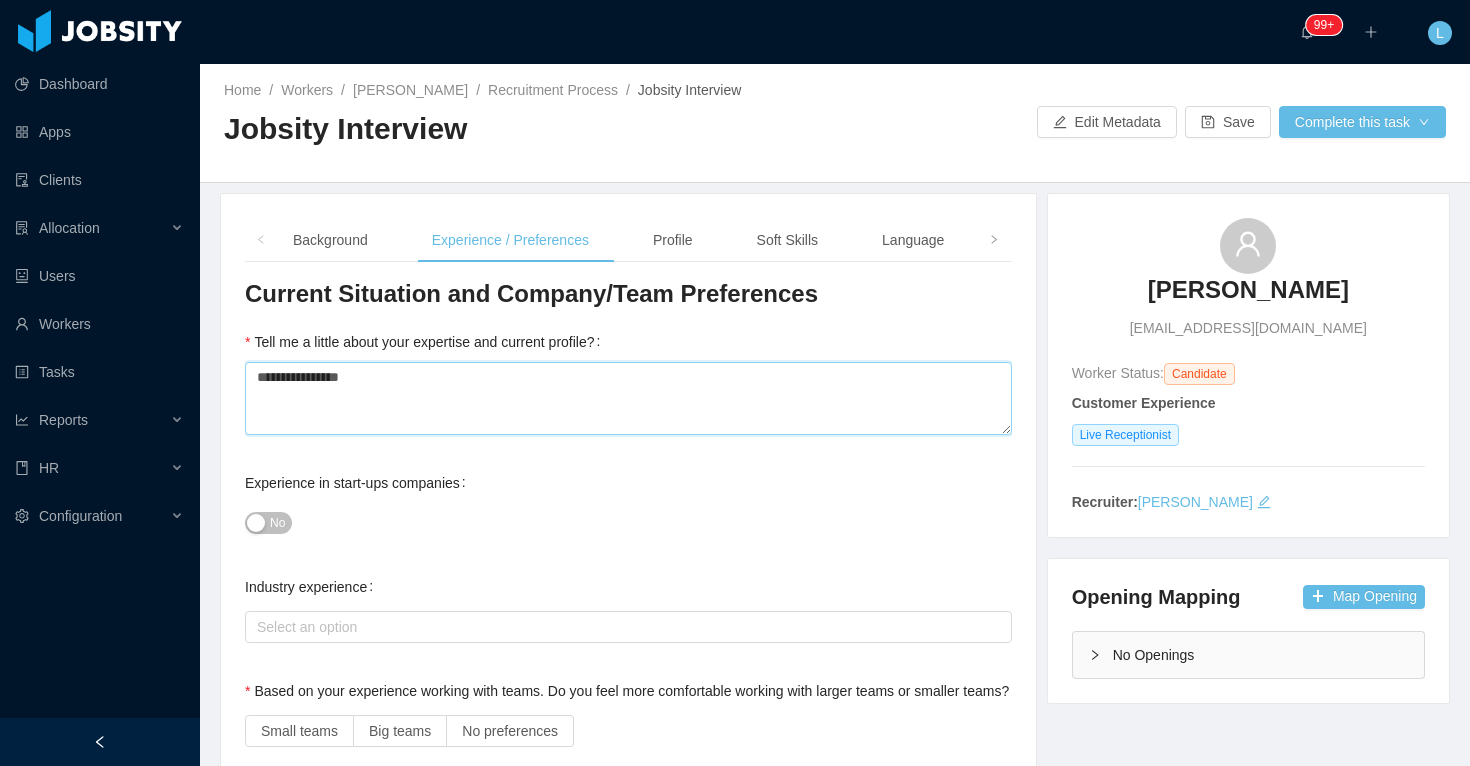 type 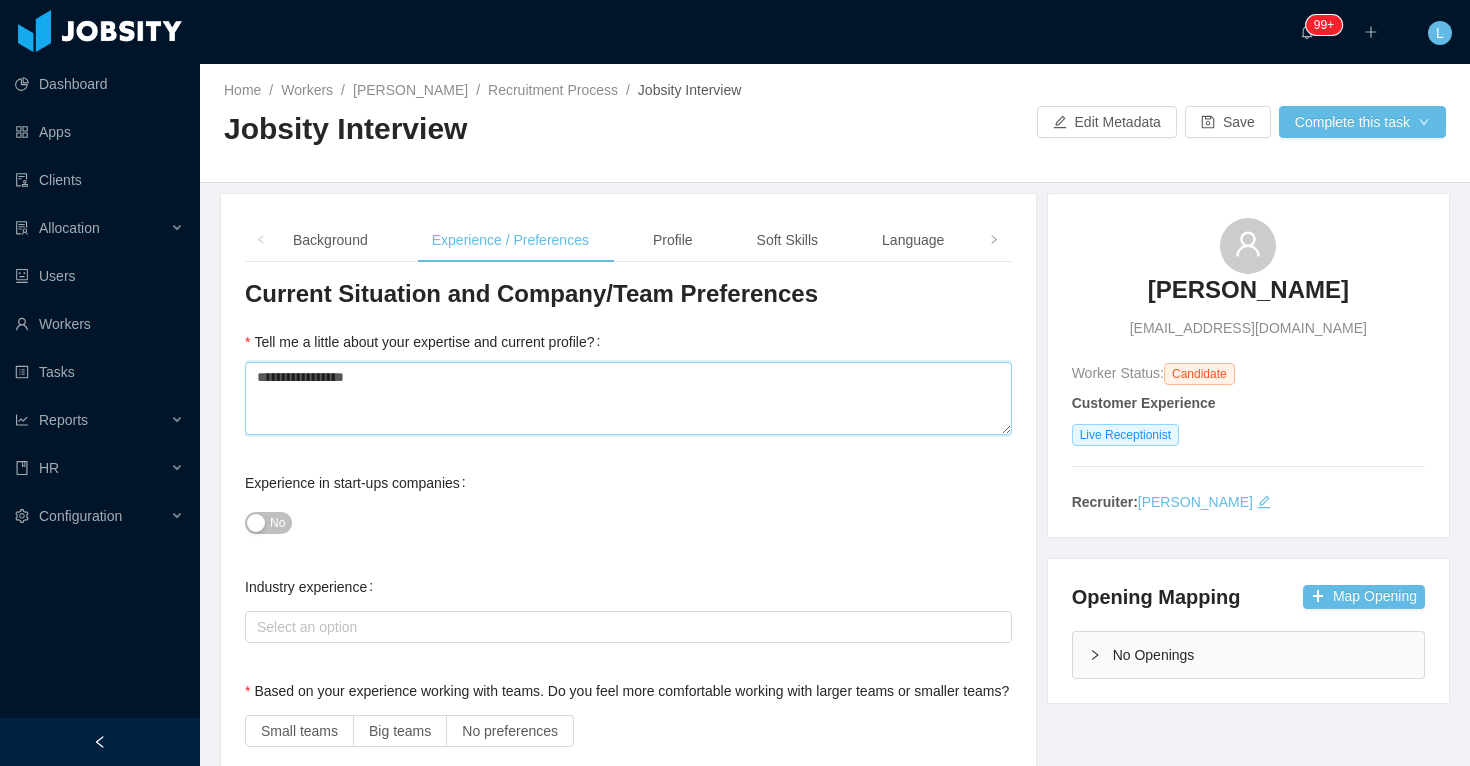 type 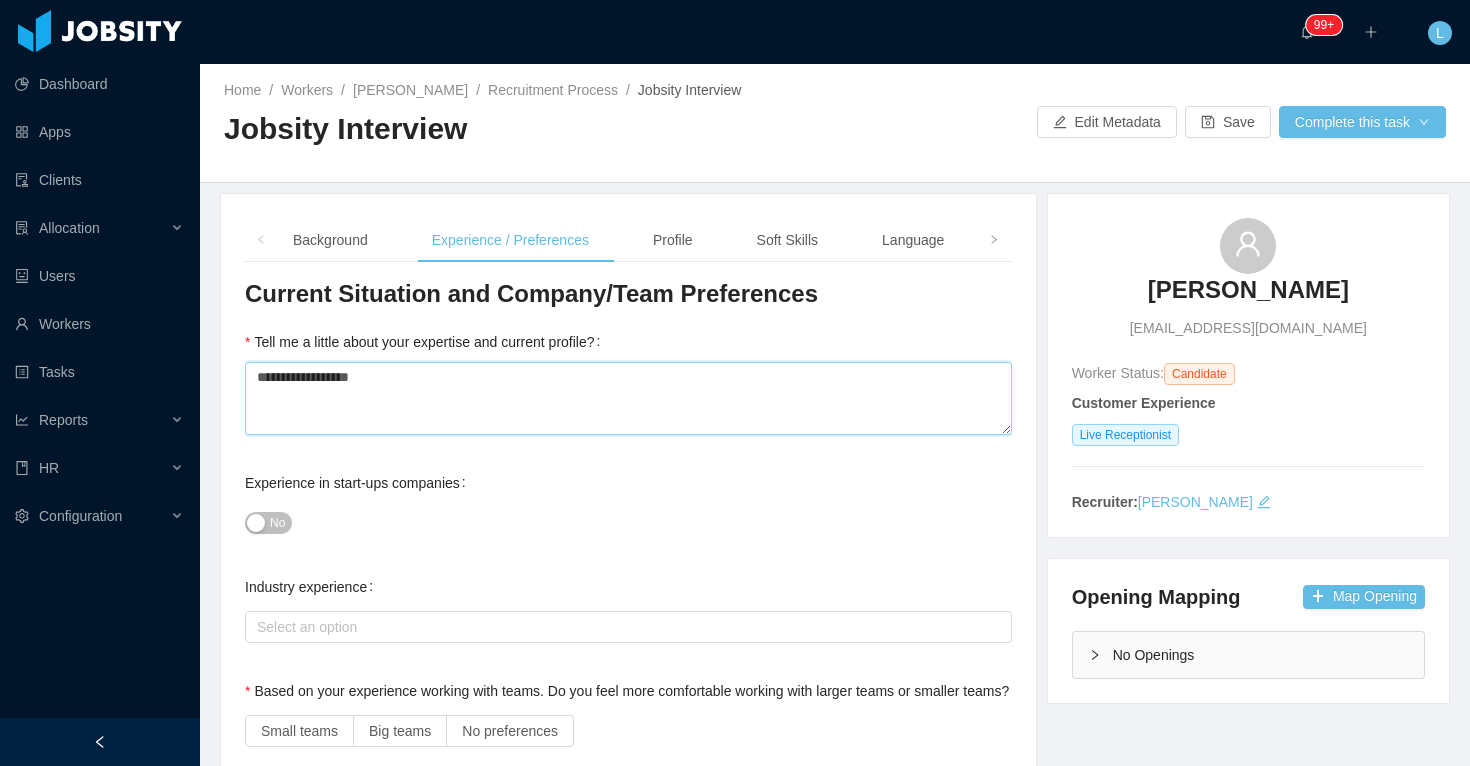 type 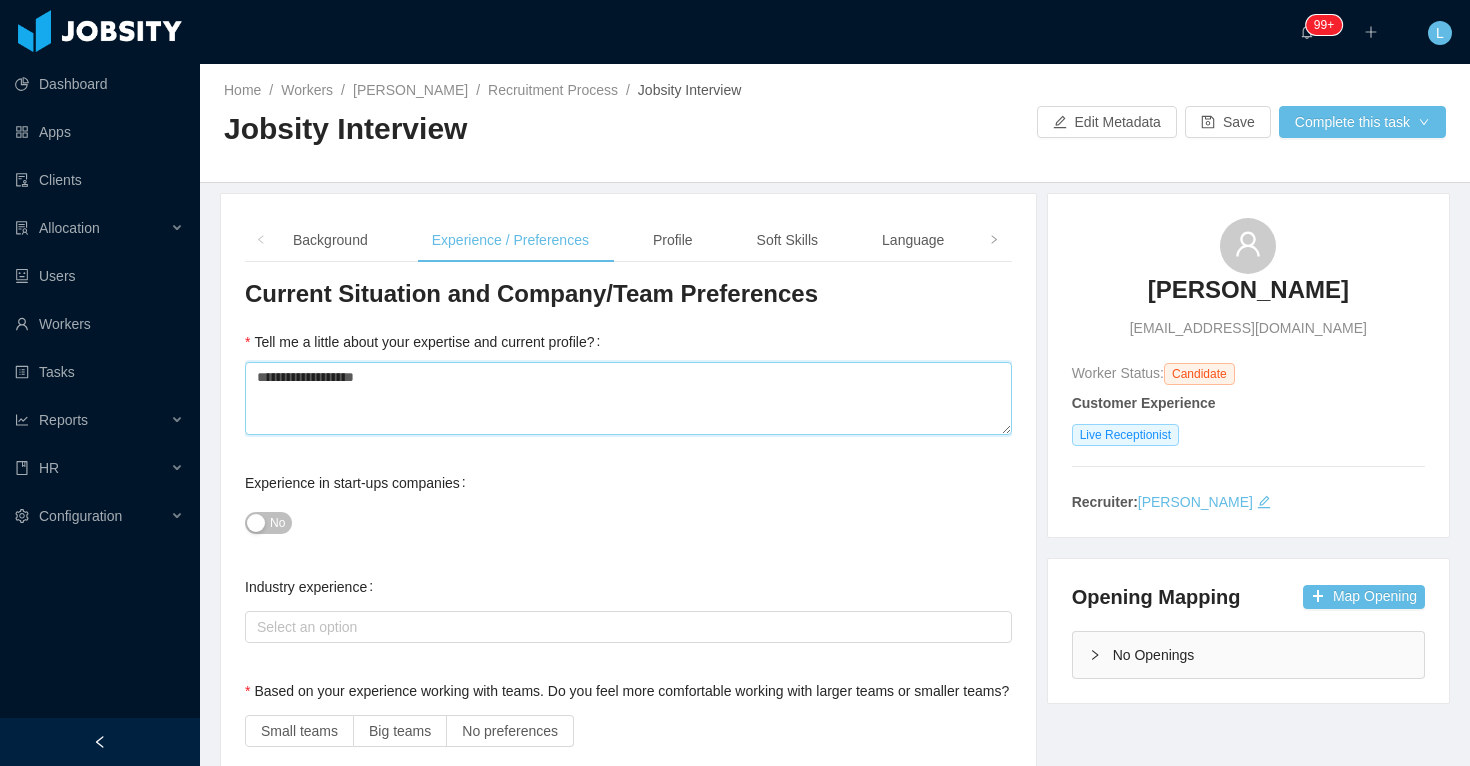 type 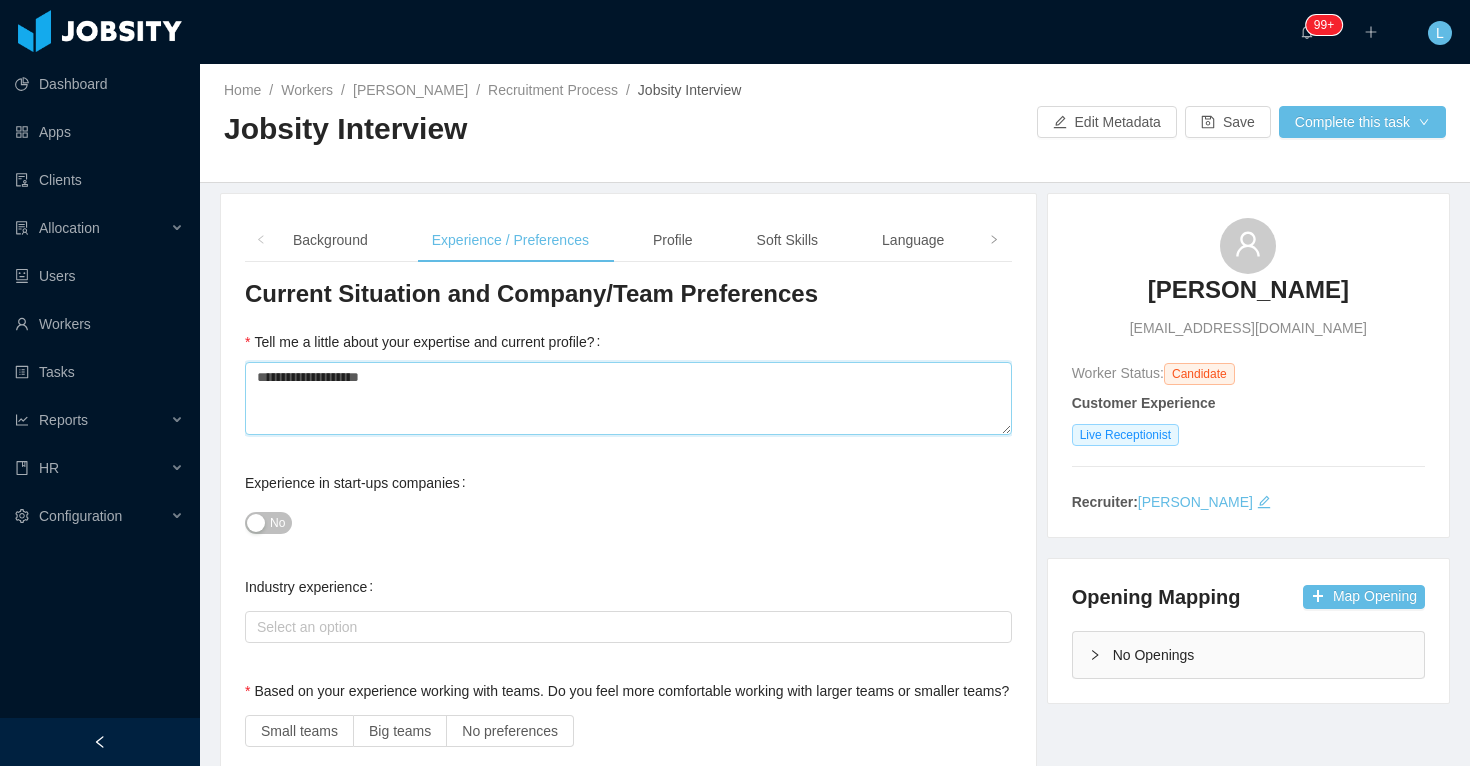 type 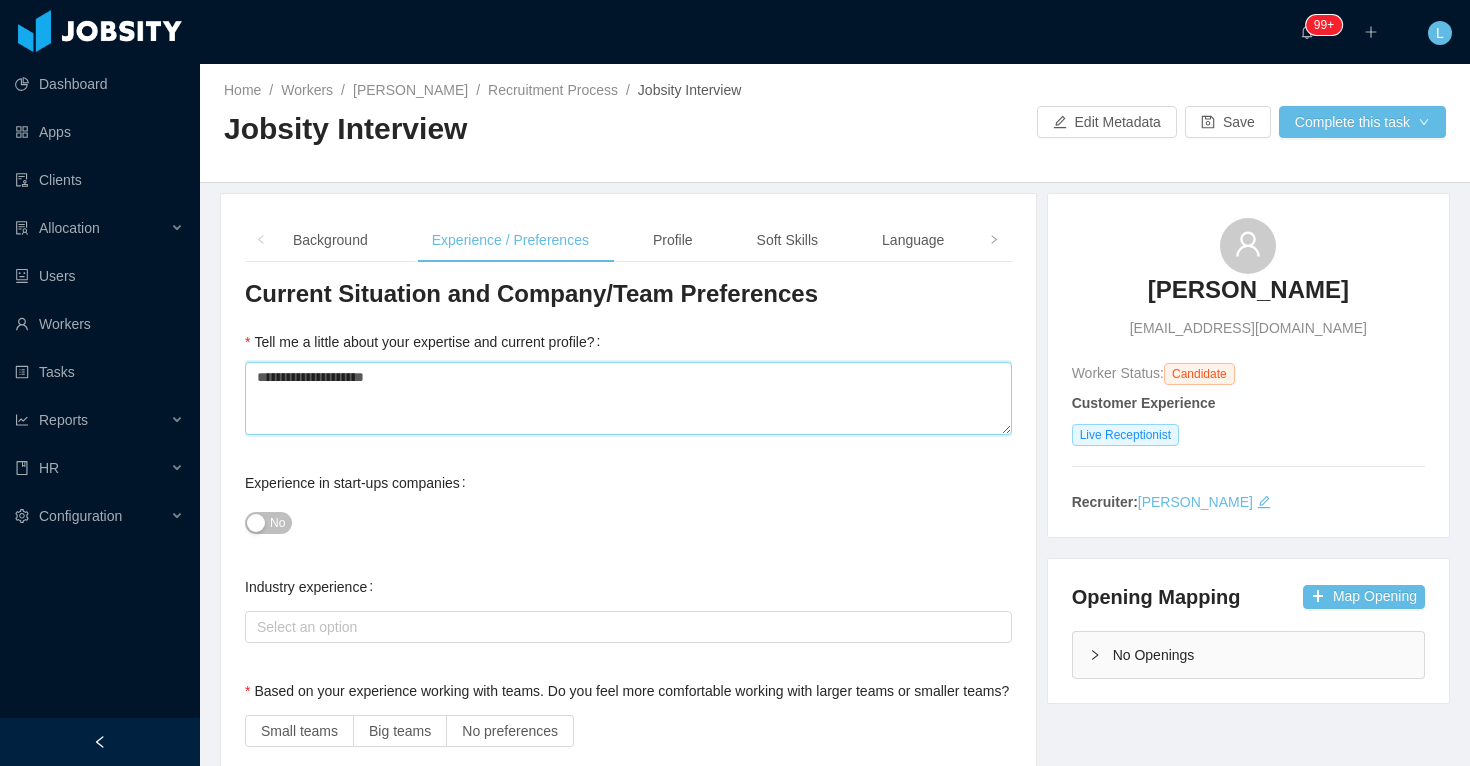 type 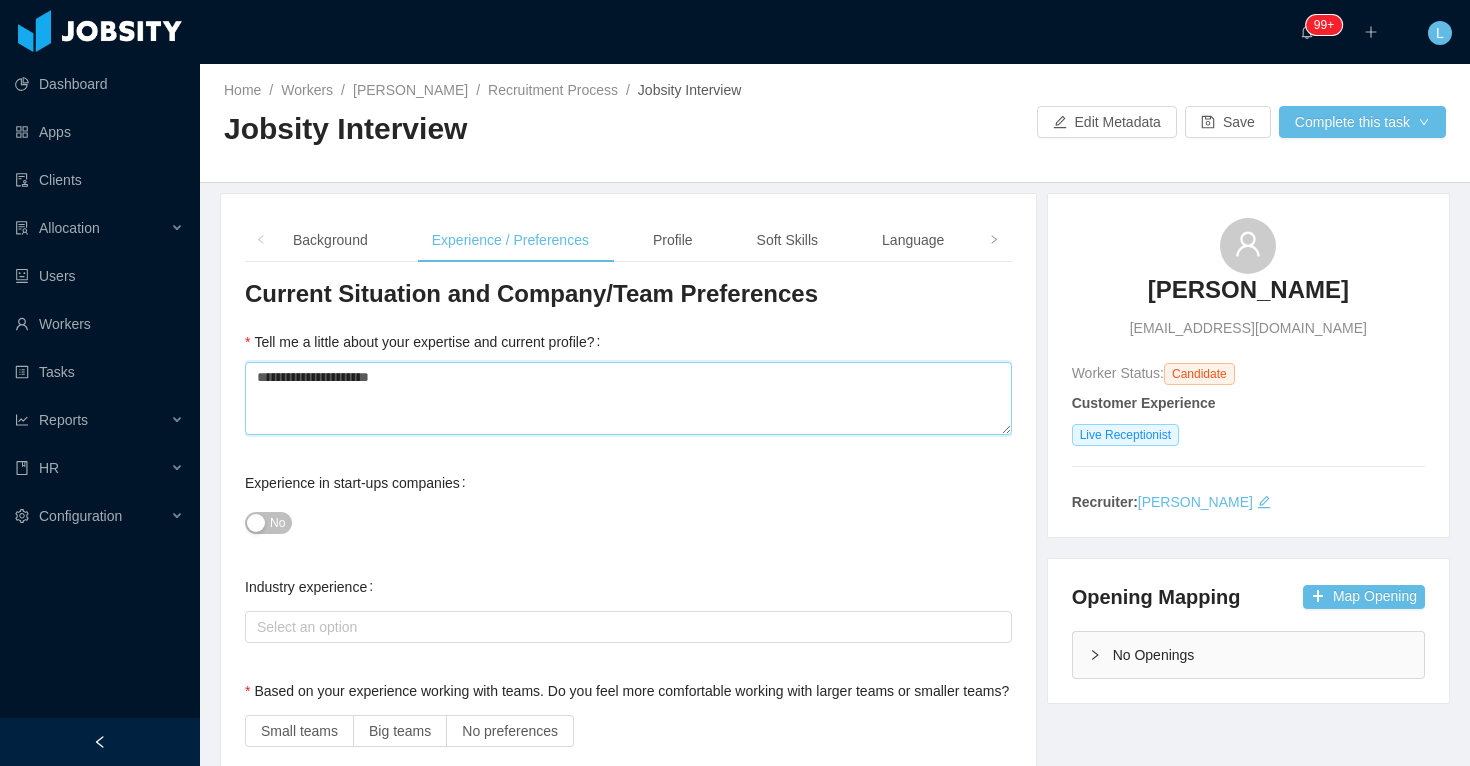 type 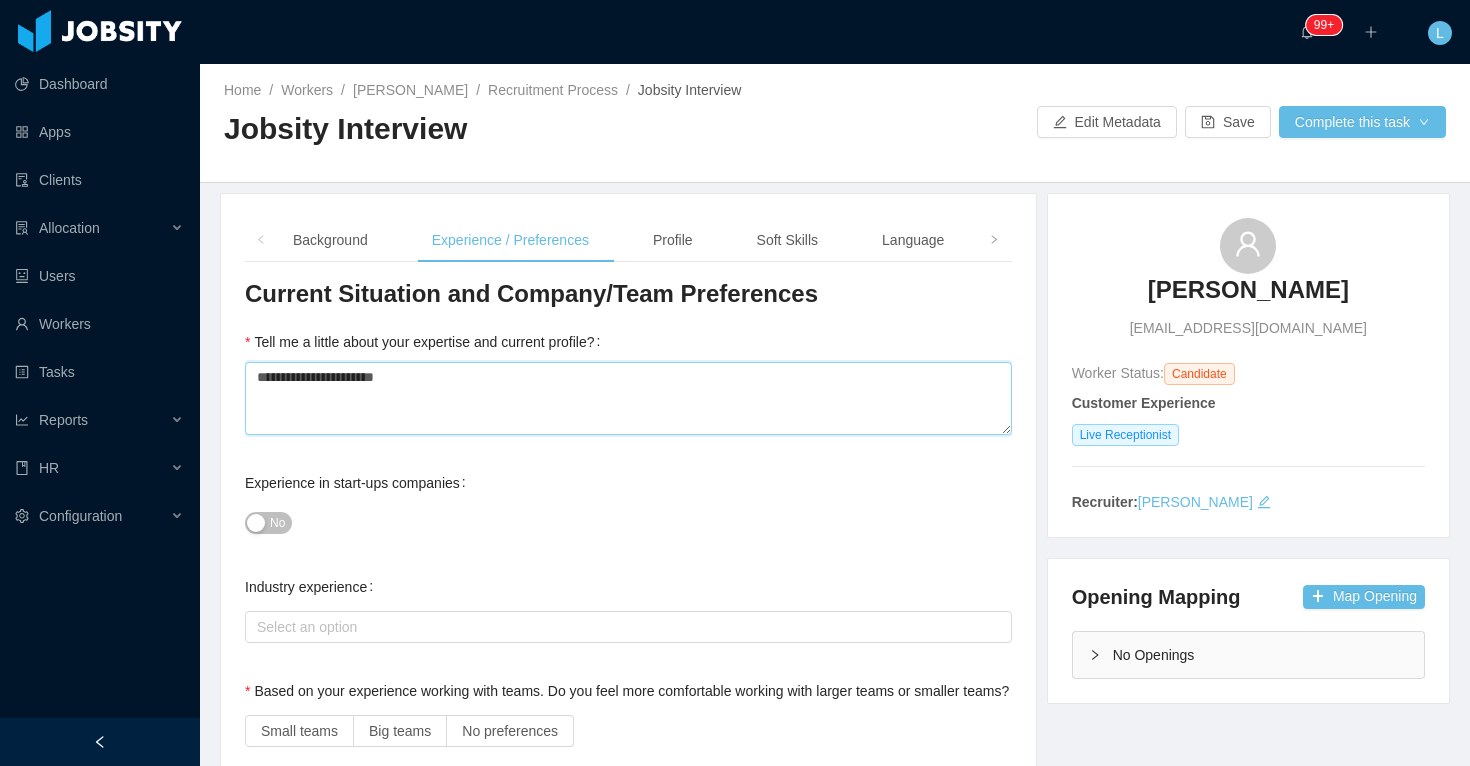 type 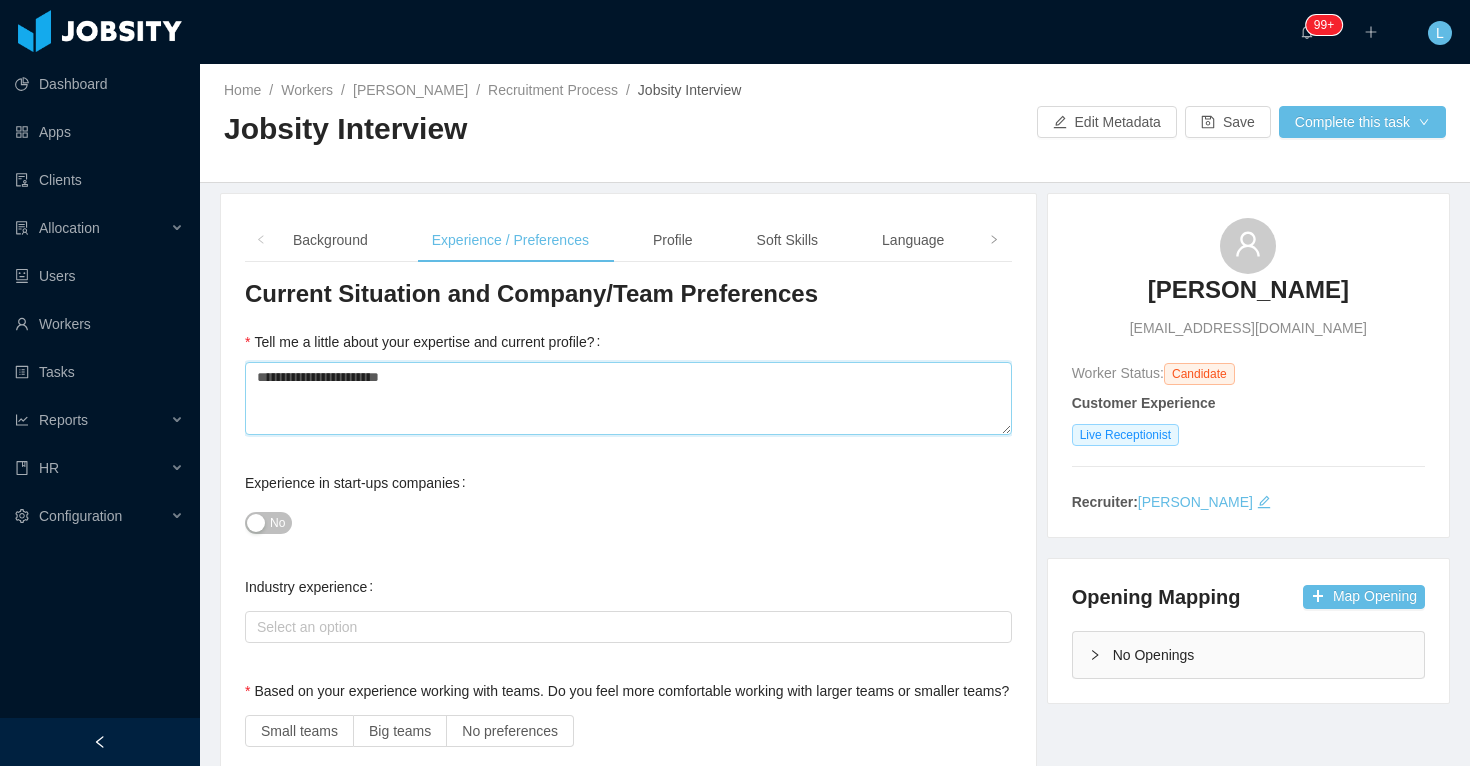 type 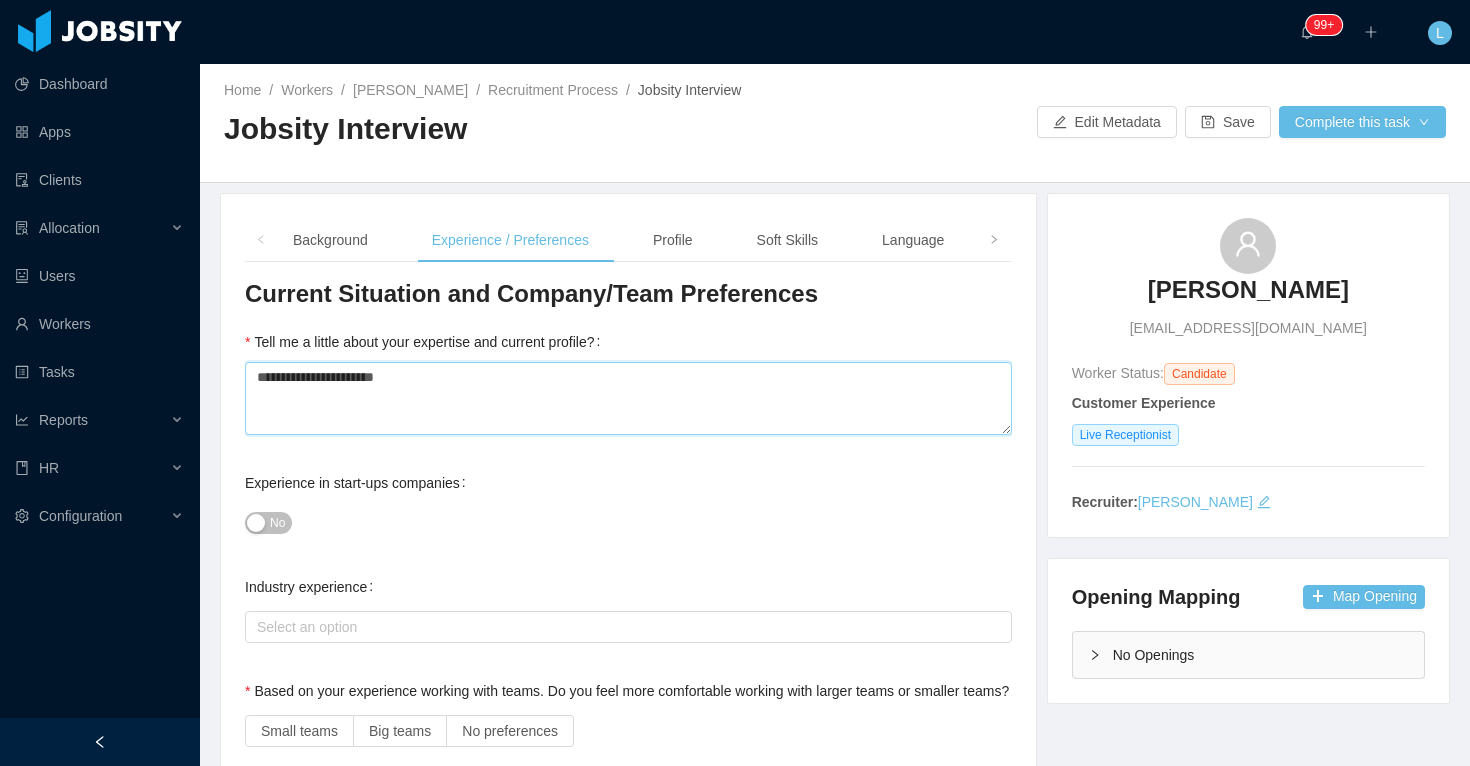 type 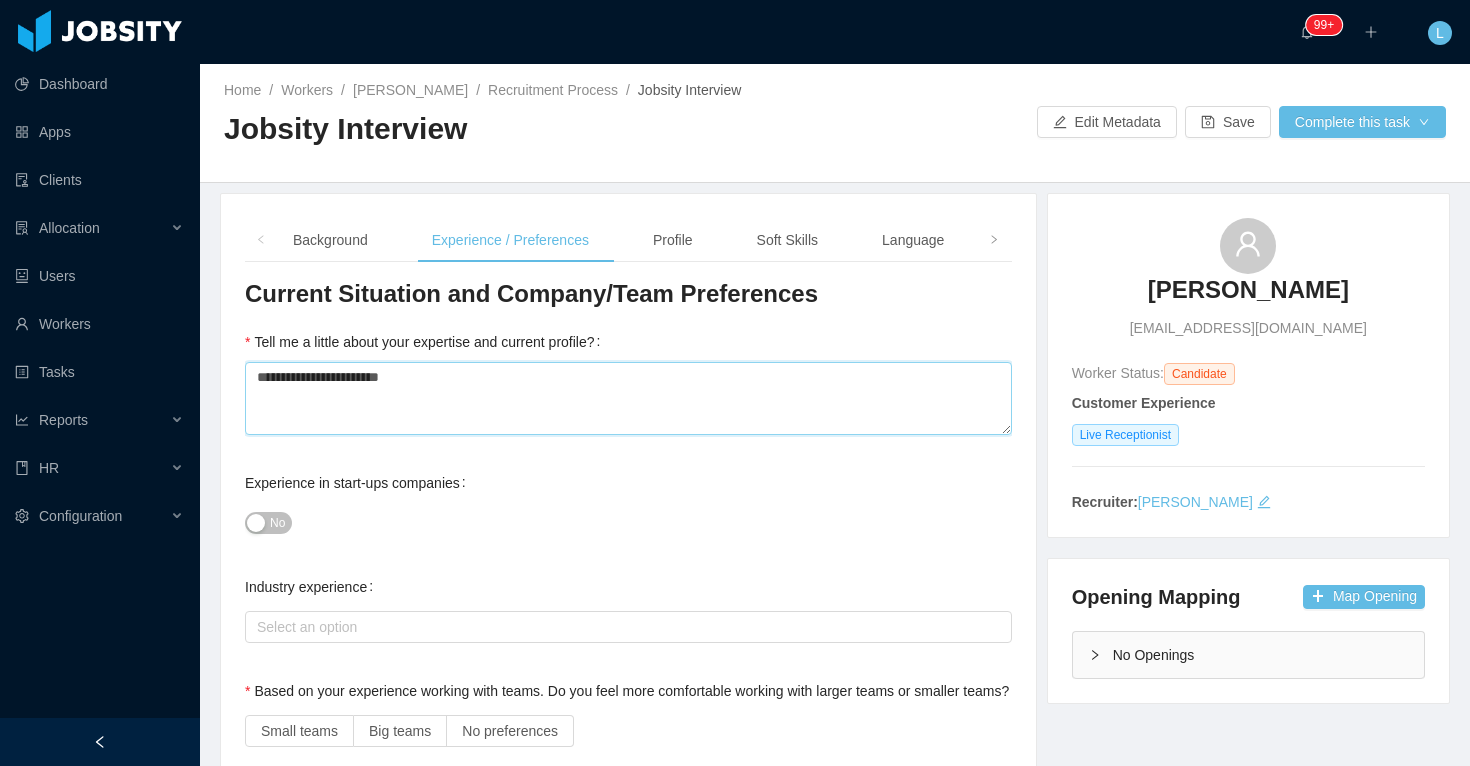 type 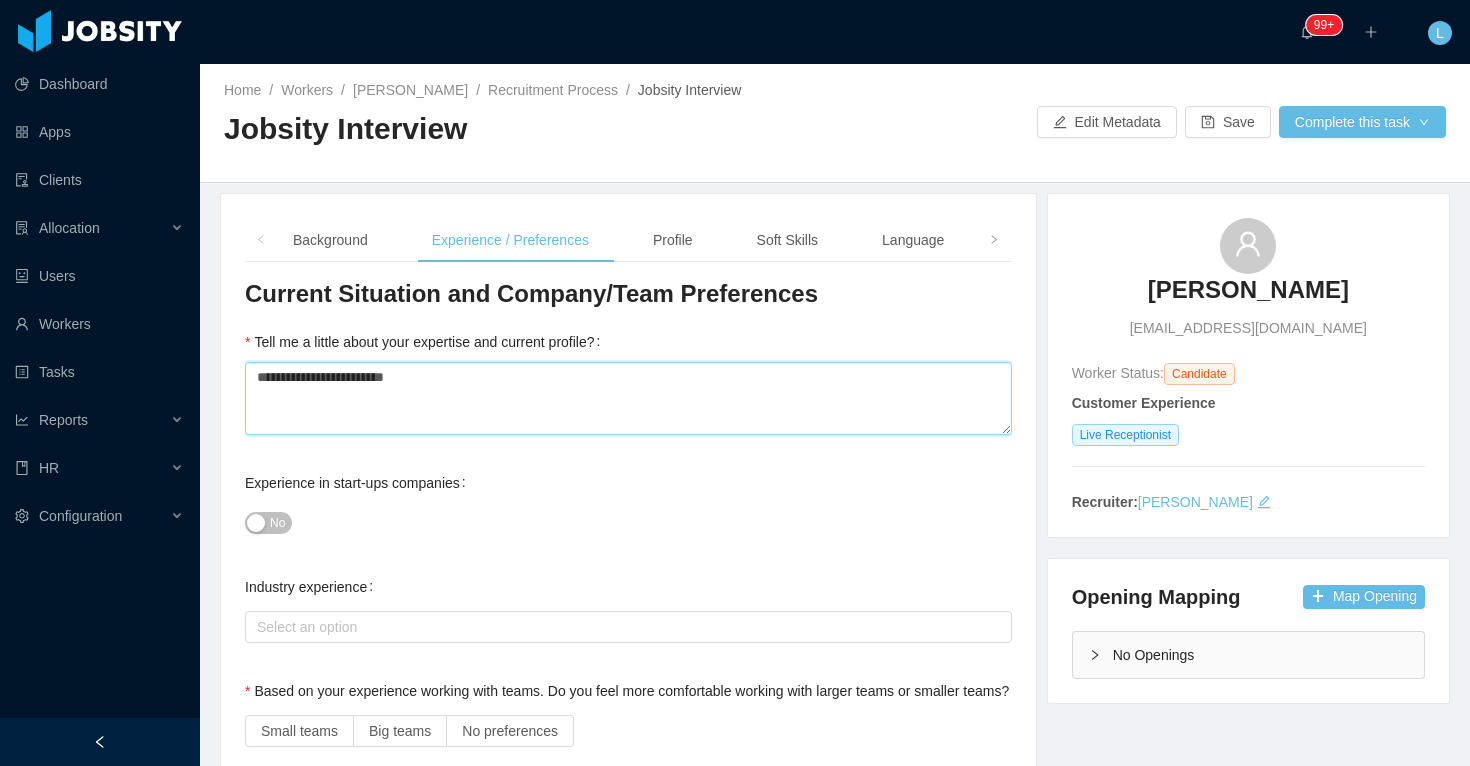 type 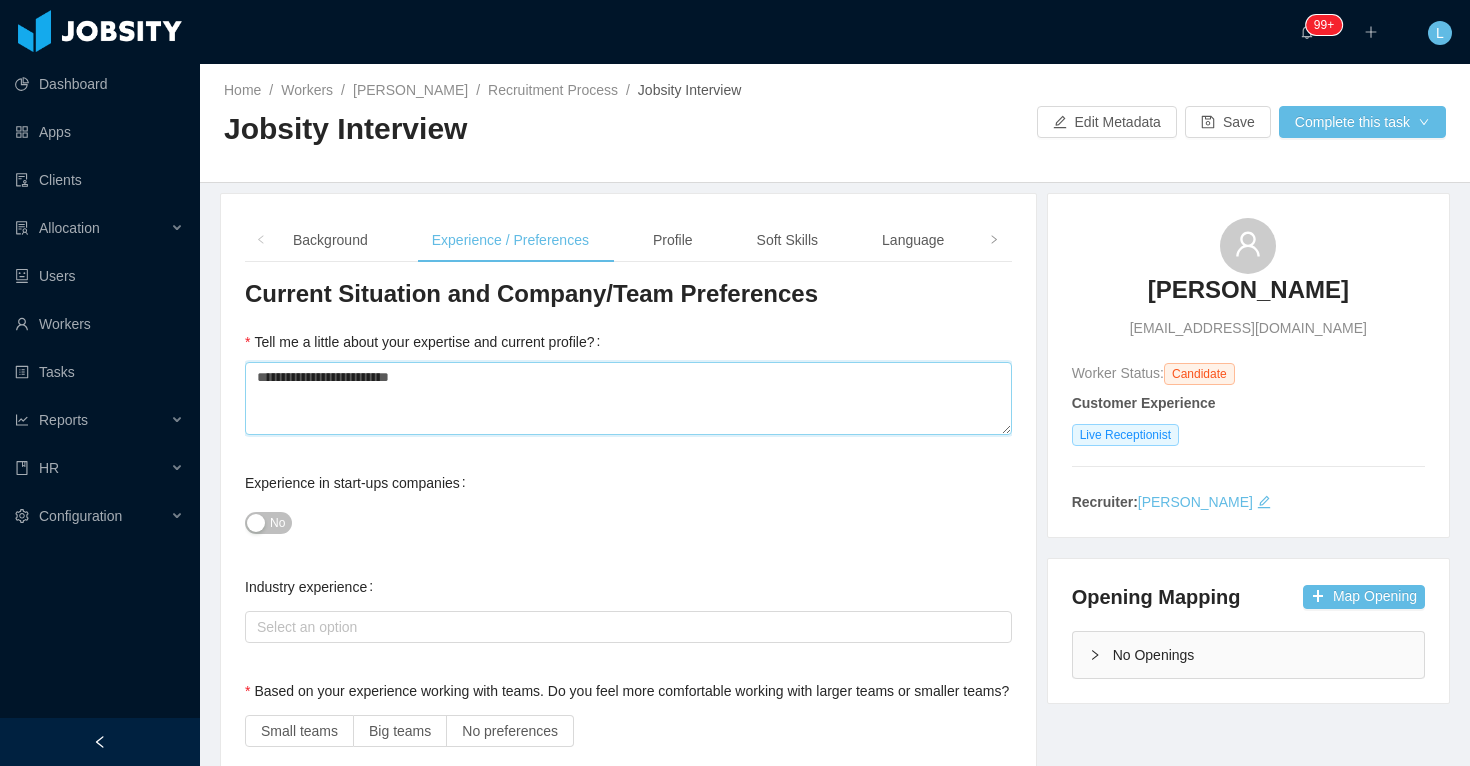 type 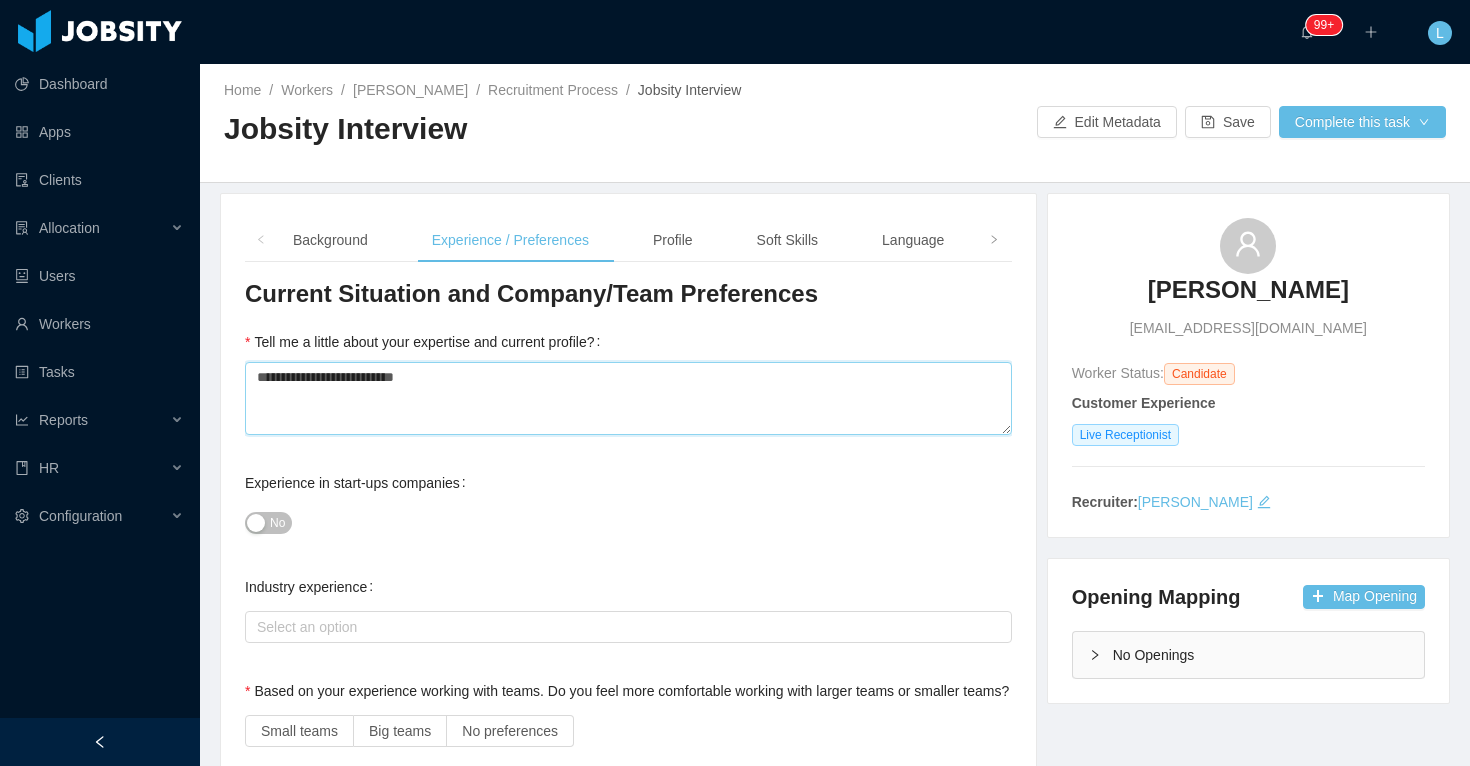 type 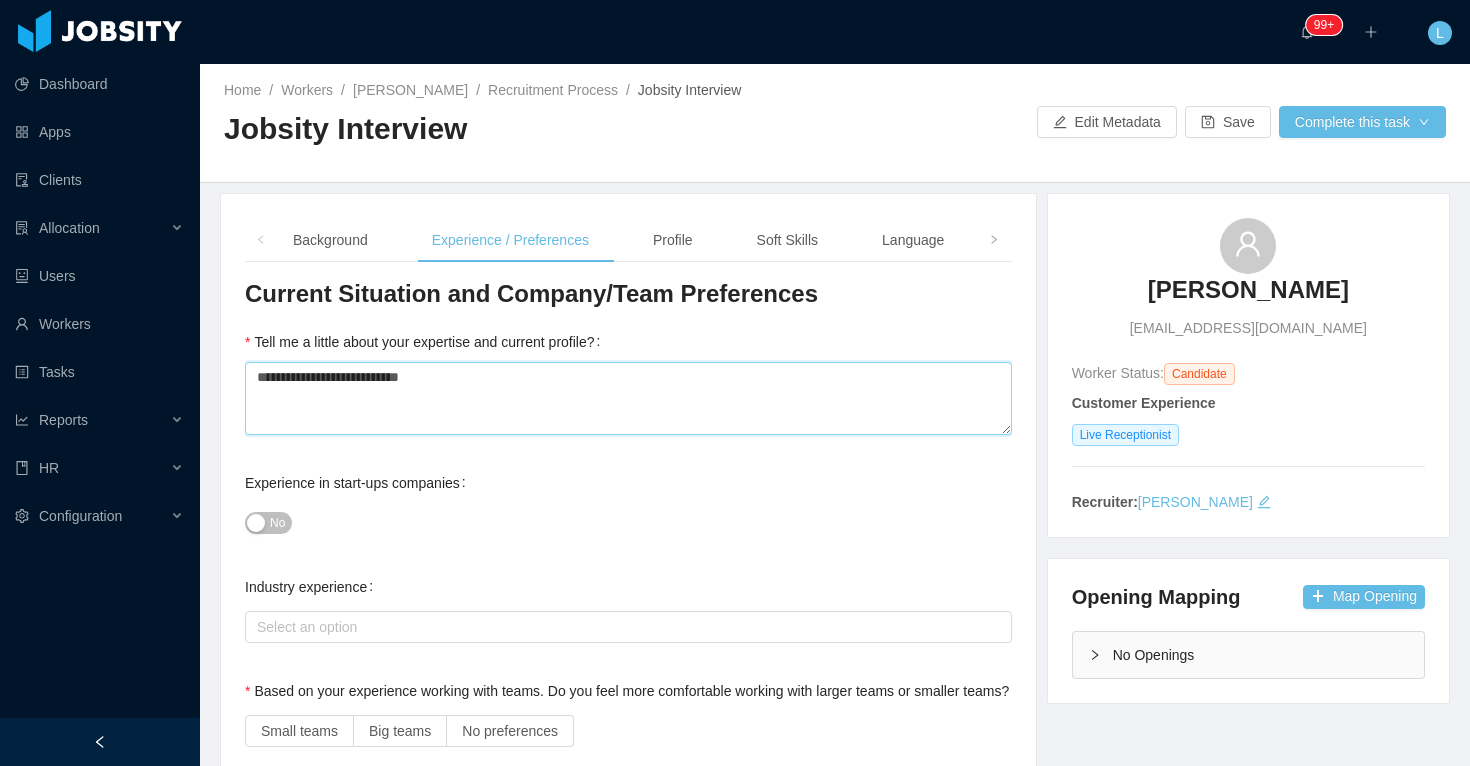 type 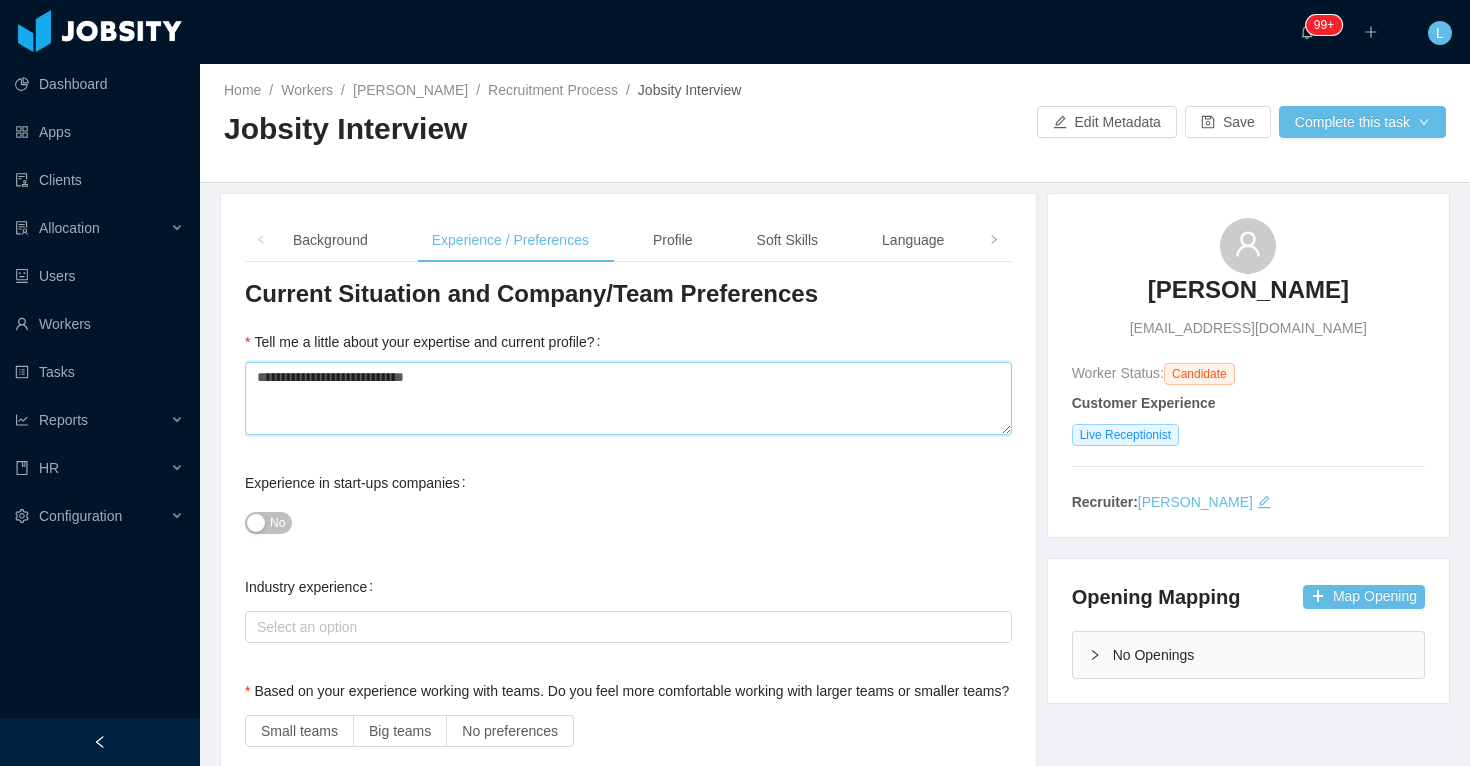 type 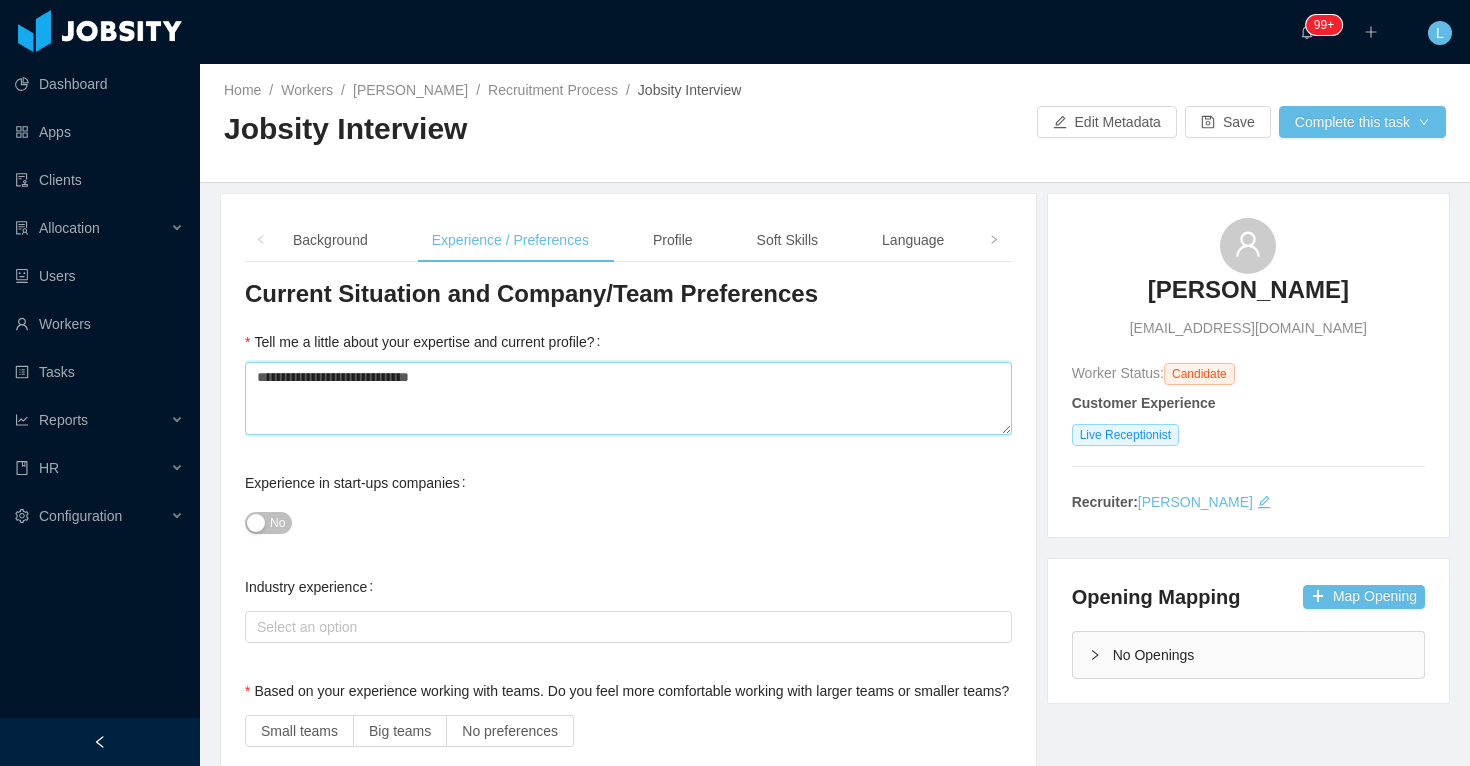 type 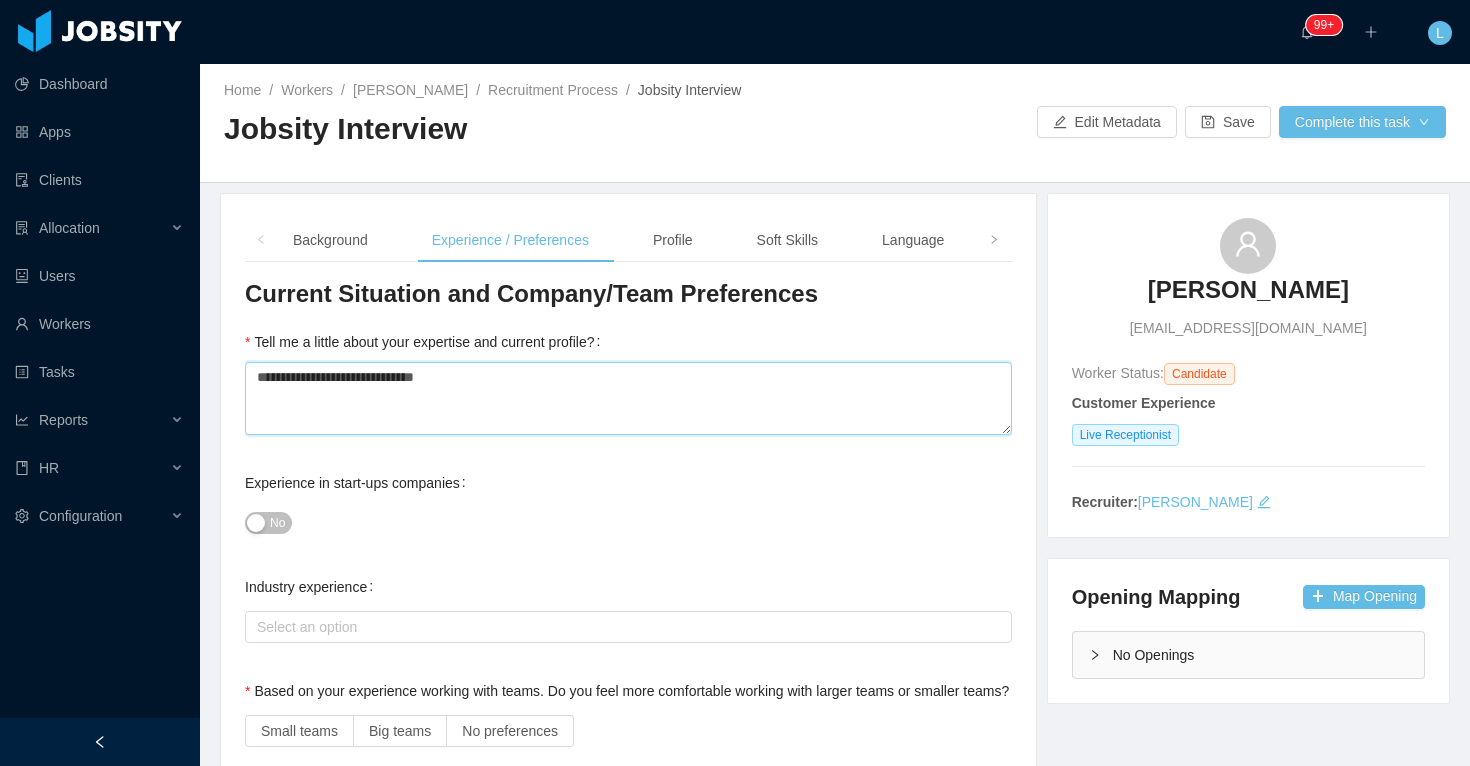 type 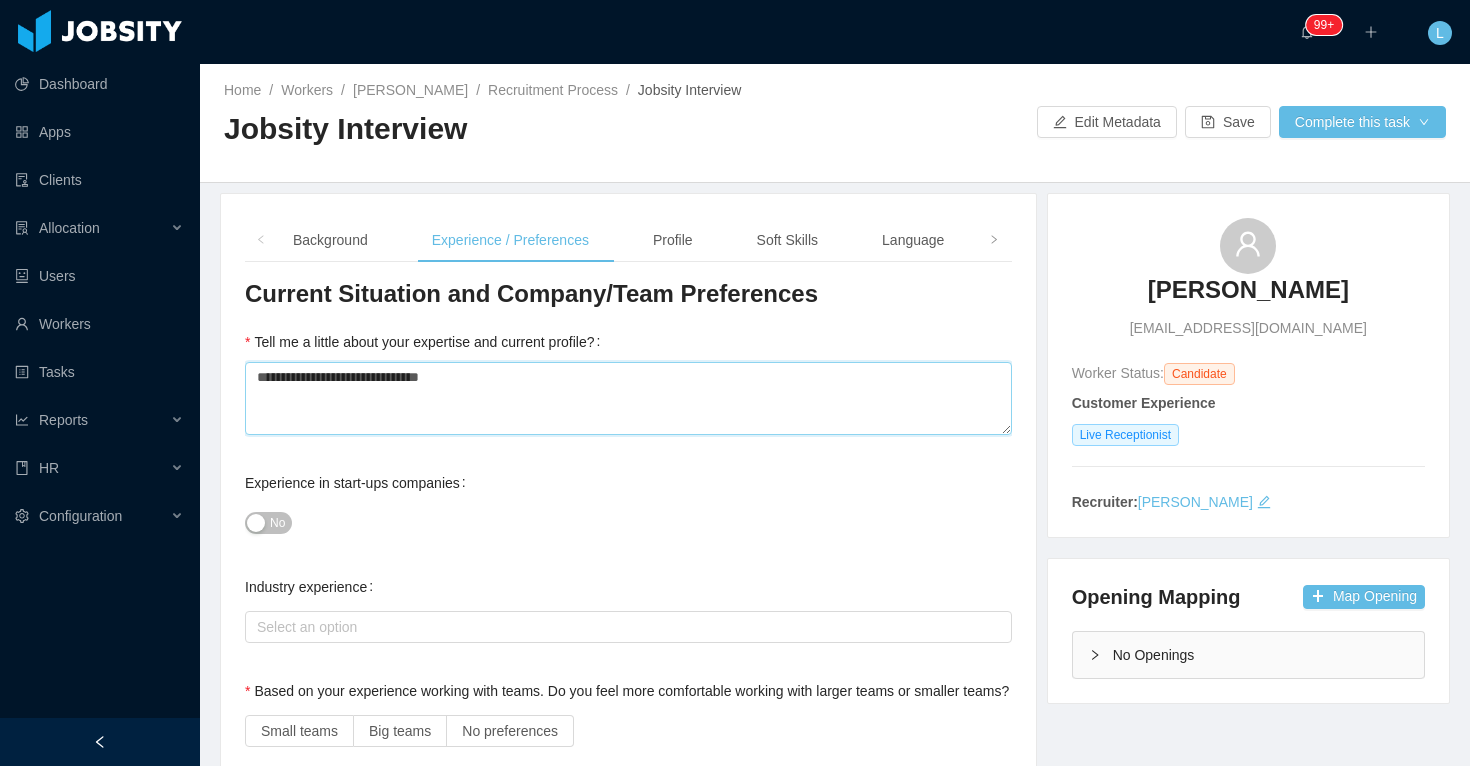 type 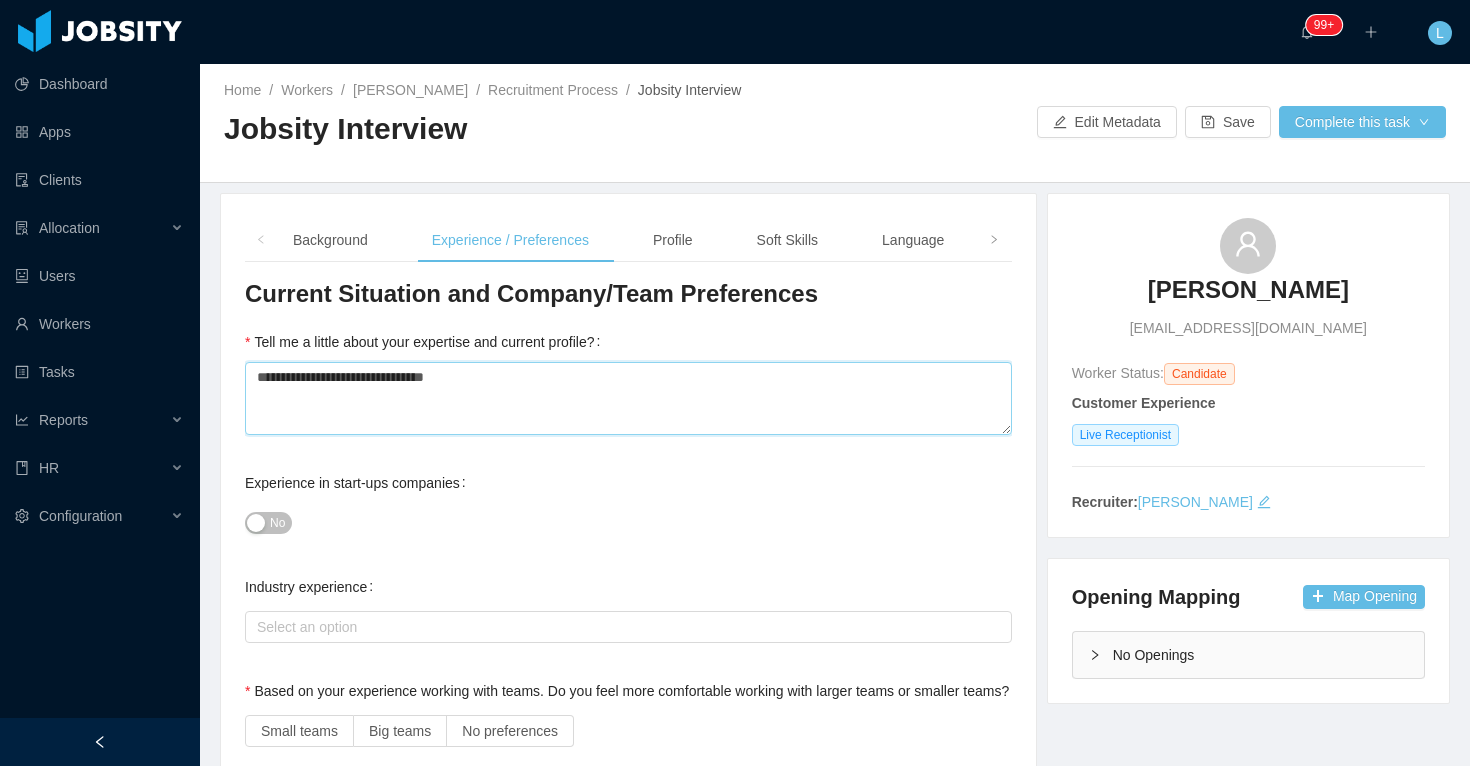 type 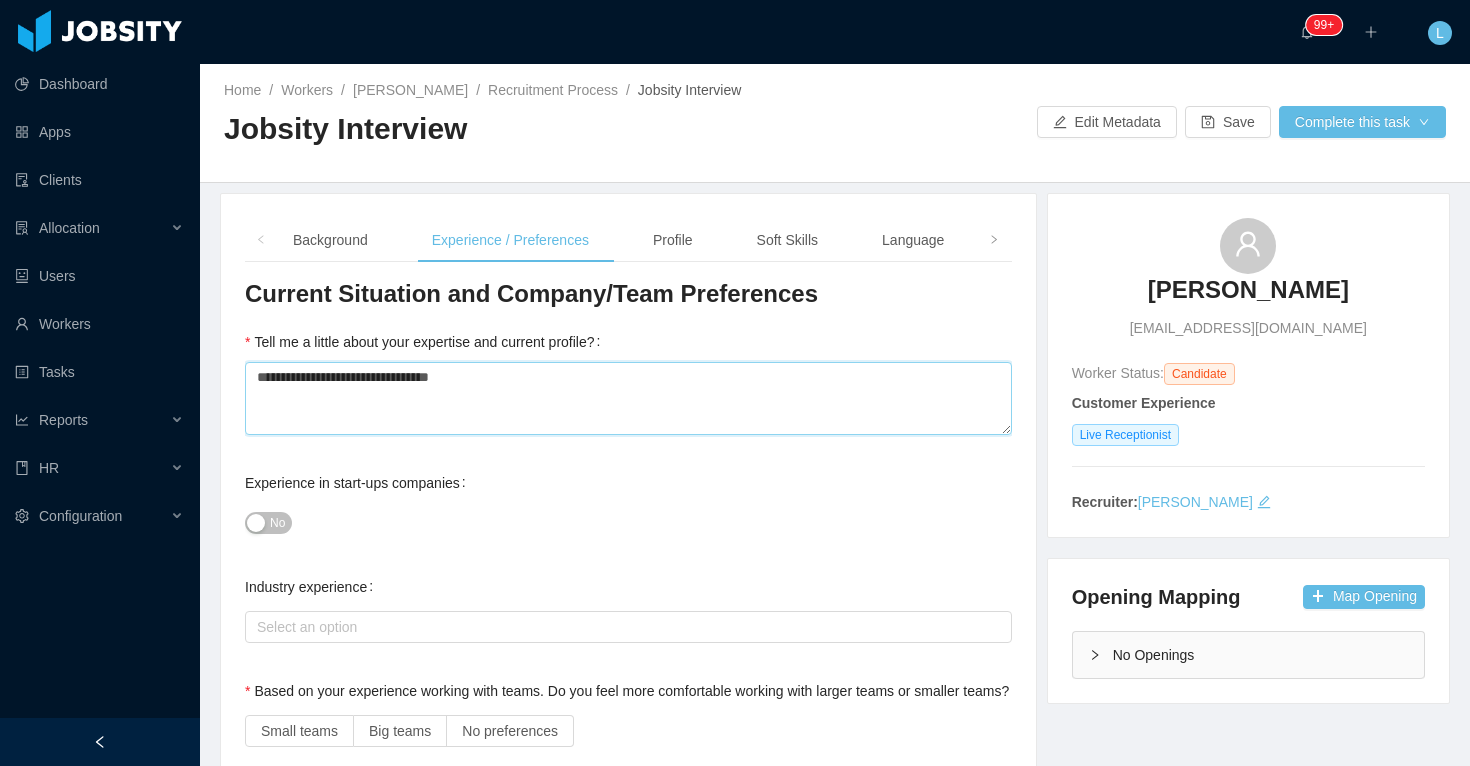type 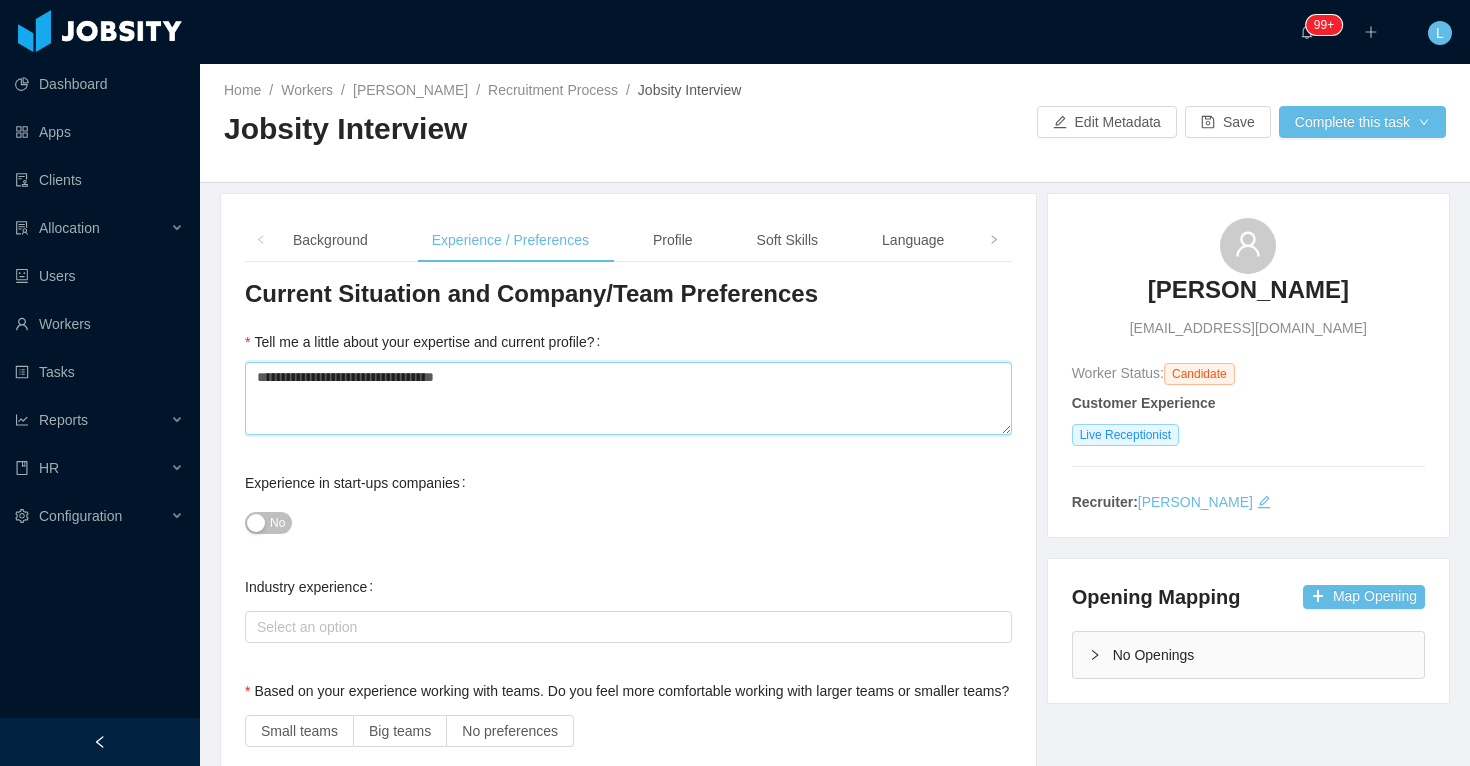 type 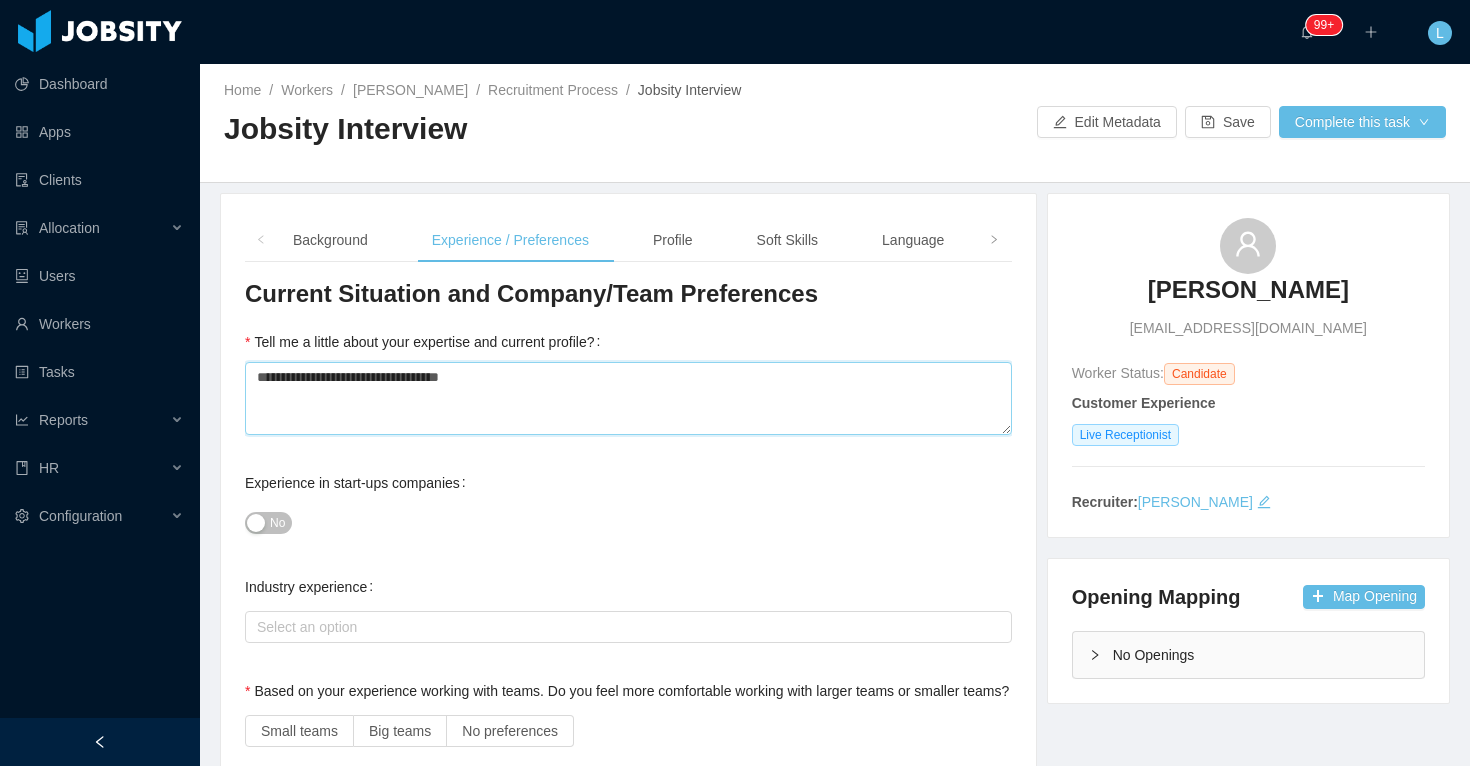 type 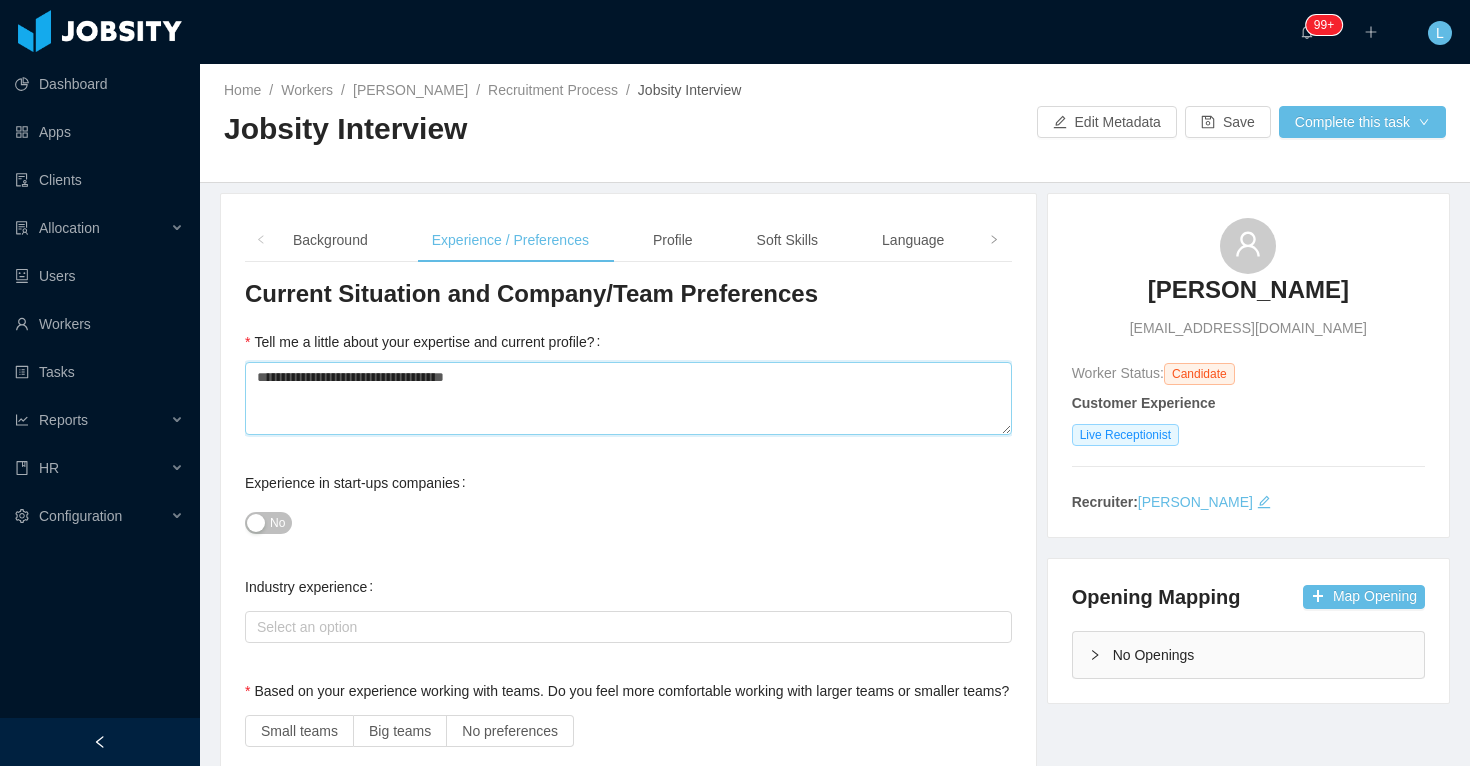 type on "**********" 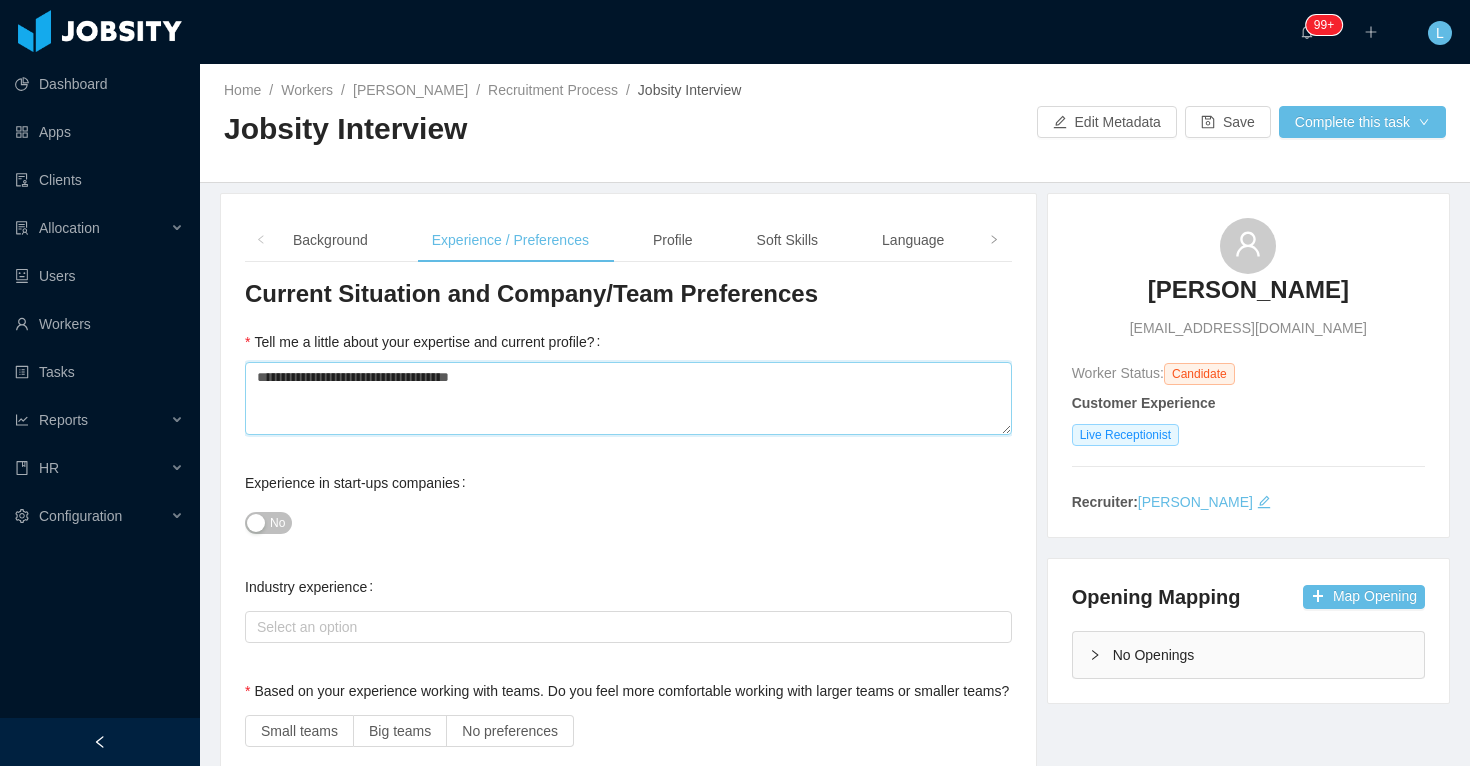 type 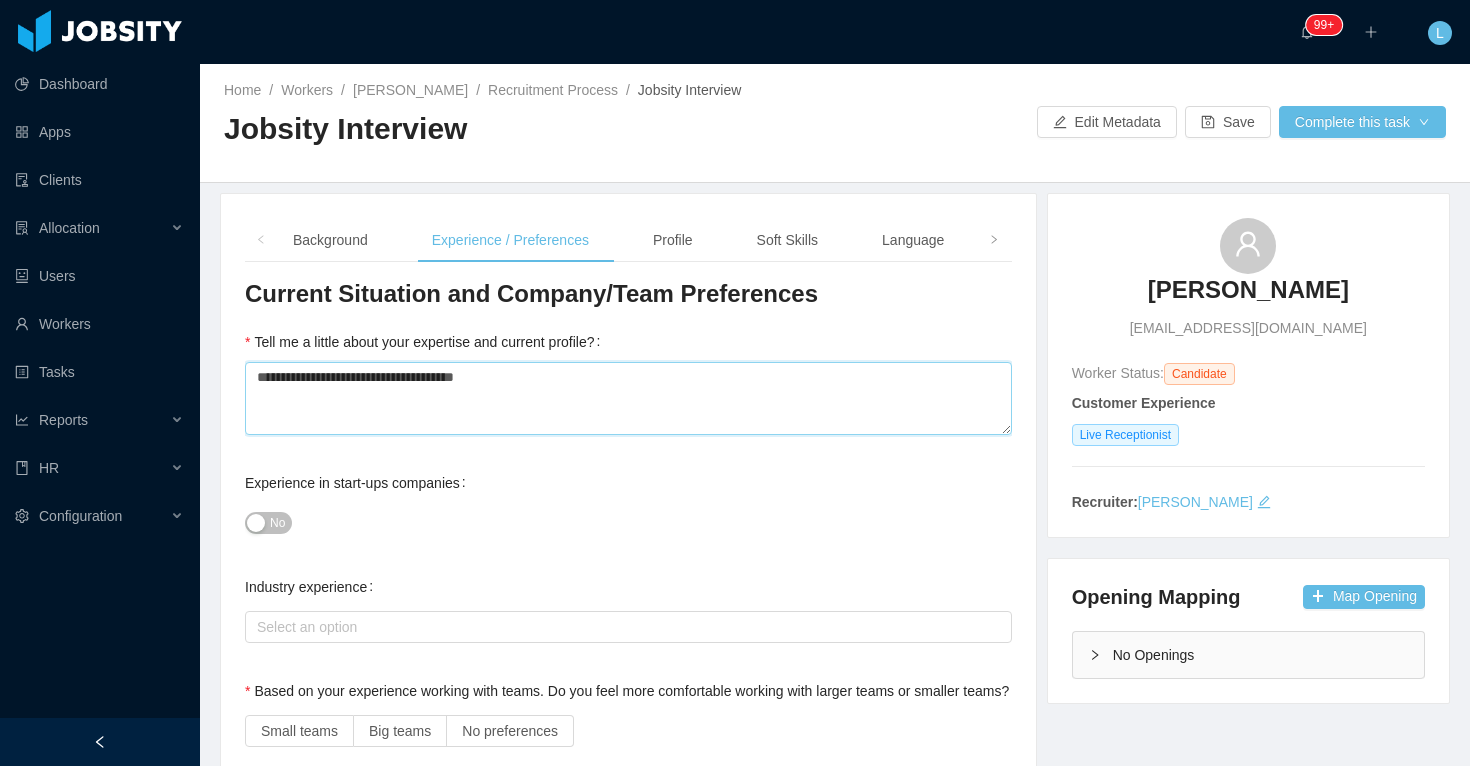 type on "**********" 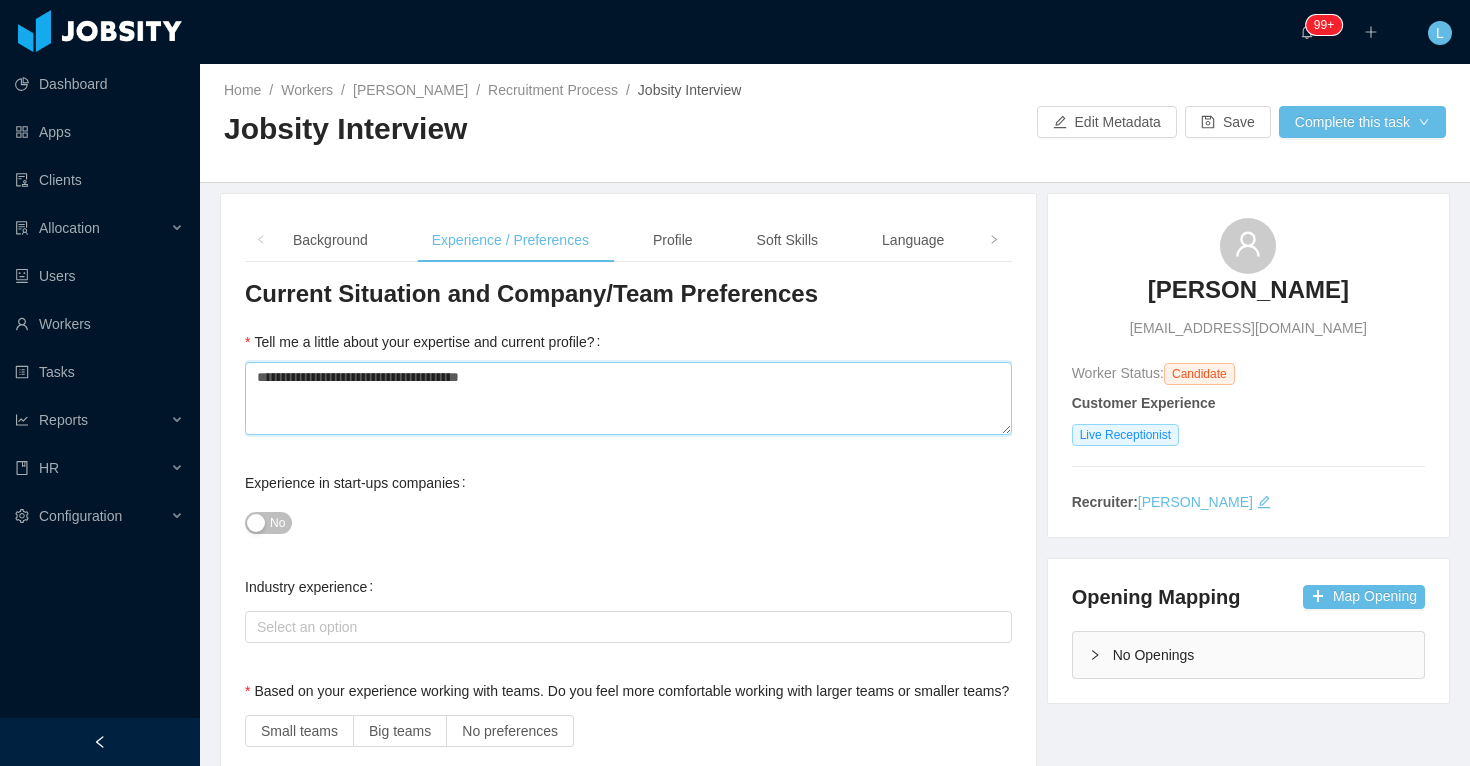 type 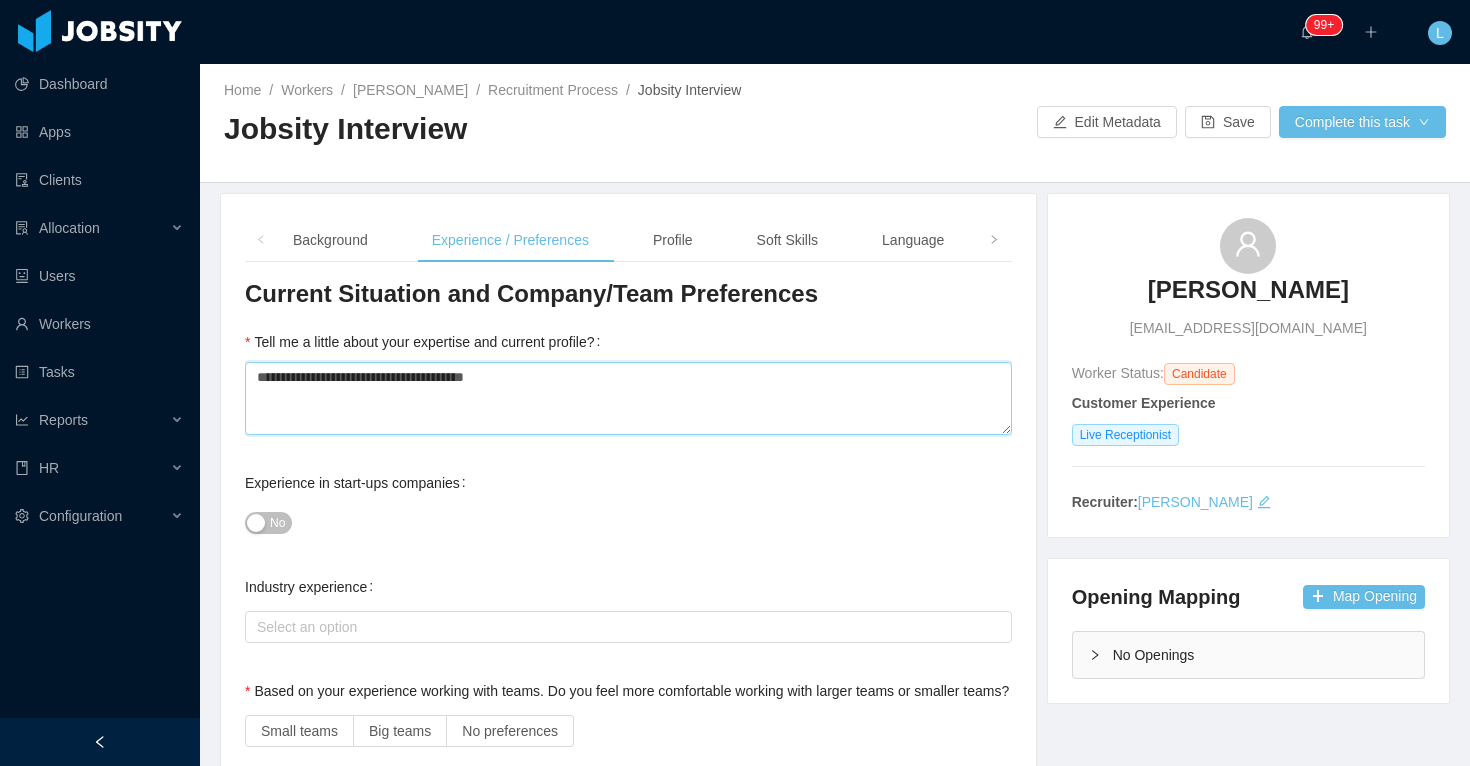 type 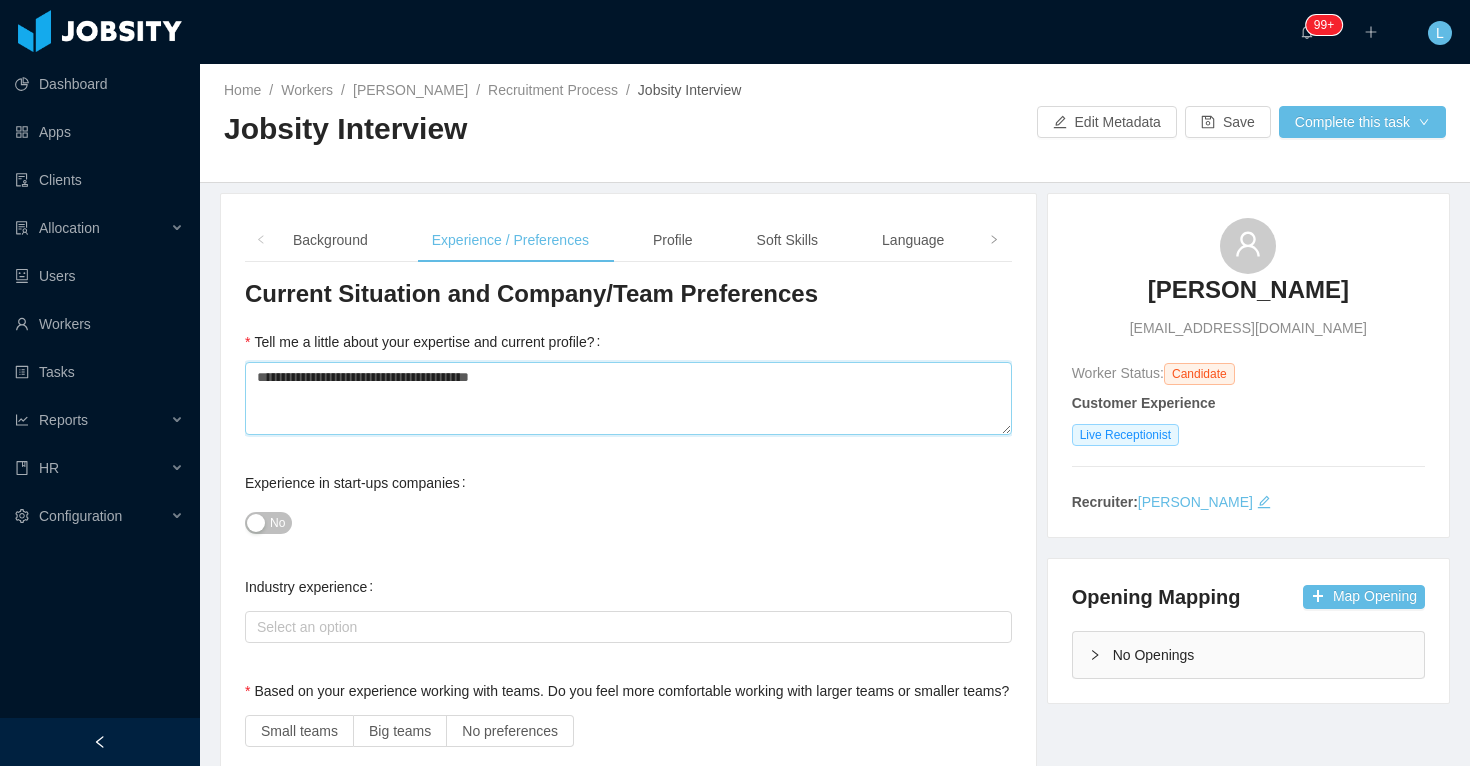 type 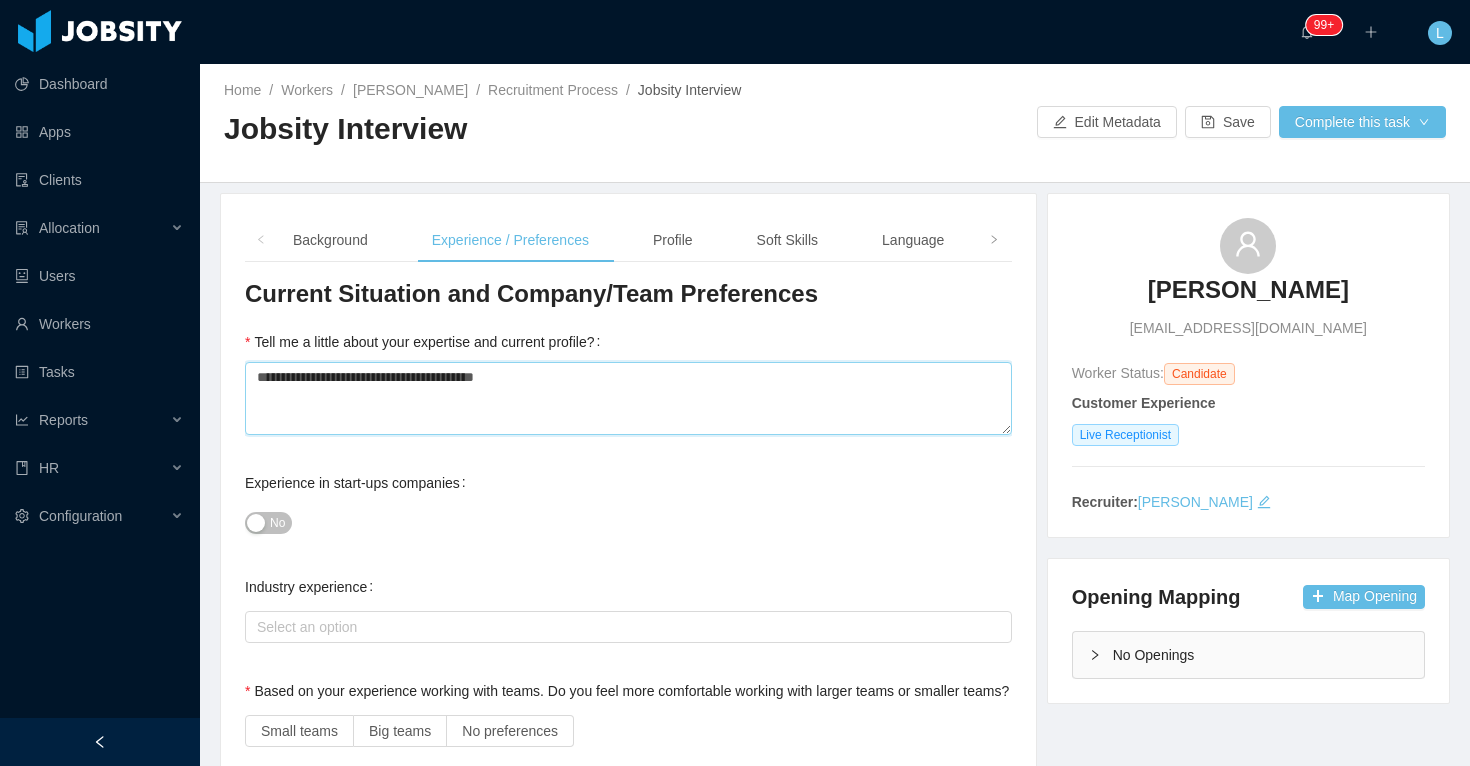 type 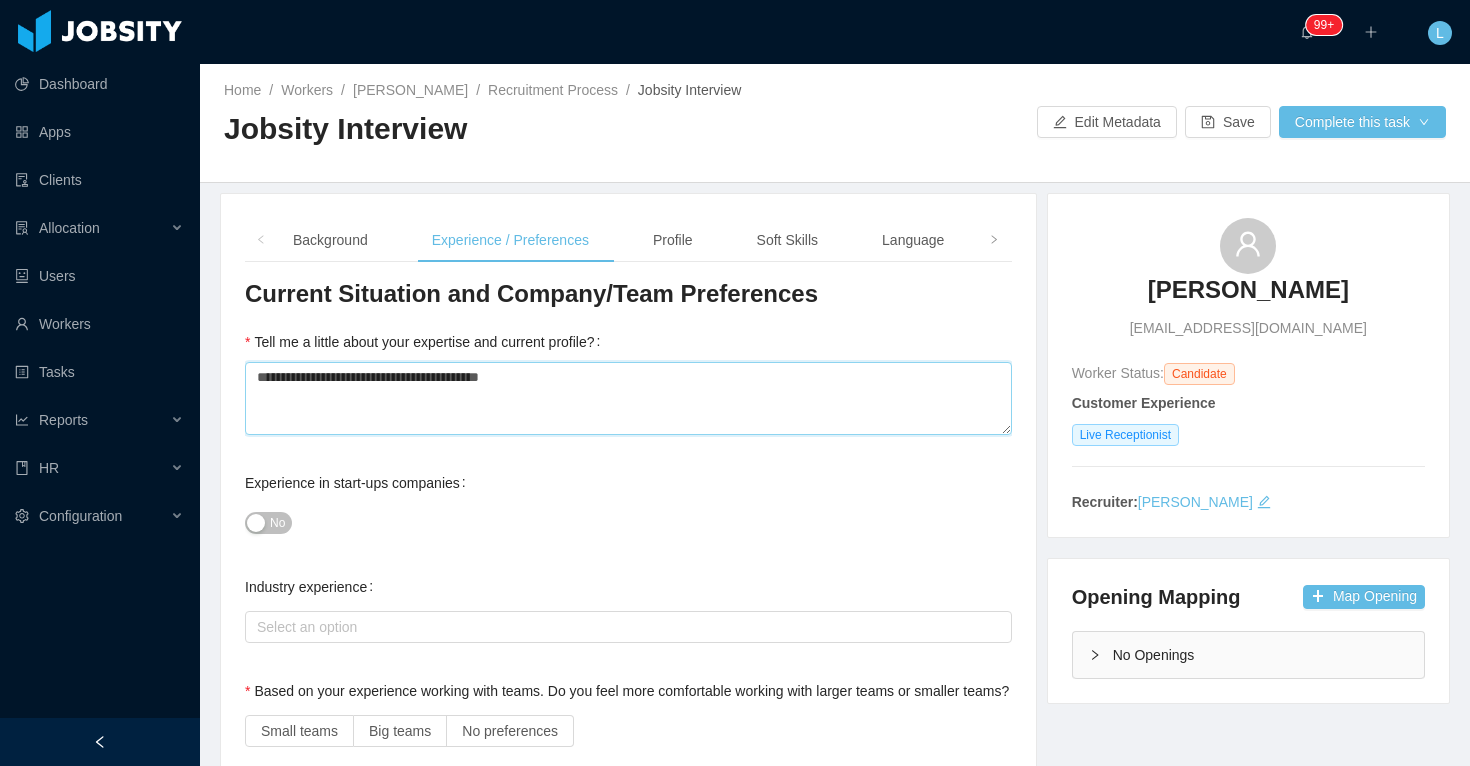 type 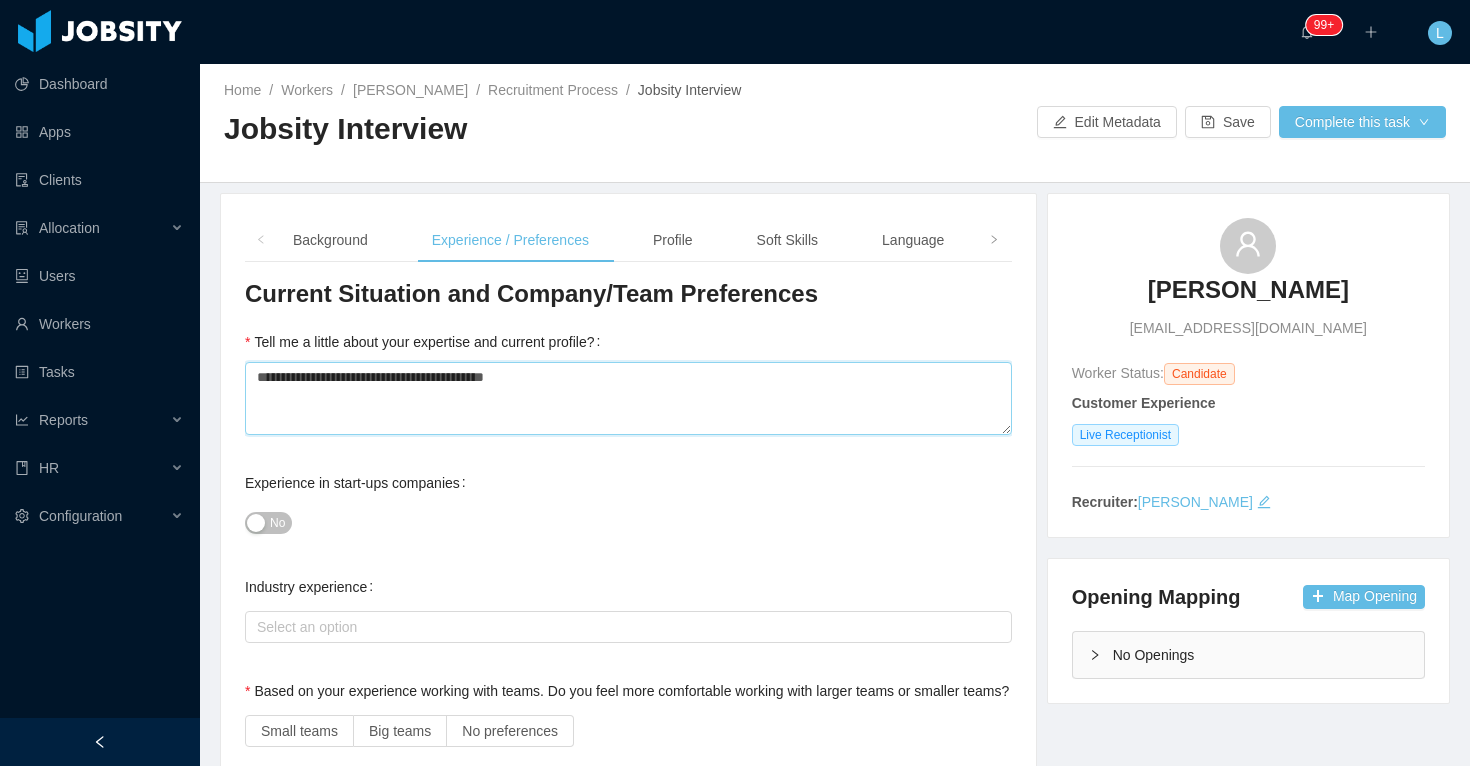 type 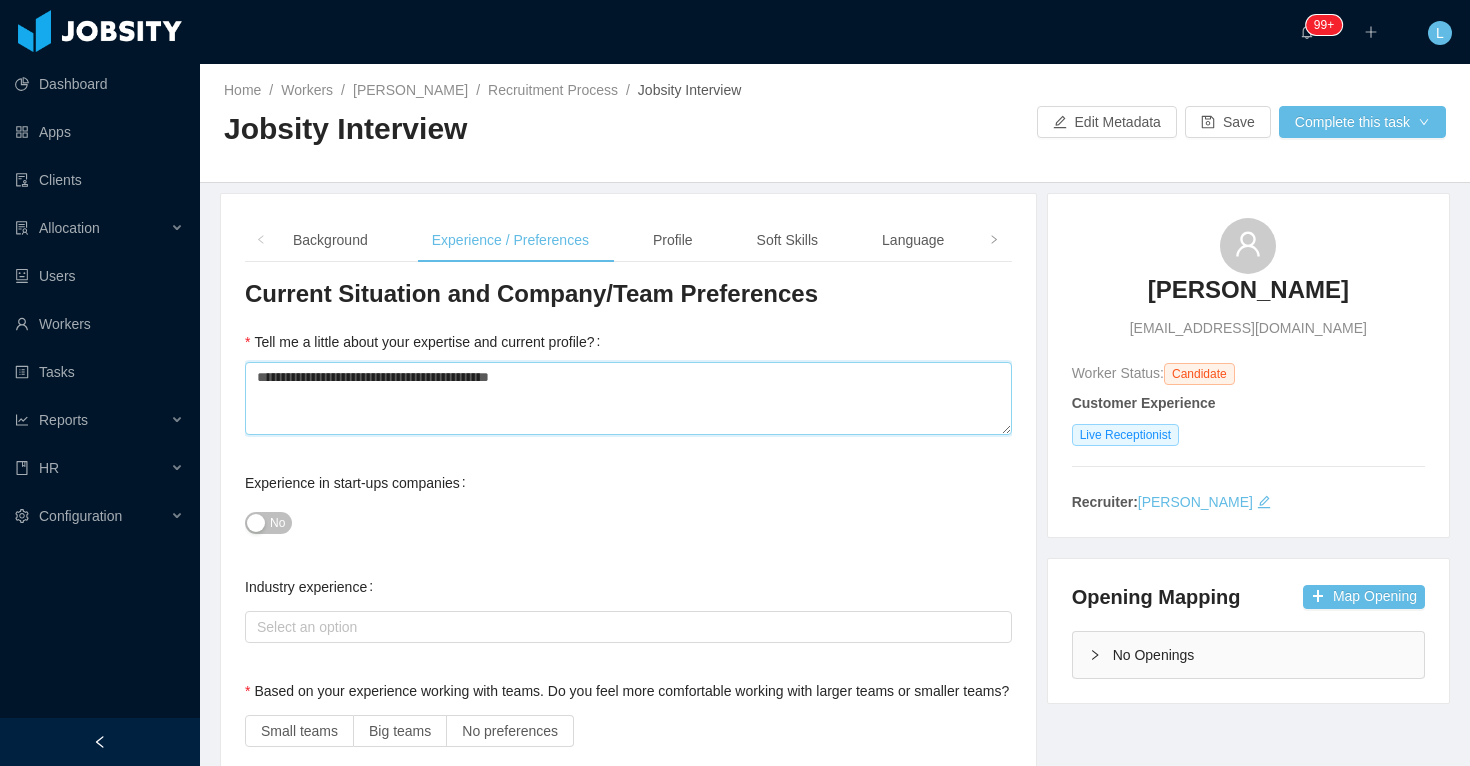 type 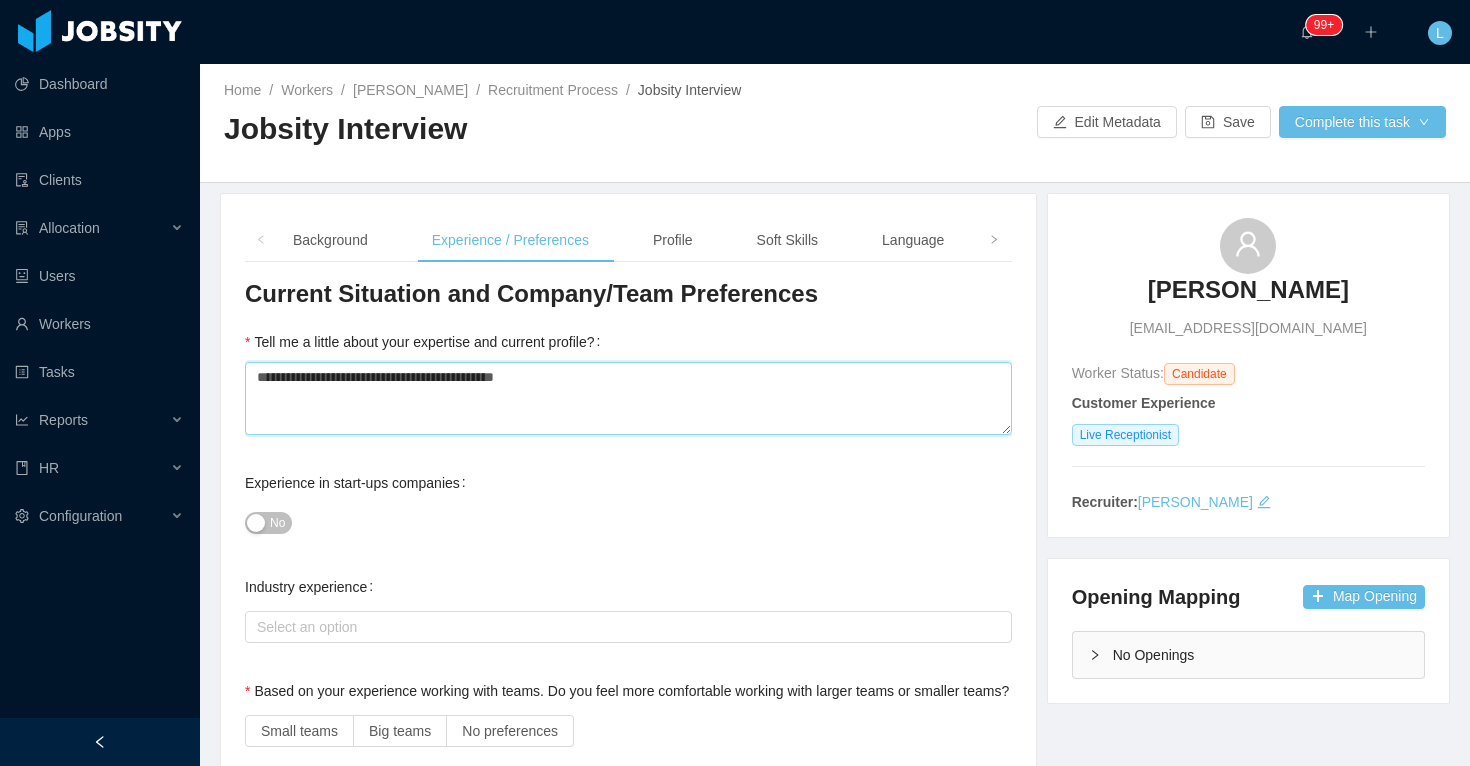 type 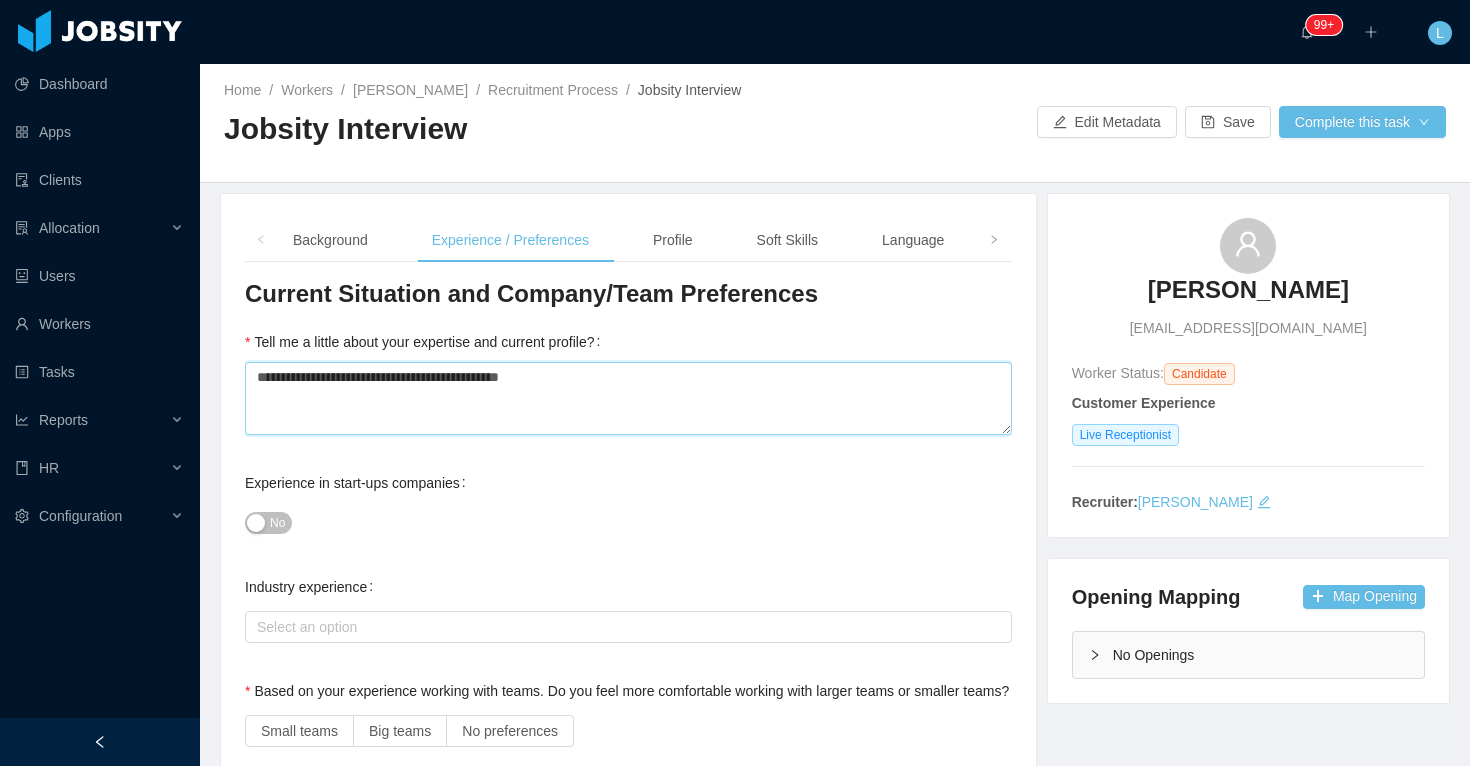 type 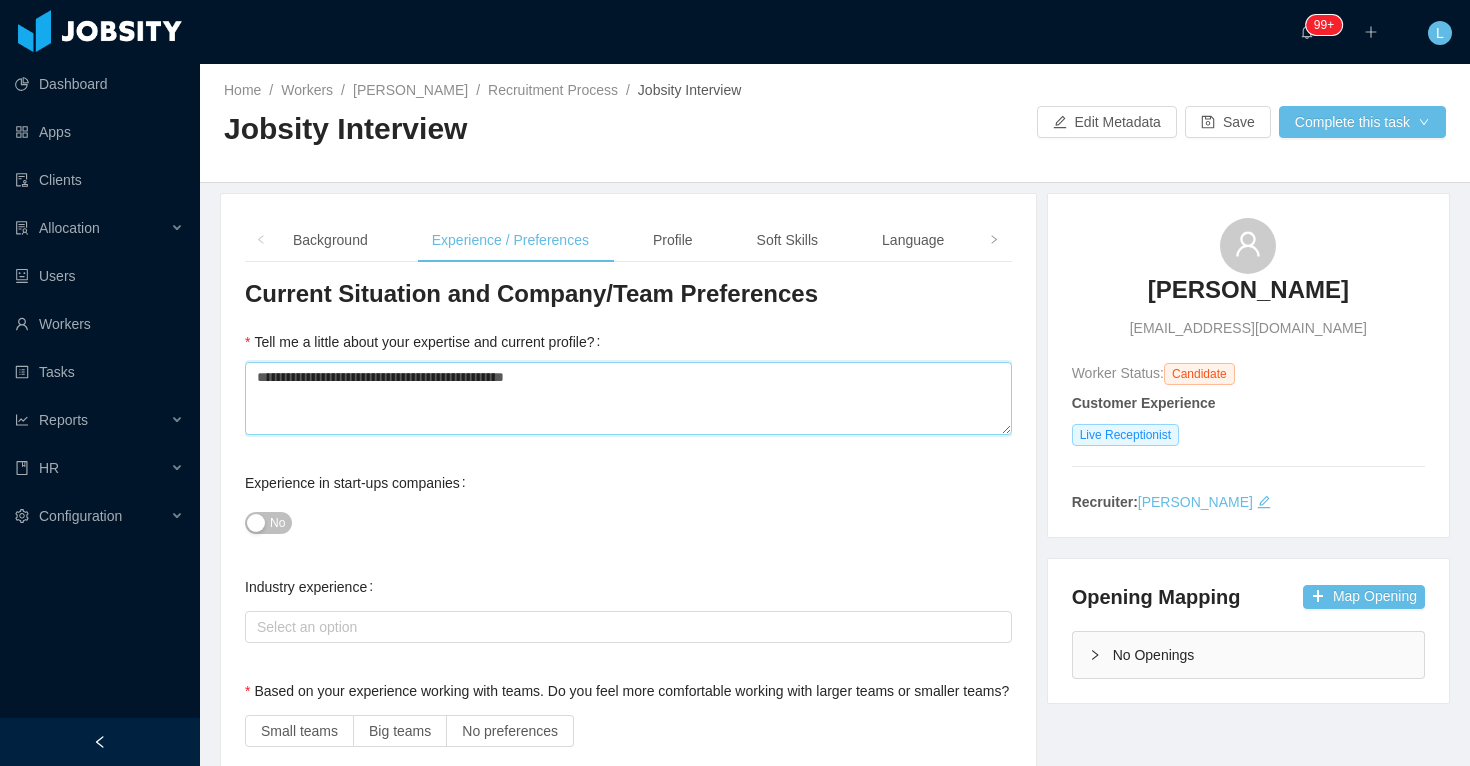 type 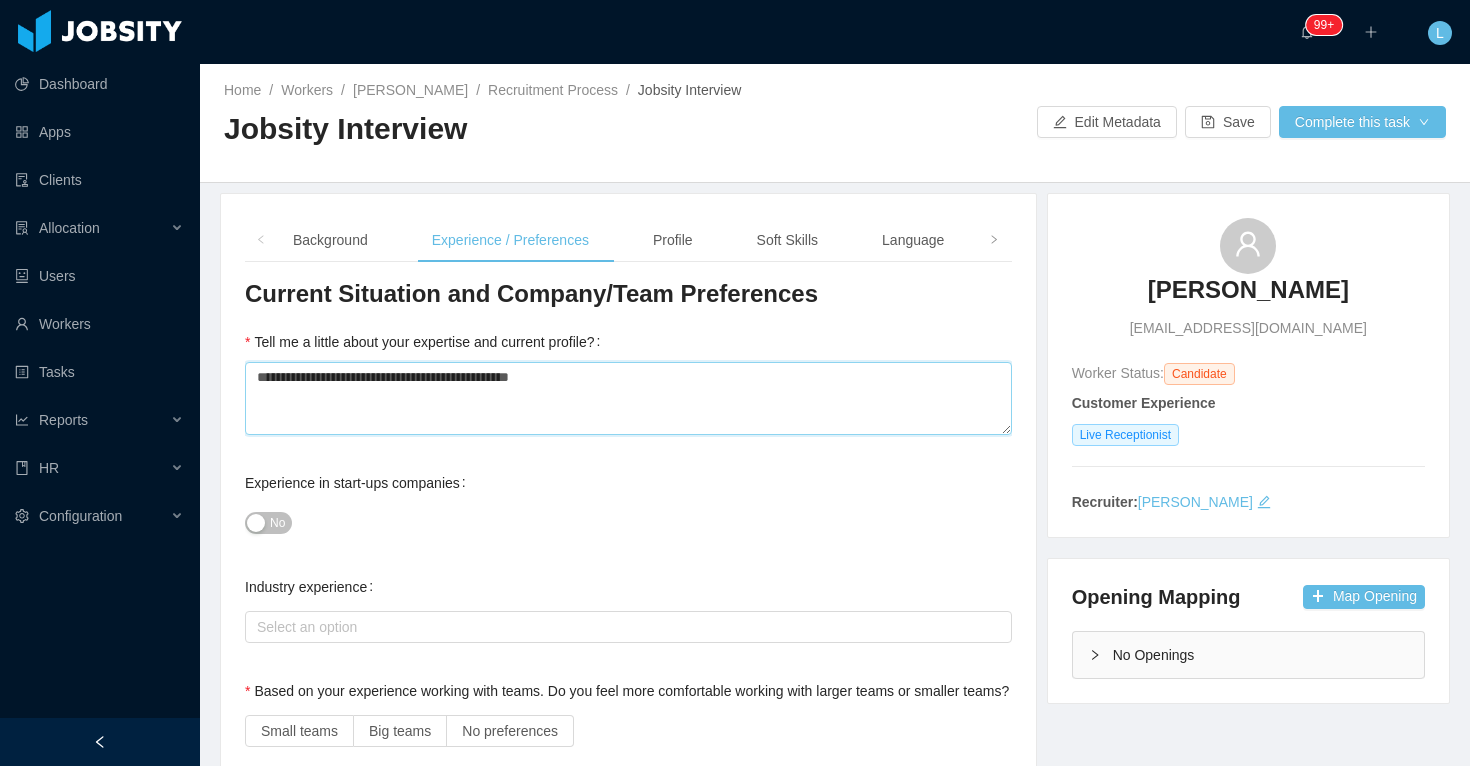 type 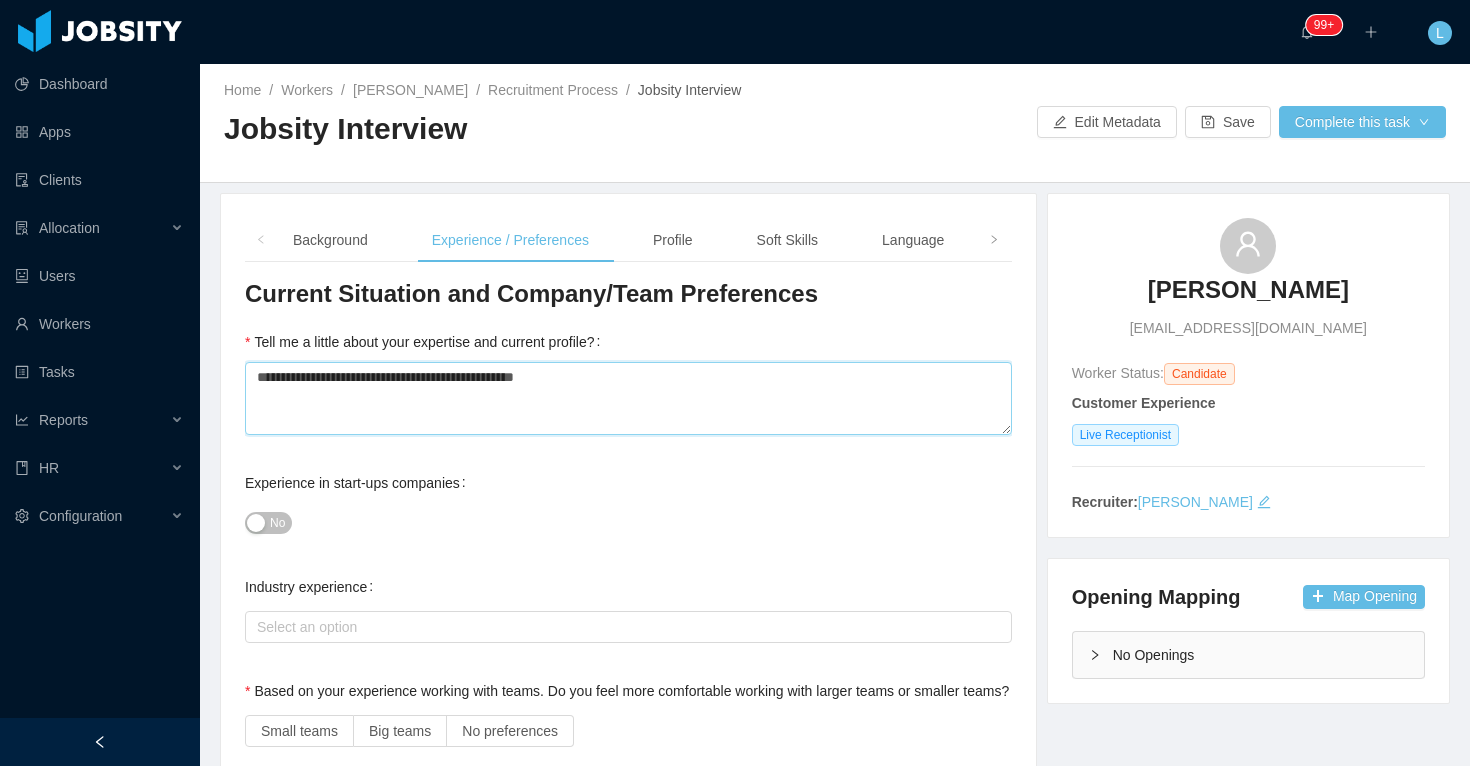 type 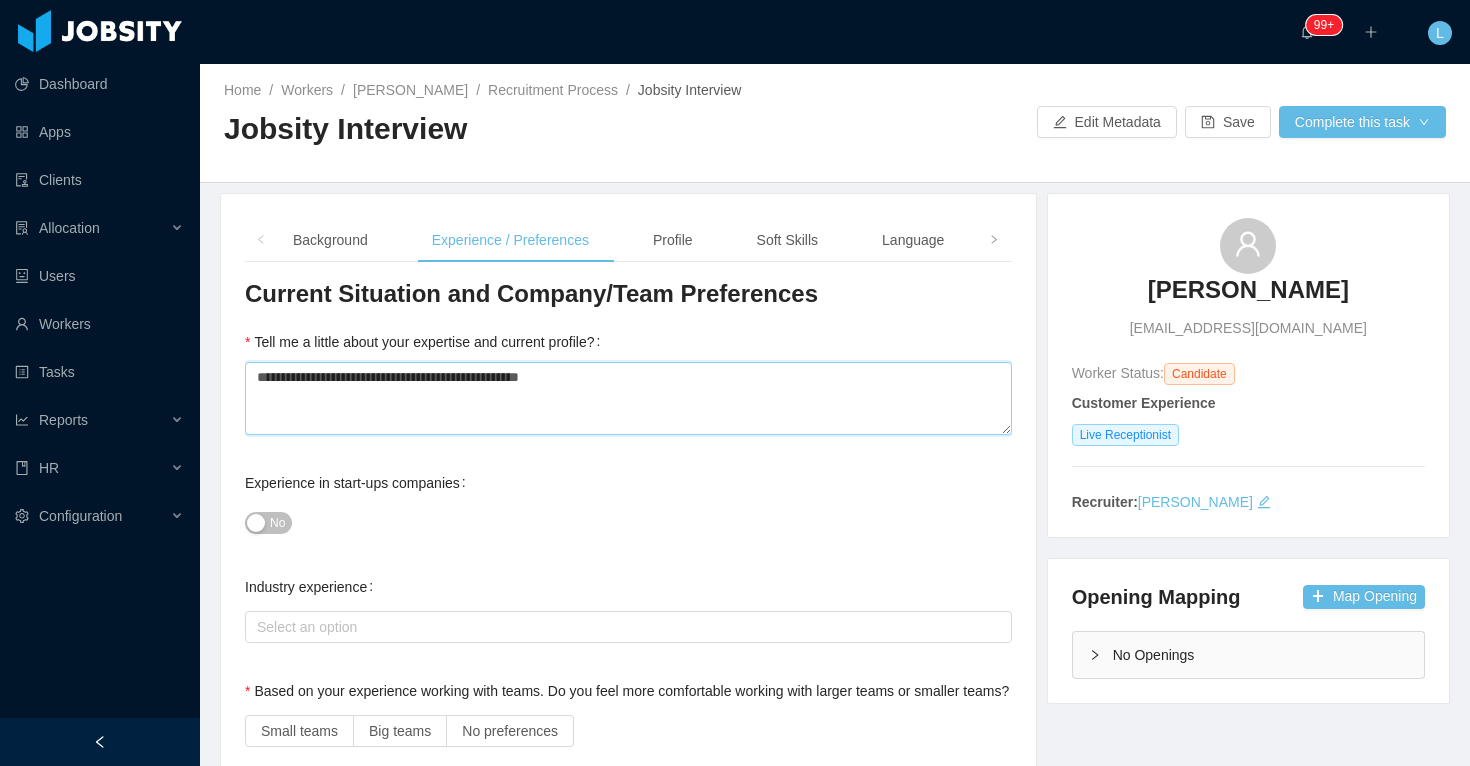 type 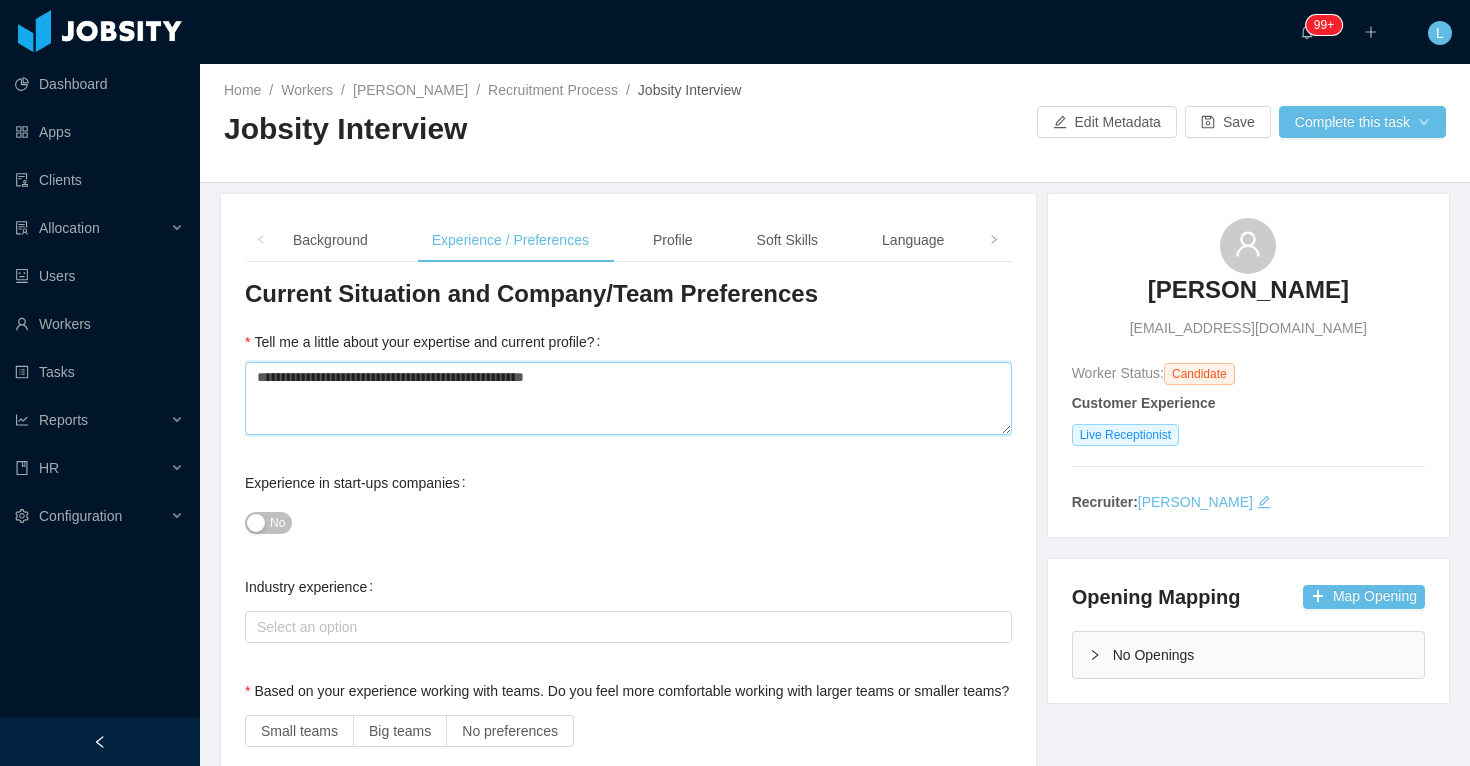 type 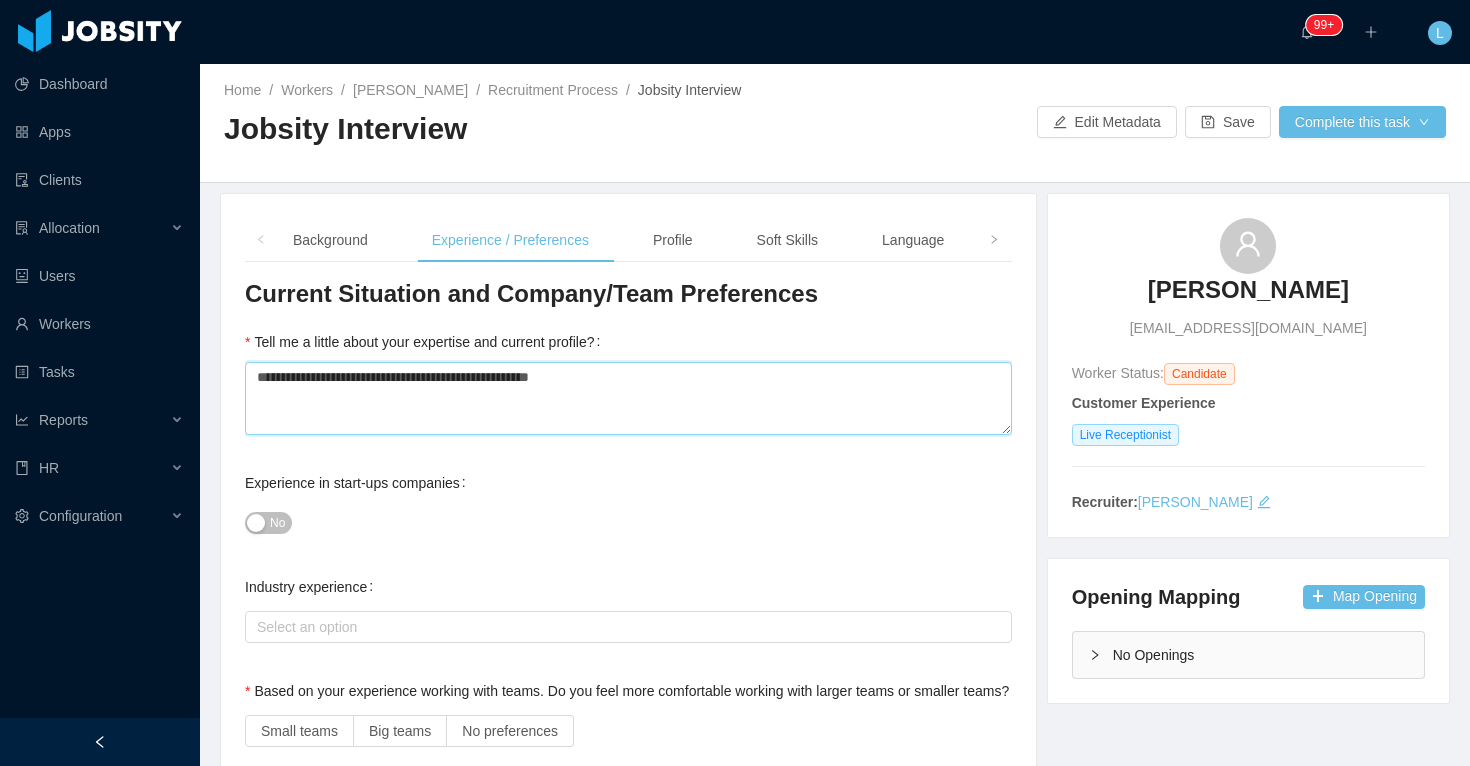 type 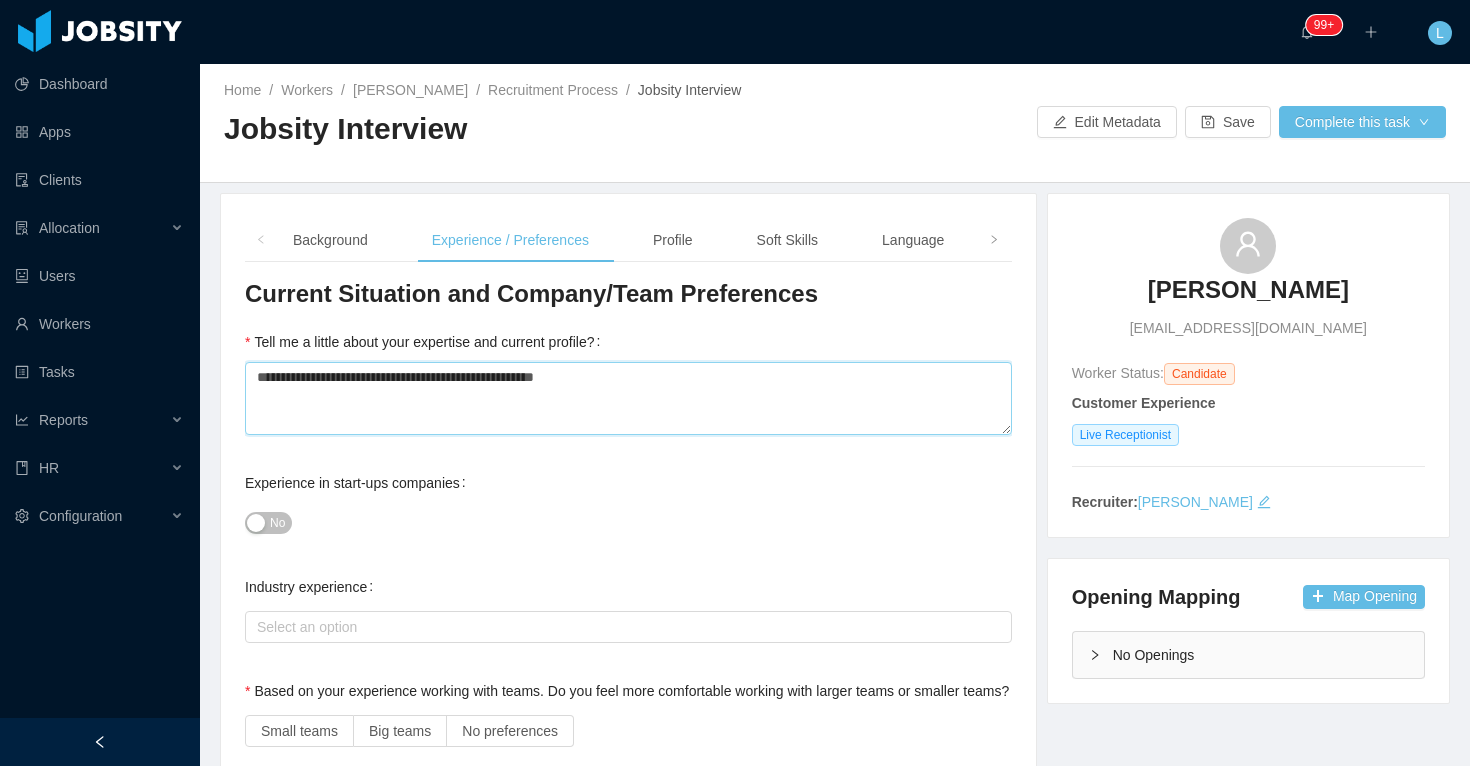 type 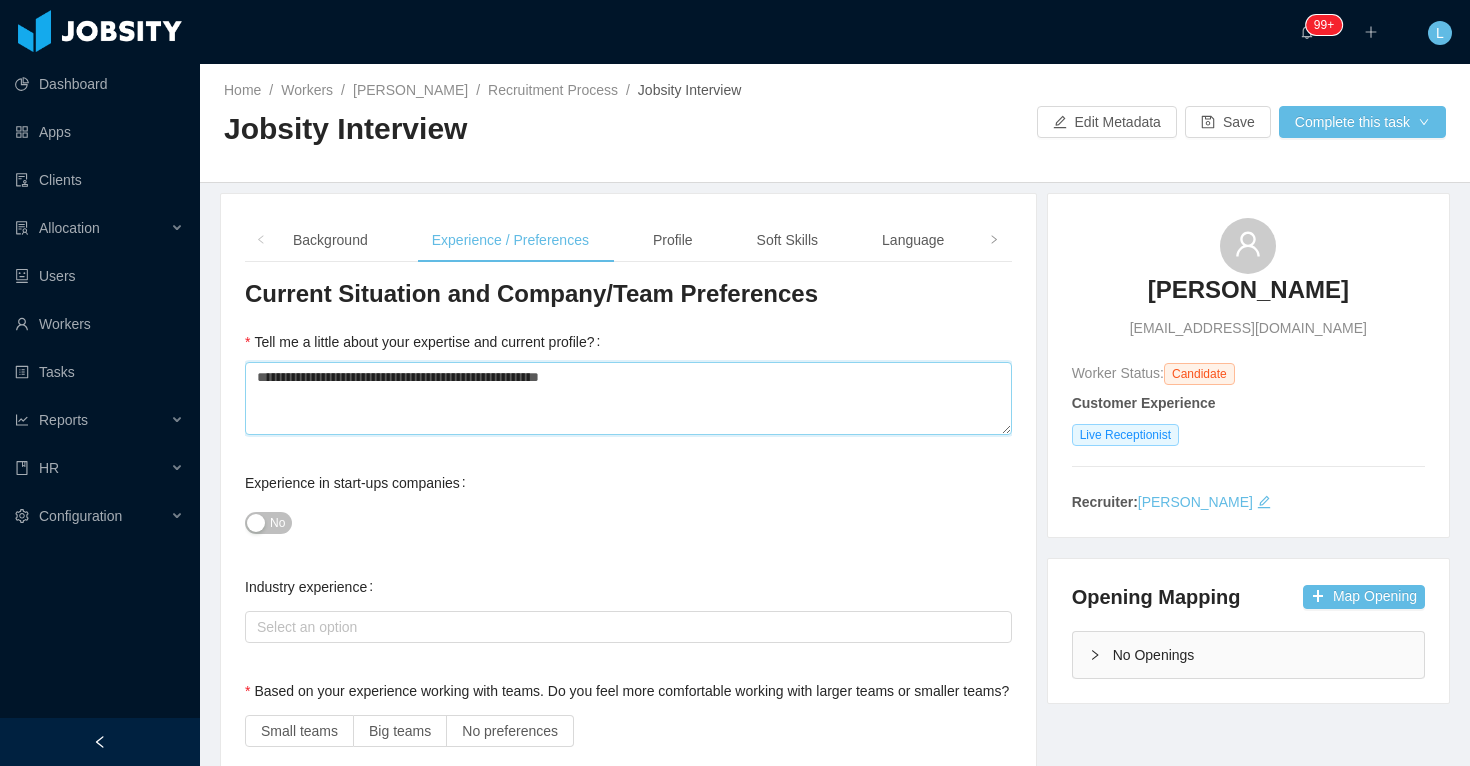 type 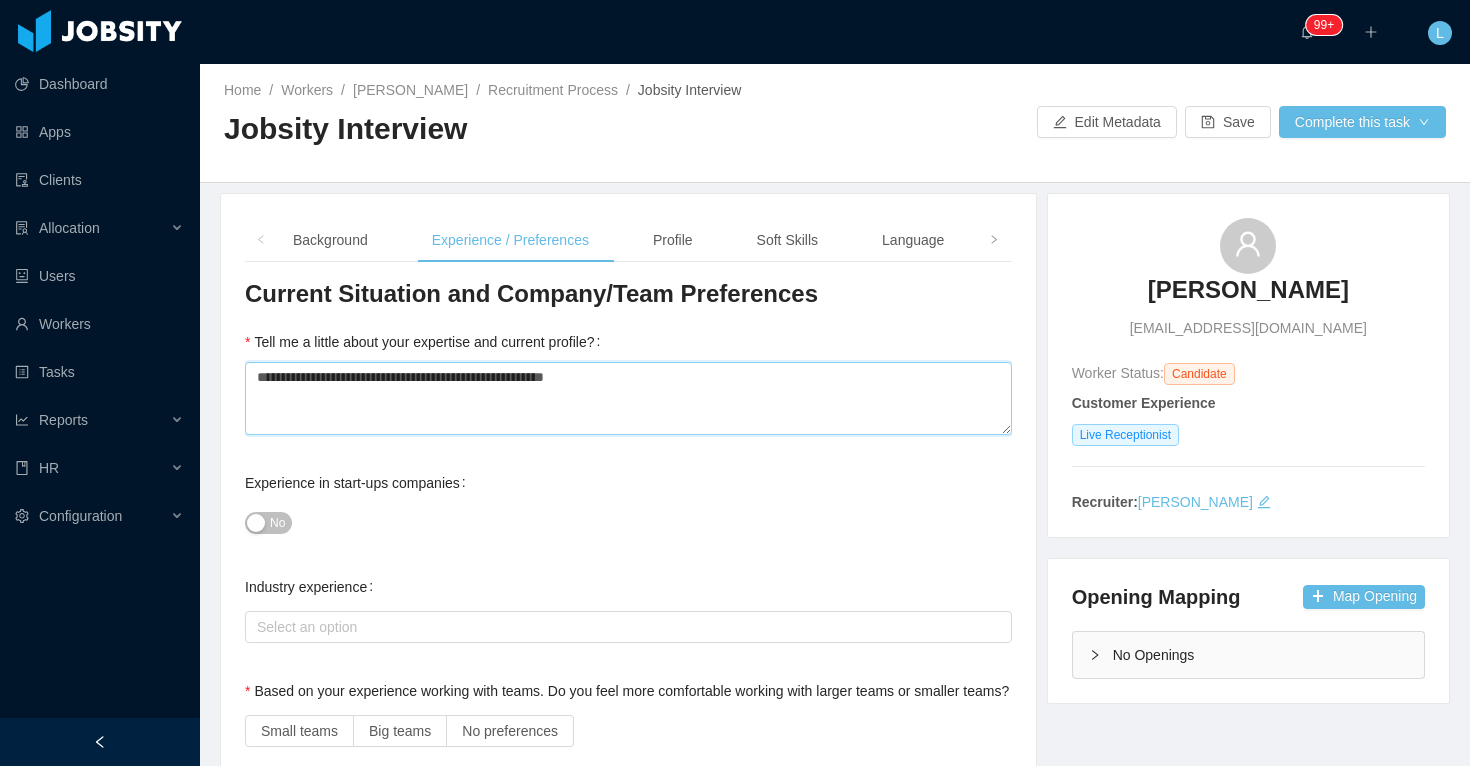 type 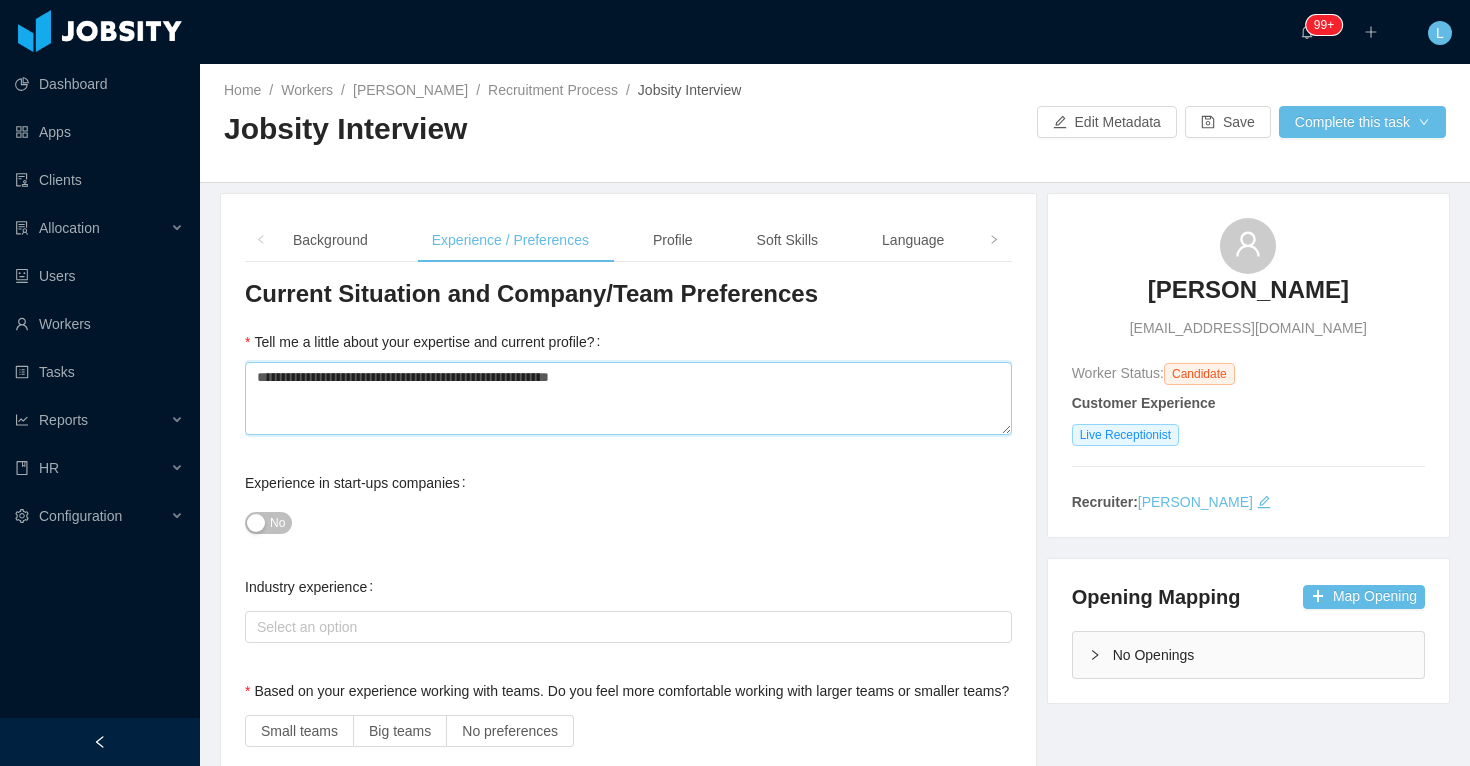 type 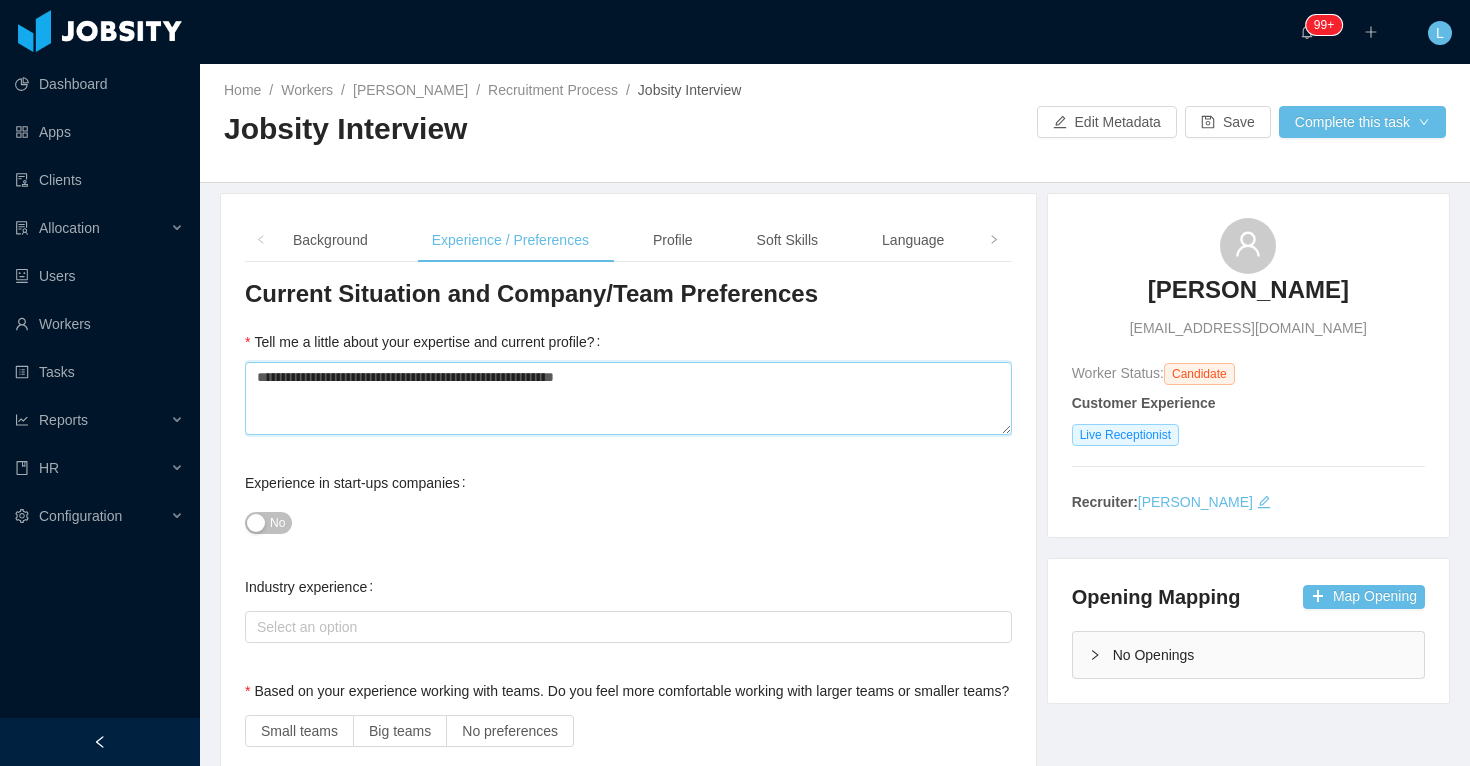 type 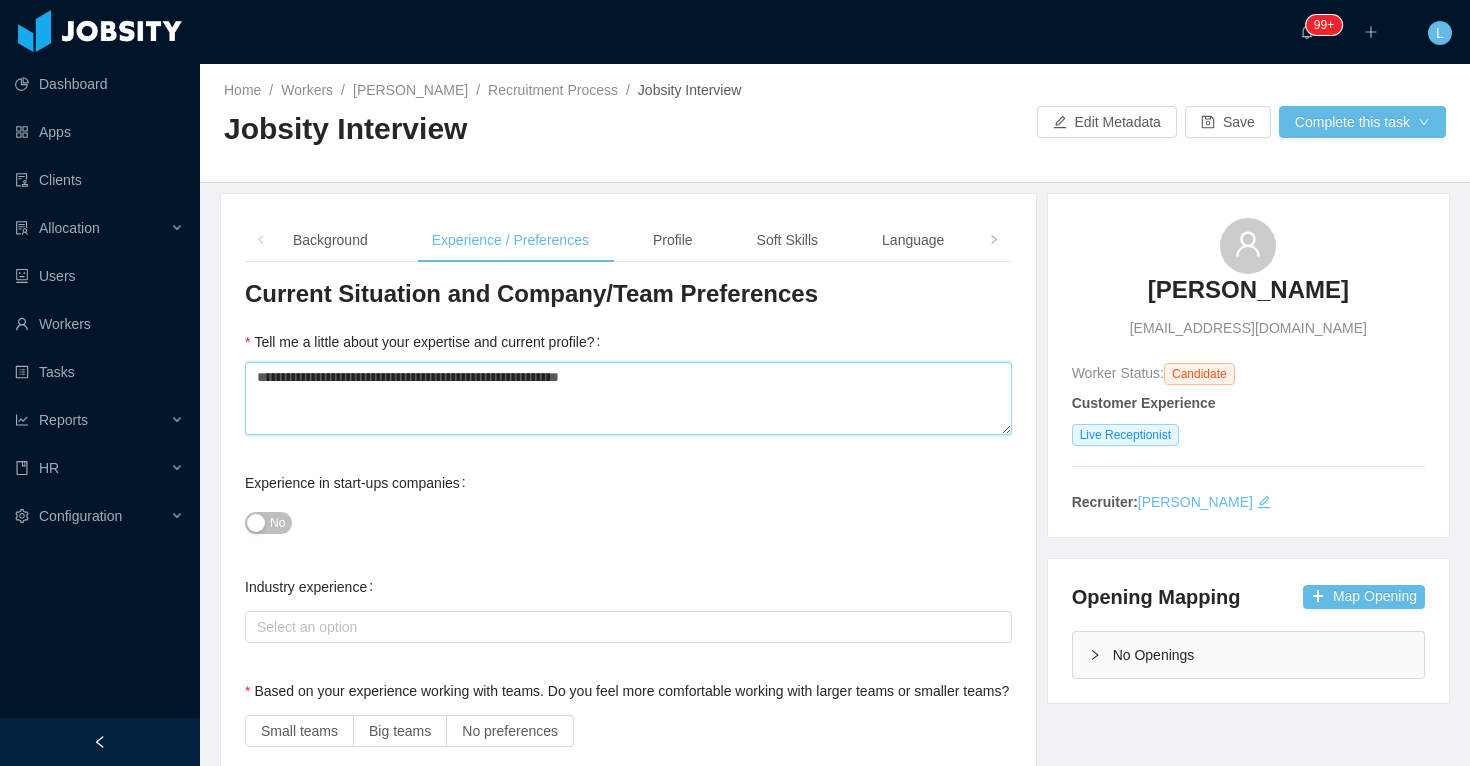 type 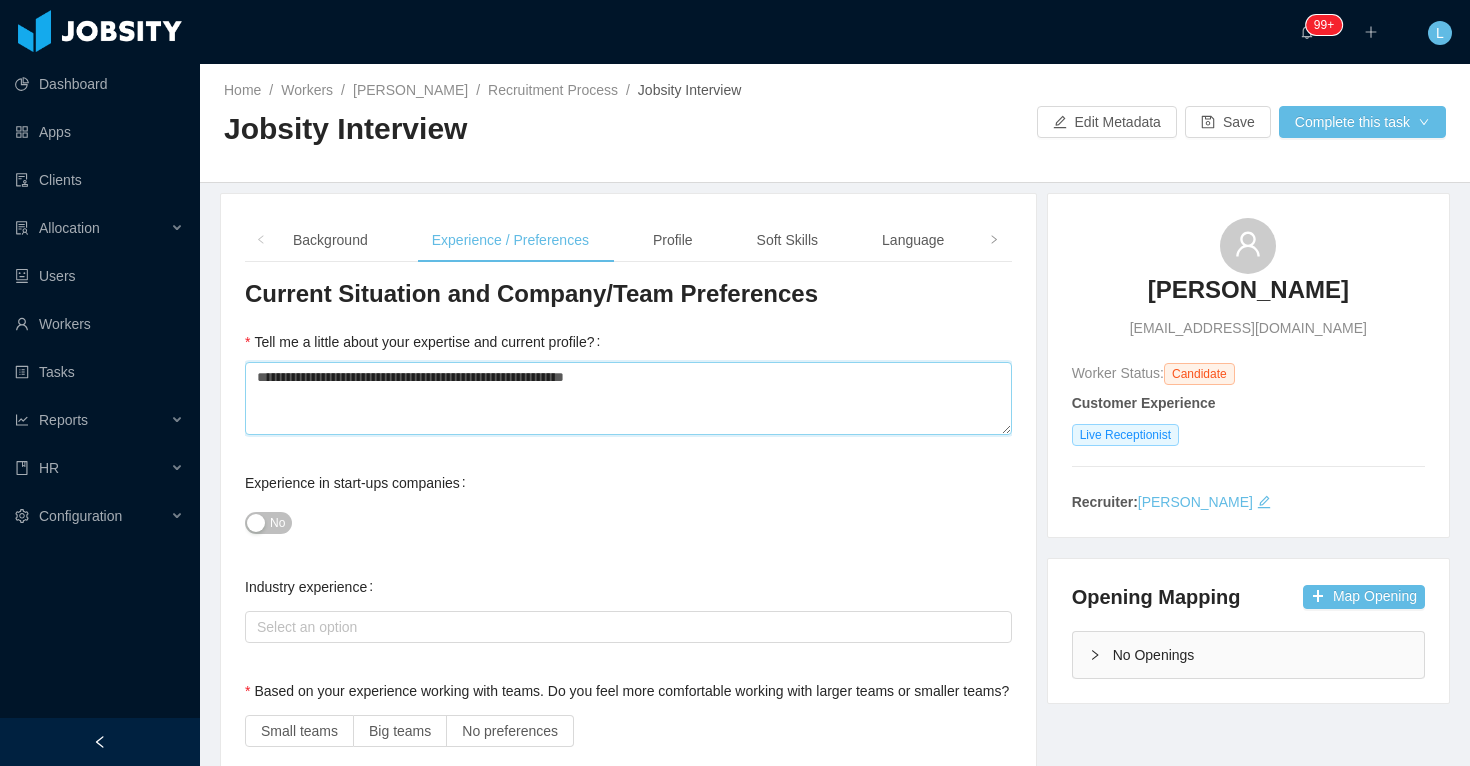 type 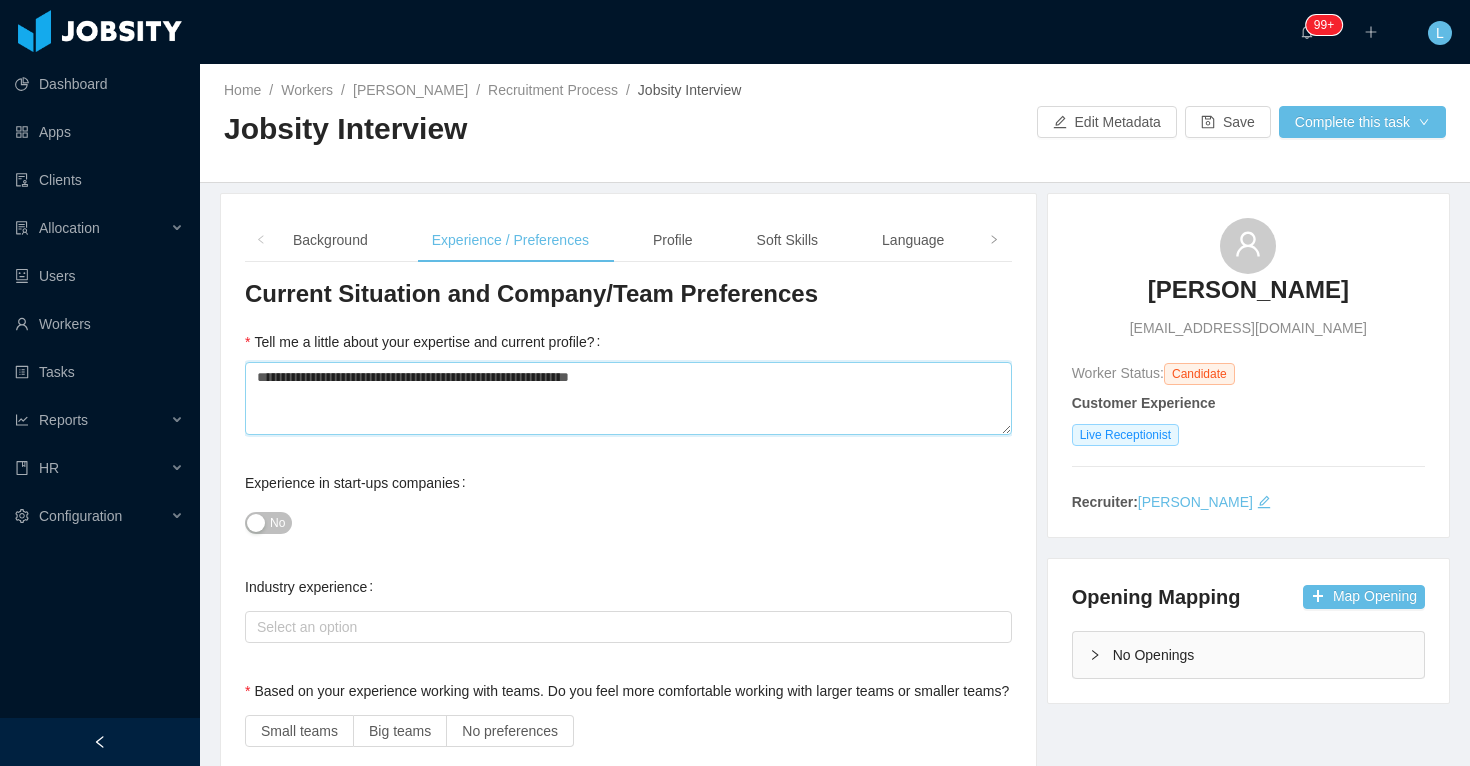 type 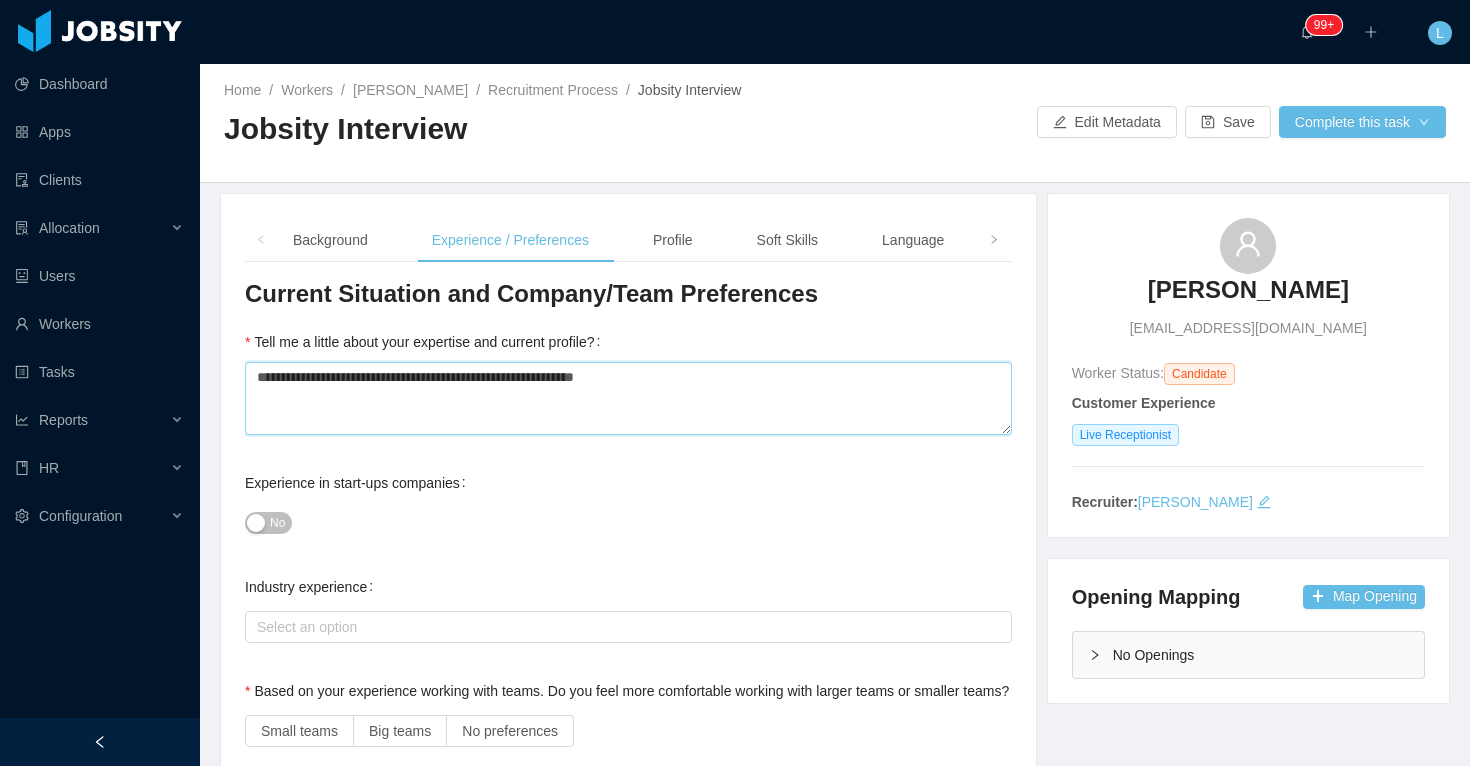 type 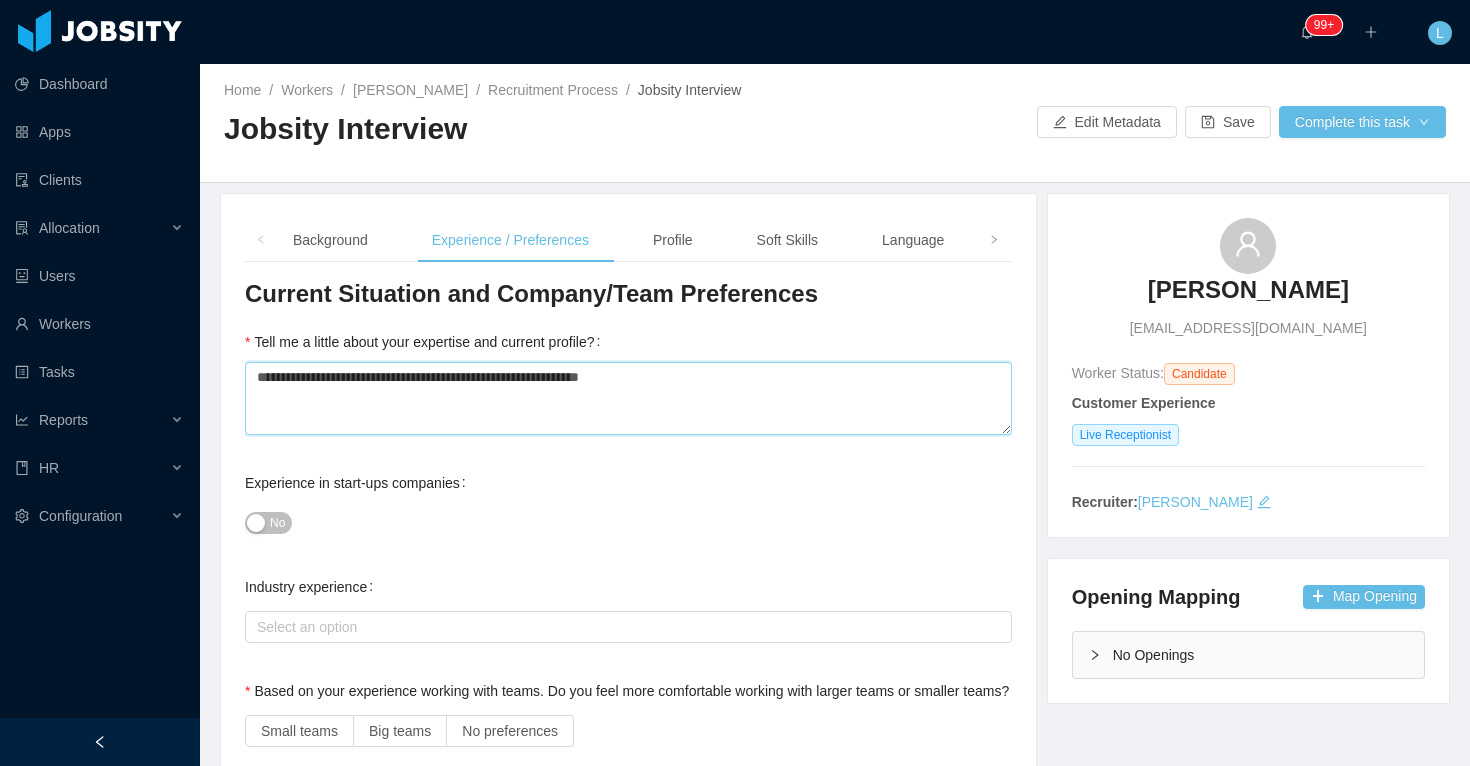 type 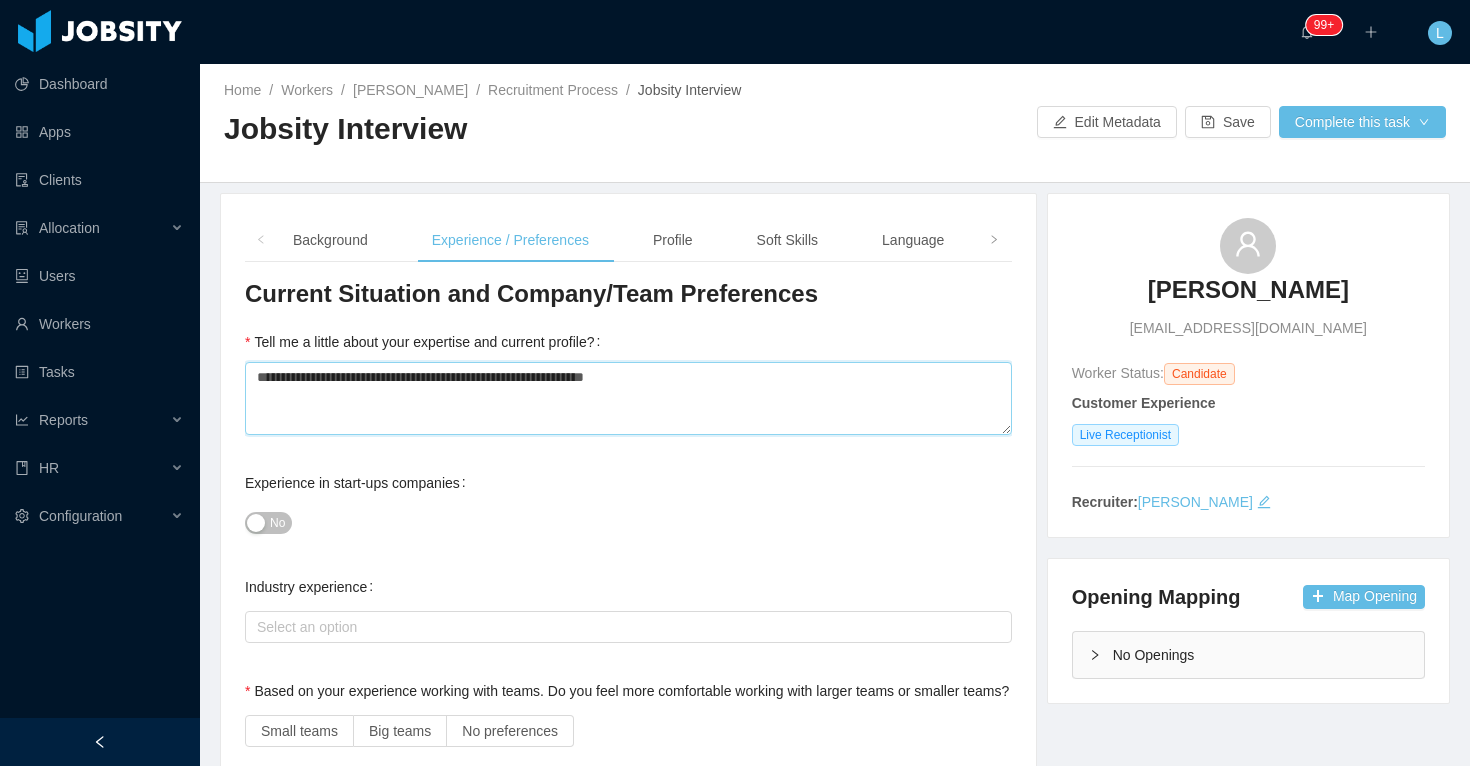 type 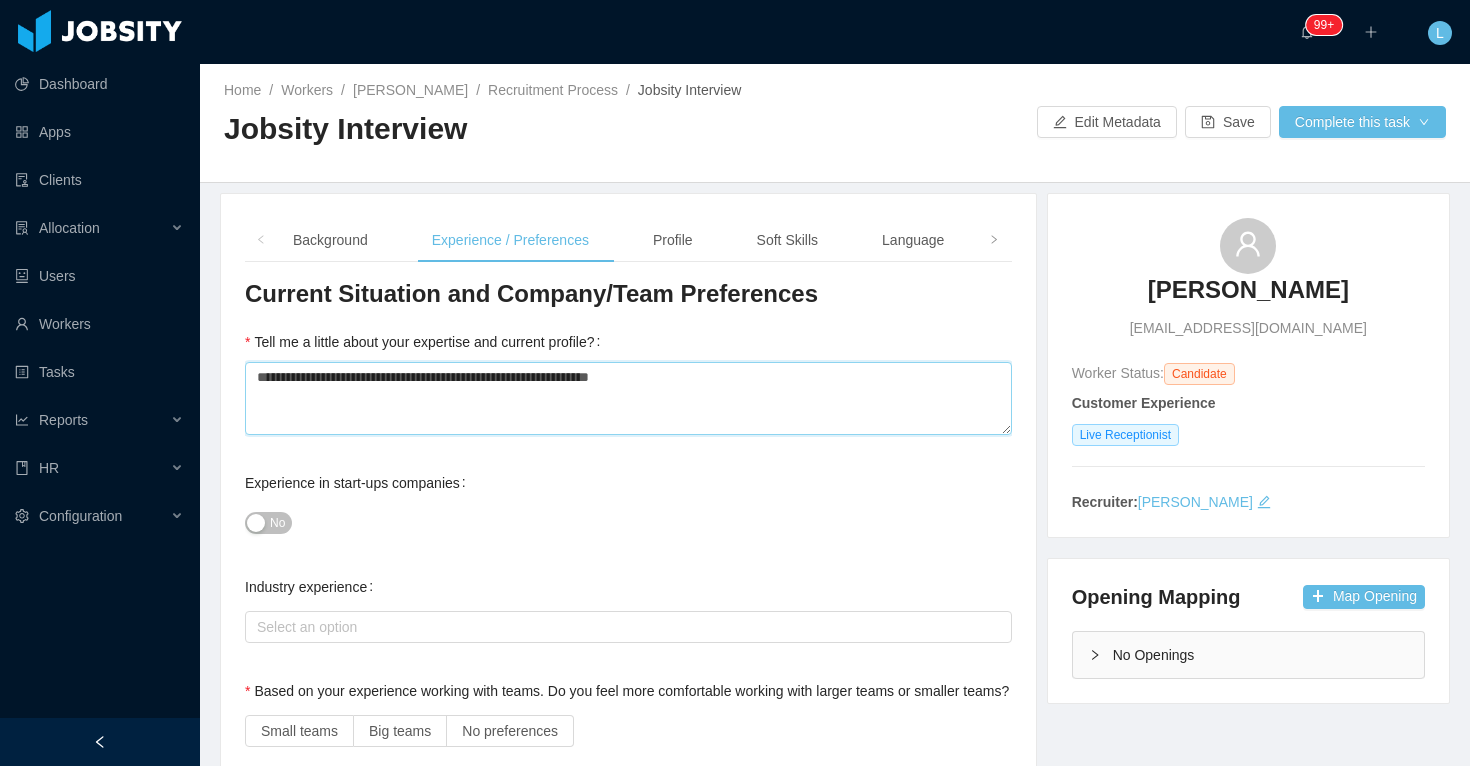 type 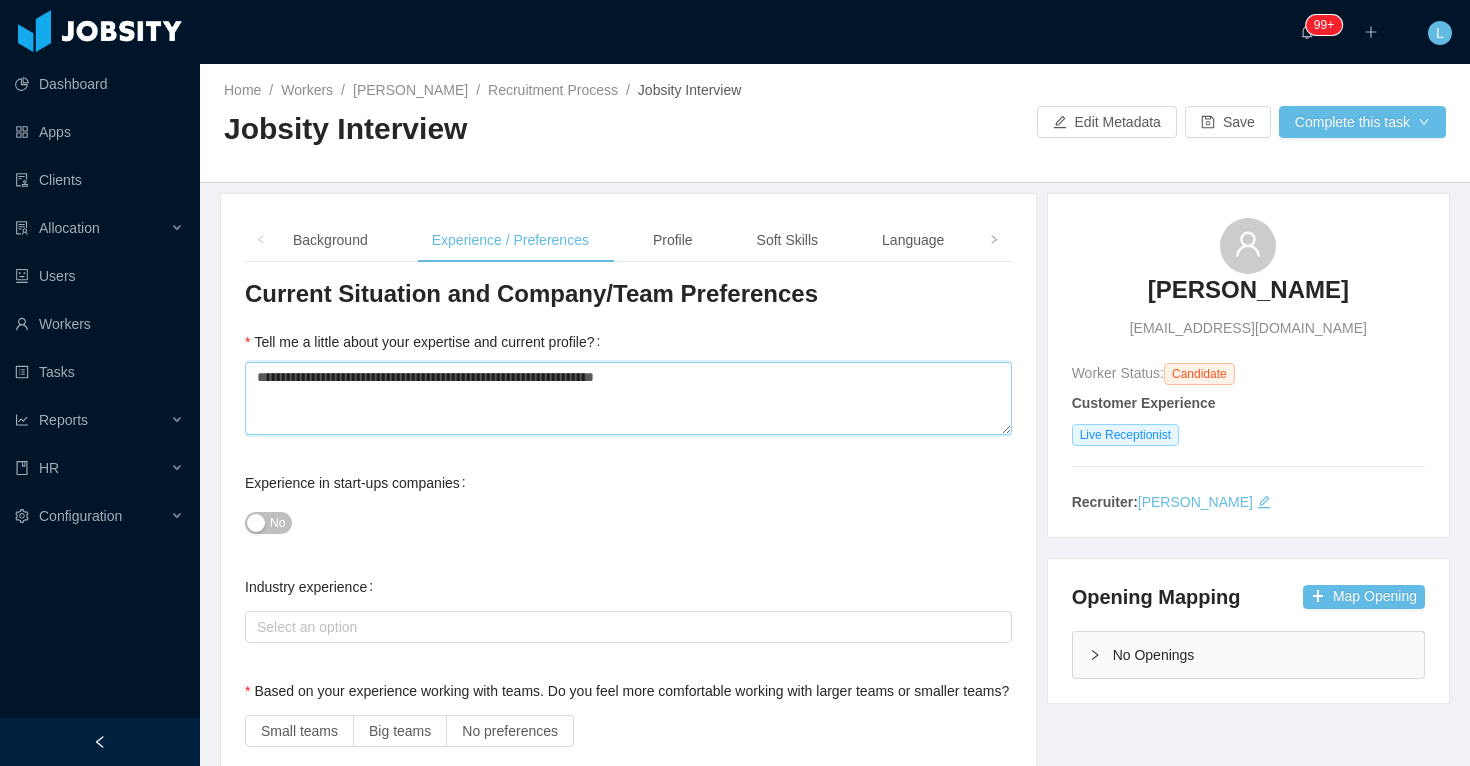 type 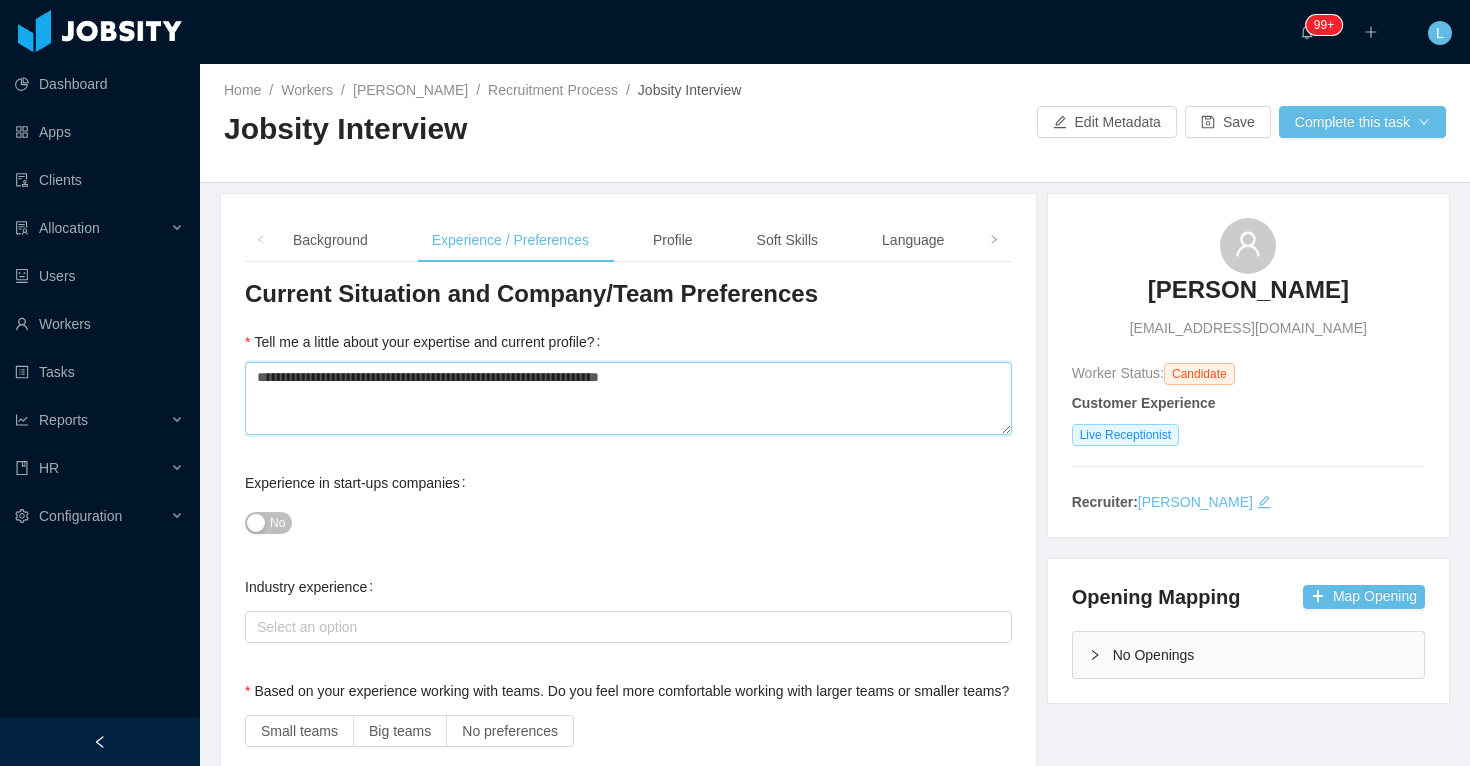 type 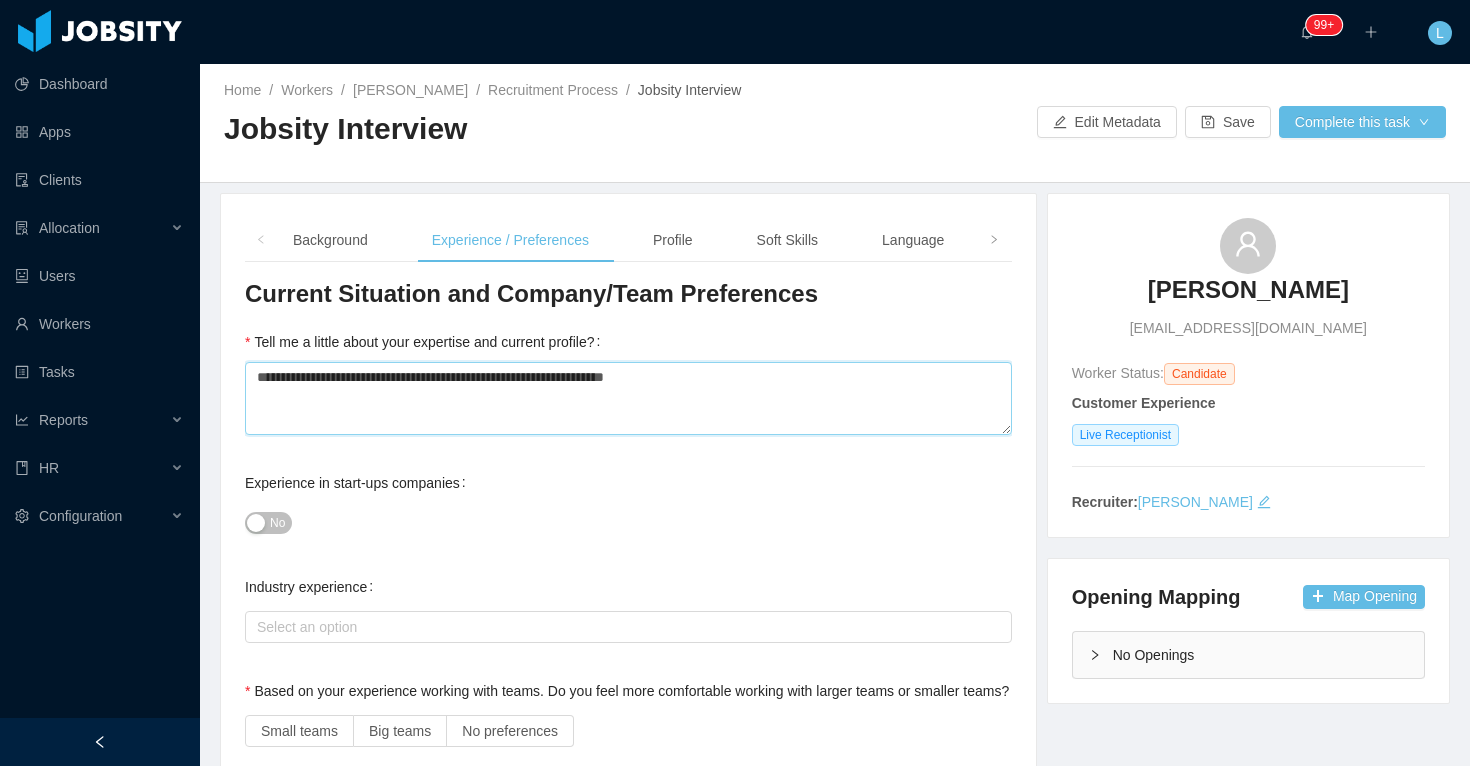 type 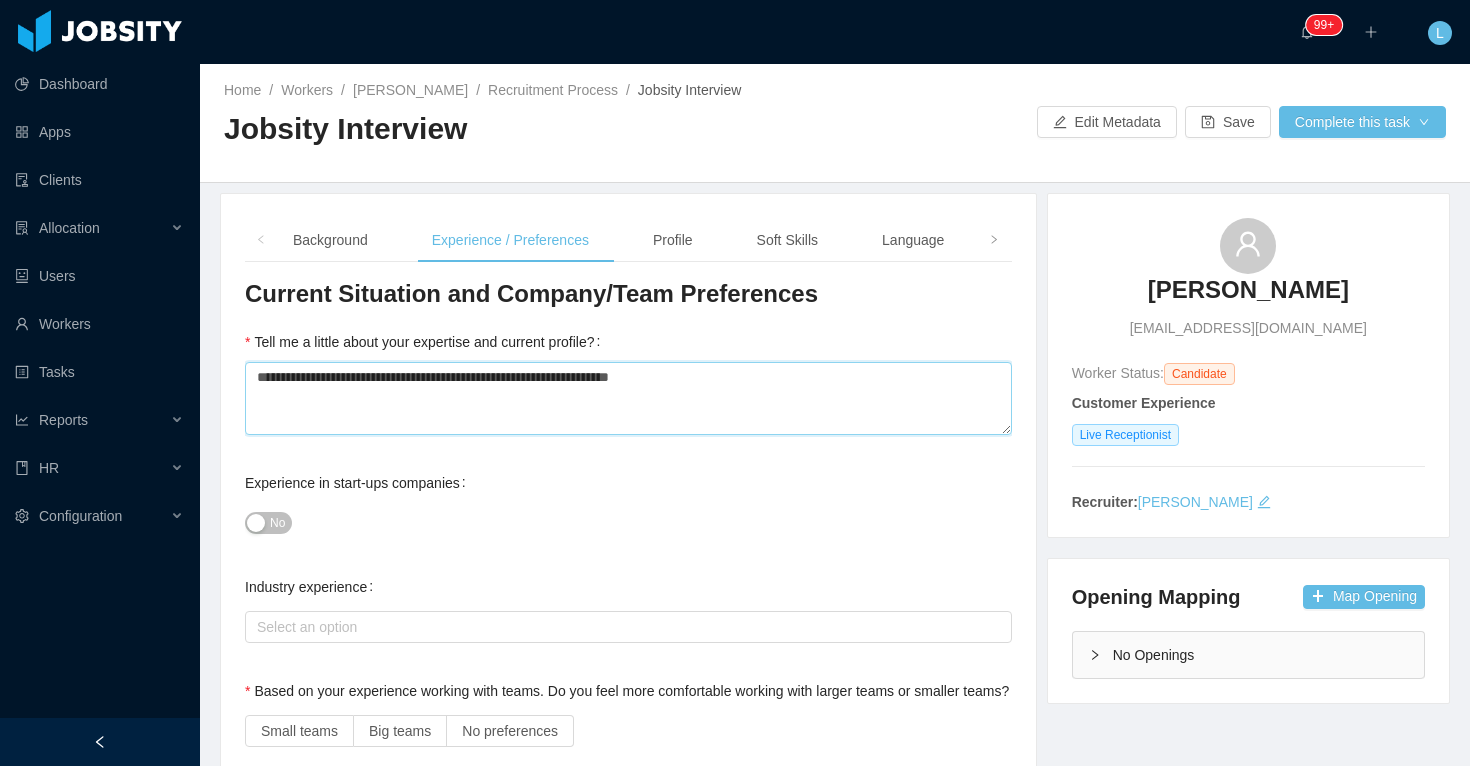 type 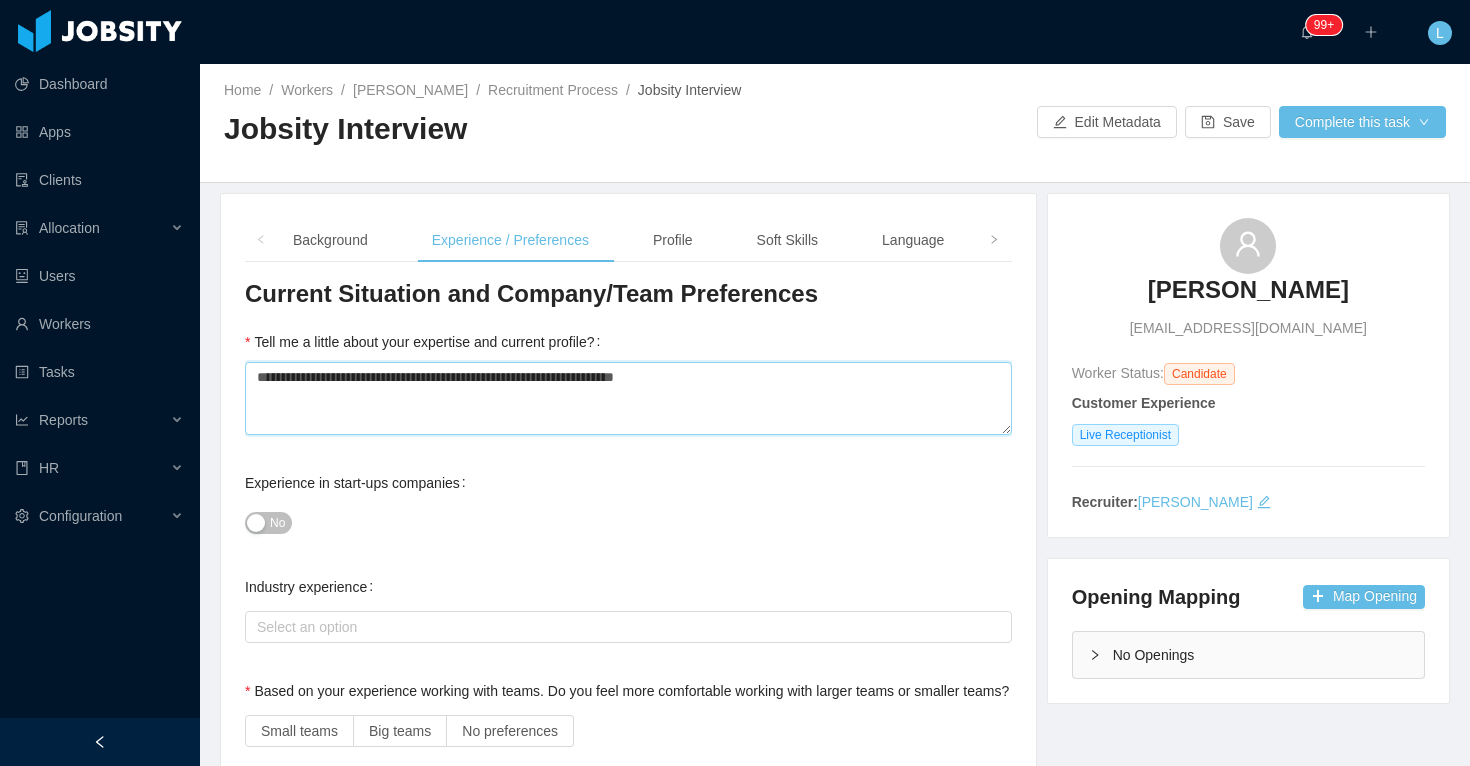 type 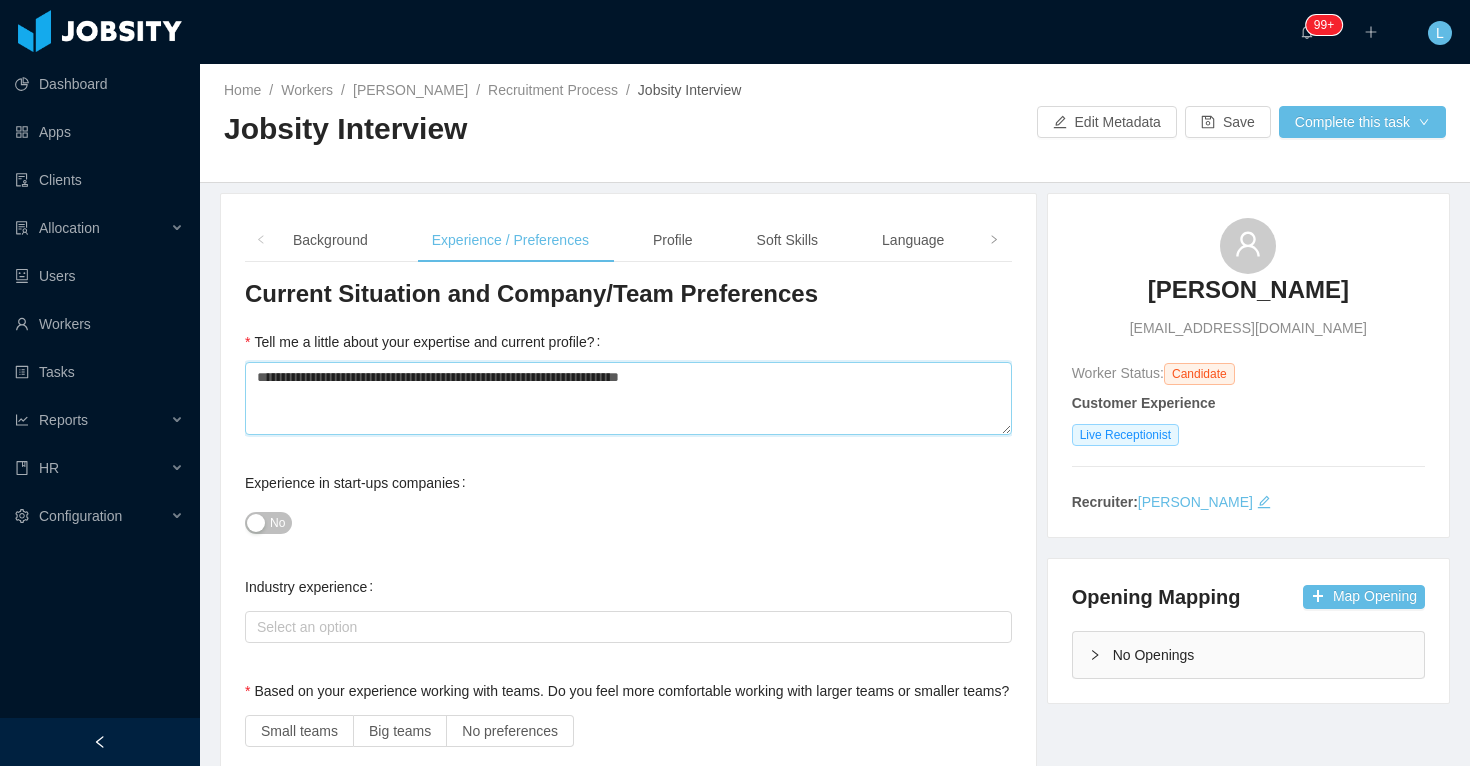 type 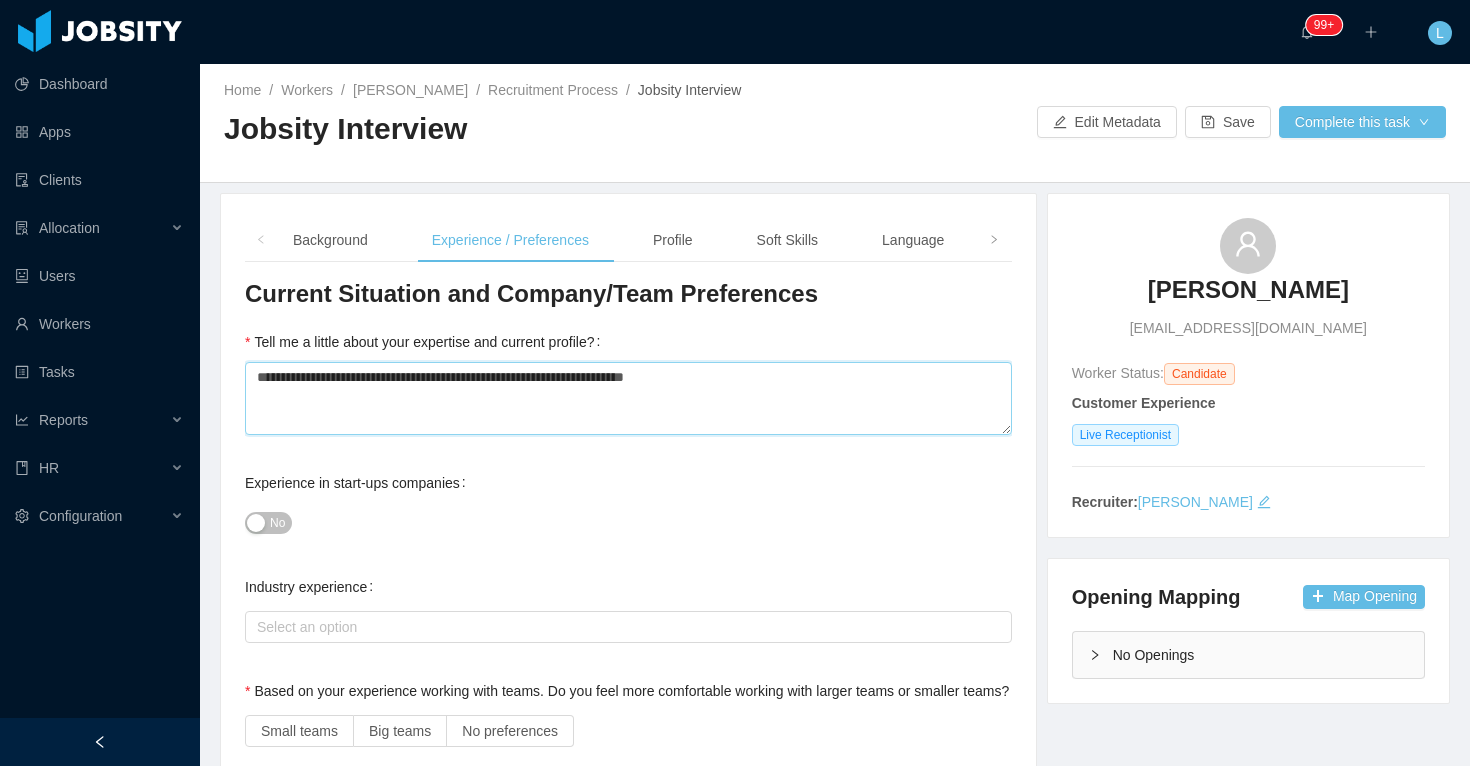 type on "**********" 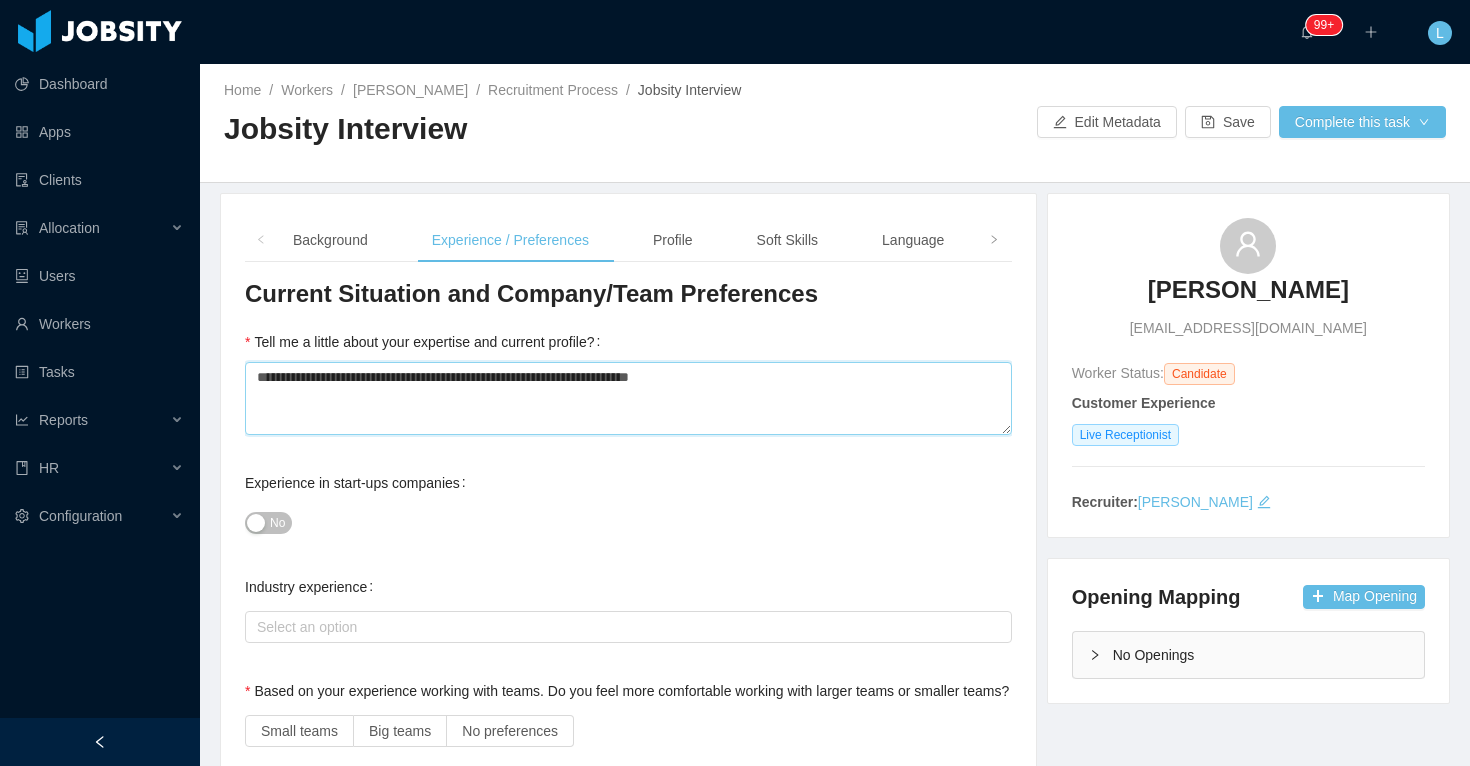 type 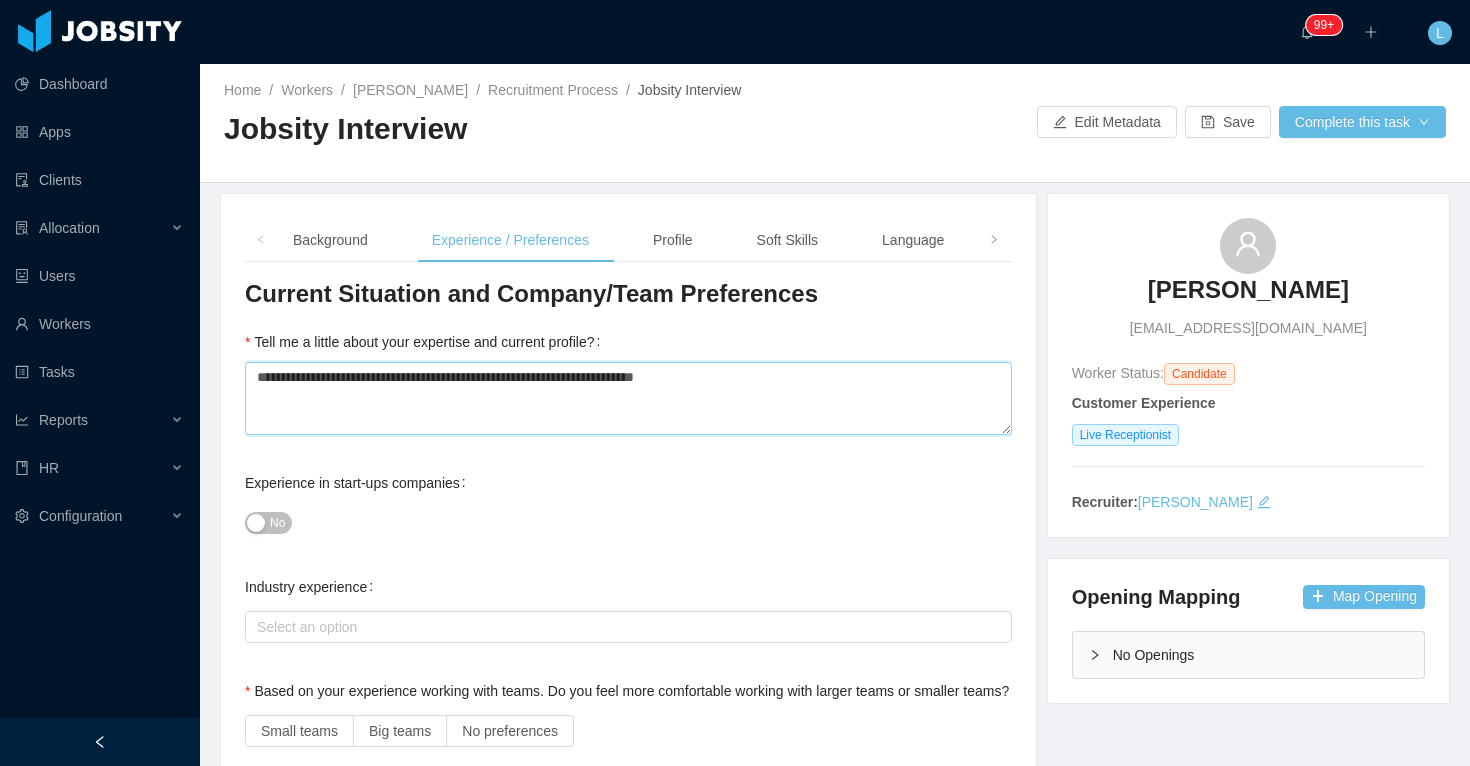 type 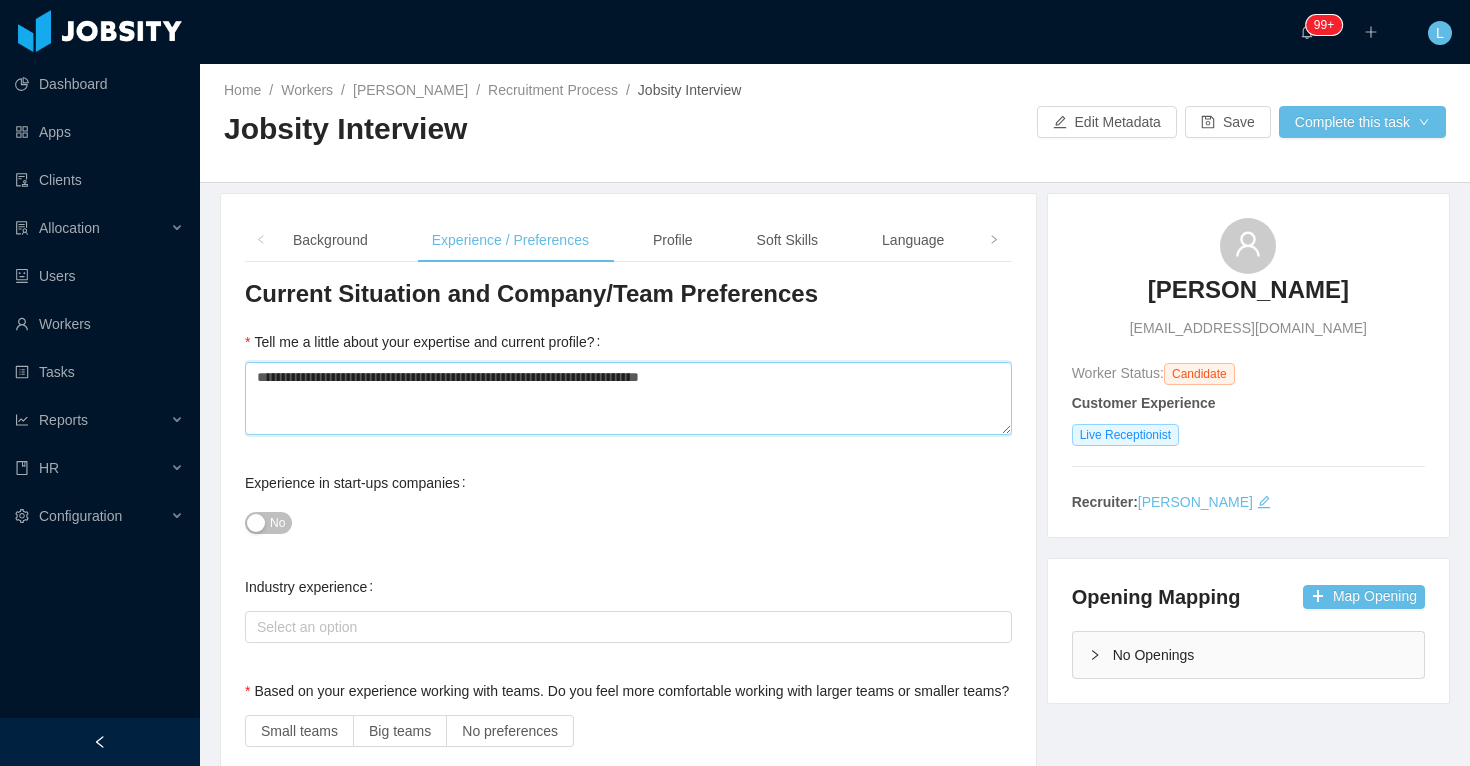 type 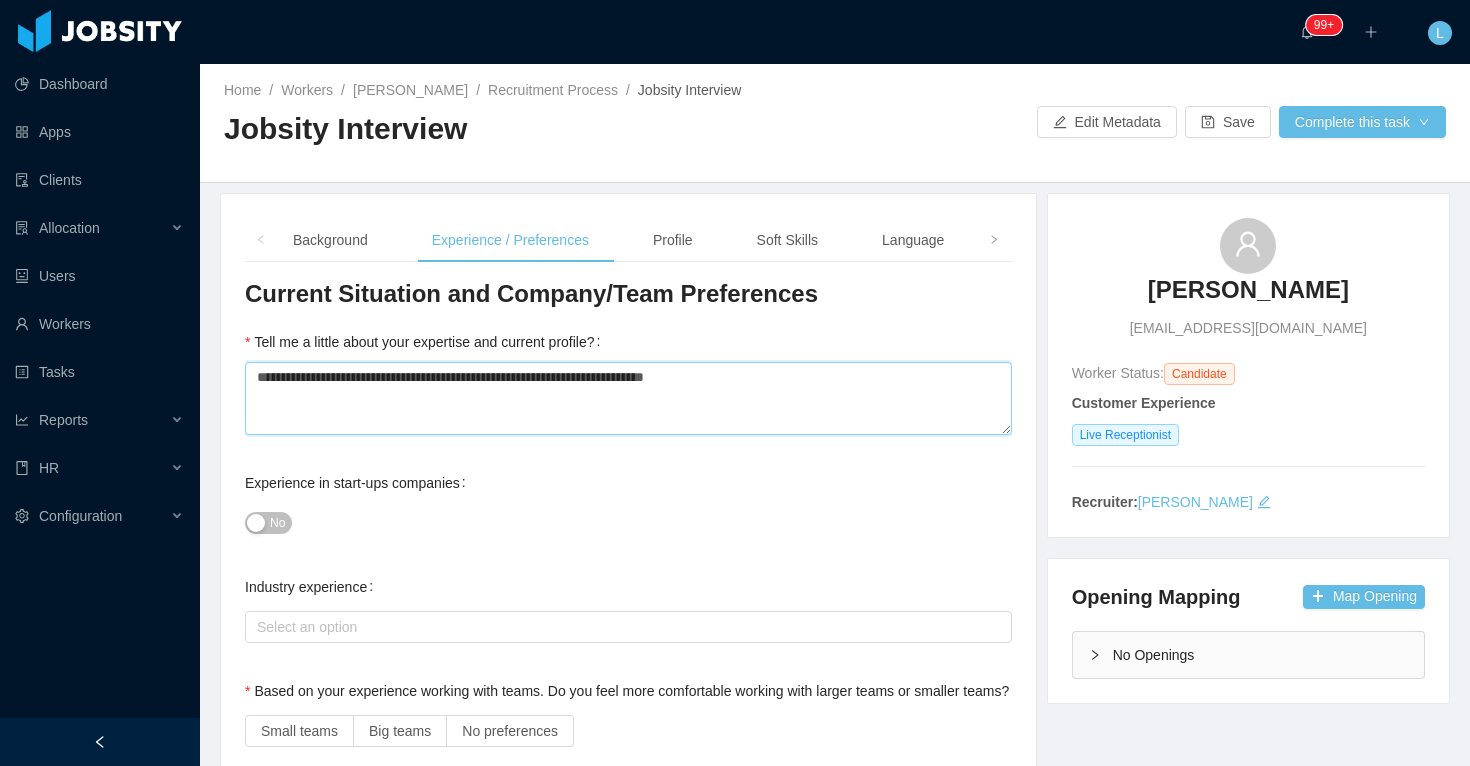 type 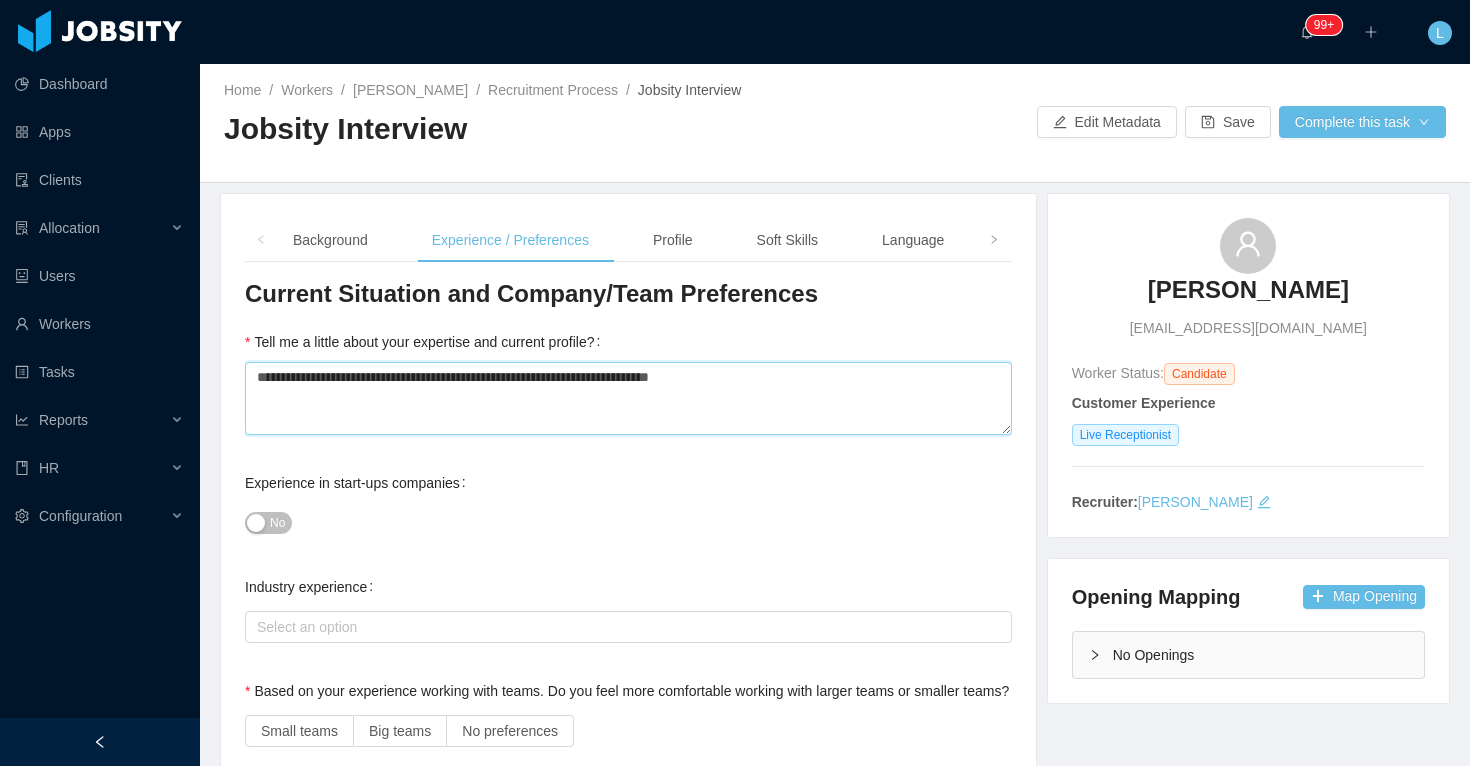 type 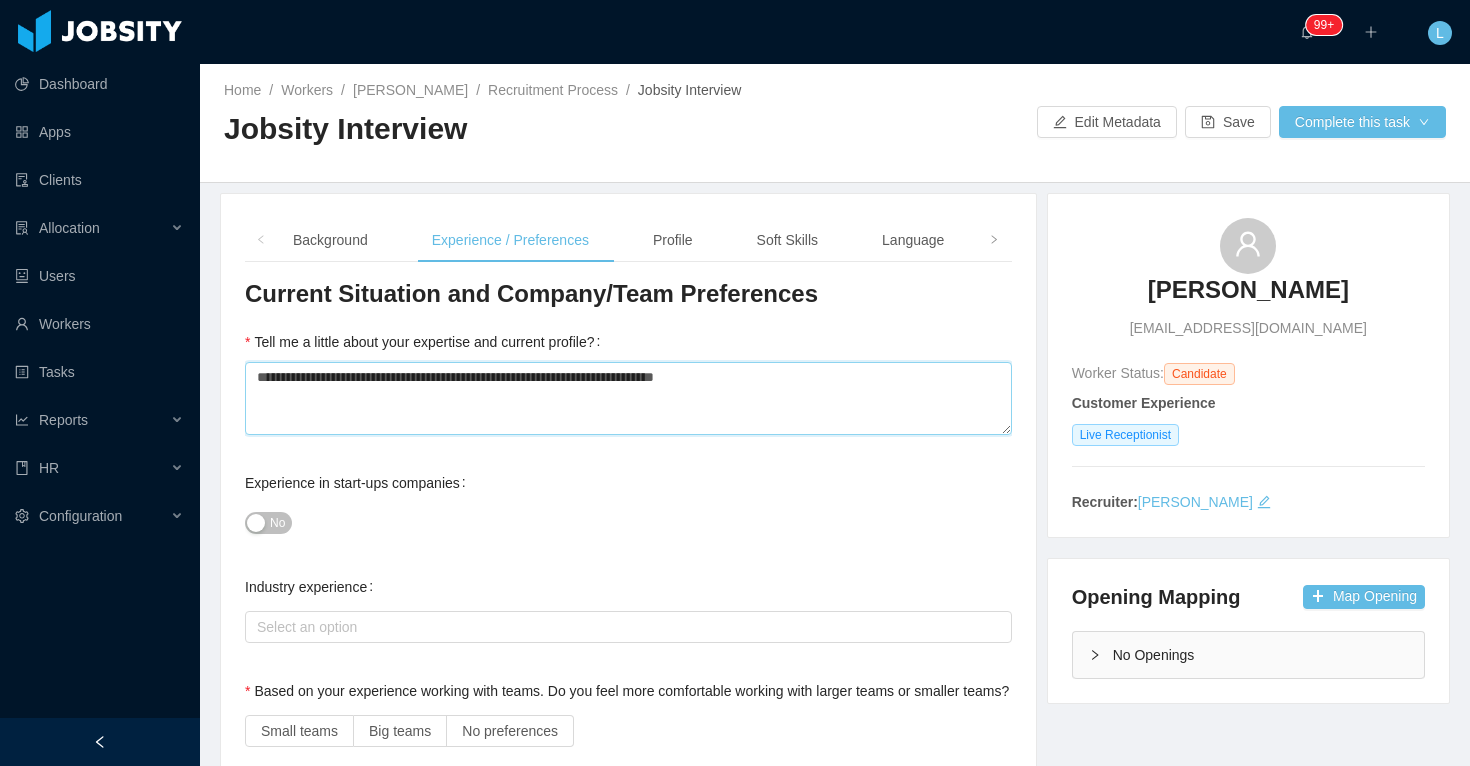 type 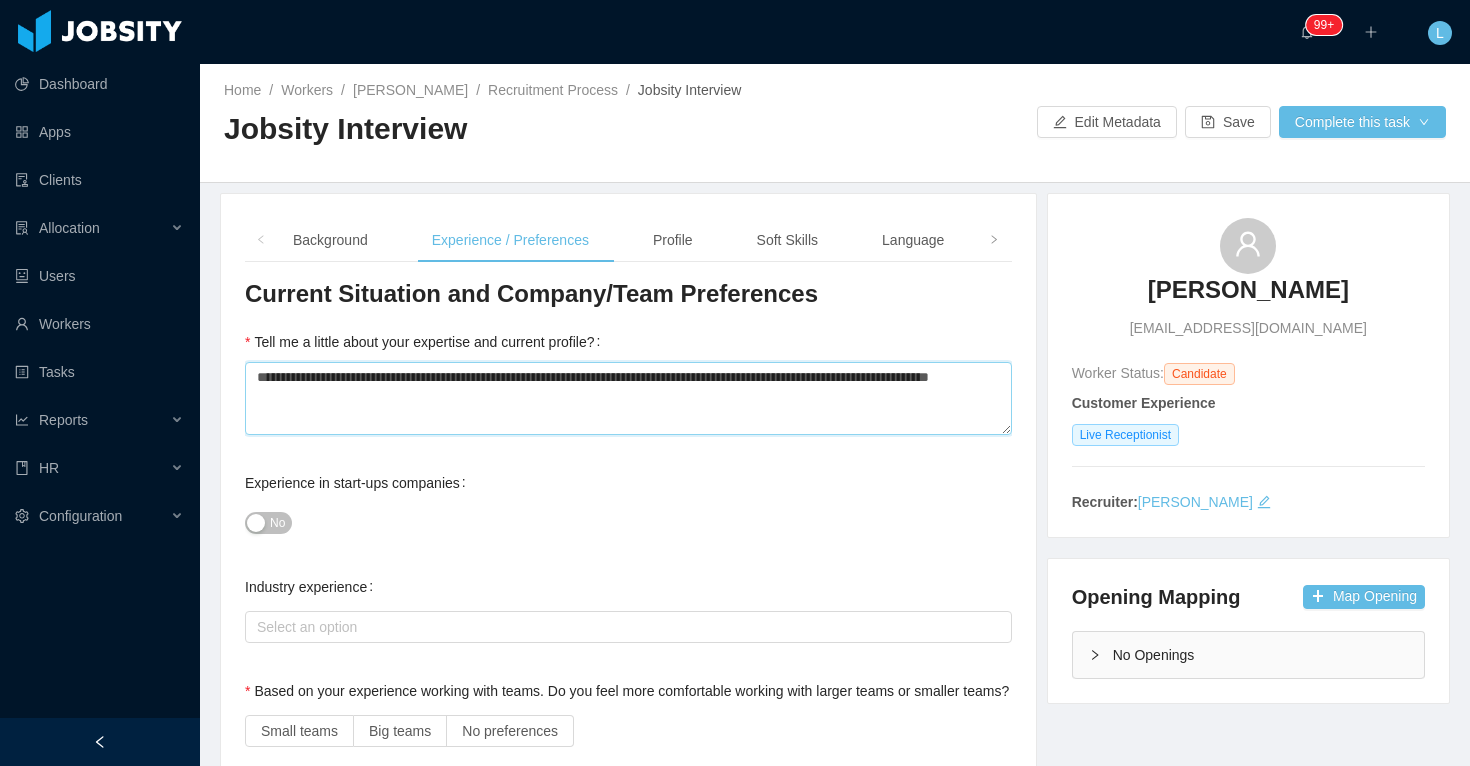 scroll, scrollTop: 457, scrollLeft: 0, axis: vertical 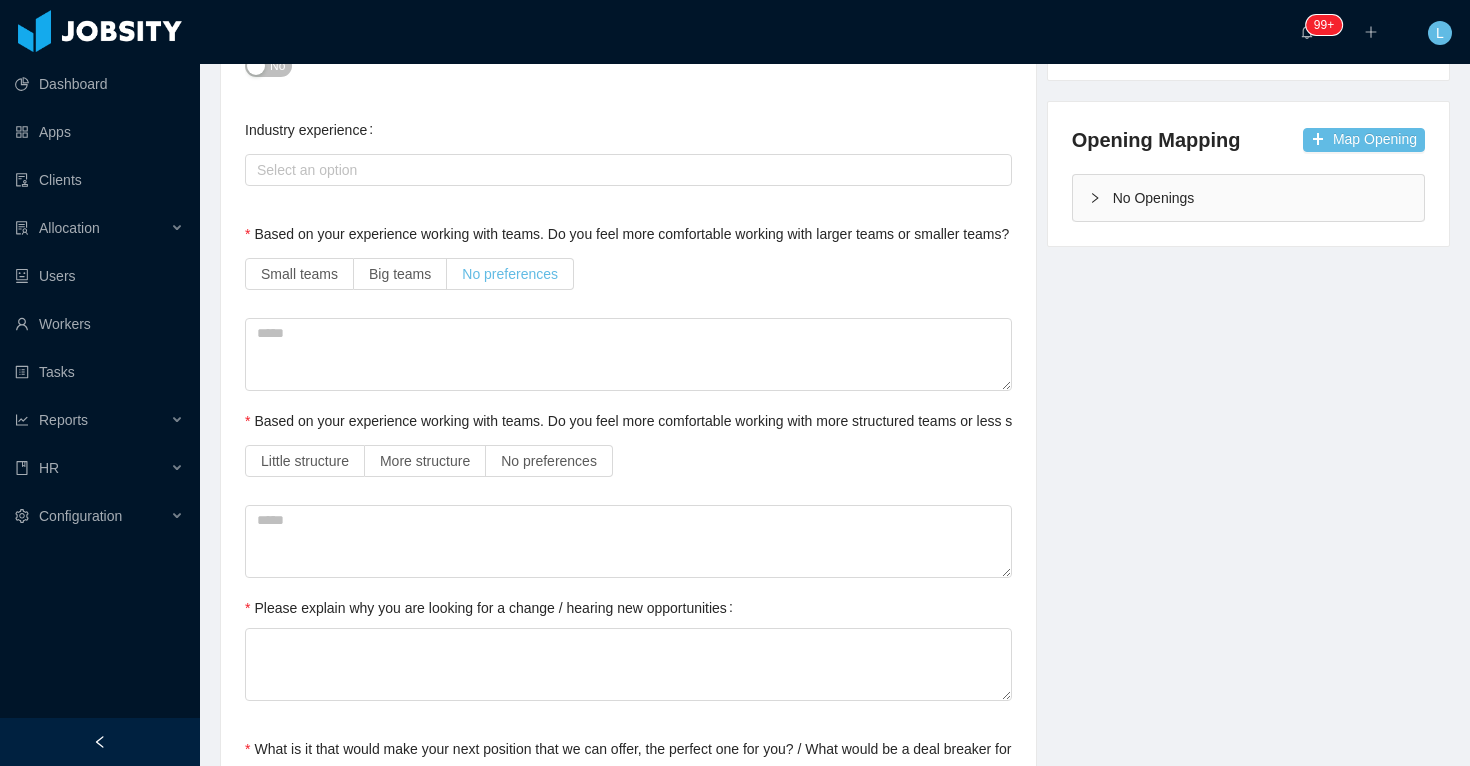 click on "No preferences" at bounding box center (510, 274) 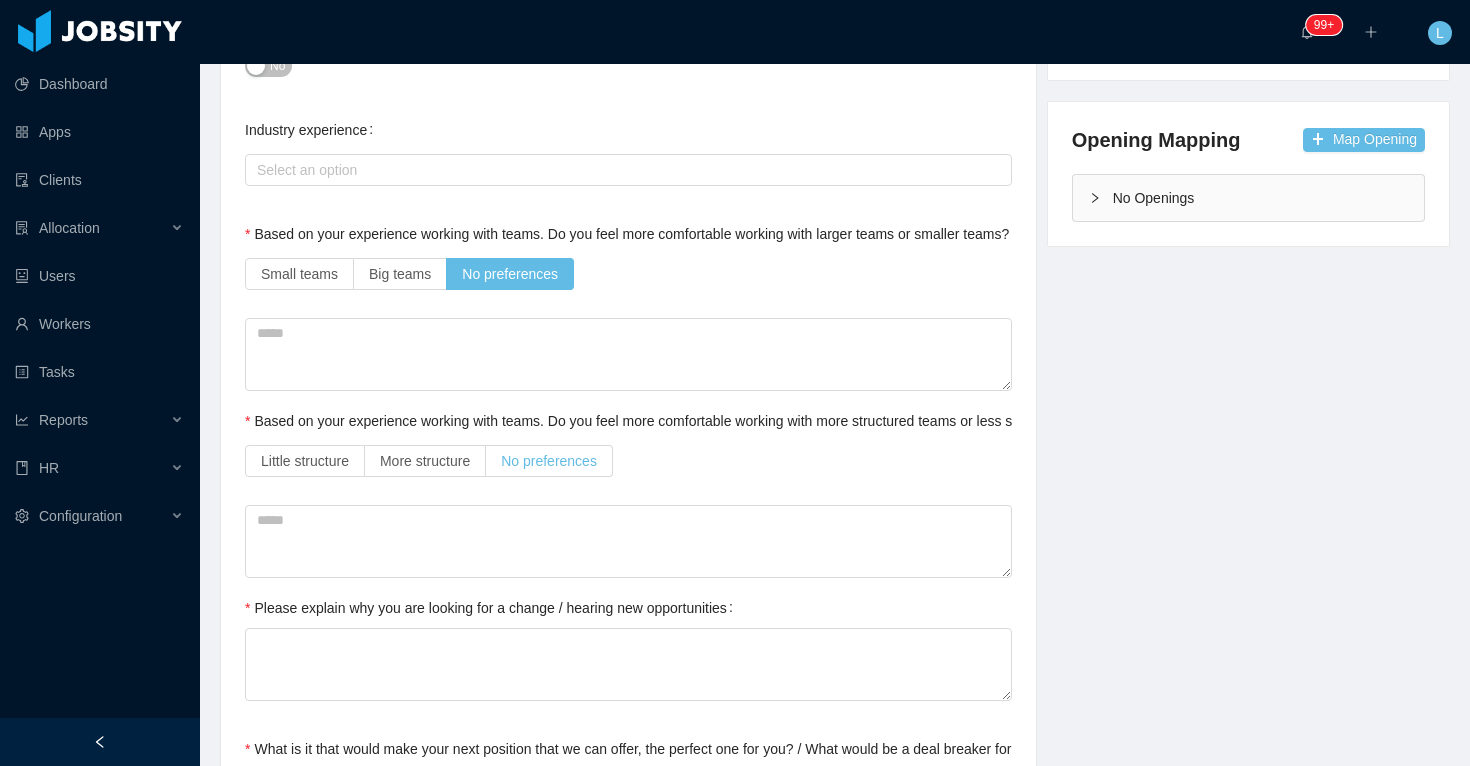 click on "No preferences" at bounding box center (549, 461) 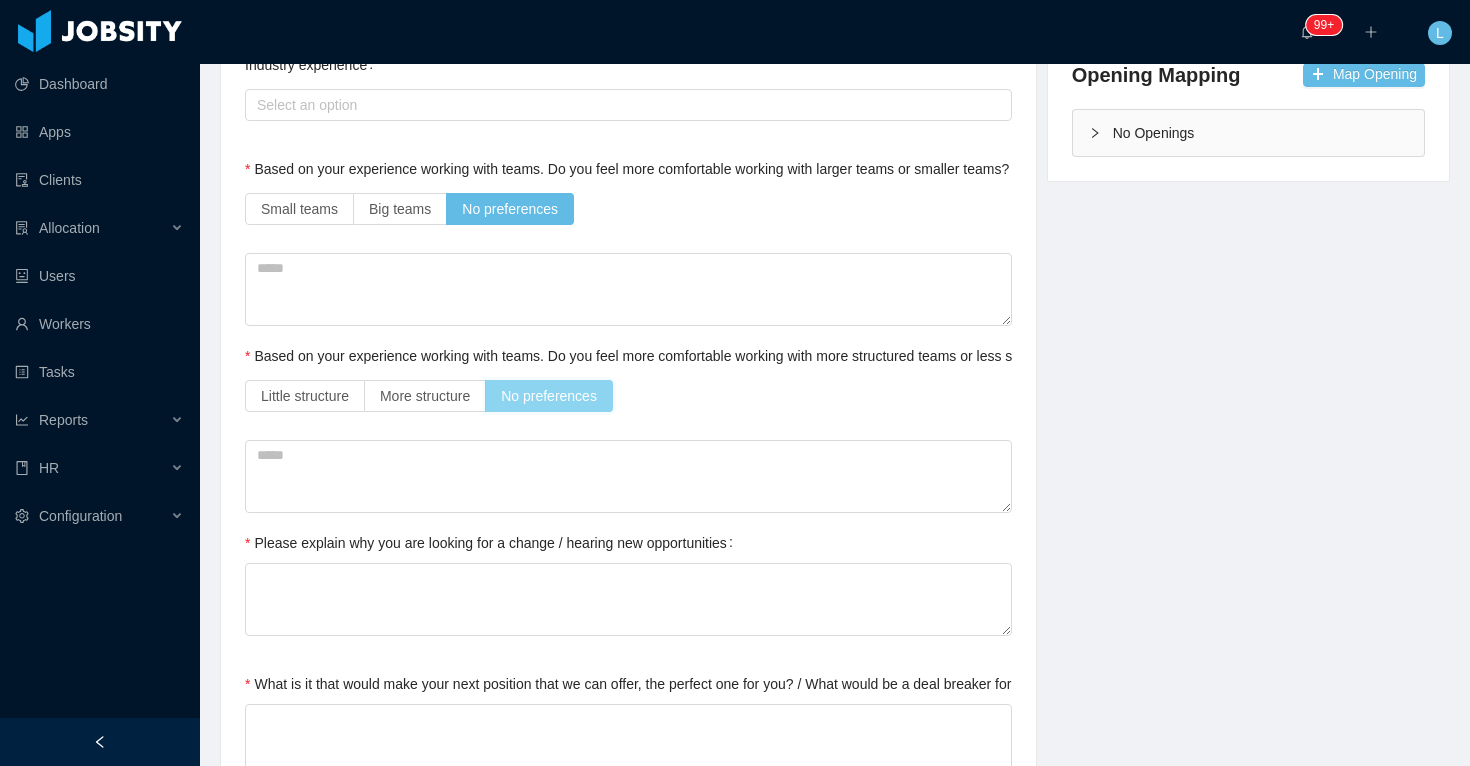 scroll, scrollTop: 600, scrollLeft: 0, axis: vertical 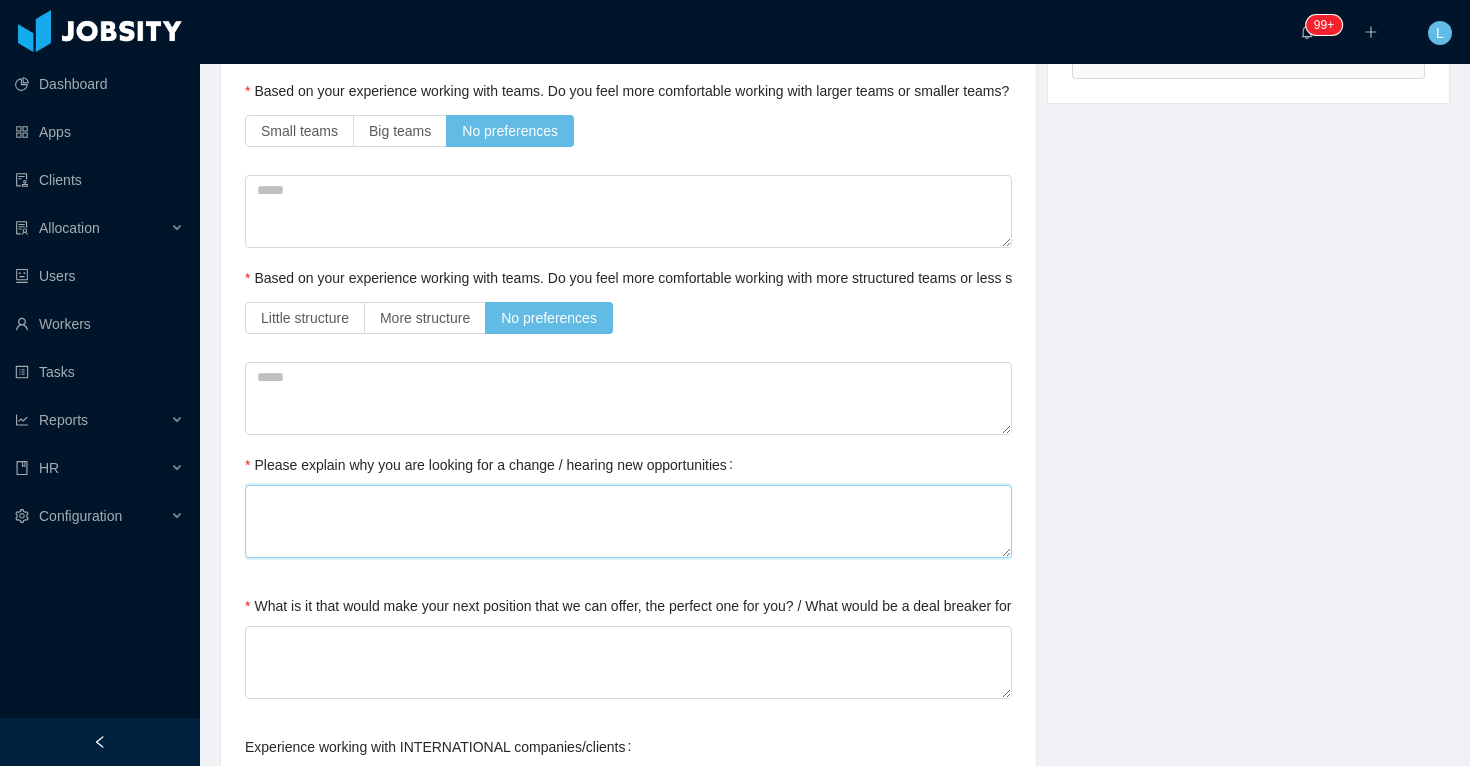 click on "Please explain why you are looking for a change / hearing new opportunities" at bounding box center (628, 521) 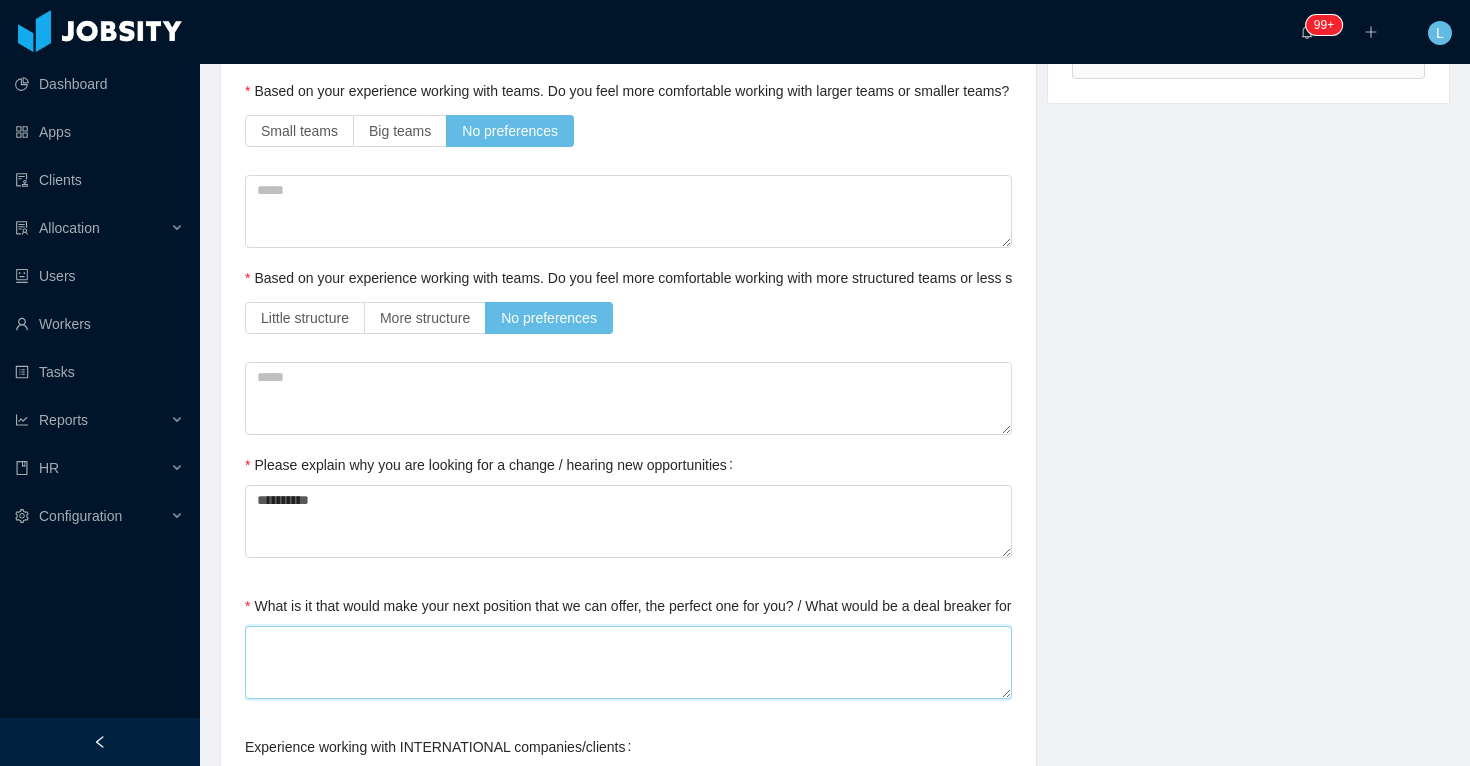 click on "What is it that would make your next position that we can offer, the perfect one for you? / What would be a deal breaker for you?" at bounding box center [628, 662] 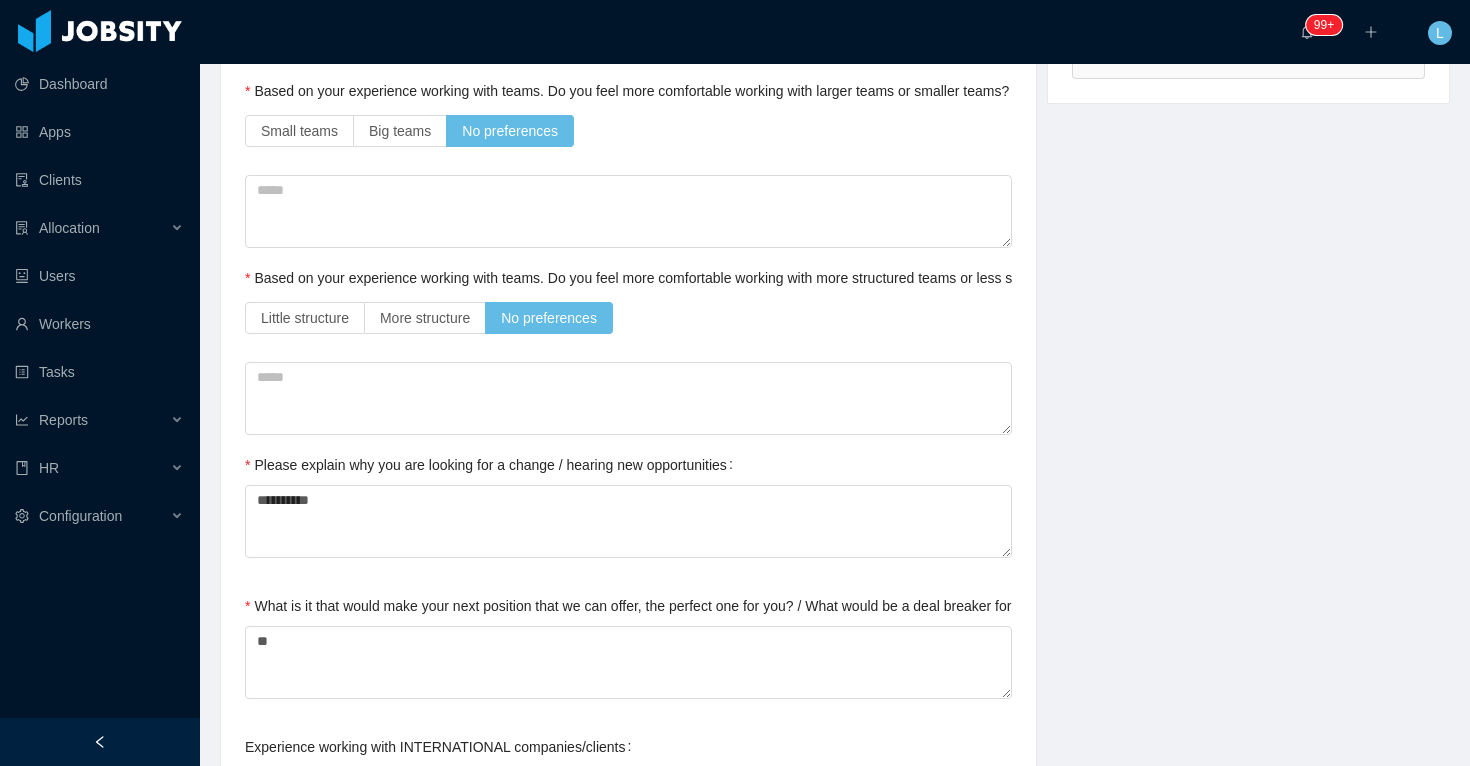 click on "**********" at bounding box center [835, 910] 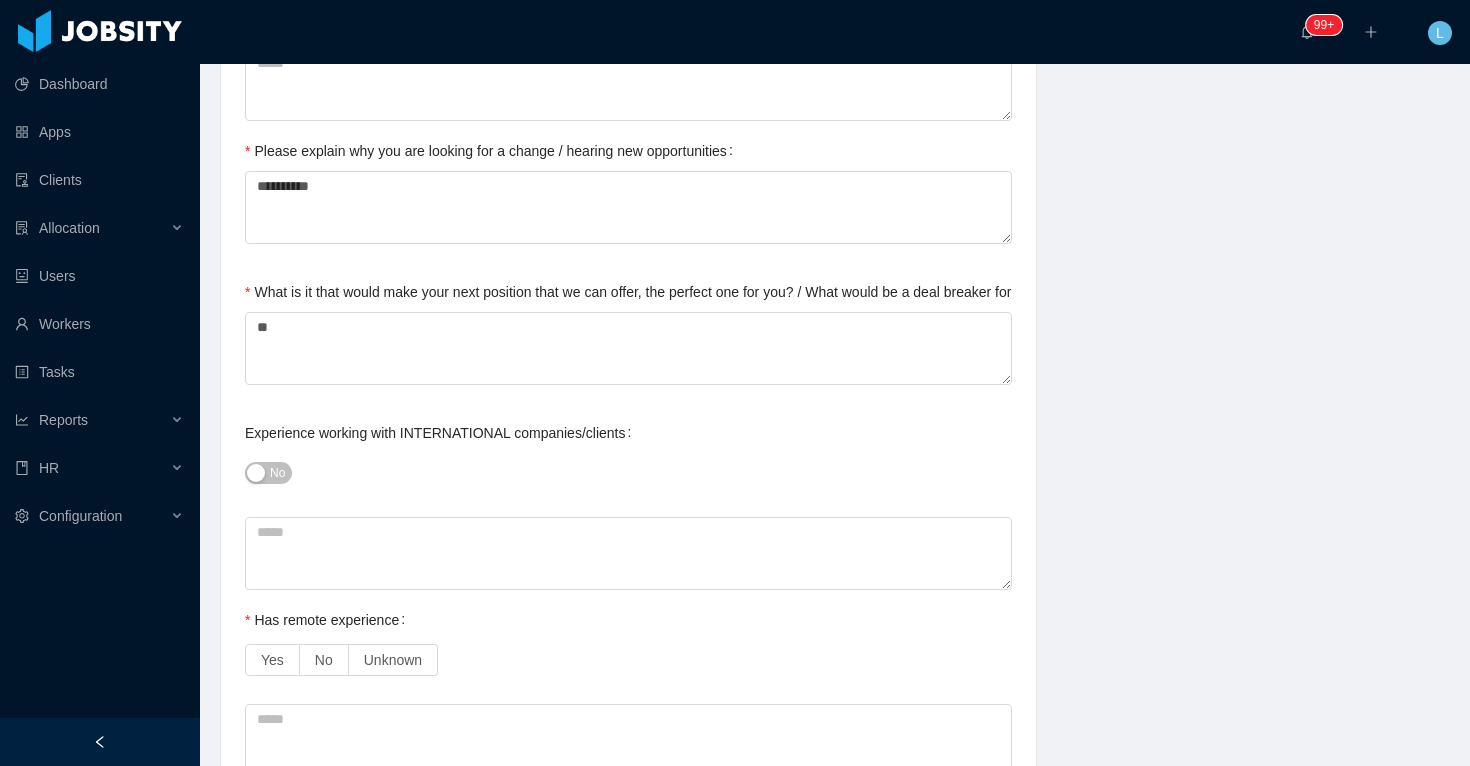 scroll, scrollTop: 1072, scrollLeft: 0, axis: vertical 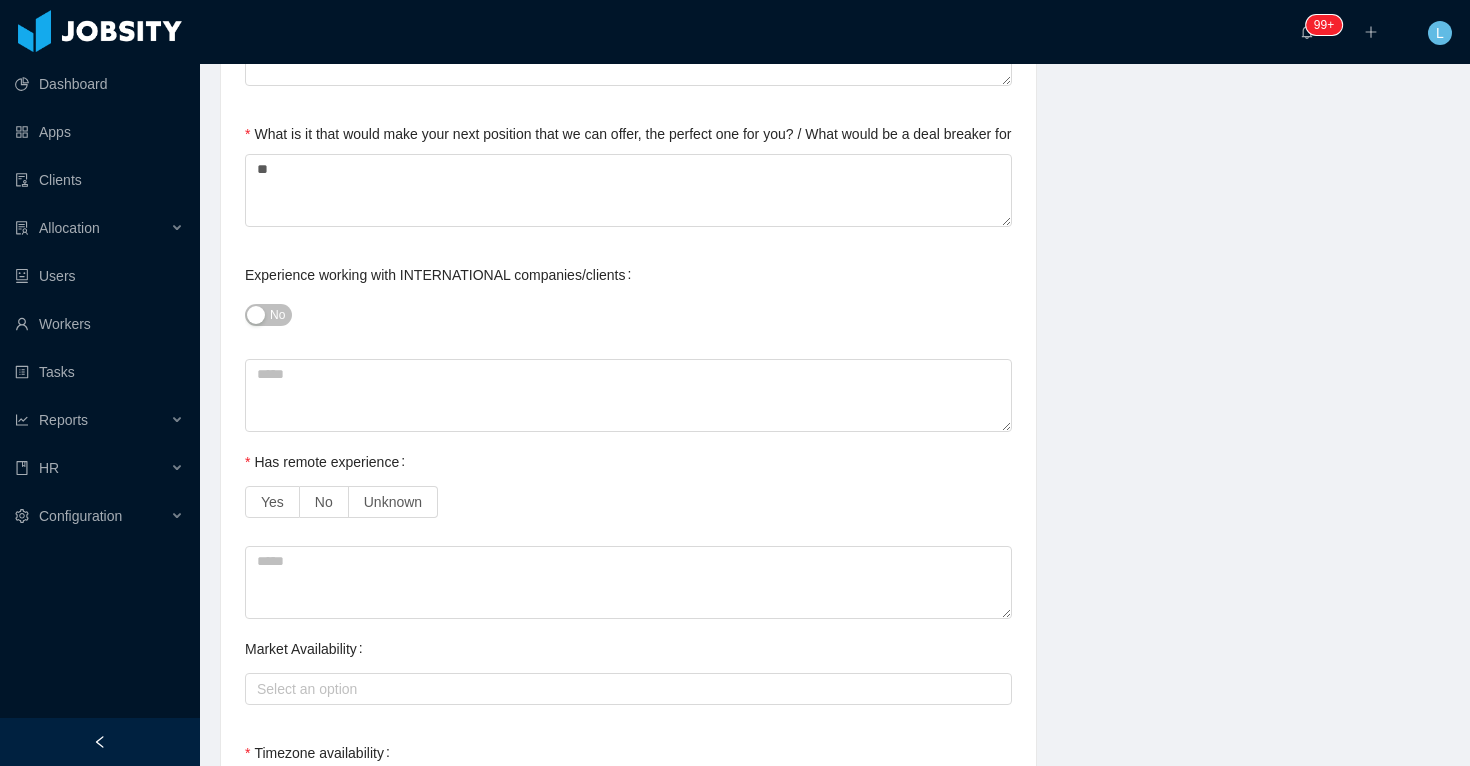click on "No" at bounding box center (277, 315) 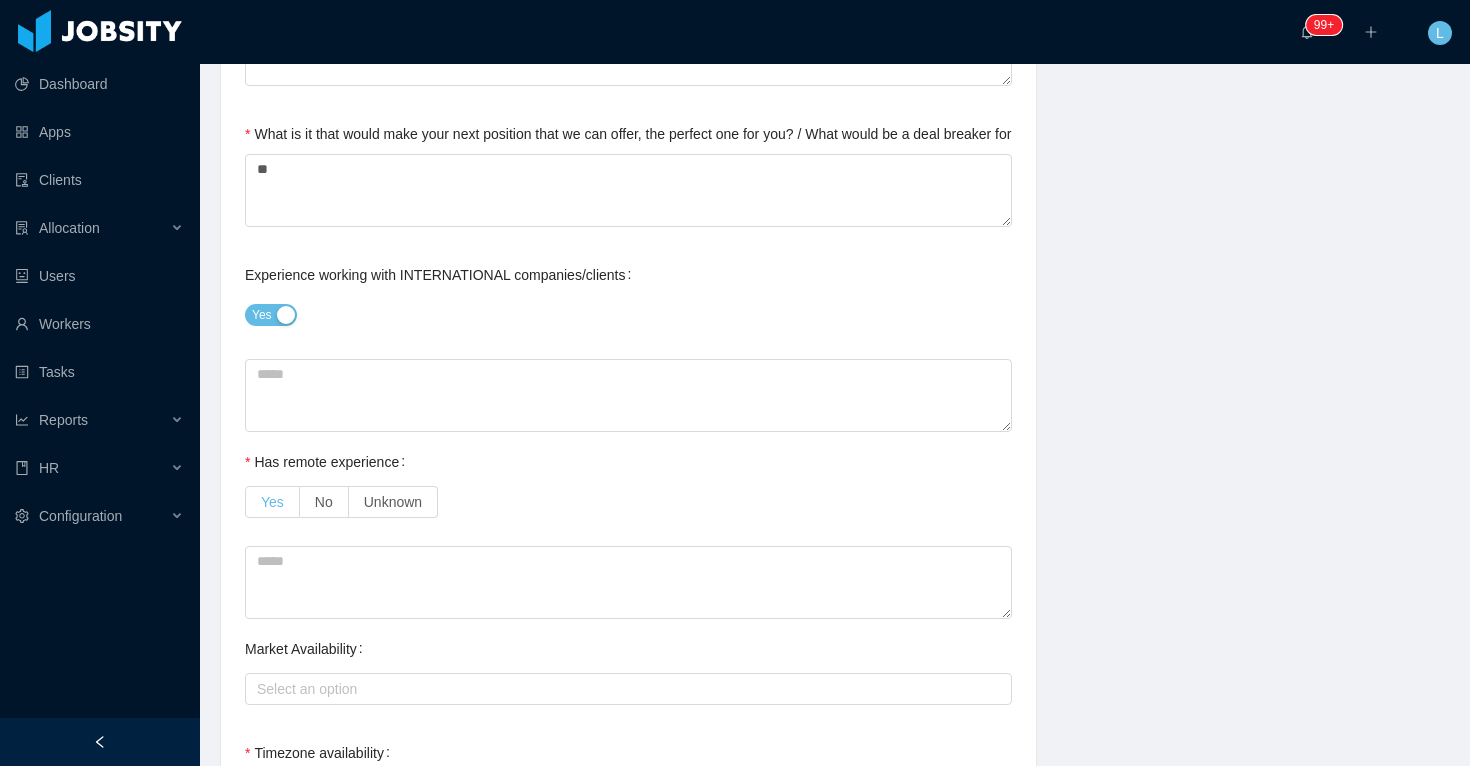 click on "Yes" at bounding box center [272, 502] 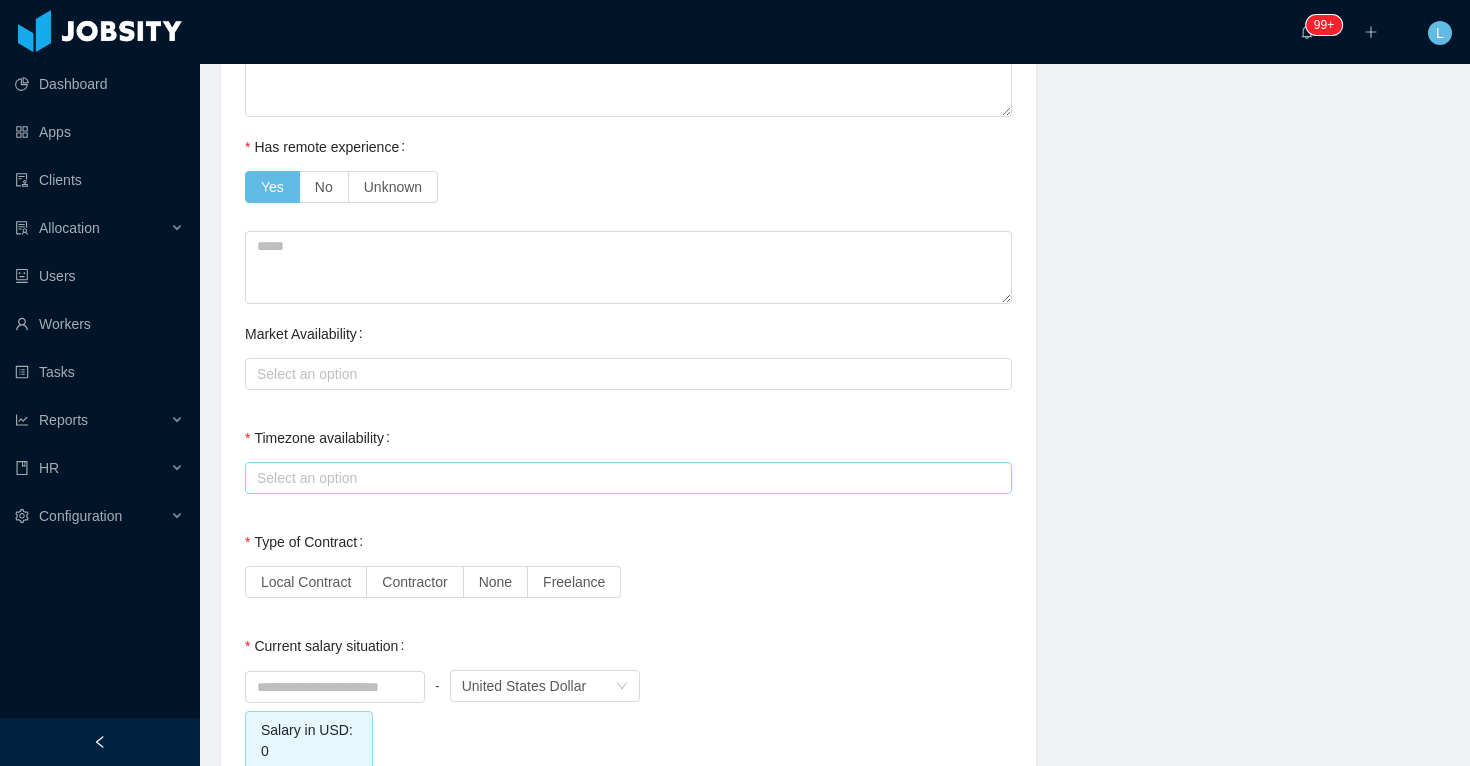 scroll, scrollTop: 1444, scrollLeft: 0, axis: vertical 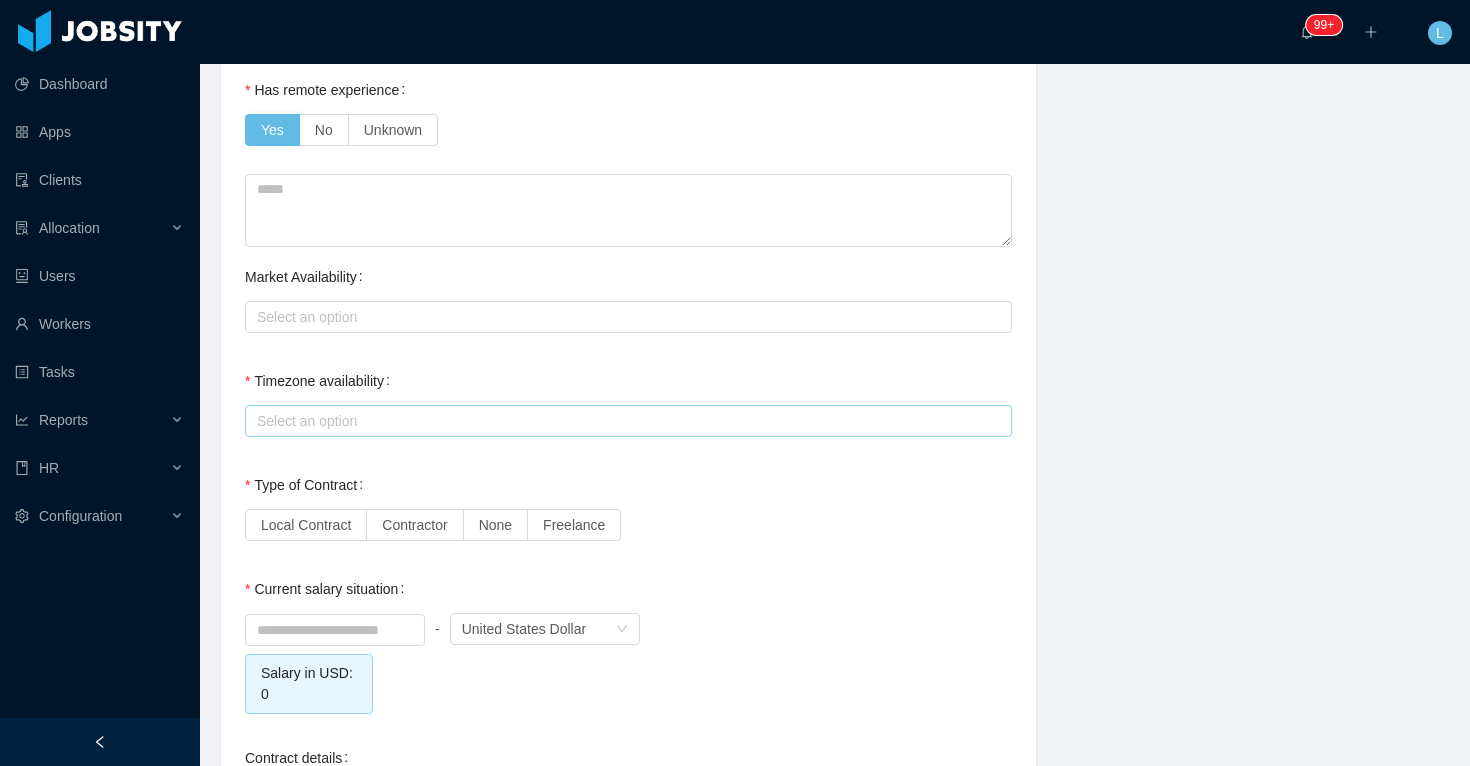 click on "Select an option" at bounding box center [624, 421] 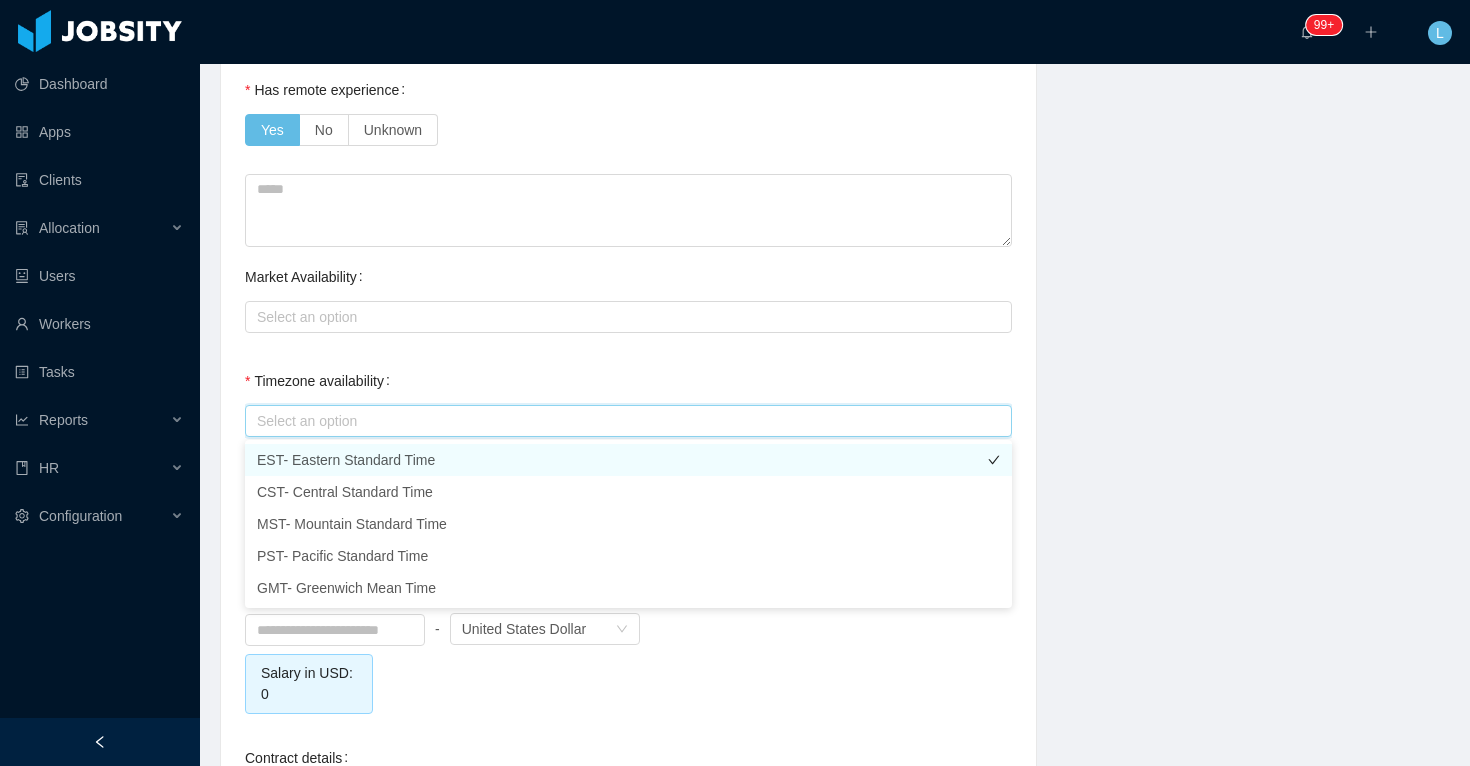 click on "EST- Eastern Standard Time" at bounding box center (628, 460) 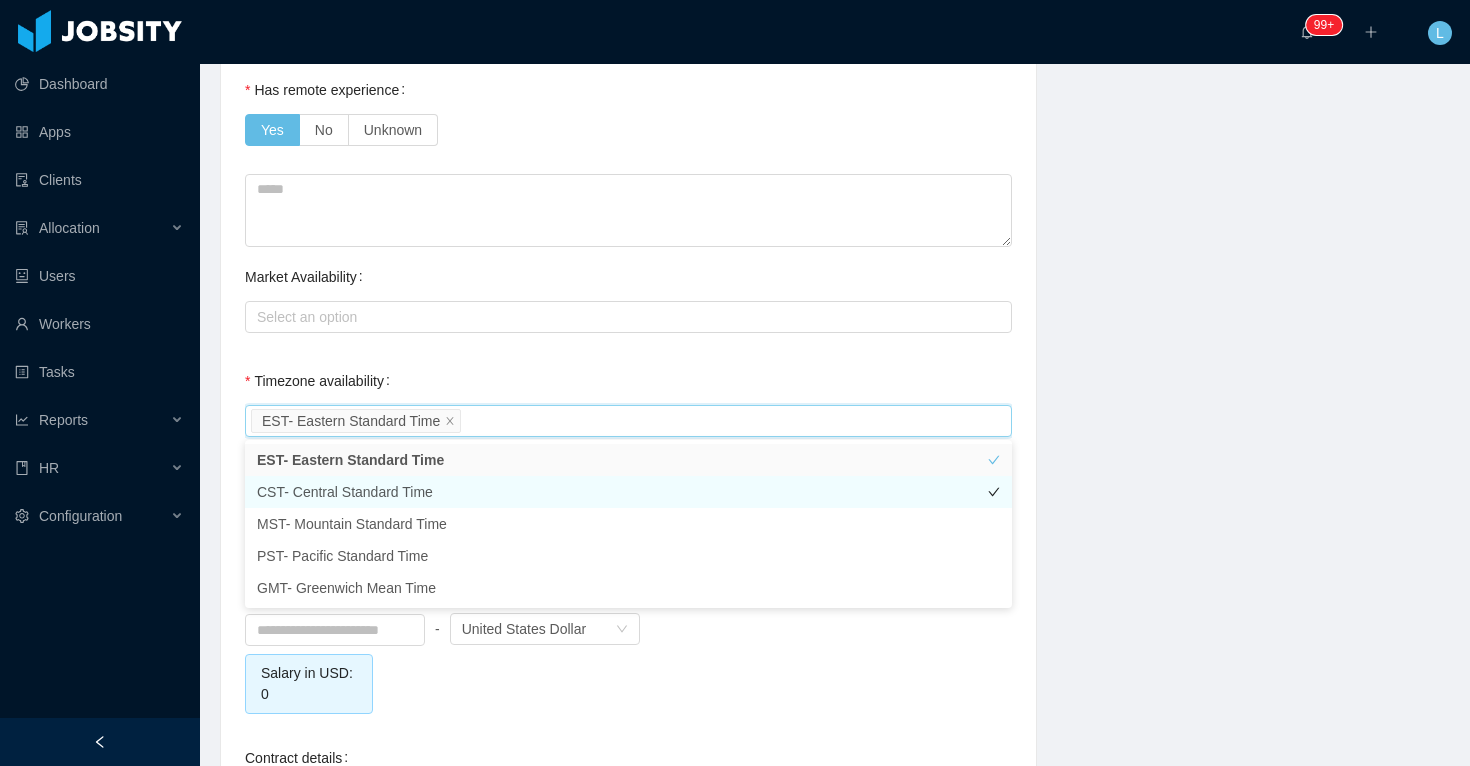 click on "CST- Central Standard Time" at bounding box center (628, 492) 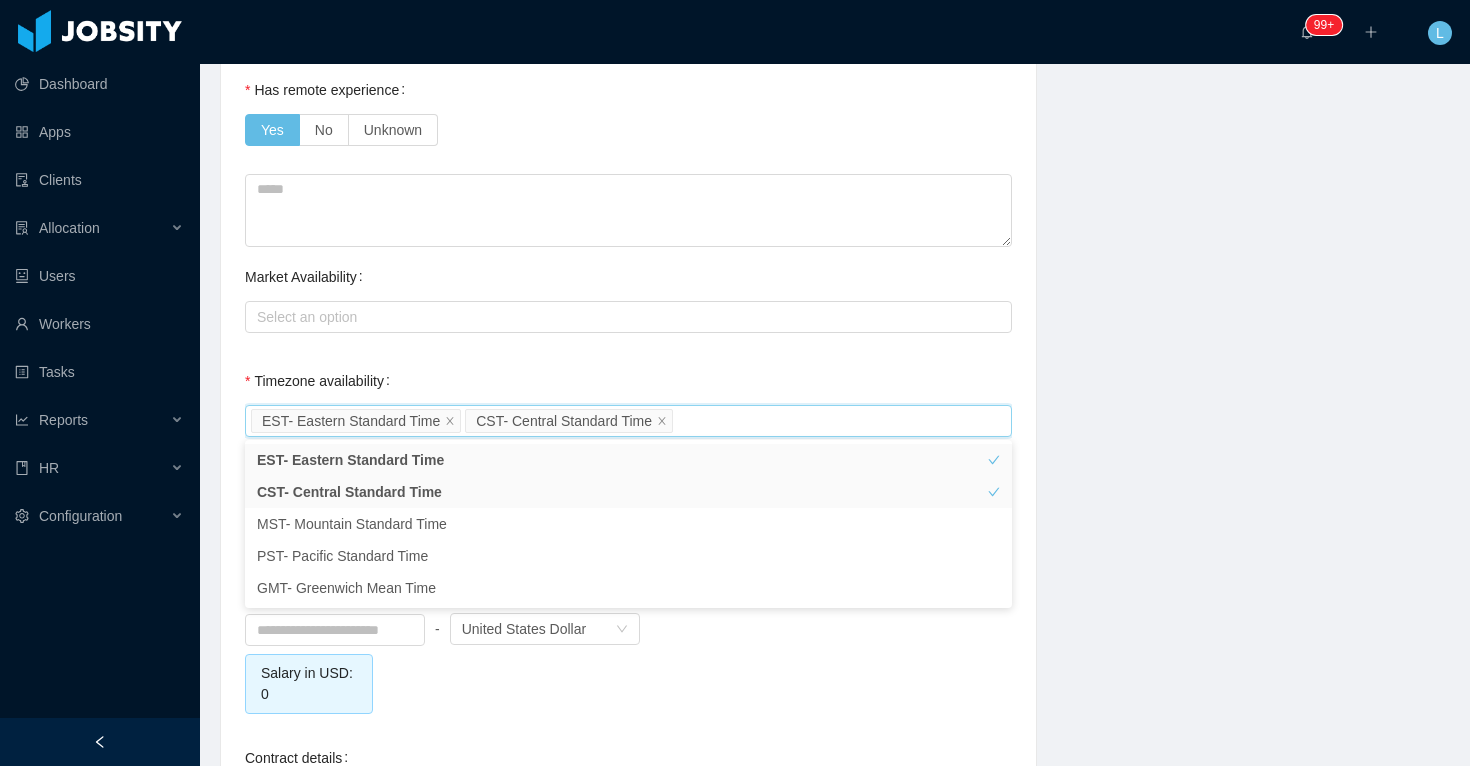 click on "Timezone availability Select an option EST- Eastern Standard Time CST- Central Standard Time" at bounding box center (628, 401) 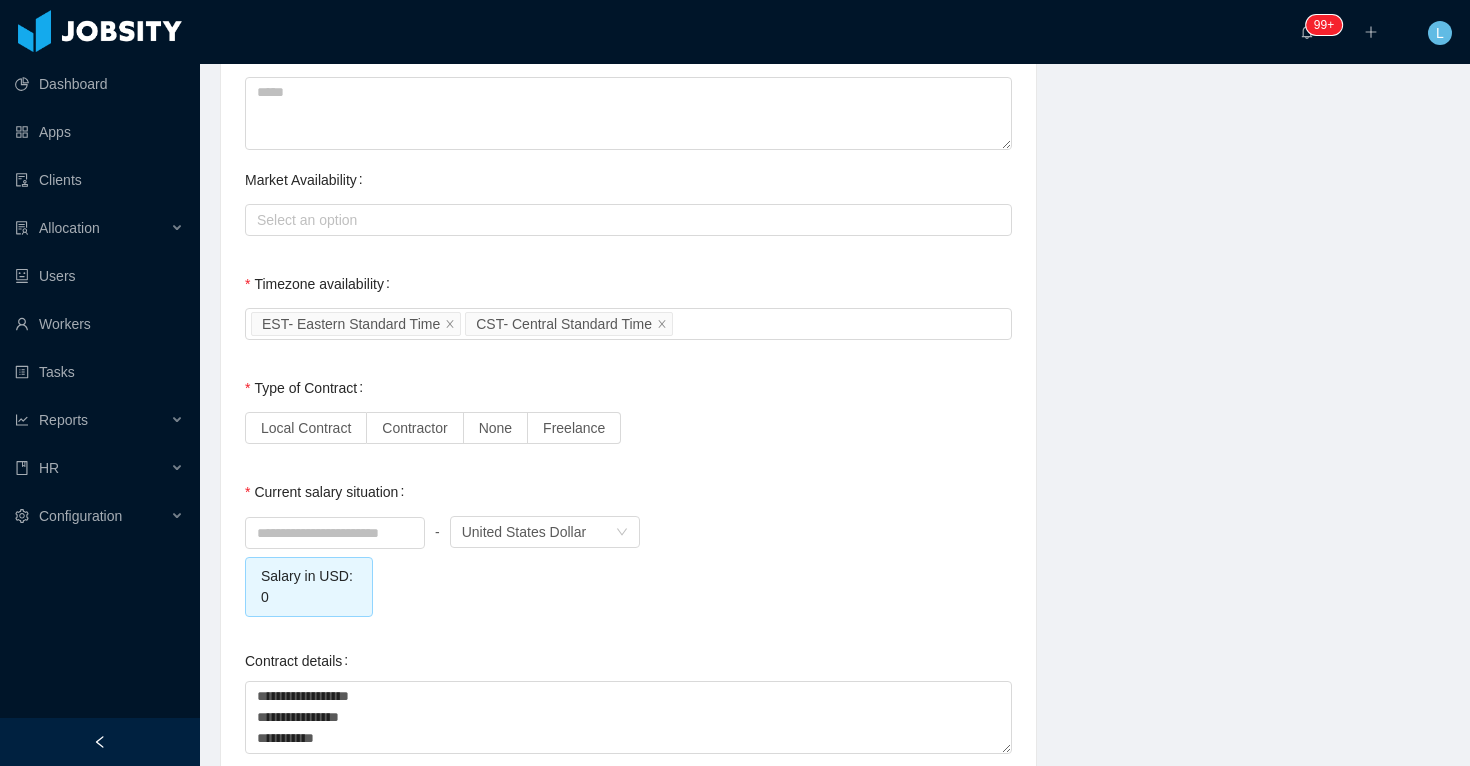 scroll, scrollTop: 1590, scrollLeft: 0, axis: vertical 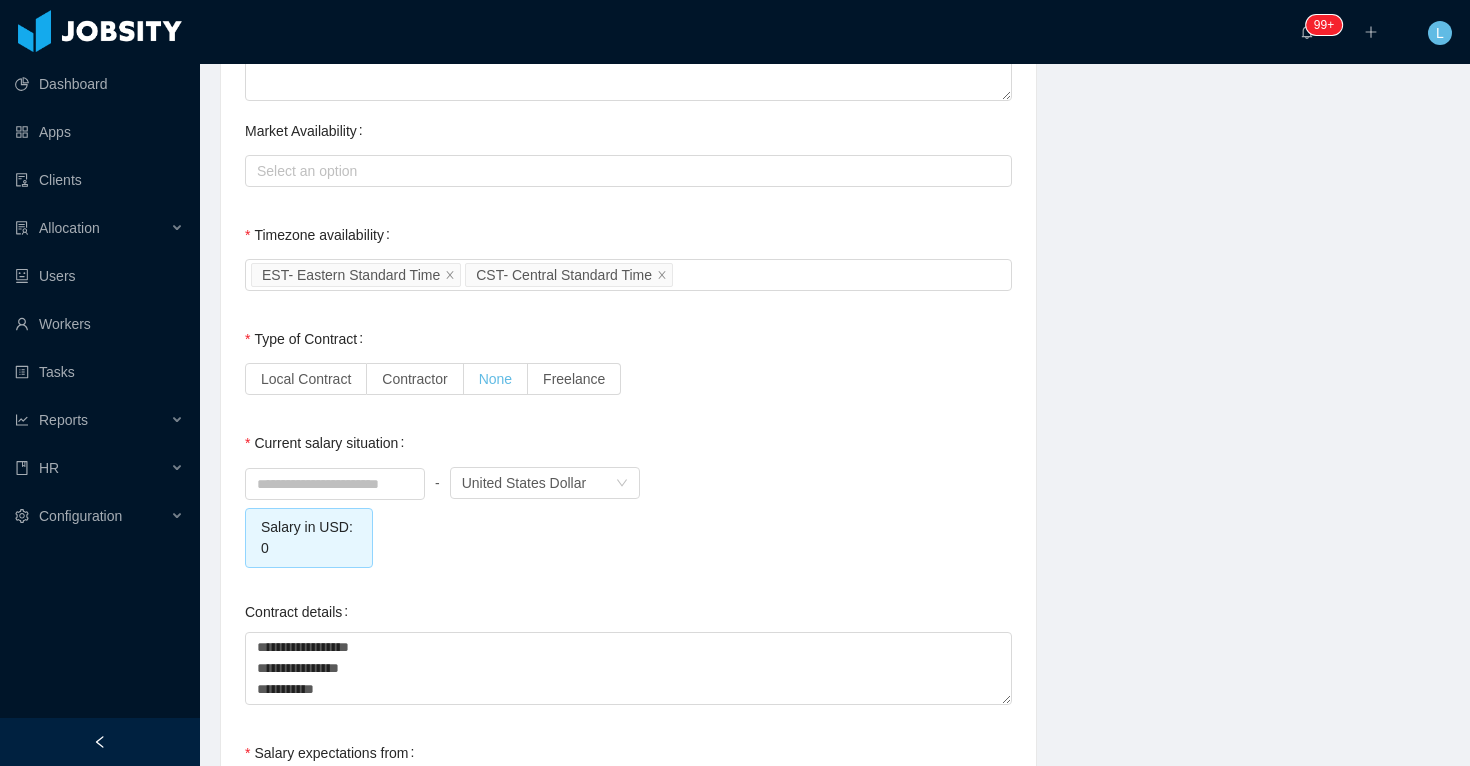 click on "None" at bounding box center (495, 379) 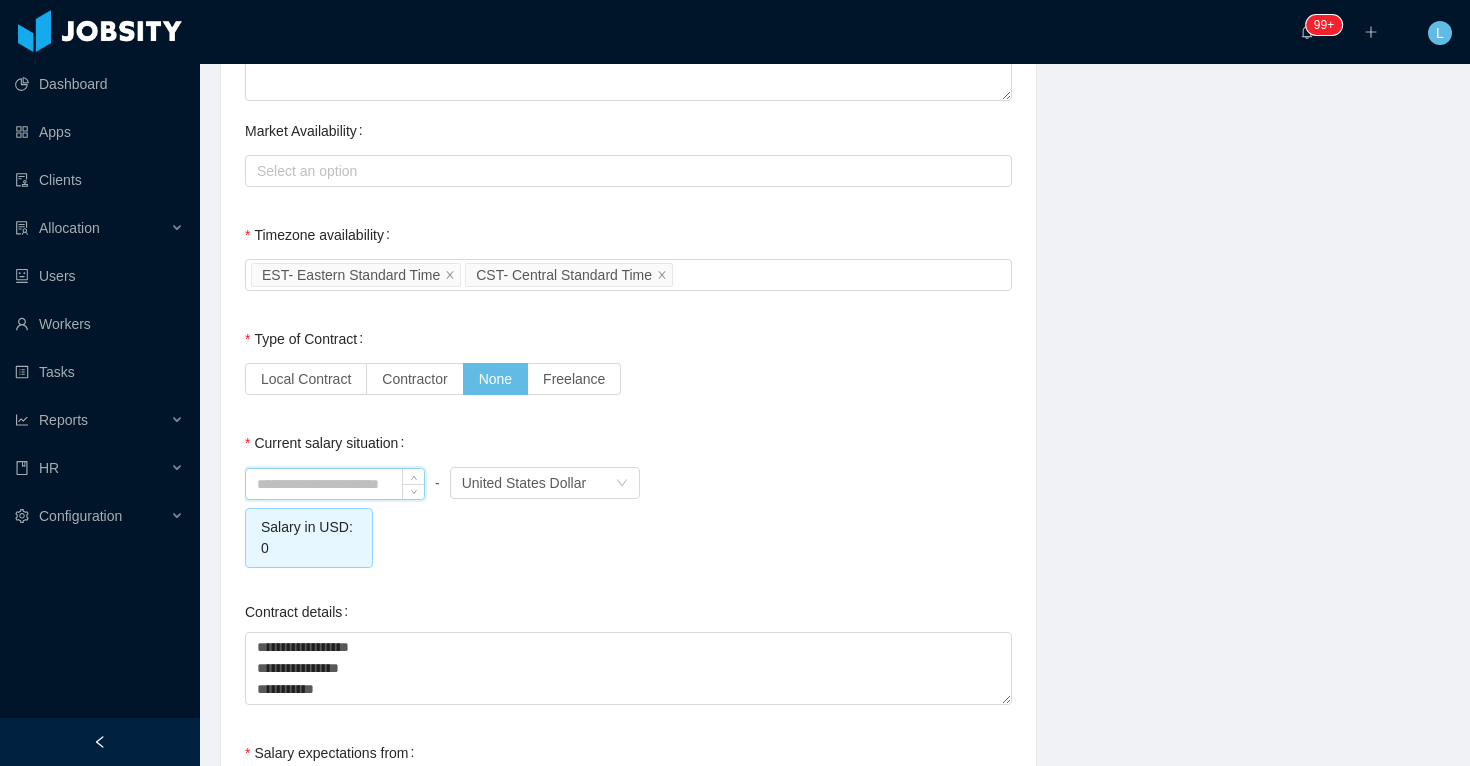 click at bounding box center (335, 484) 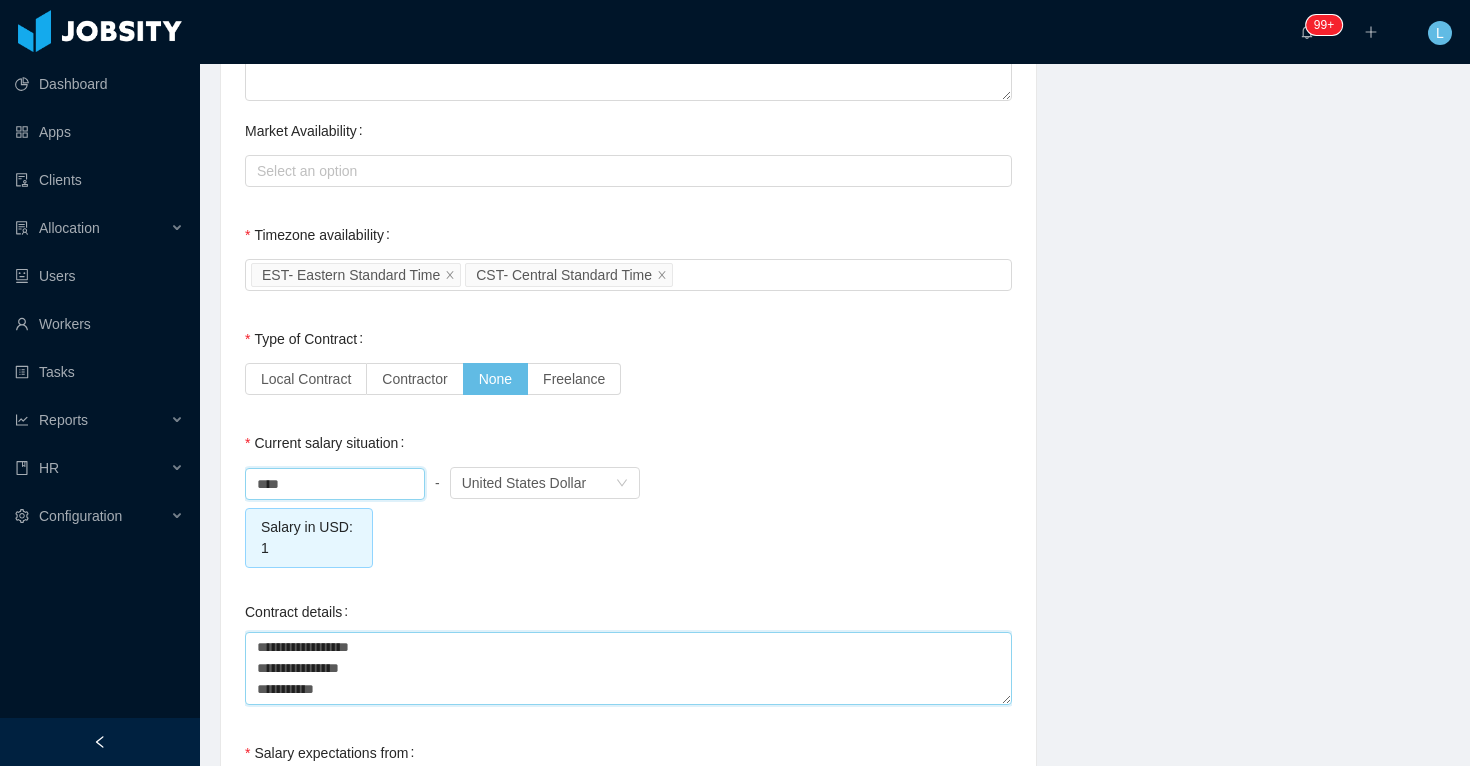 click on "**********" at bounding box center [628, 668] 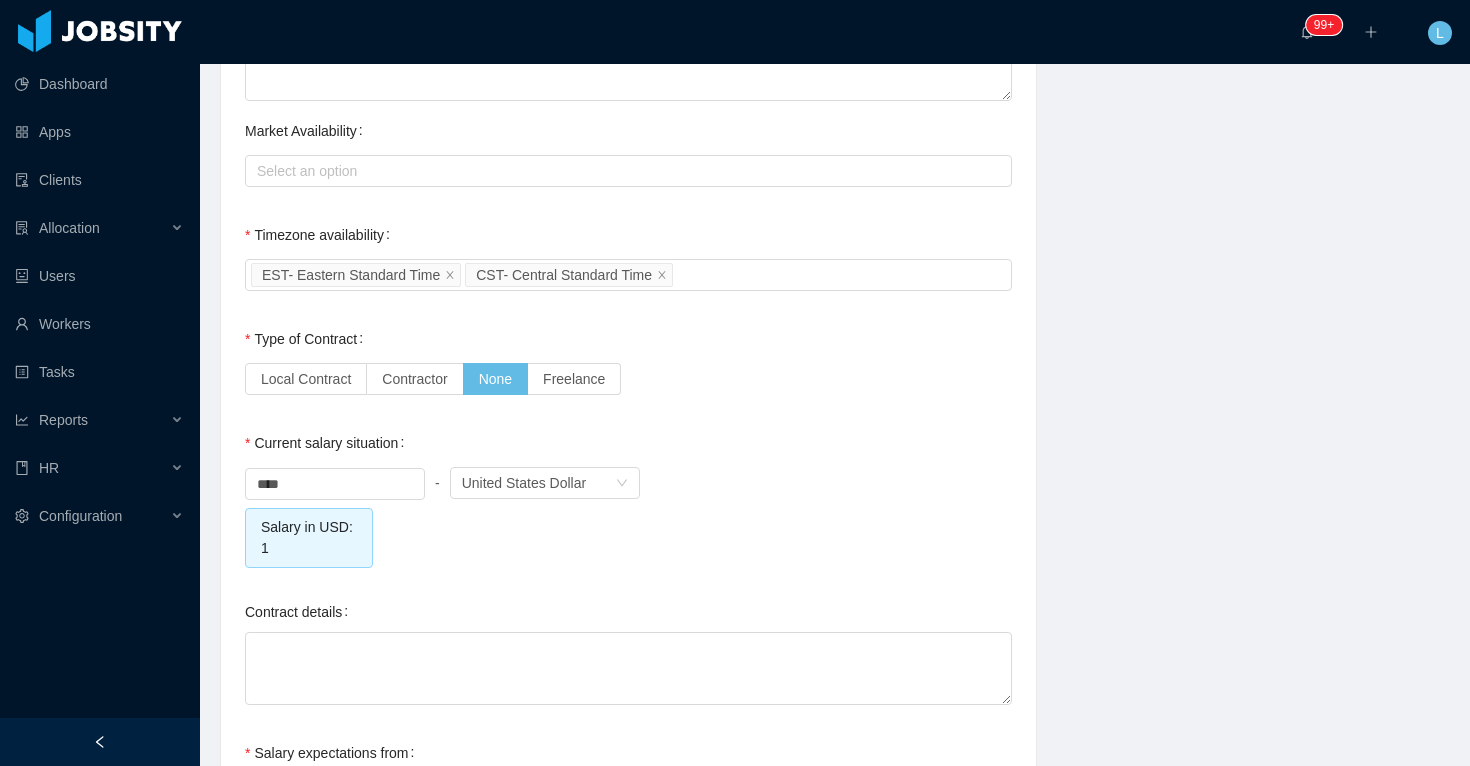 click on "**** - Currency United States Dollar" at bounding box center (628, 483) 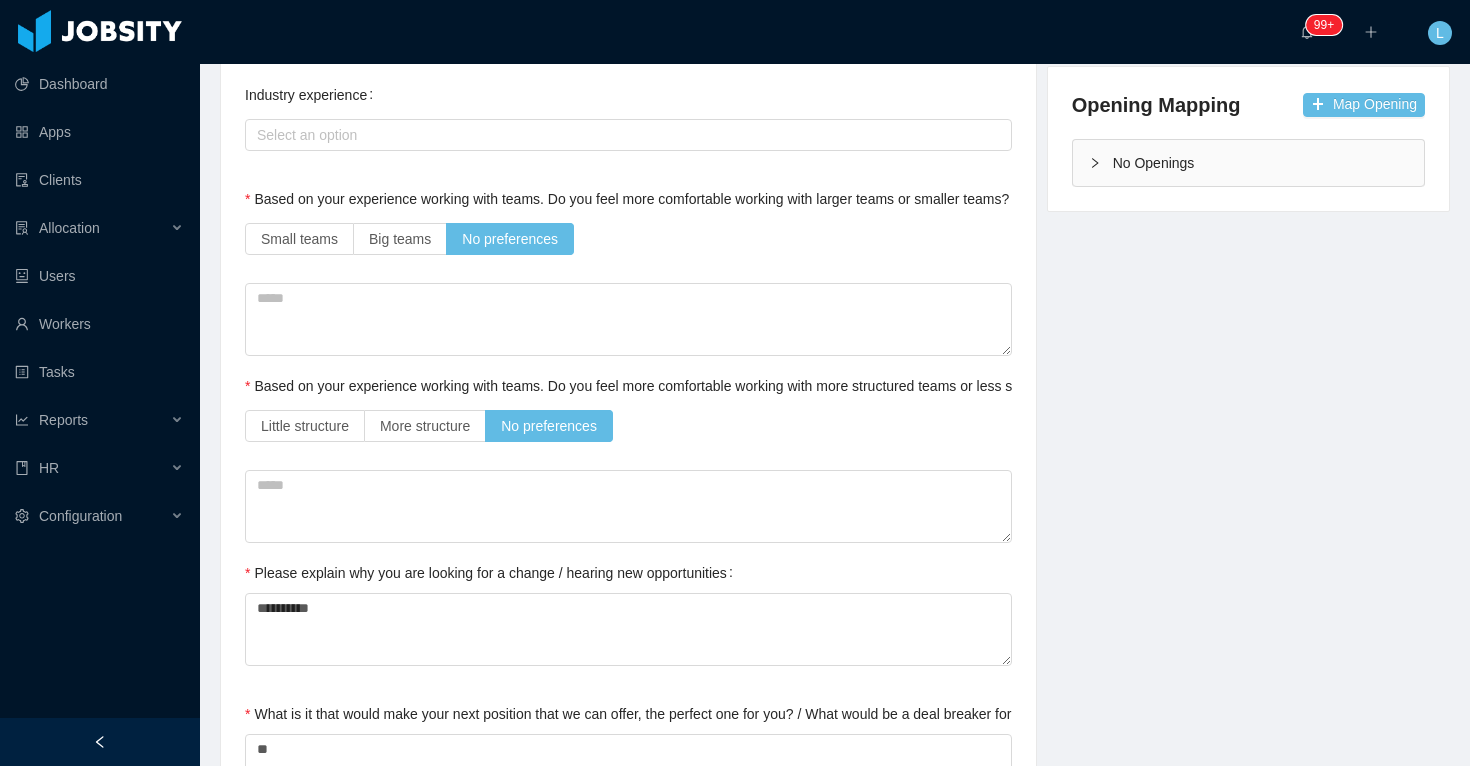 scroll, scrollTop: 0, scrollLeft: 0, axis: both 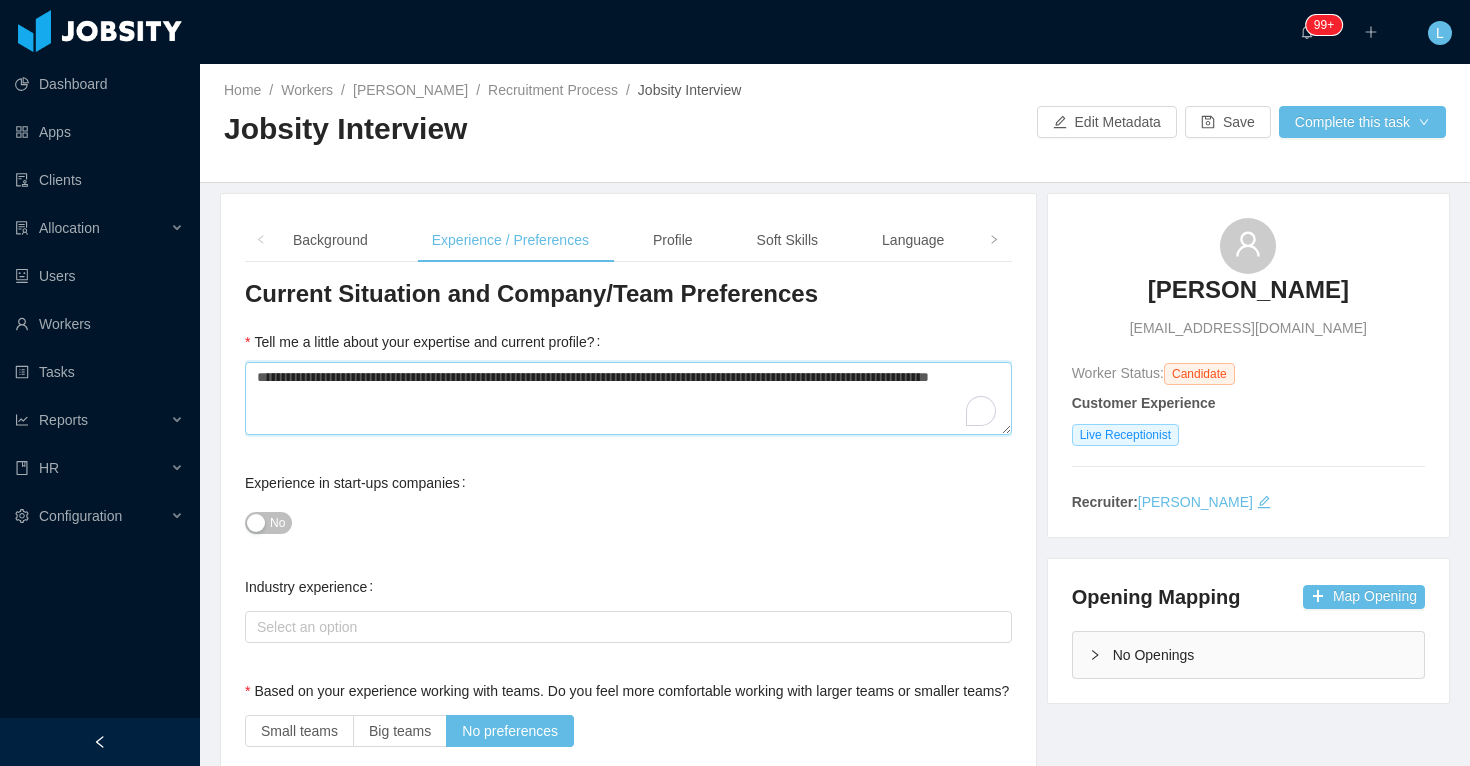 click on "**********" at bounding box center [628, 398] 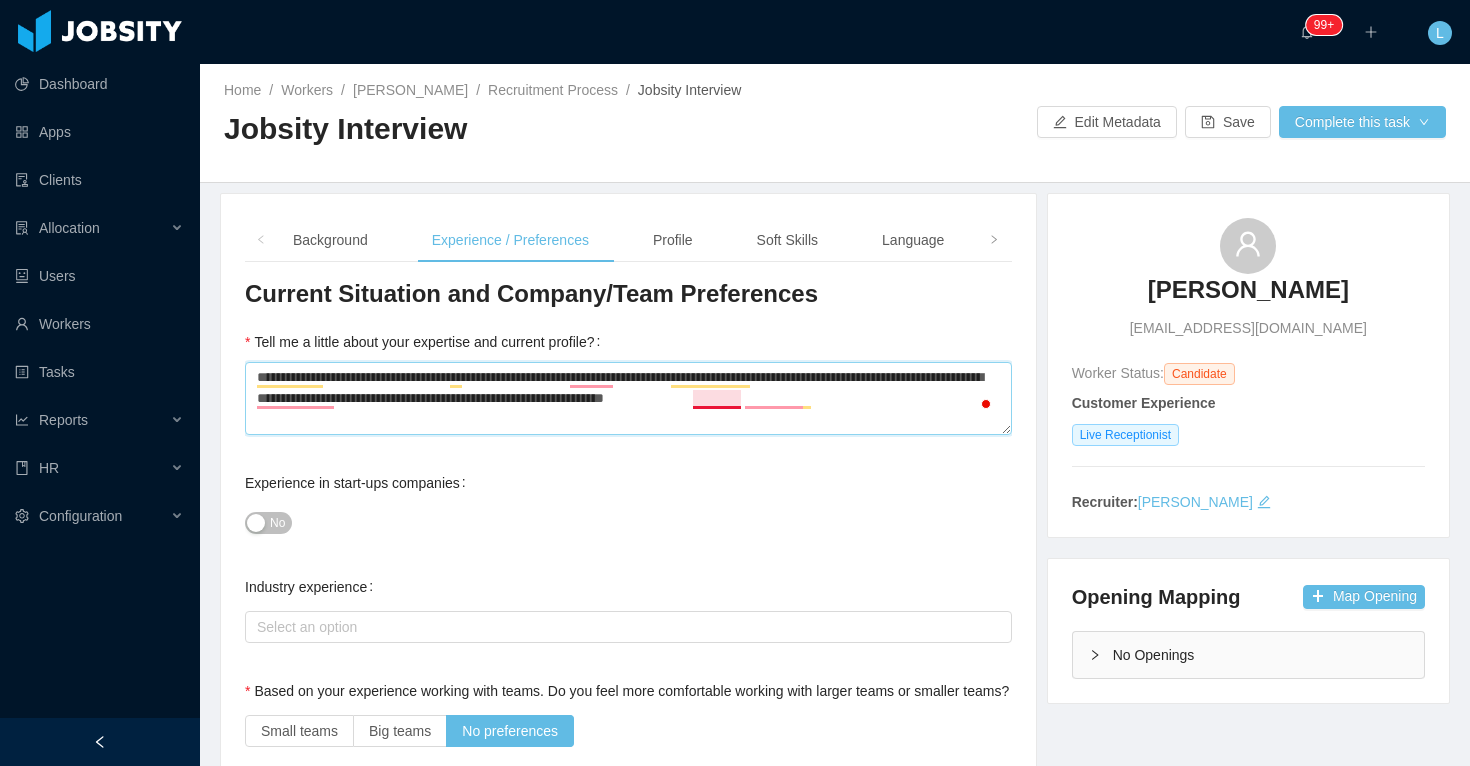 click on "**********" at bounding box center (628, 398) 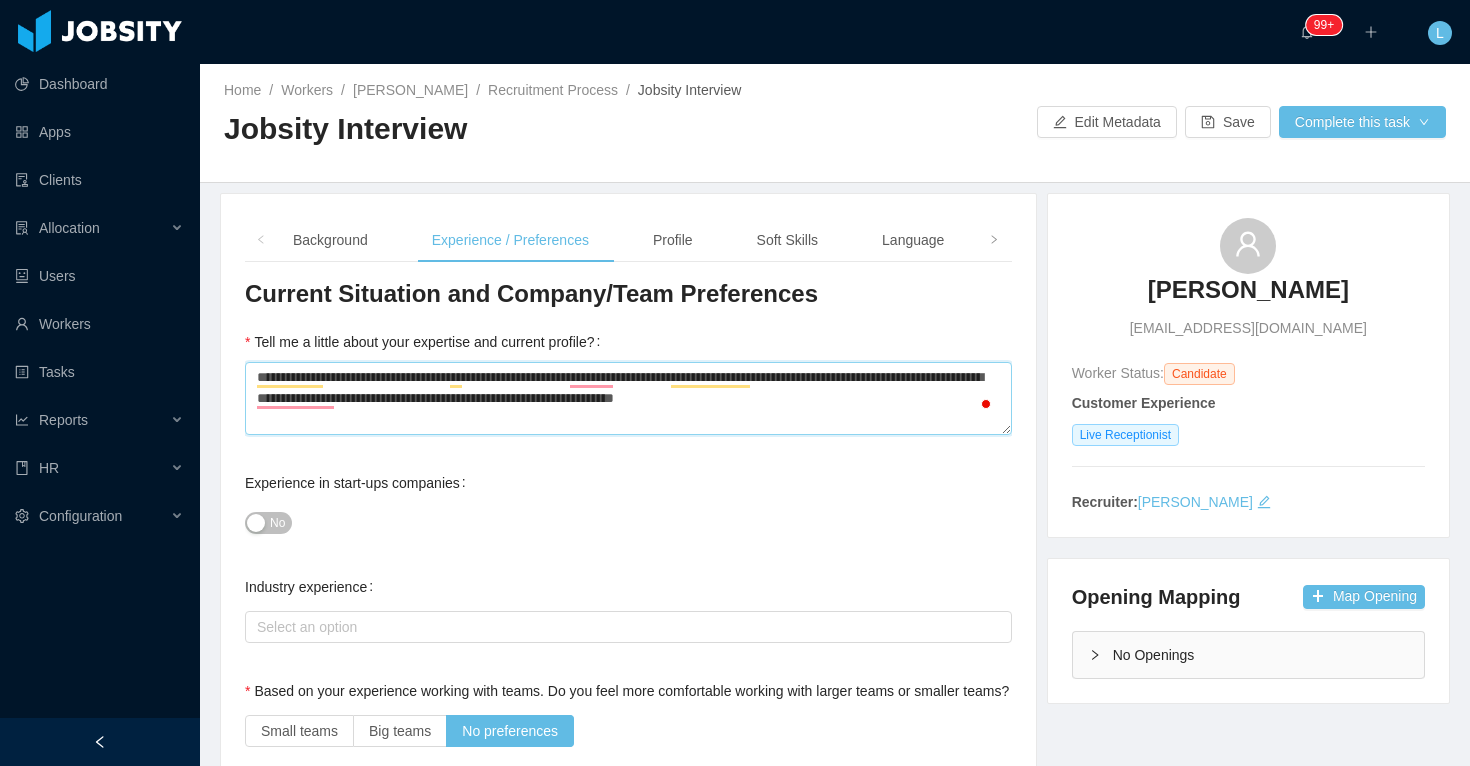 click on "**********" at bounding box center [628, 398] 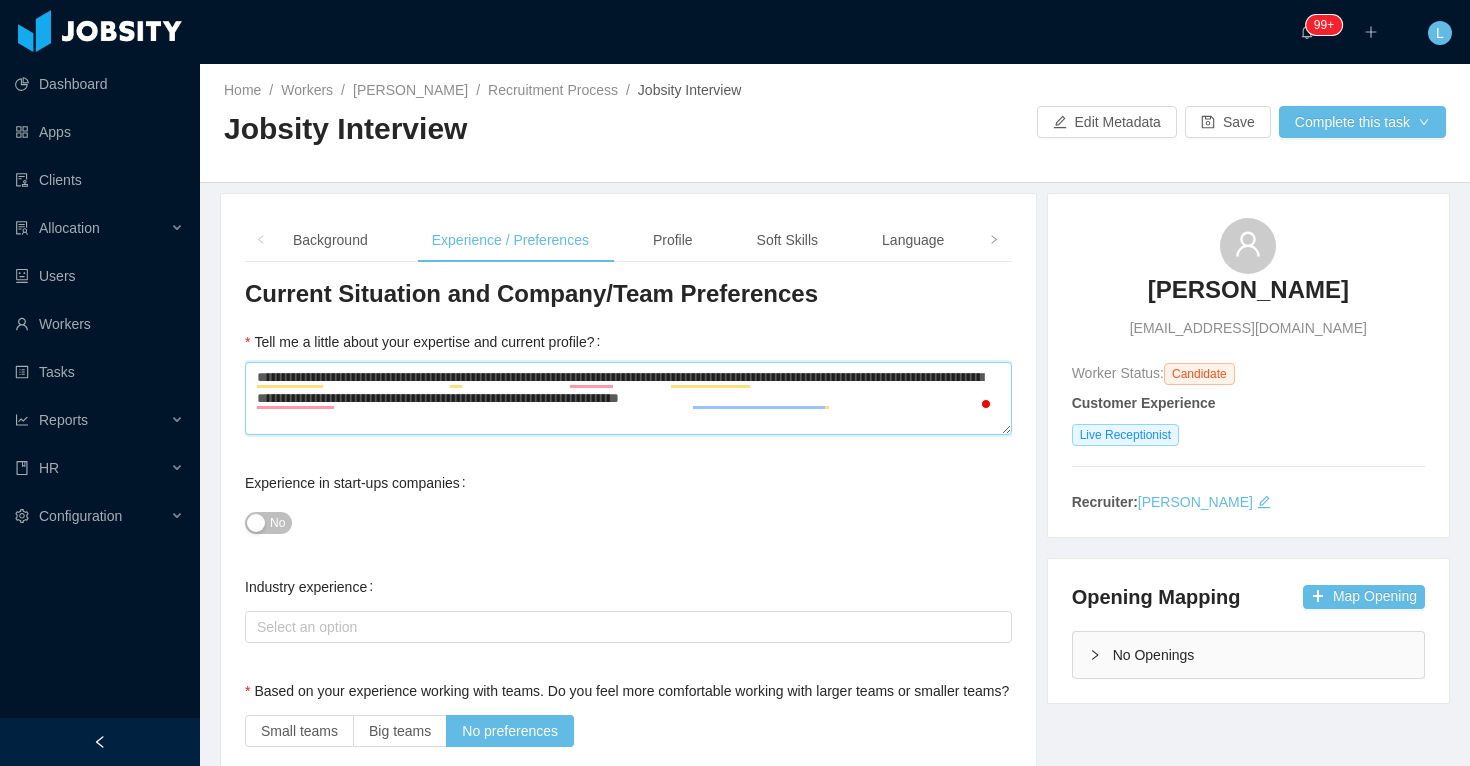 click on "**********" at bounding box center (628, 398) 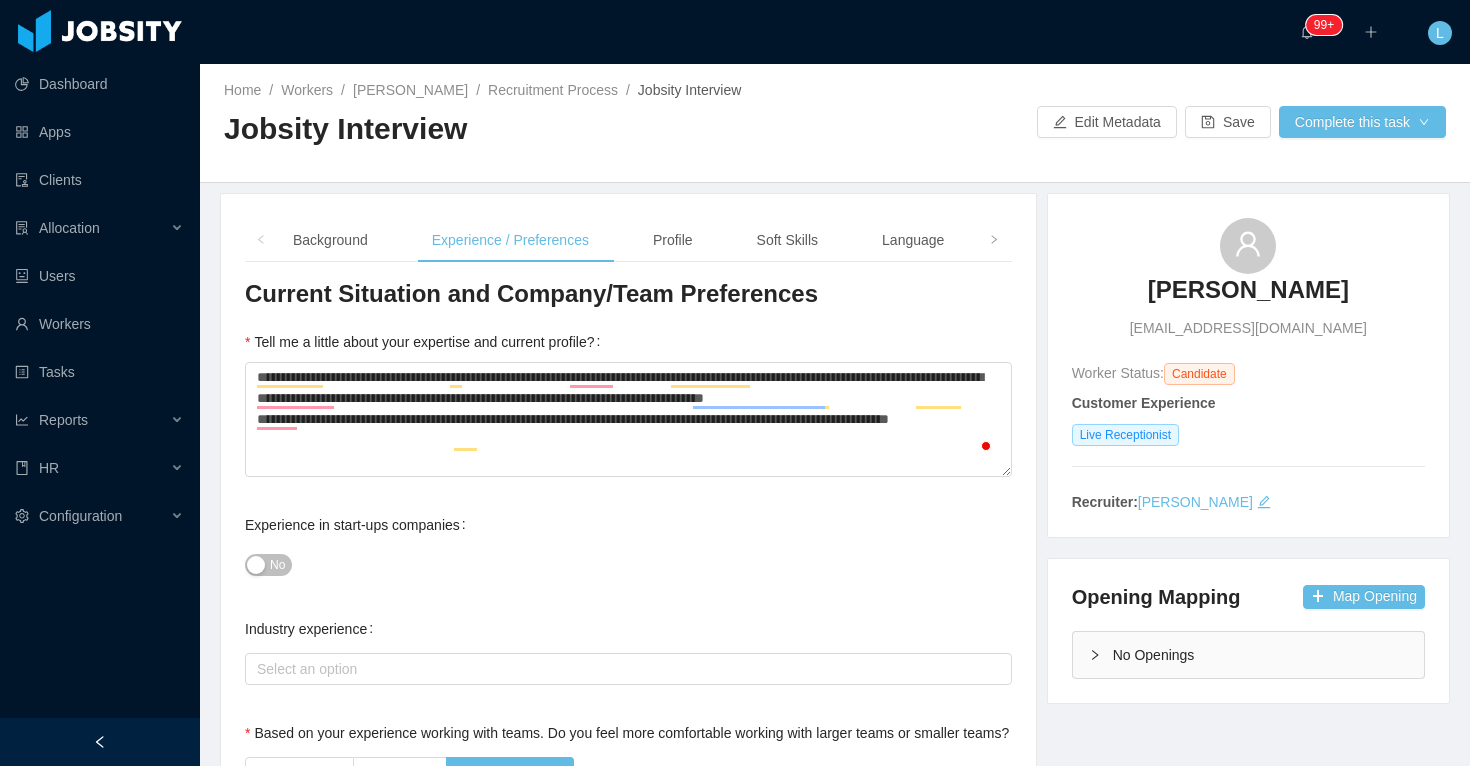 click on "**********" at bounding box center [628, 421] 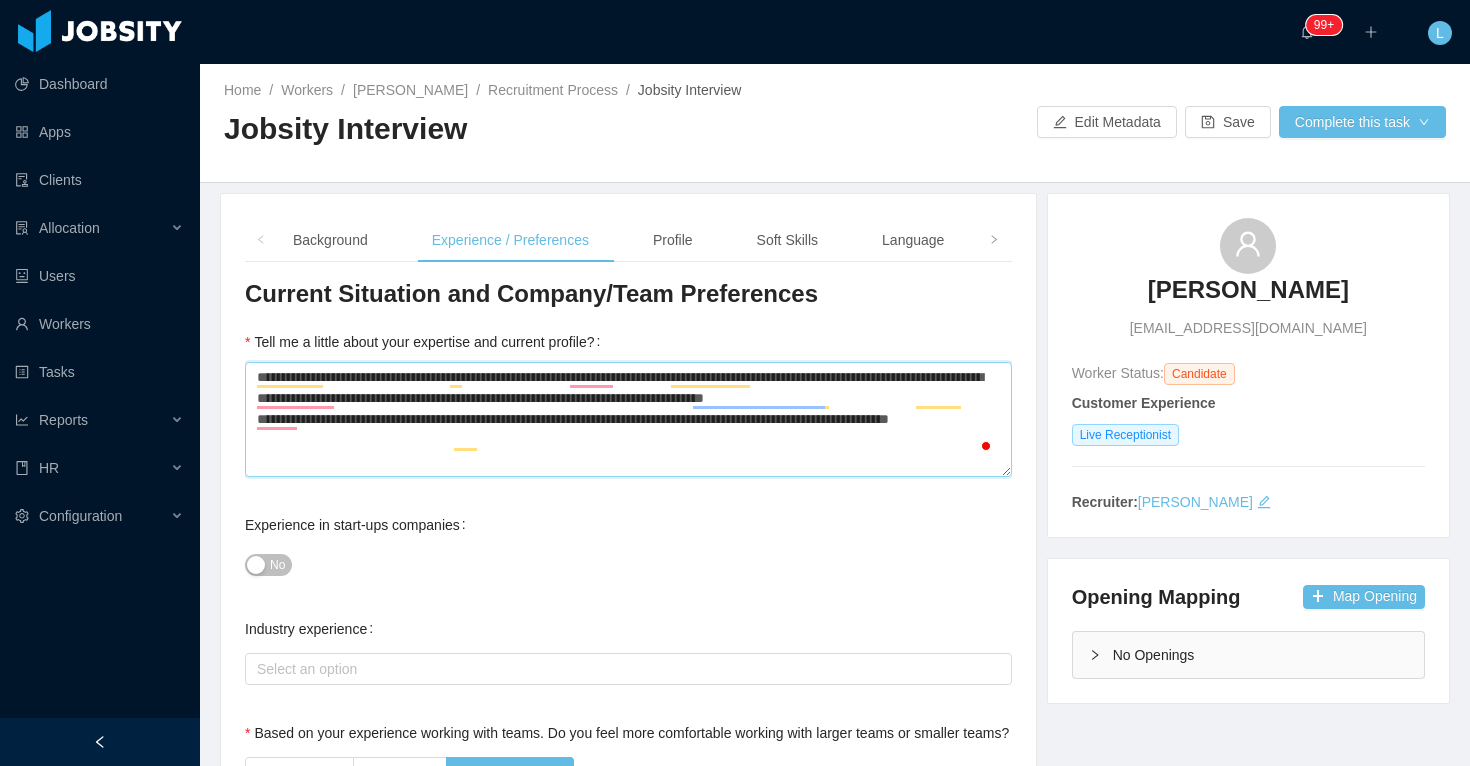 click on "**********" at bounding box center [628, 419] 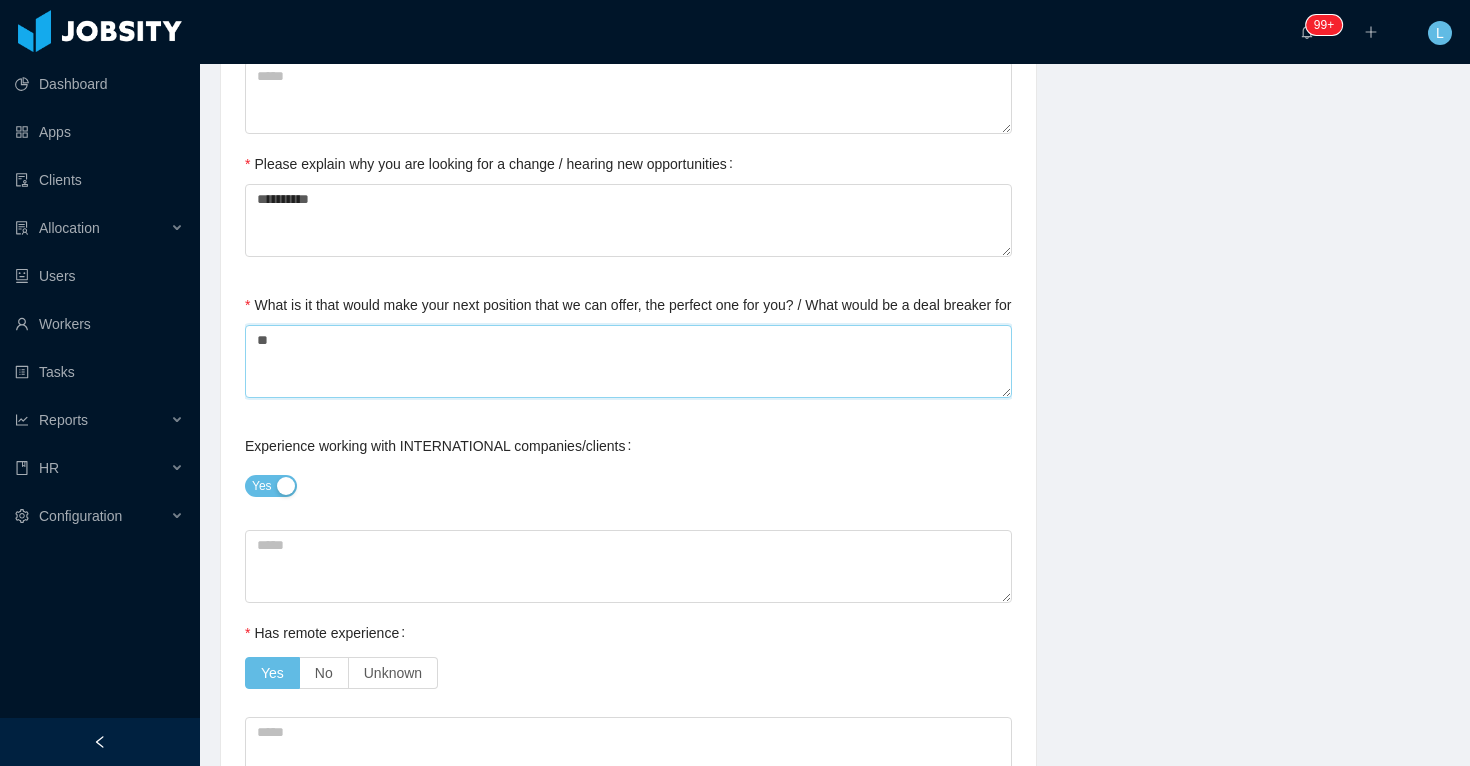 click on "*" at bounding box center [628, 361] 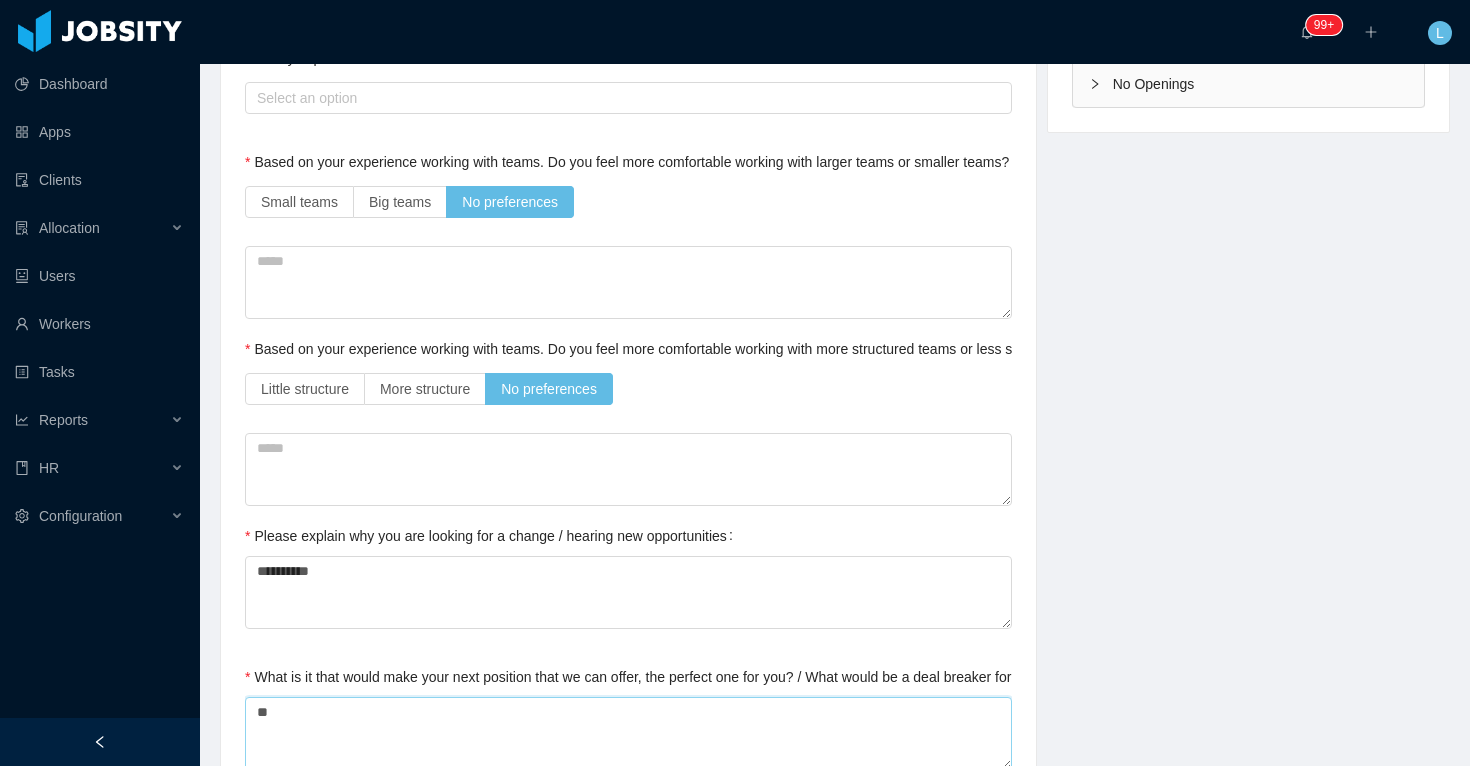 scroll, scrollTop: 0, scrollLeft: 0, axis: both 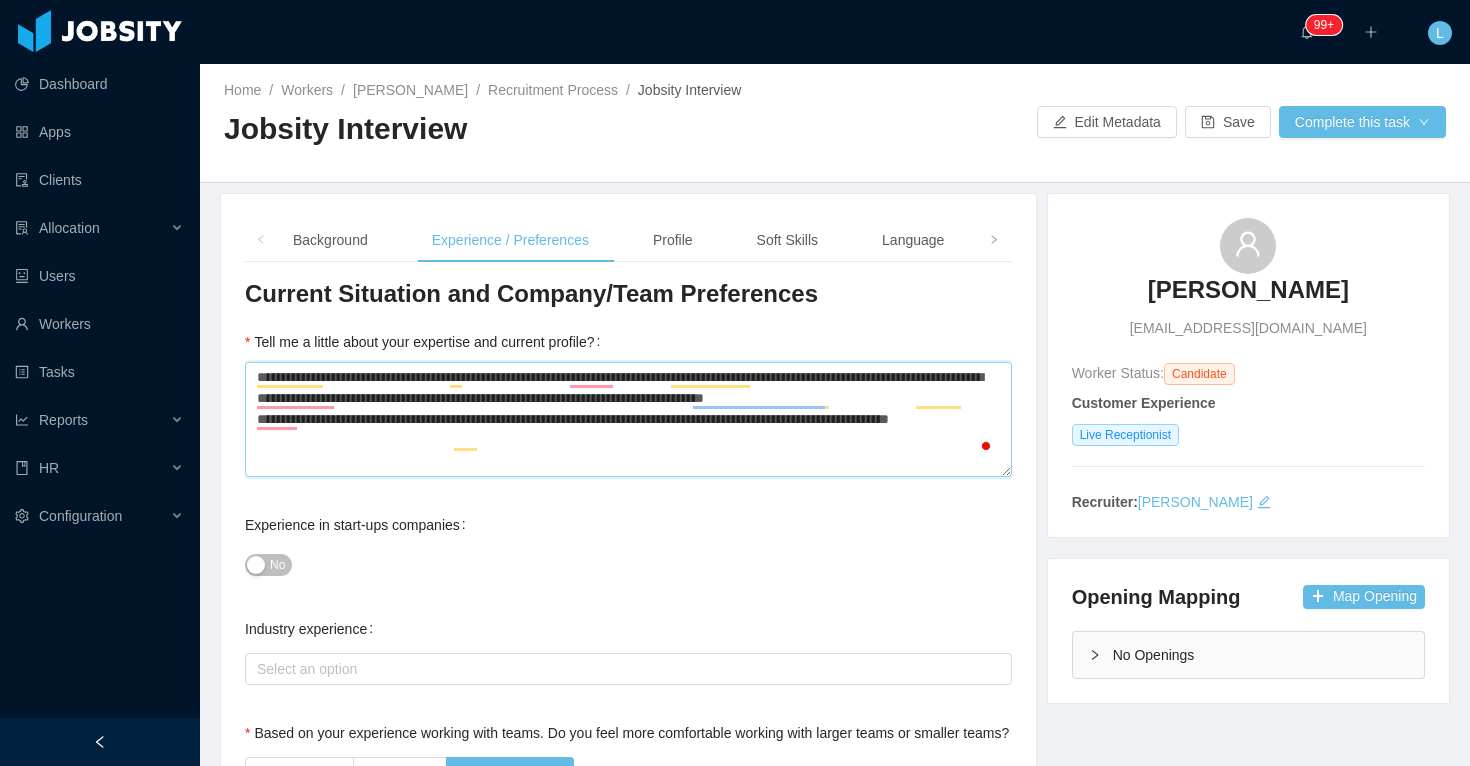 click on "**********" at bounding box center [628, 419] 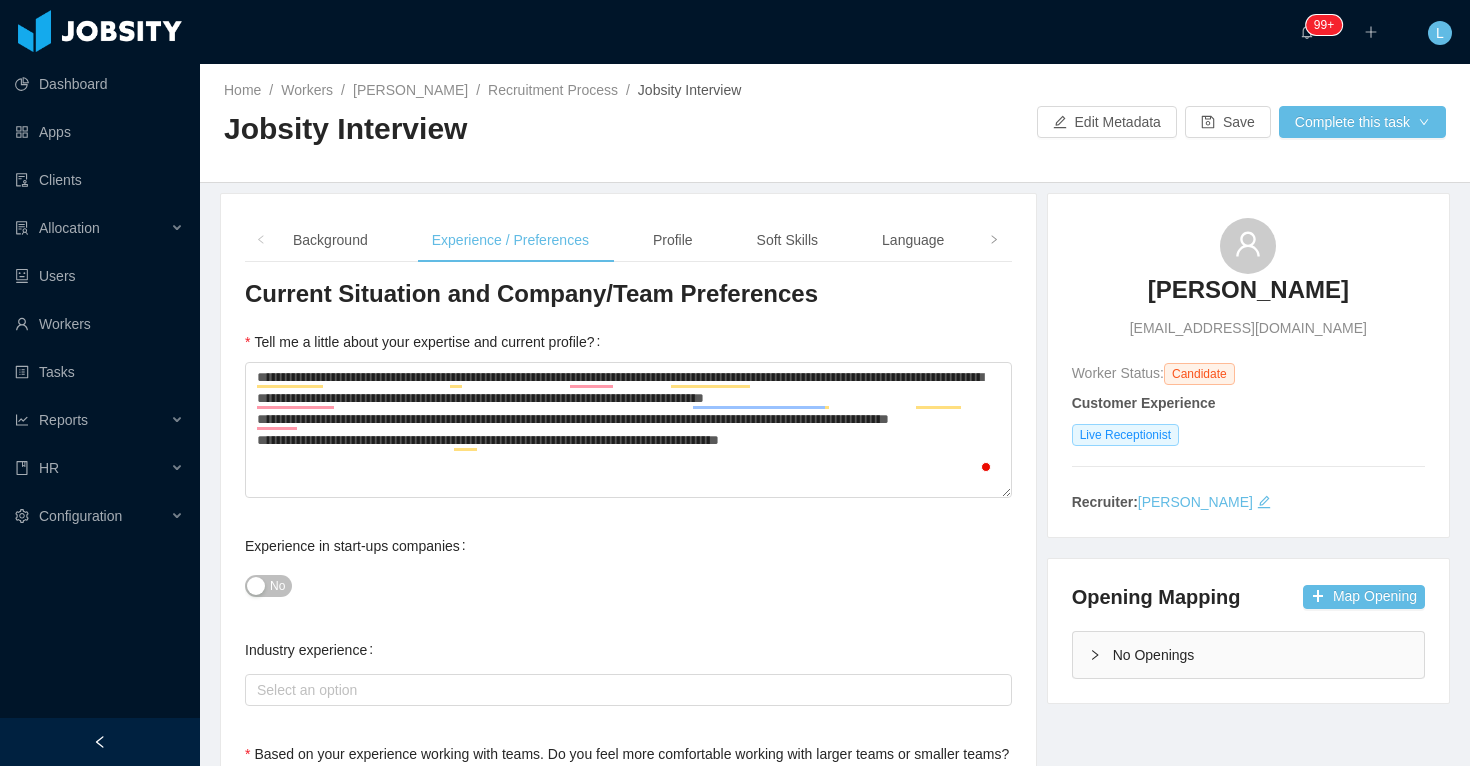 click on "**********" at bounding box center [628, 1572] 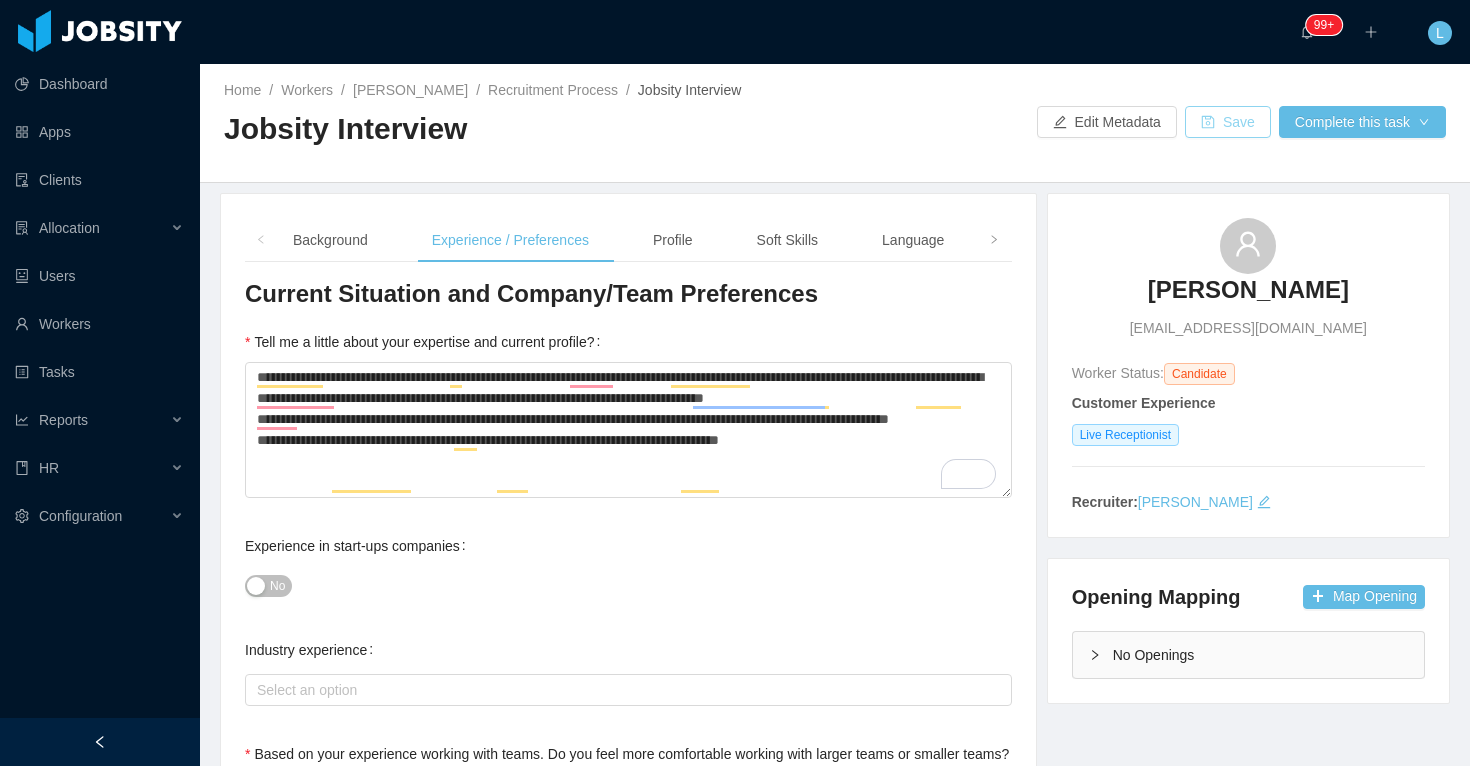 click on "Save" at bounding box center [1228, 122] 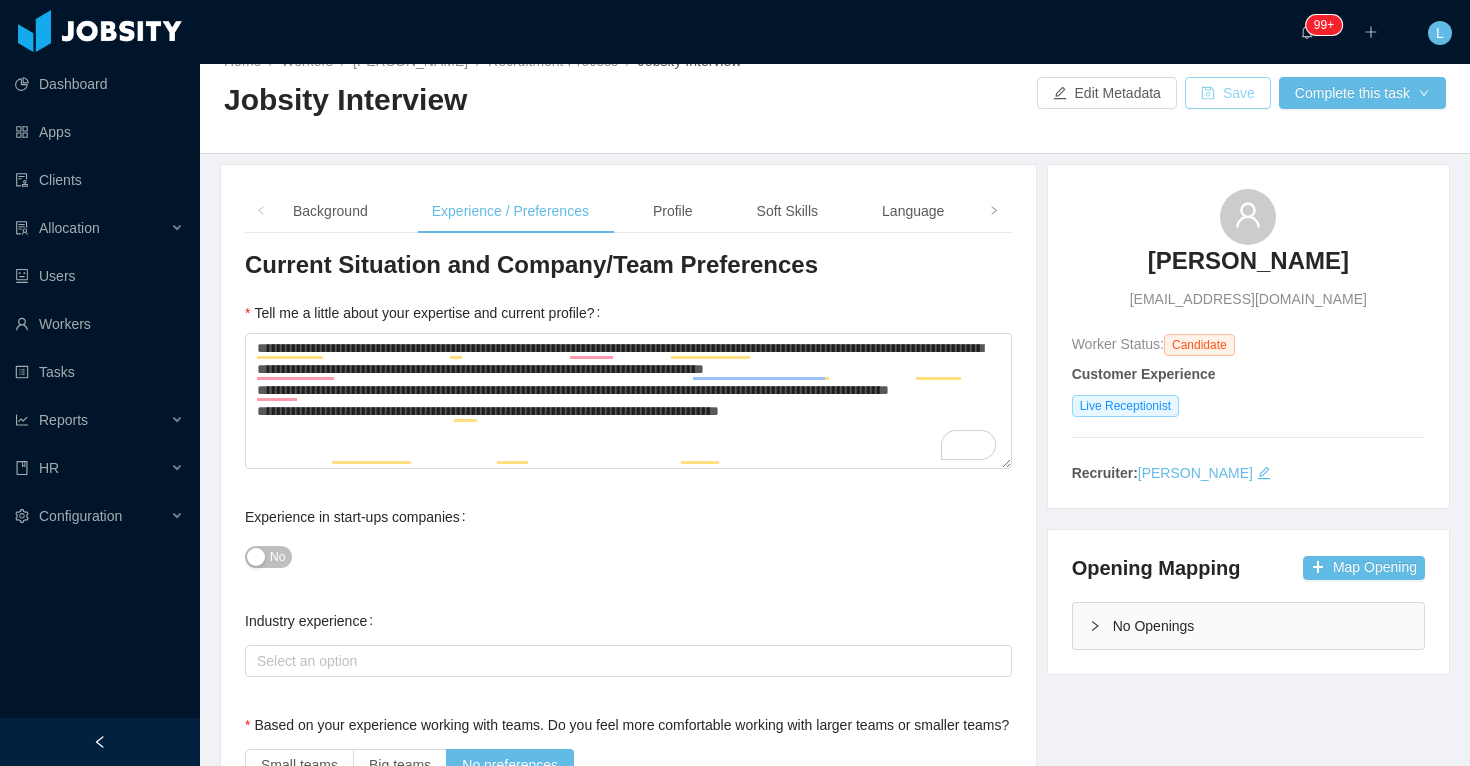 scroll, scrollTop: 0, scrollLeft: 0, axis: both 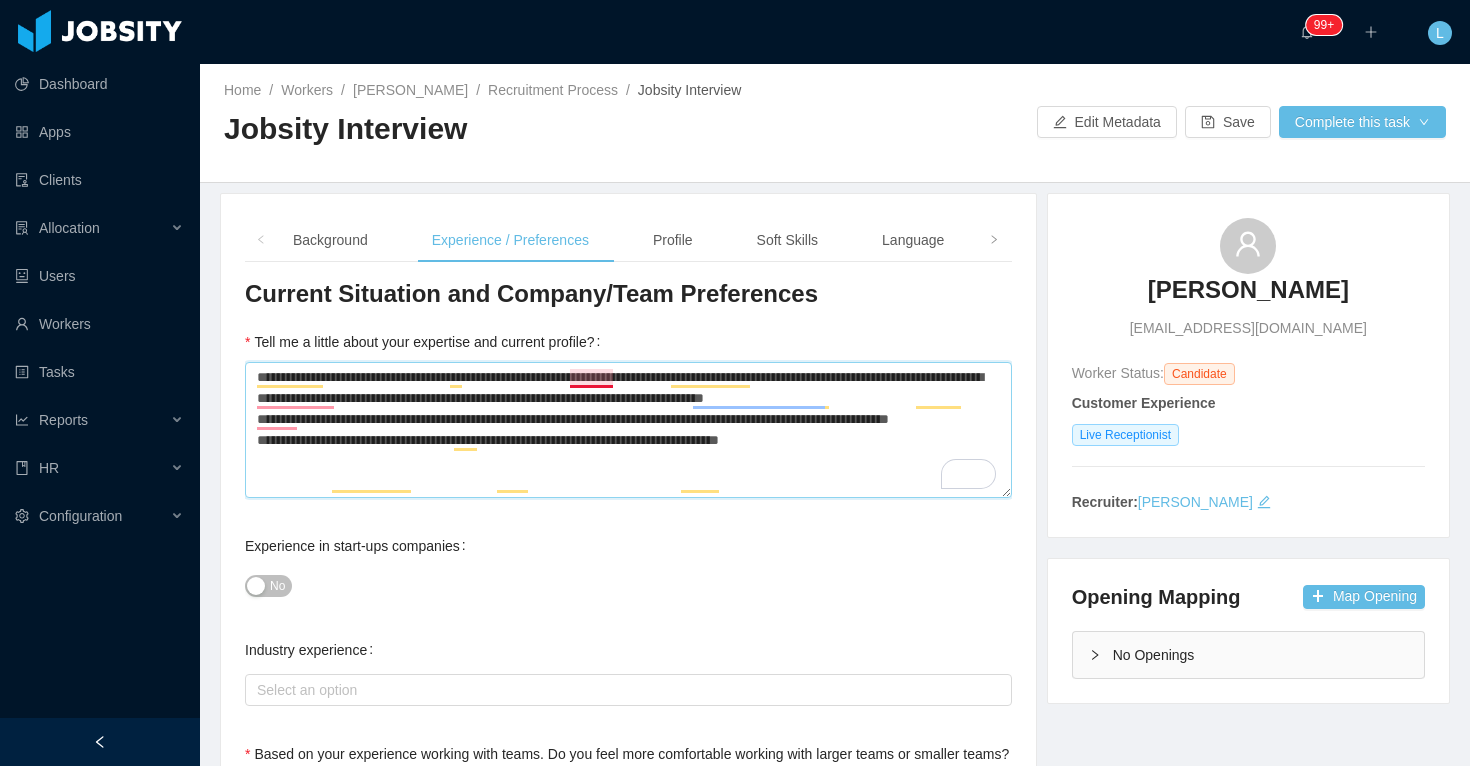 click on "**********" at bounding box center [628, 430] 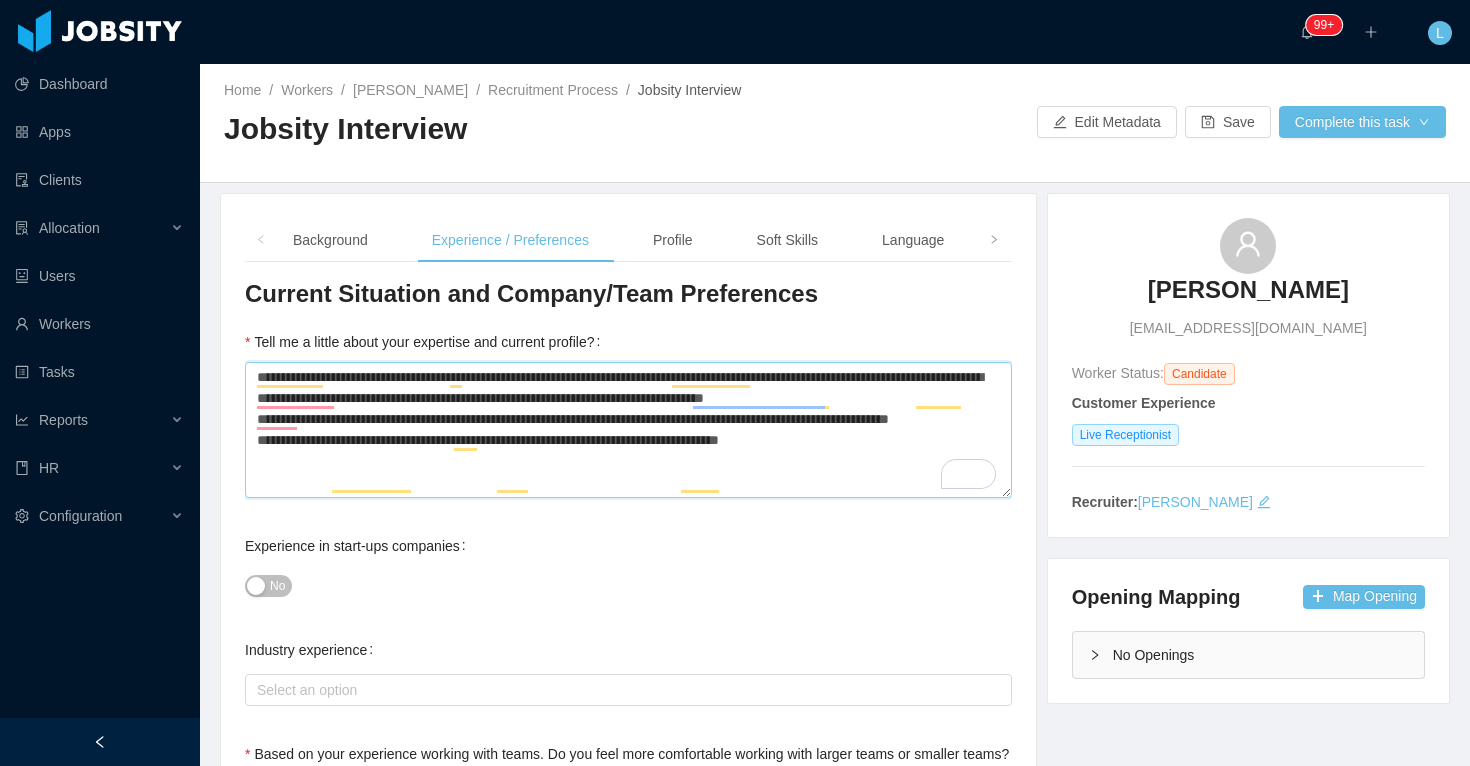 click on "**********" at bounding box center [628, 430] 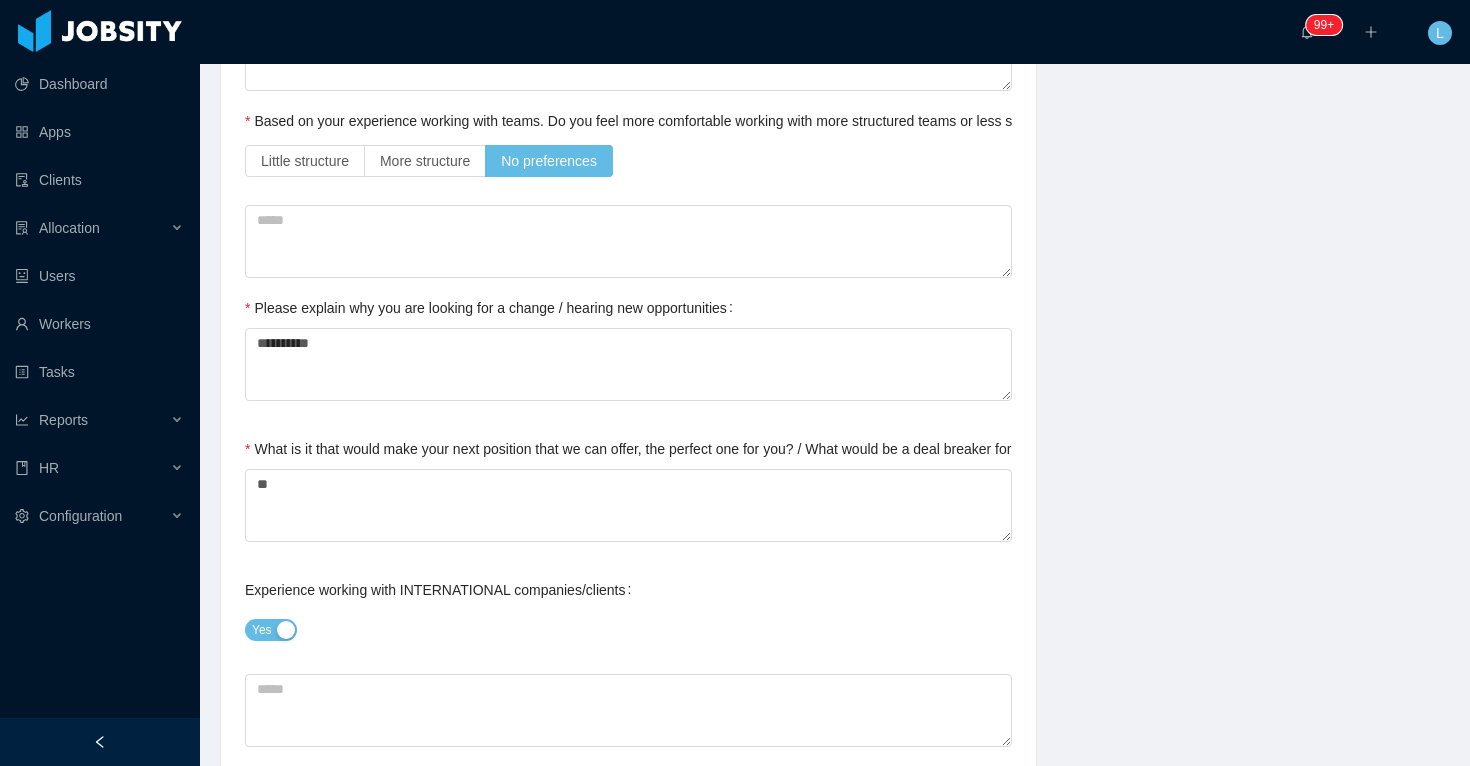 scroll, scrollTop: 0, scrollLeft: 0, axis: both 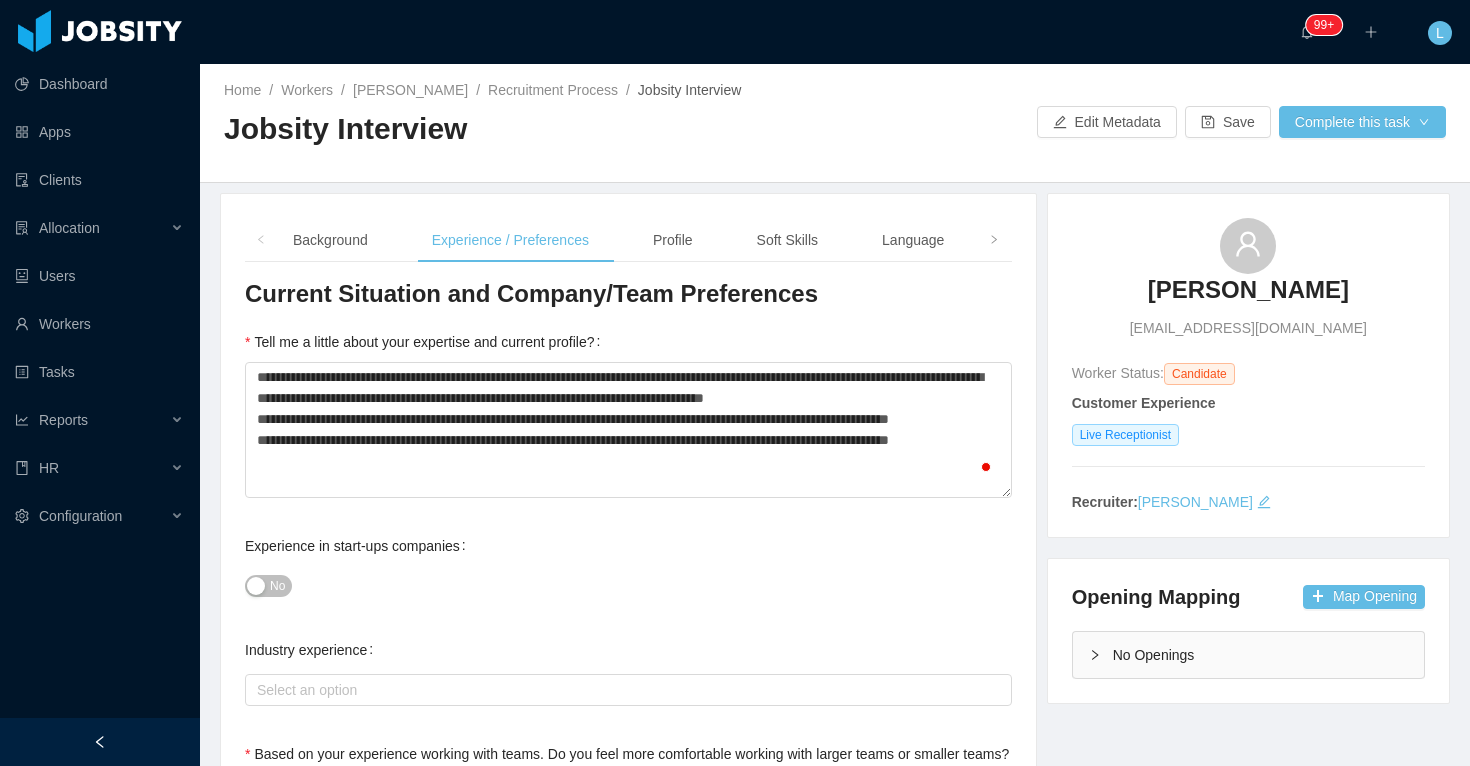 click on "Experience in start-ups companies No" at bounding box center [628, 566] 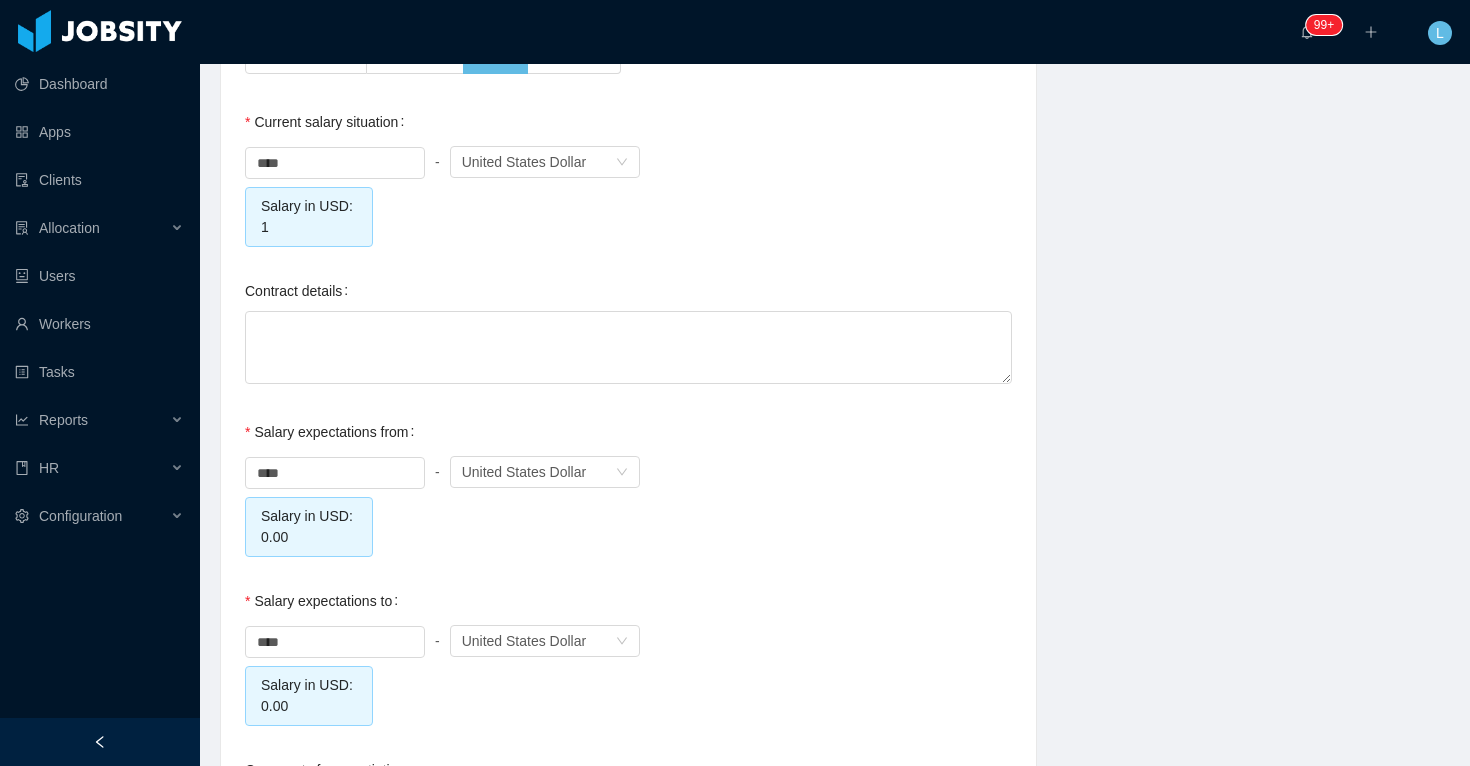 scroll, scrollTop: 2194, scrollLeft: 0, axis: vertical 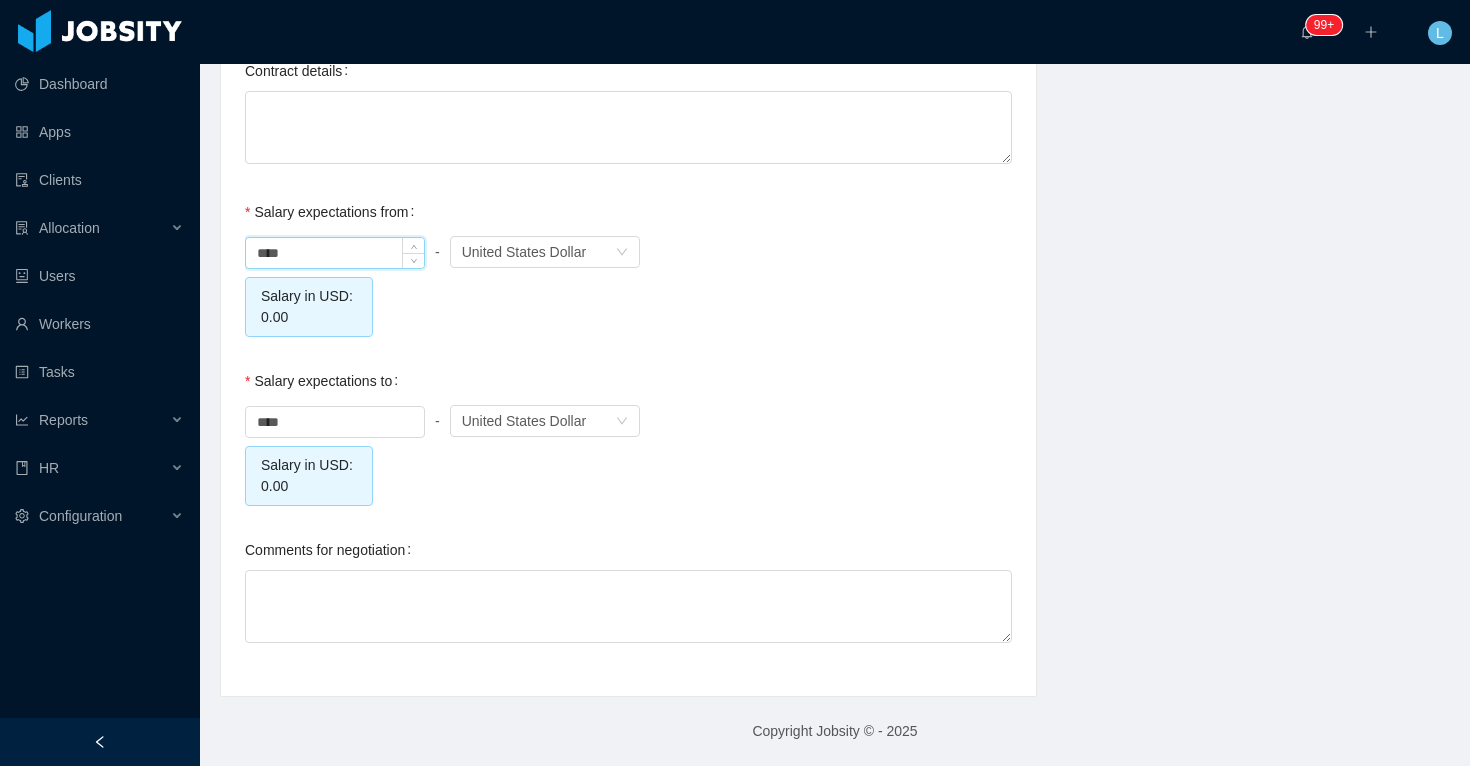 click on "****" at bounding box center (335, 253) 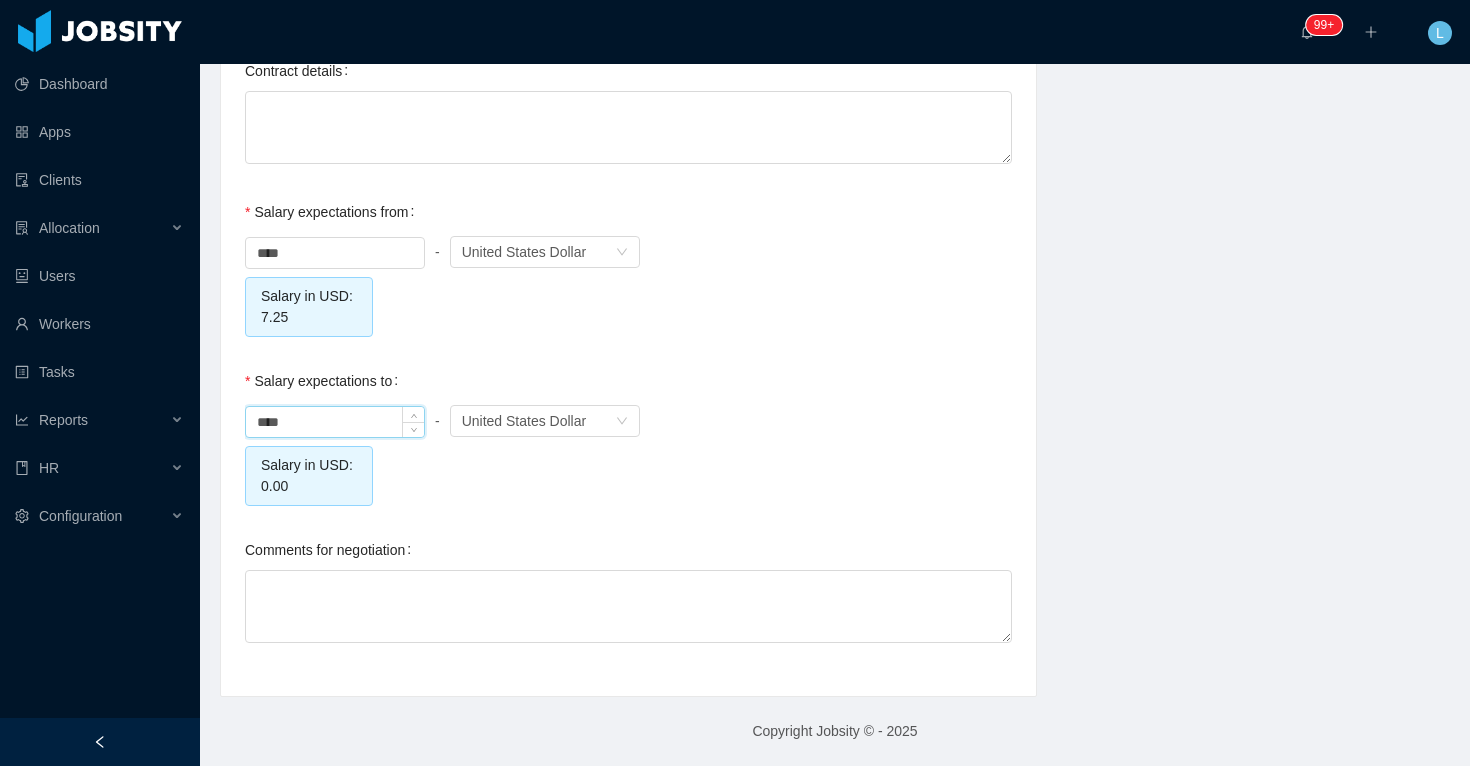 click on "****" at bounding box center (335, 422) 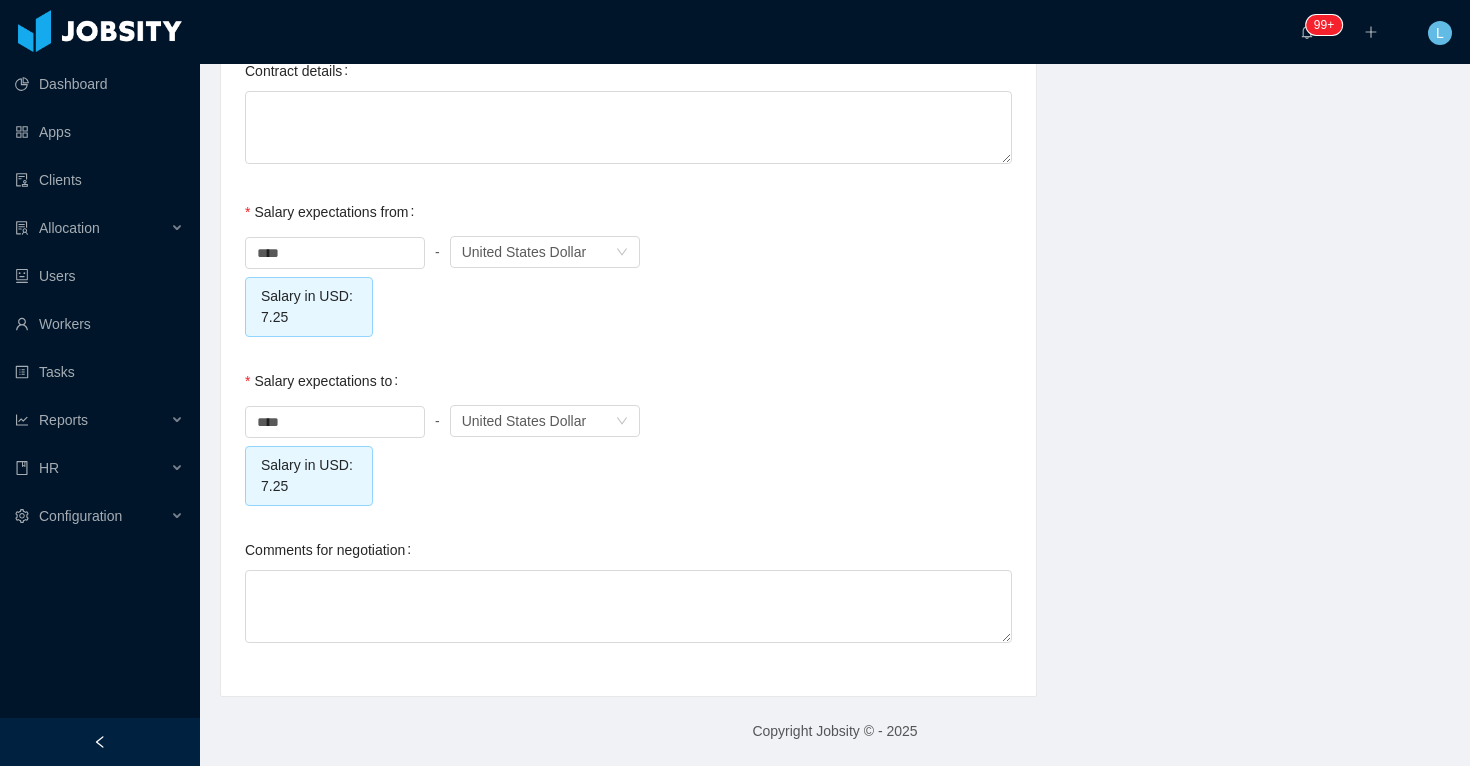click on "**** - Currency United States Dollar   Salary in USD: 7.25" at bounding box center (628, 453) 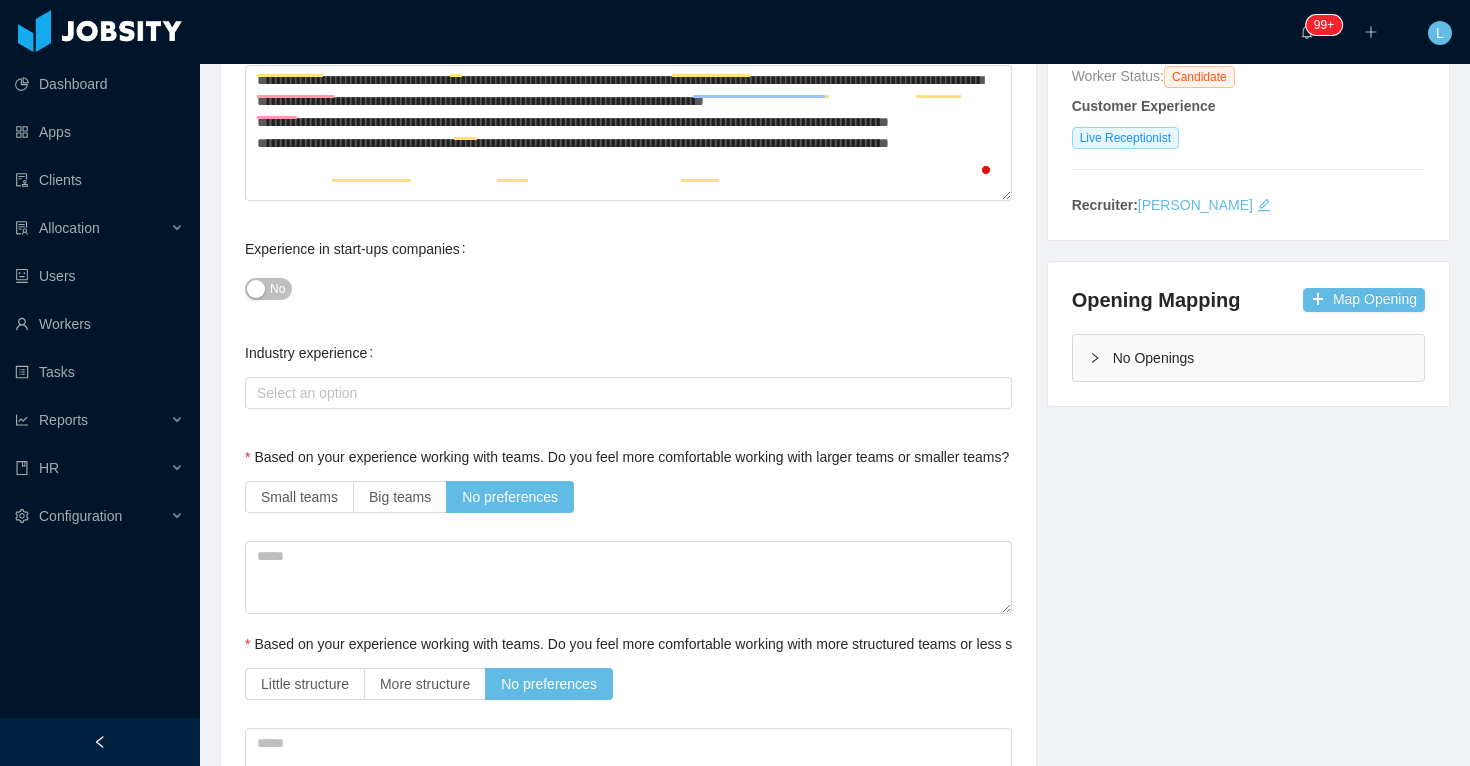 scroll, scrollTop: 0, scrollLeft: 0, axis: both 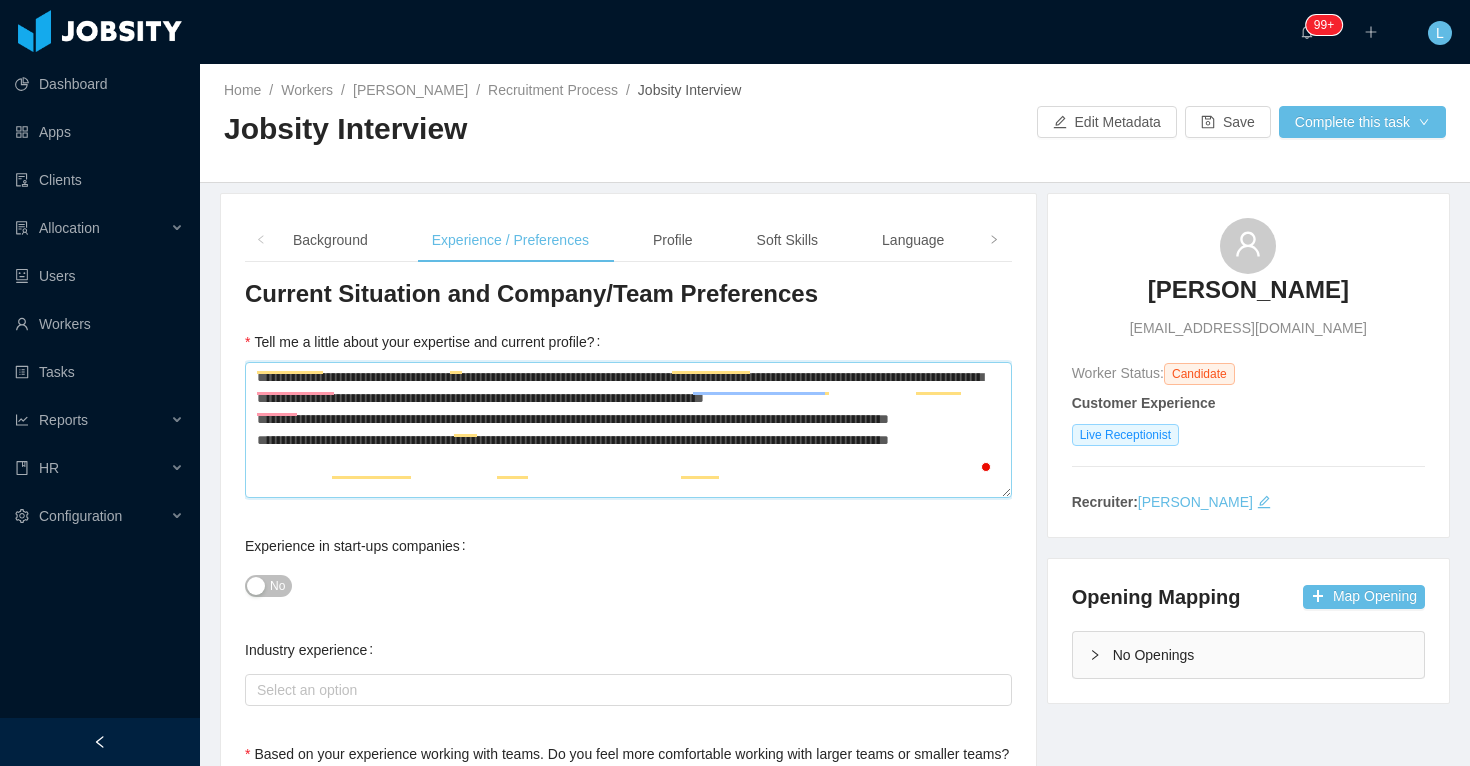 click on "**********" at bounding box center (628, 430) 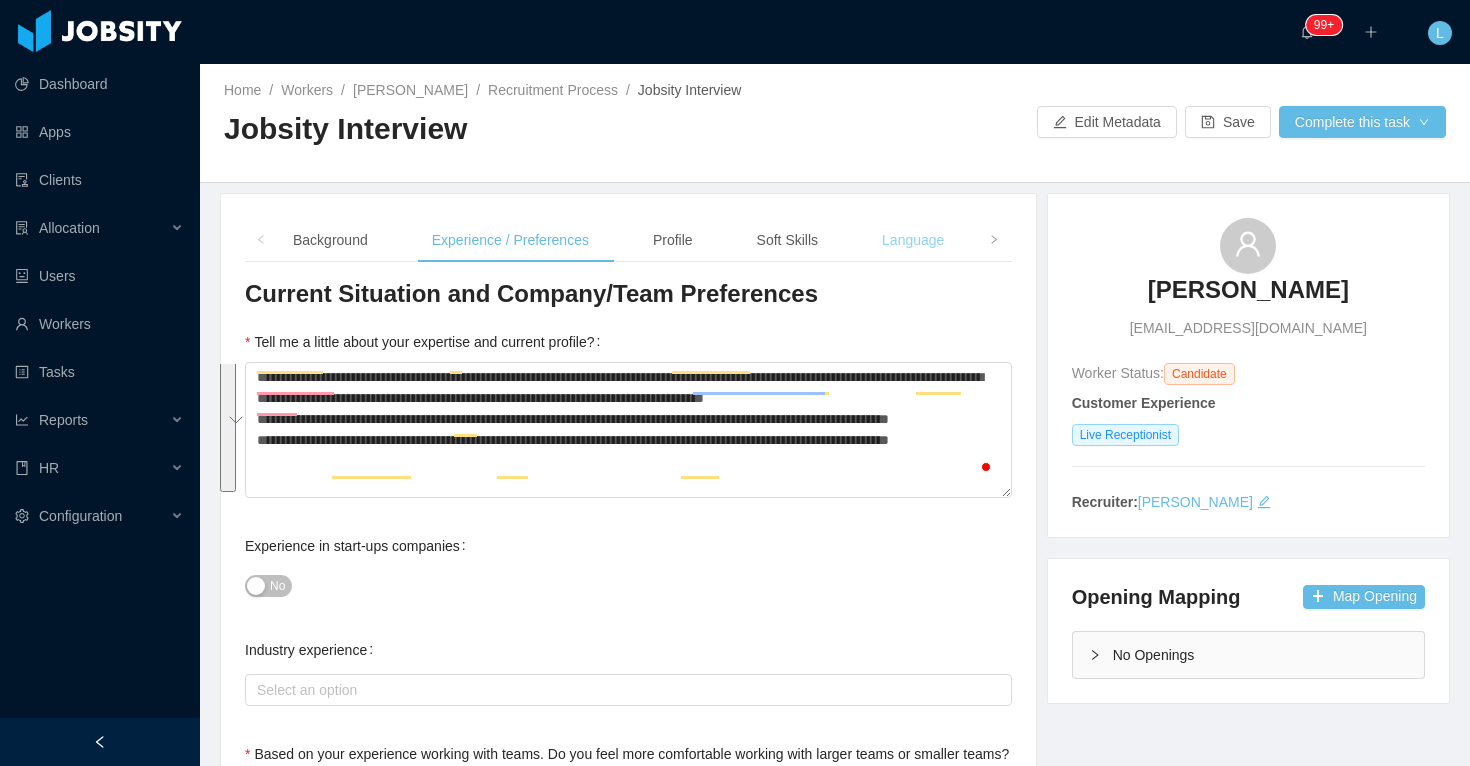 click on "Language" at bounding box center [913, 240] 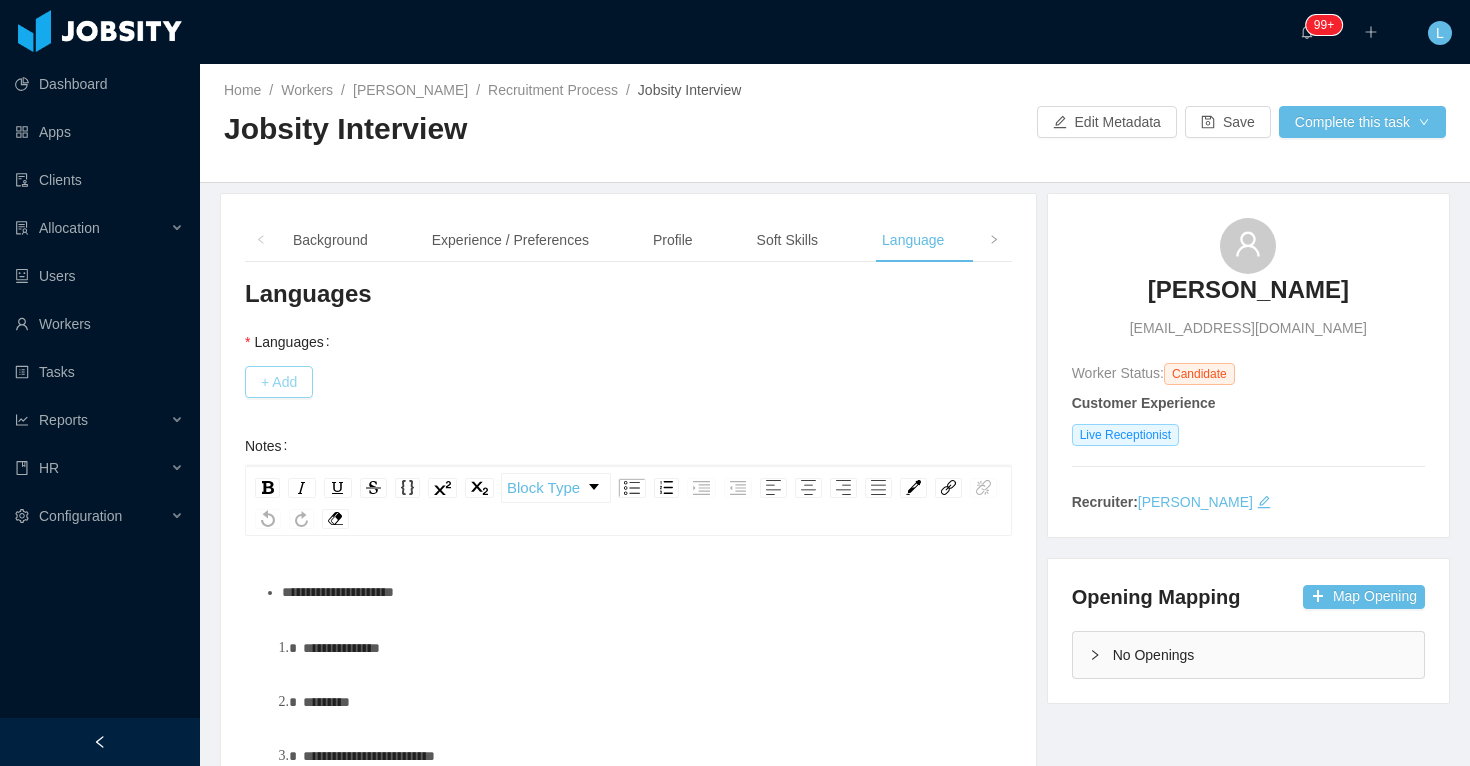 click on "+ Add" at bounding box center (279, 382) 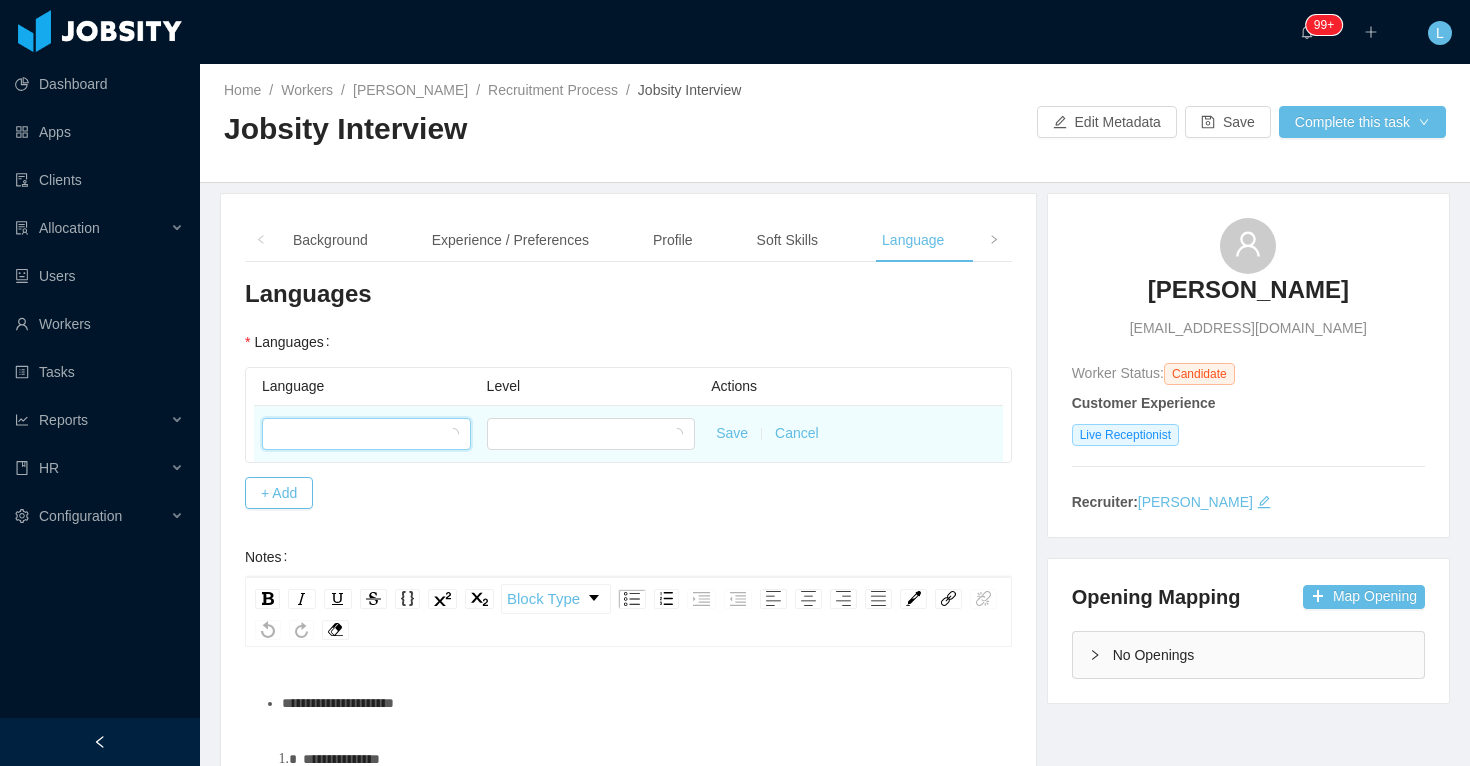 click at bounding box center [360, 434] 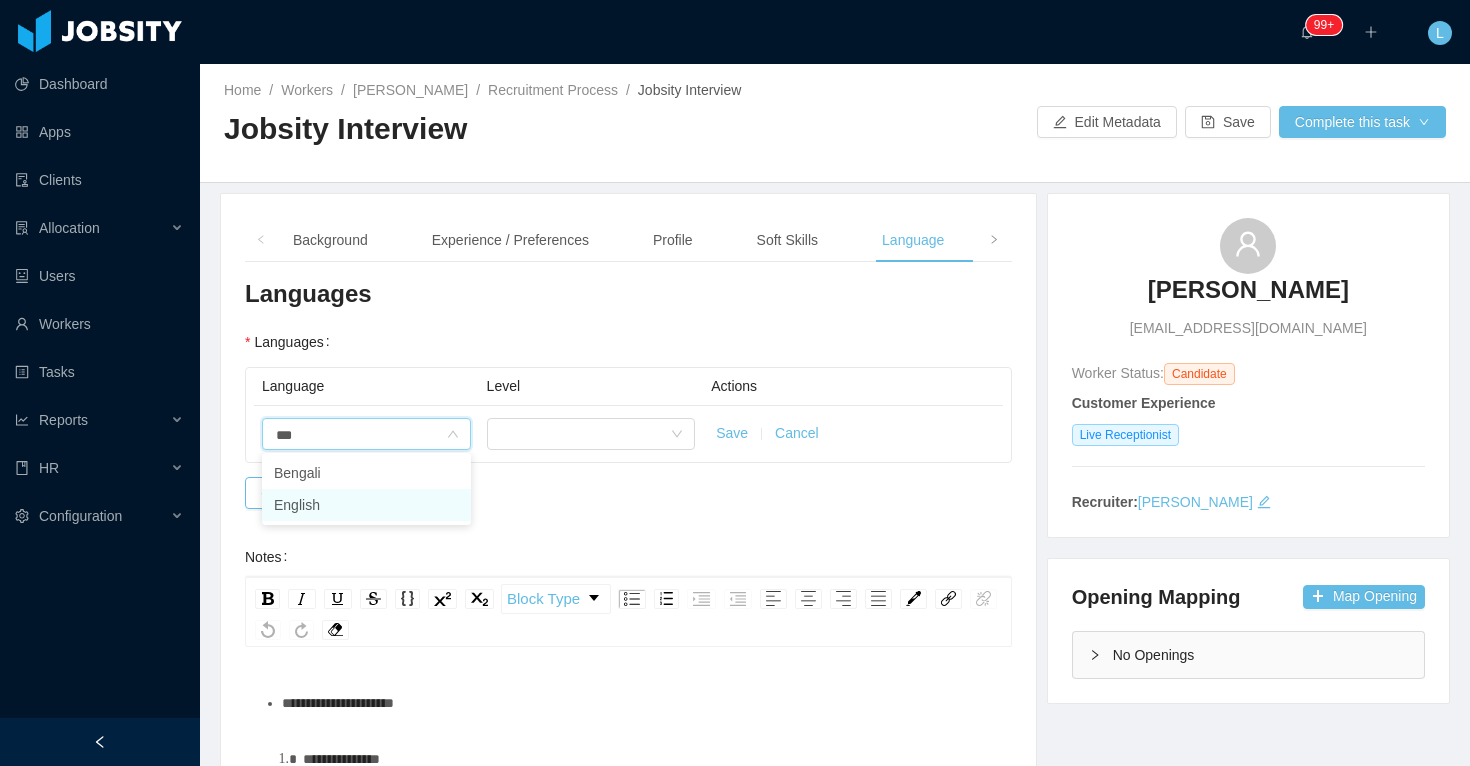 click on "English" at bounding box center [366, 505] 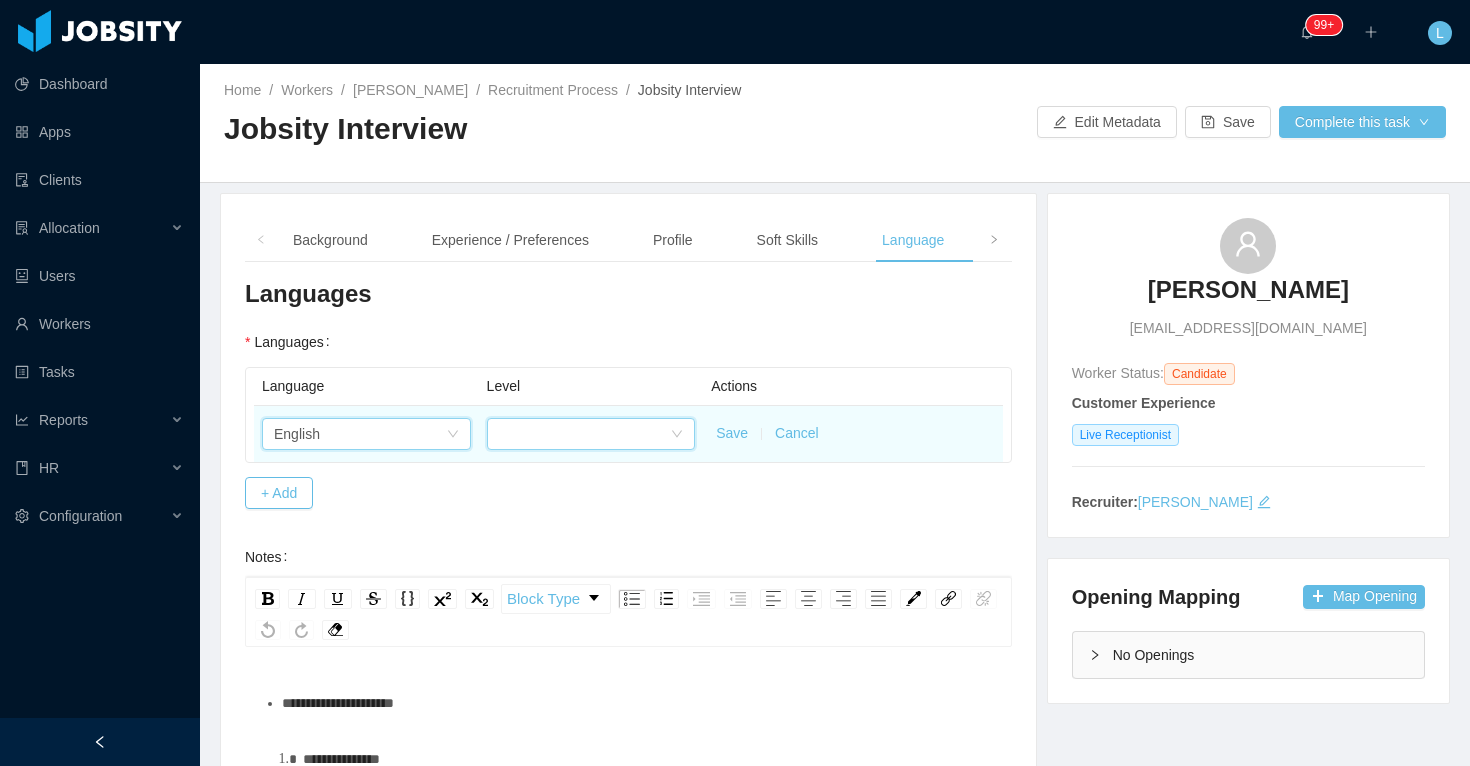 click at bounding box center (585, 434) 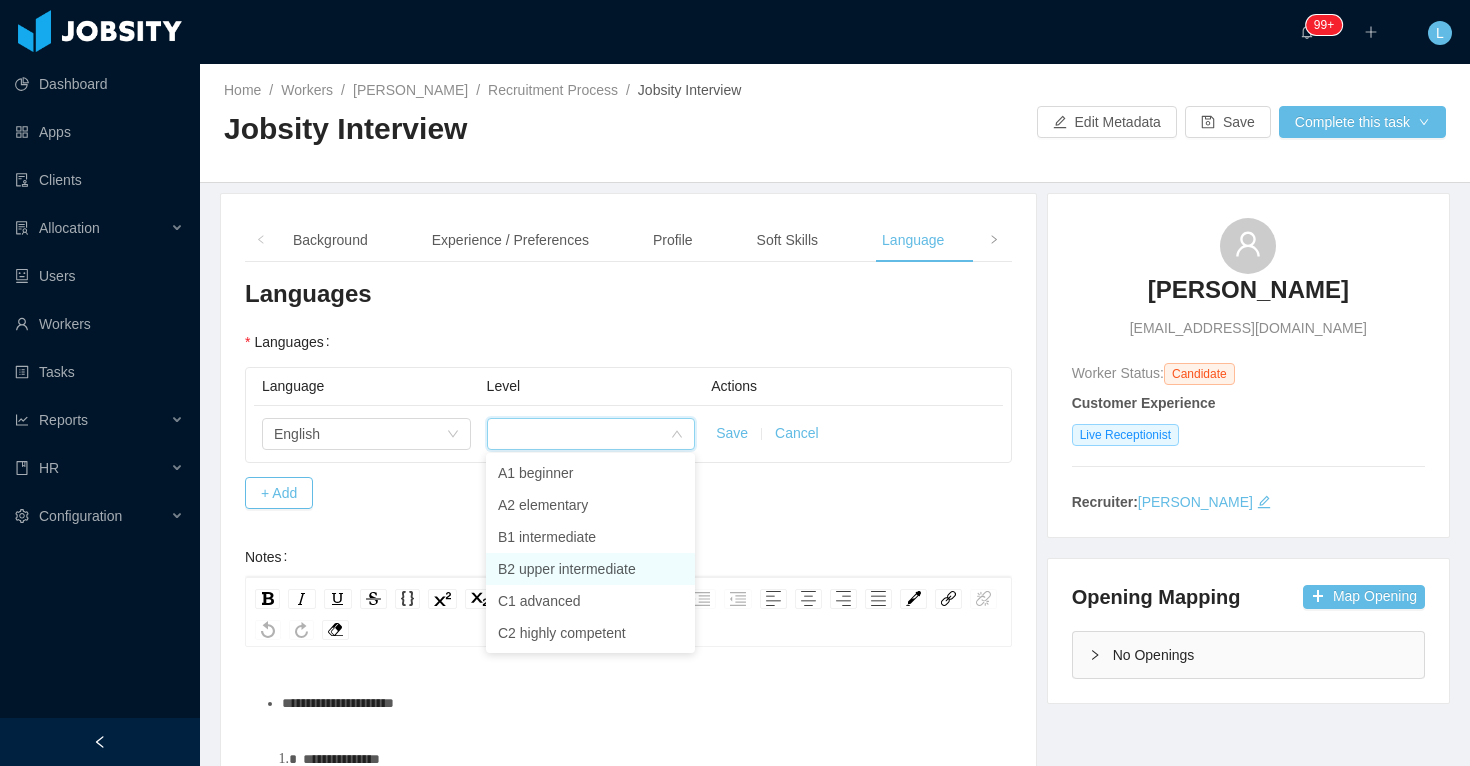 click on "B2 upper intermediate" at bounding box center (590, 569) 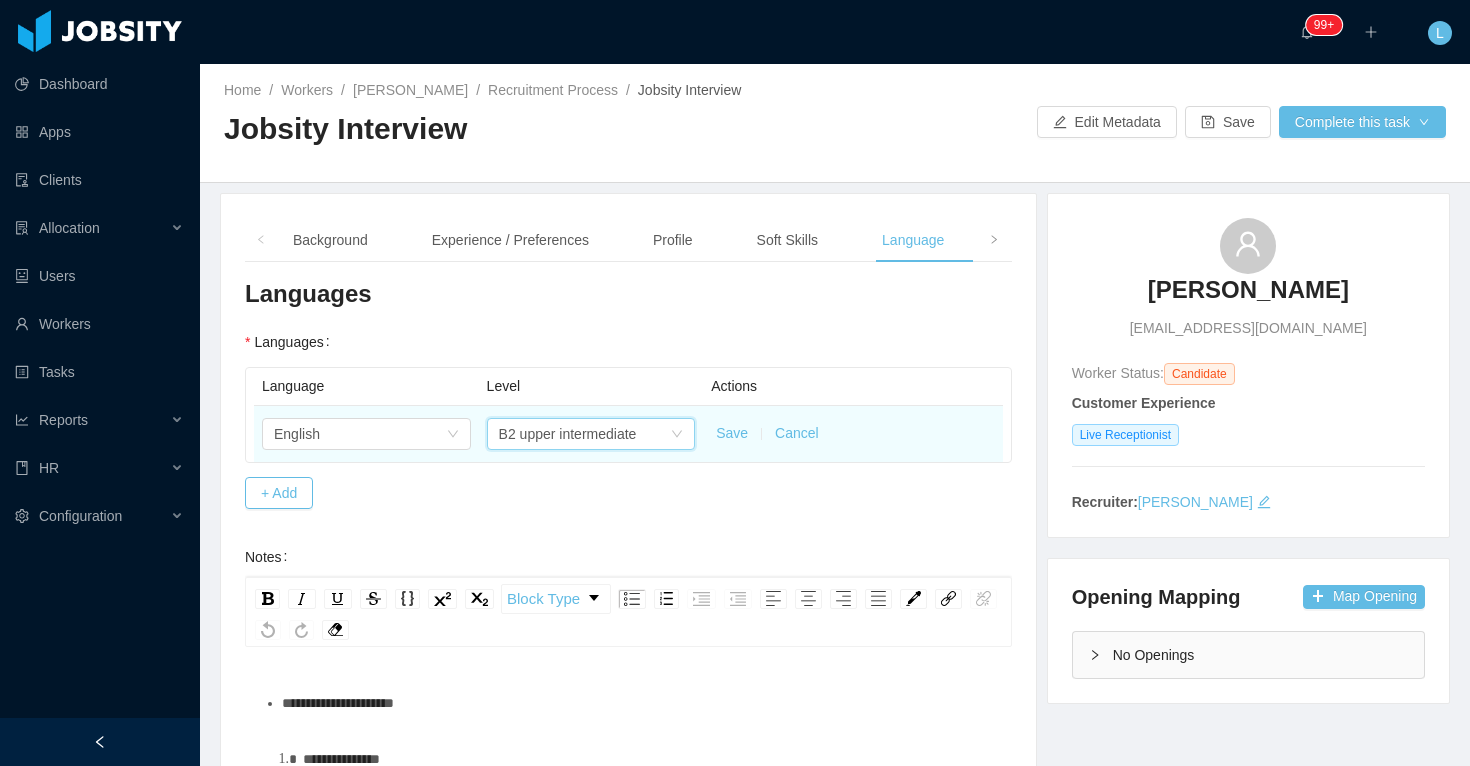 click on "Save" at bounding box center [732, 433] 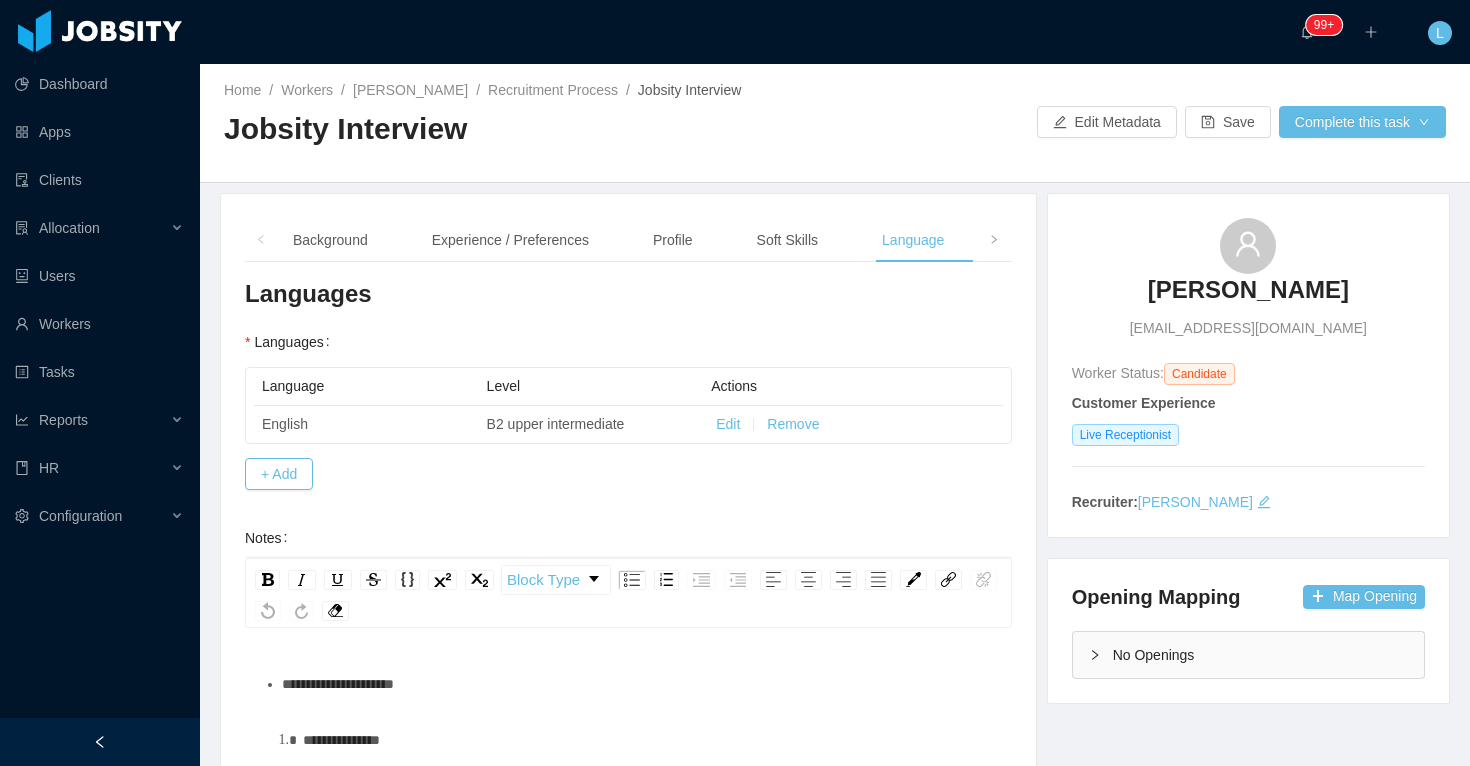 click on "**********" at bounding box center (639, 684) 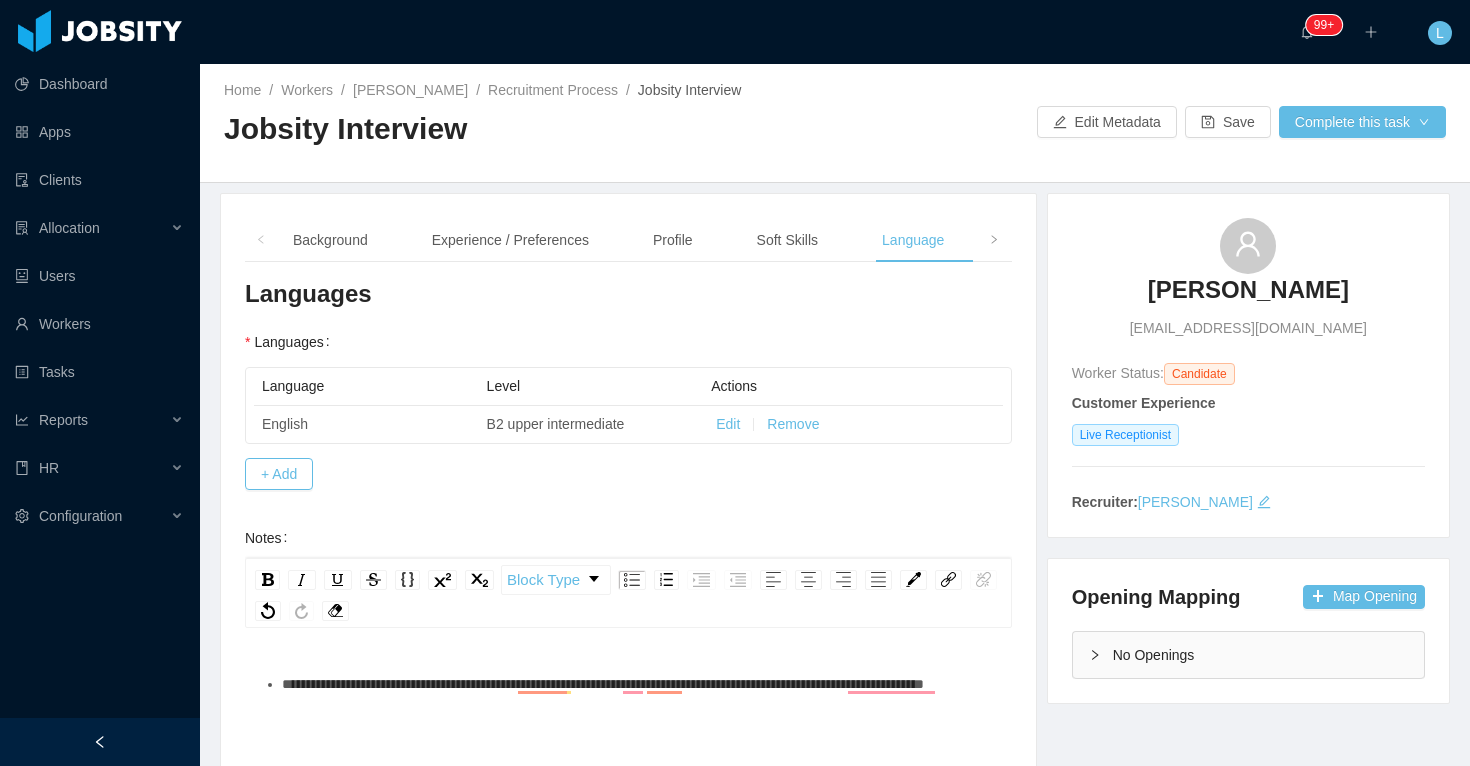 scroll, scrollTop: 46, scrollLeft: 0, axis: vertical 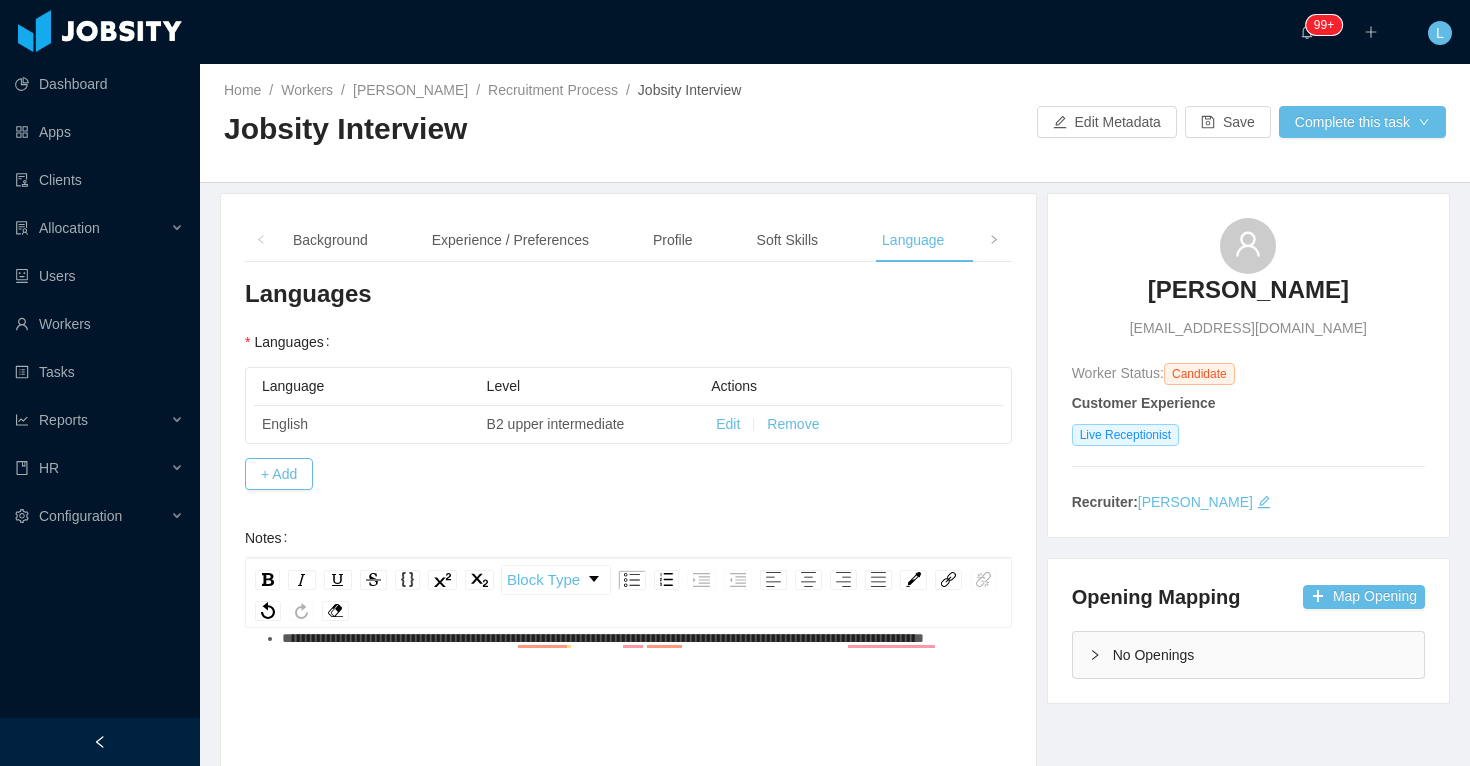 click on "**********" at bounding box center (603, 638) 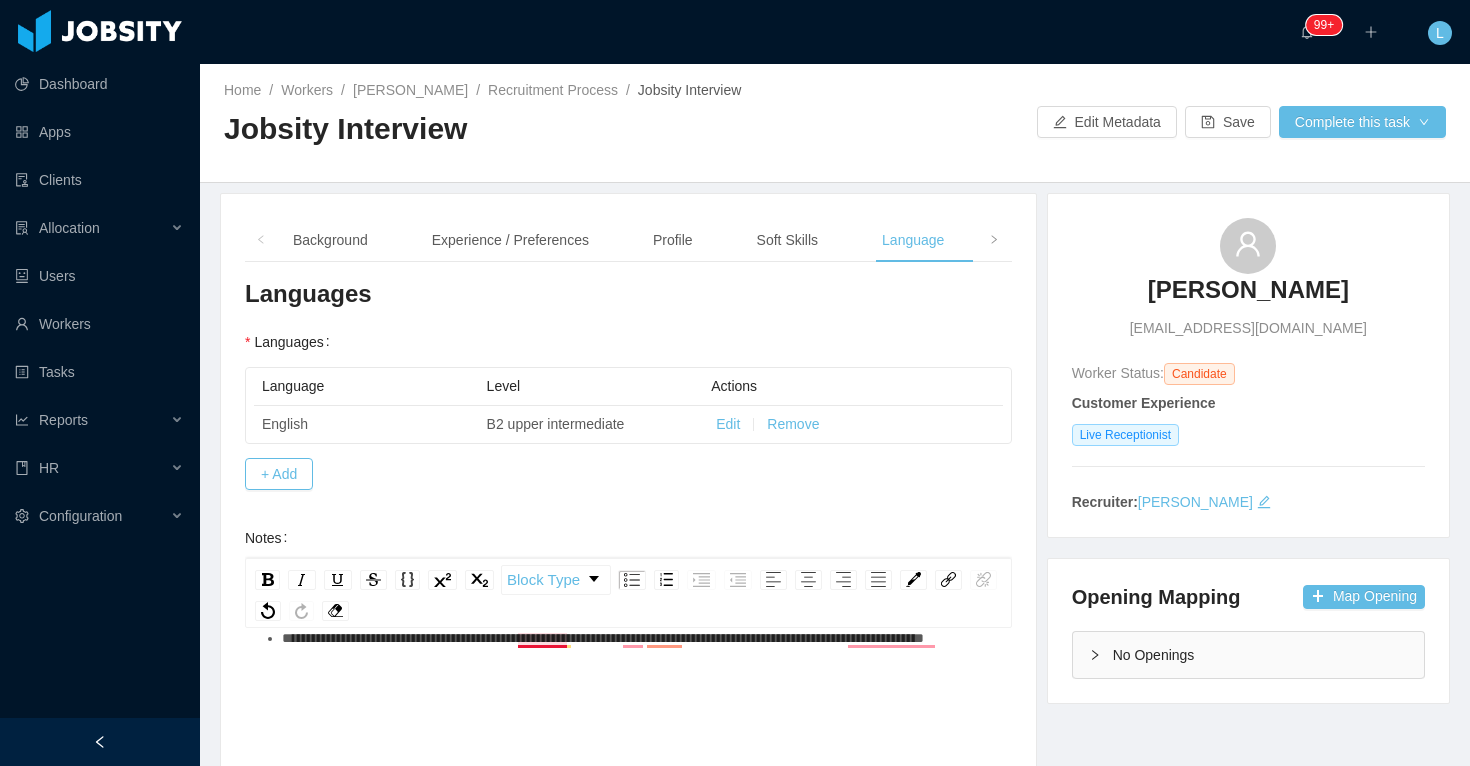 click on "**********" at bounding box center (603, 638) 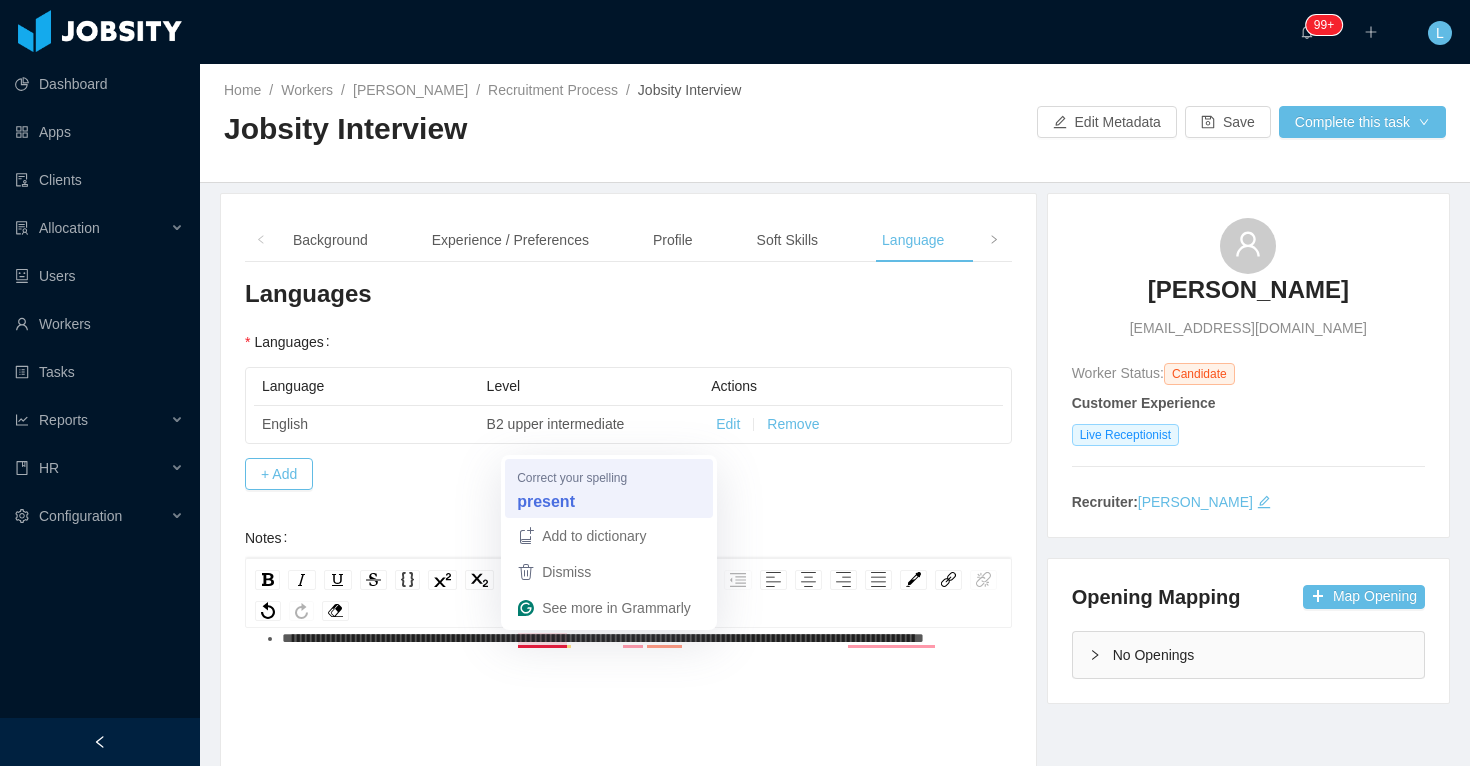scroll, scrollTop: 42, scrollLeft: 0, axis: vertical 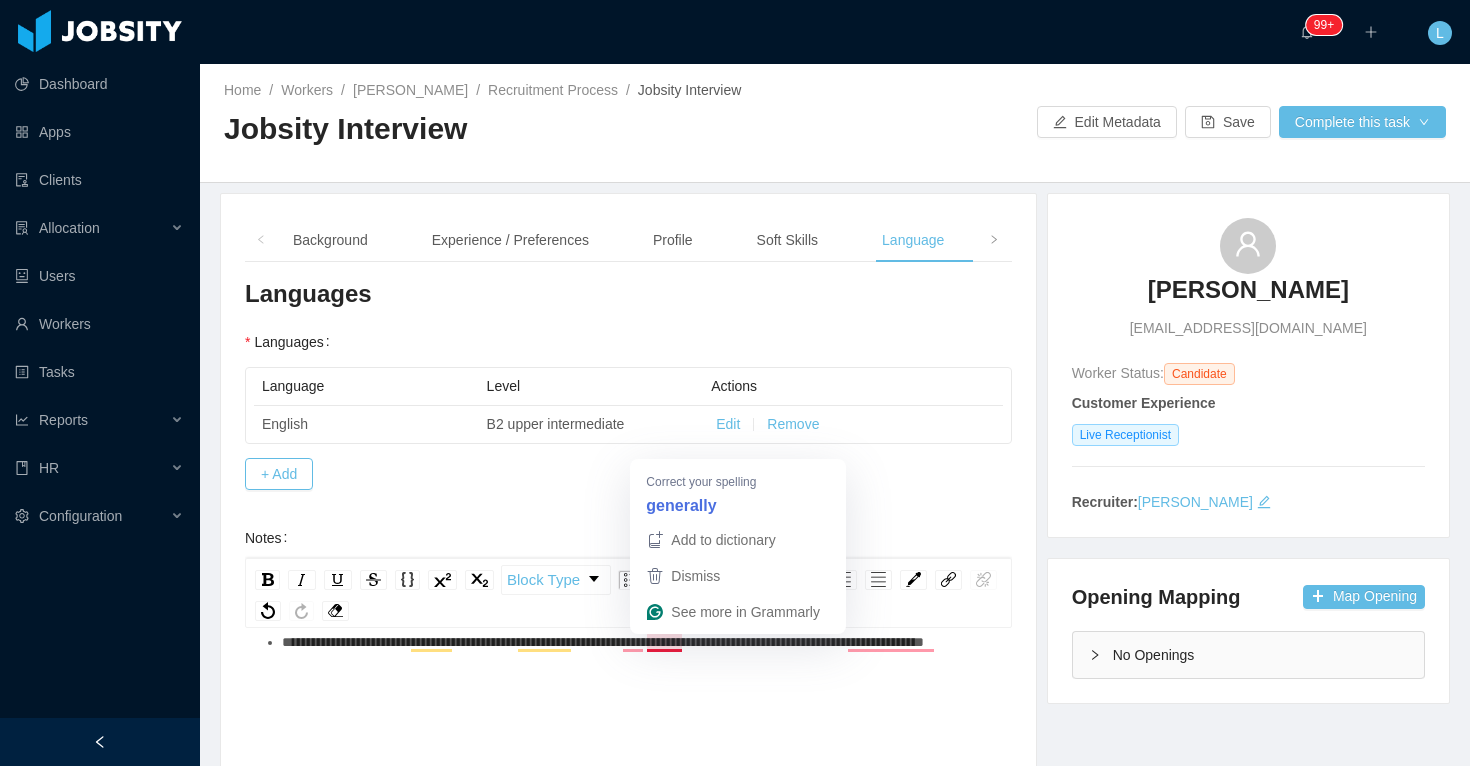 click on "**********" at bounding box center [639, 642] 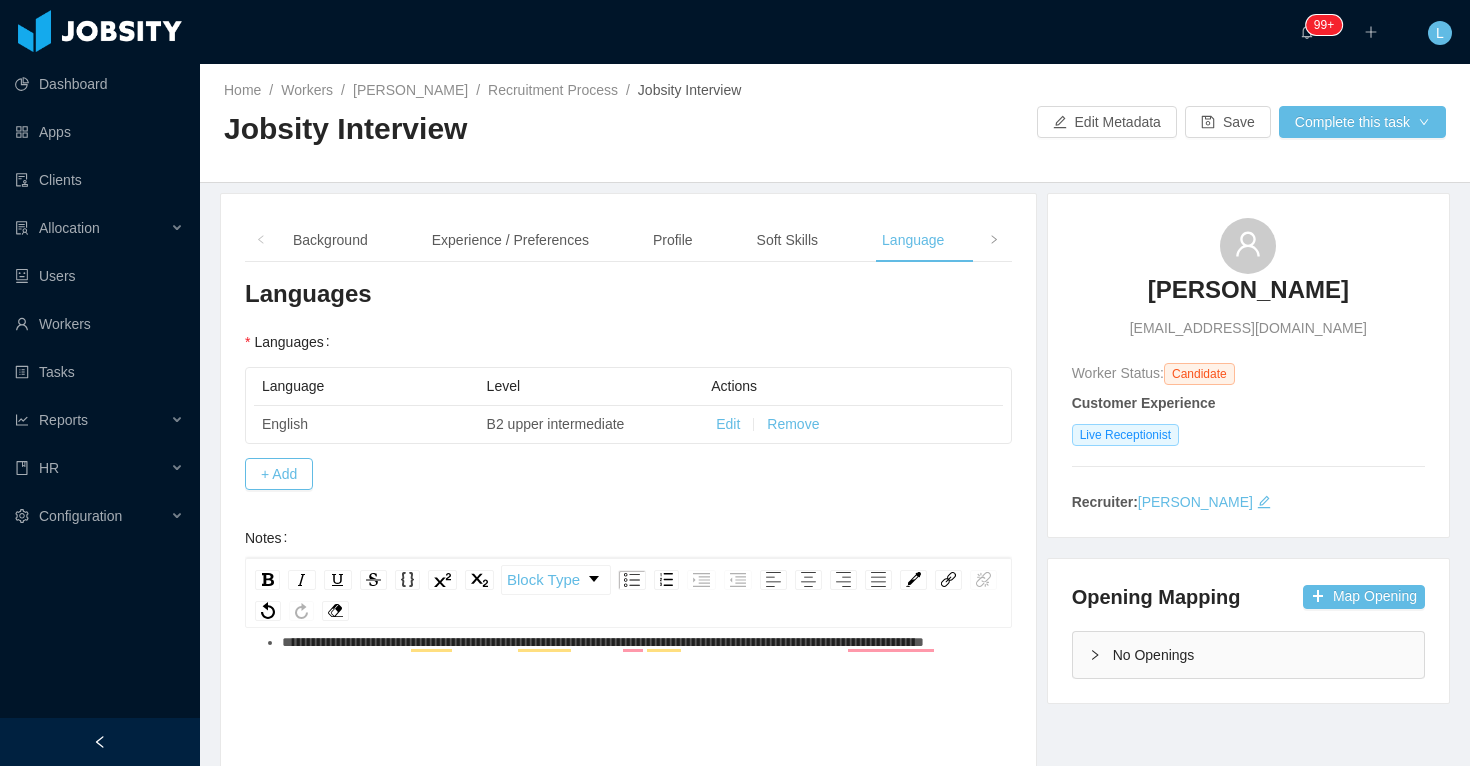 click on "**********" at bounding box center (628, 750) 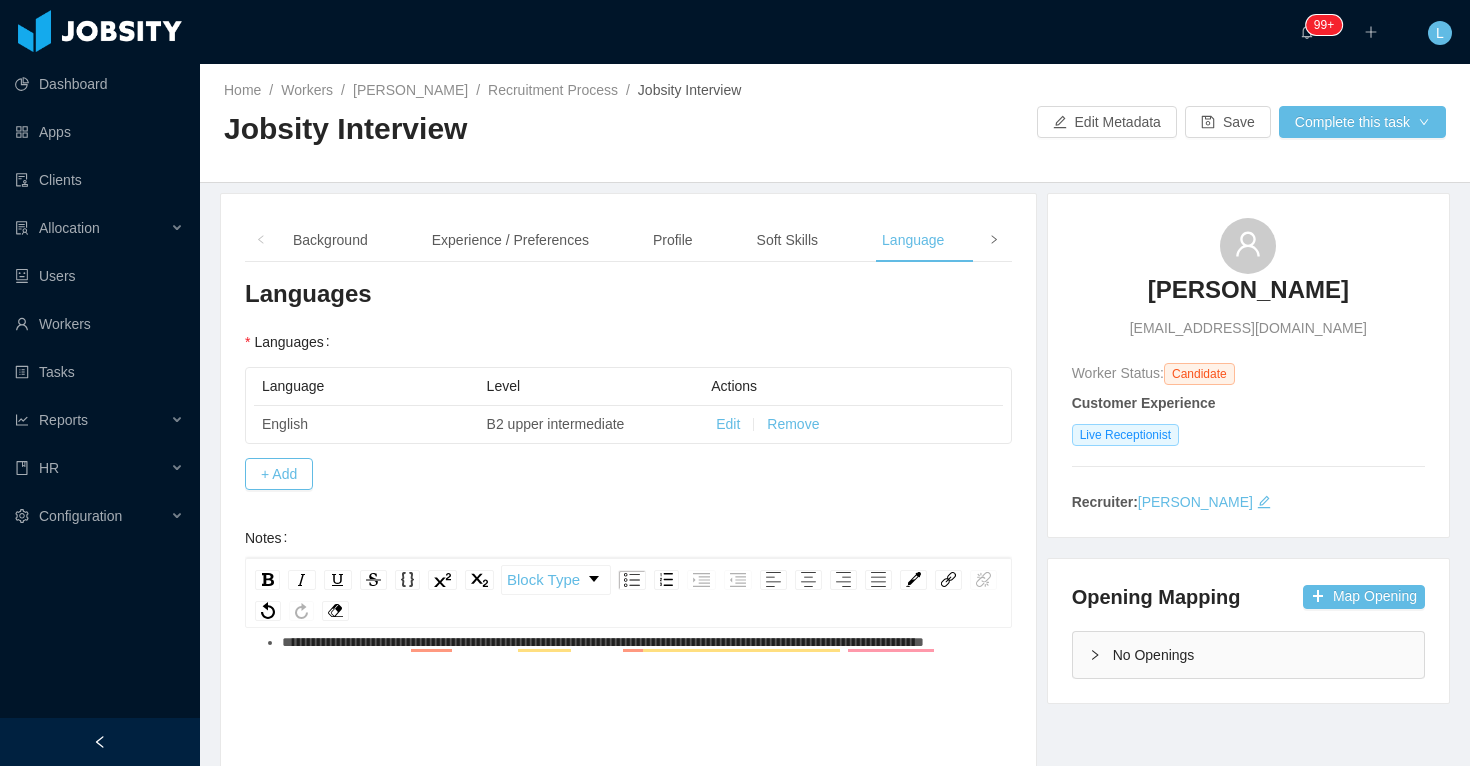 click at bounding box center [994, 240] 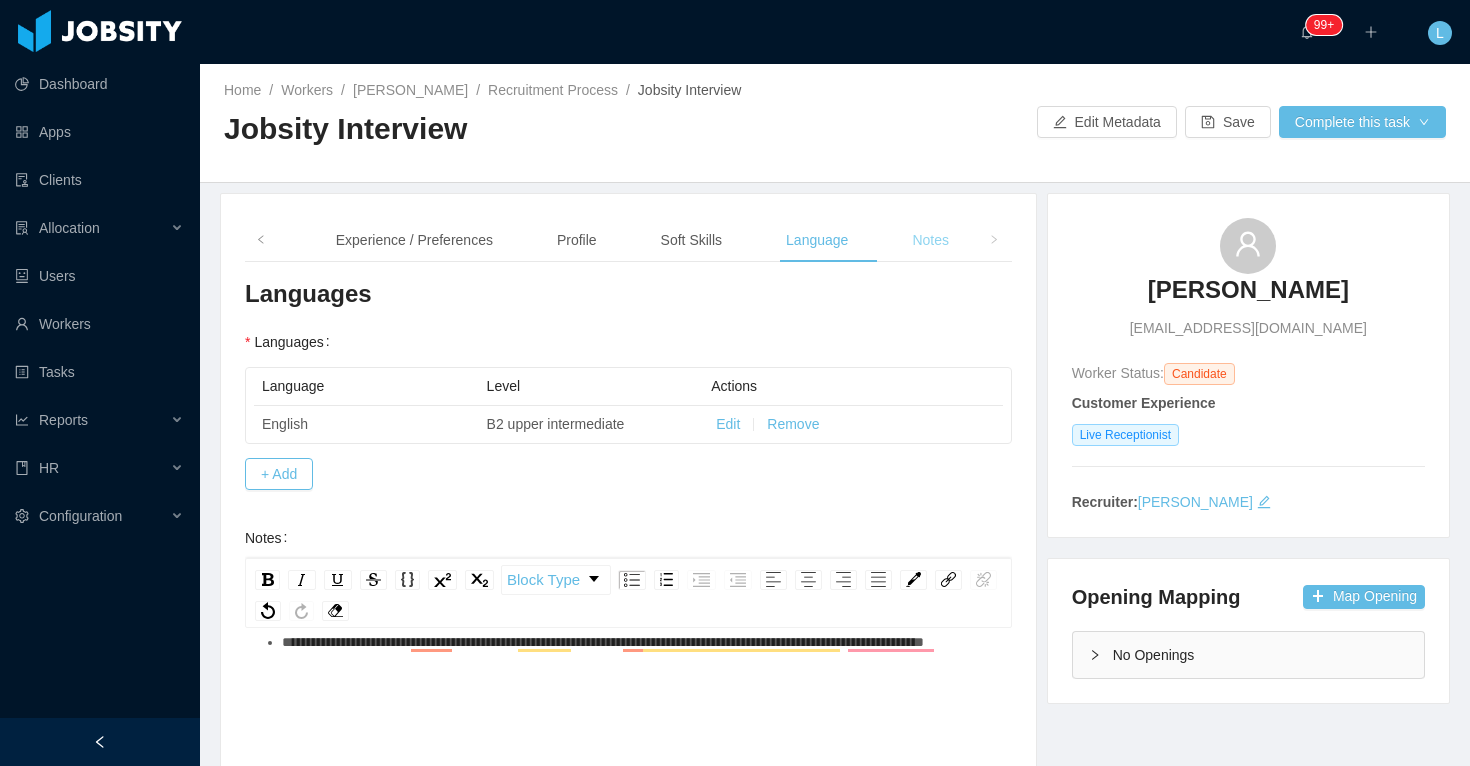 click on "Notes" at bounding box center (930, 240) 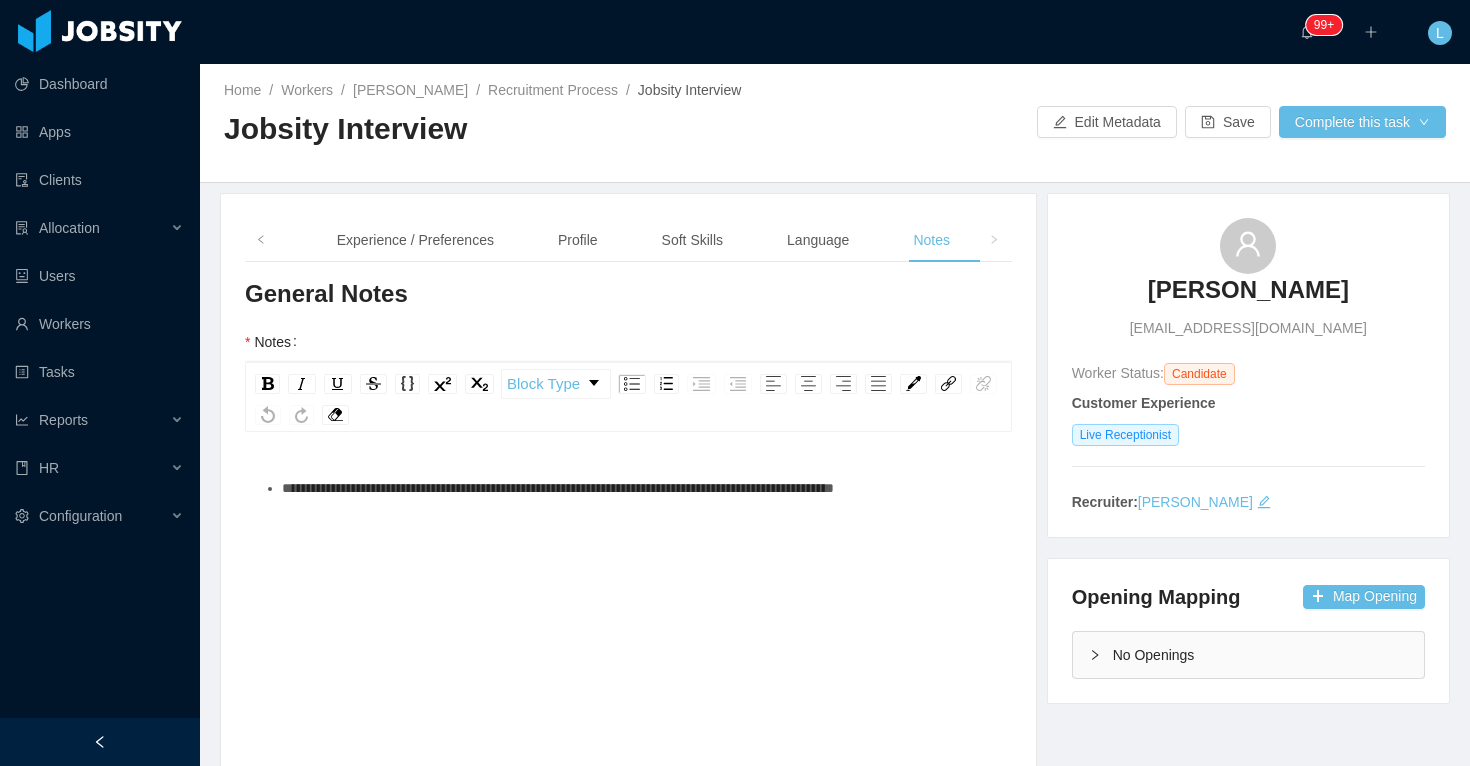 click on "**********" at bounding box center [639, 488] 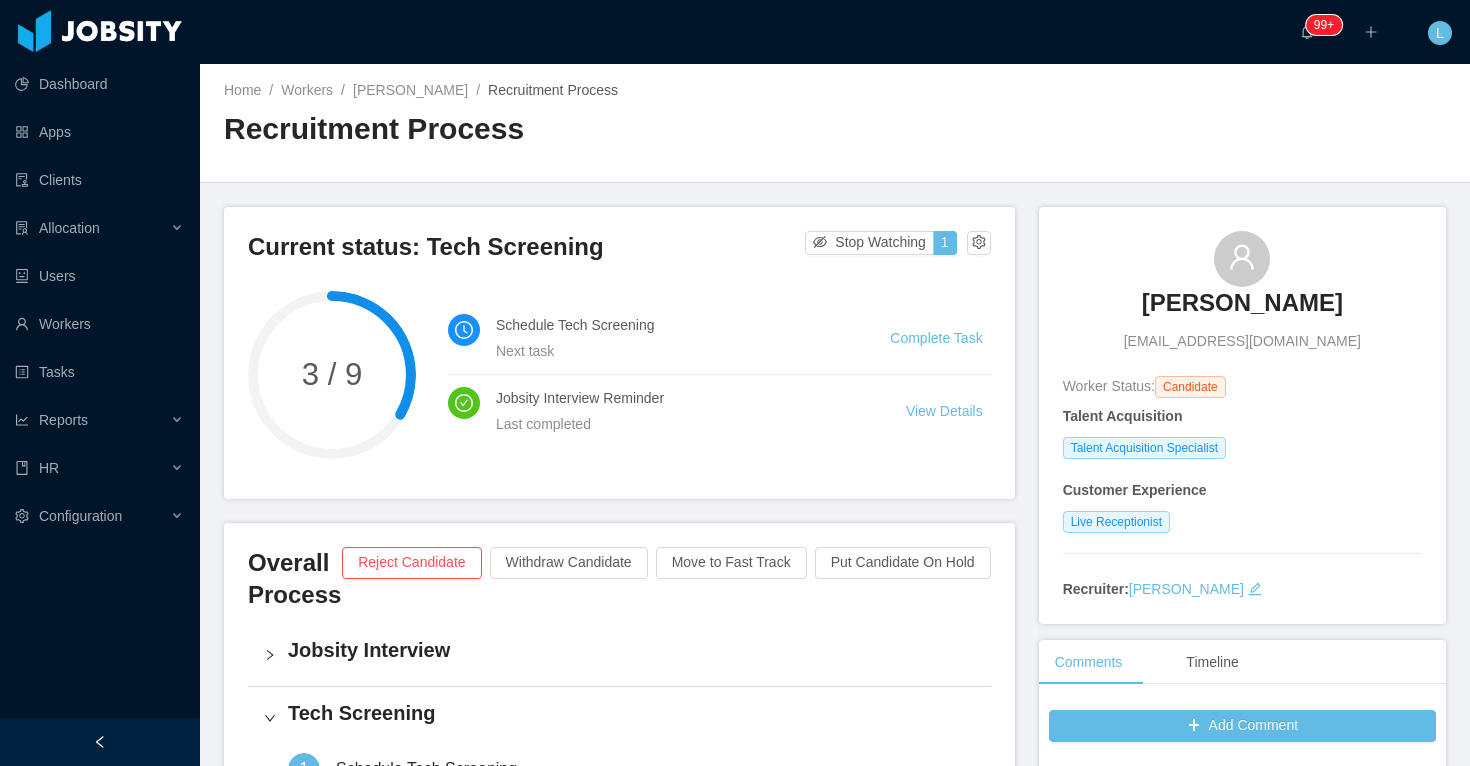 scroll, scrollTop: 0, scrollLeft: 0, axis: both 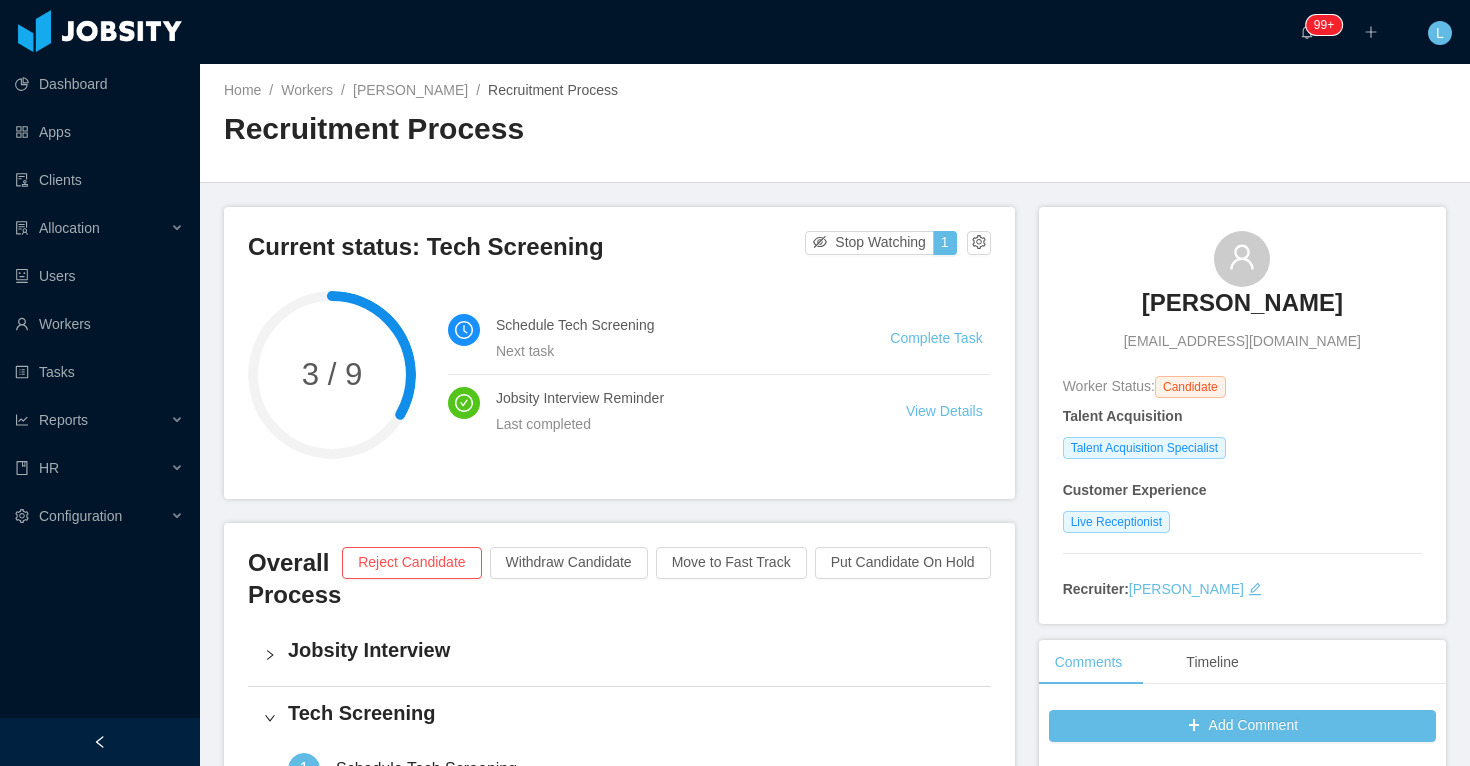 click on "Diana Torres torresdc1@gmail.com" at bounding box center (1242, 291) 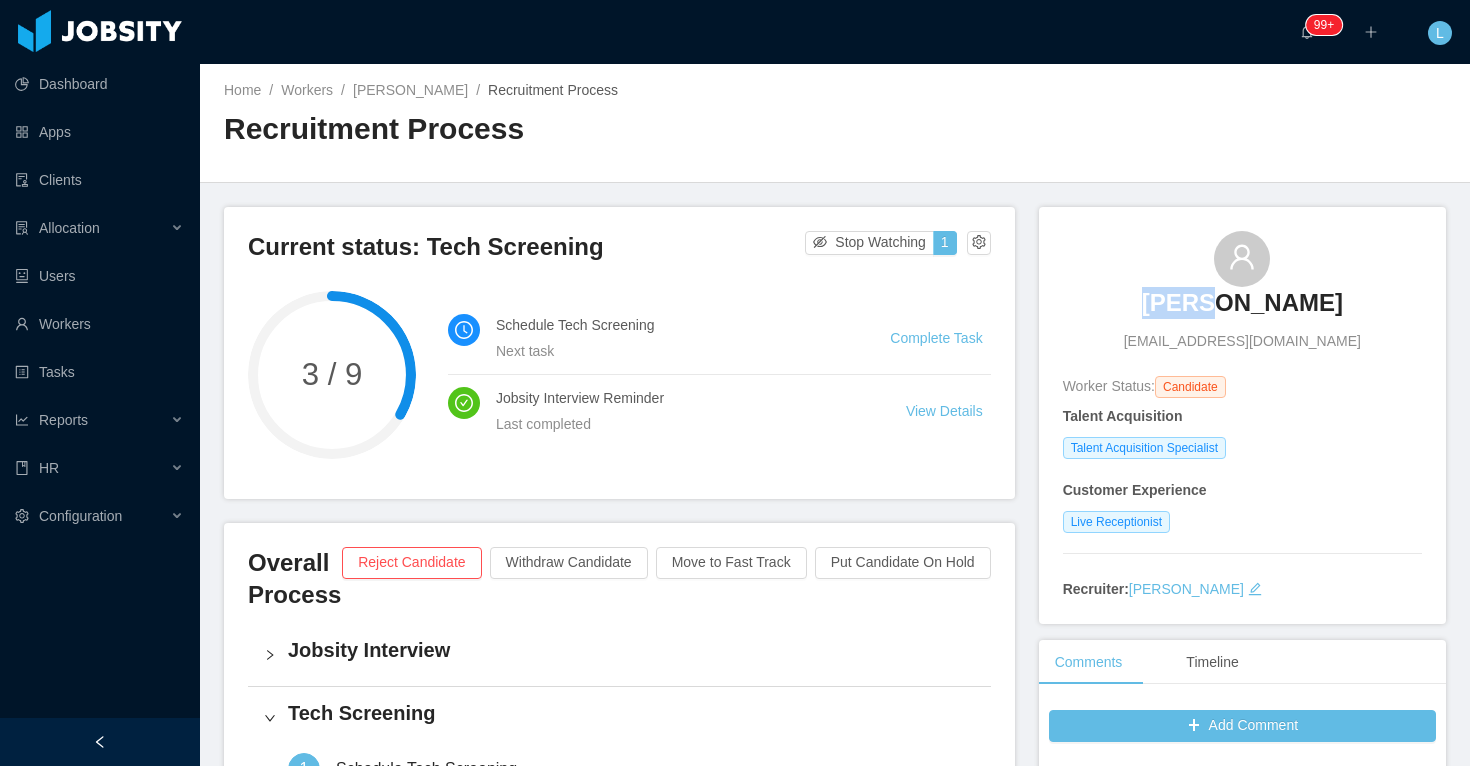 click on "Diana Torres torresdc1@gmail.com" at bounding box center (1242, 291) 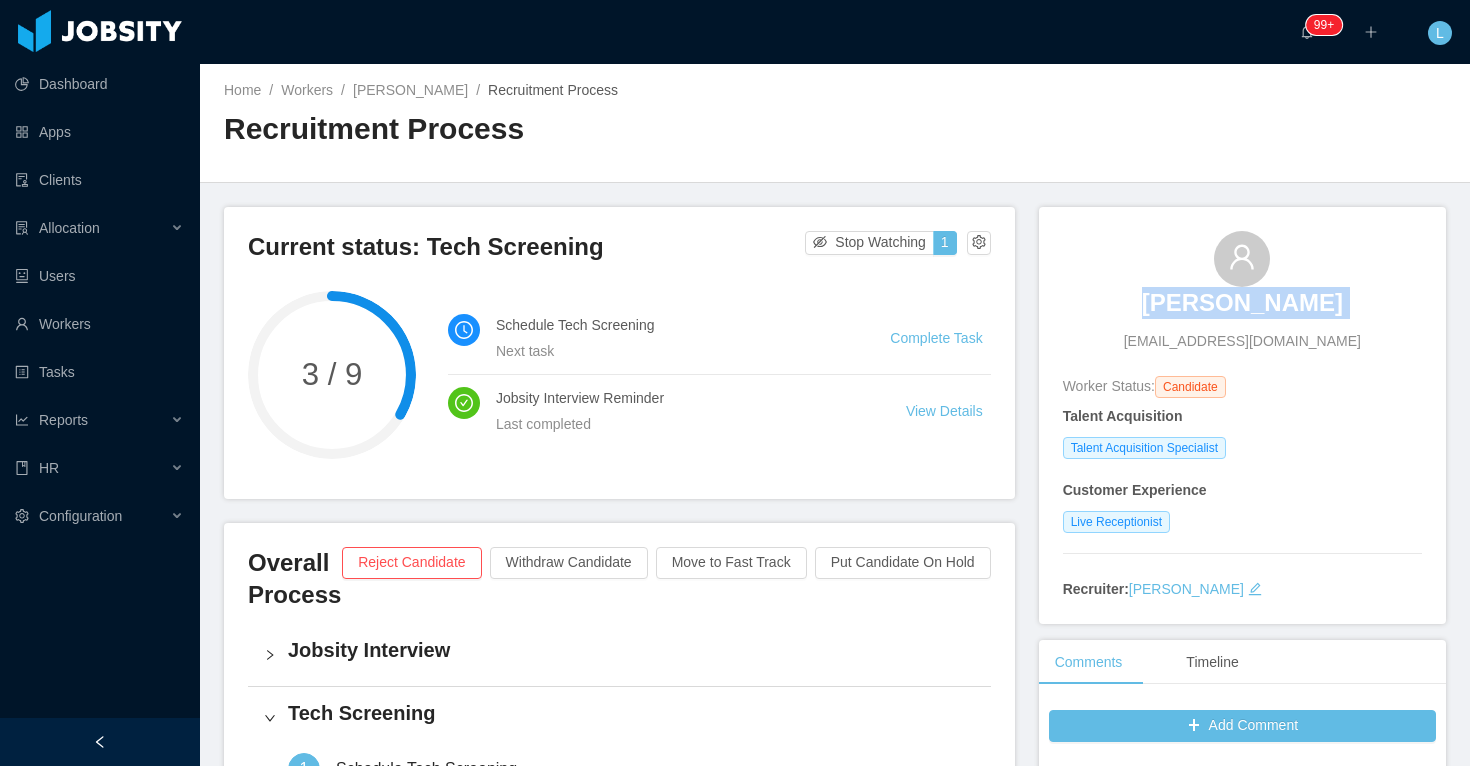 click on "Diana Torres torresdc1@gmail.com" at bounding box center (1242, 291) 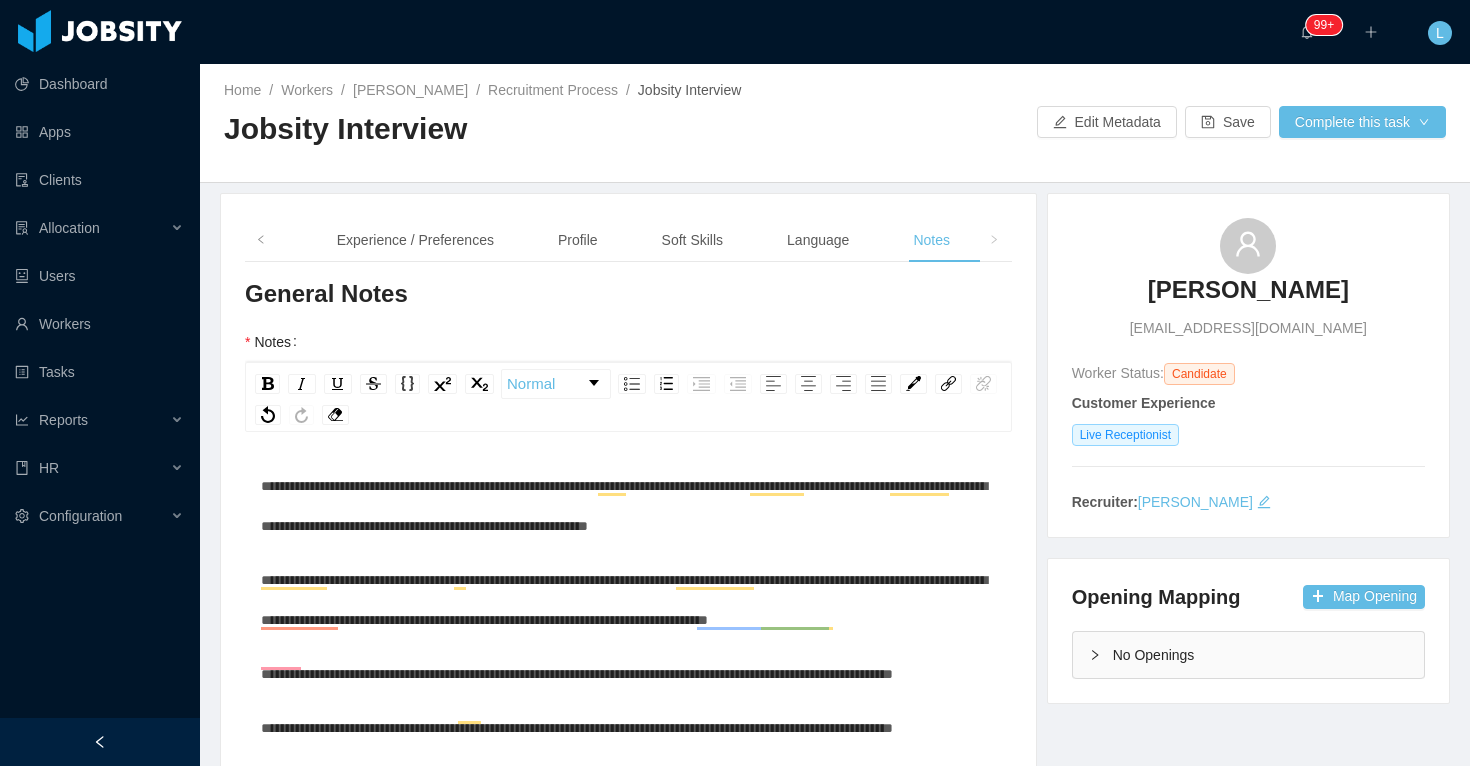 scroll, scrollTop: 0, scrollLeft: 0, axis: both 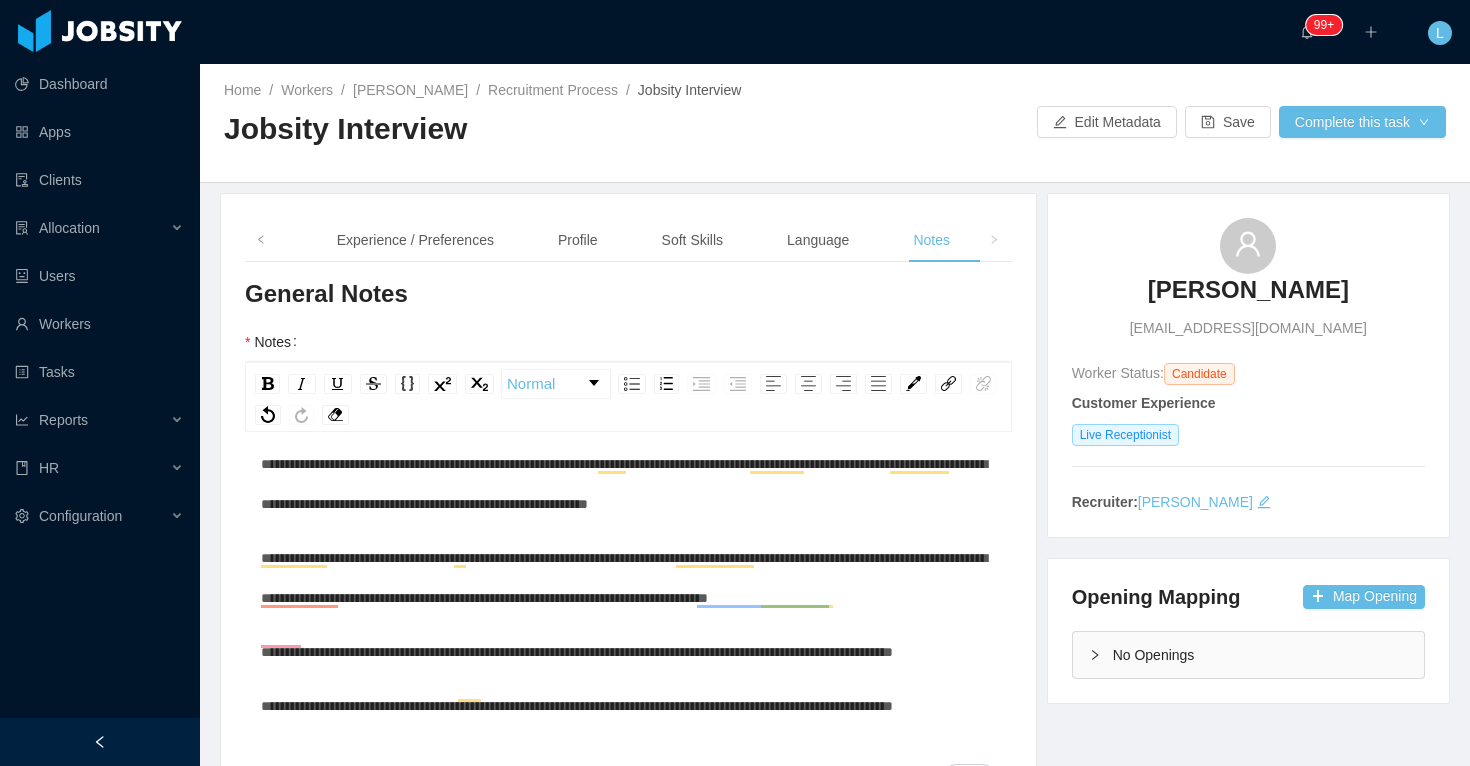 type 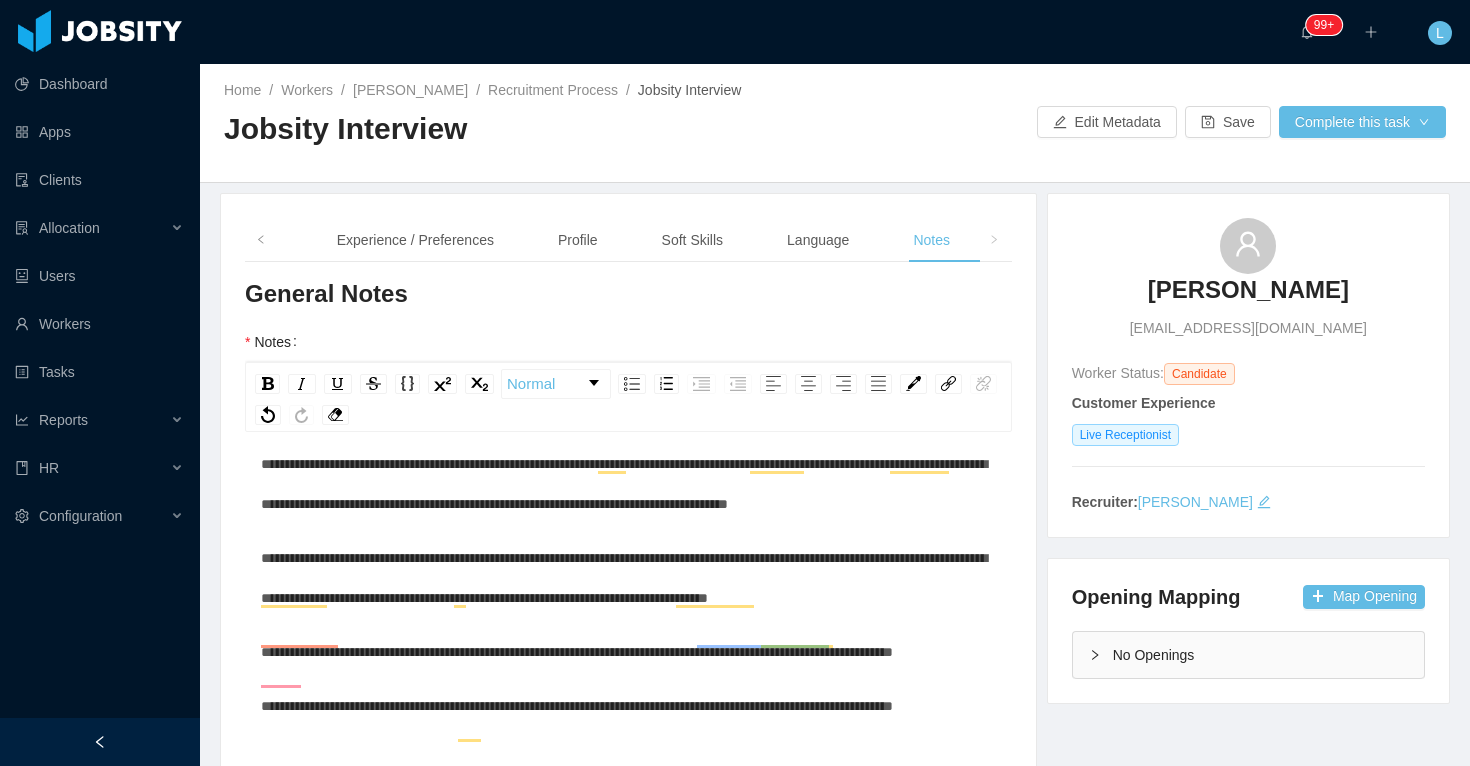 scroll, scrollTop: 121, scrollLeft: 0, axis: vertical 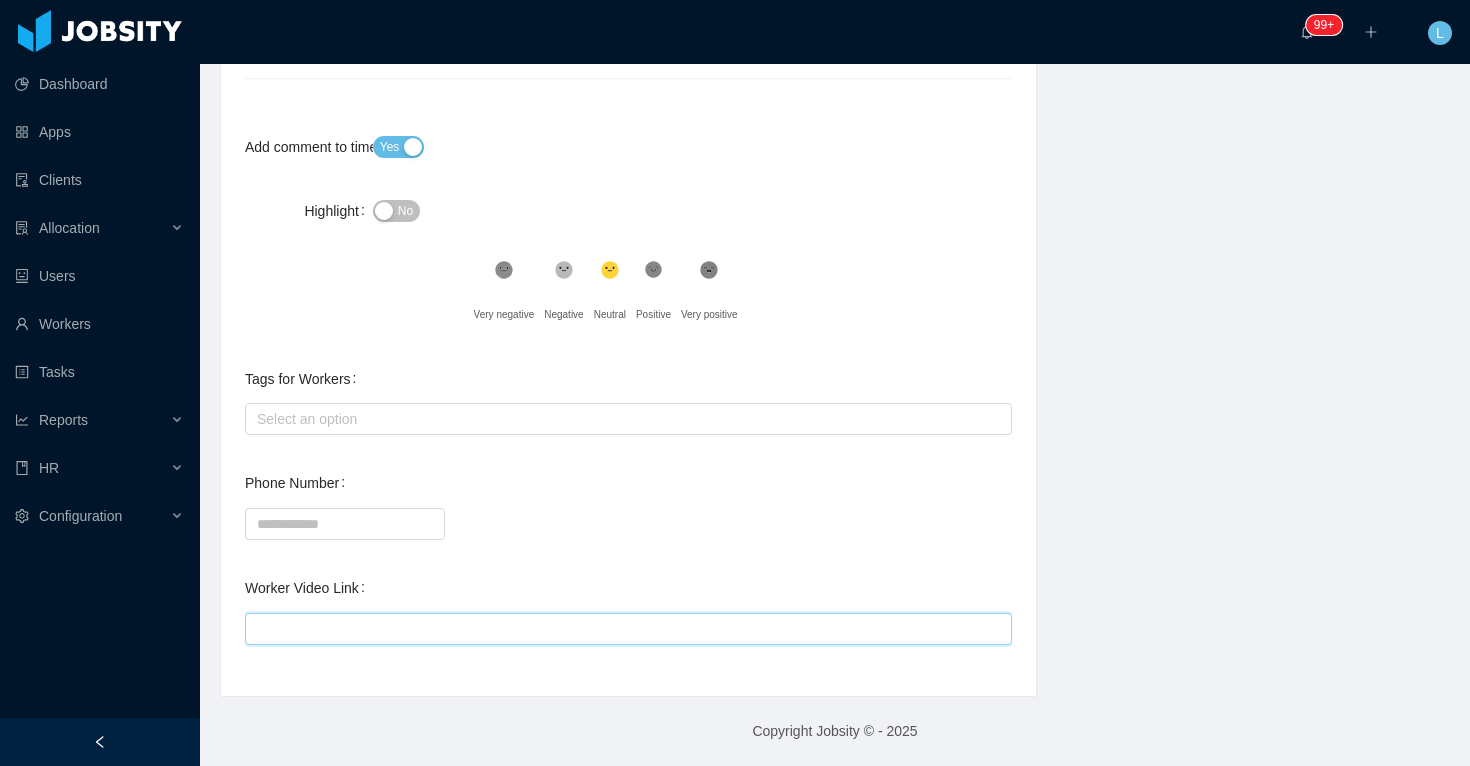 click on "Worker Video Link" at bounding box center (628, 629) 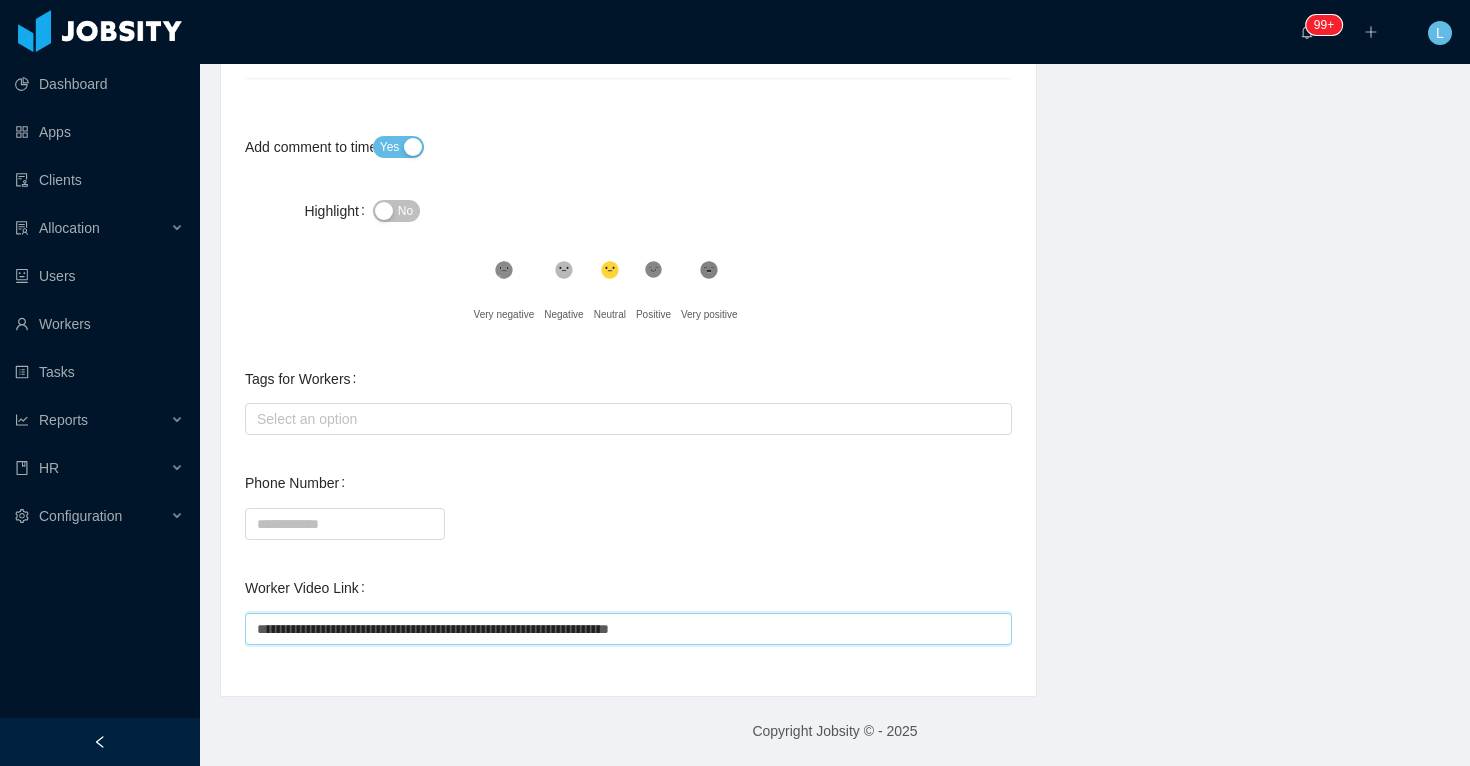 type on "**********" 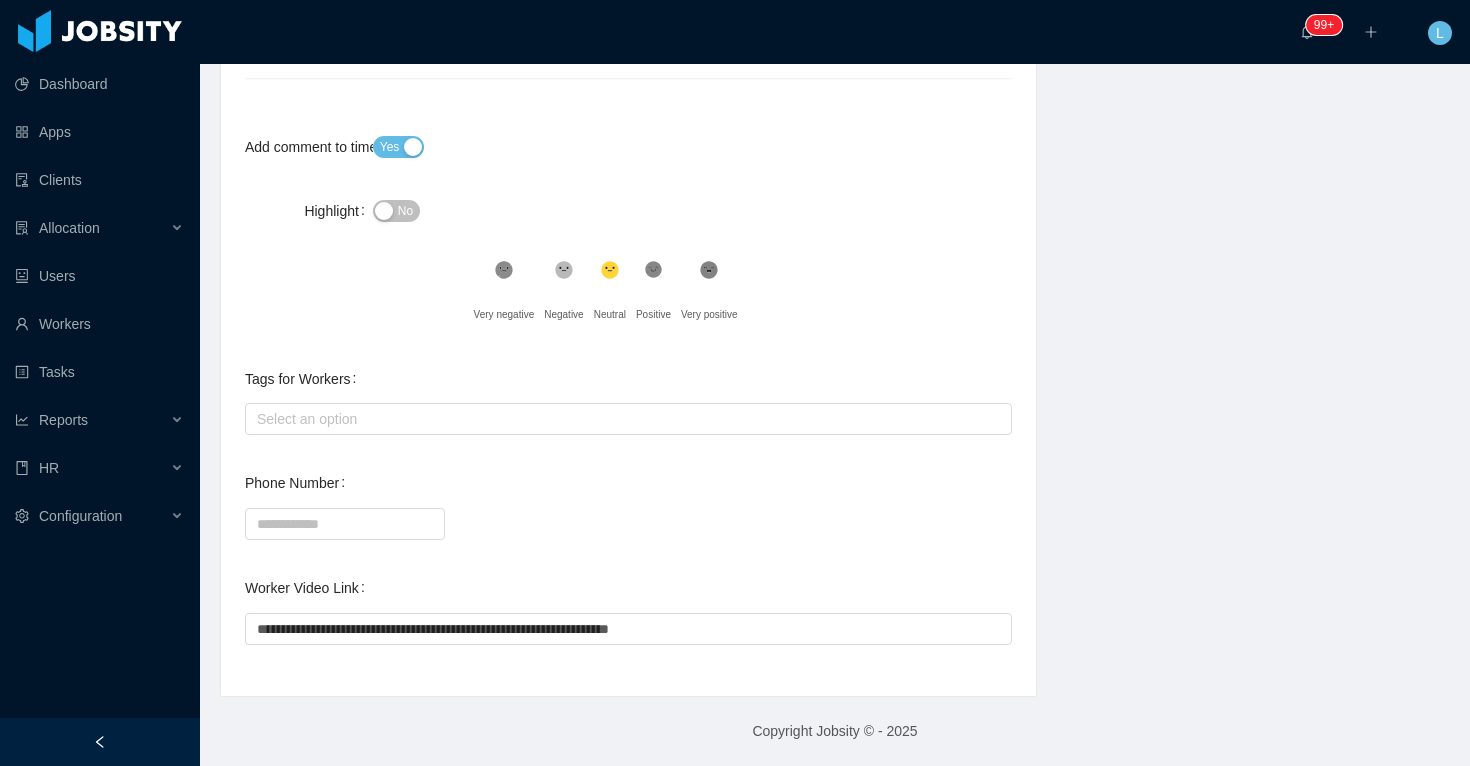 click at bounding box center [628, 523] 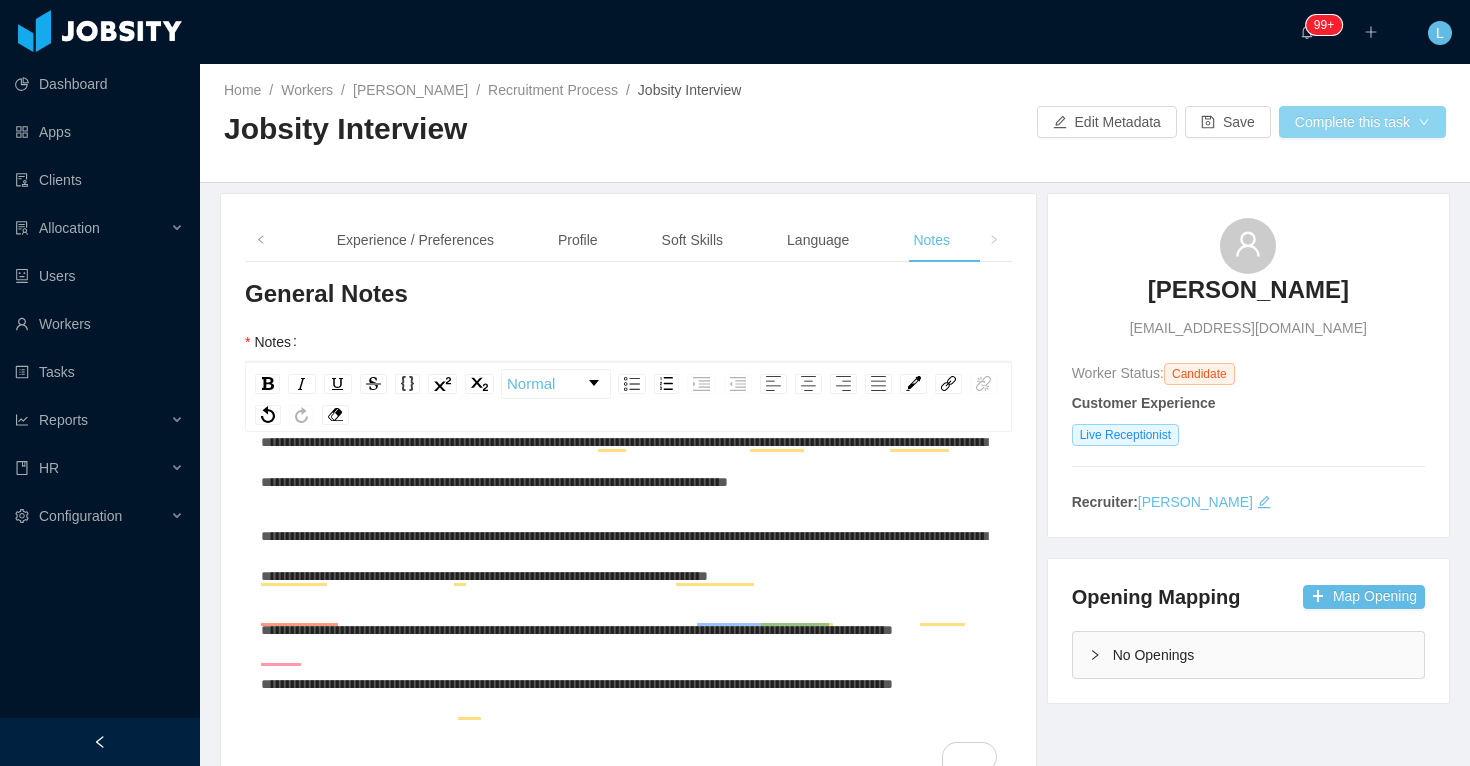 click on "Complete this task" at bounding box center [1362, 122] 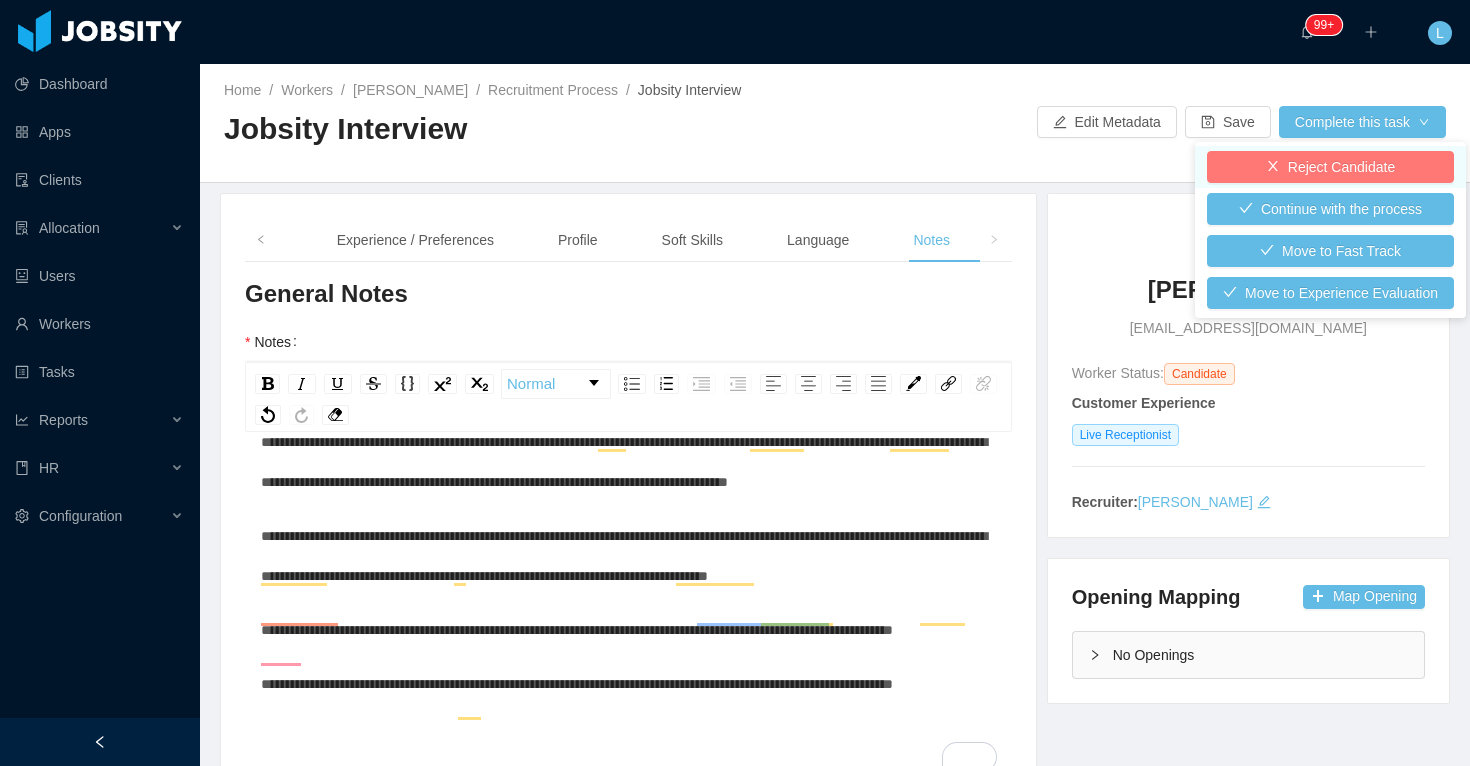 click on "Reject Candidate" at bounding box center [1330, 167] 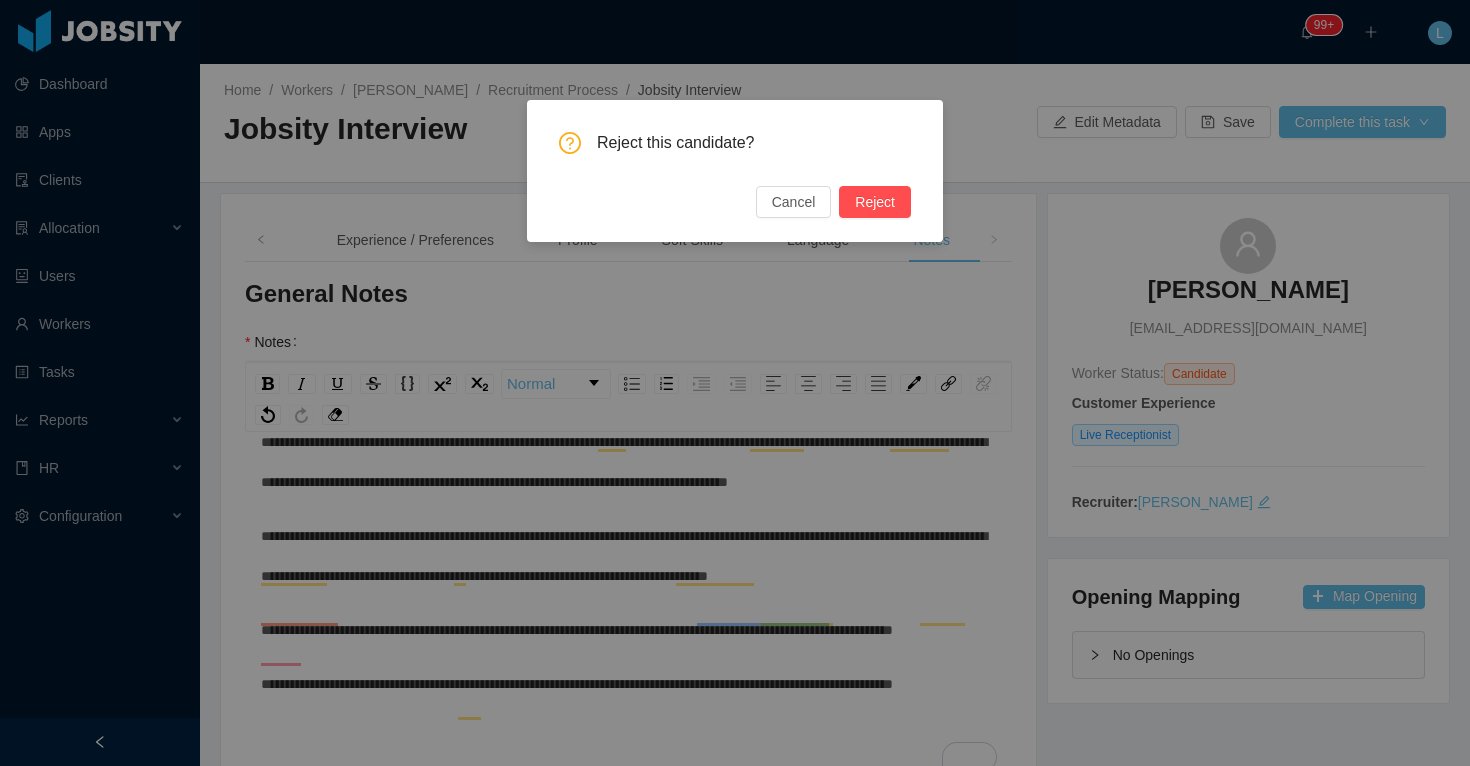 click on "Reject" at bounding box center (875, 202) 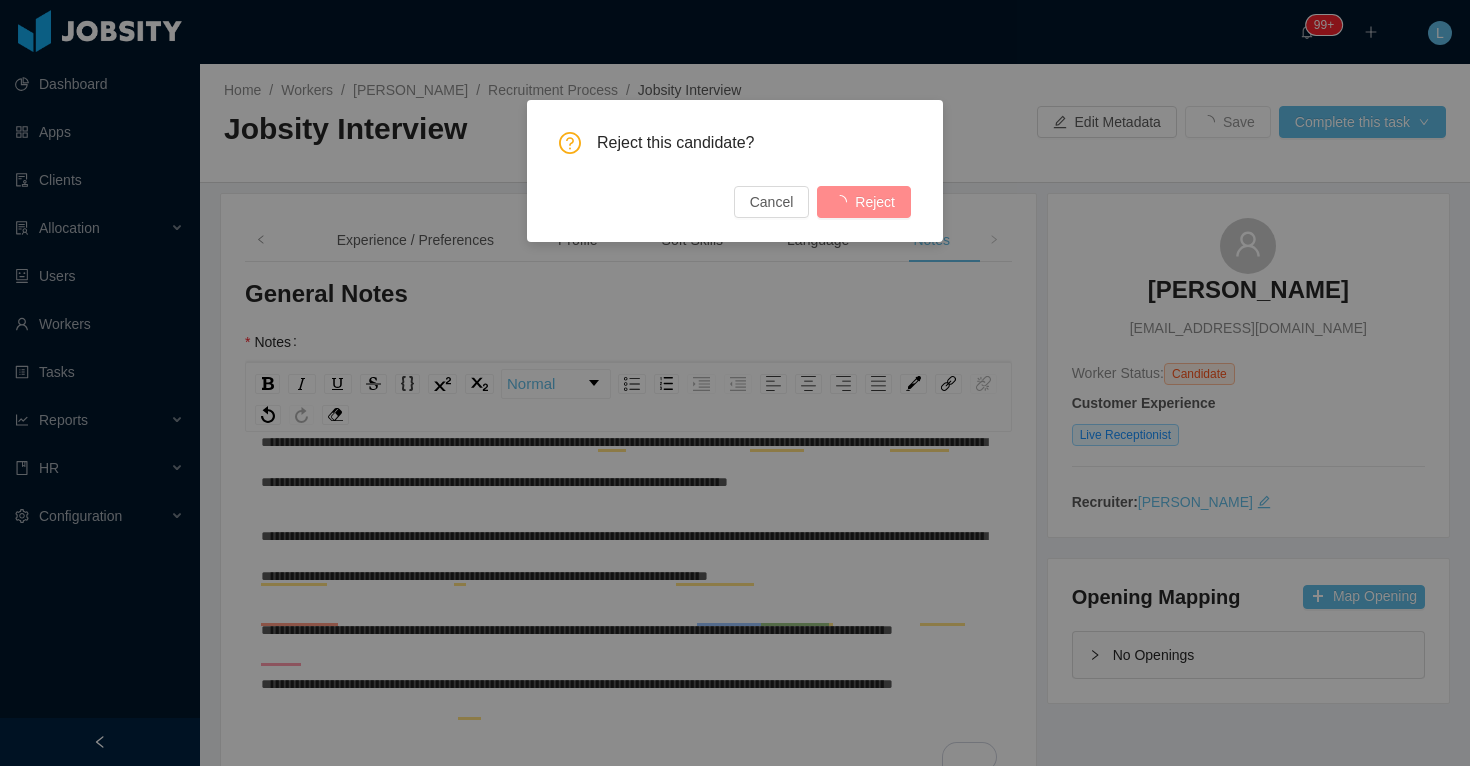click on "Cancel Reject" at bounding box center (822, 202) 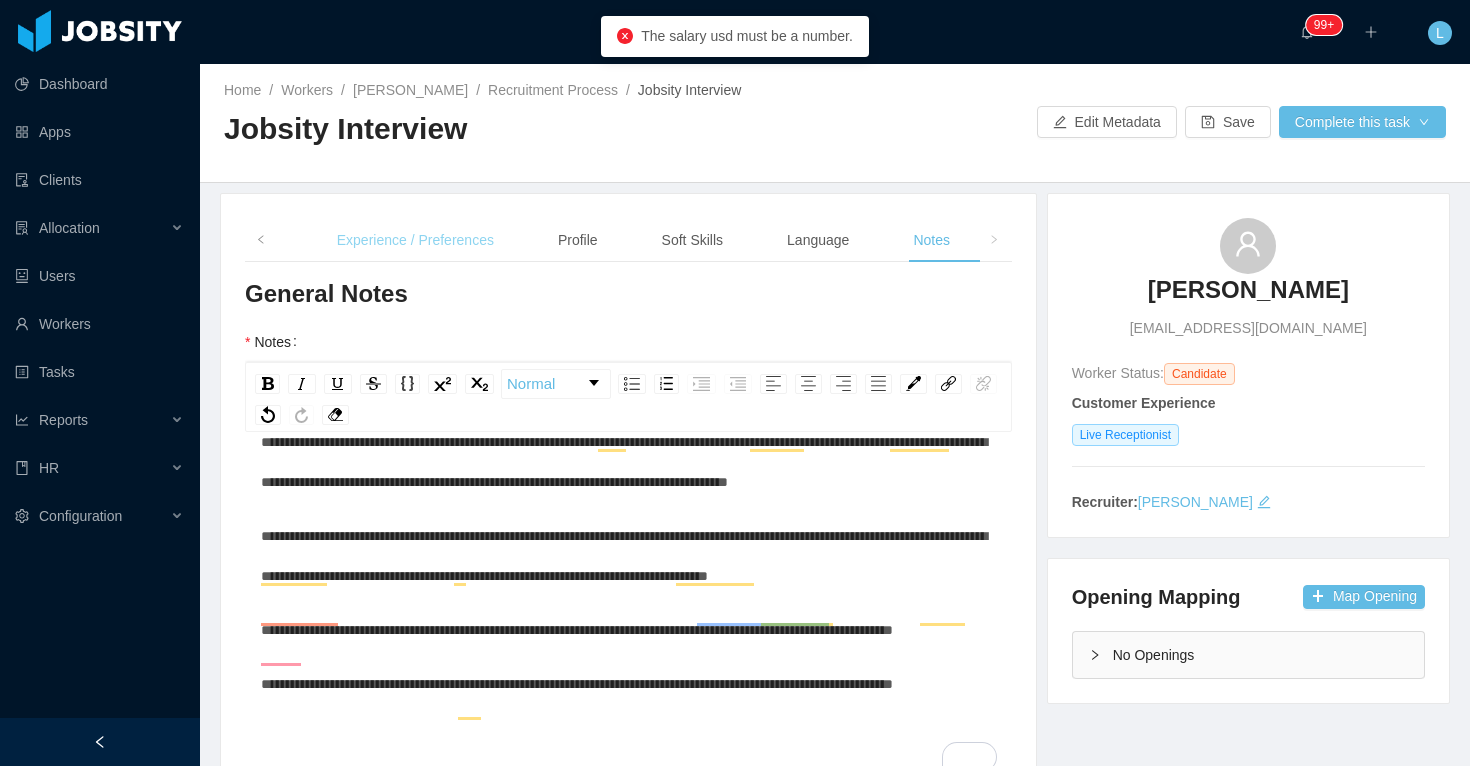 click on "Experience / Preferences" at bounding box center (415, 240) 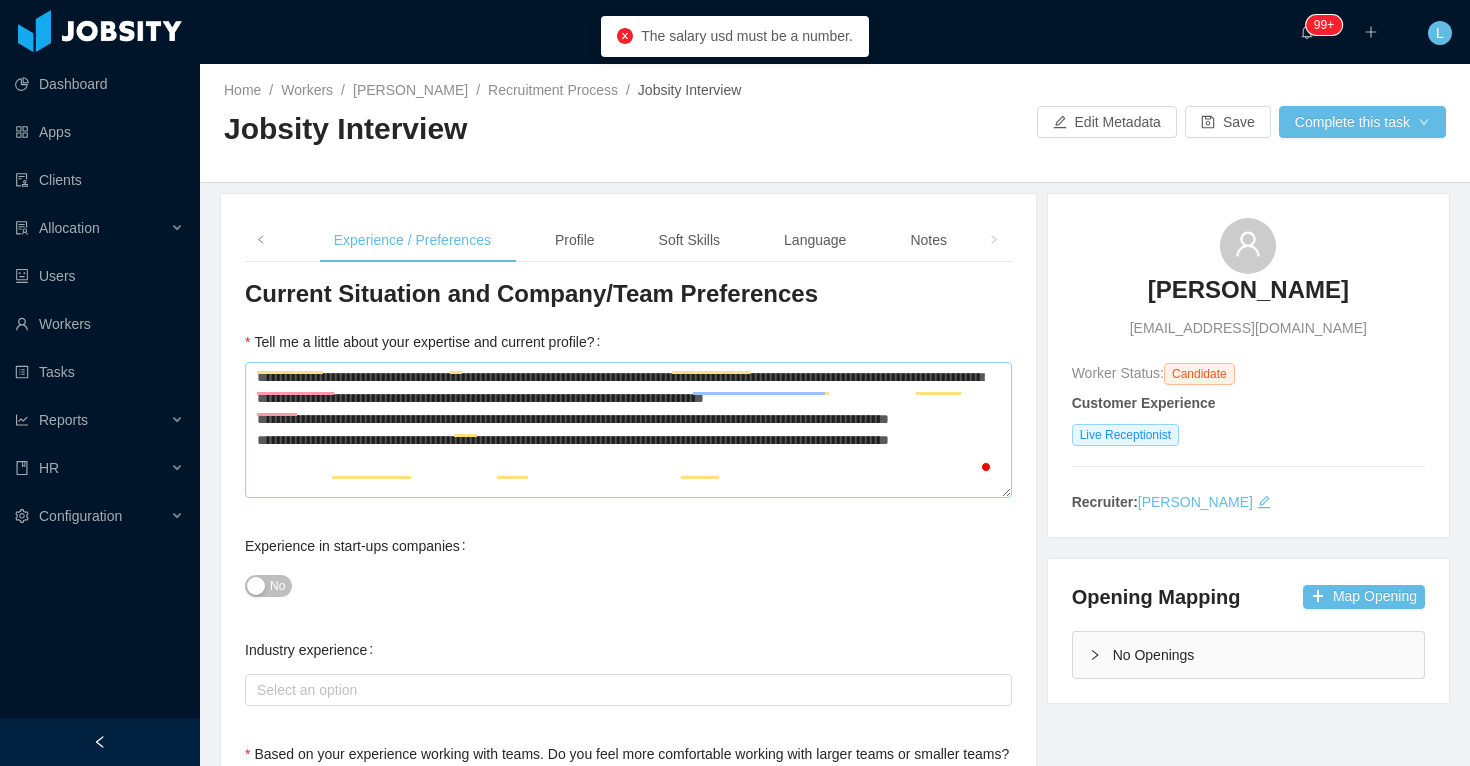 scroll, scrollTop: 21, scrollLeft: 0, axis: vertical 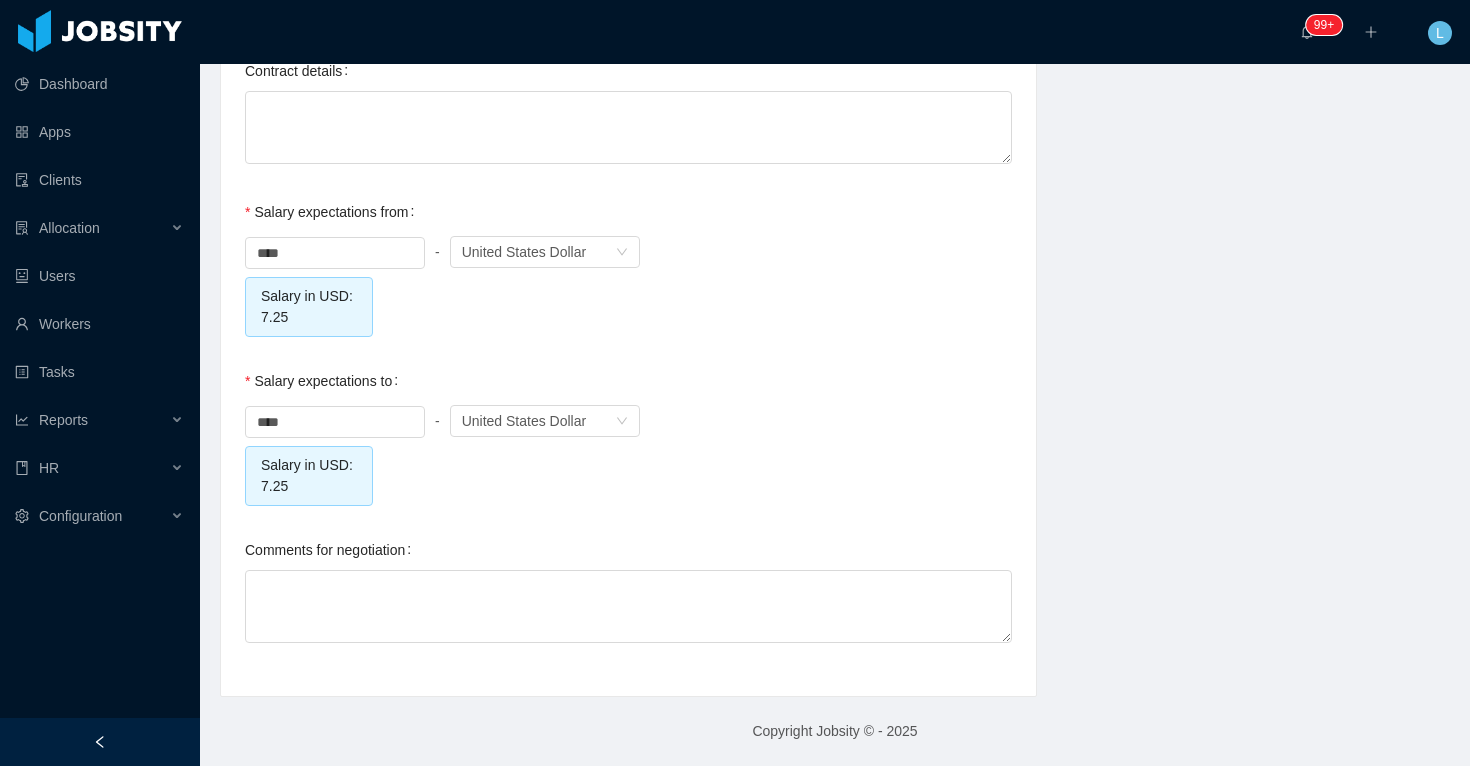 click on "**********" at bounding box center (628, -622) 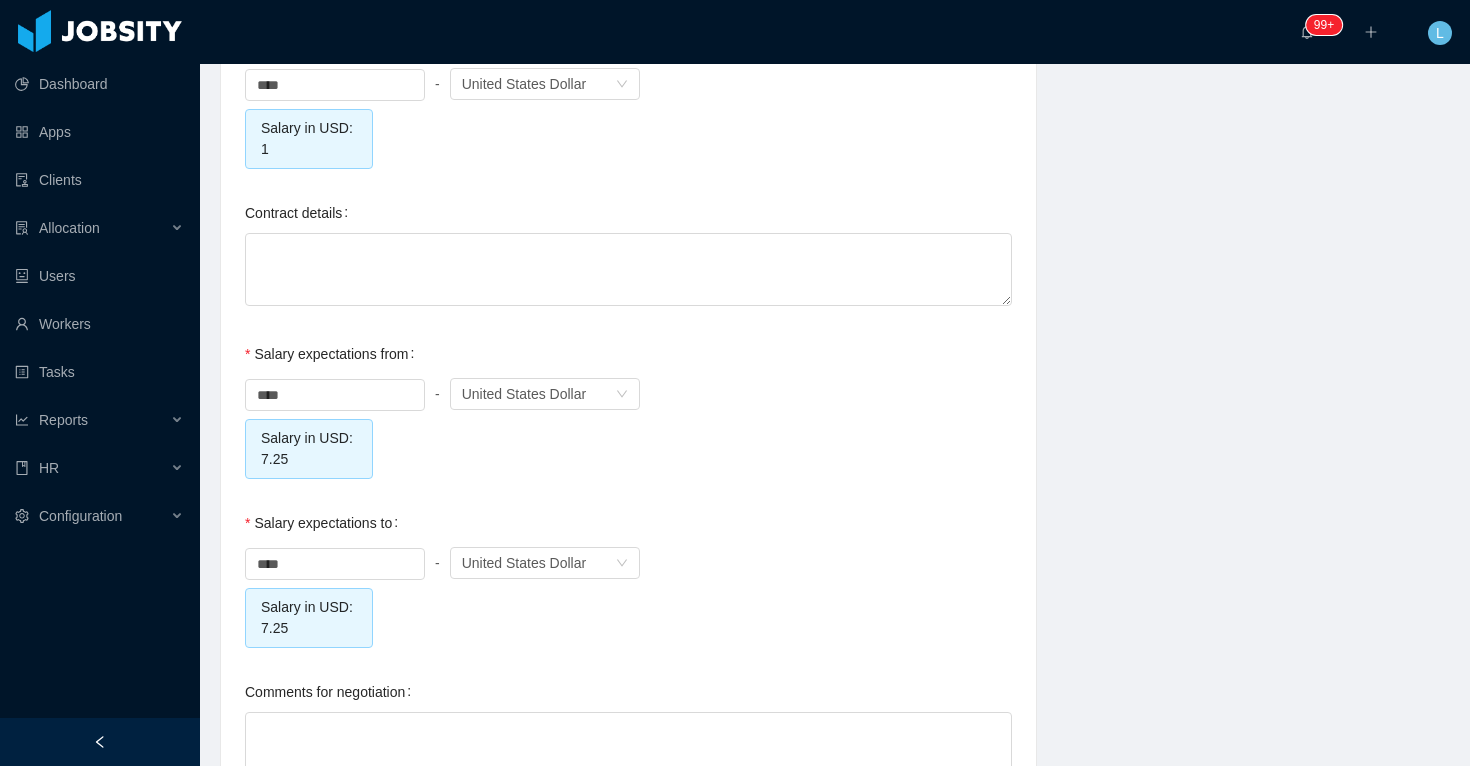 scroll, scrollTop: 2054, scrollLeft: 0, axis: vertical 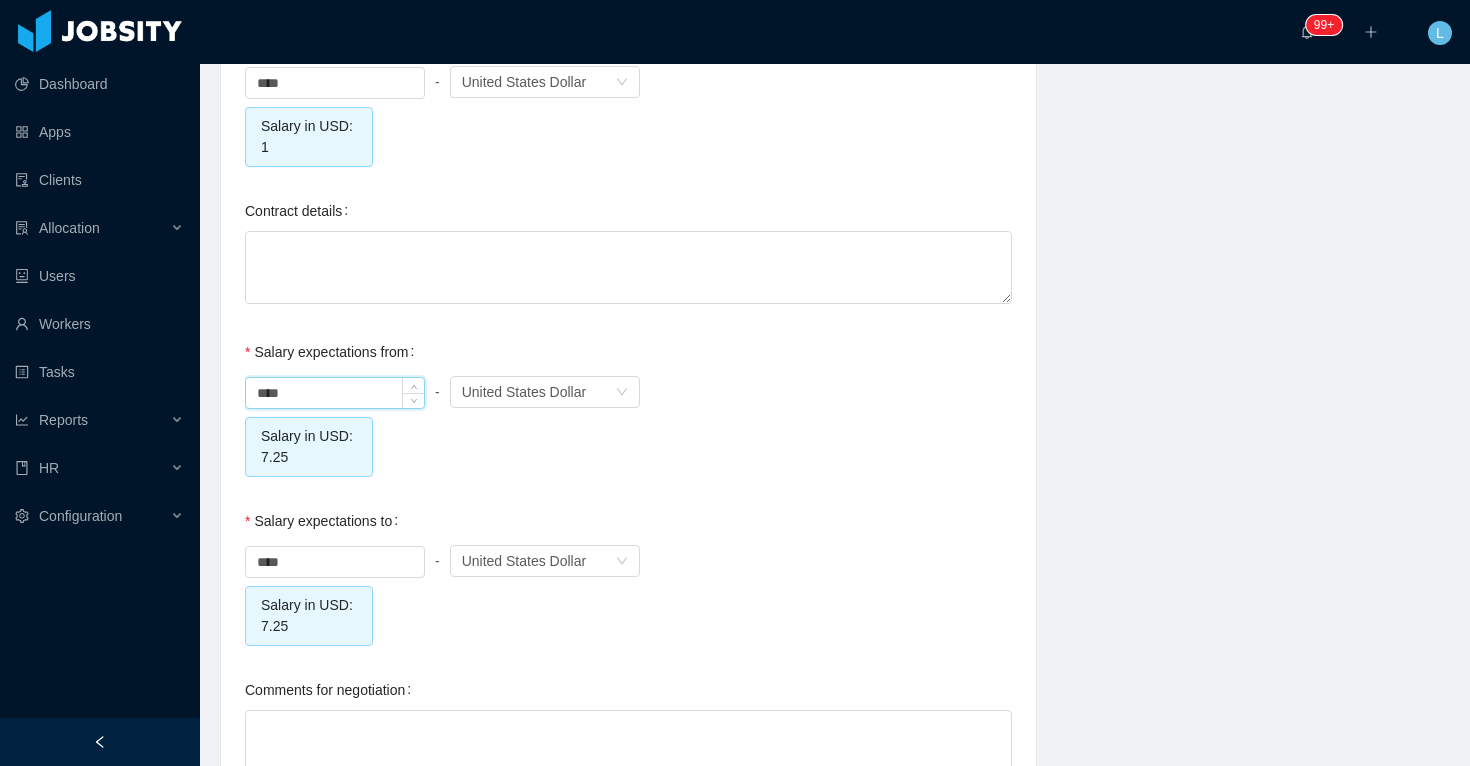 click on "****" at bounding box center [335, 393] 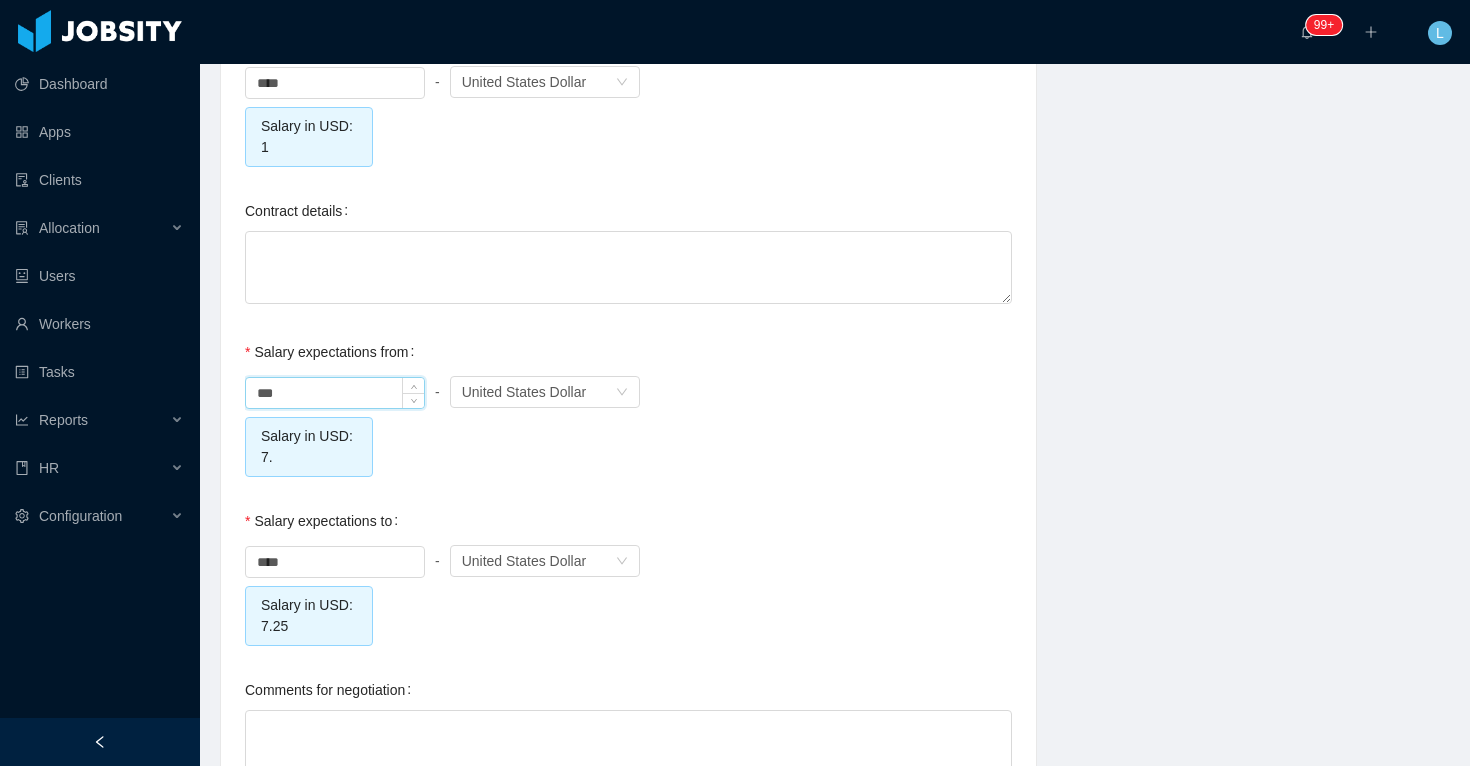 type on "****" 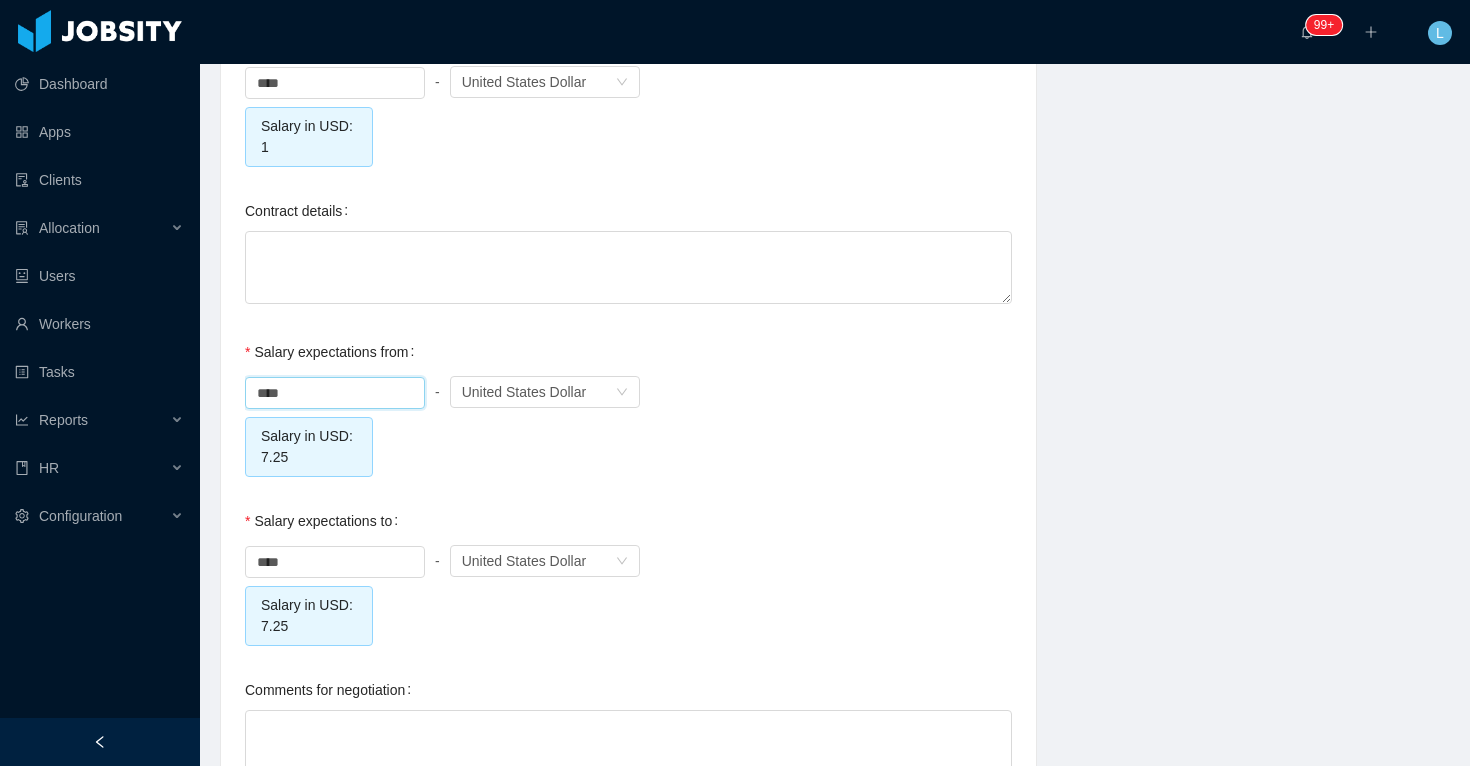 click on "**********" at bounding box center [628, -482] 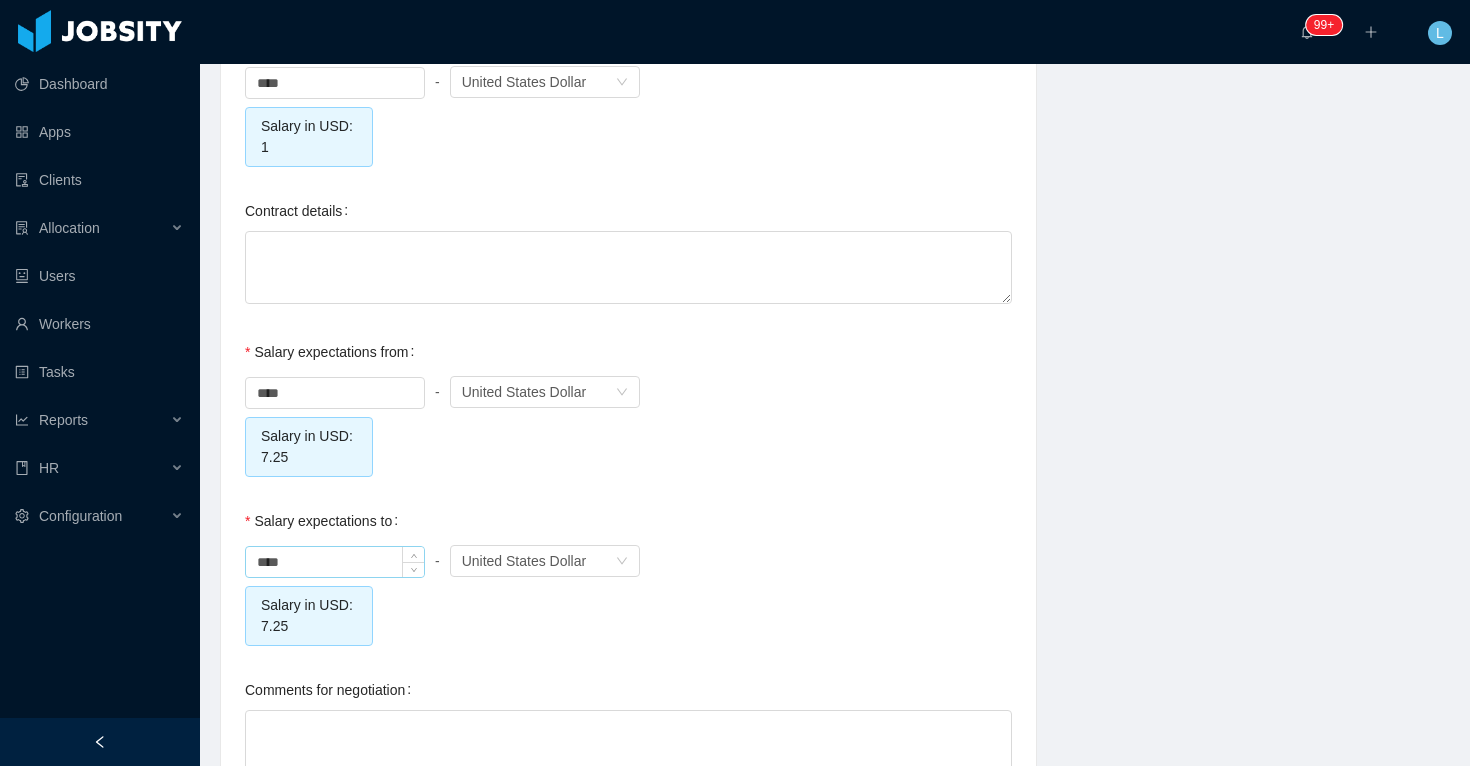 click on "****" at bounding box center [335, 562] 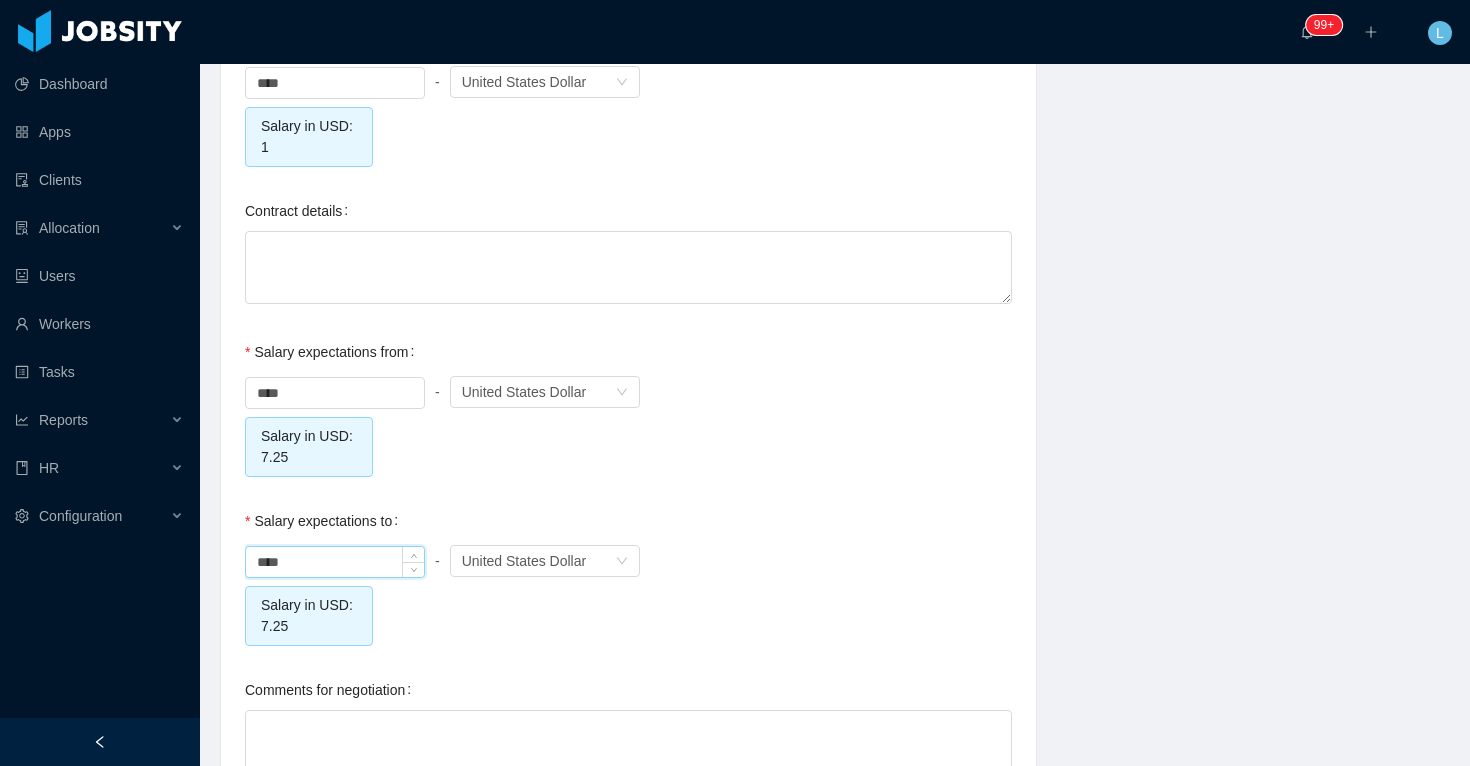 click on "****" at bounding box center (335, 562) 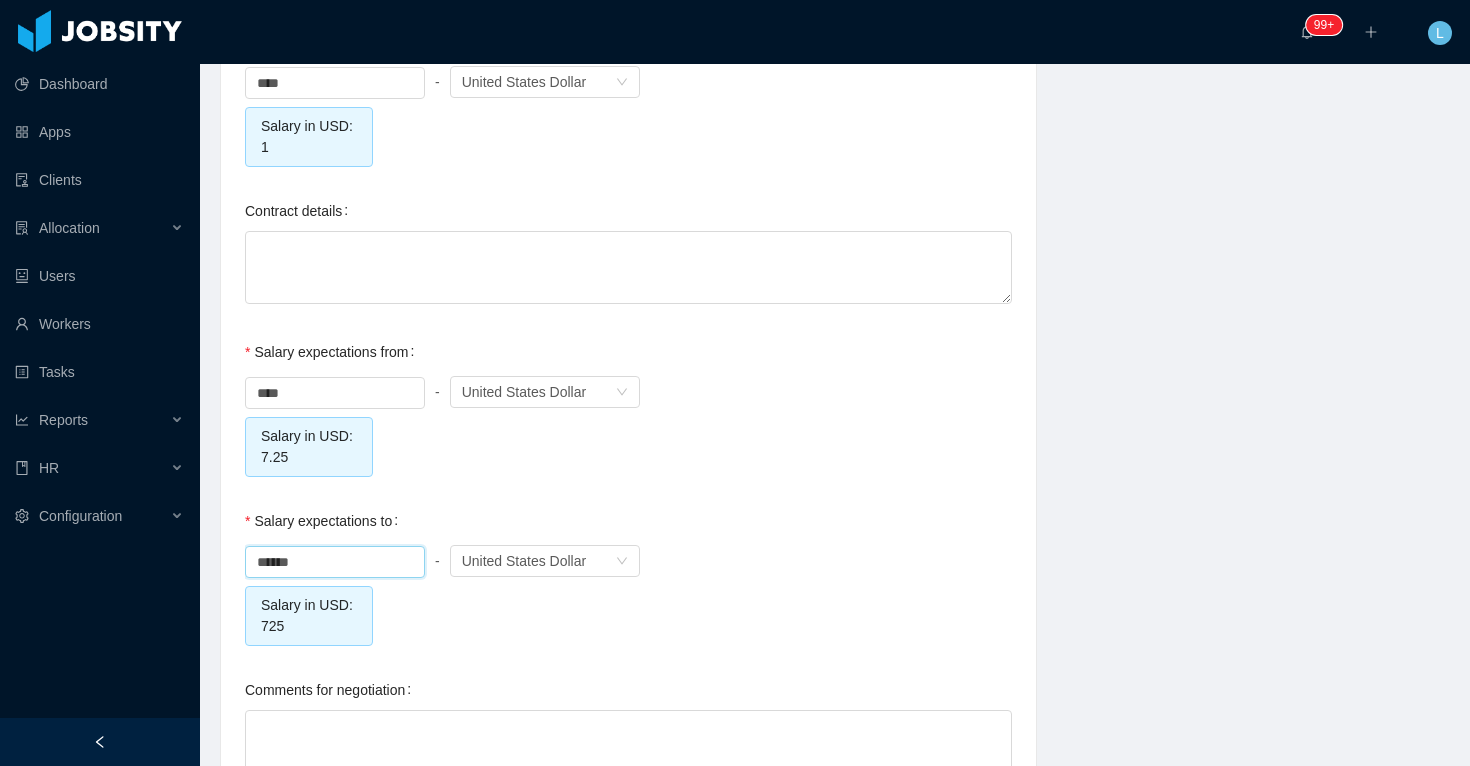 click on "**********" at bounding box center [628, -482] 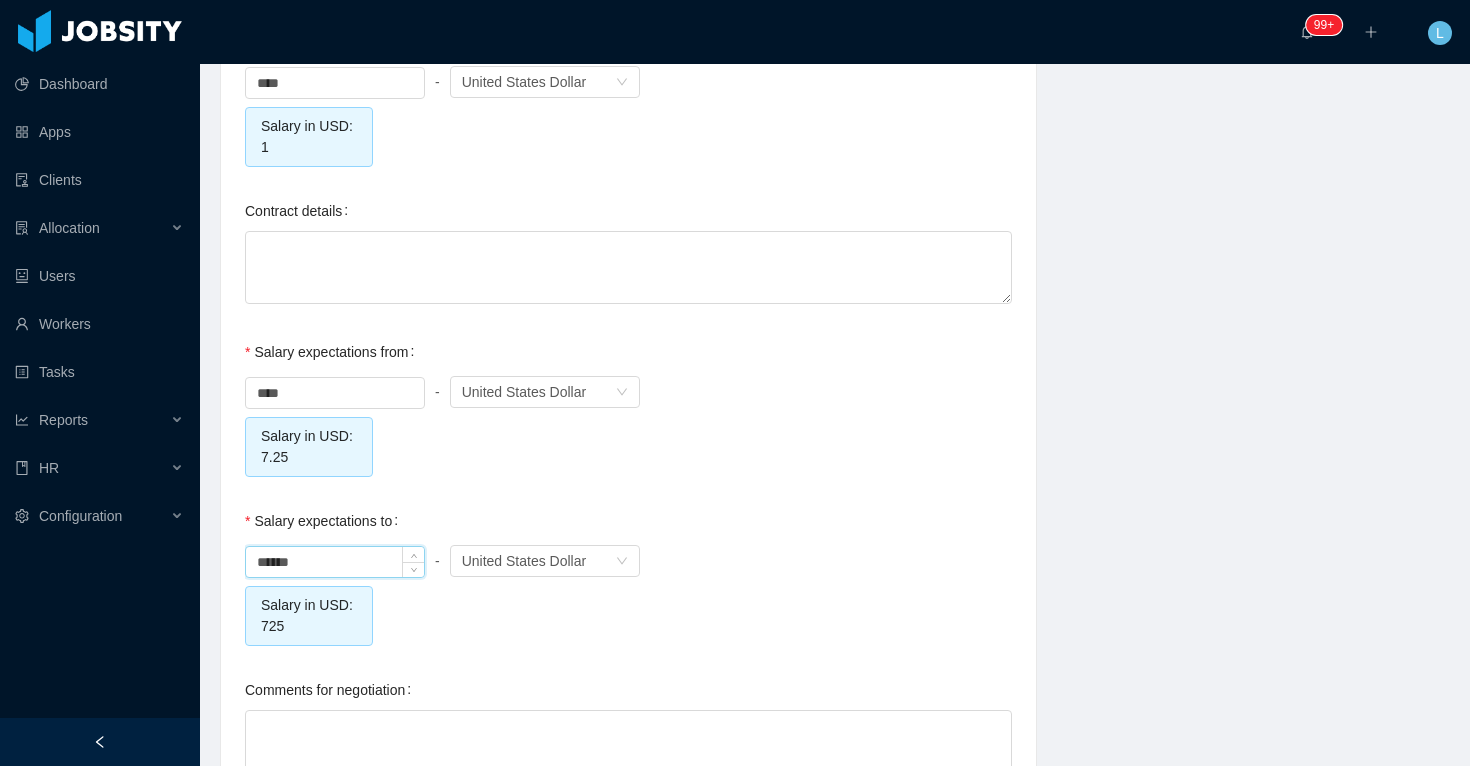 click on "******" at bounding box center (335, 562) 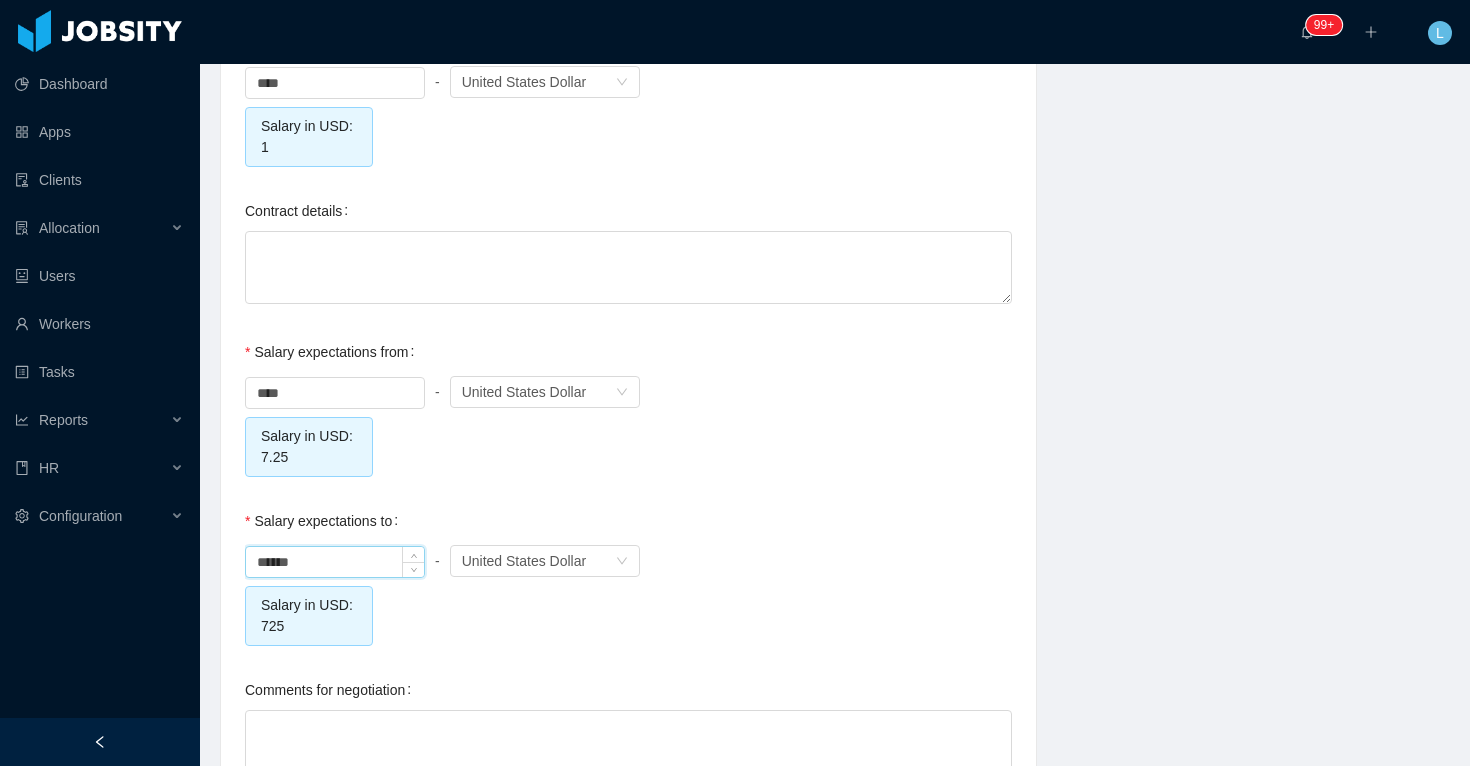 click on "******" at bounding box center [335, 562] 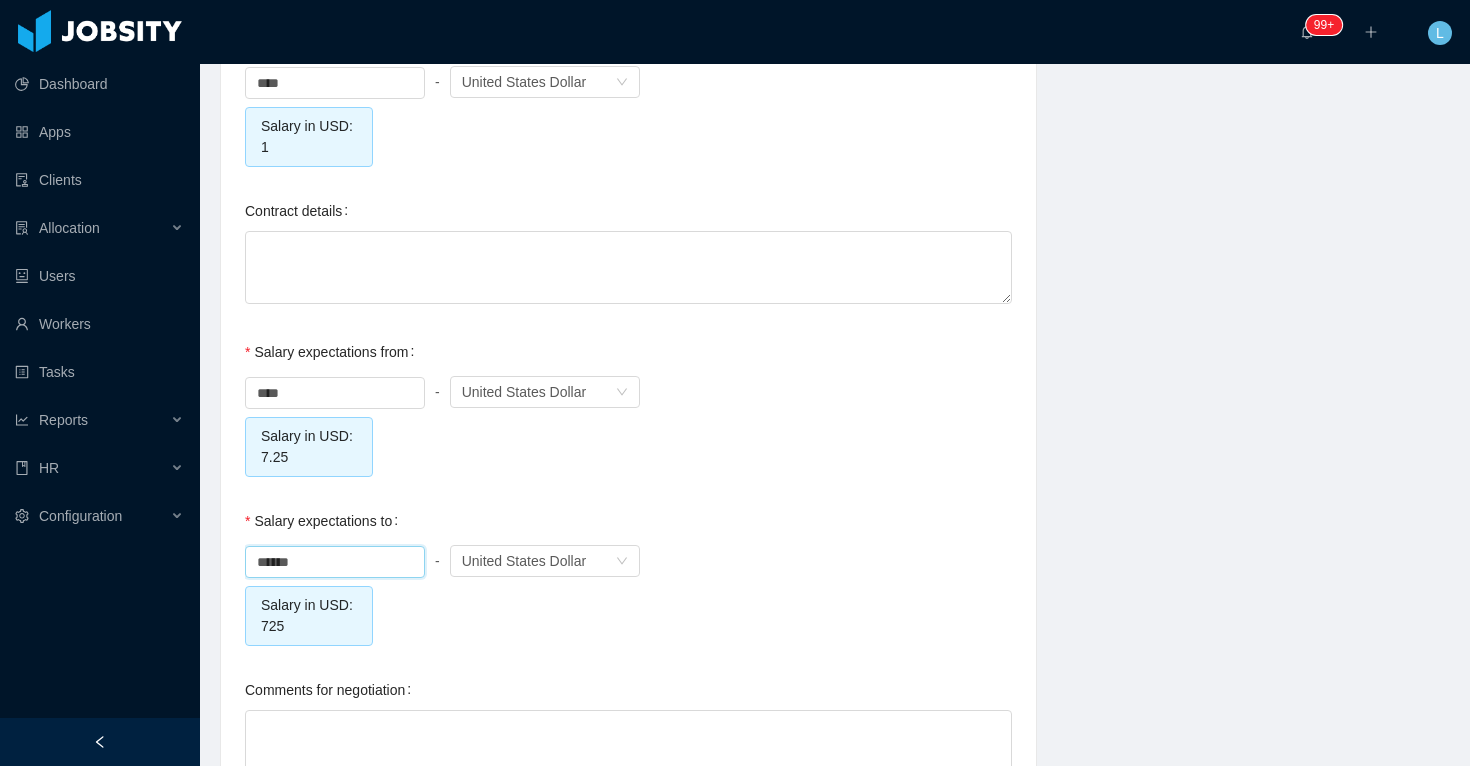 click on "**** - Currency United States Dollar   Salary in USD: 7.25" at bounding box center (628, 424) 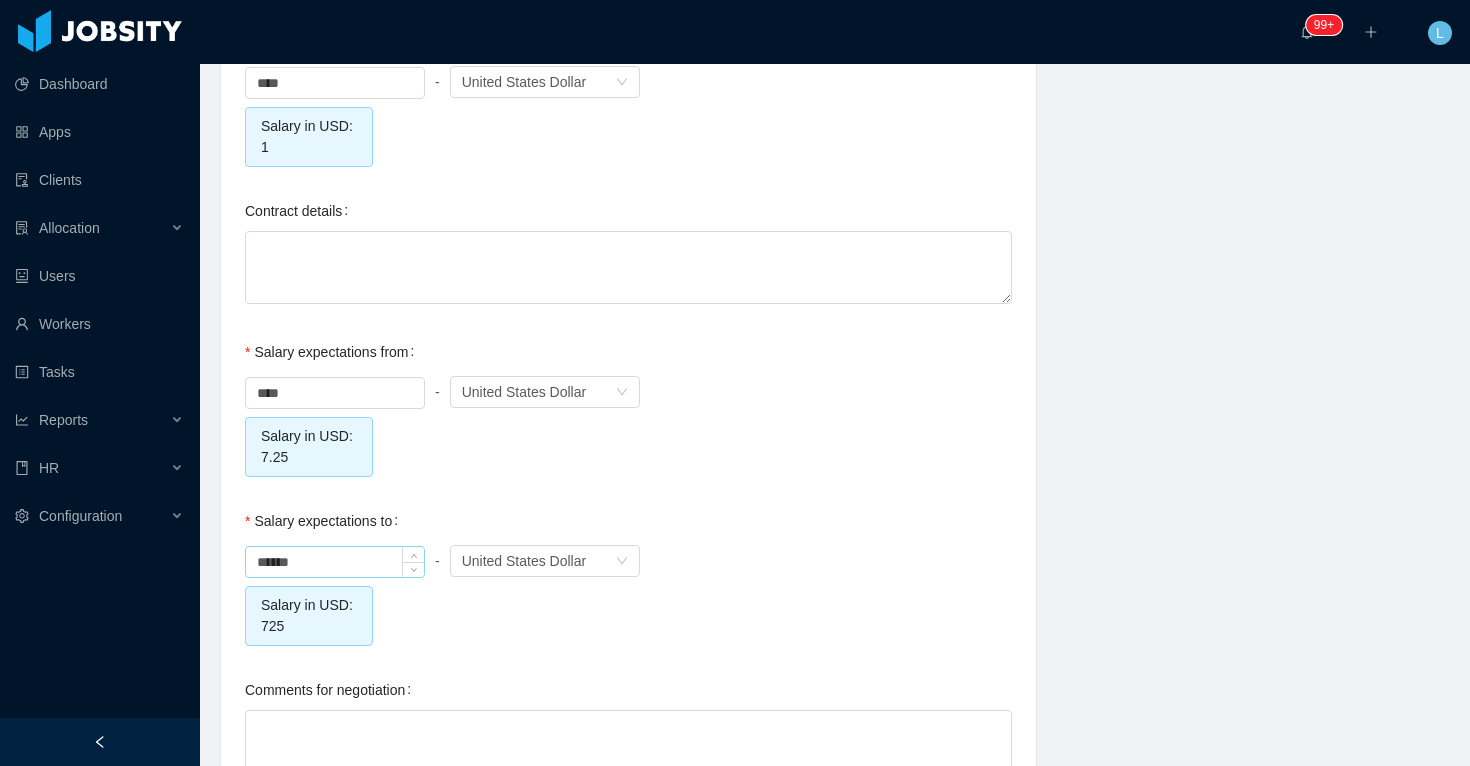 click on "******" at bounding box center [335, 562] 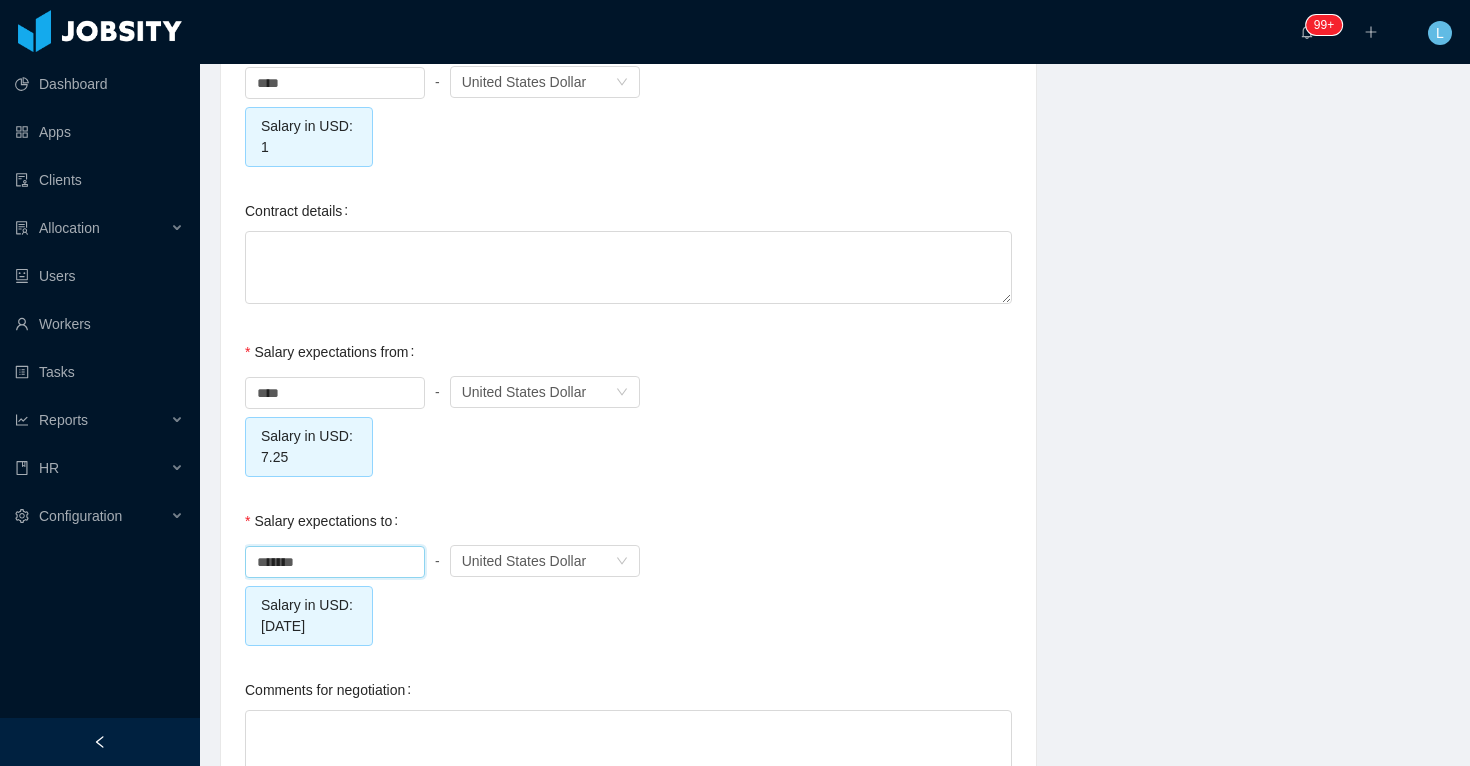type on "****" 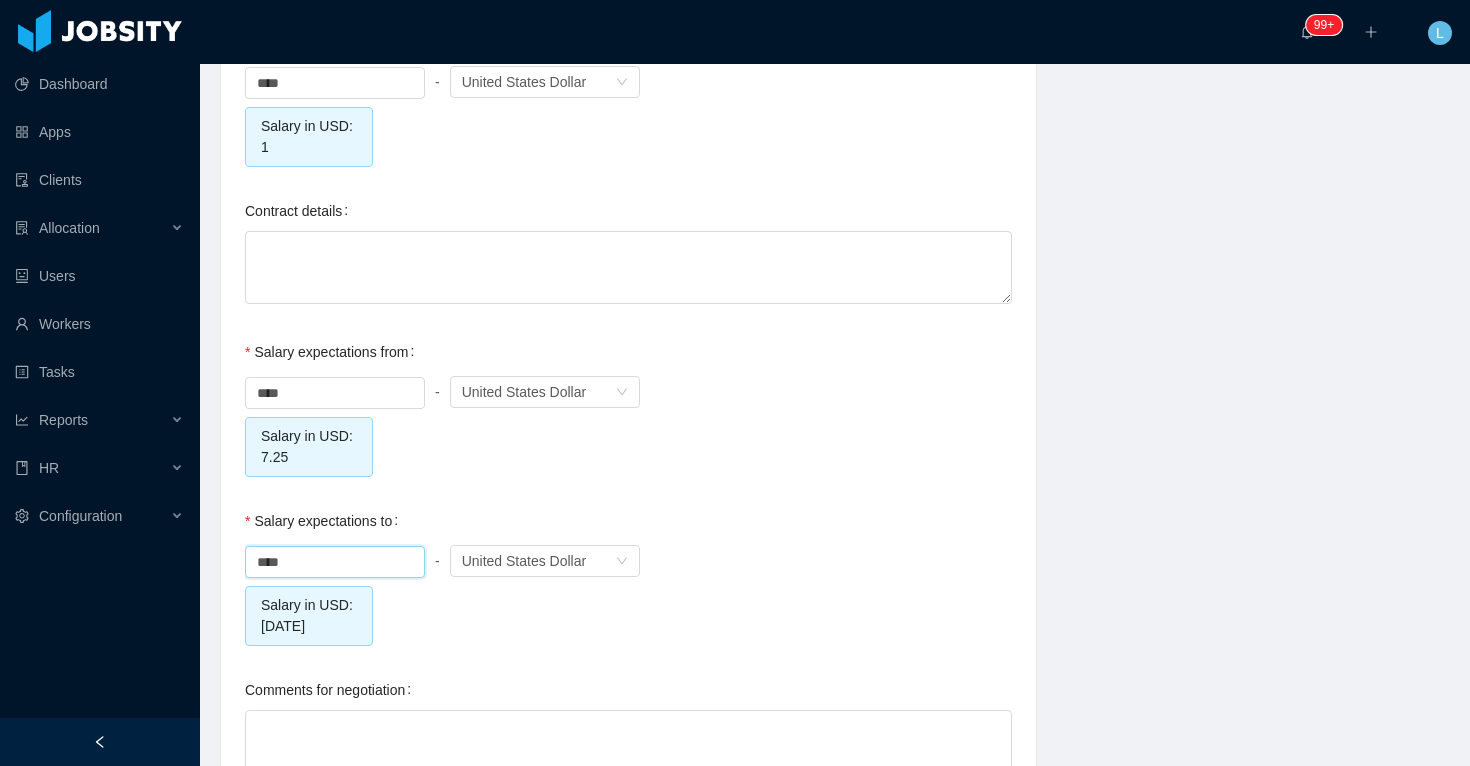click on "Salary expectations to **** - Currency United States Dollar   Salary in USD: 7.25.00" at bounding box center [628, 573] 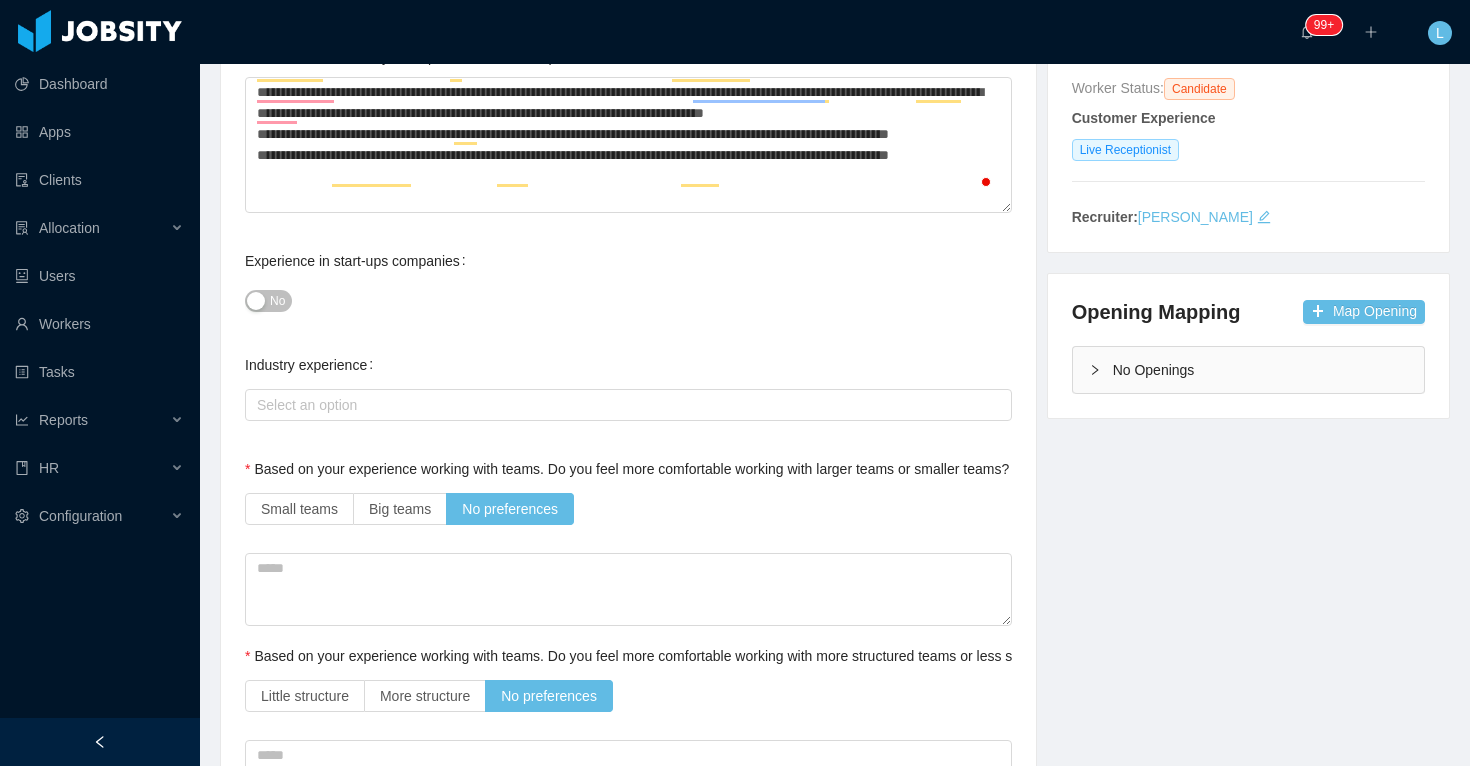 scroll, scrollTop: 0, scrollLeft: 0, axis: both 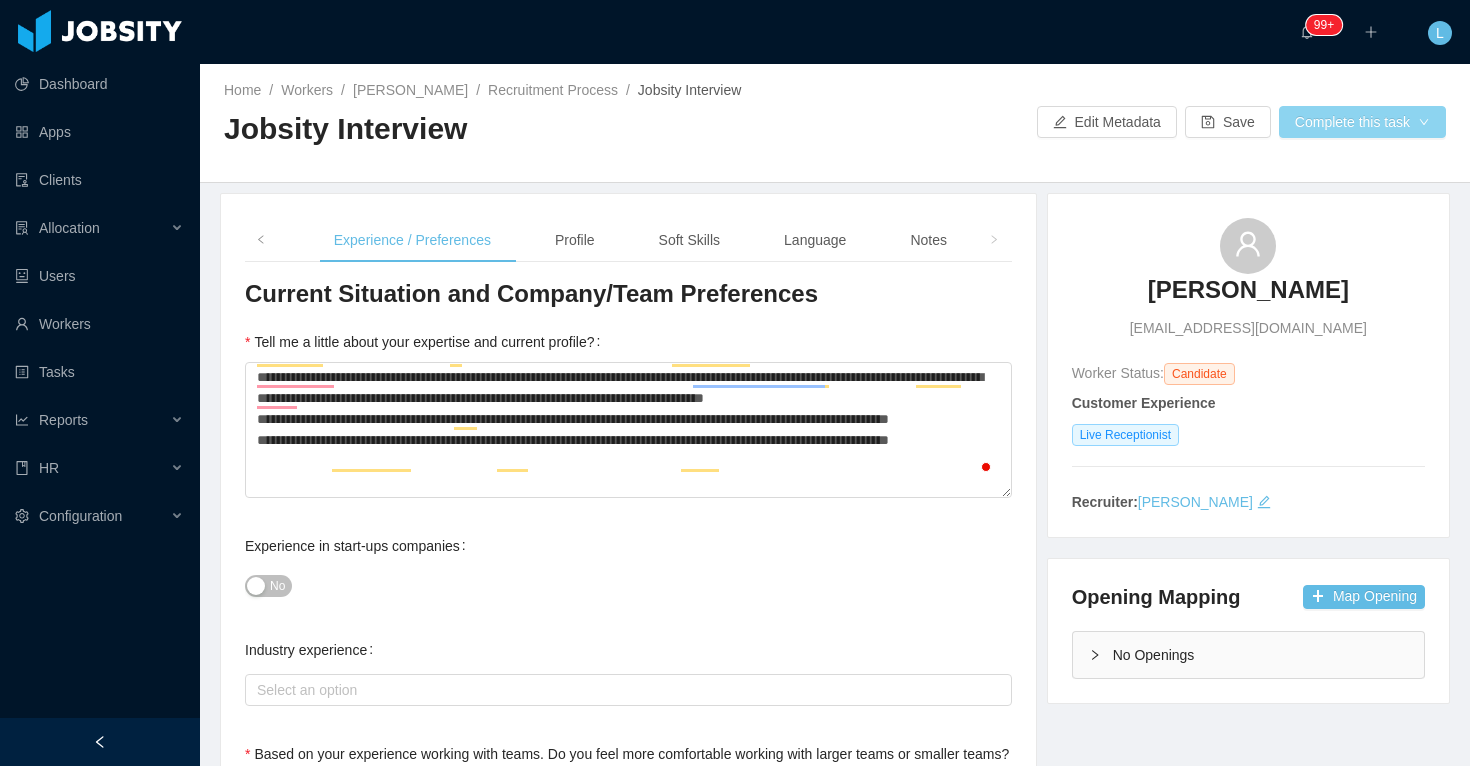 click on "Complete this task" at bounding box center [1362, 122] 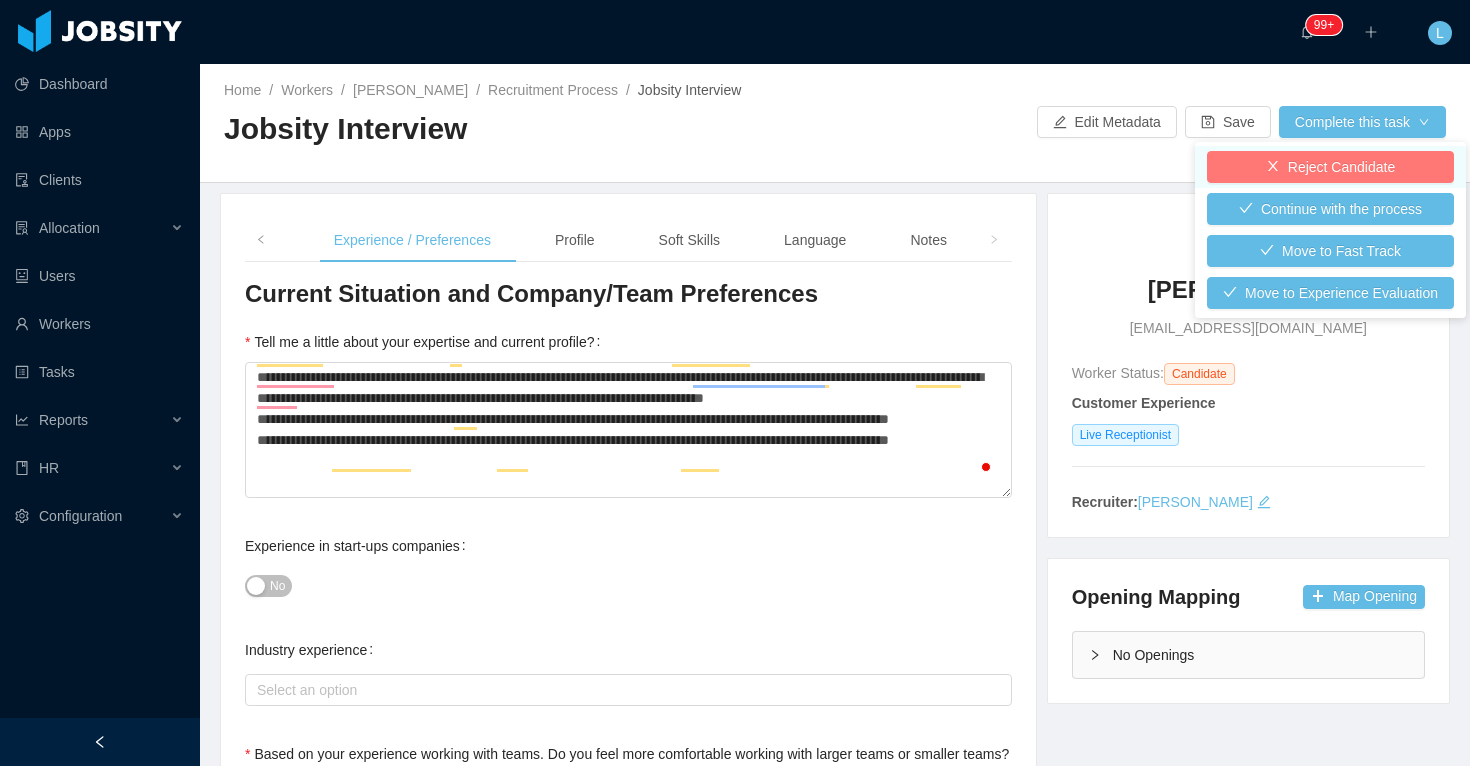 click on "Reject Candidate" at bounding box center [1330, 167] 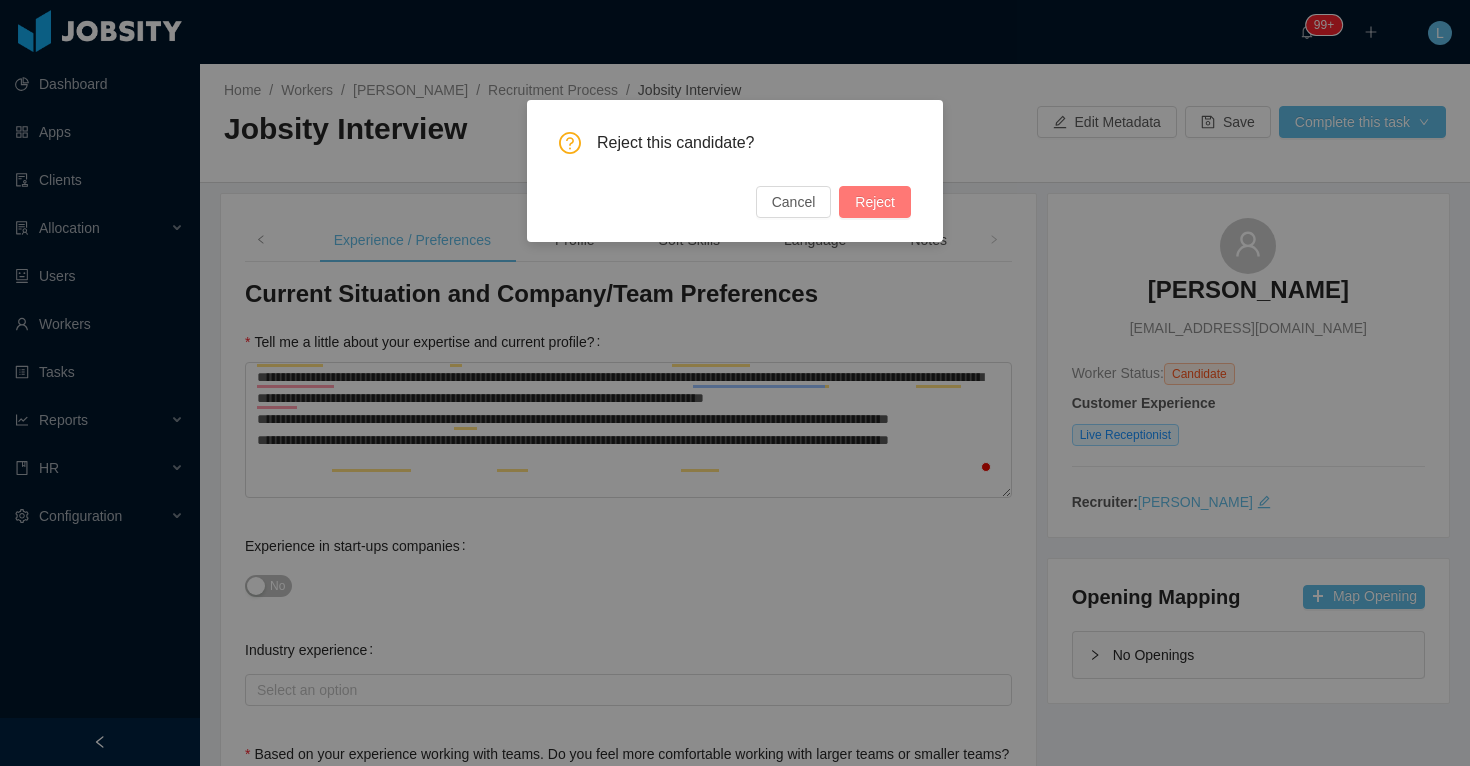 click on "Reject" at bounding box center [875, 202] 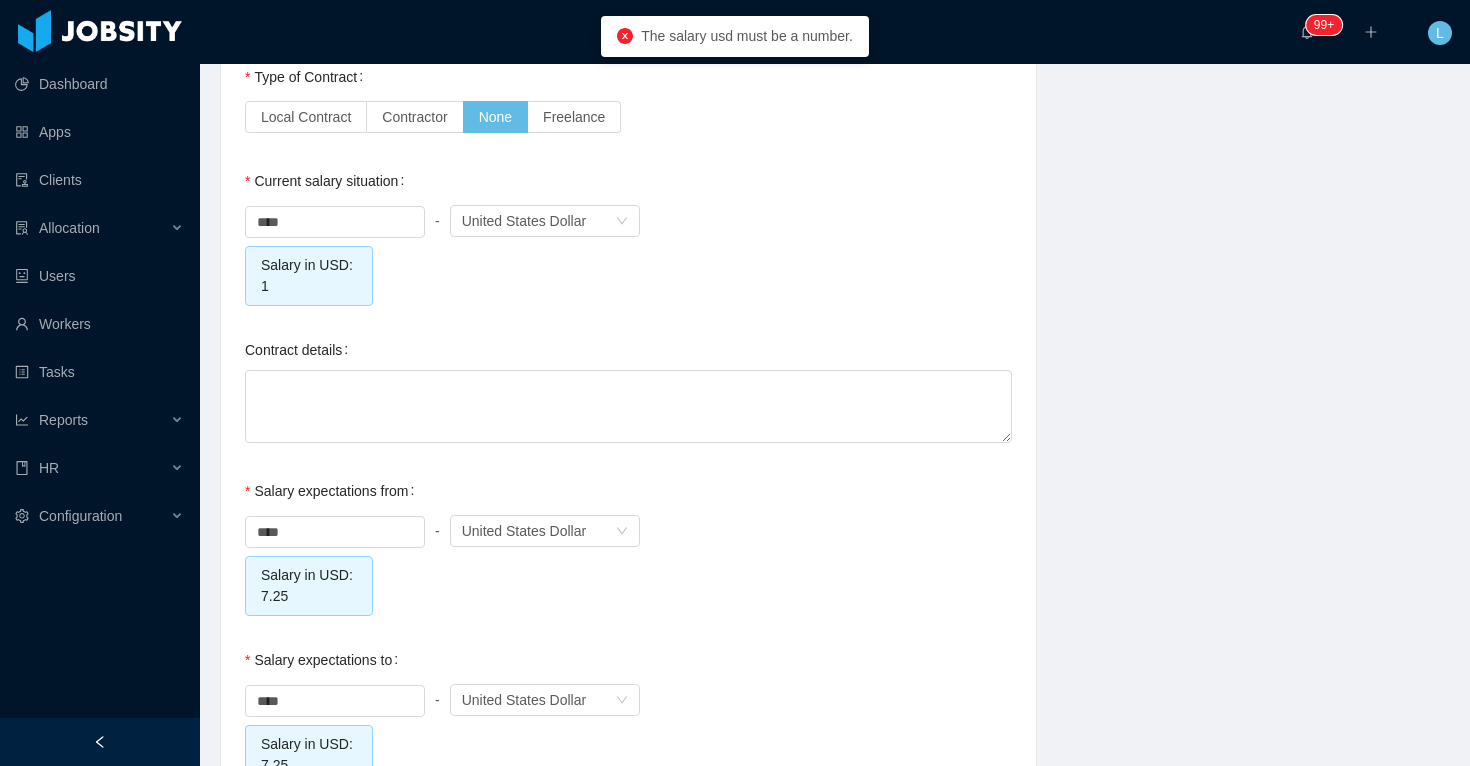 scroll, scrollTop: 2194, scrollLeft: 0, axis: vertical 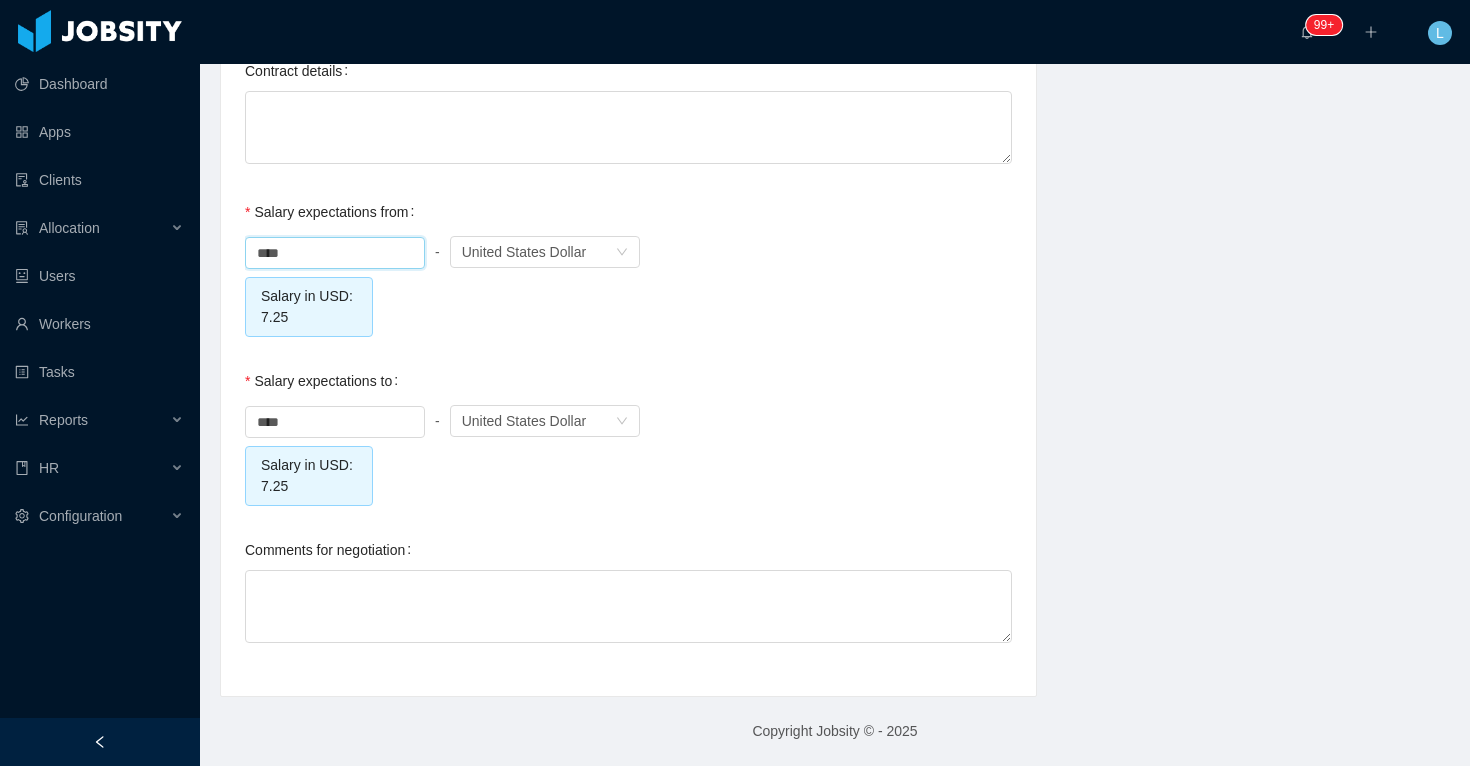 drag, startPoint x: 354, startPoint y: 249, endPoint x: 204, endPoint y: 249, distance: 150 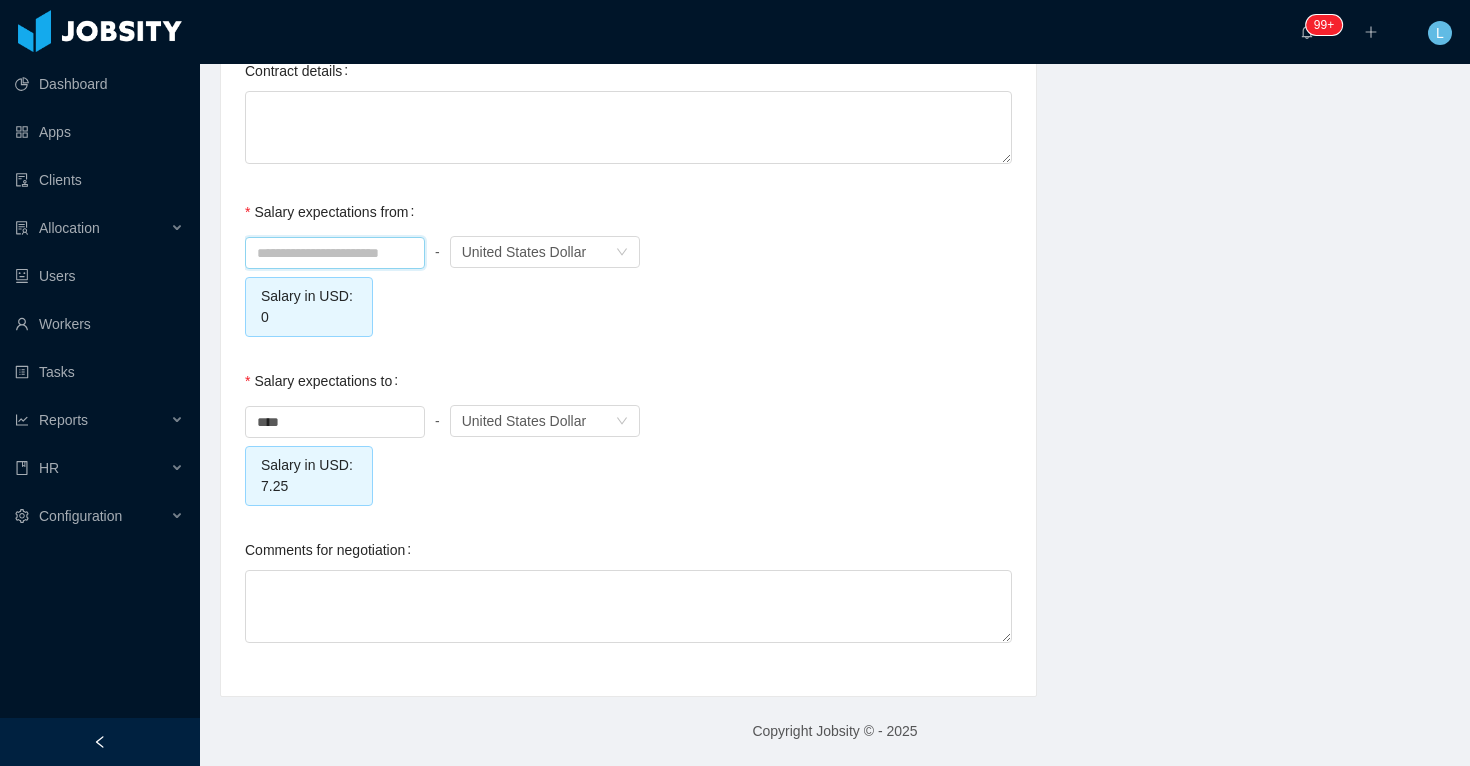 type on "*" 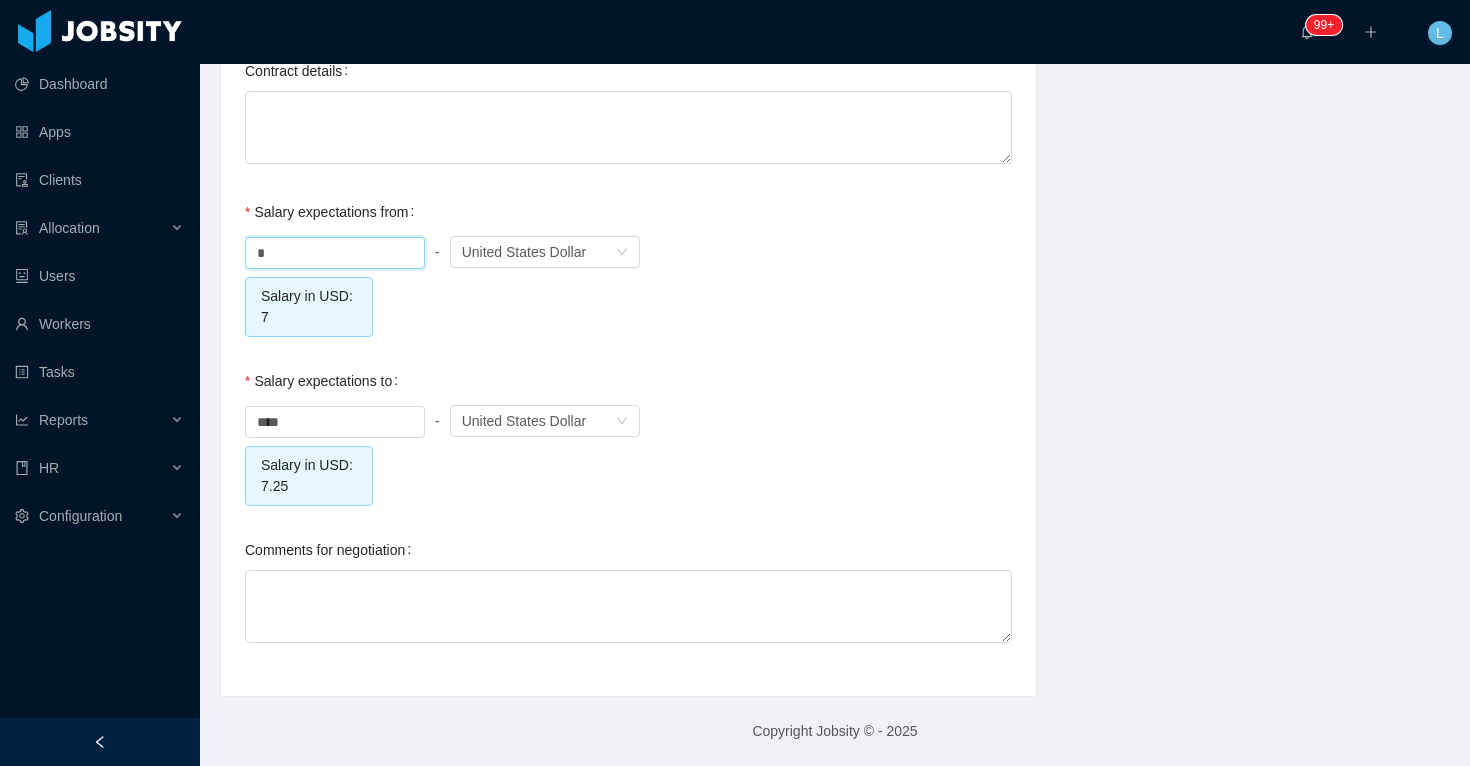 type on "****" 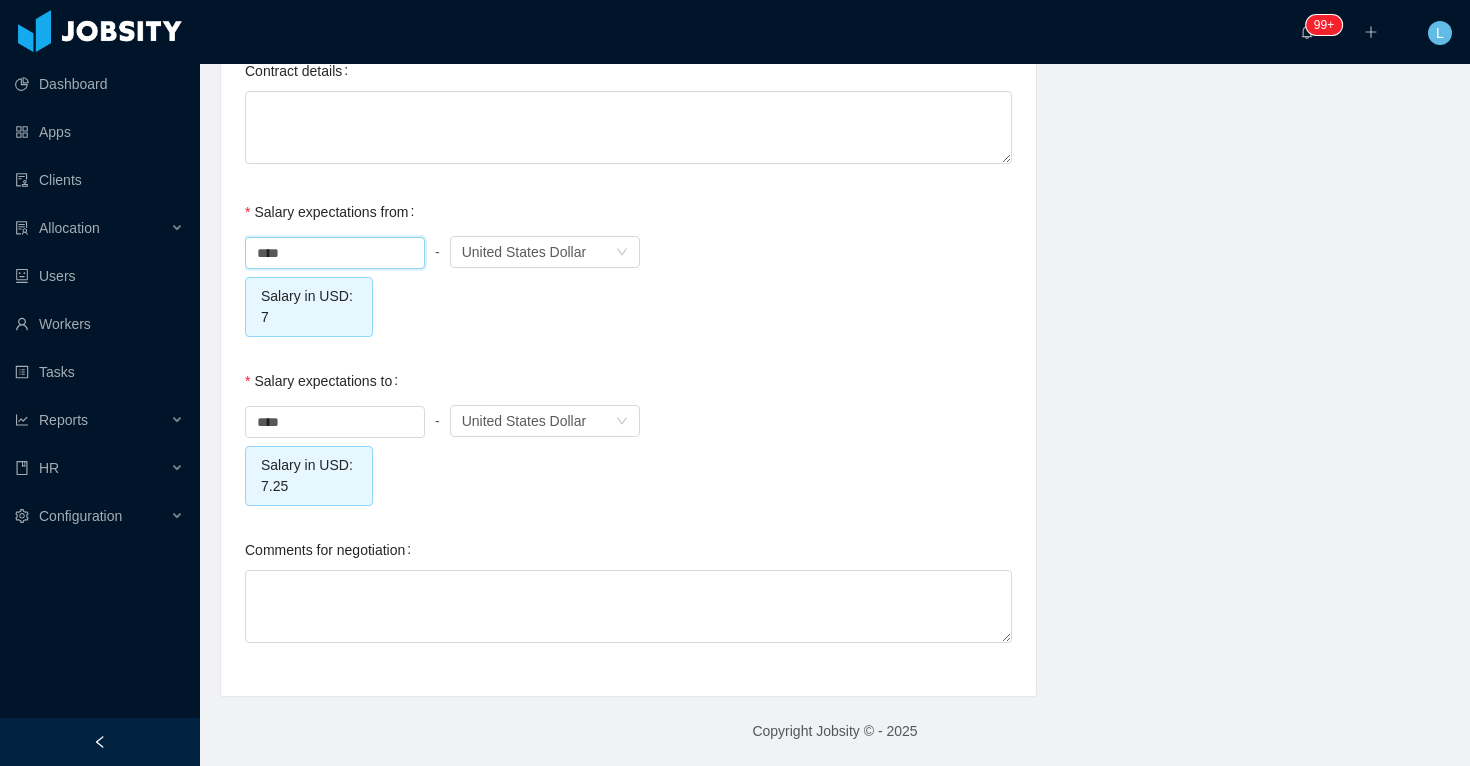 click on "**** - Currency United States Dollar   Salary in USD: 7.25" at bounding box center [628, 453] 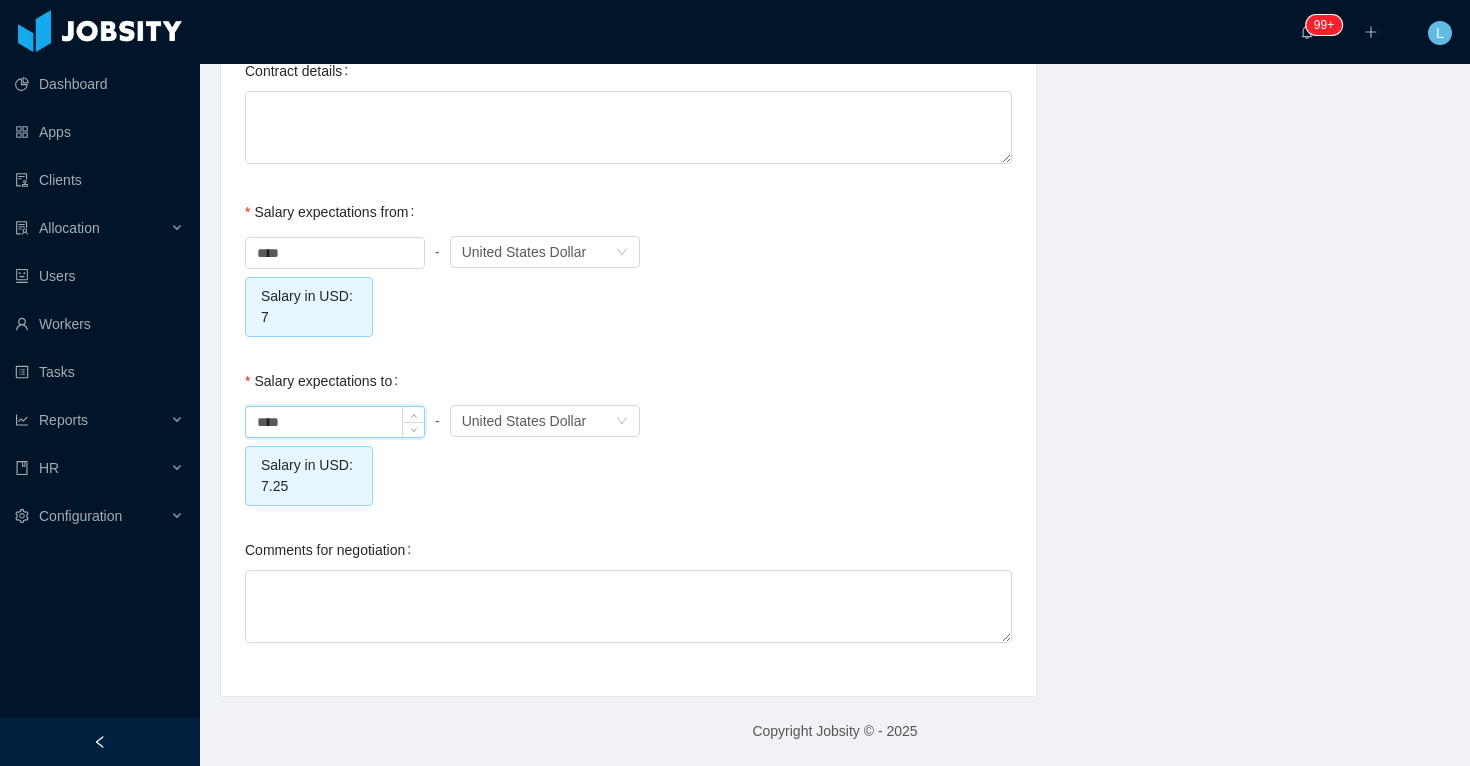 click on "****" at bounding box center [335, 422] 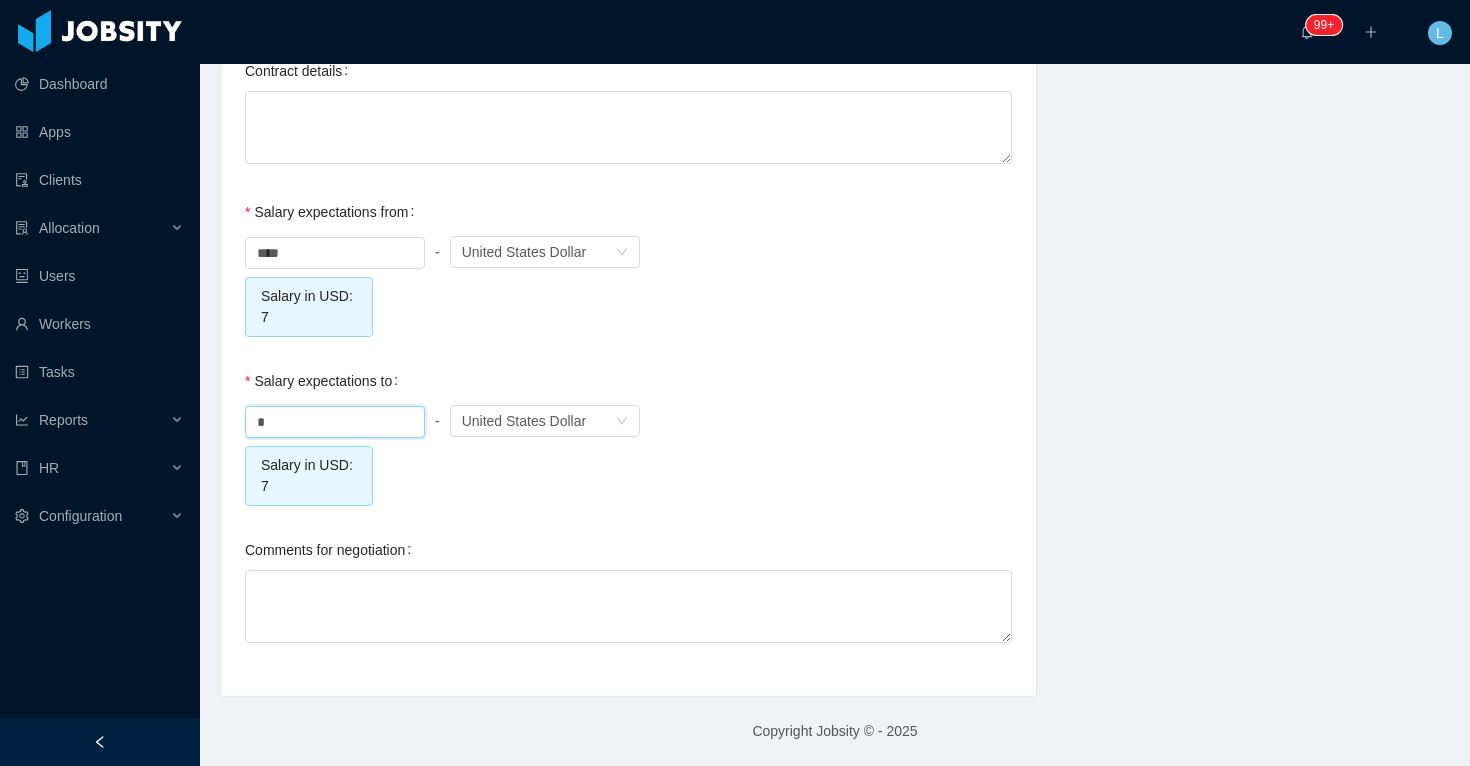 type on "****" 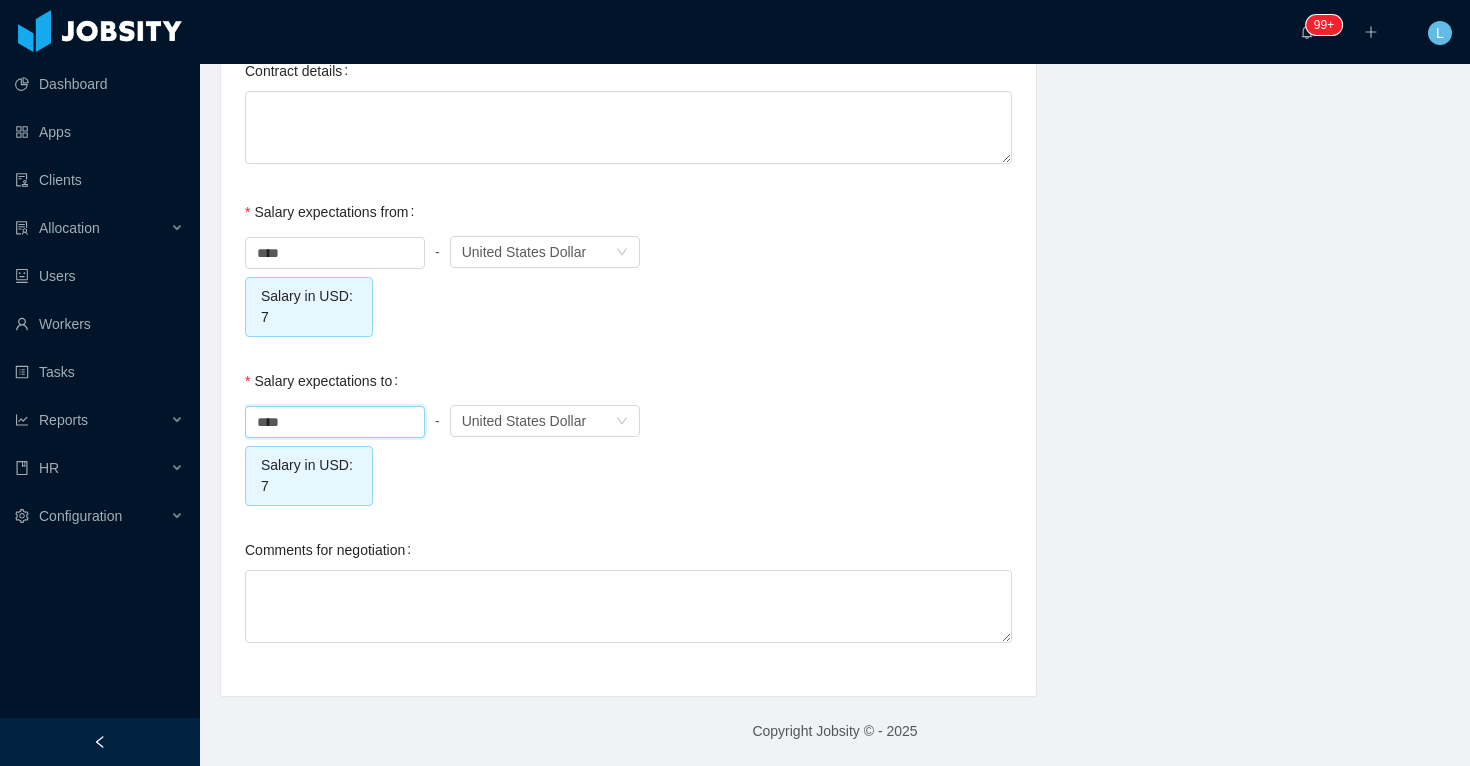 click on "**** - Currency United States Dollar   Salary in USD: 7" at bounding box center [628, 284] 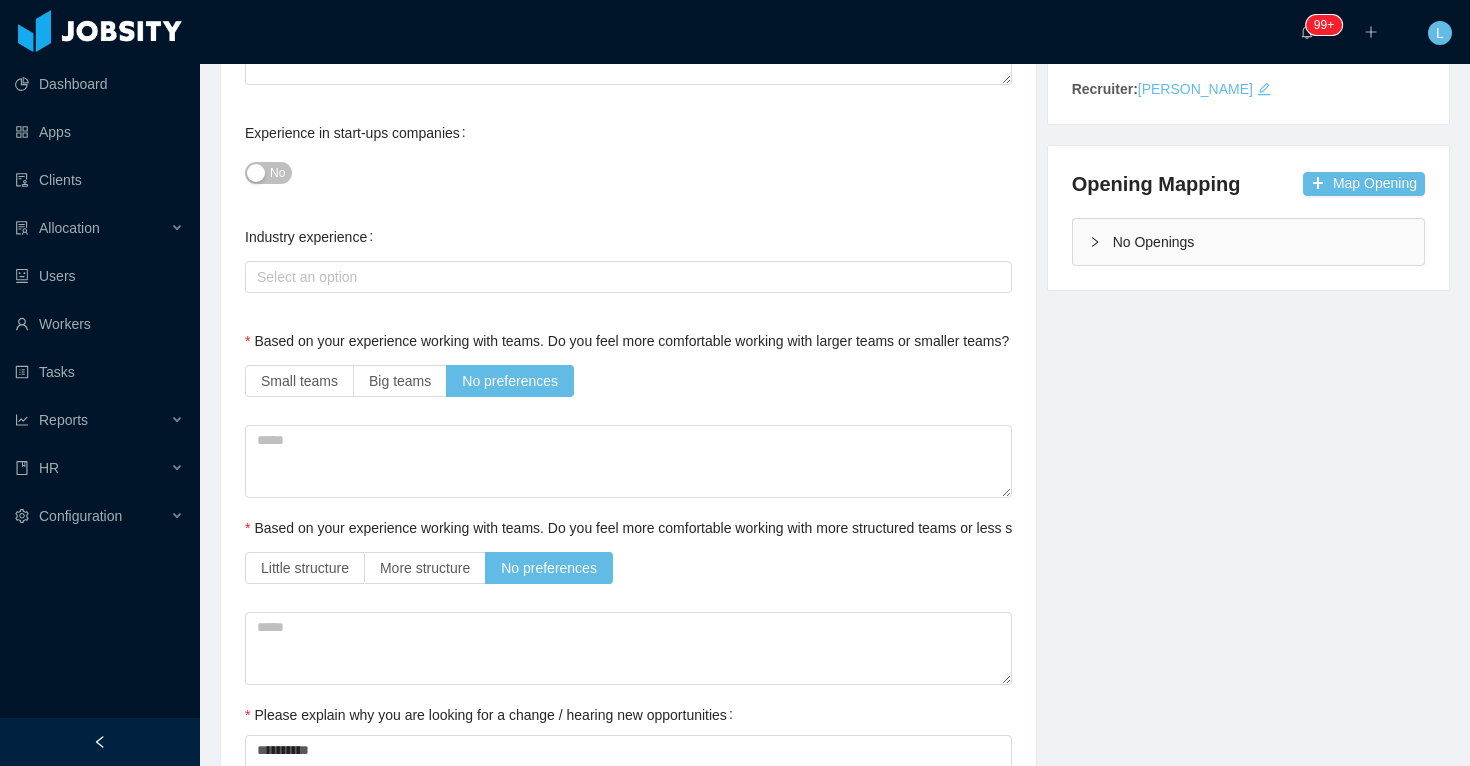 scroll, scrollTop: 0, scrollLeft: 0, axis: both 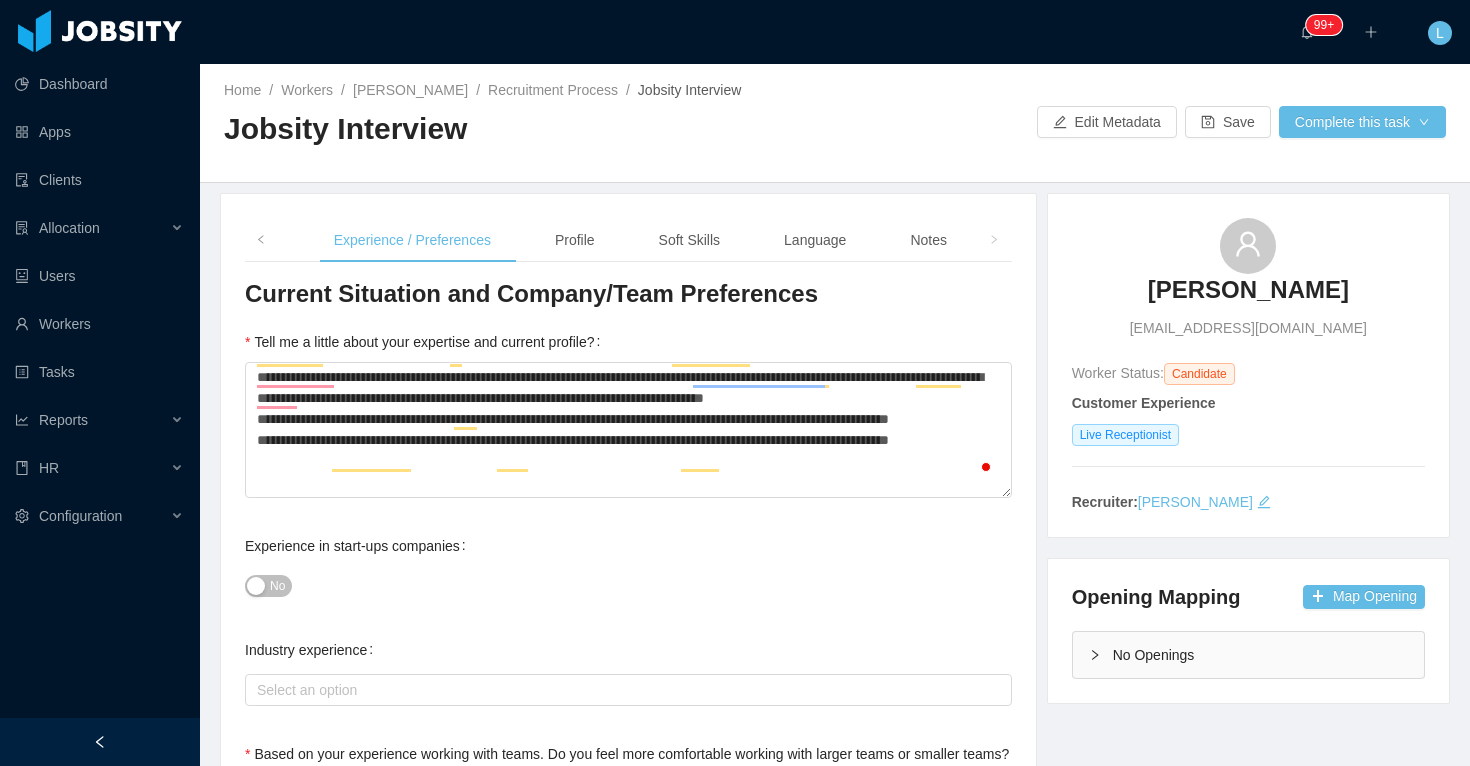 click on "Home / Workers / Ángel Bocanegra Buitrago / Recruitment Process / Jobsity Interview / Jobsity Interview Edit Metadata Save Complete this task" at bounding box center [835, 123] 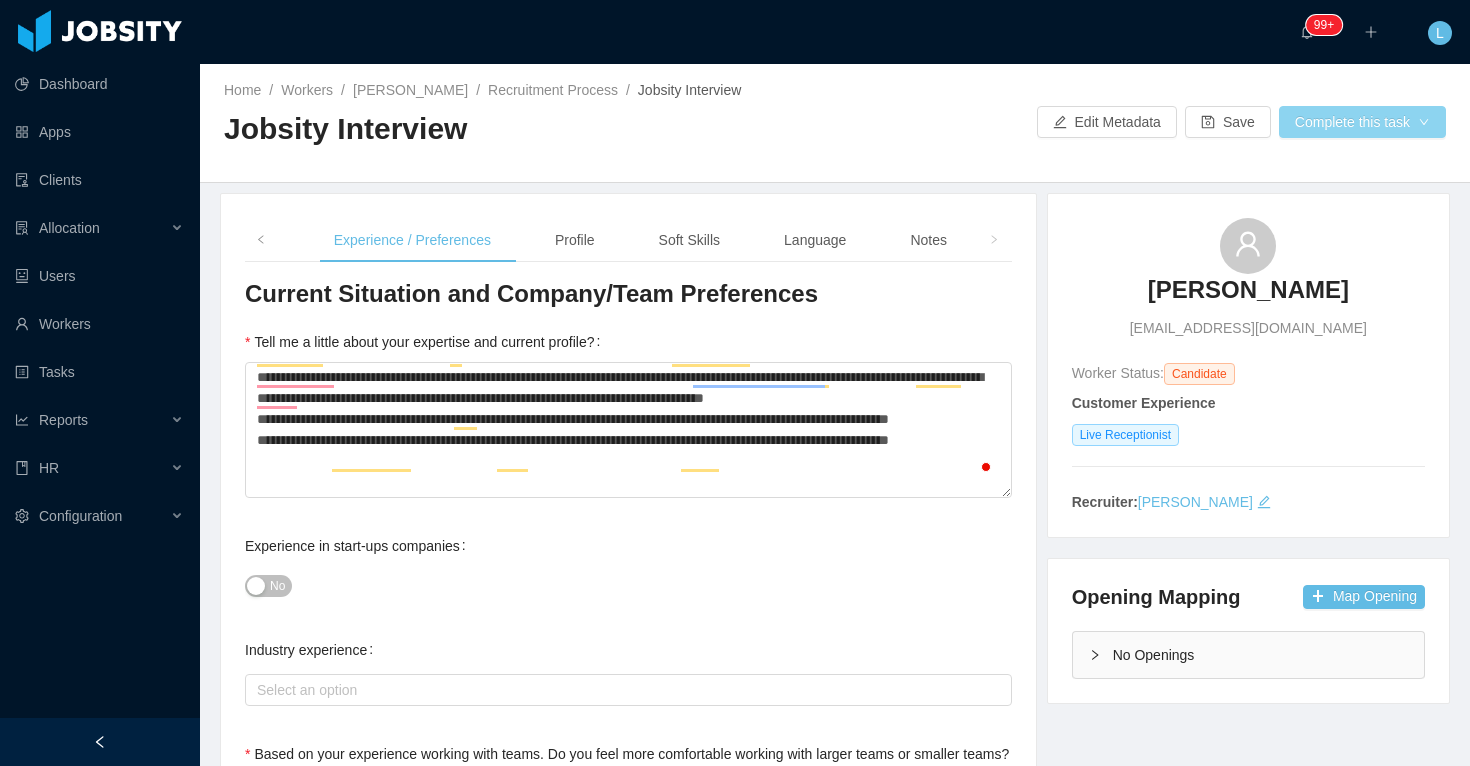 click on "Complete this task" at bounding box center (1362, 122) 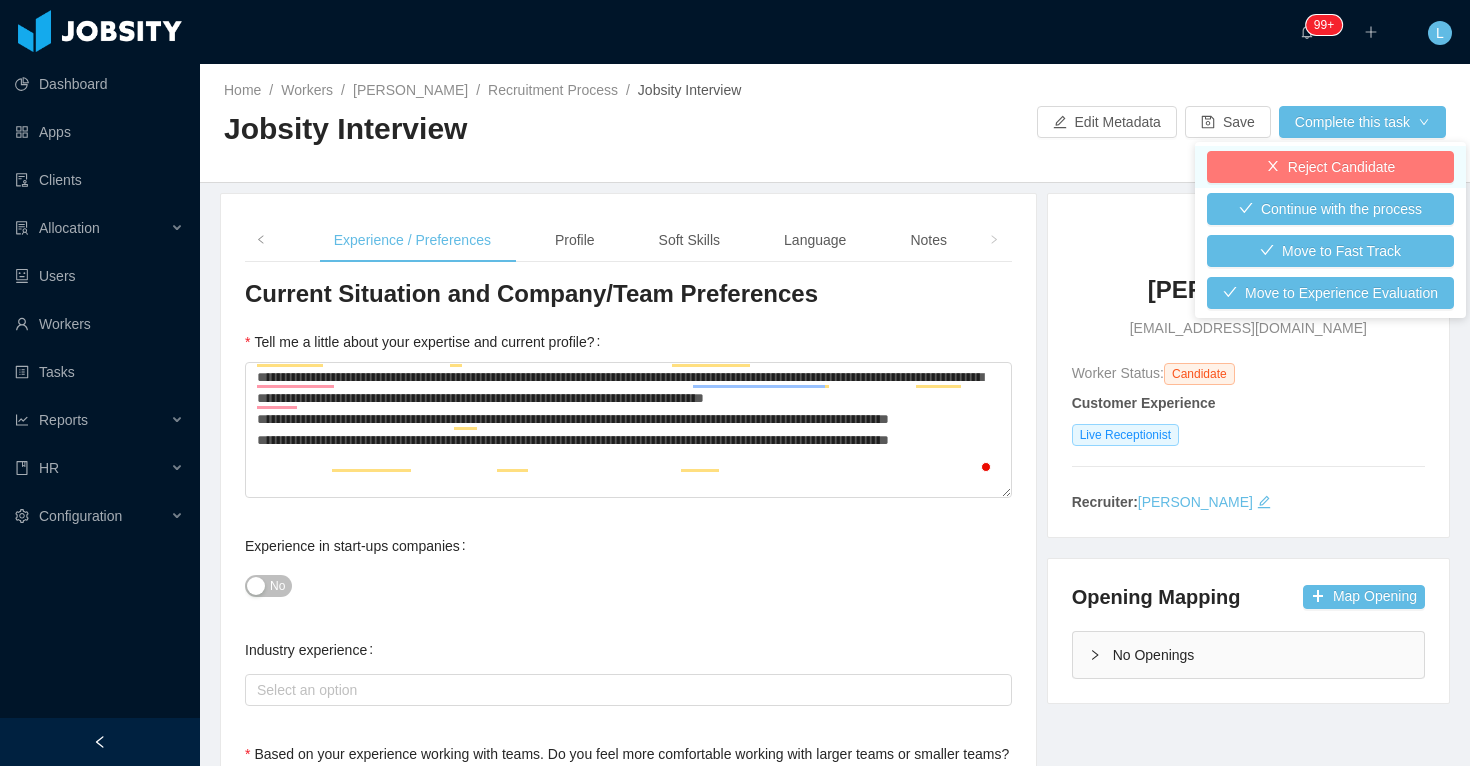 click on "Reject Candidate" at bounding box center [1330, 167] 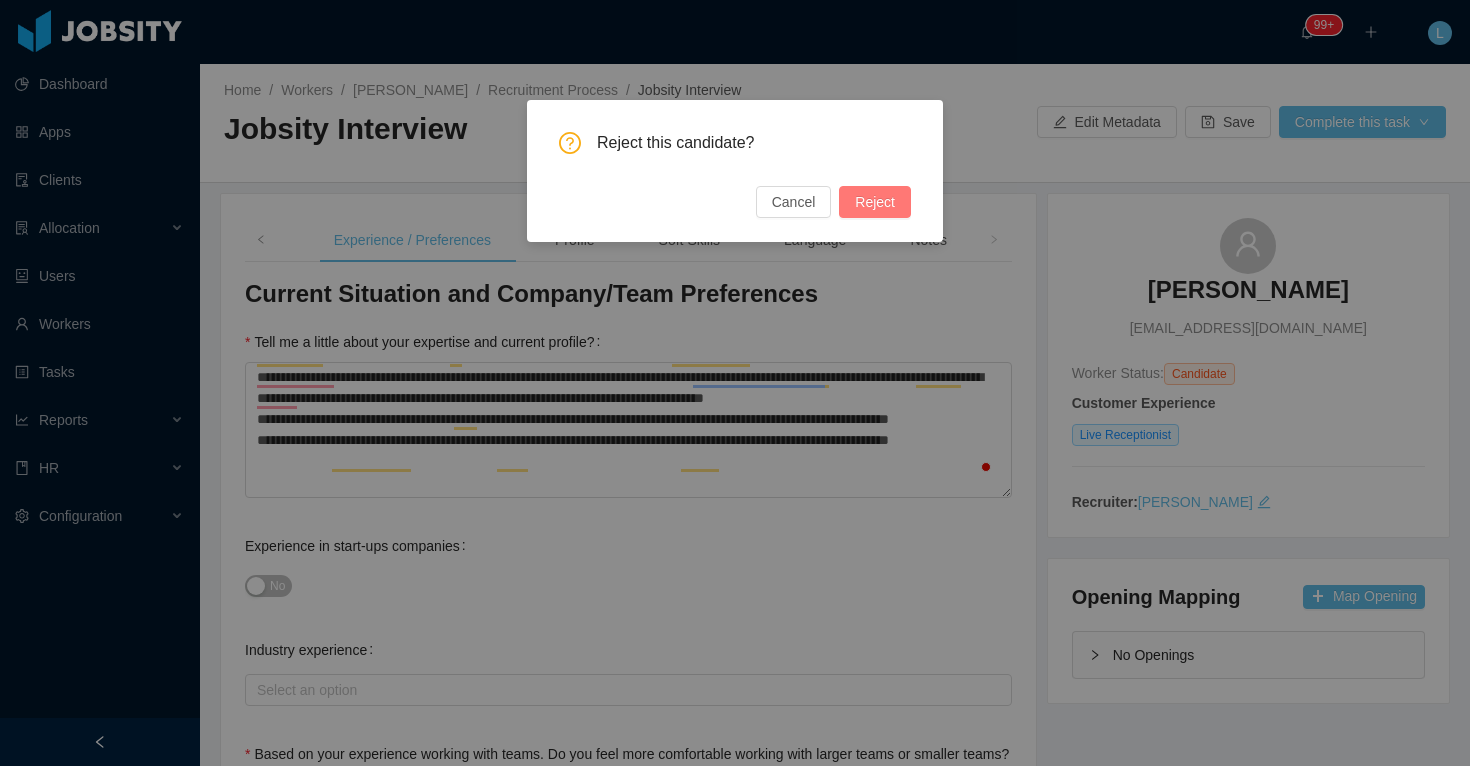 click on "Reject" at bounding box center [875, 202] 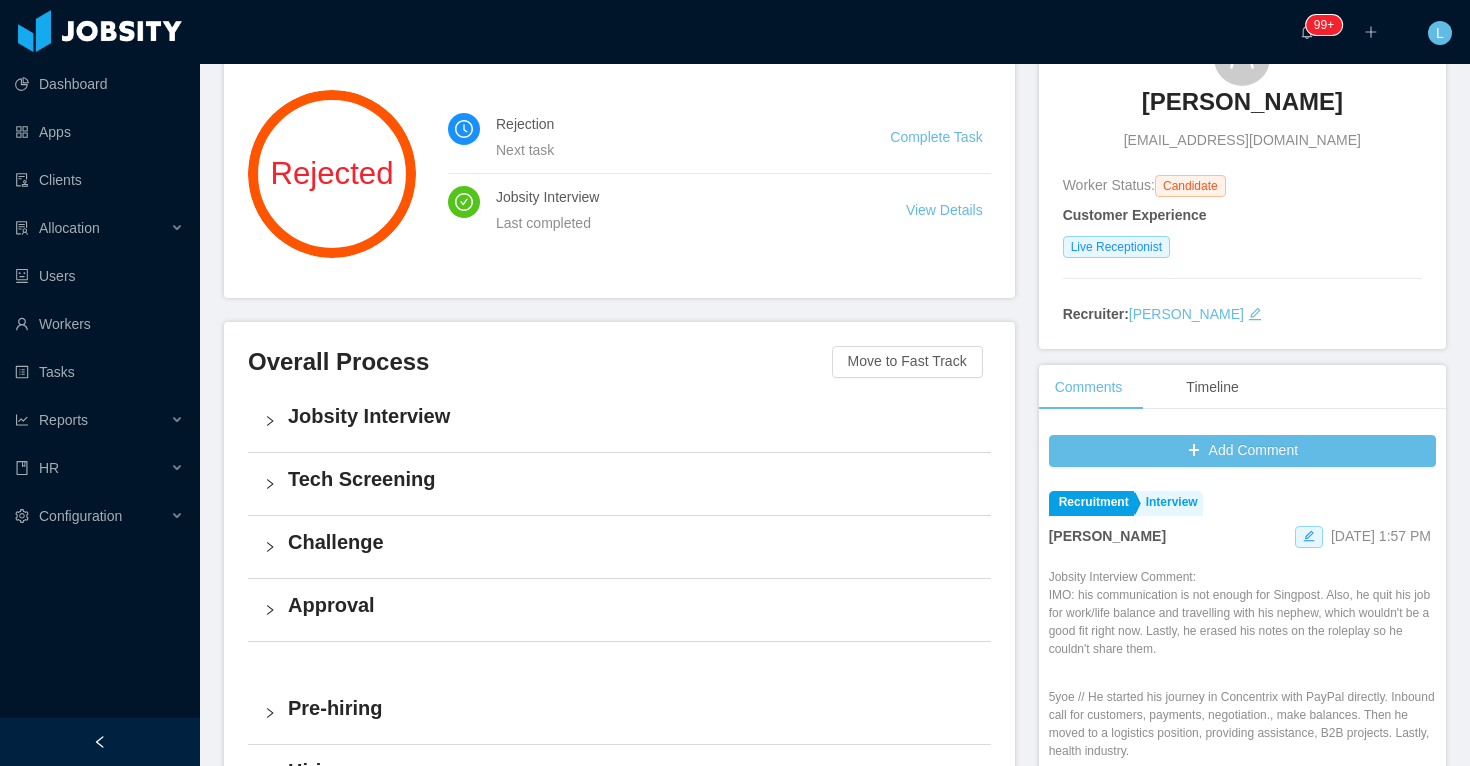 scroll, scrollTop: 308, scrollLeft: 0, axis: vertical 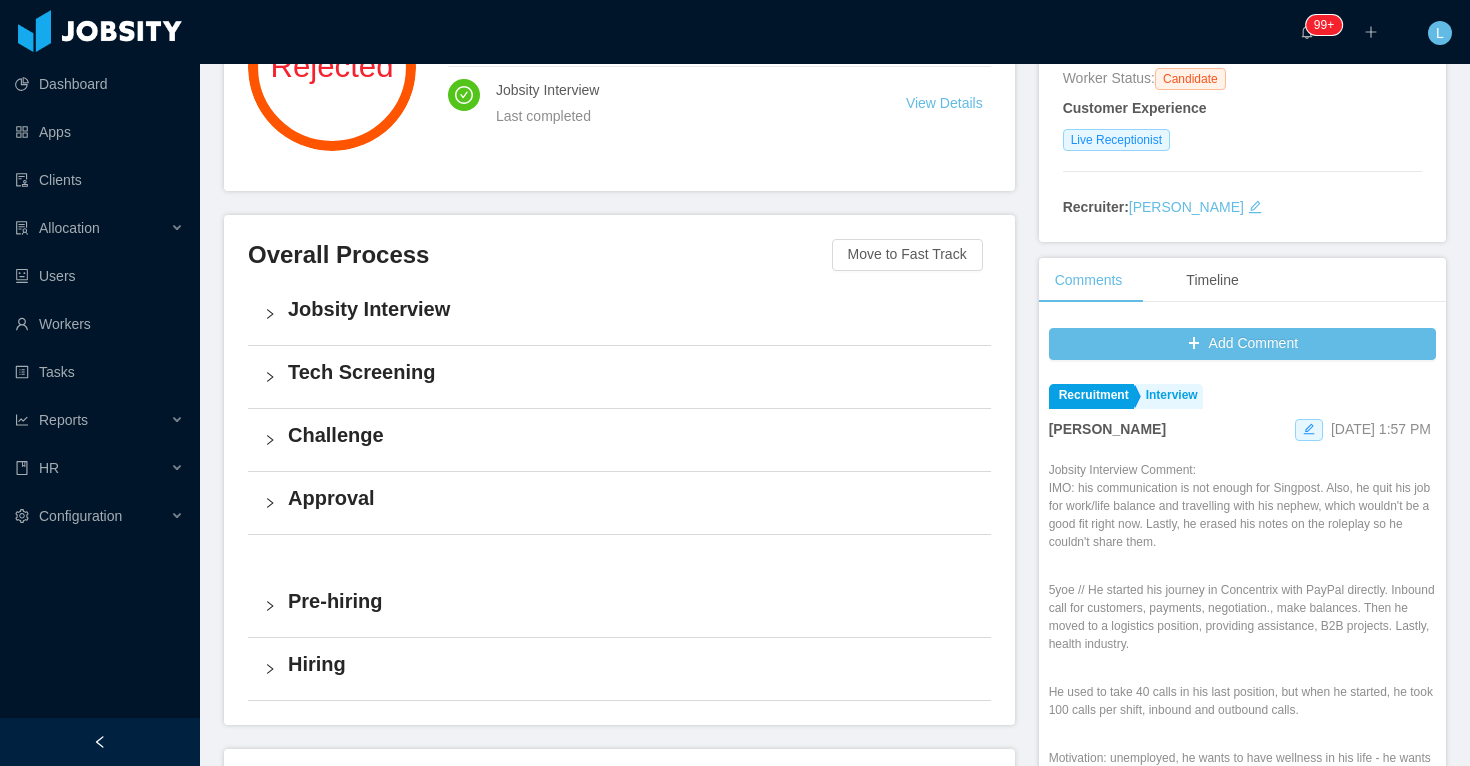 drag, startPoint x: 1257, startPoint y: 538, endPoint x: 1074, endPoint y: 487, distance: 189.97368 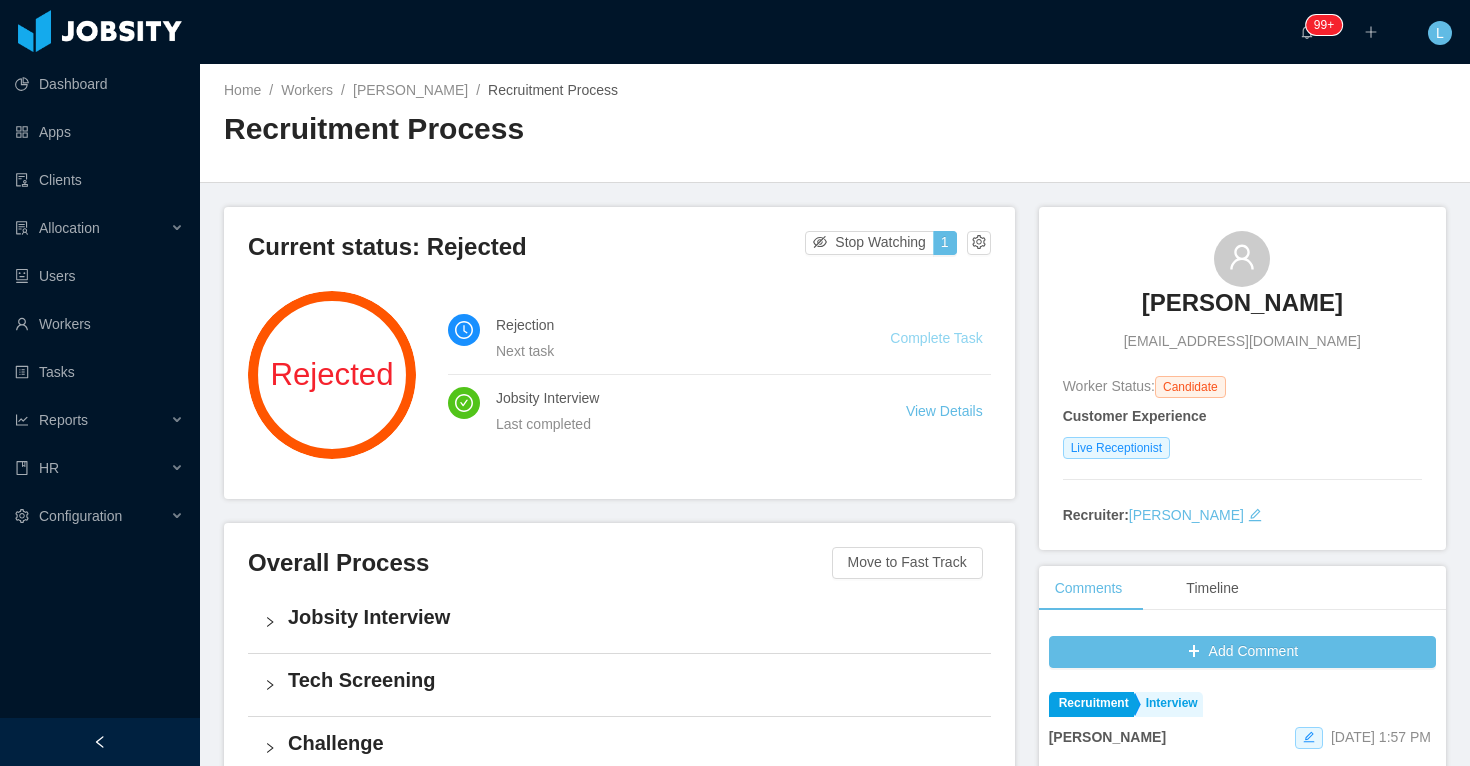 click on "Complete Task" at bounding box center [936, 338] 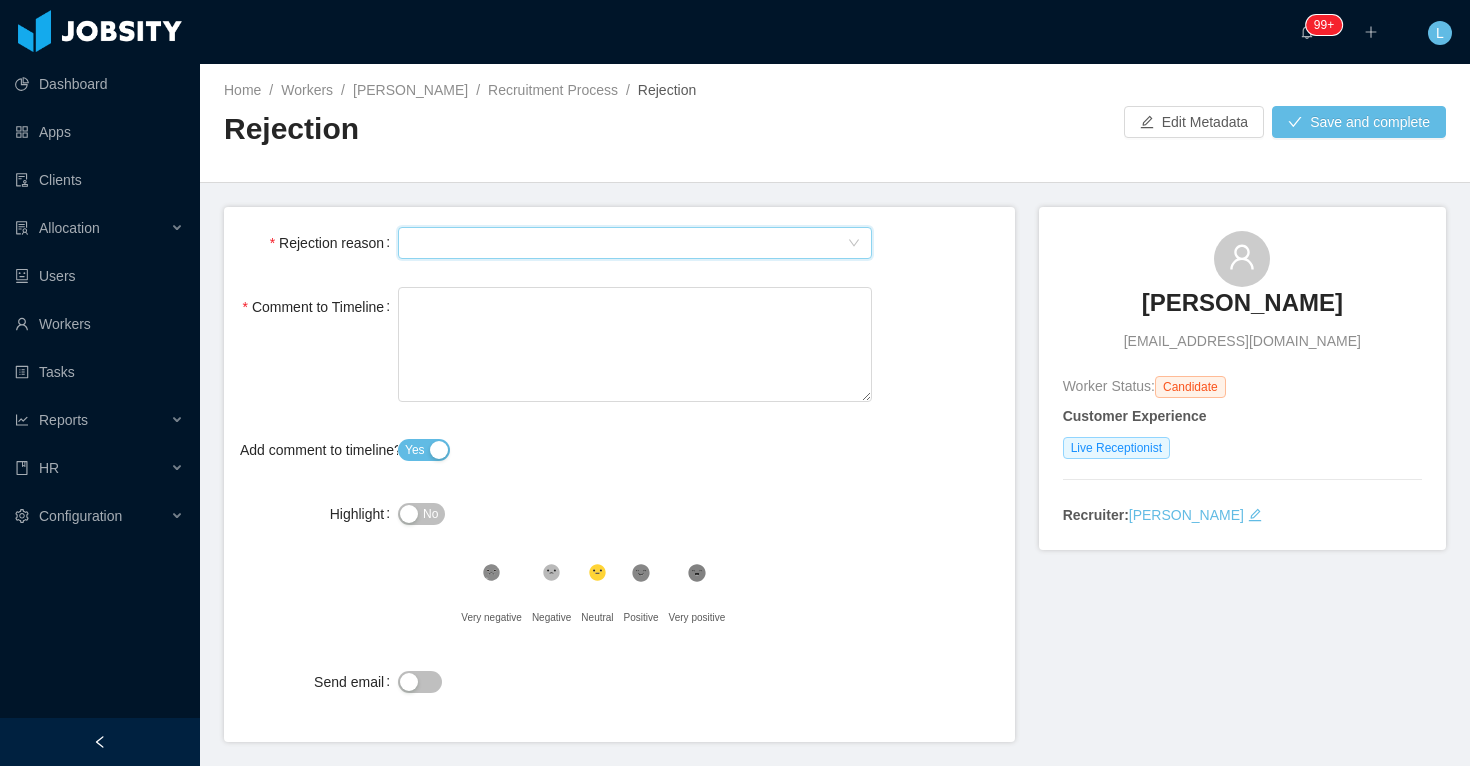 click on "Select Type" at bounding box center [628, 243] 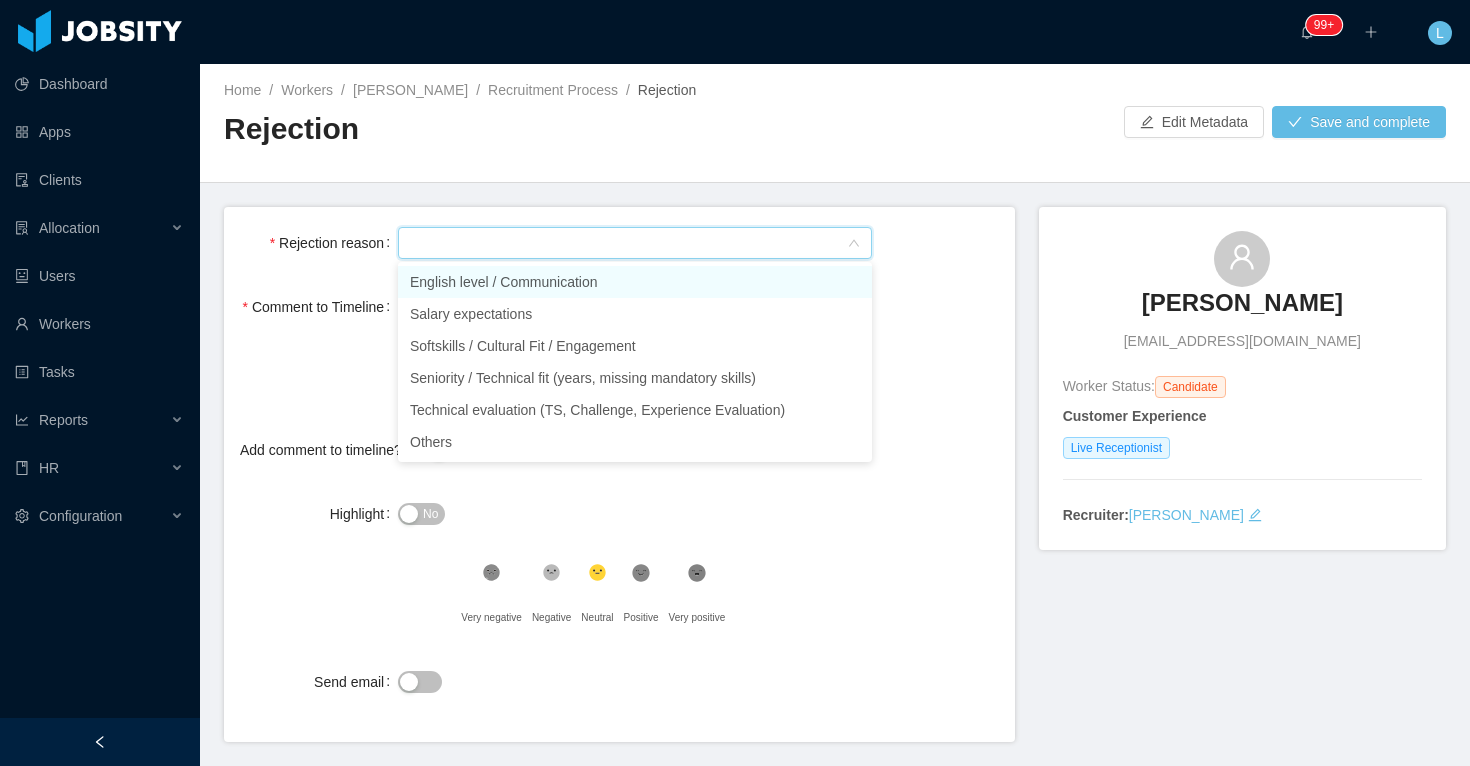click on "English level / Communication" at bounding box center (635, 282) 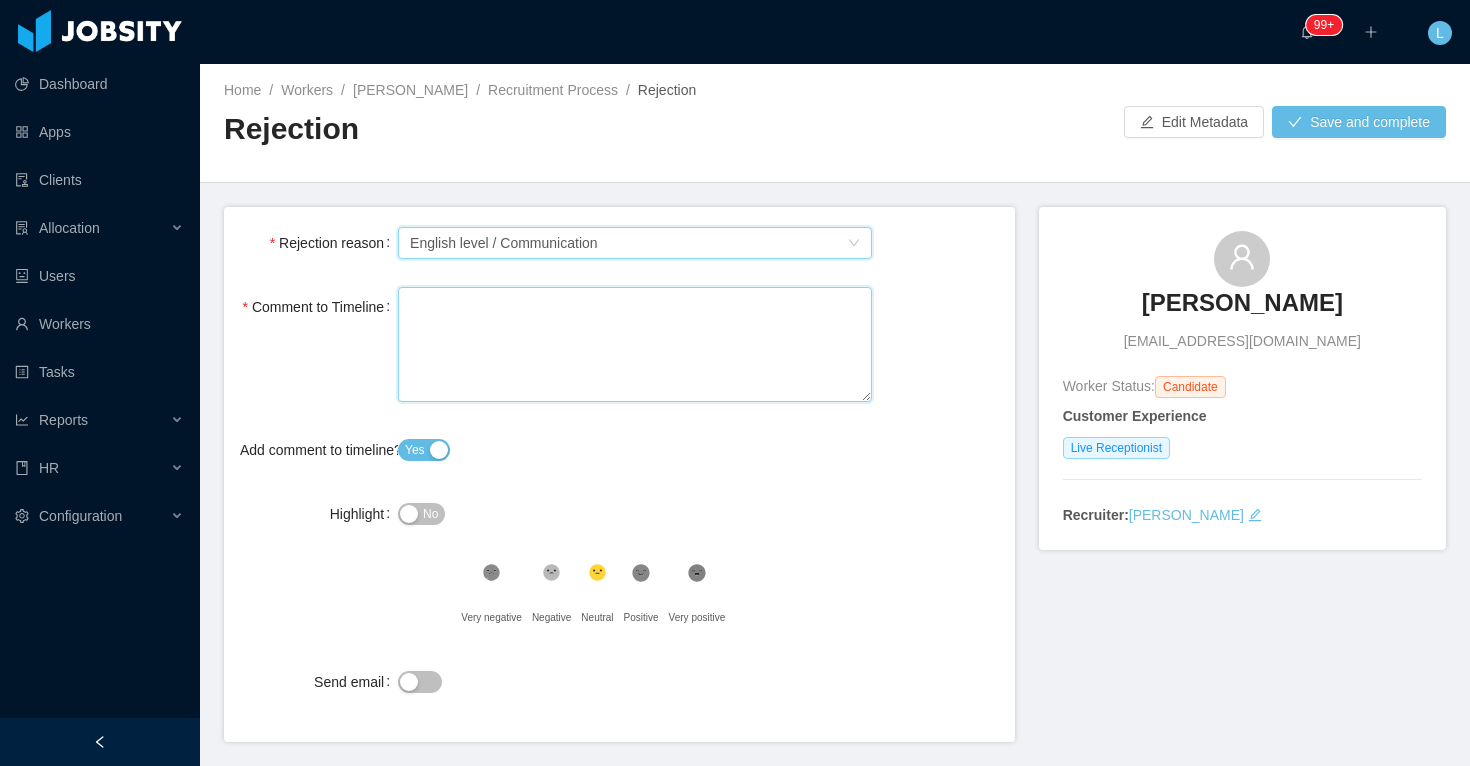 click on "Comment to Timeline" at bounding box center (635, 344) 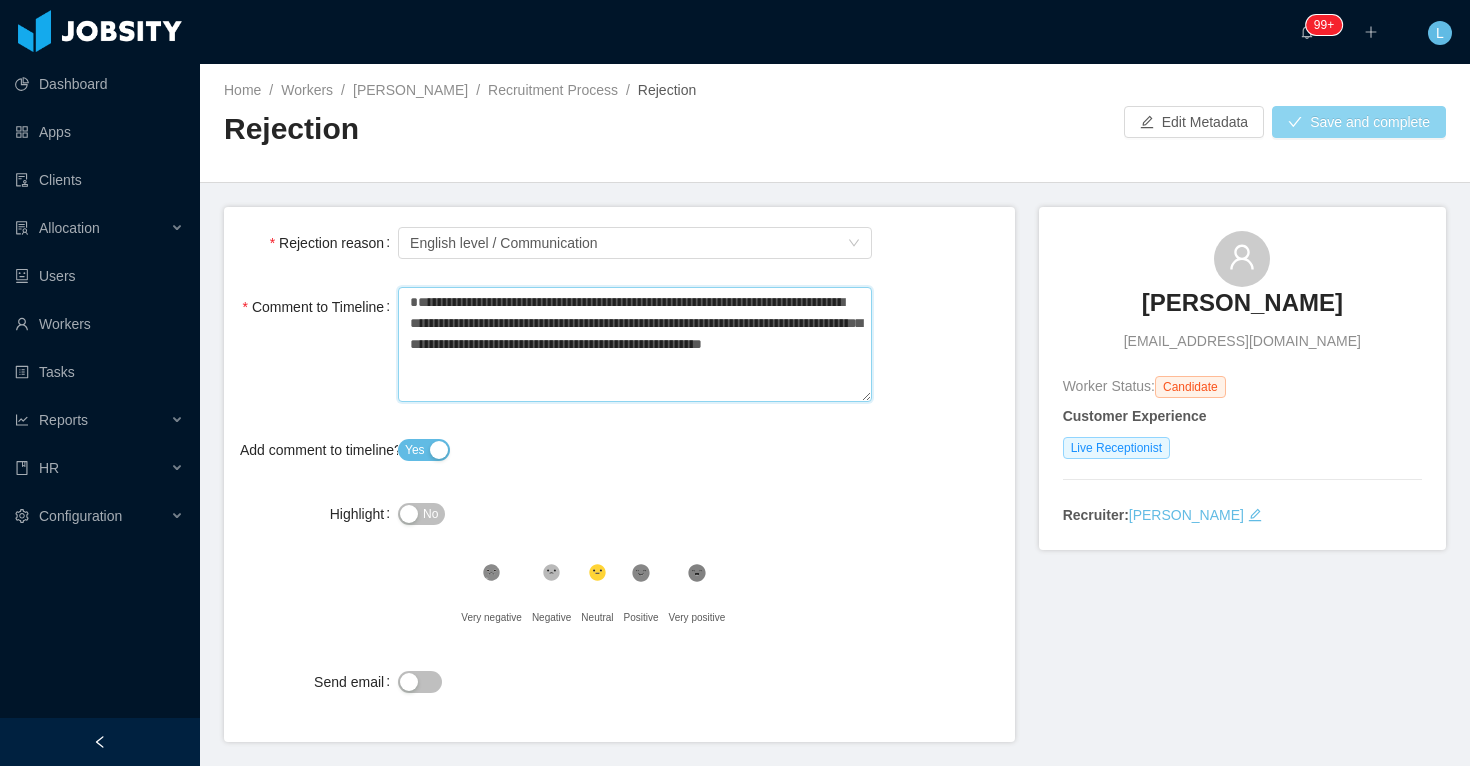type on "**********" 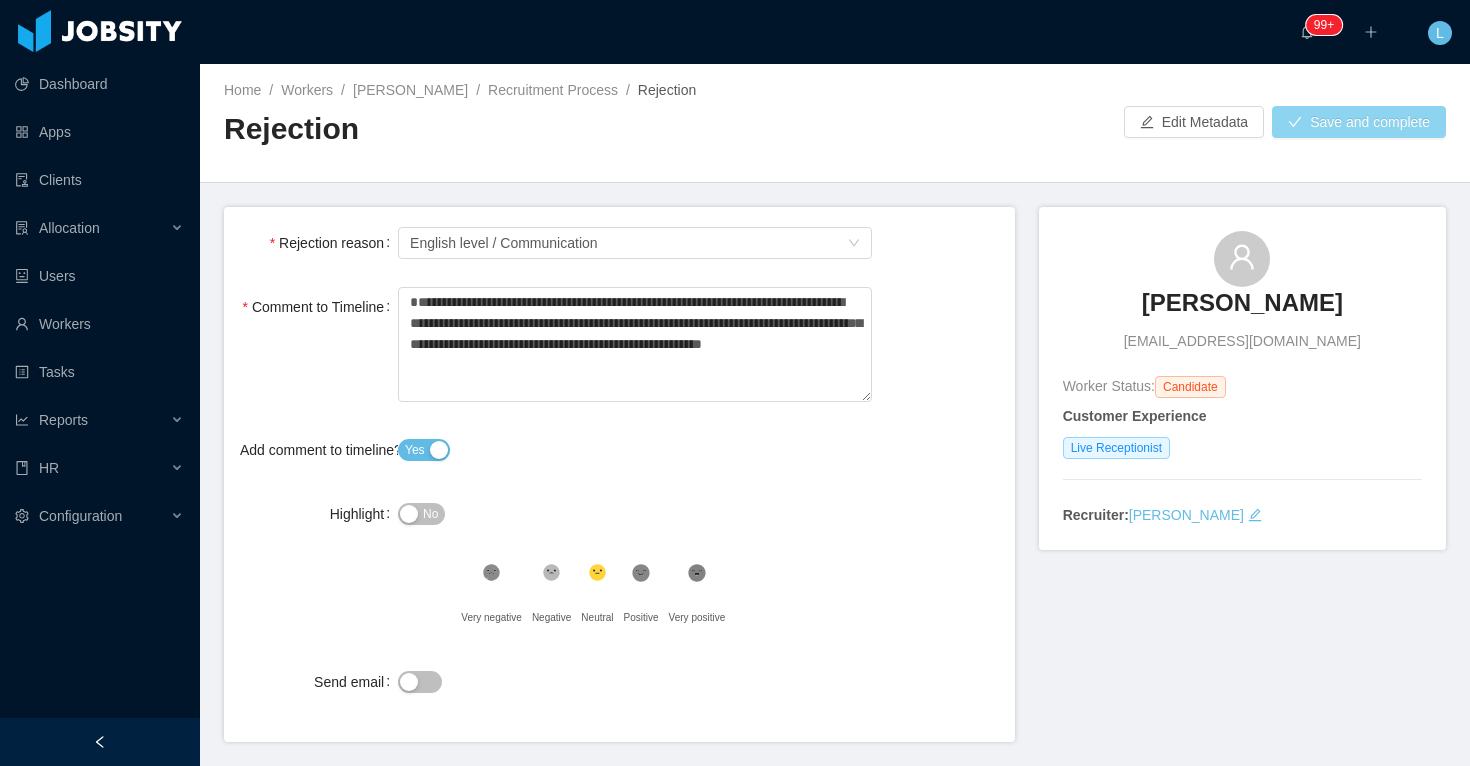 click on "Save and complete" at bounding box center [1359, 122] 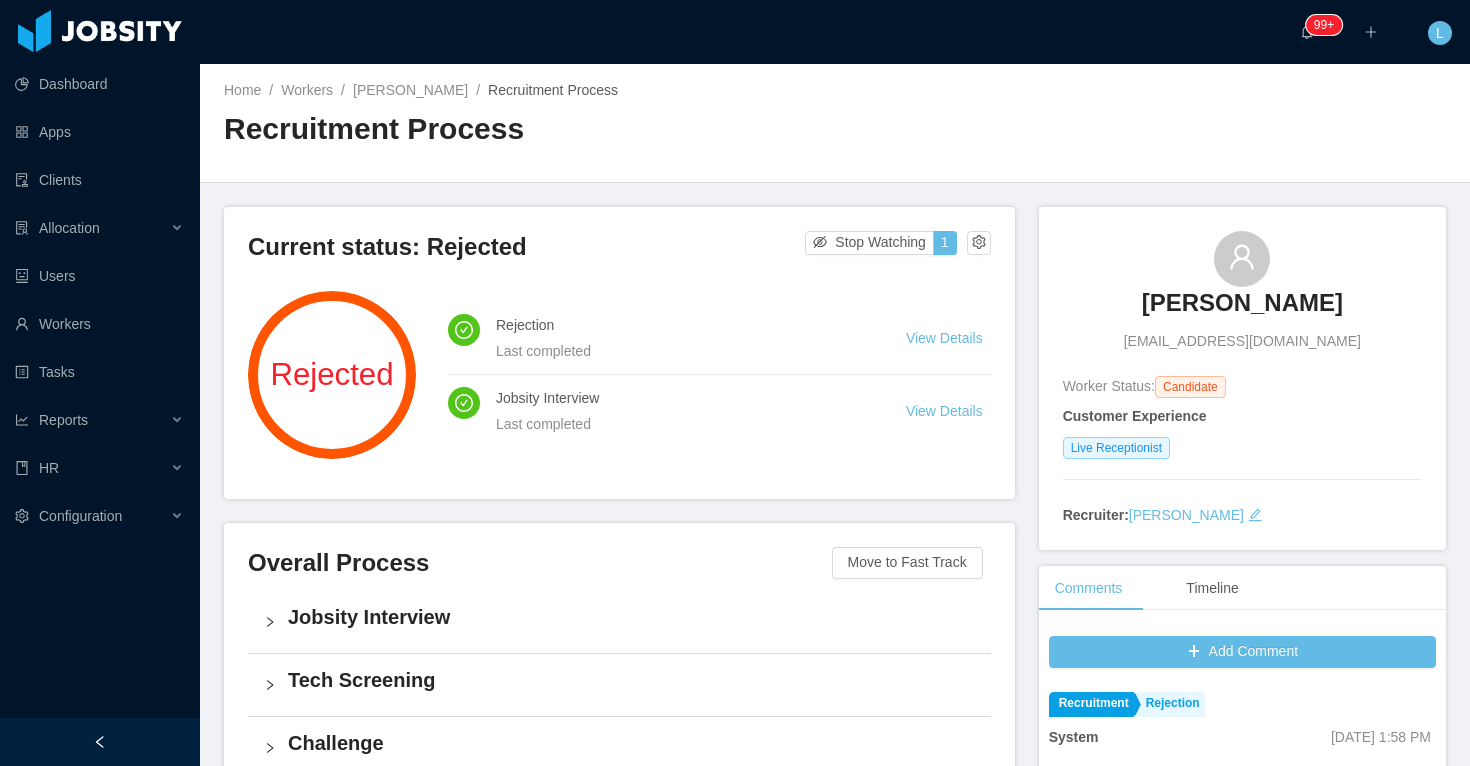 click on "[EMAIL_ADDRESS][DOMAIN_NAME]" at bounding box center [1242, 341] 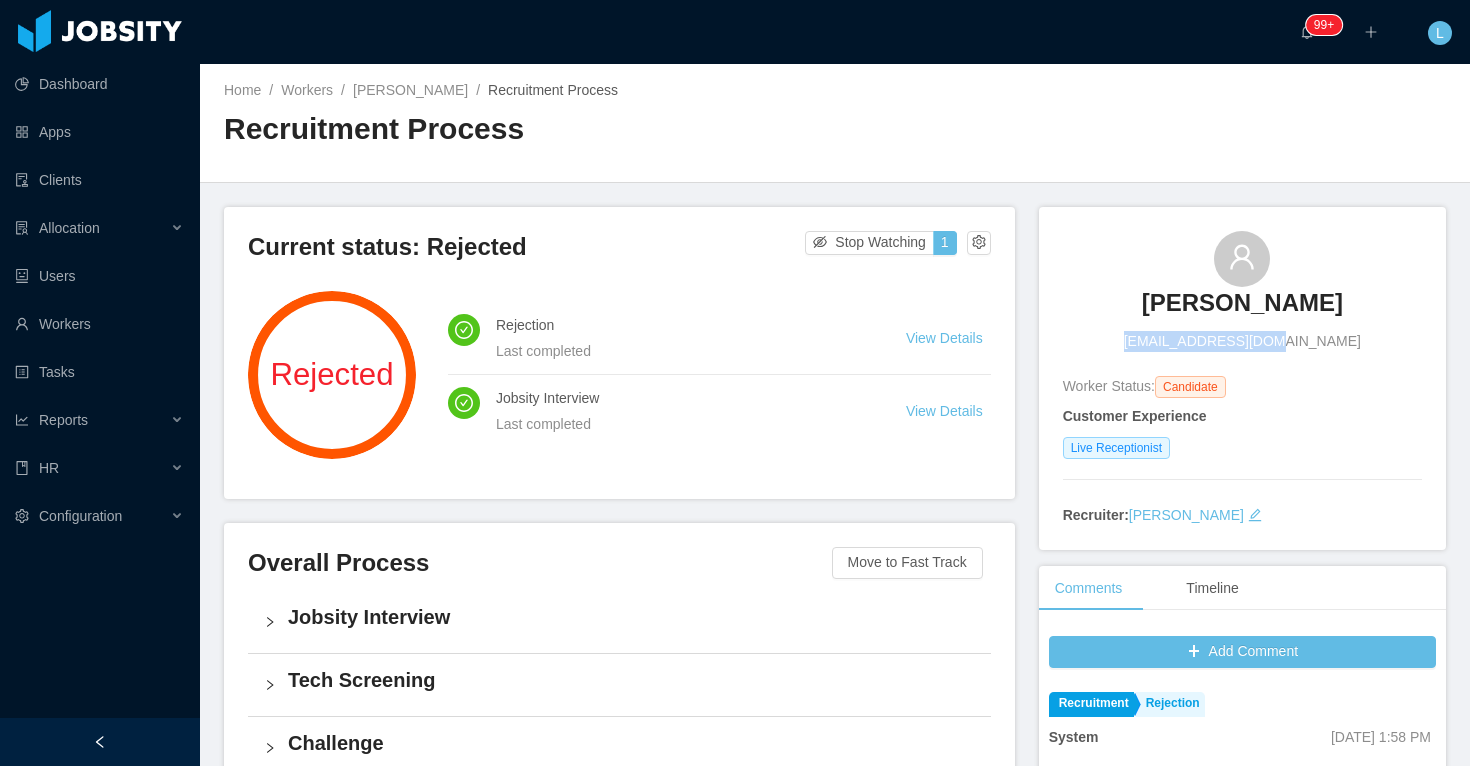click on "[EMAIL_ADDRESS][DOMAIN_NAME]" at bounding box center (1242, 341) 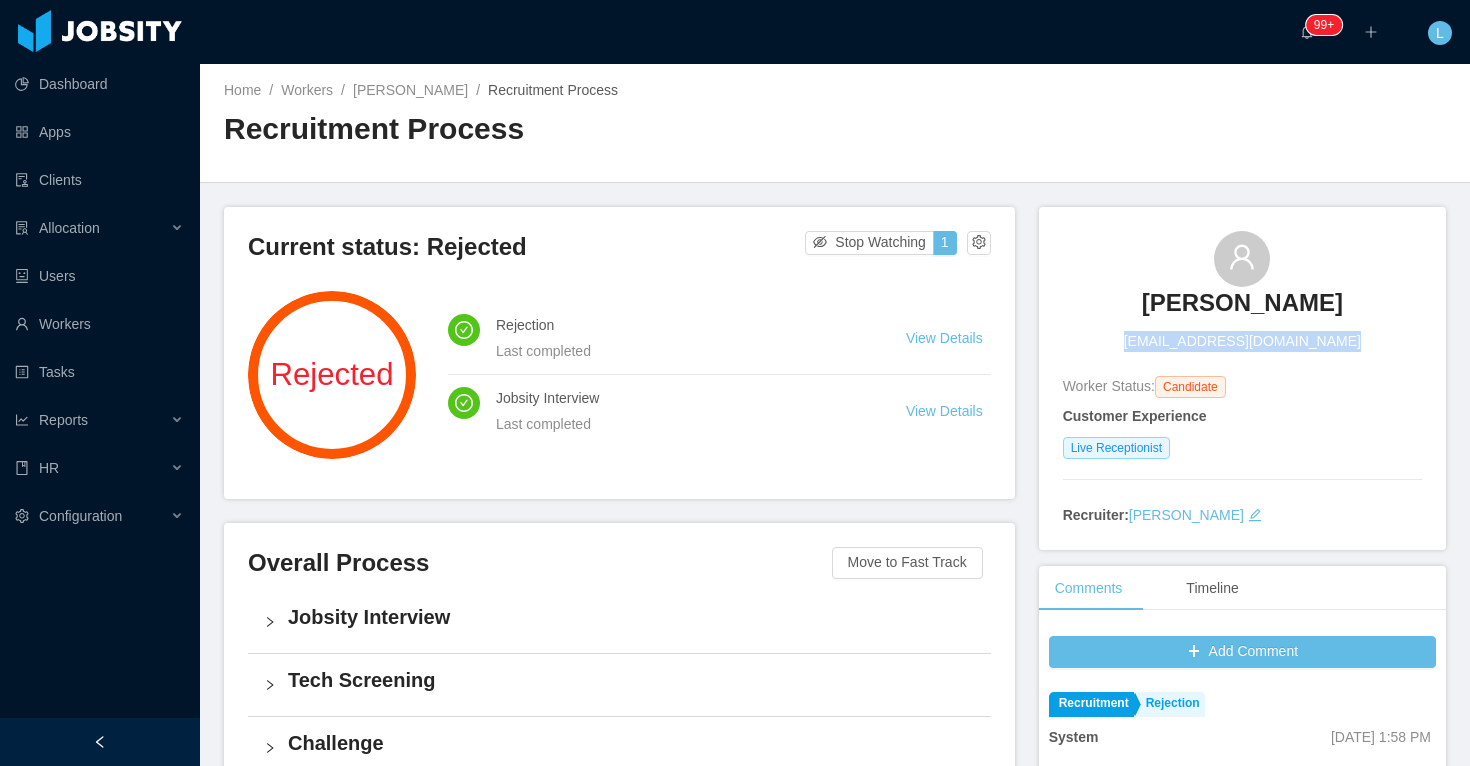 click on "[EMAIL_ADDRESS][DOMAIN_NAME]" at bounding box center (1242, 341) 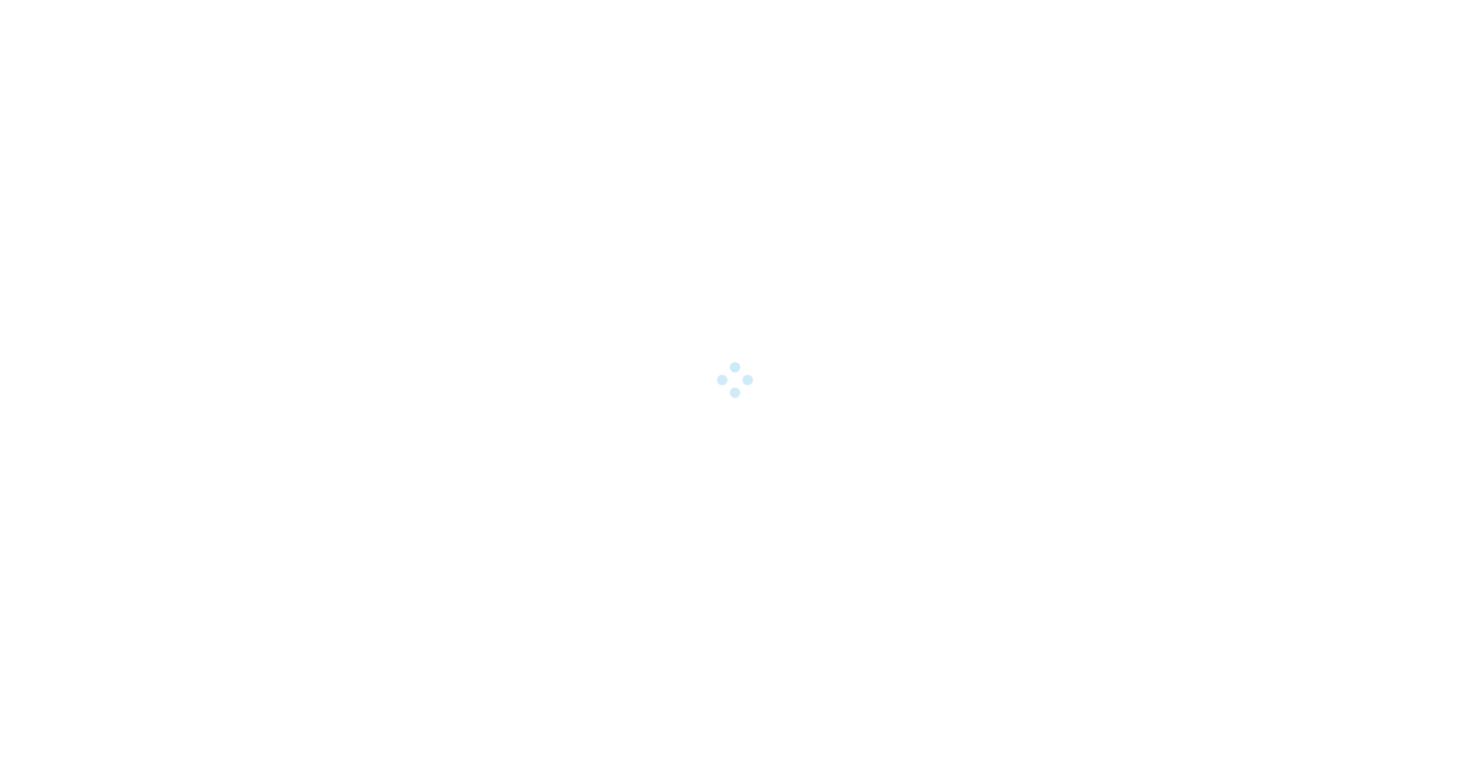 scroll, scrollTop: 0, scrollLeft: 0, axis: both 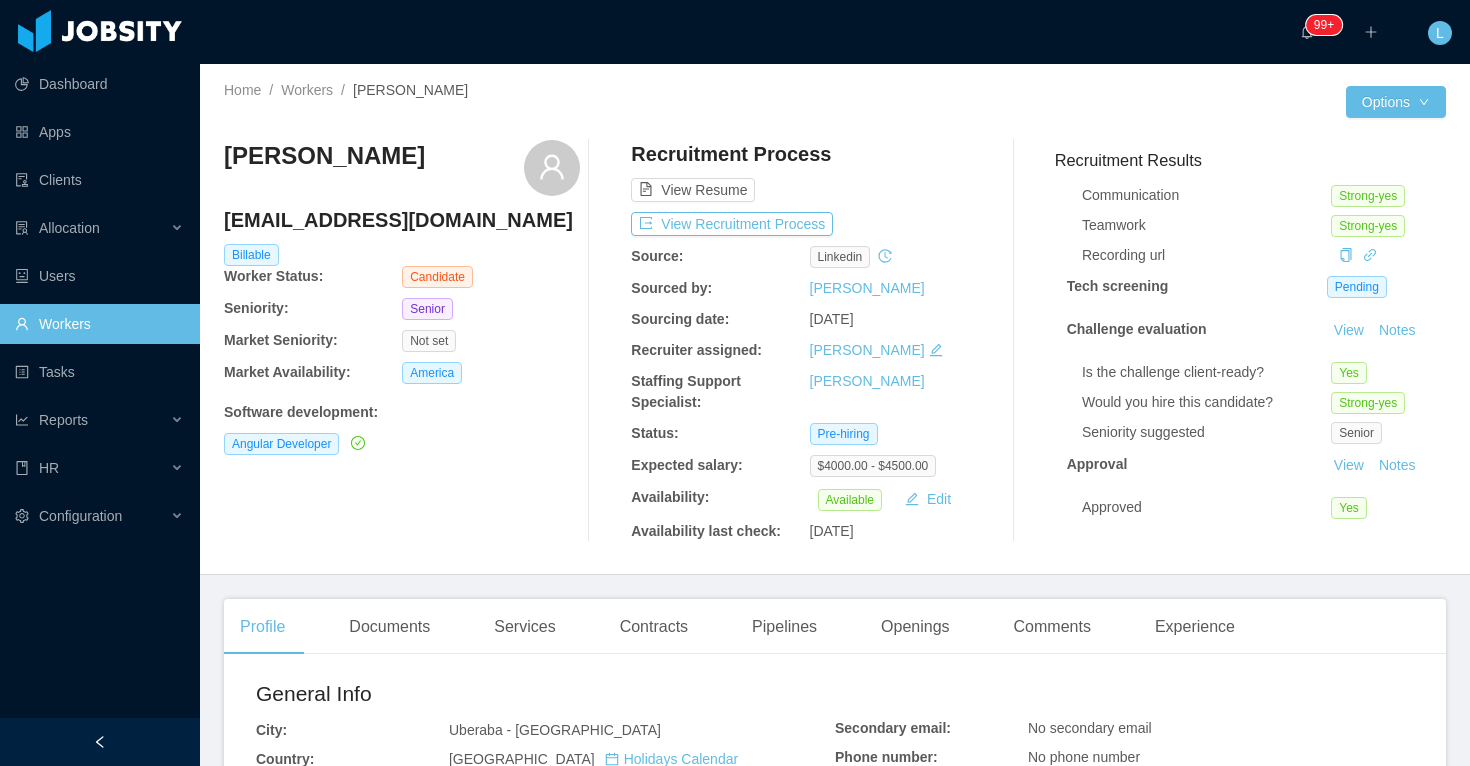 click on "[EMAIL_ADDRESS][DOMAIN_NAME]" at bounding box center (402, 220) 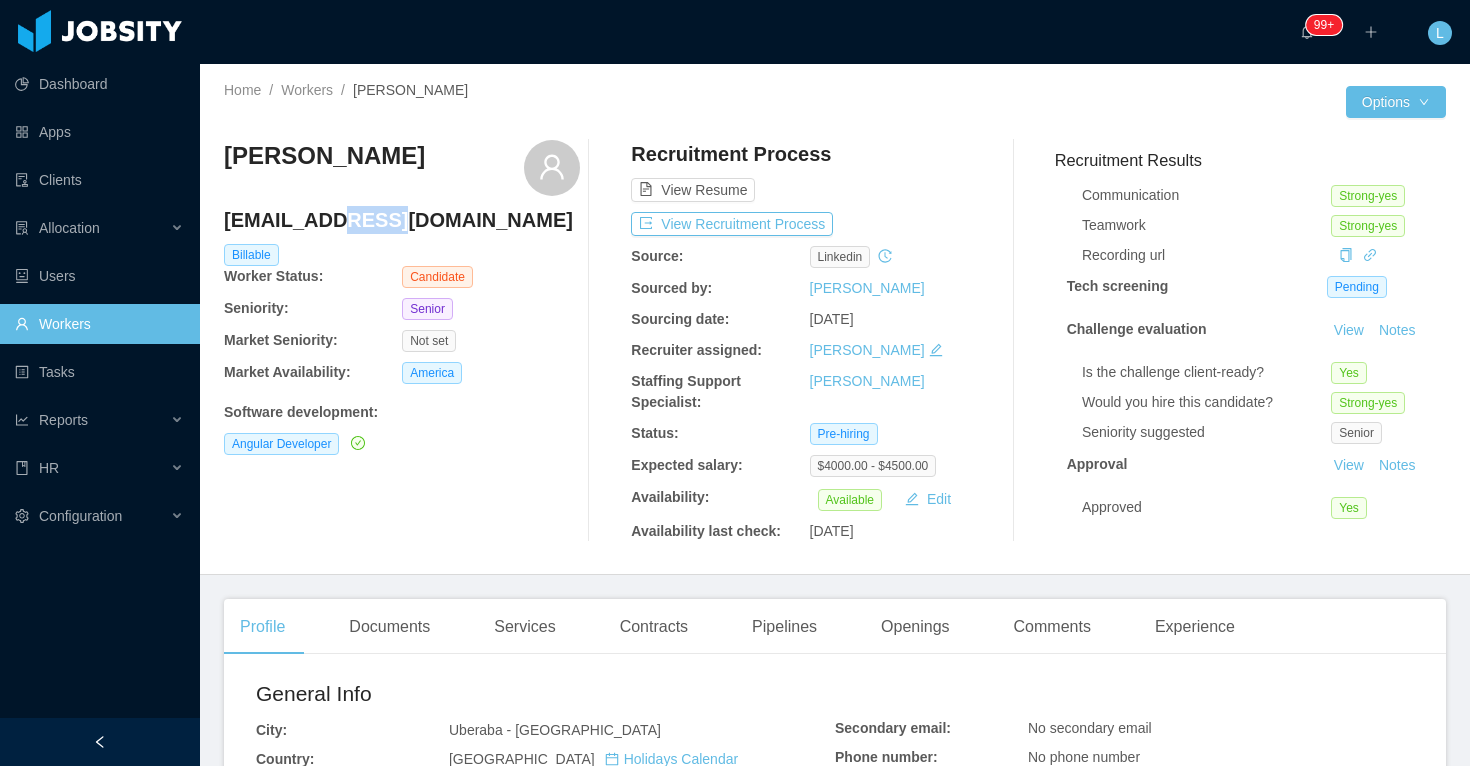 click on "[EMAIL_ADDRESS][DOMAIN_NAME]" at bounding box center (402, 220) 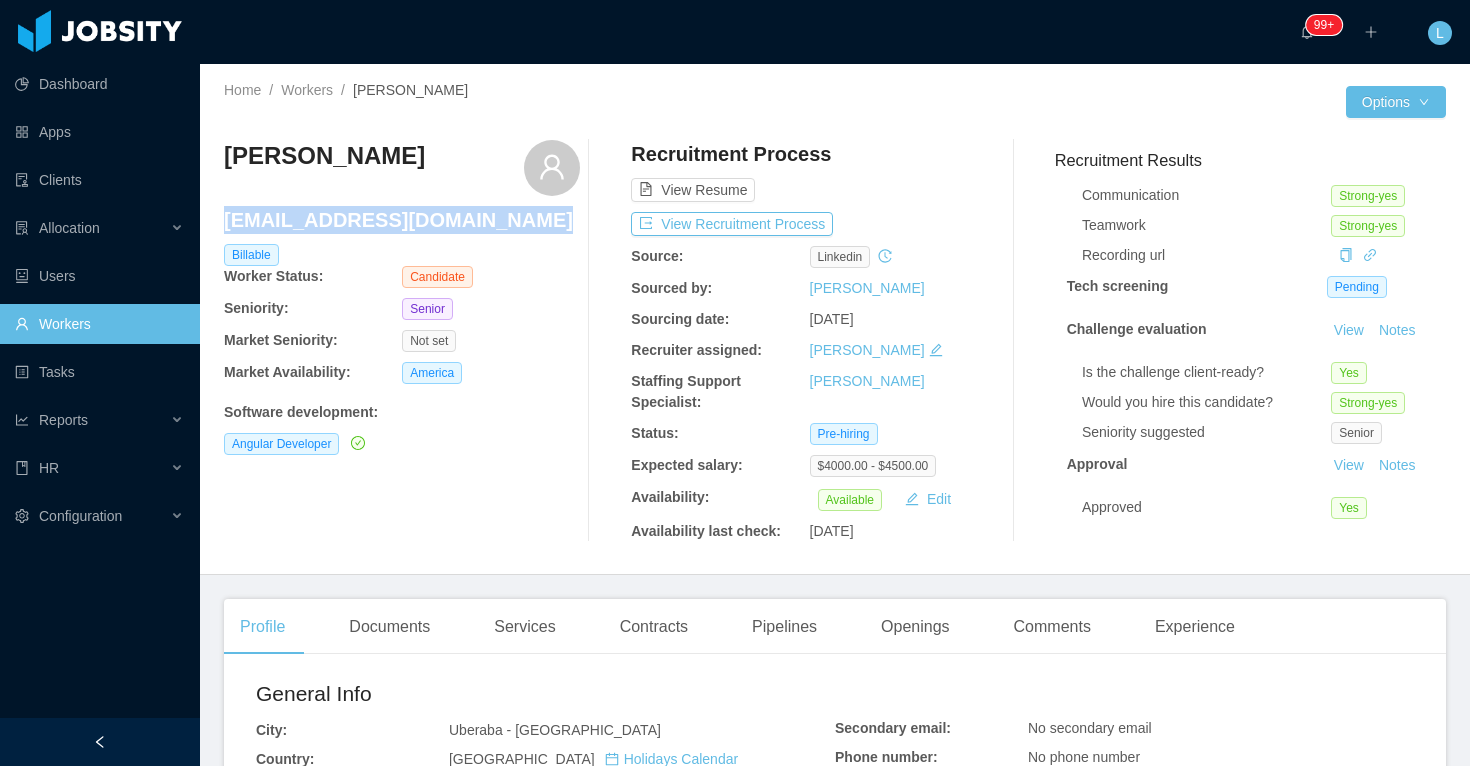 click on "[EMAIL_ADDRESS][DOMAIN_NAME]" at bounding box center (402, 220) 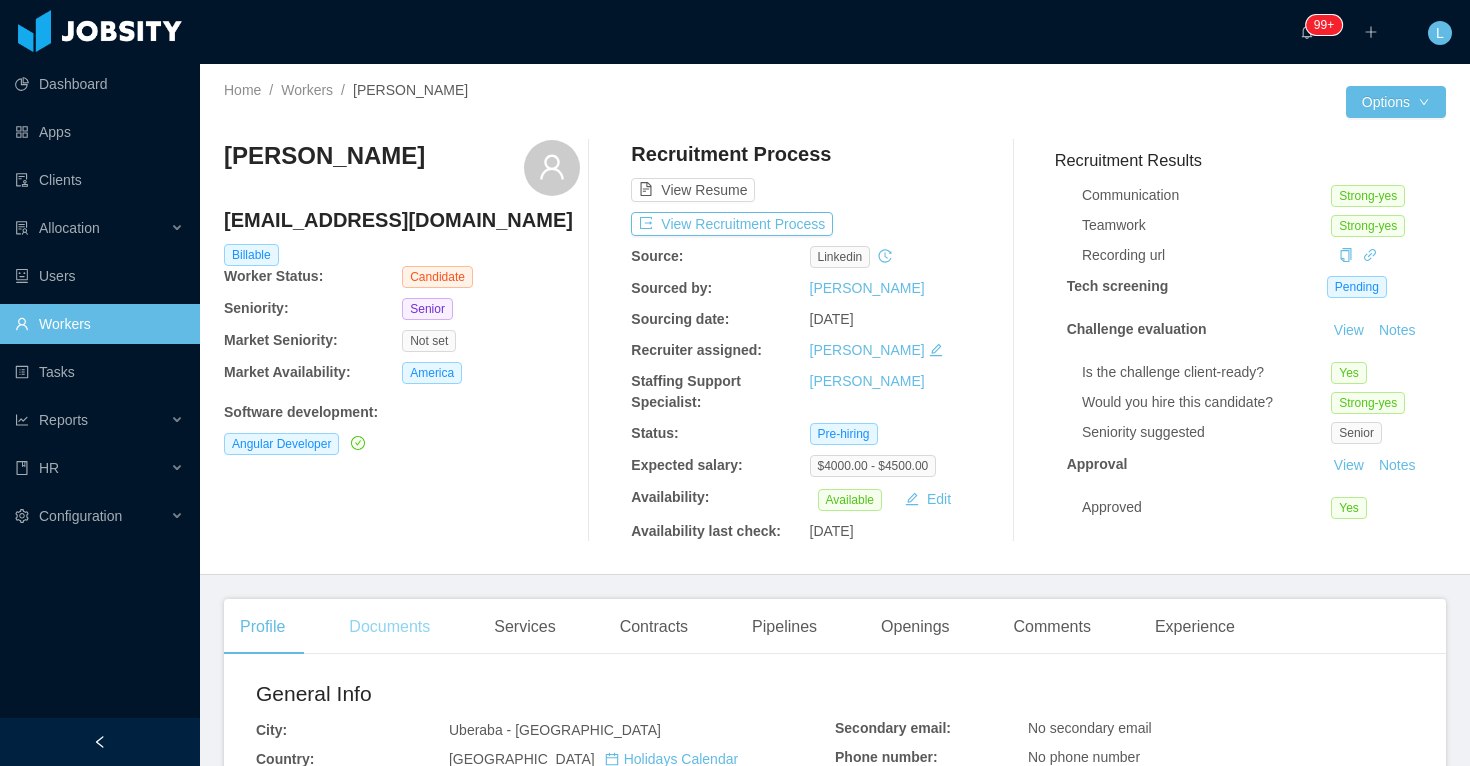 click on "Documents" at bounding box center [389, 627] 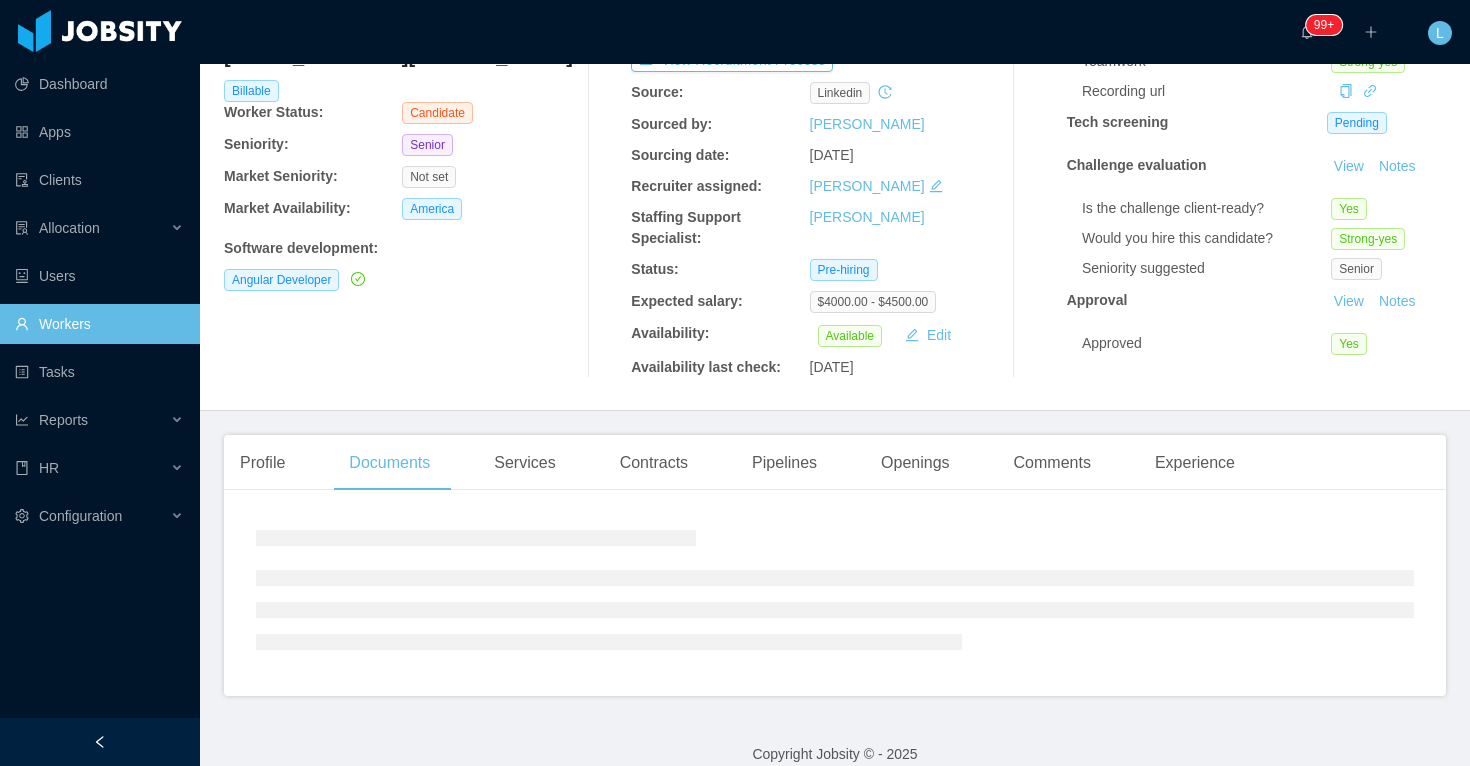 scroll, scrollTop: 187, scrollLeft: 0, axis: vertical 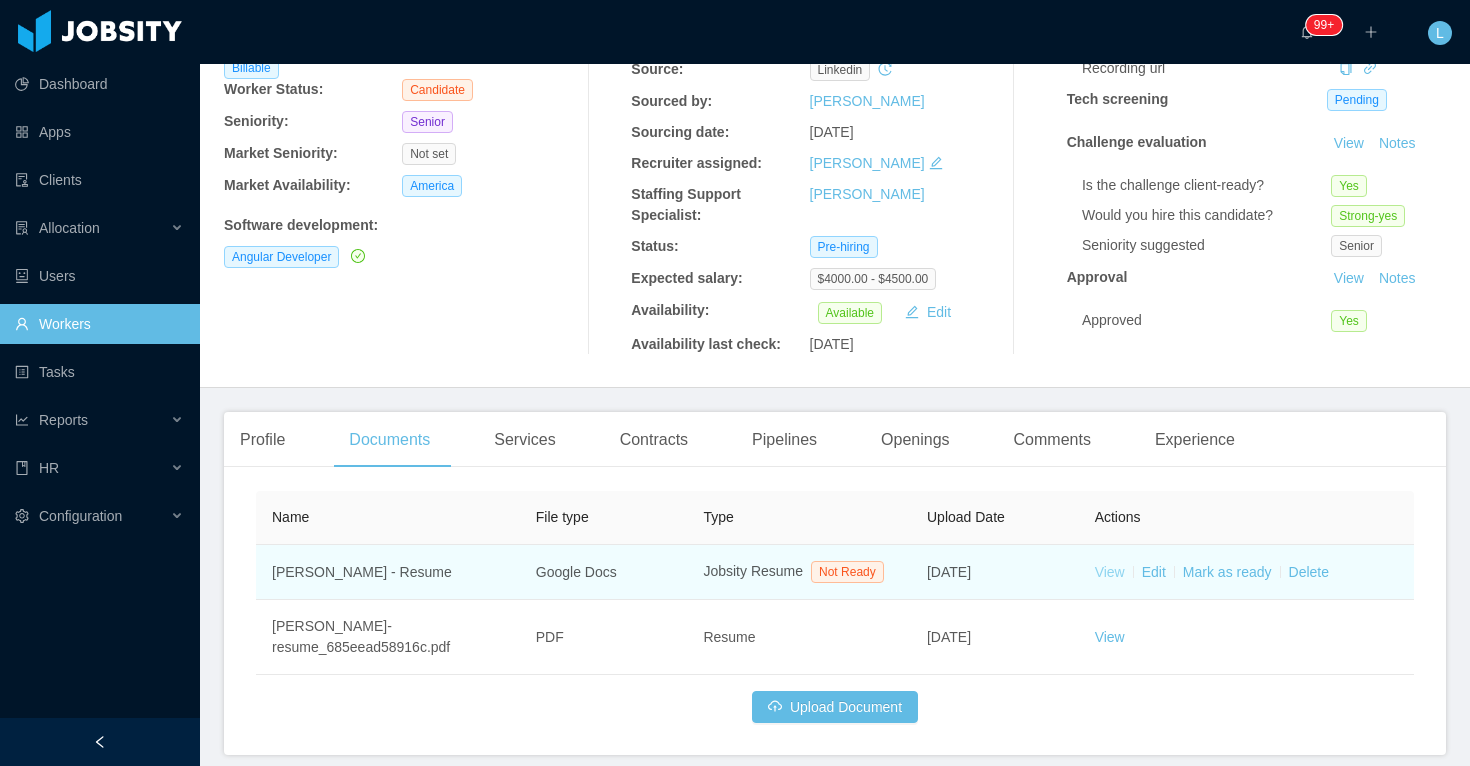 click on "View" at bounding box center (1110, 572) 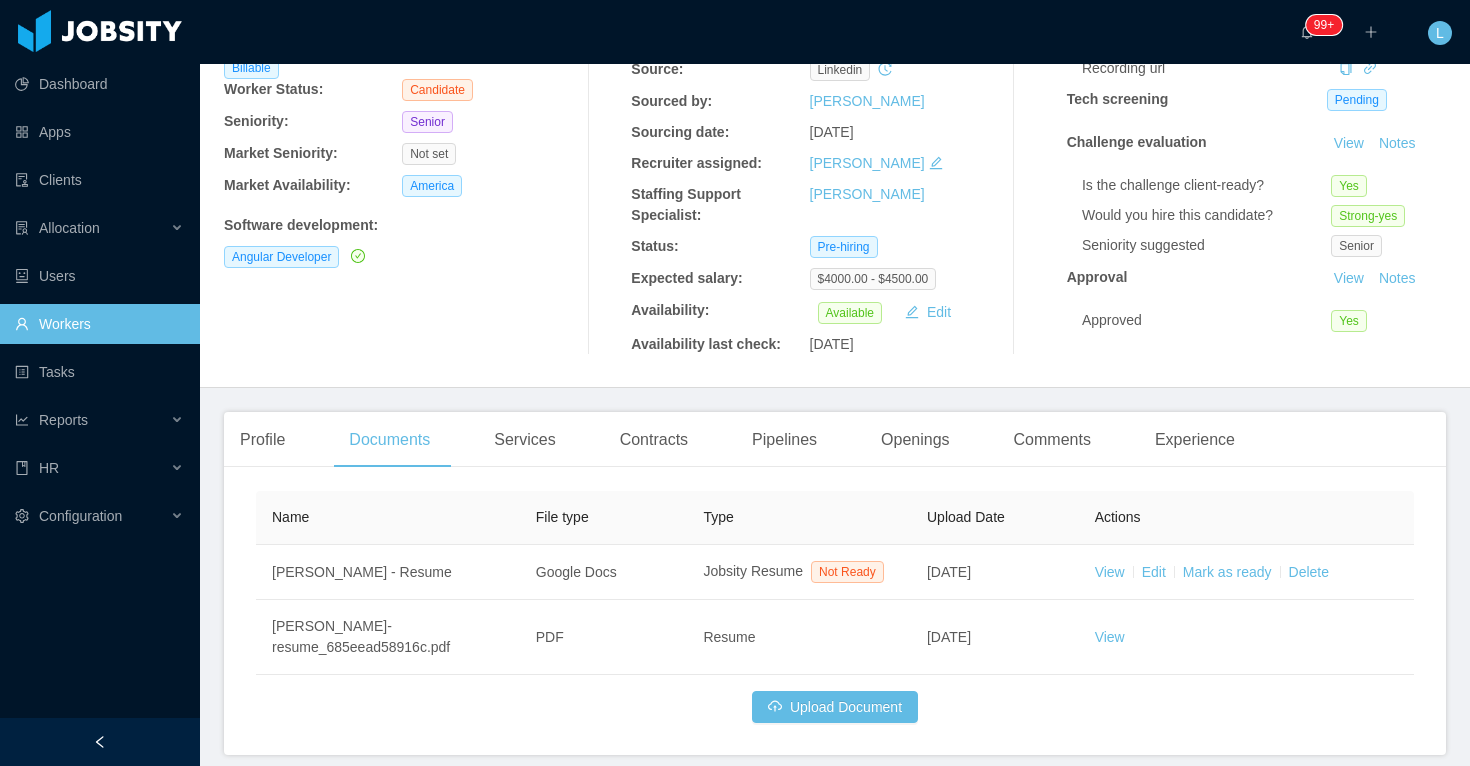 scroll, scrollTop: 0, scrollLeft: 0, axis: both 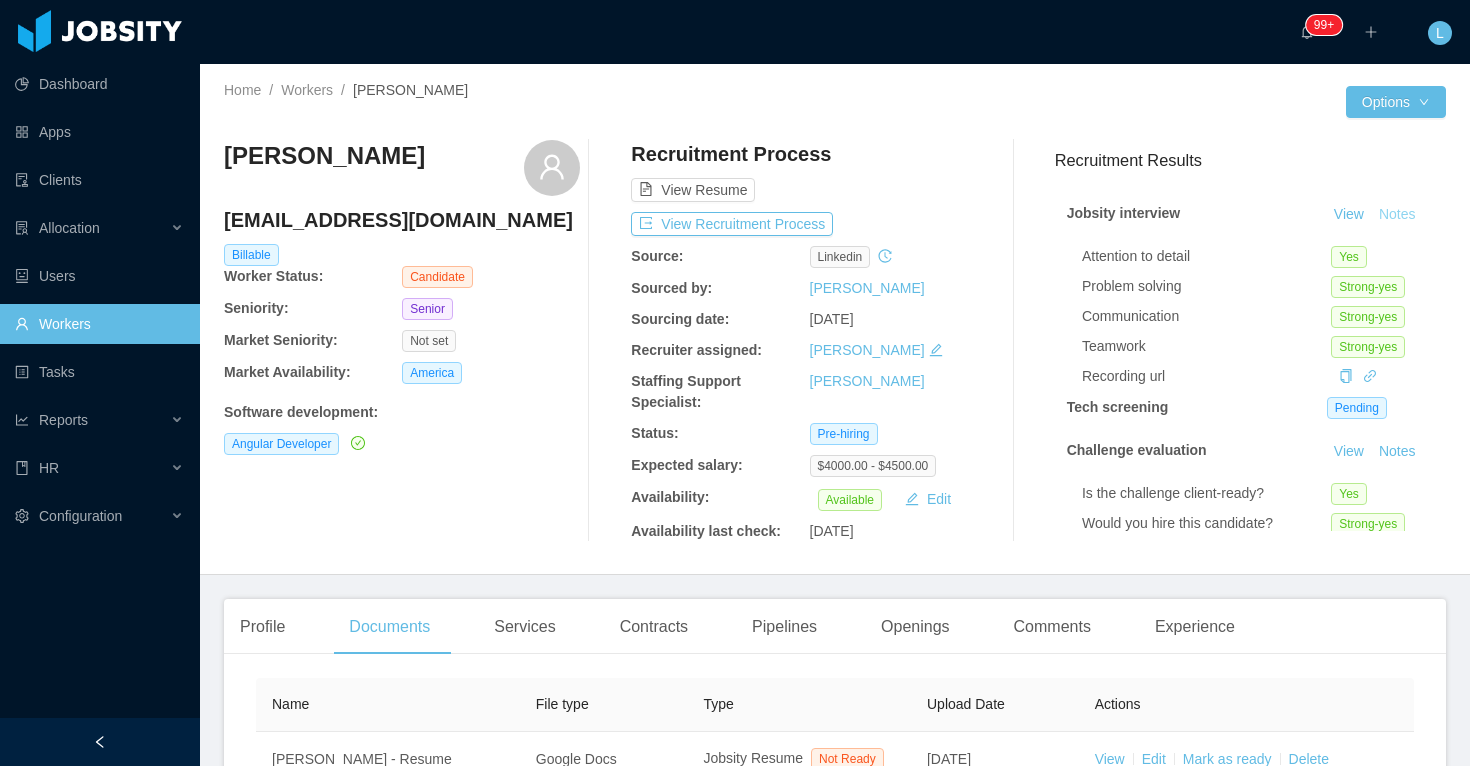 click on "Notes" at bounding box center (1397, 215) 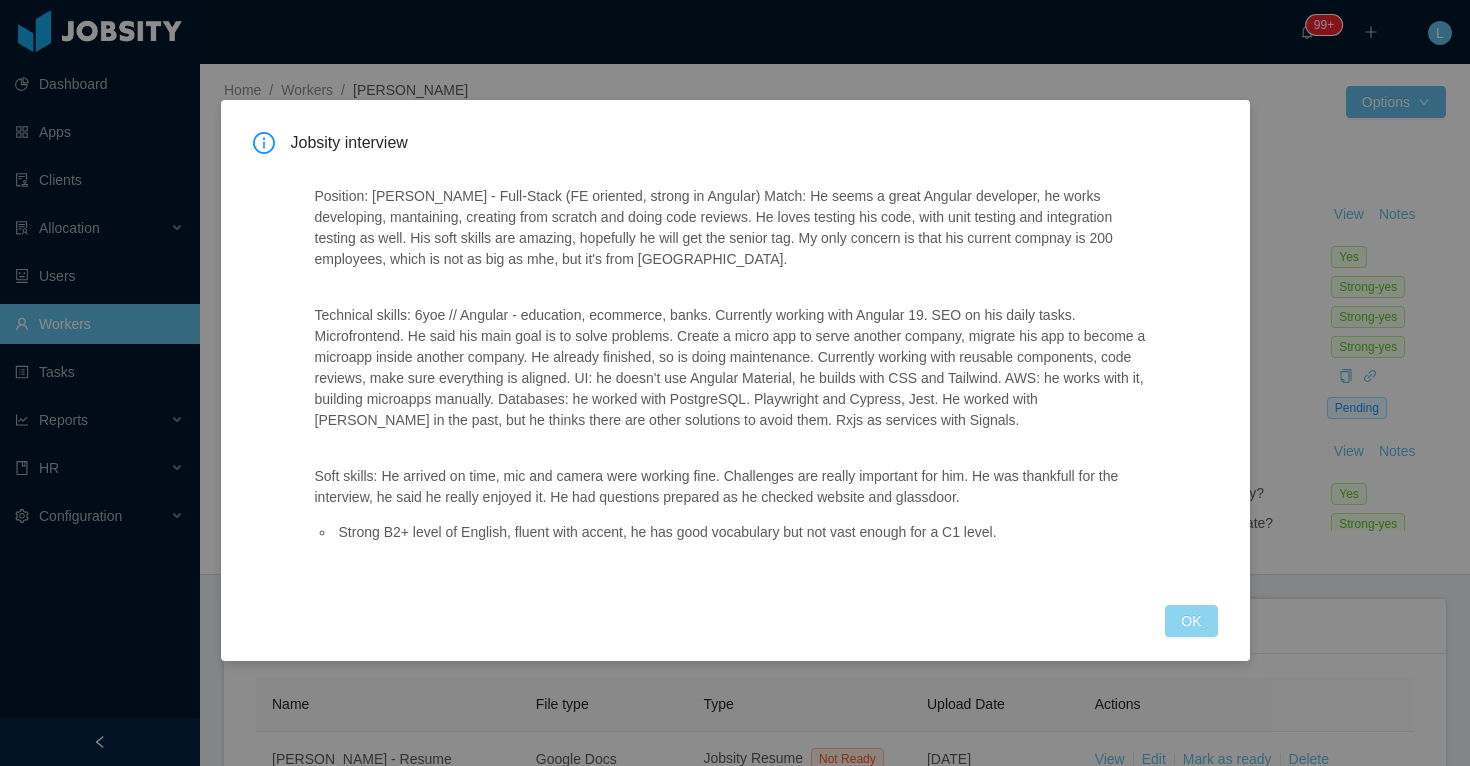 click on "OK" at bounding box center (1191, 621) 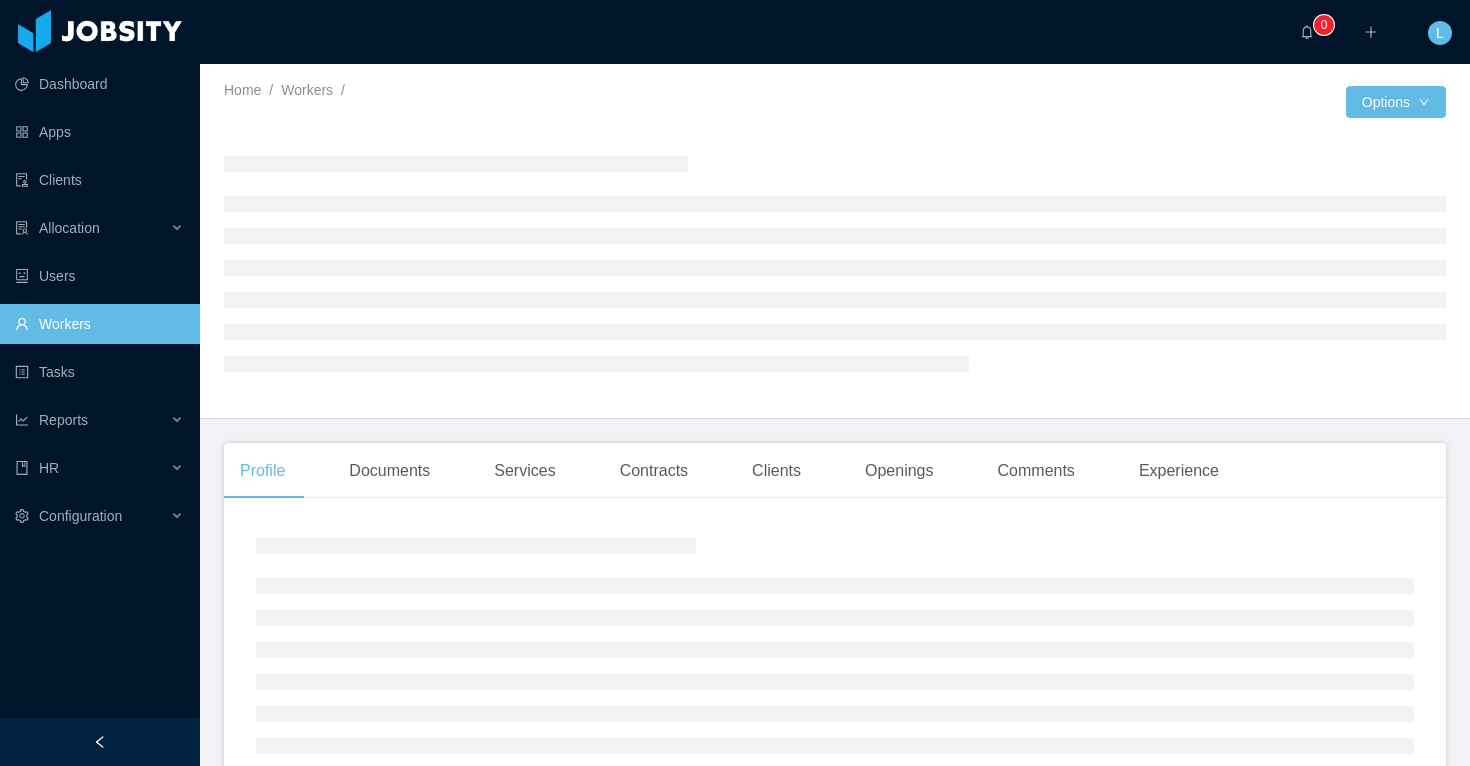 scroll, scrollTop: 0, scrollLeft: 0, axis: both 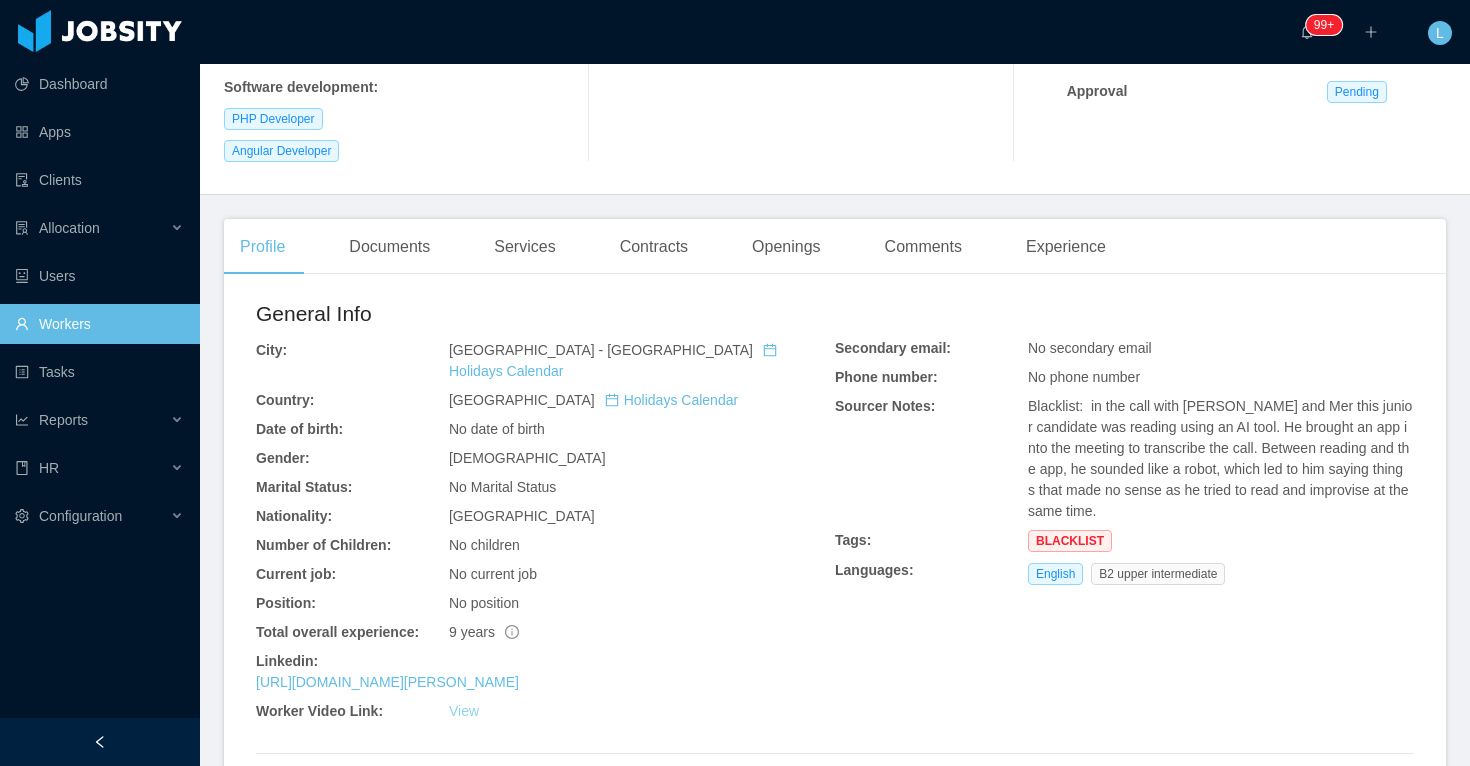 click on "View" at bounding box center [464, 711] 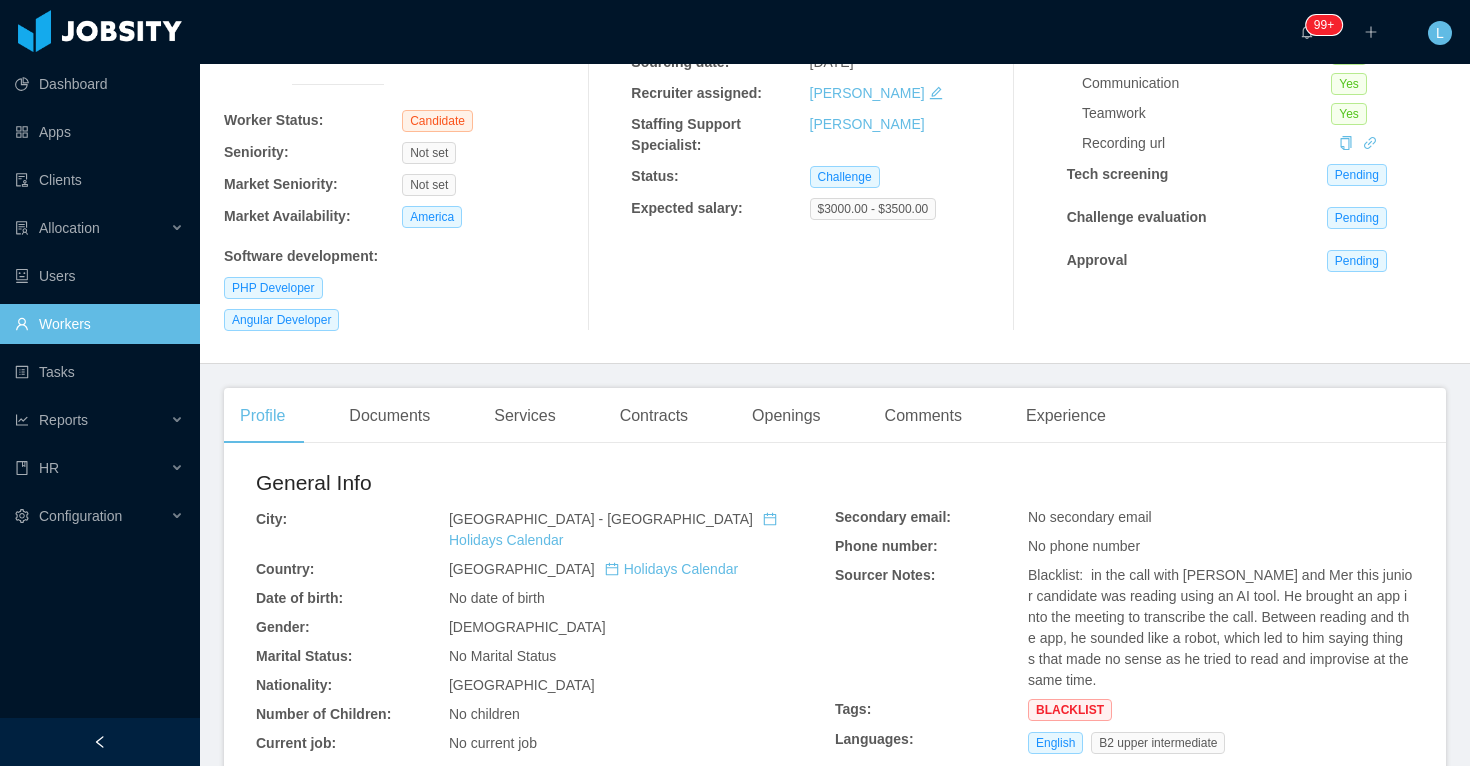 scroll, scrollTop: 0, scrollLeft: 0, axis: both 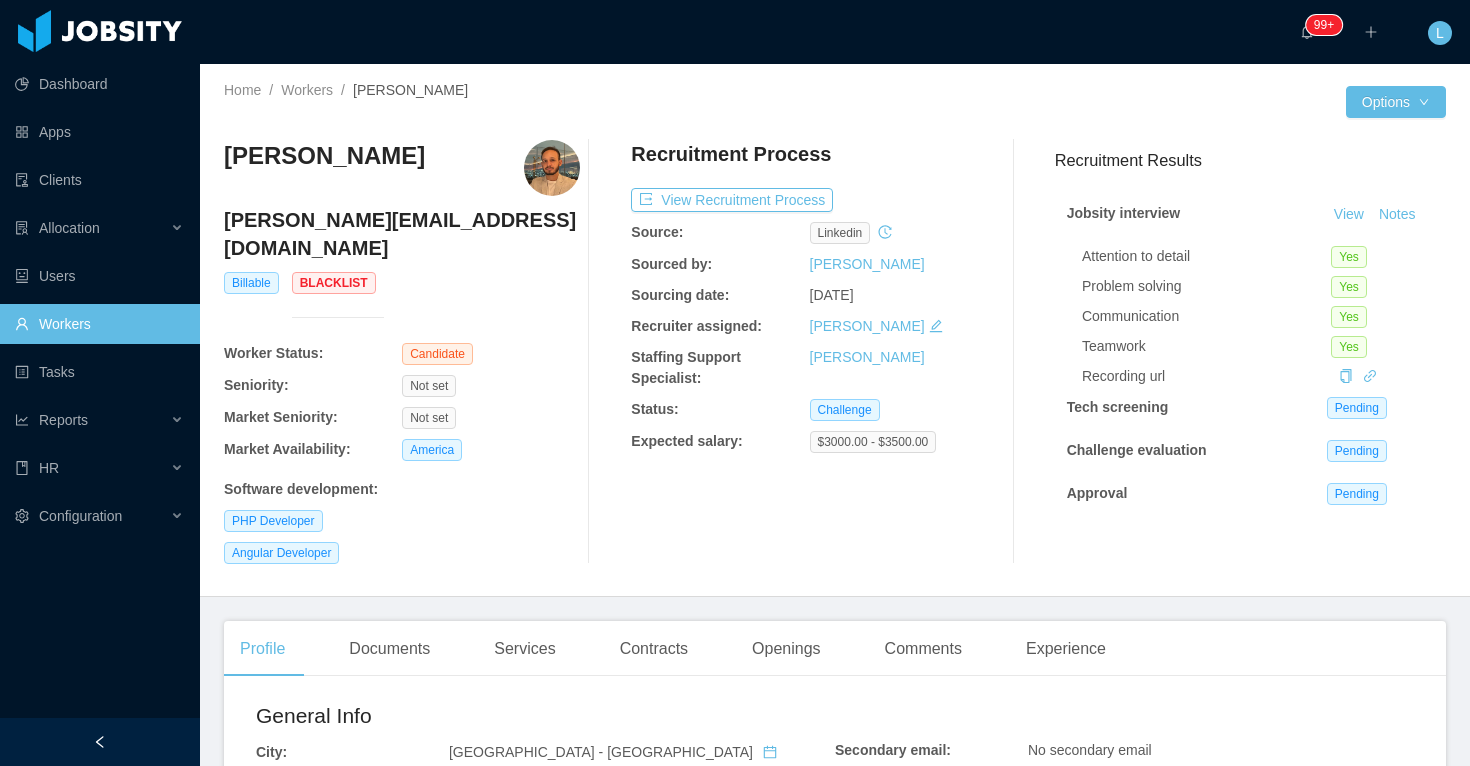 click at bounding box center [552, 168] 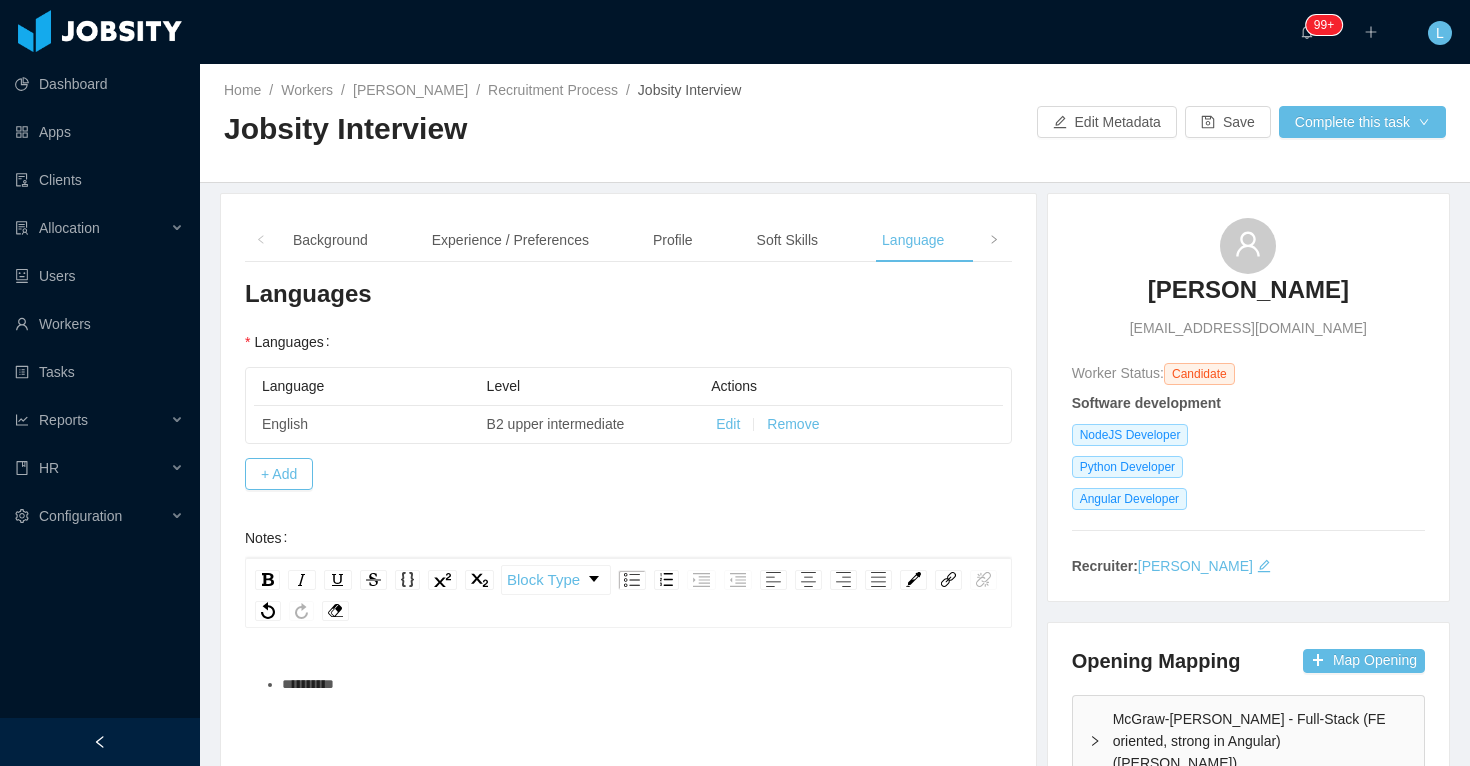 scroll, scrollTop: 0, scrollLeft: 0, axis: both 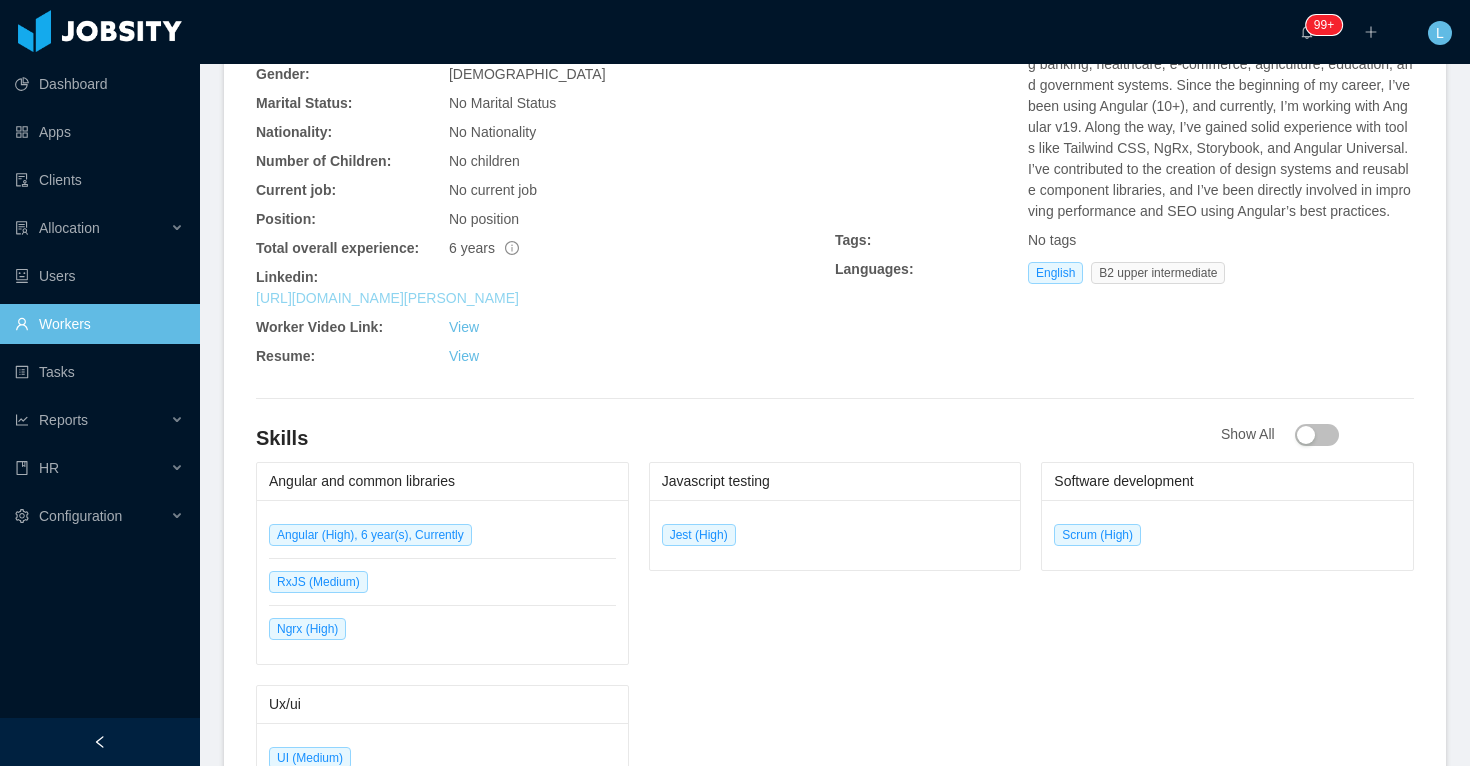 click on "https://www.linkedin.com/in/victor-hugomartins" at bounding box center (387, 298) 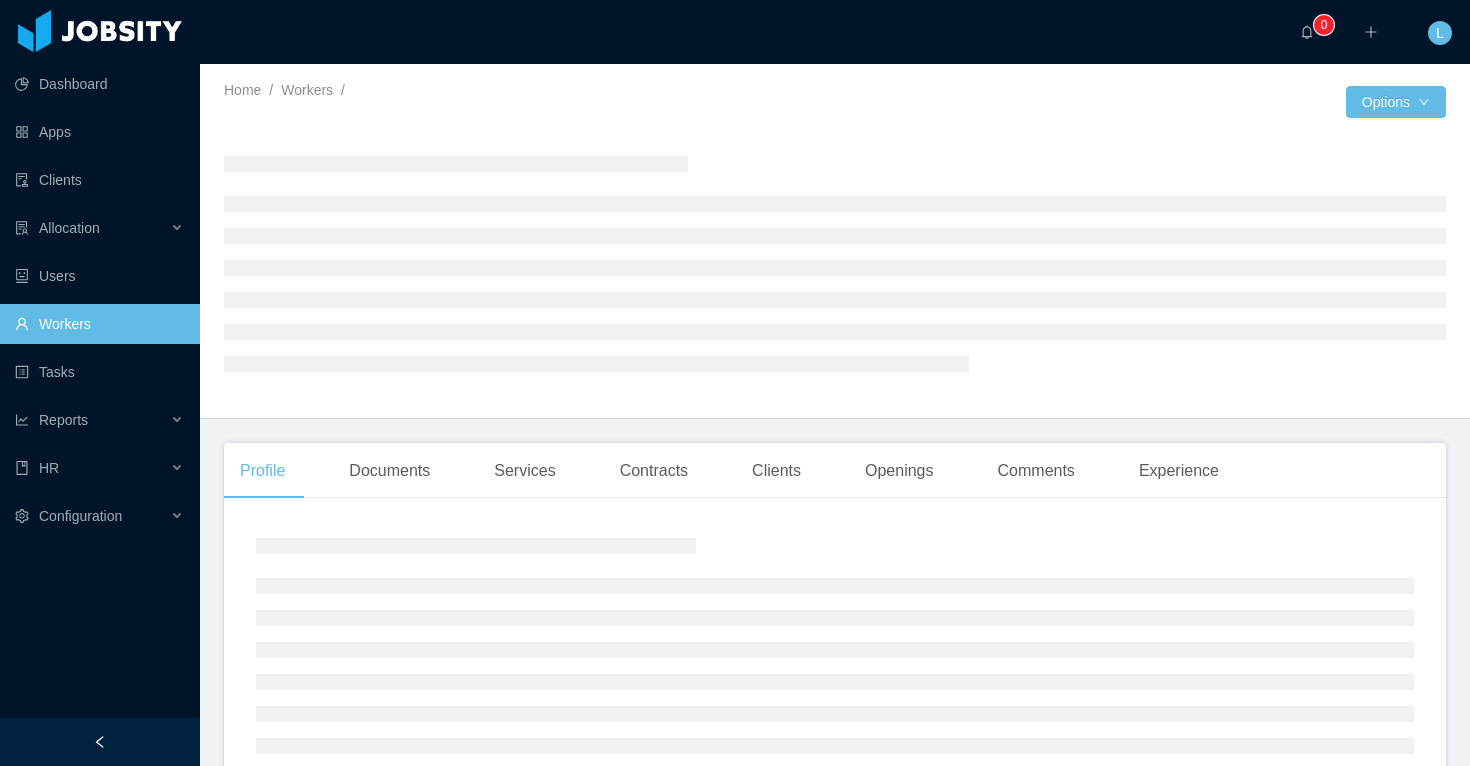 scroll, scrollTop: 0, scrollLeft: 0, axis: both 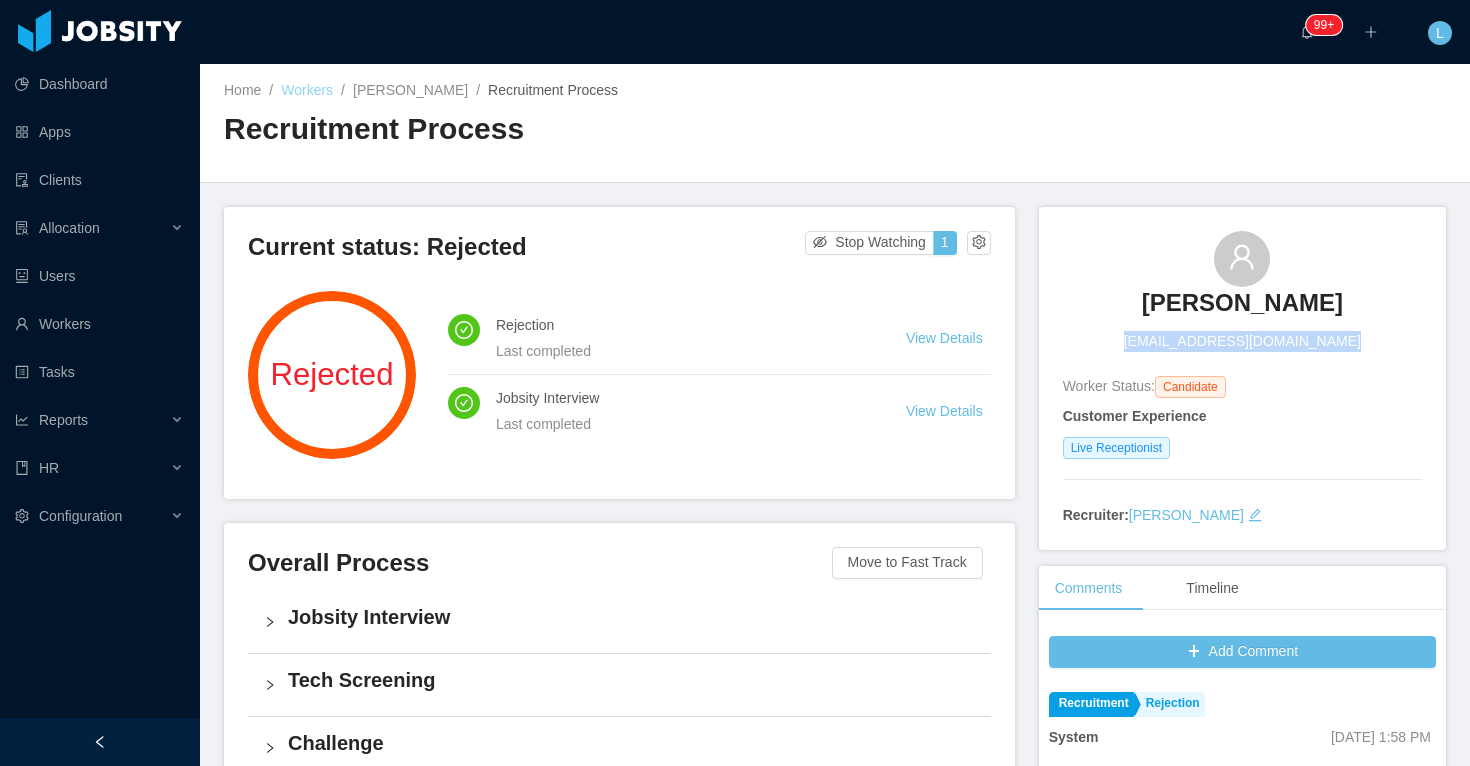 click on "Workers" at bounding box center (307, 90) 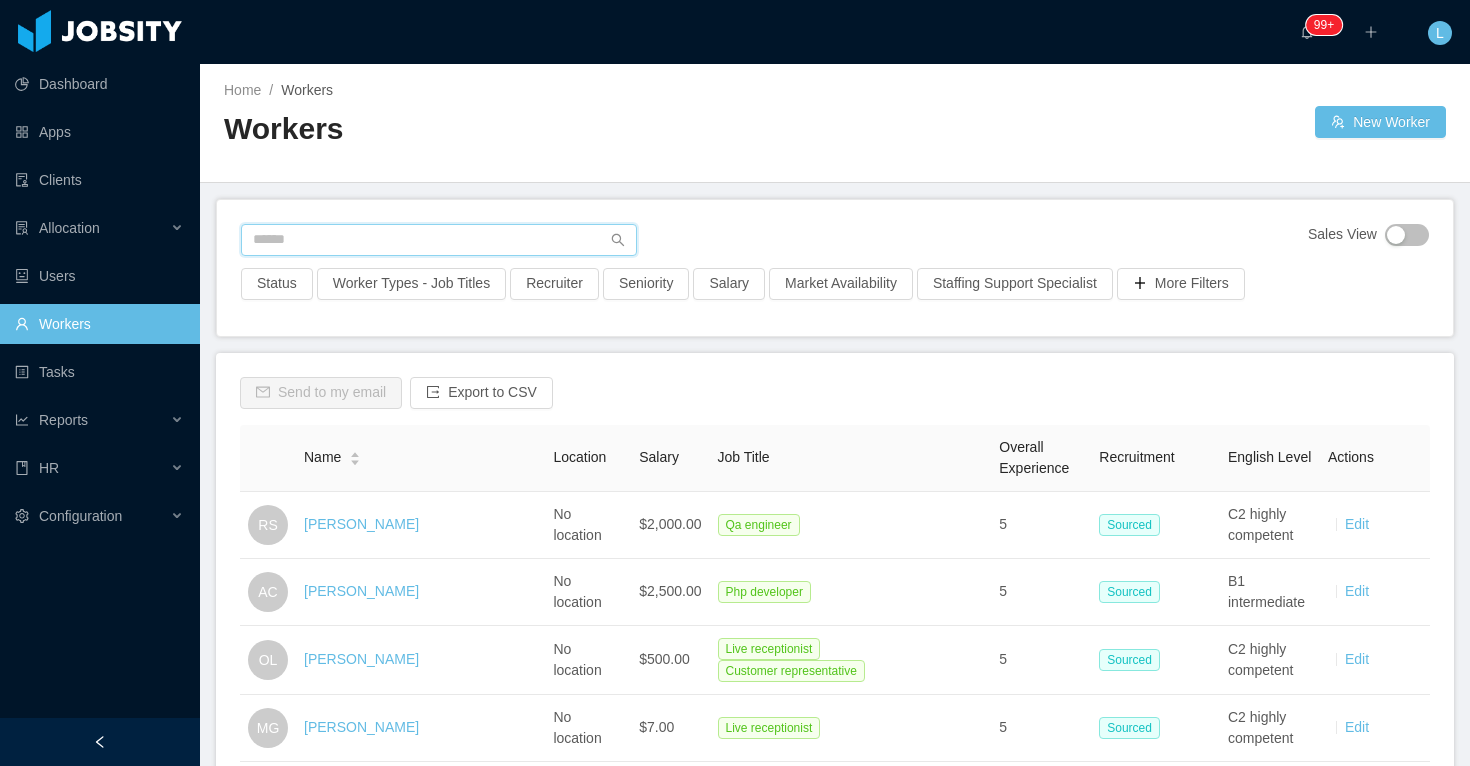 paste on "**********" 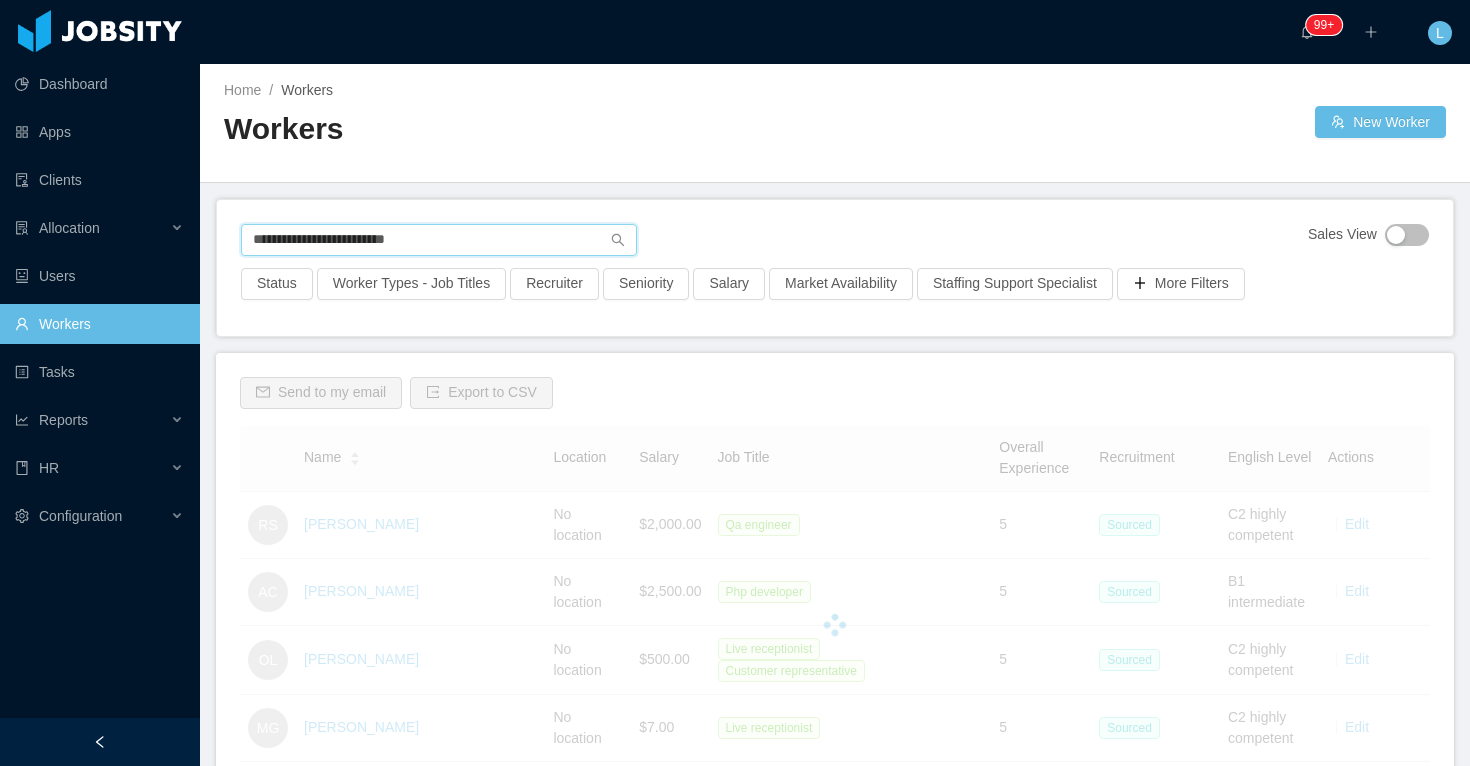 type on "**********" 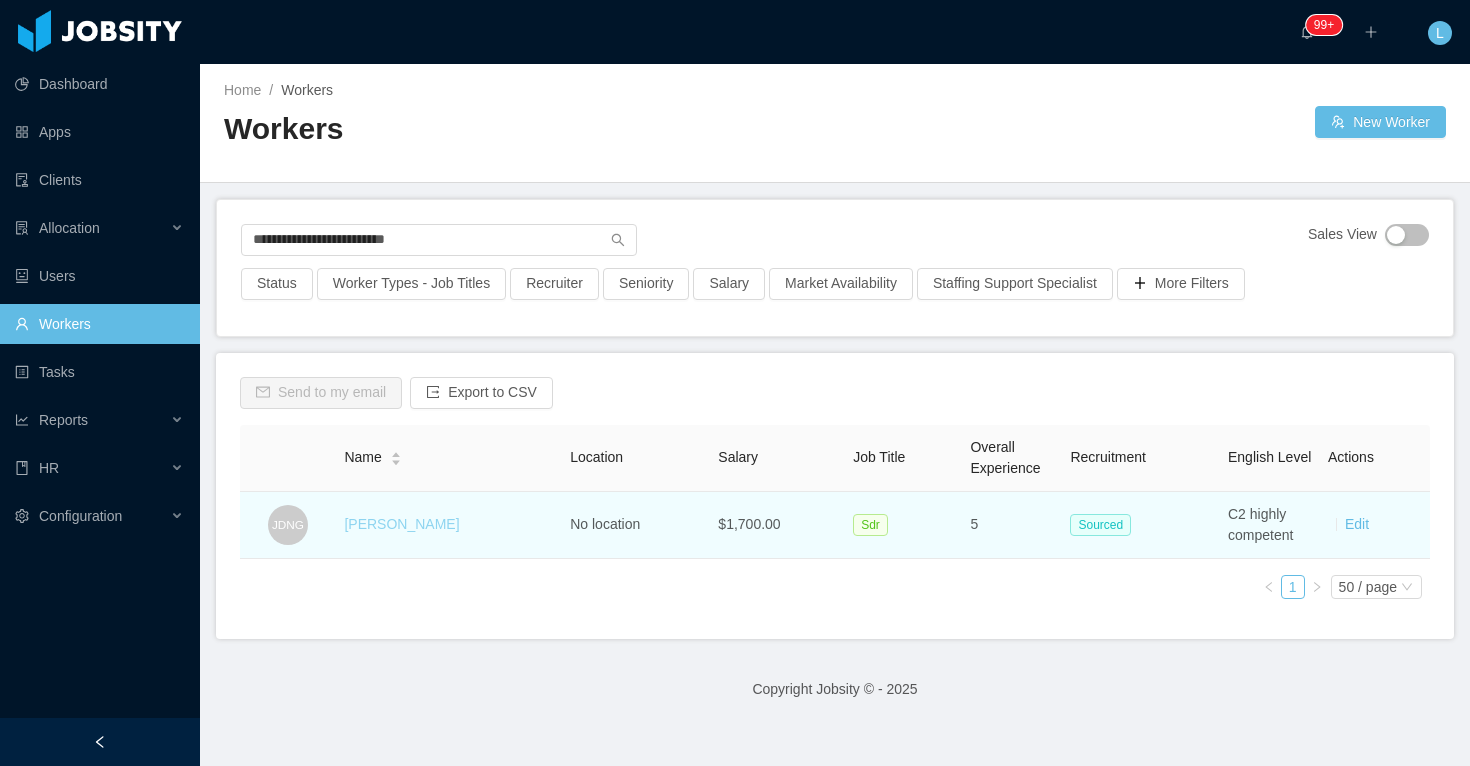 click on "[PERSON_NAME]" at bounding box center (401, 524) 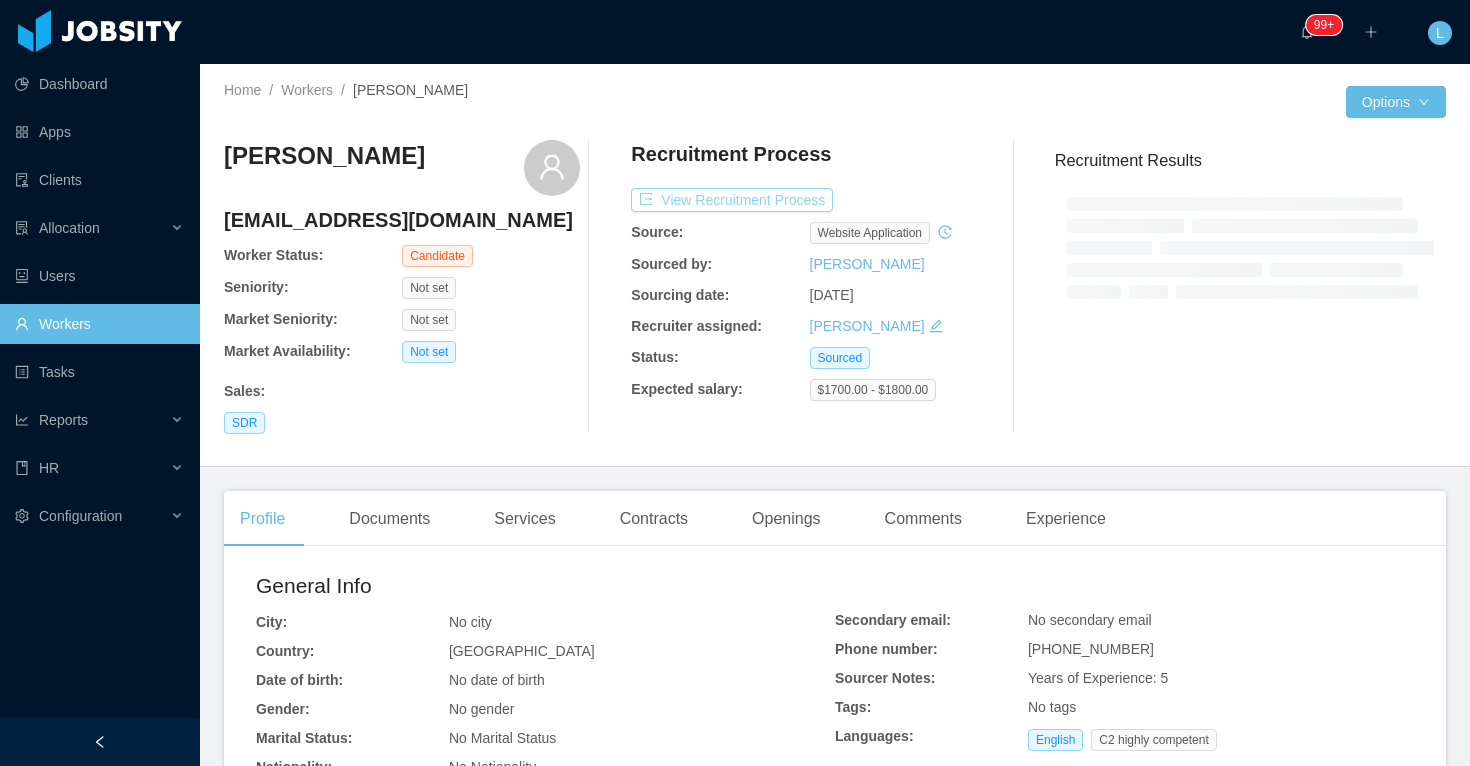 click on "View Recruitment Process" at bounding box center (732, 200) 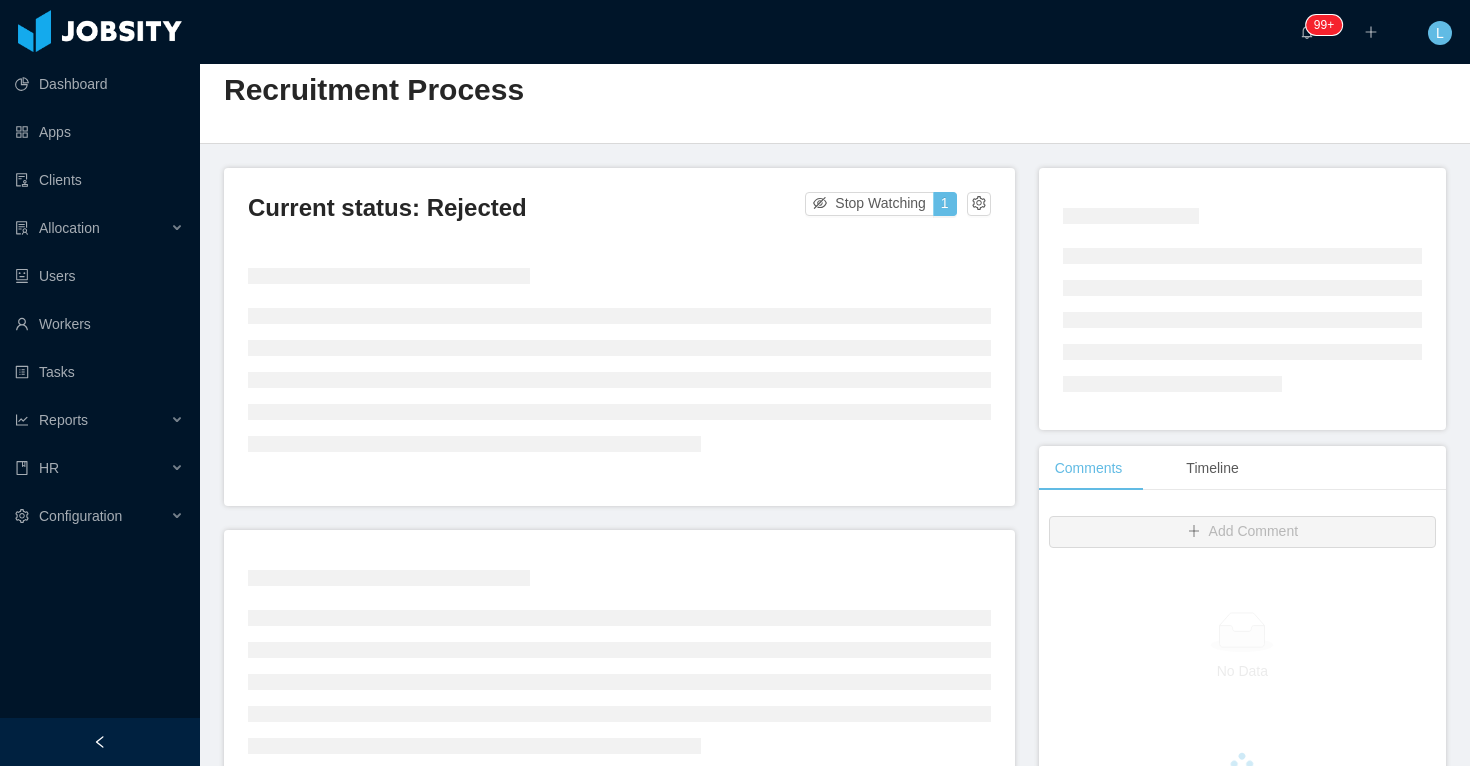 scroll, scrollTop: 0, scrollLeft: 0, axis: both 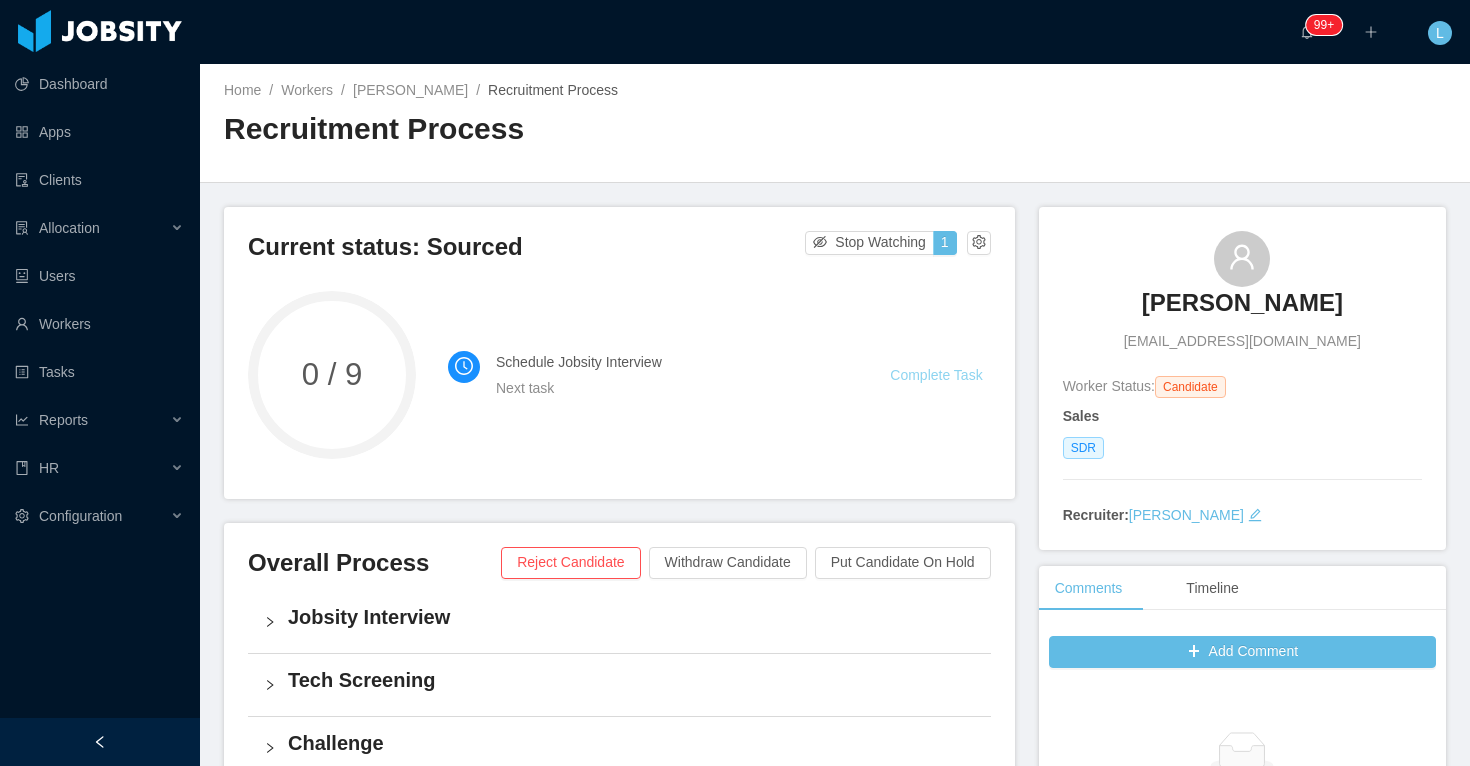 click on "Complete Task" at bounding box center [936, 375] 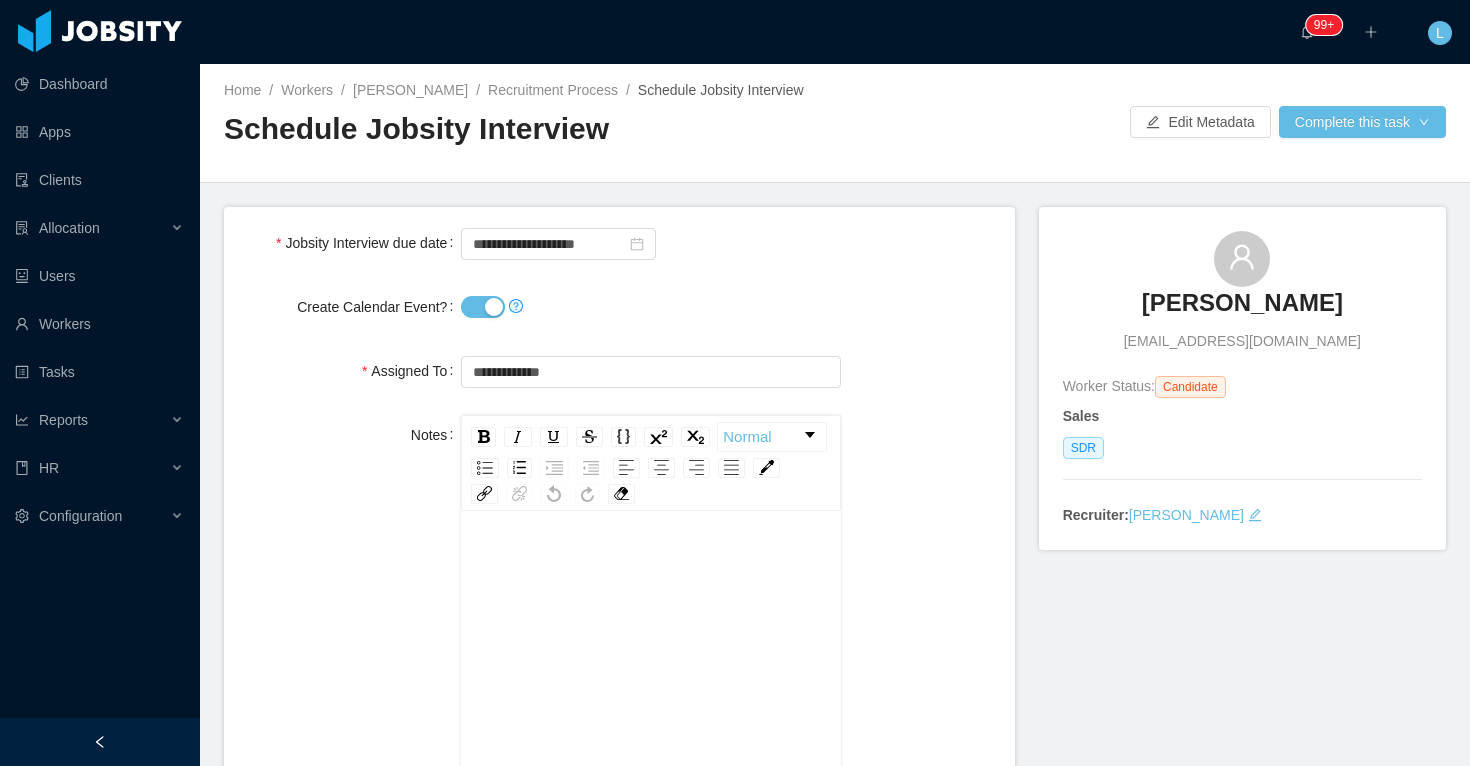 click on "Create Calendar Event?" at bounding box center (483, 307) 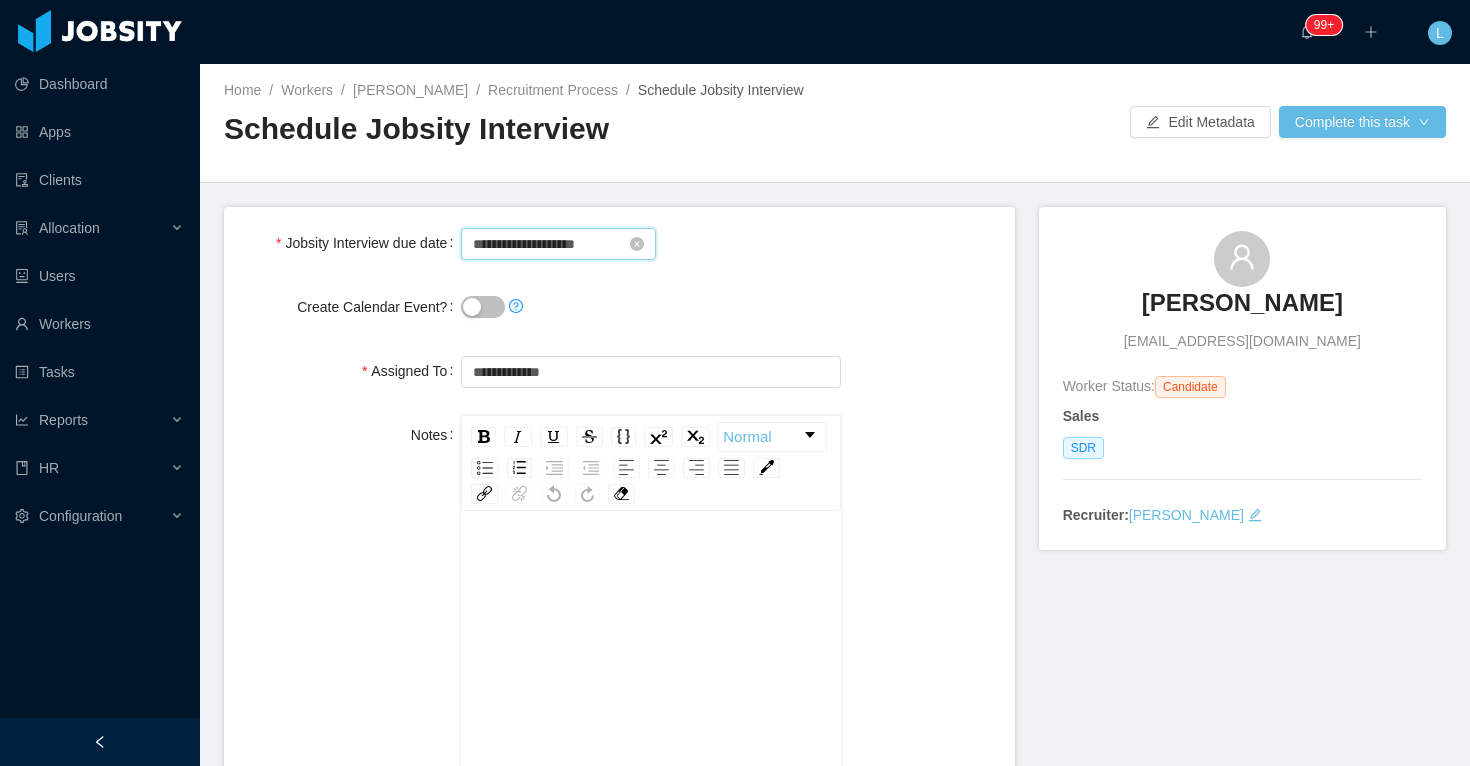 click on "**********" at bounding box center [558, 244] 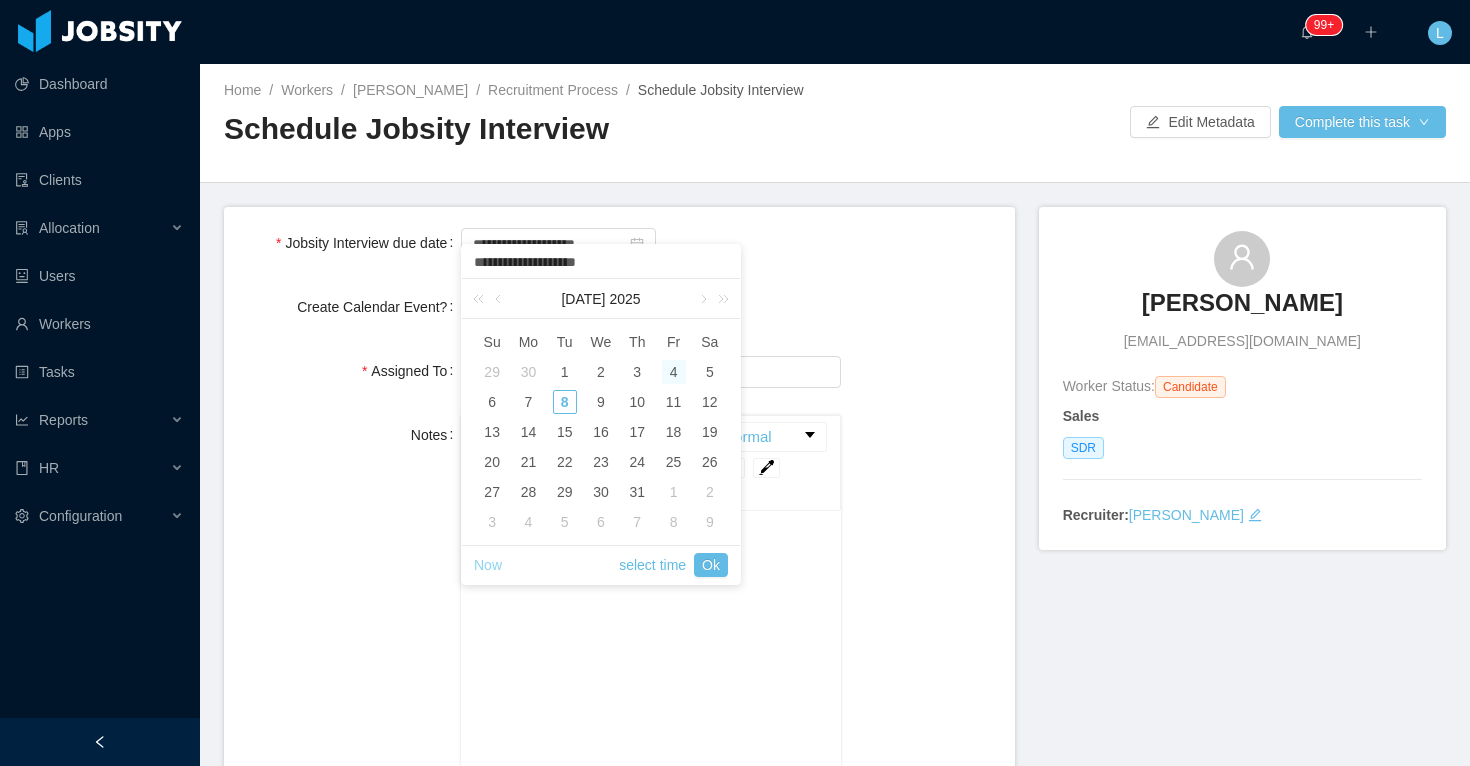 click on "Now" at bounding box center (488, 565) 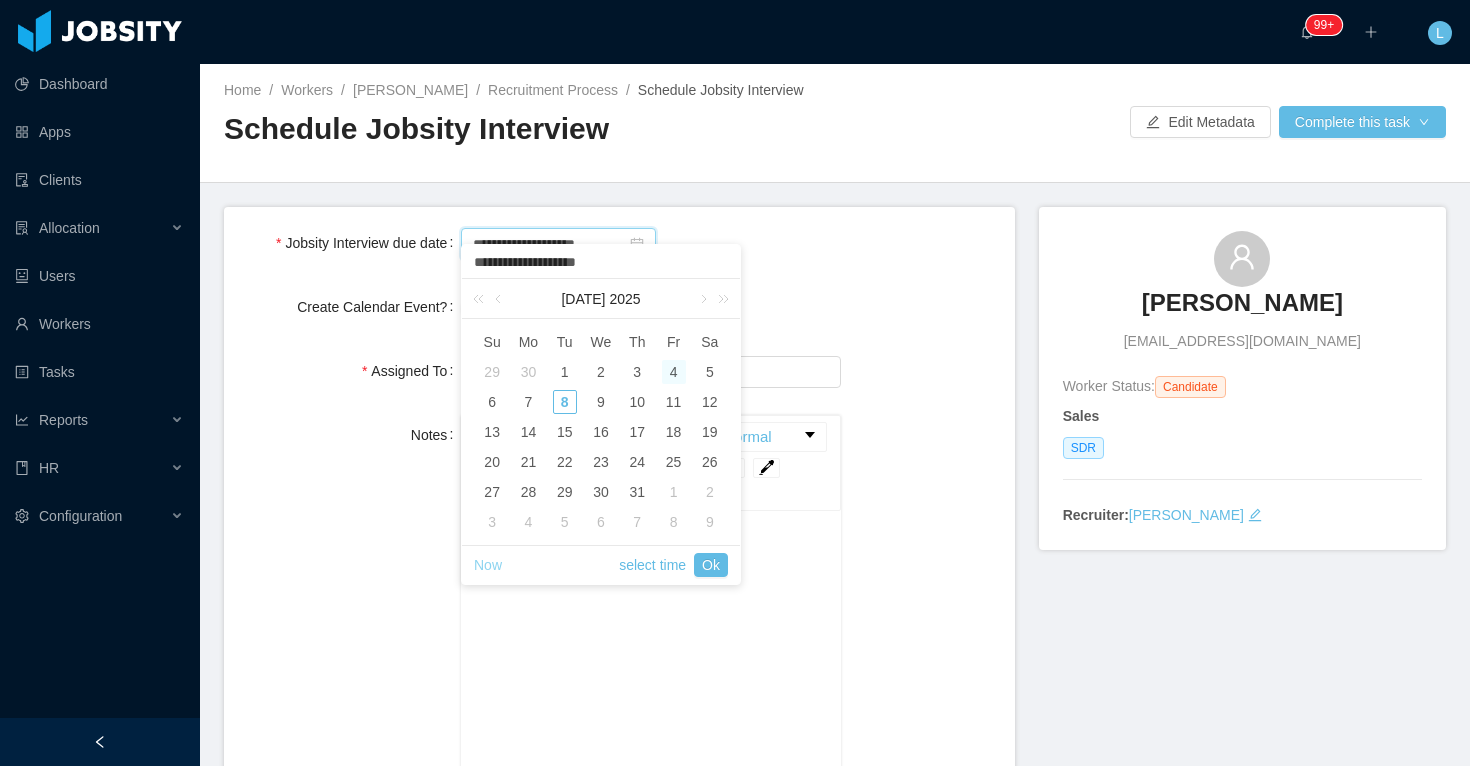 type on "**********" 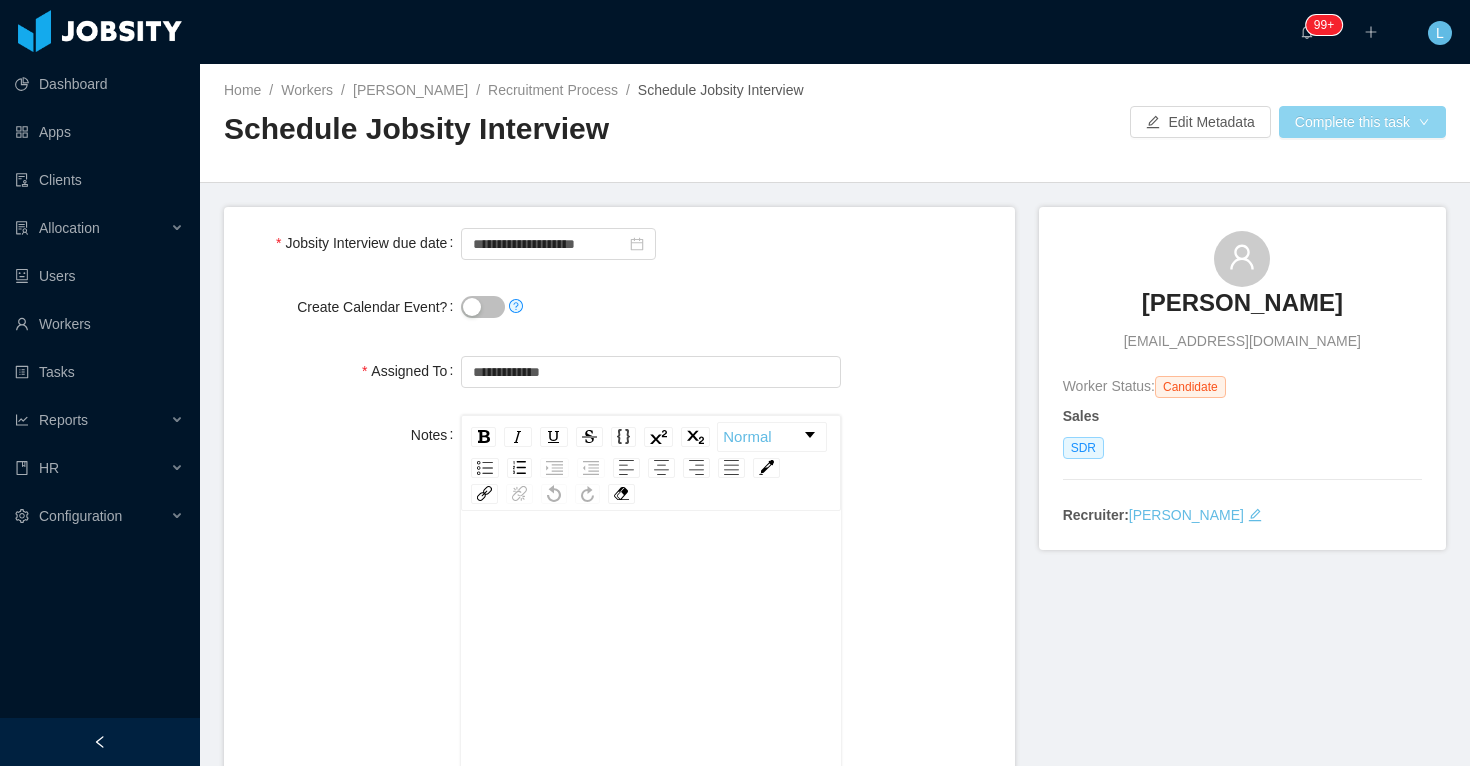 click on "Complete this task" at bounding box center (1362, 122) 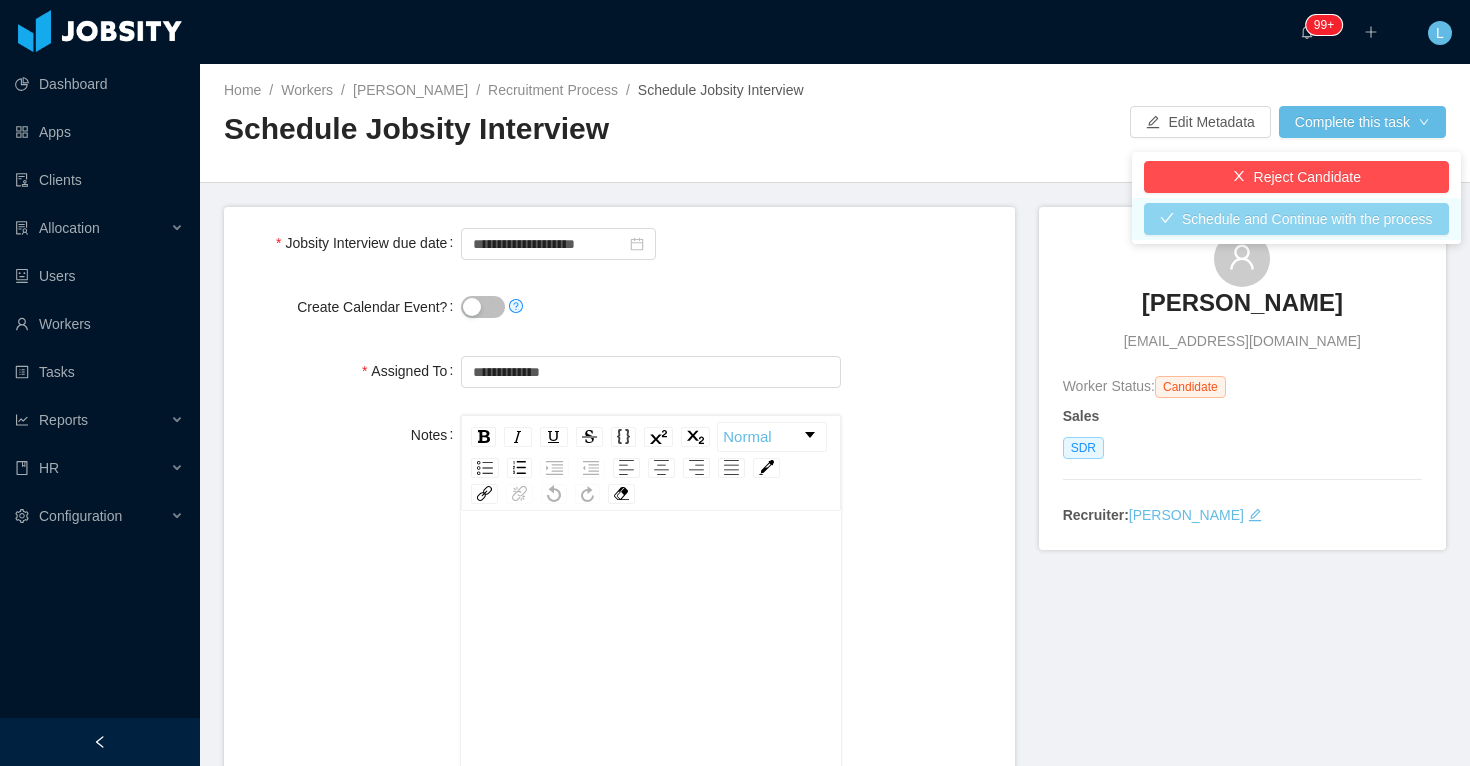 click on "Schedule and Continue with the process" at bounding box center (1296, 219) 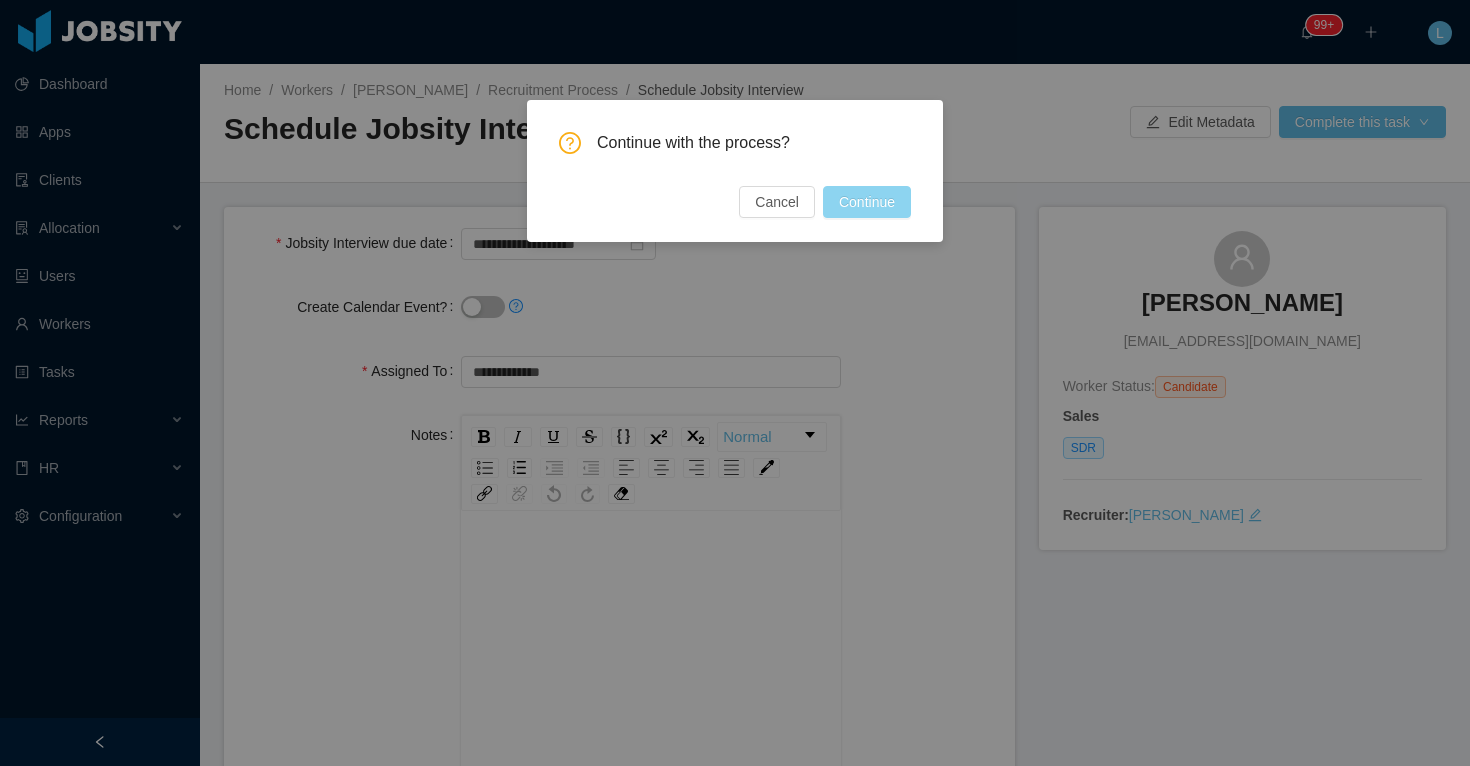 click on "Continue" at bounding box center (867, 202) 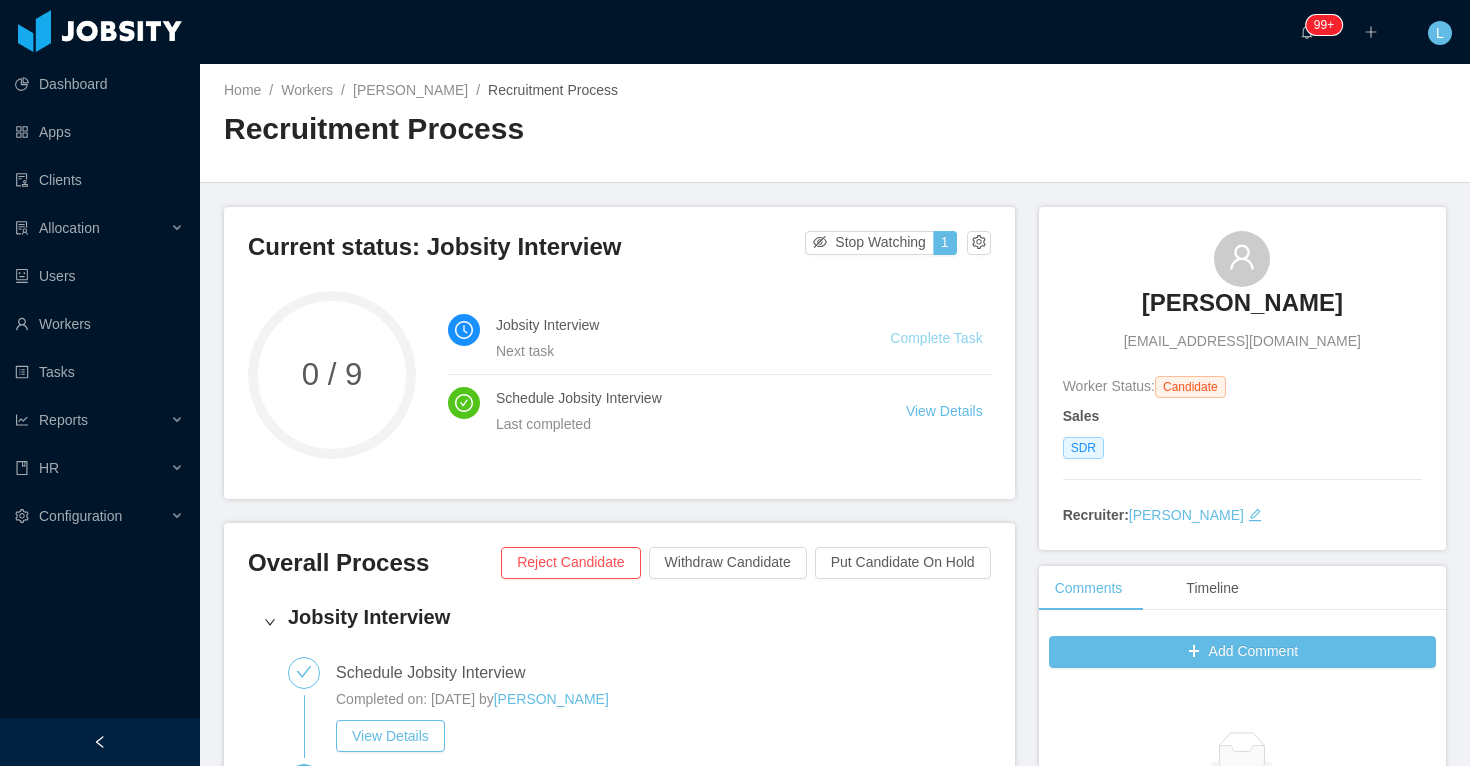 click on "Complete Task" at bounding box center (936, 338) 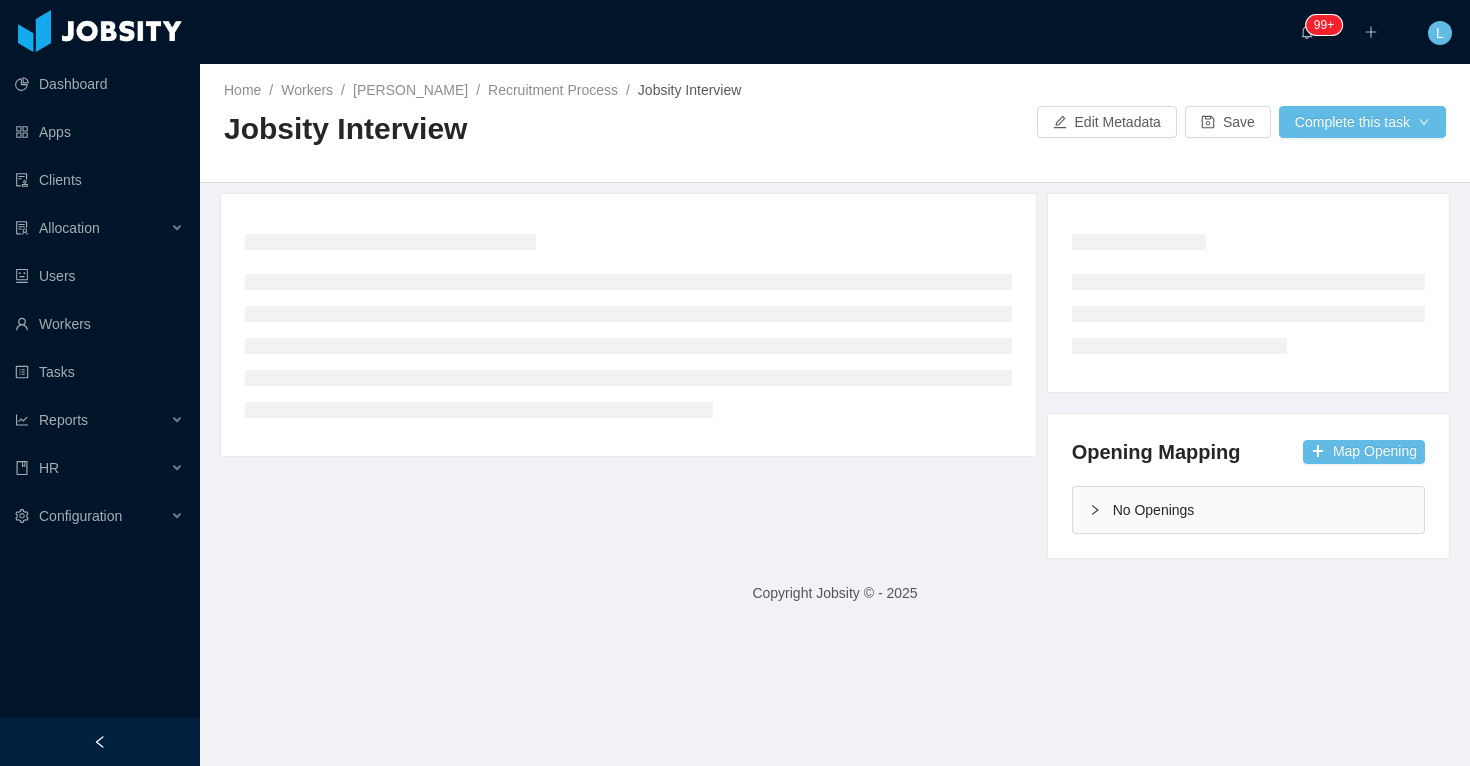 type 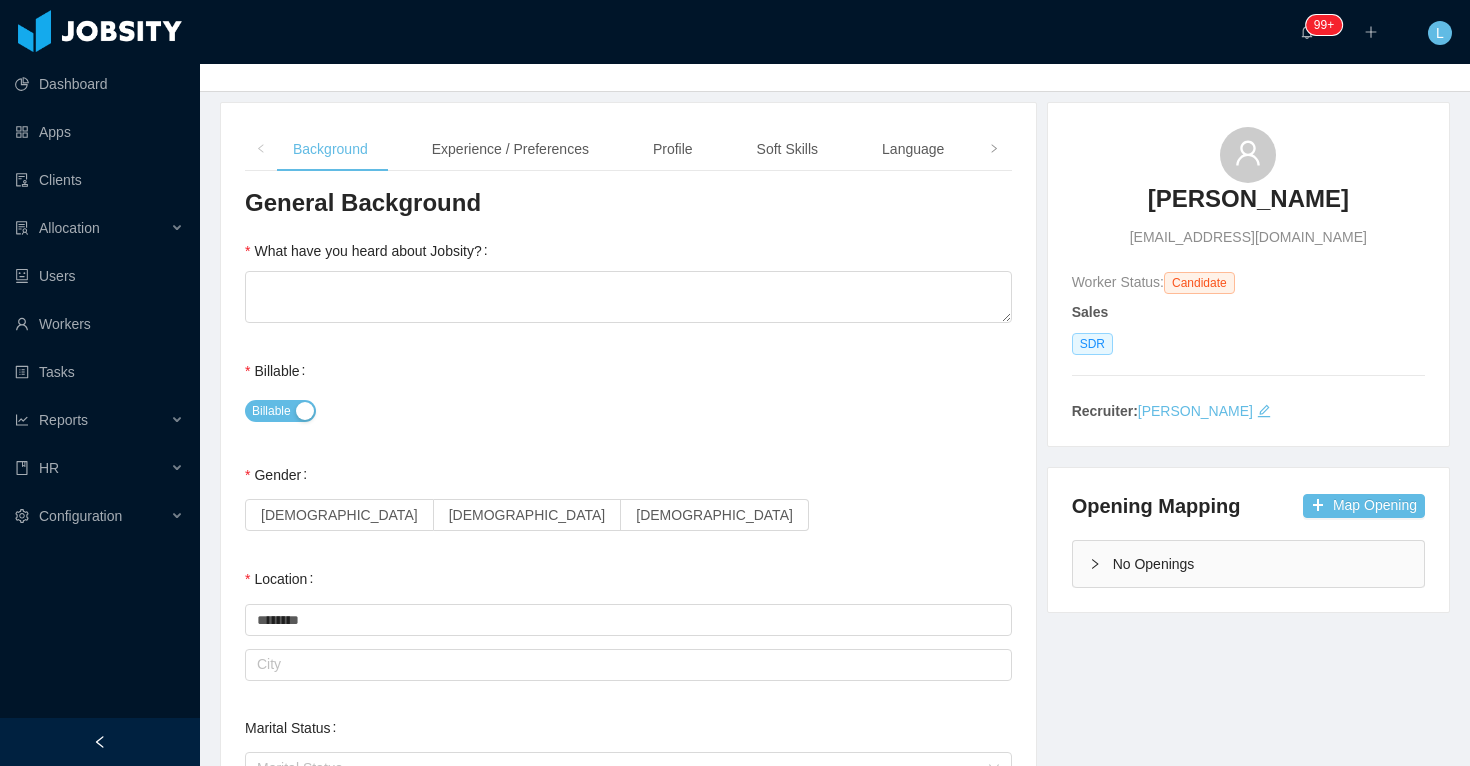 scroll, scrollTop: 0, scrollLeft: 0, axis: both 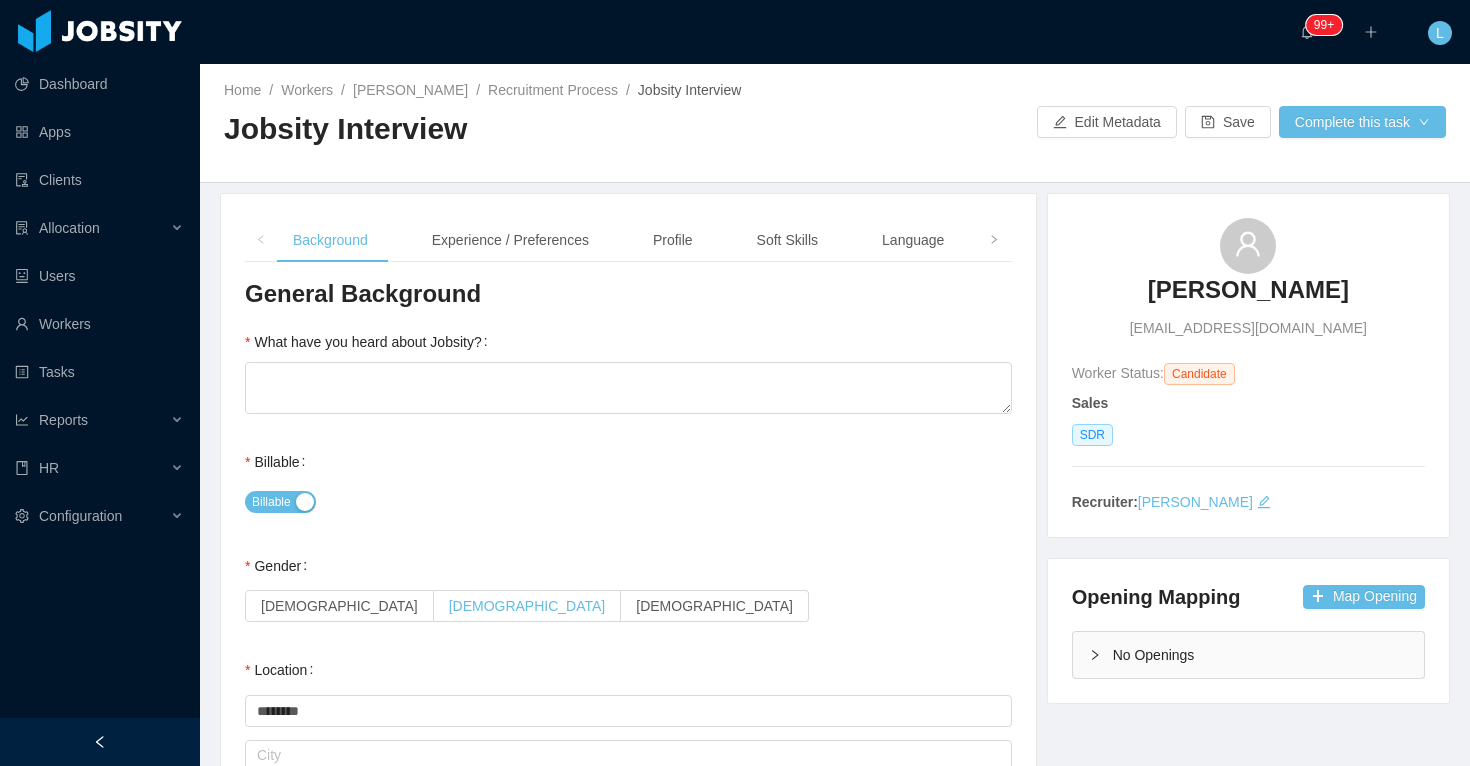 click on "[DEMOGRAPHIC_DATA]" at bounding box center (527, 606) 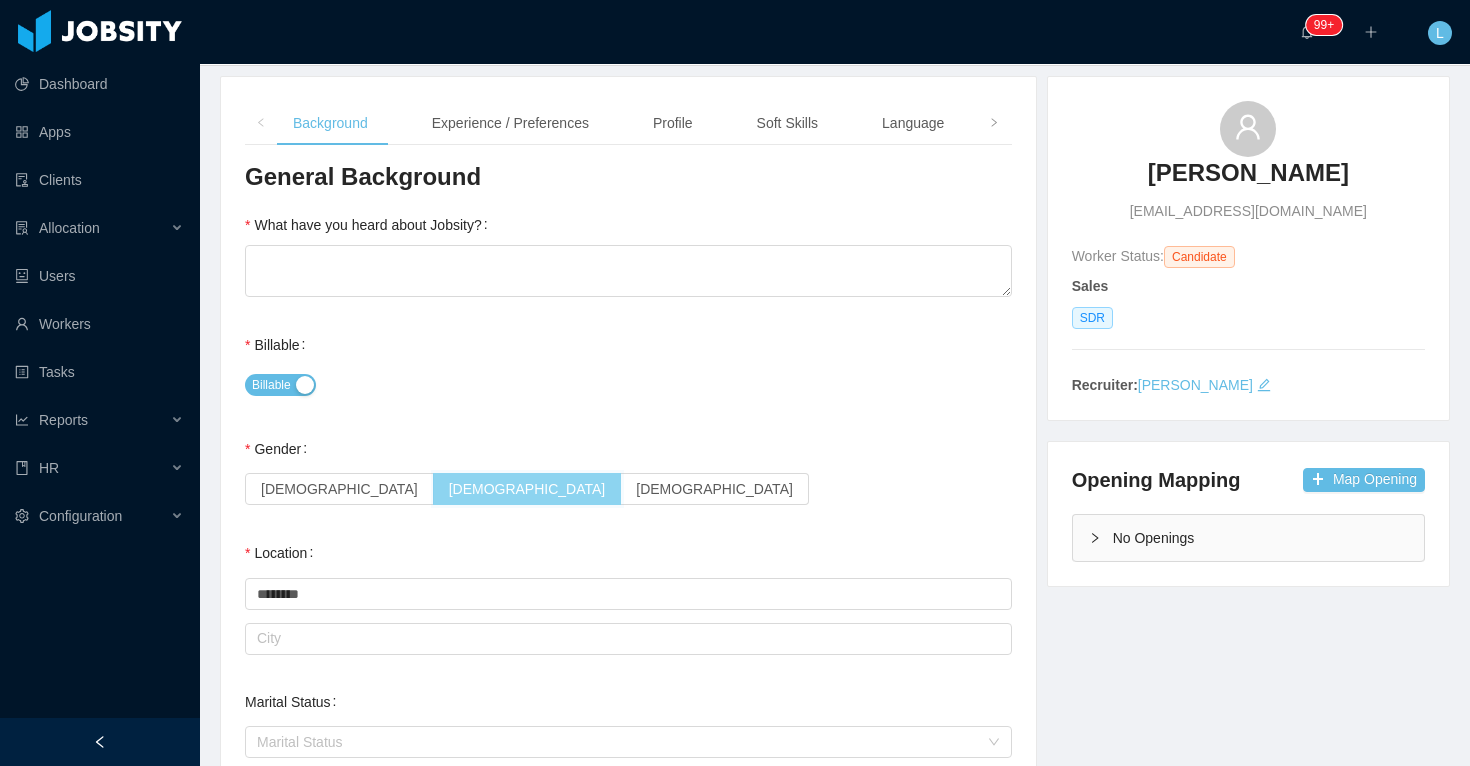 scroll, scrollTop: 306, scrollLeft: 0, axis: vertical 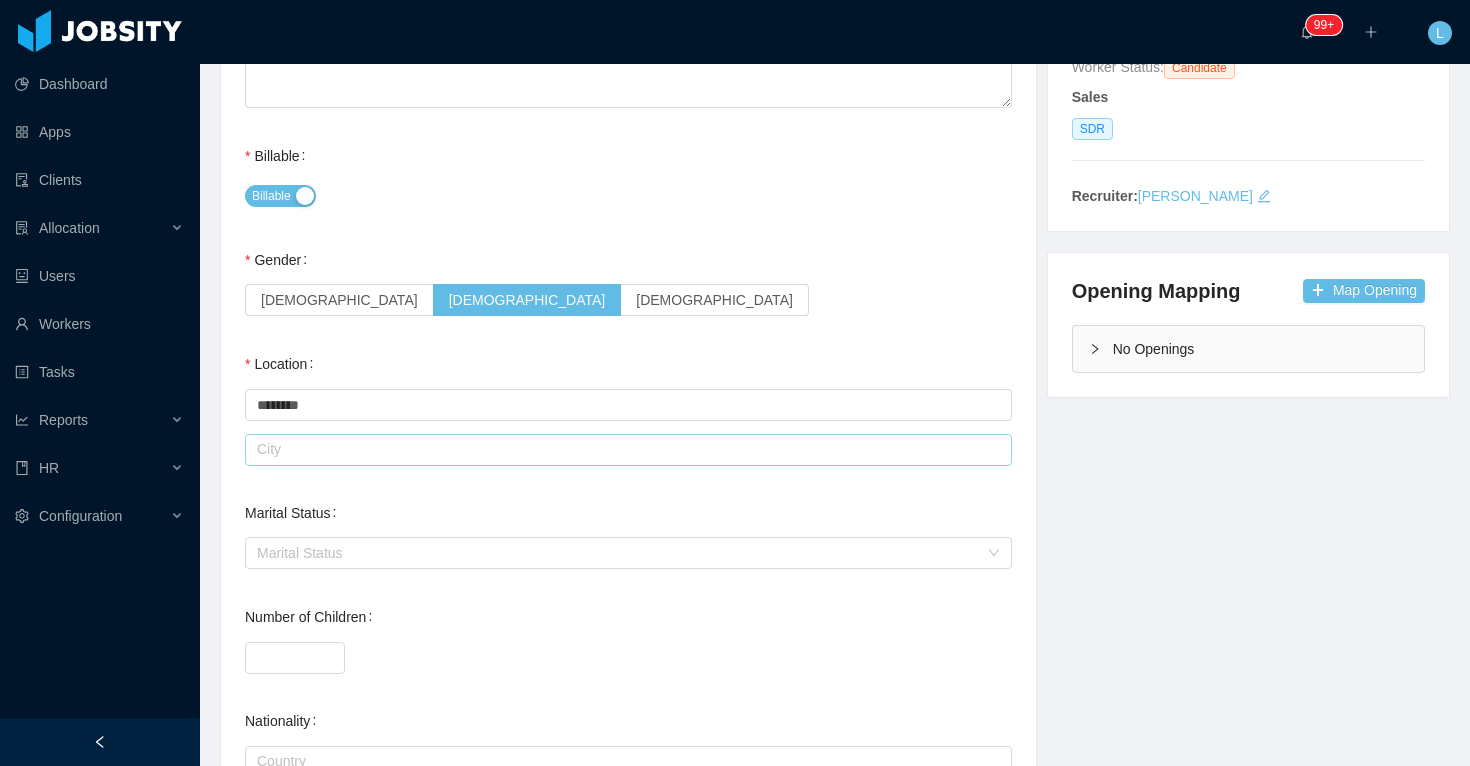 click at bounding box center (628, 450) 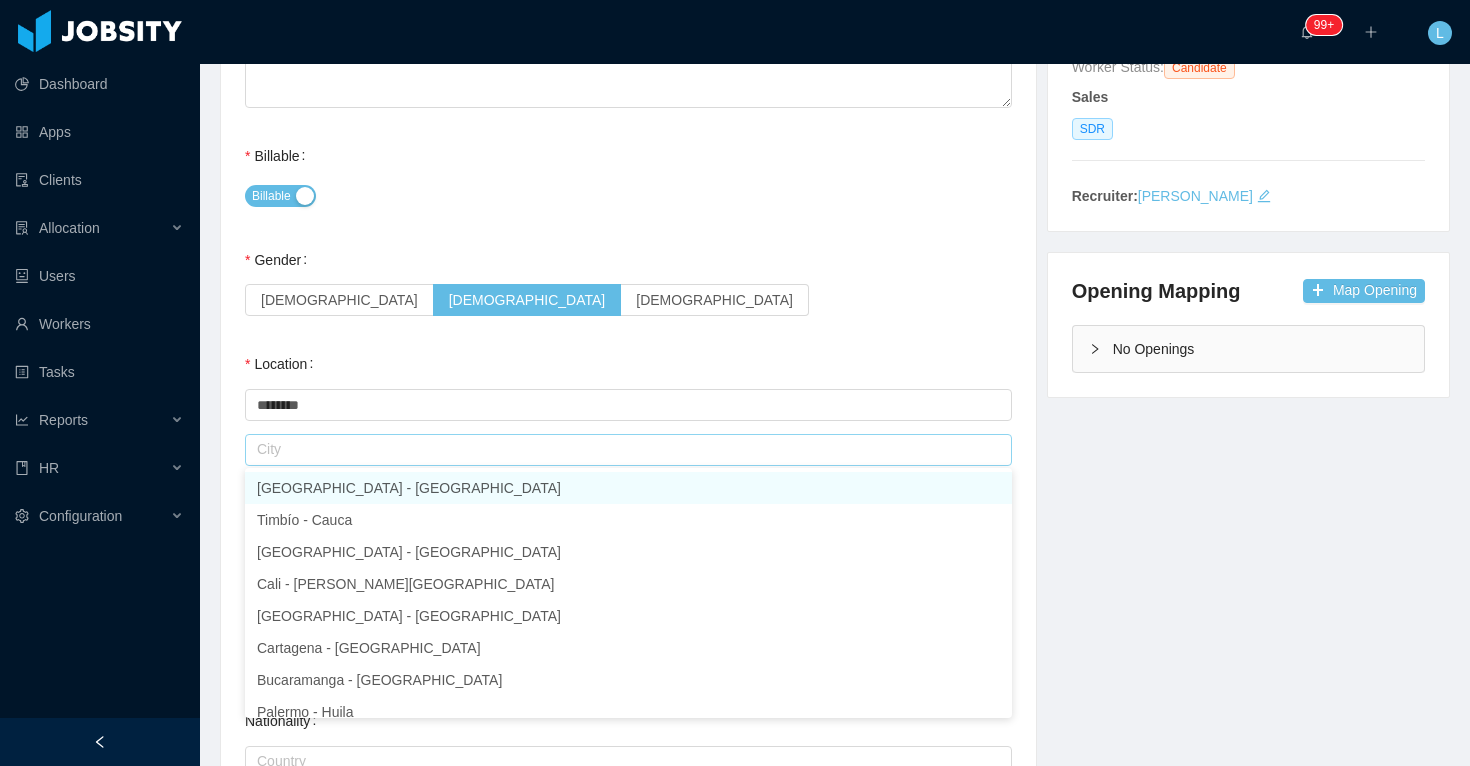 click on "[GEOGRAPHIC_DATA] - [GEOGRAPHIC_DATA]" at bounding box center [628, 488] 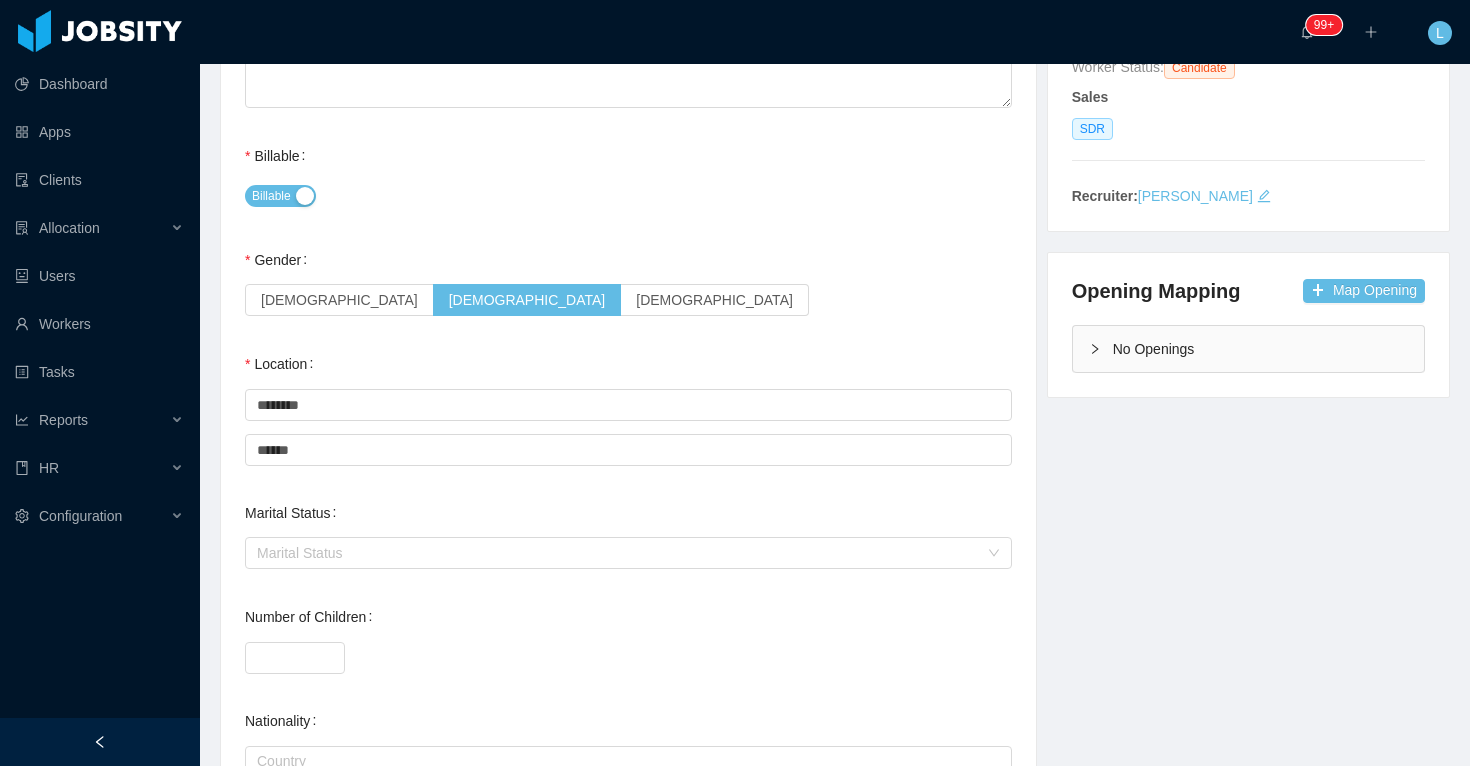 click on "General Background What have you heard about Jobsity? Billable Billable Gender [DEMOGRAPHIC_DATA] [DEMOGRAPHIC_DATA] [DEMOGRAPHIC_DATA] Location Country ******** [GEOGRAPHIC_DATA]   City ****** [GEOGRAPHIC_DATA]   Marital Status Marital Status Number of Children * Nationality Country   Education + Add Overall Years of Experience Date of Birth" at bounding box center [628, 544] 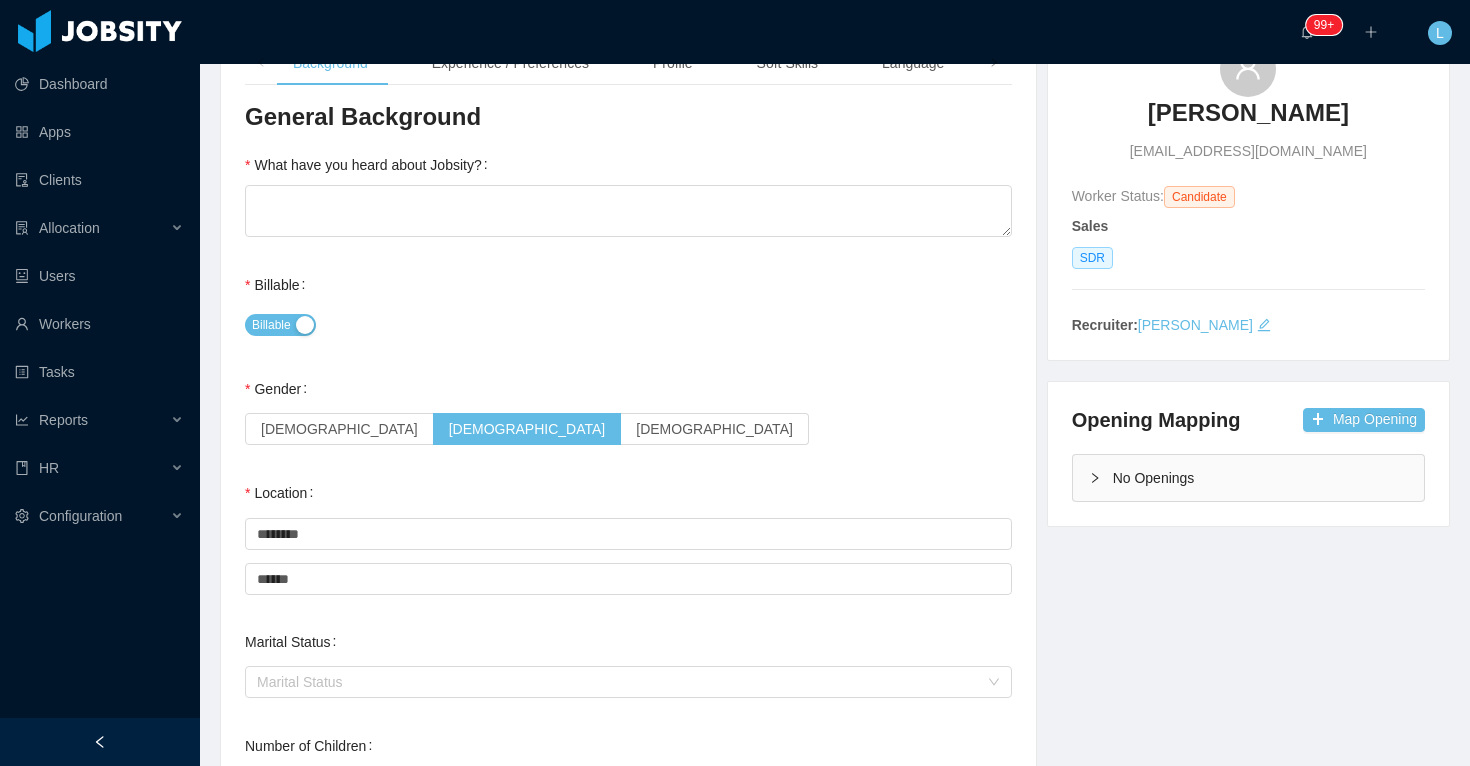 scroll, scrollTop: 258, scrollLeft: 0, axis: vertical 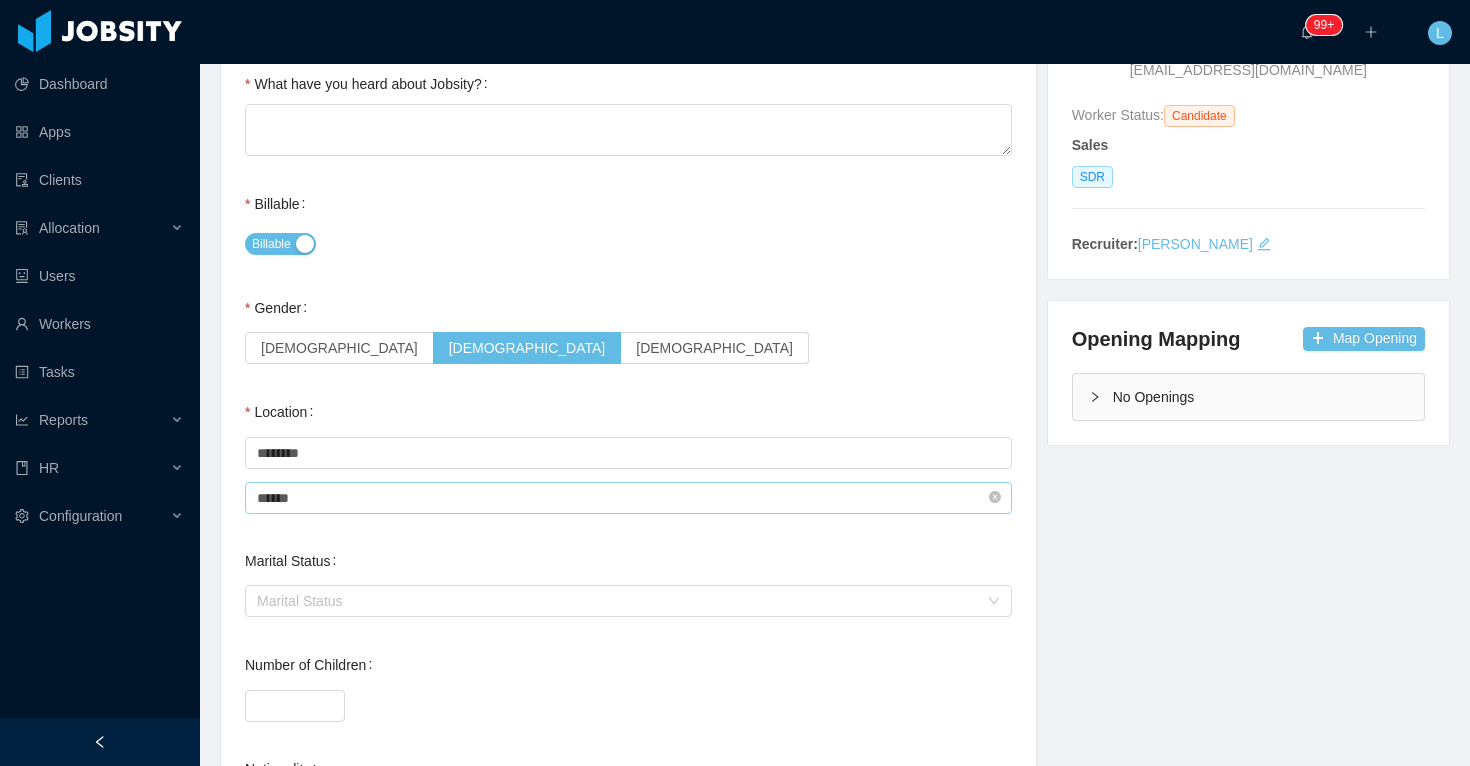 click on "******" at bounding box center [628, 498] 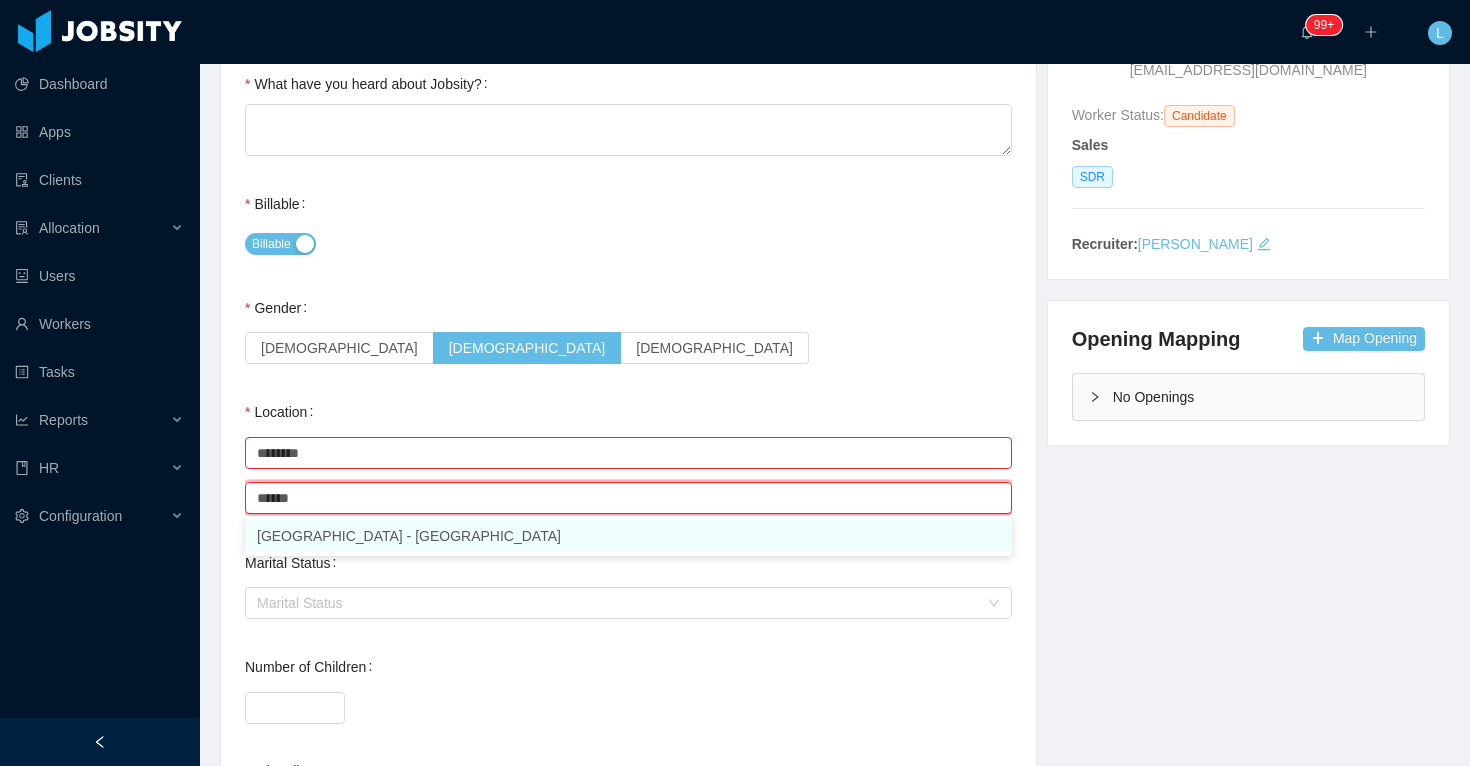 click on "[GEOGRAPHIC_DATA] - [GEOGRAPHIC_DATA]" at bounding box center [628, 536] 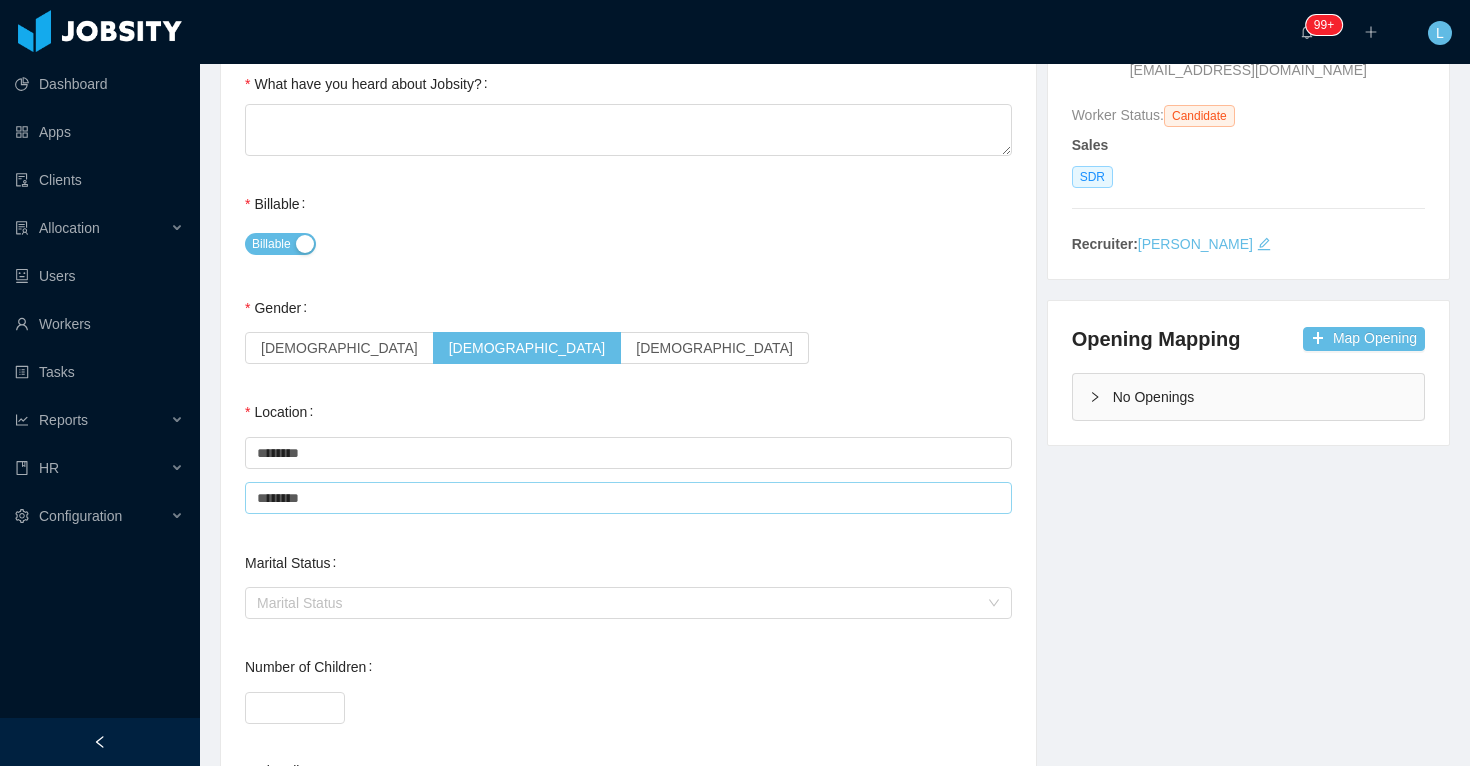 type on "********" 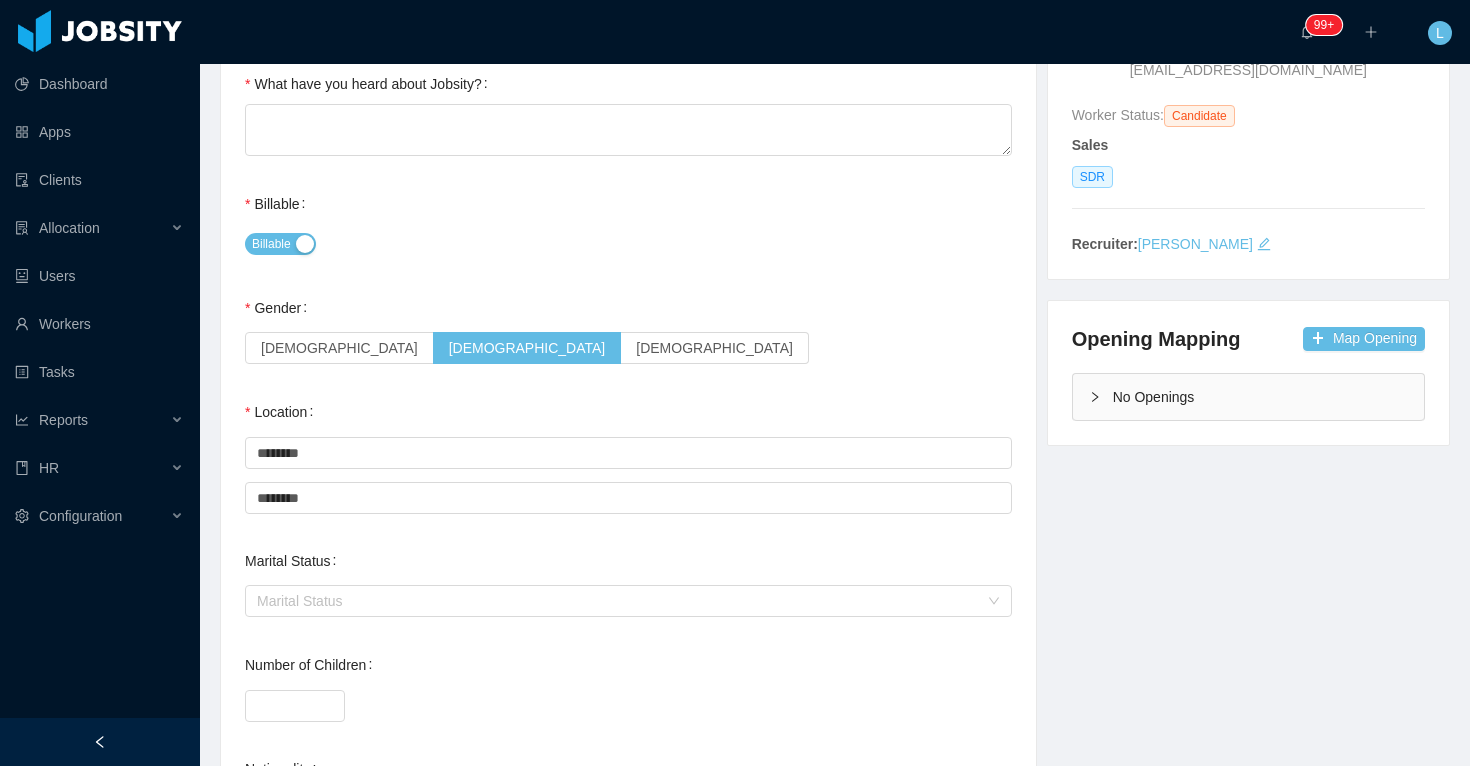 click on "[DEMOGRAPHIC_DATA] [DEMOGRAPHIC_DATA] [DEMOGRAPHIC_DATA]" at bounding box center [628, 348] 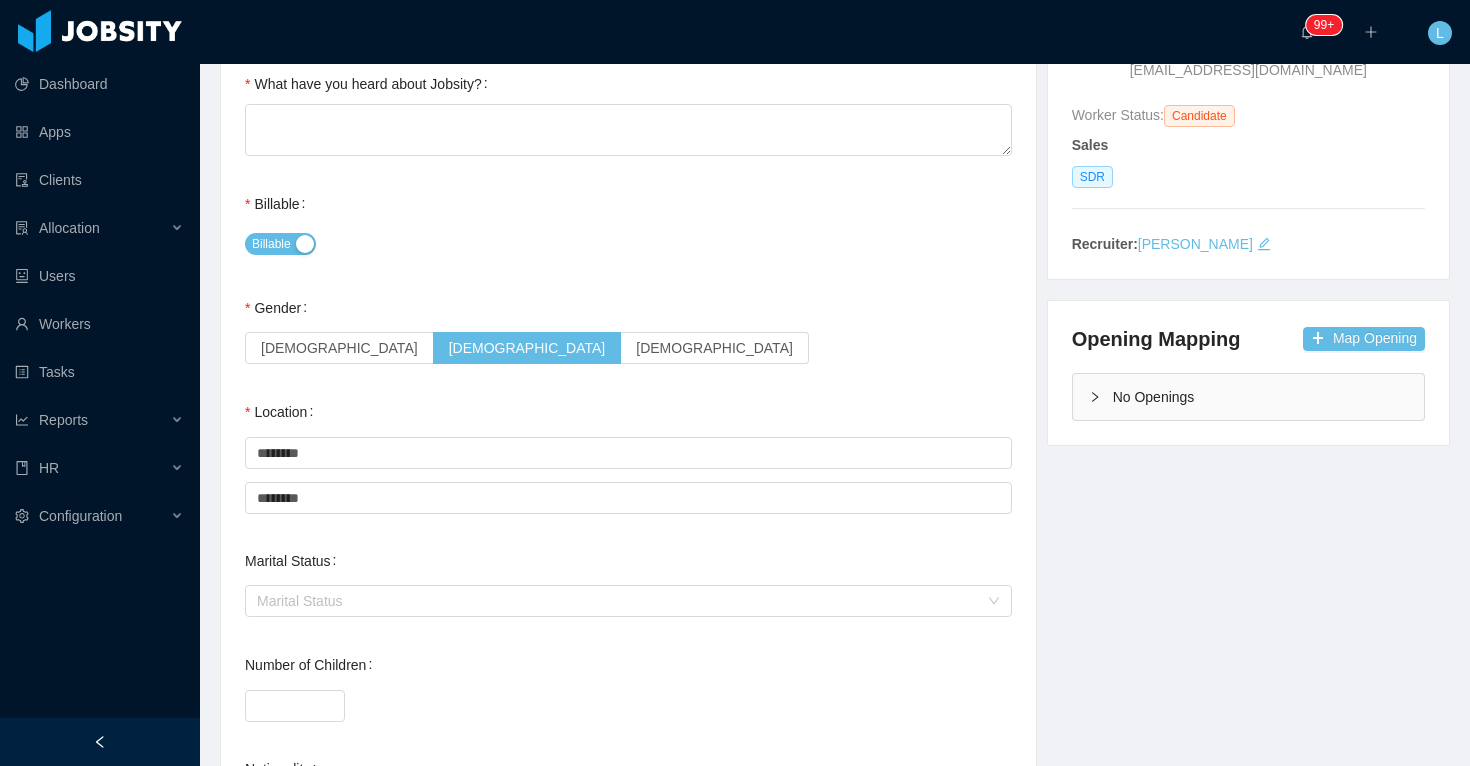scroll, scrollTop: 0, scrollLeft: 0, axis: both 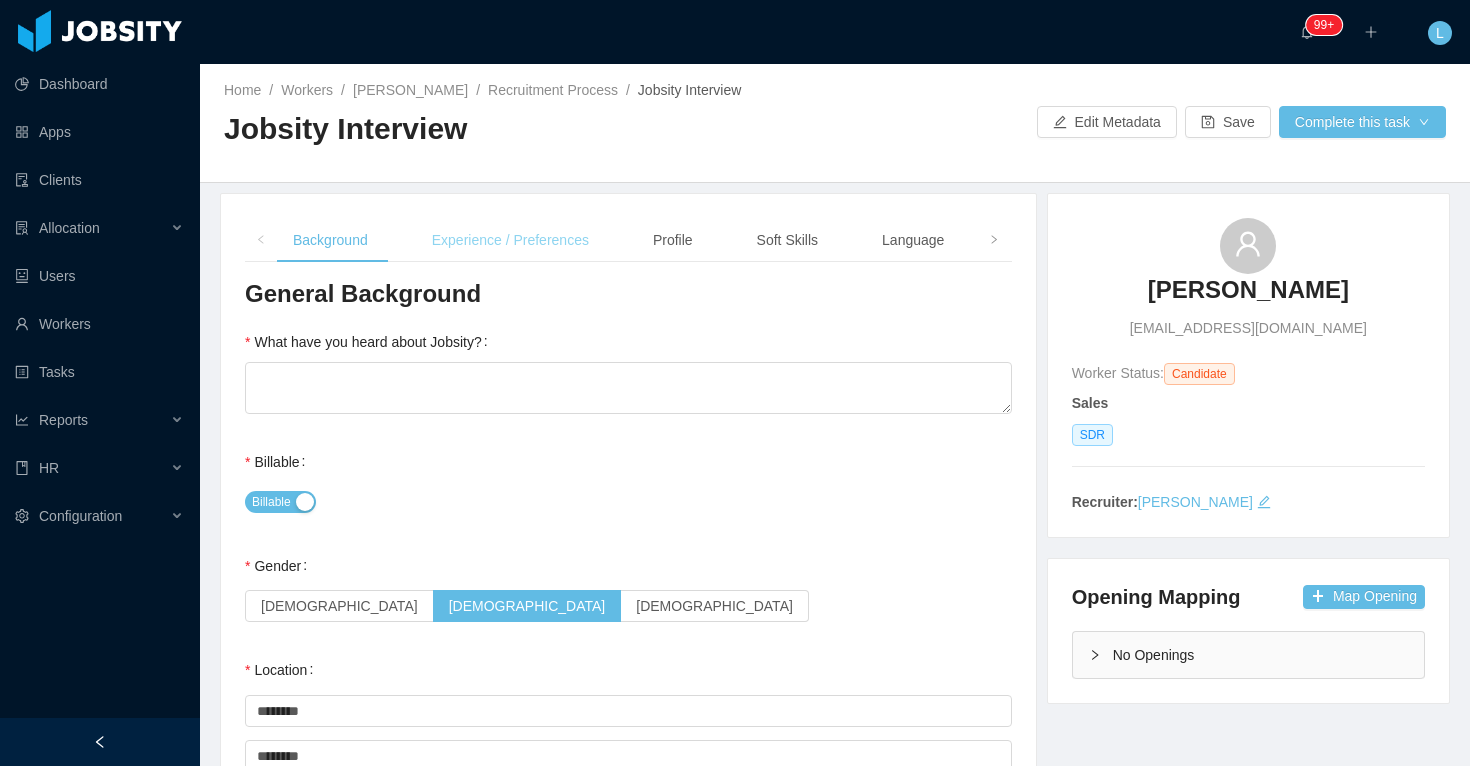 click on "Experience / Preferences" at bounding box center (510, 240) 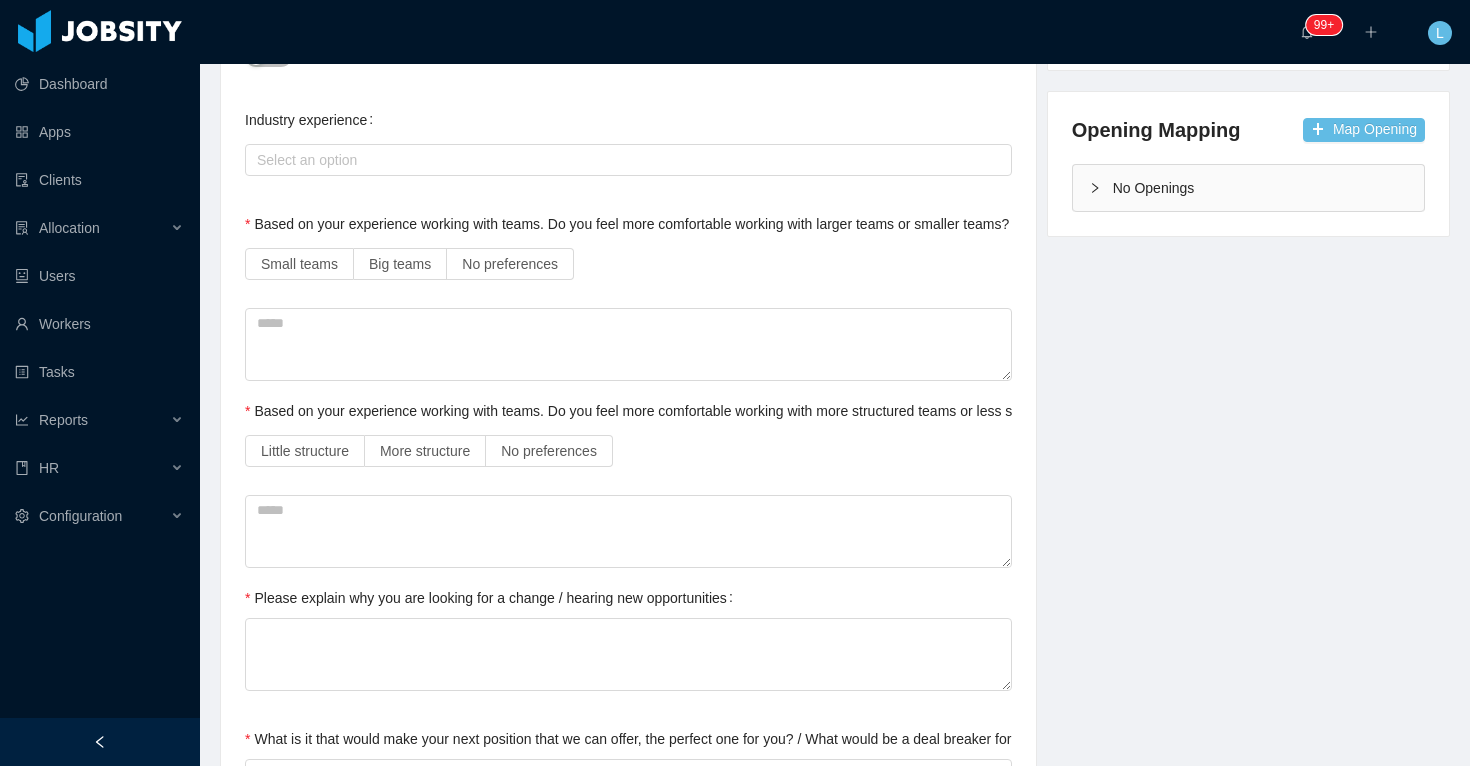 scroll, scrollTop: 508, scrollLeft: 0, axis: vertical 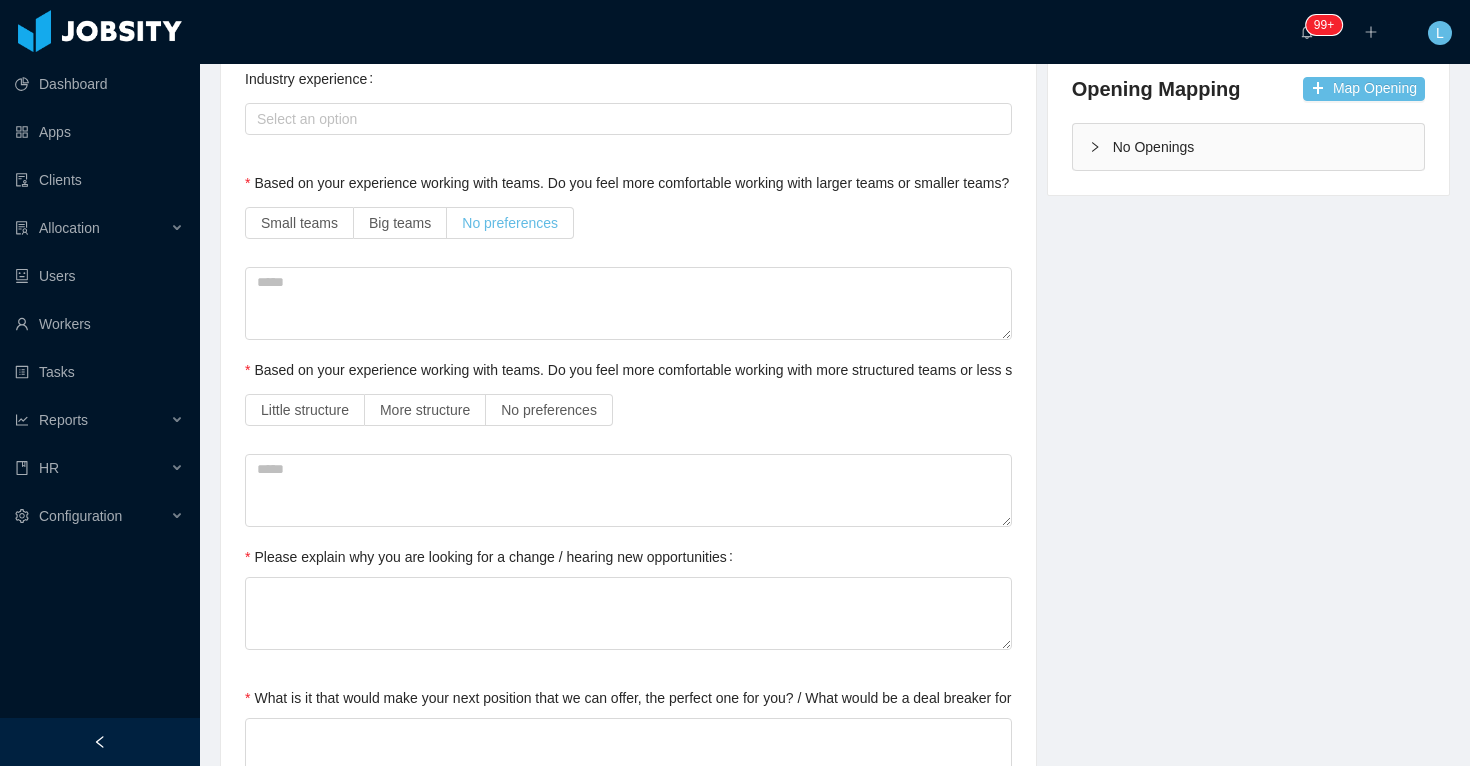 click on "No preferences" at bounding box center (510, 223) 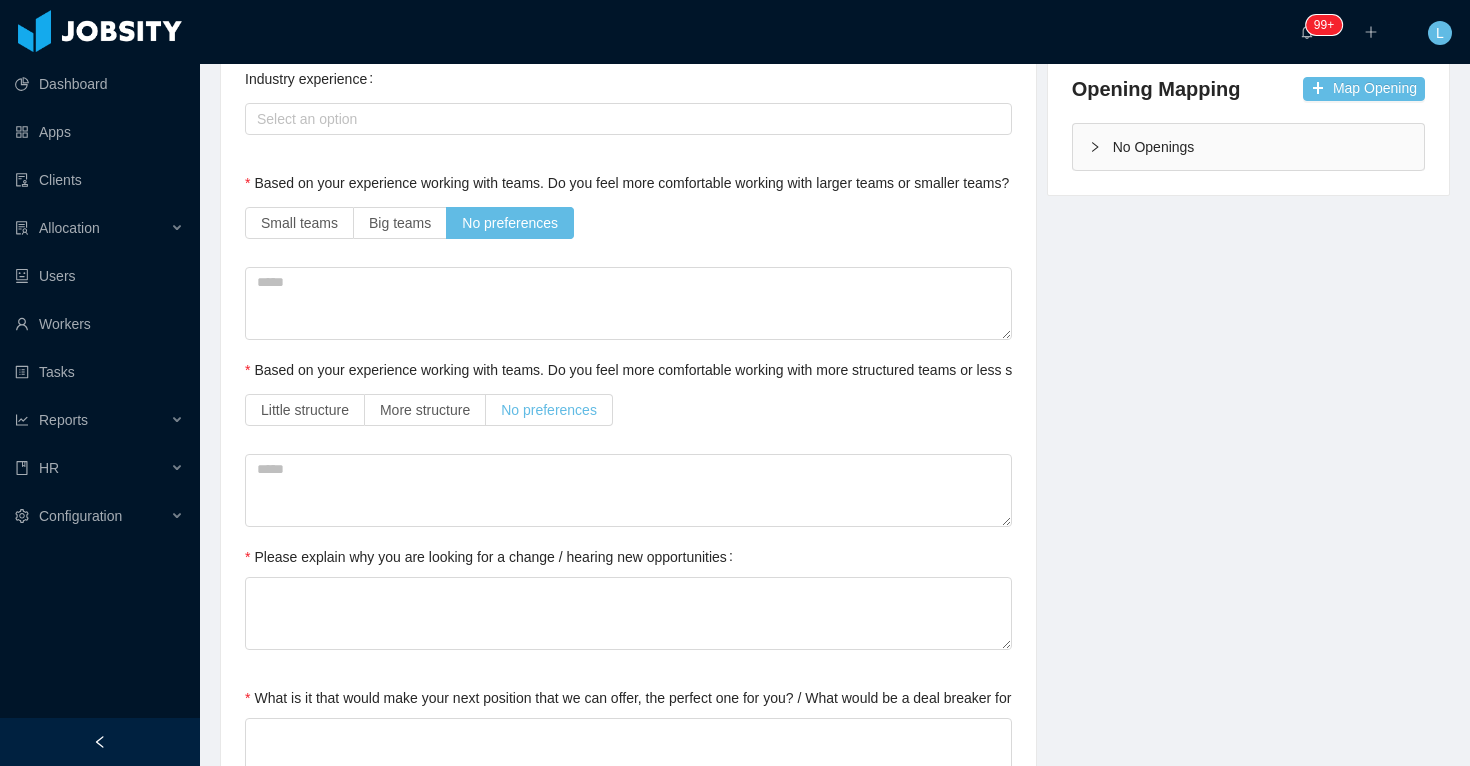 click on "No preferences" at bounding box center (549, 410) 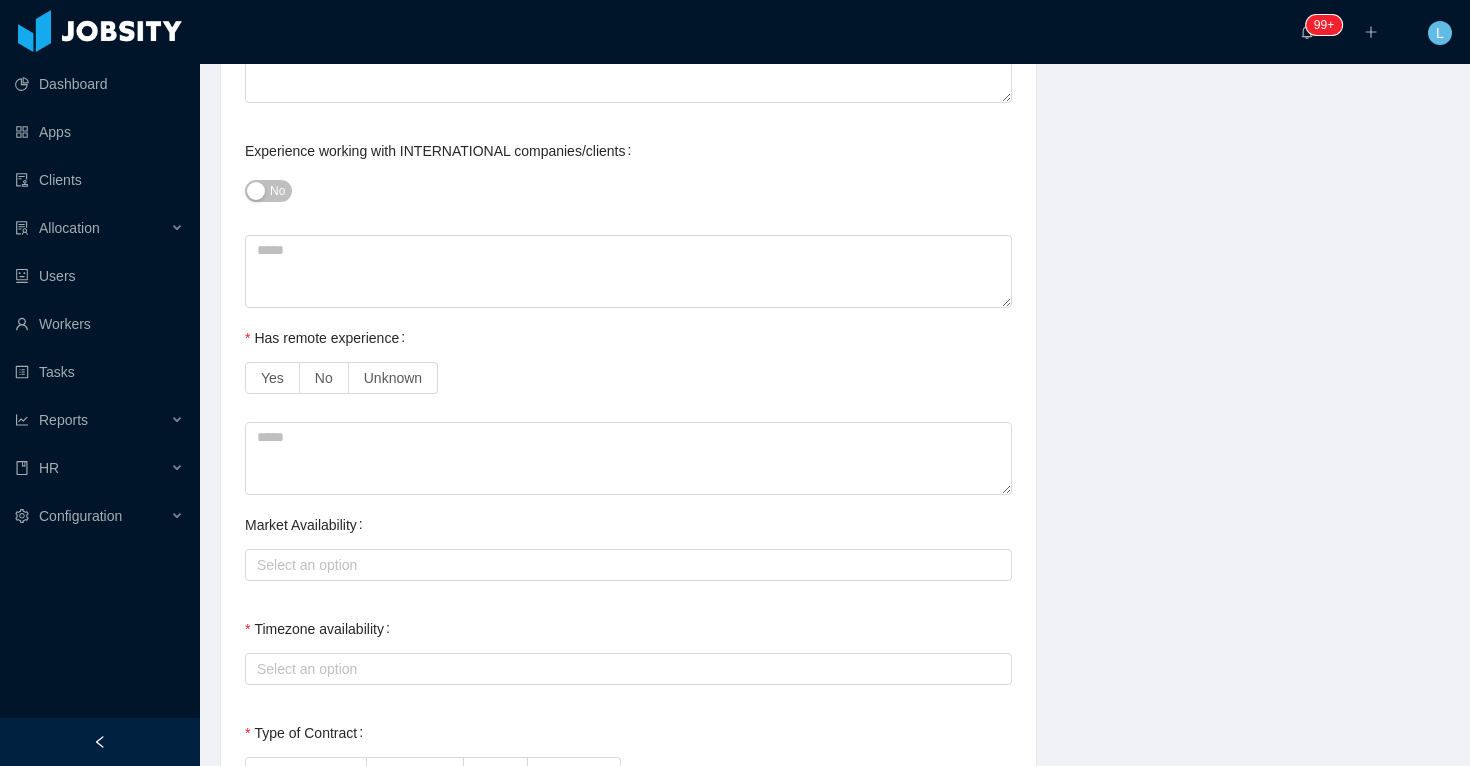 scroll, scrollTop: 1178, scrollLeft: 0, axis: vertical 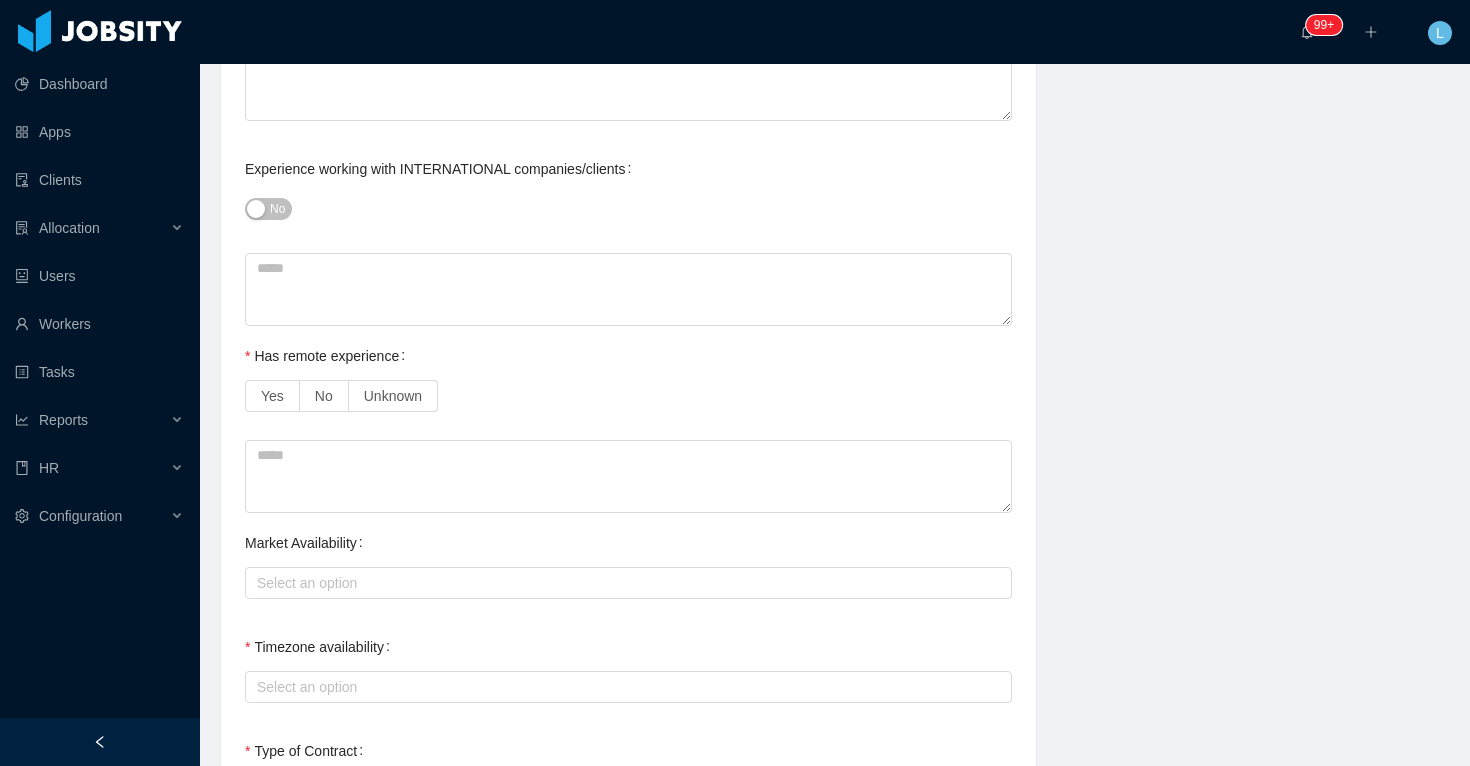 click on "No" at bounding box center (628, 209) 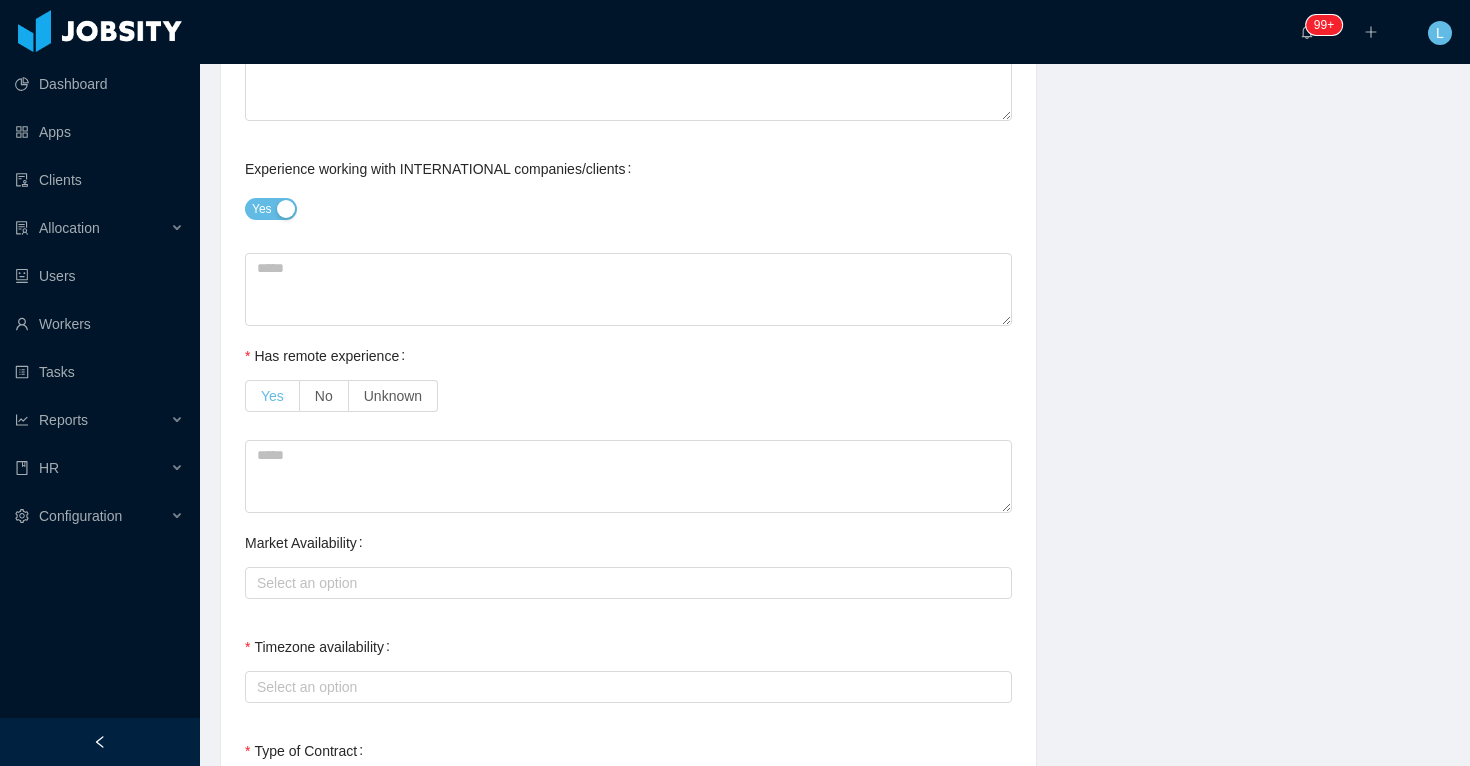 click on "Yes" at bounding box center (272, 396) 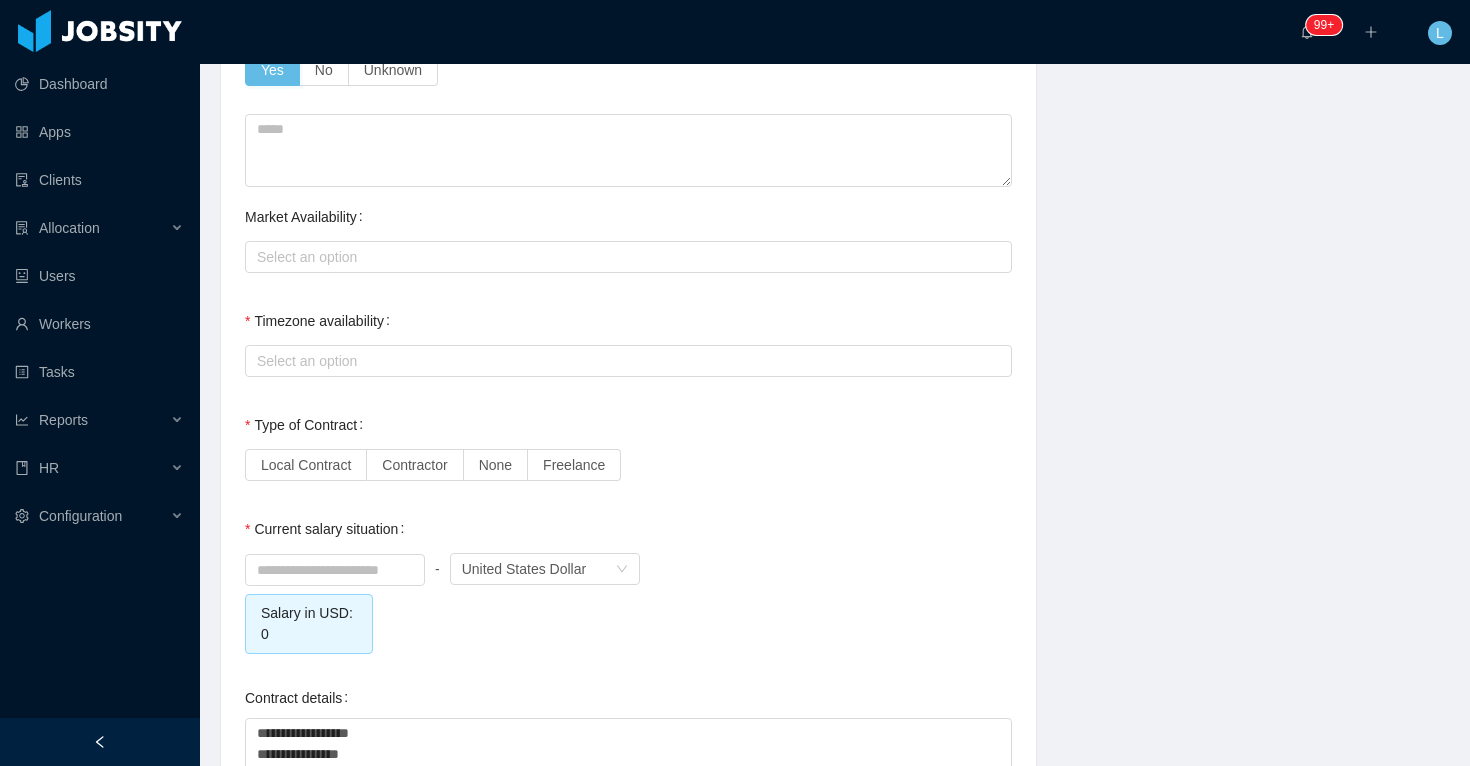scroll, scrollTop: 1462, scrollLeft: 0, axis: vertical 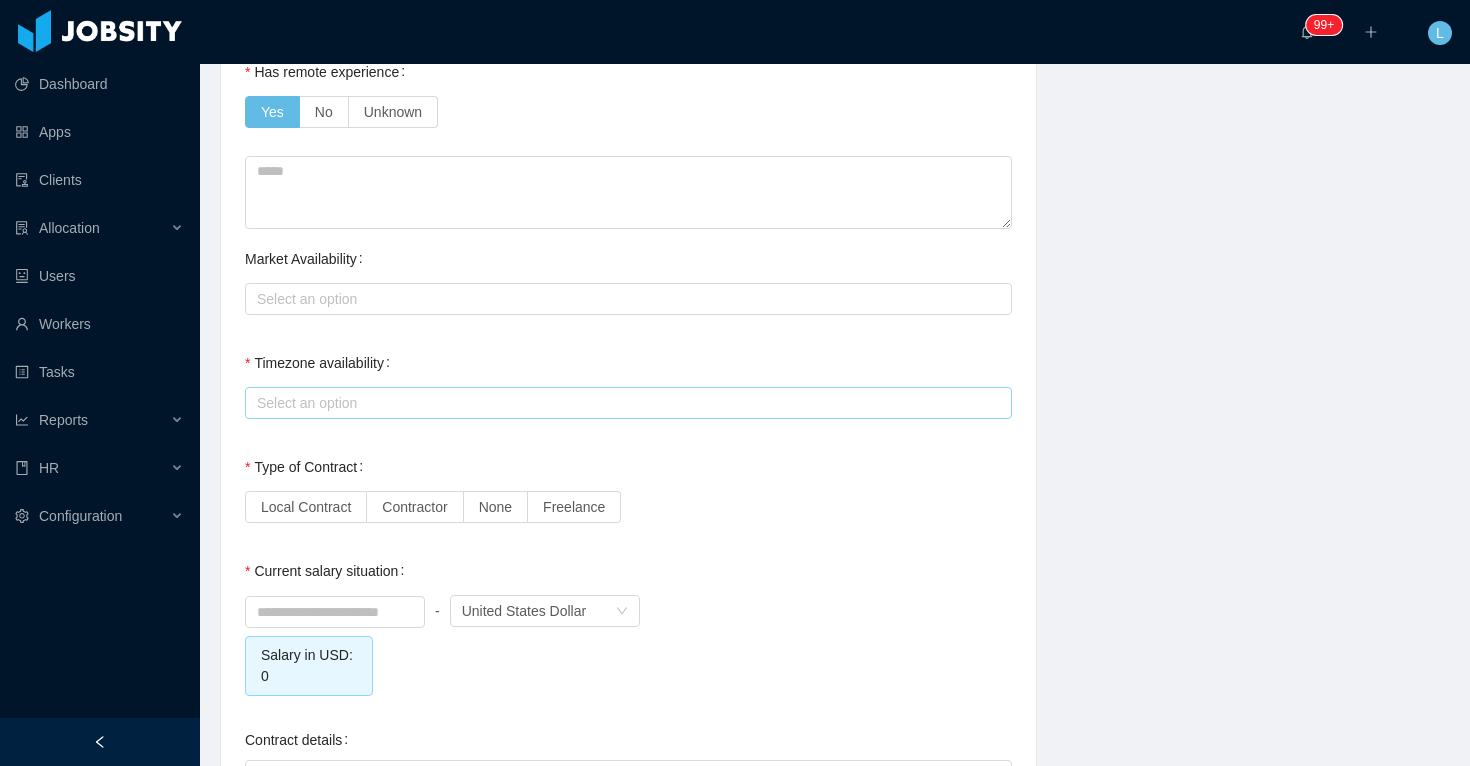 click on "Select an option" at bounding box center [625, 403] 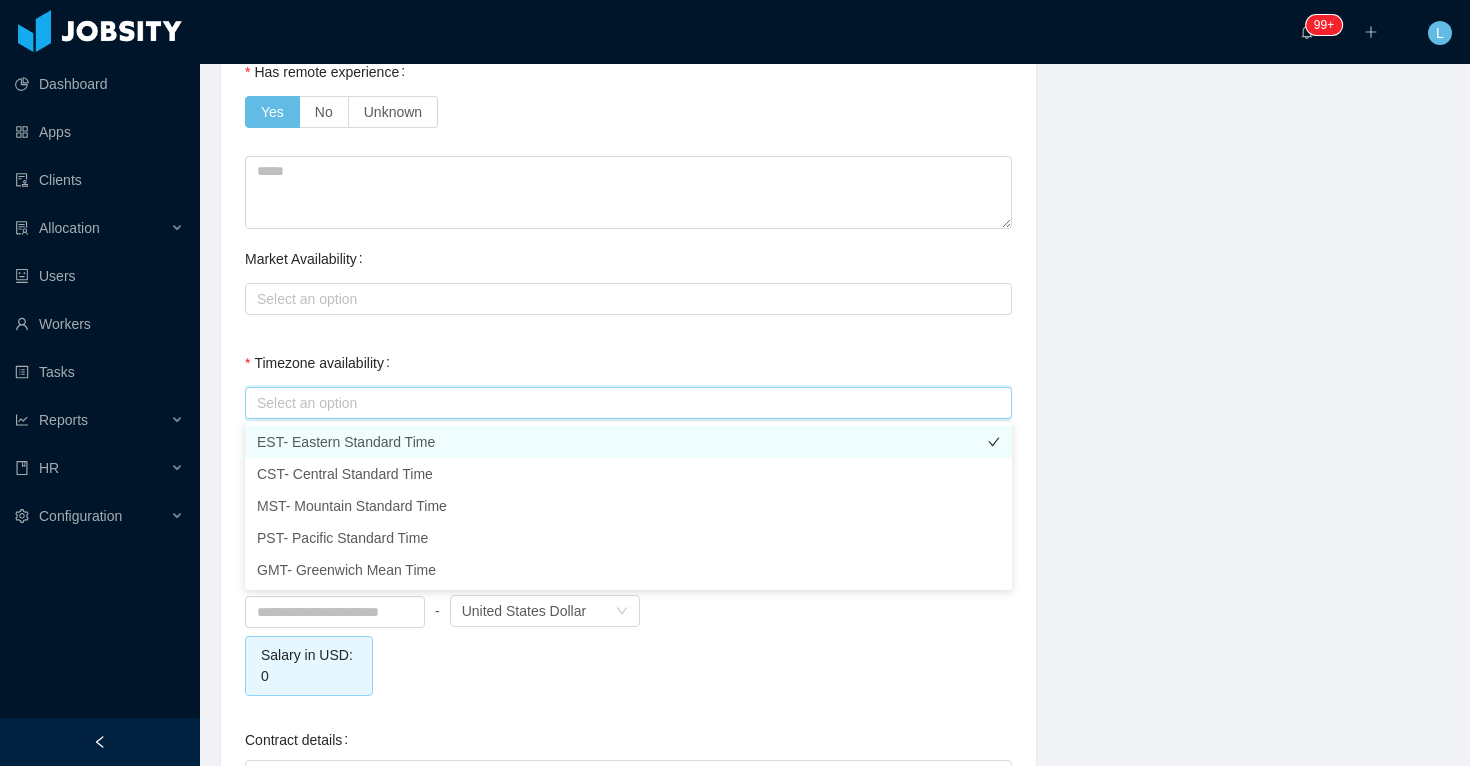 click on "EST- Eastern Standard Time" at bounding box center (628, 442) 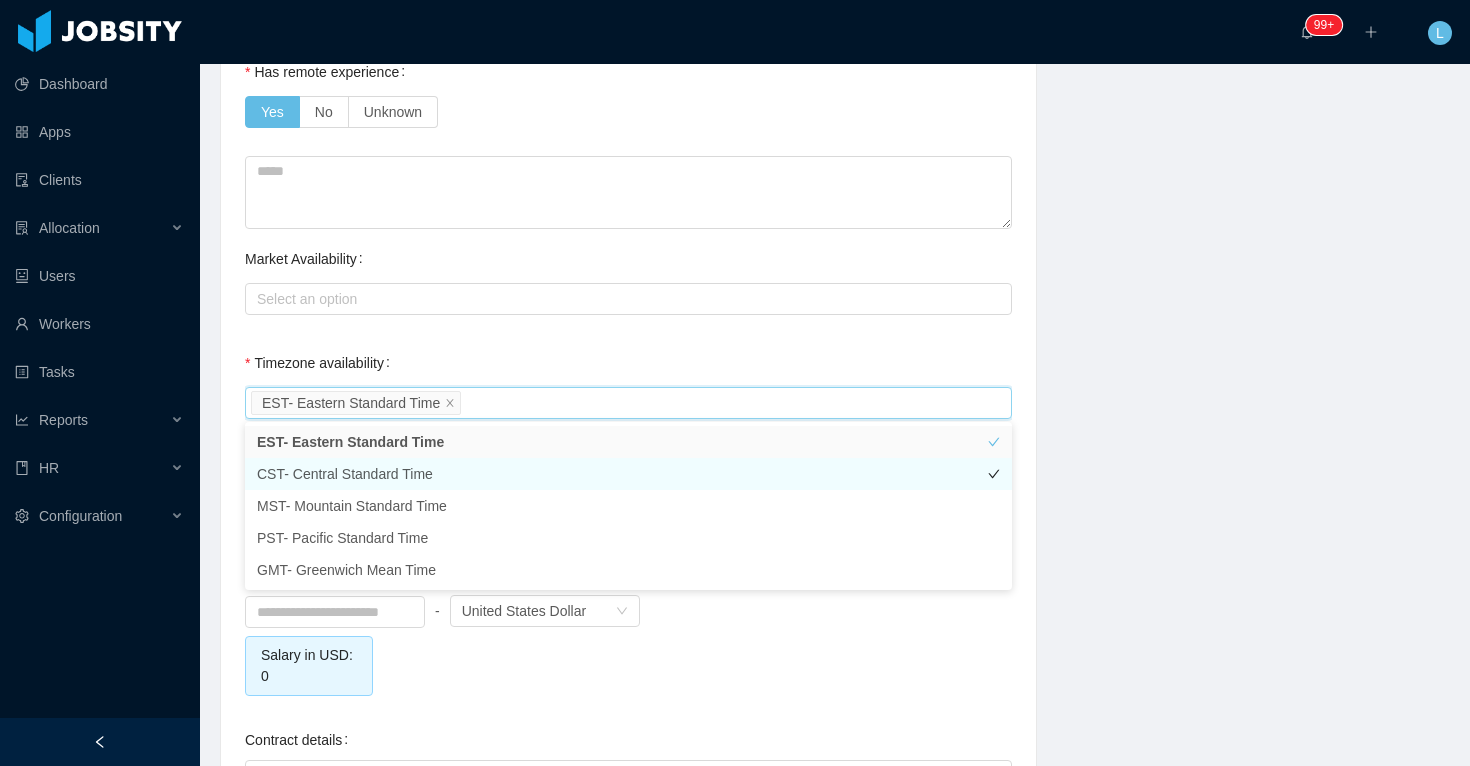 click on "CST- Central Standard Time" at bounding box center (628, 474) 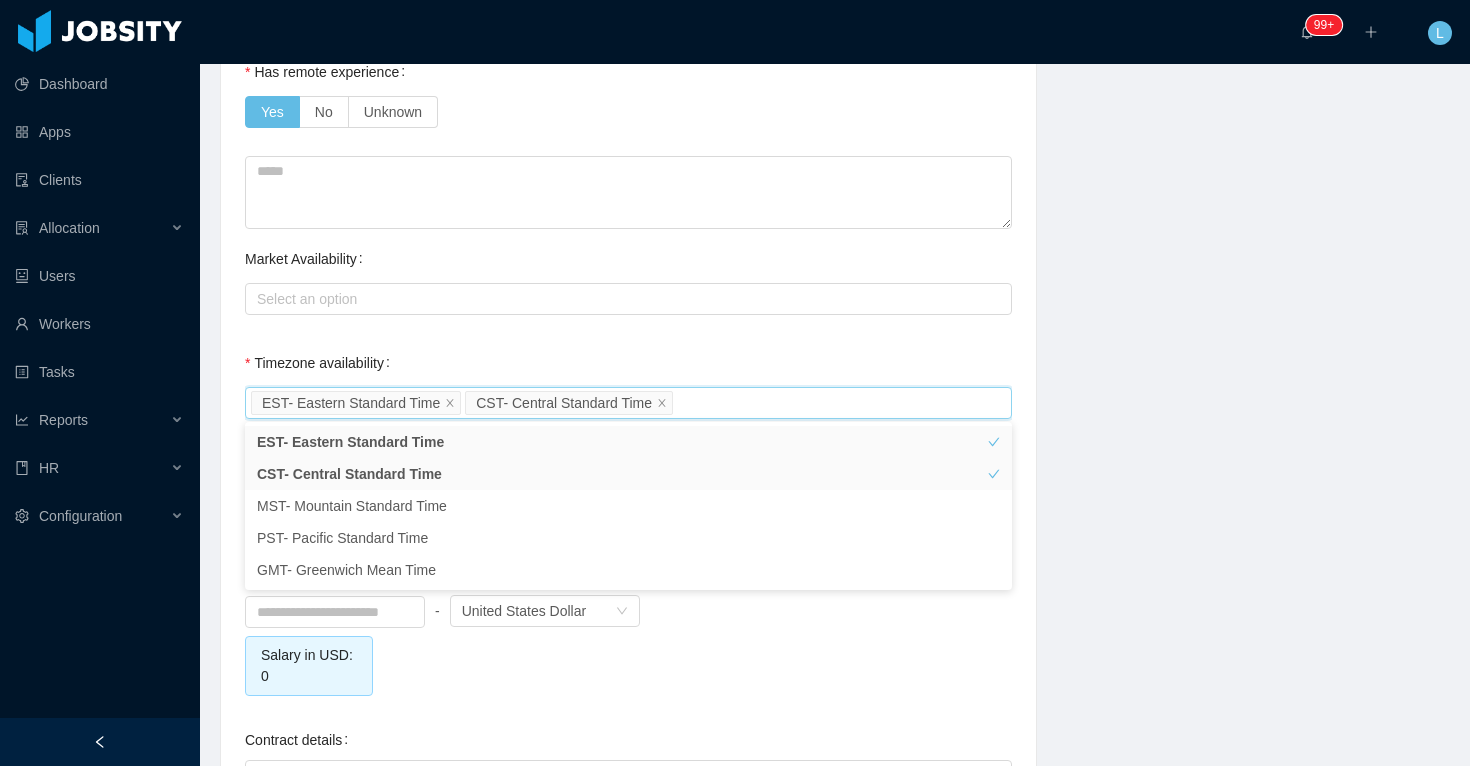 click on "Timezone availability Select an option EST- Eastern Standard Time CST- Central Standard Time" at bounding box center (628, 383) 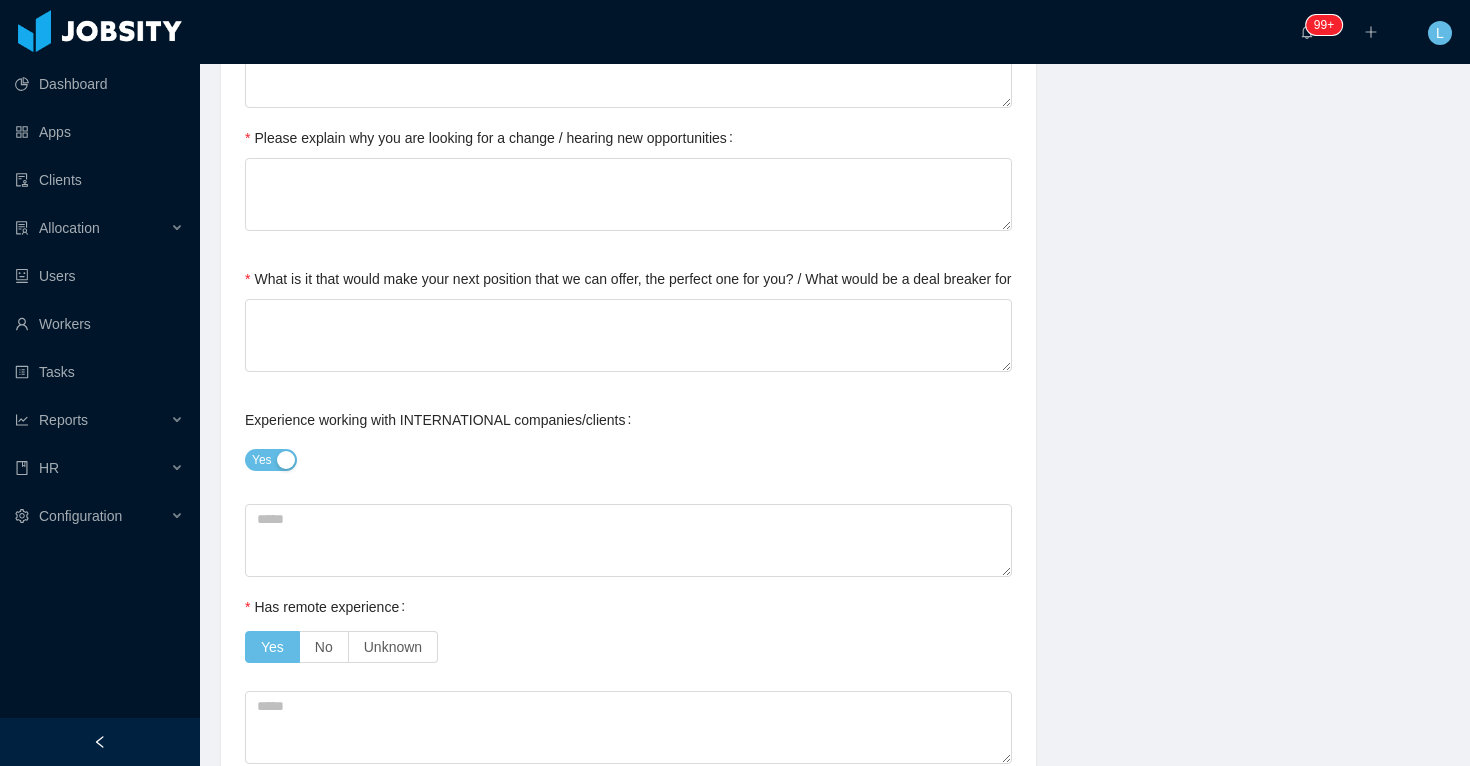scroll, scrollTop: 939, scrollLeft: 0, axis: vertical 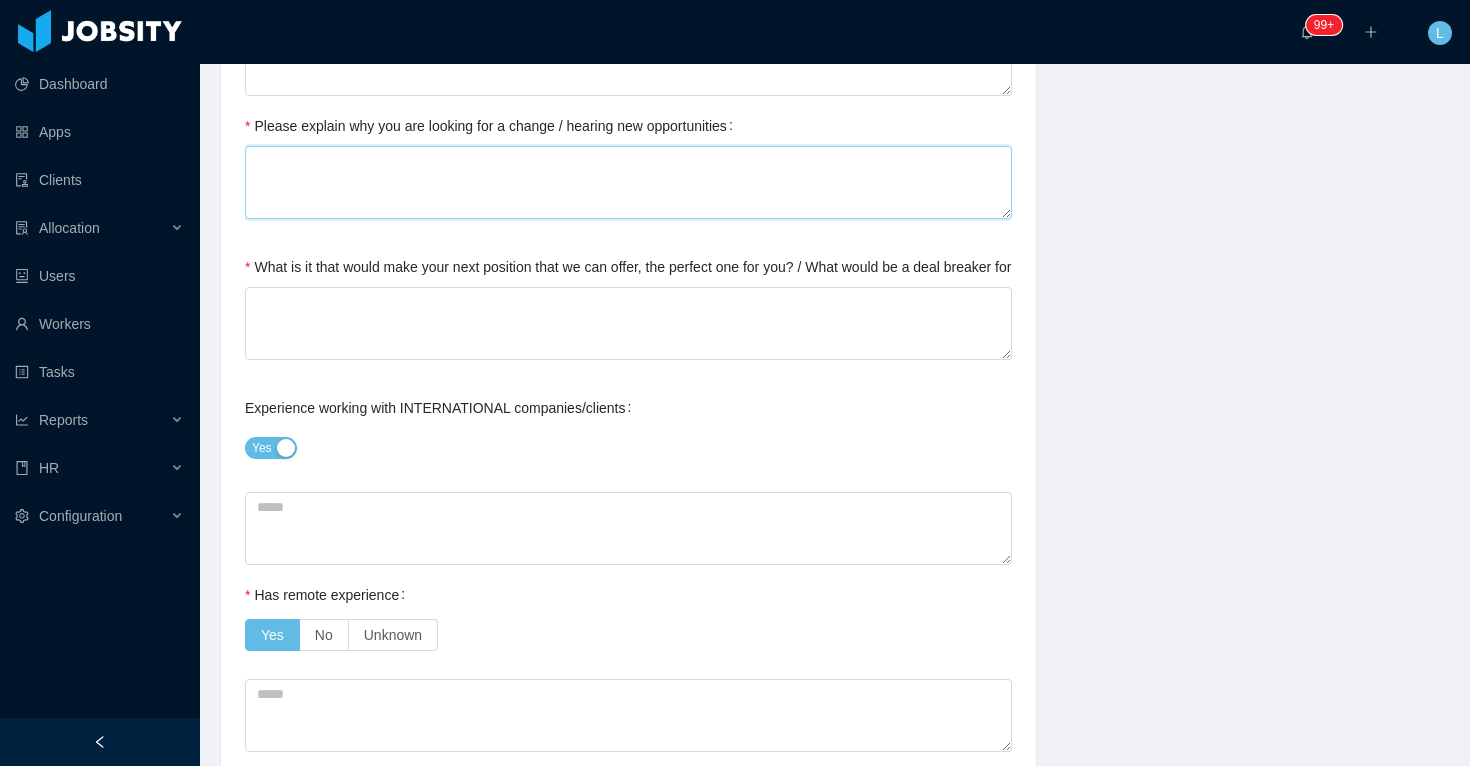 click on "Please explain why you are looking for a change / hearing new opportunities" at bounding box center [628, 182] 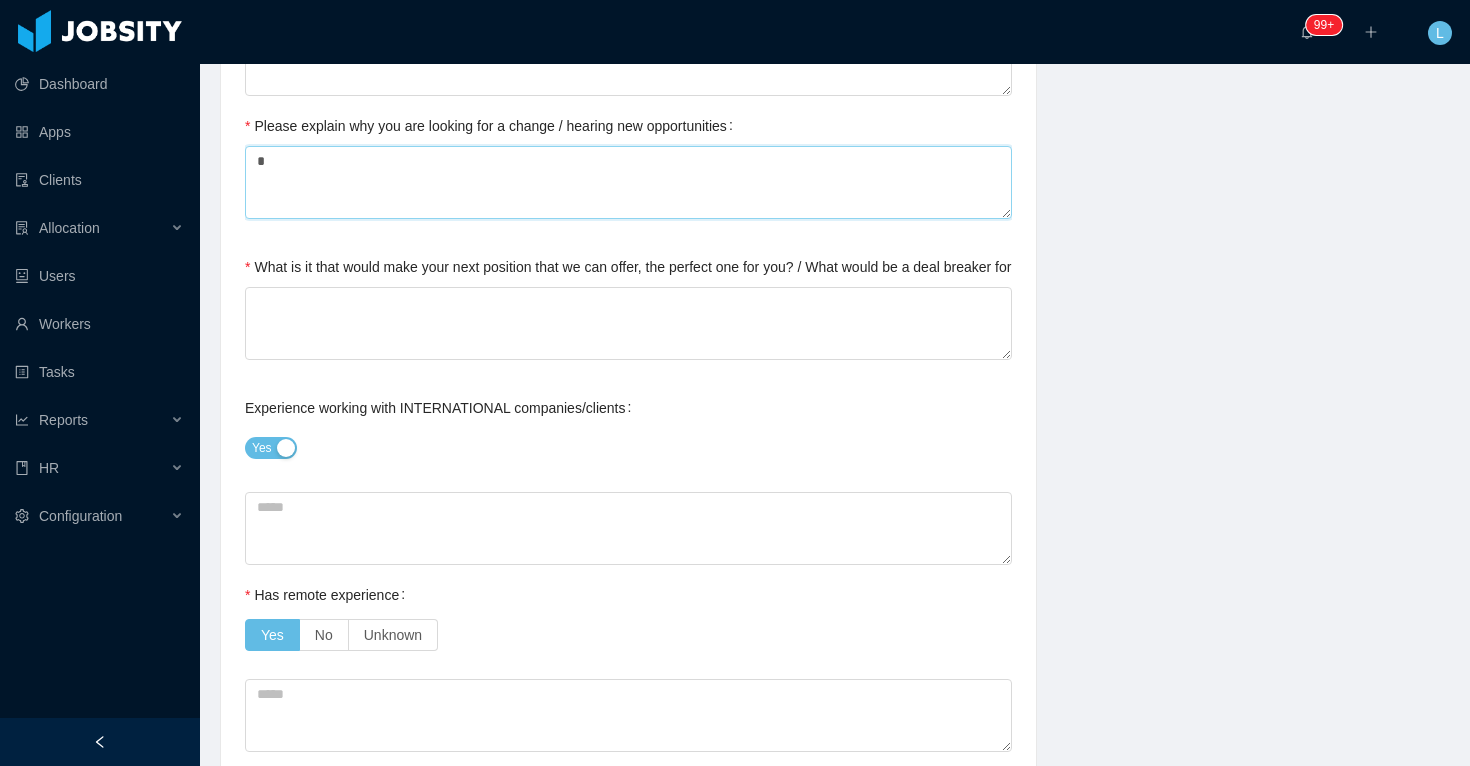 type on "**" 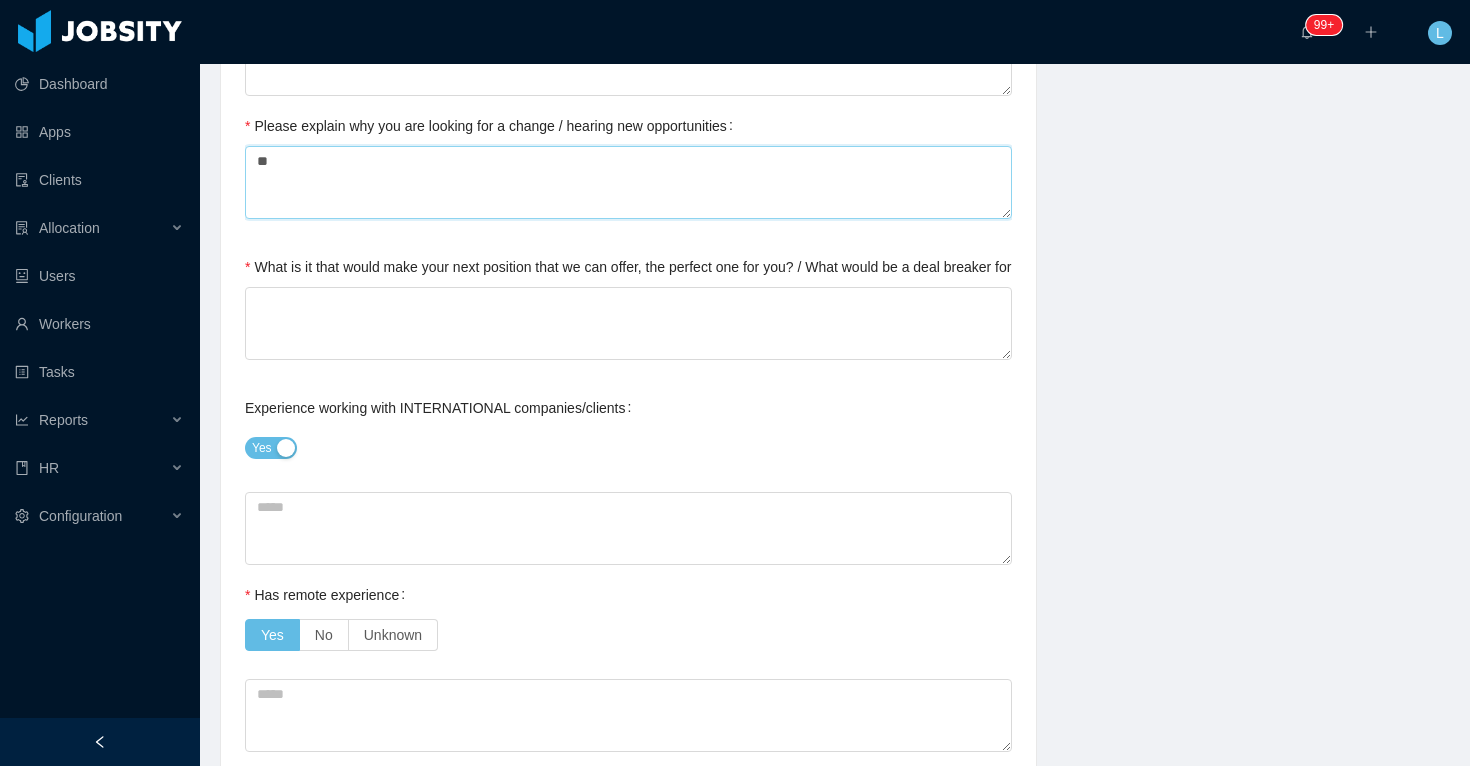 type 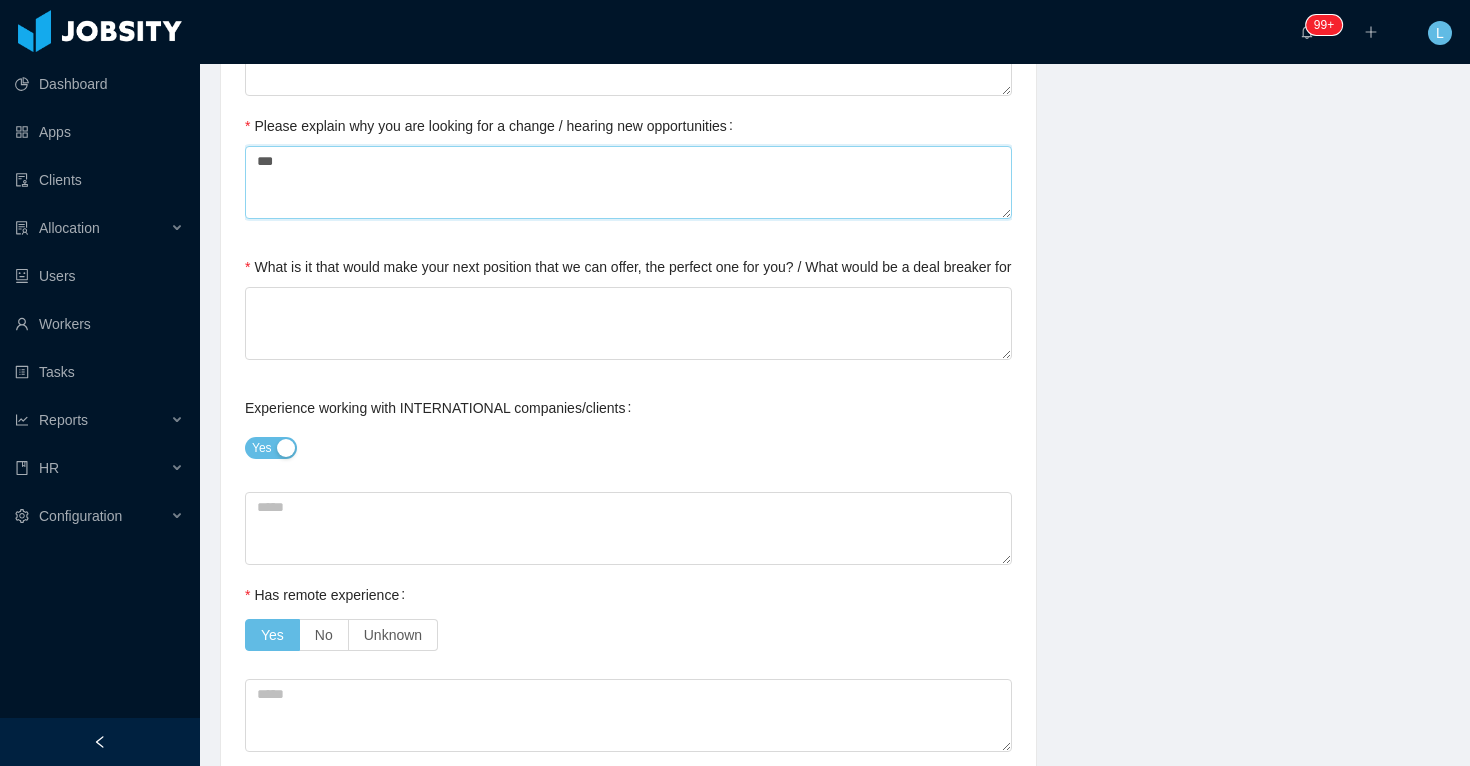 type 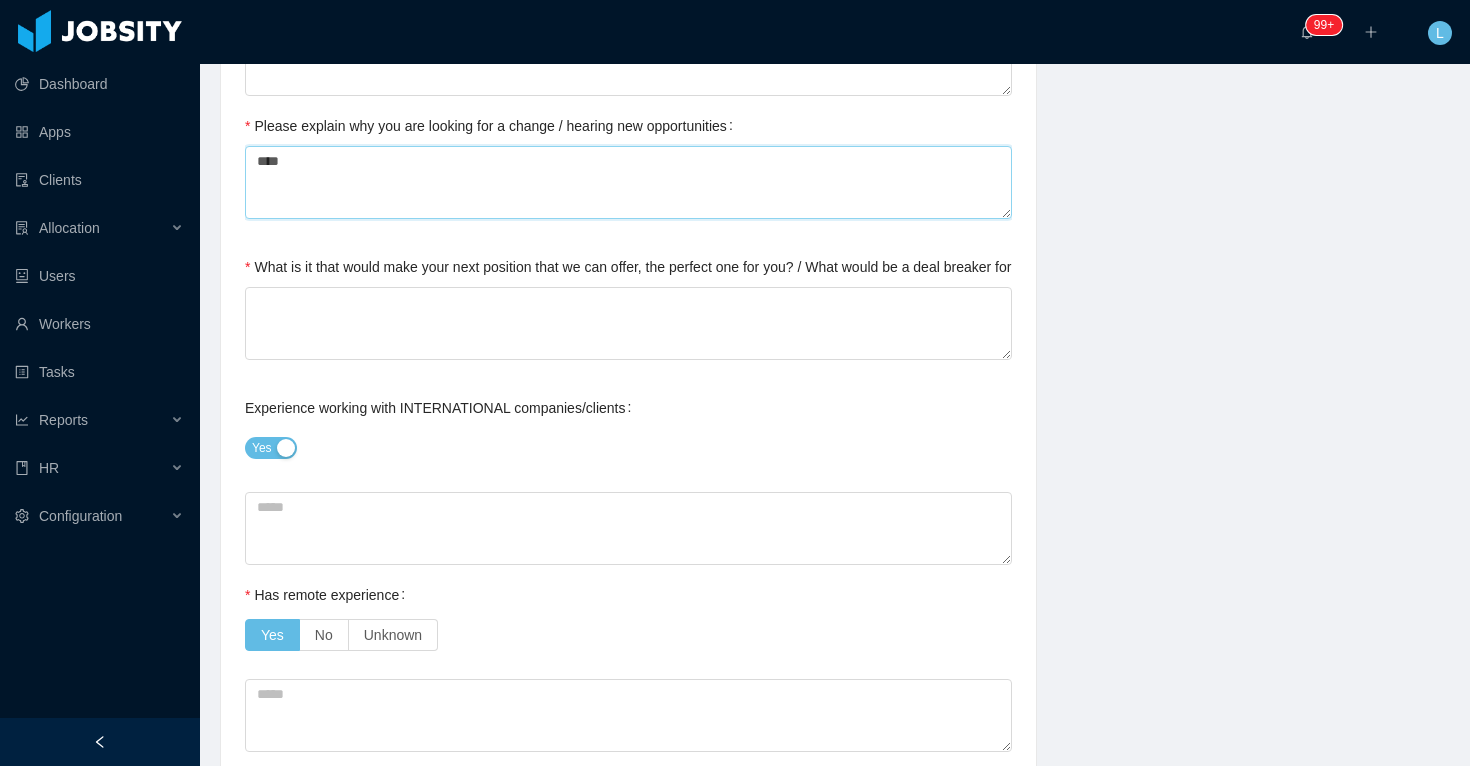 type 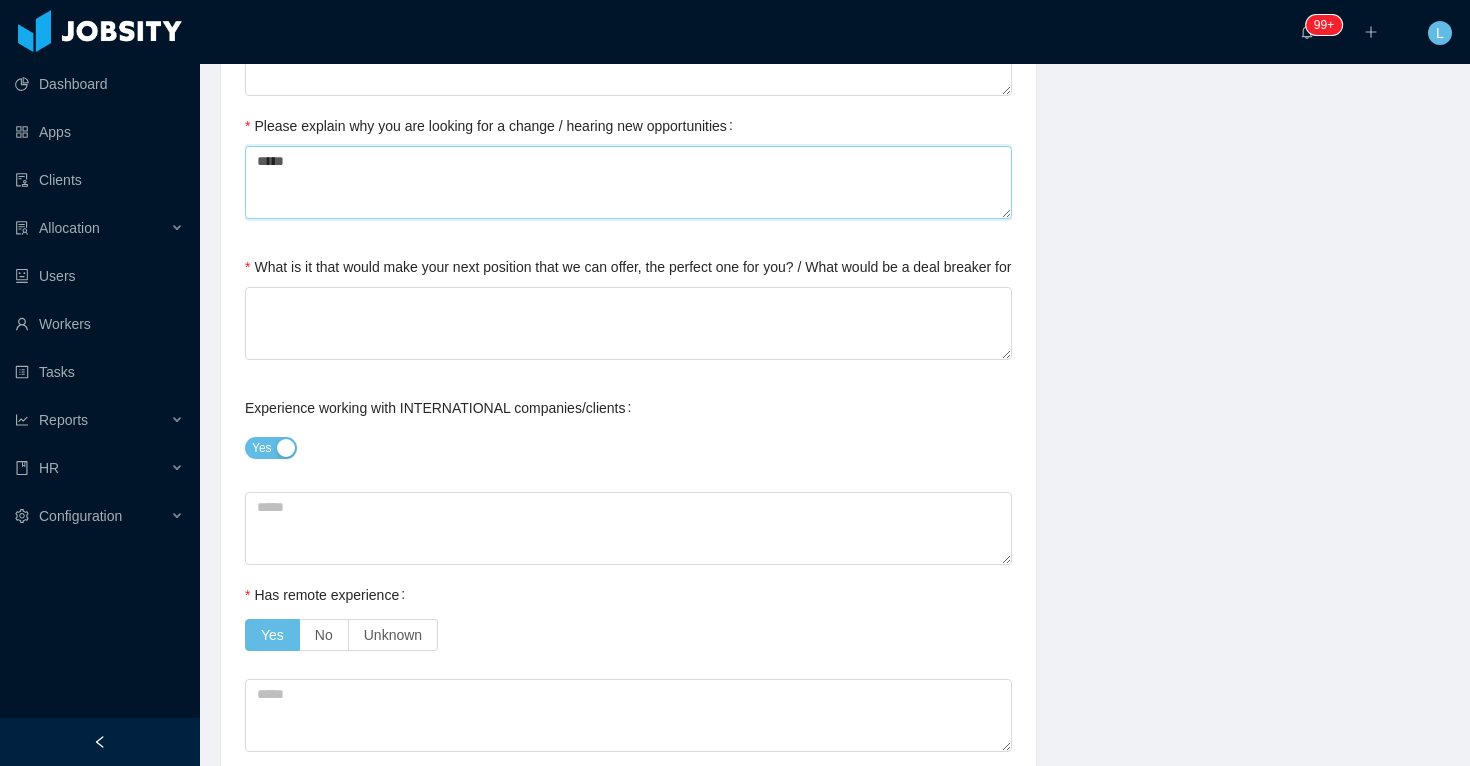 type 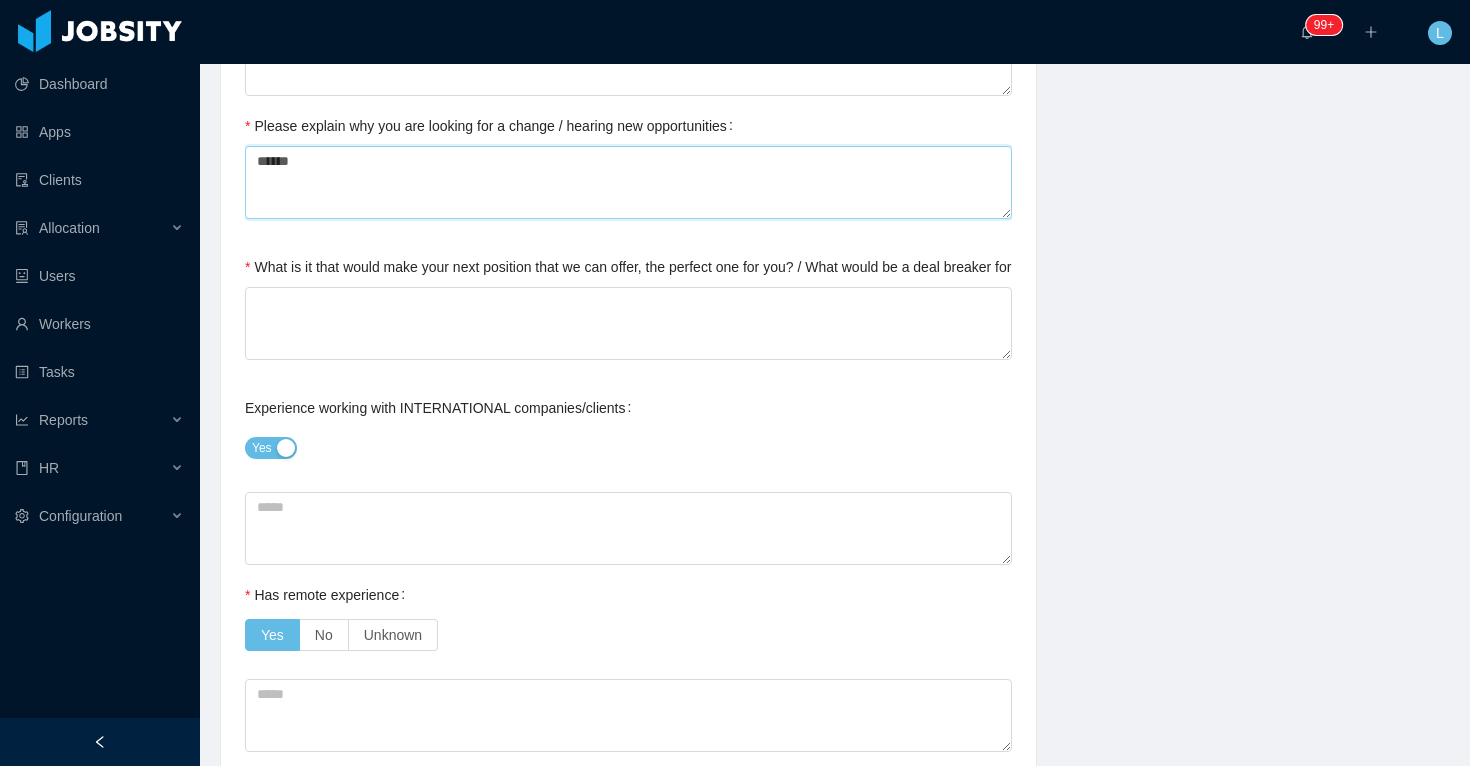 type 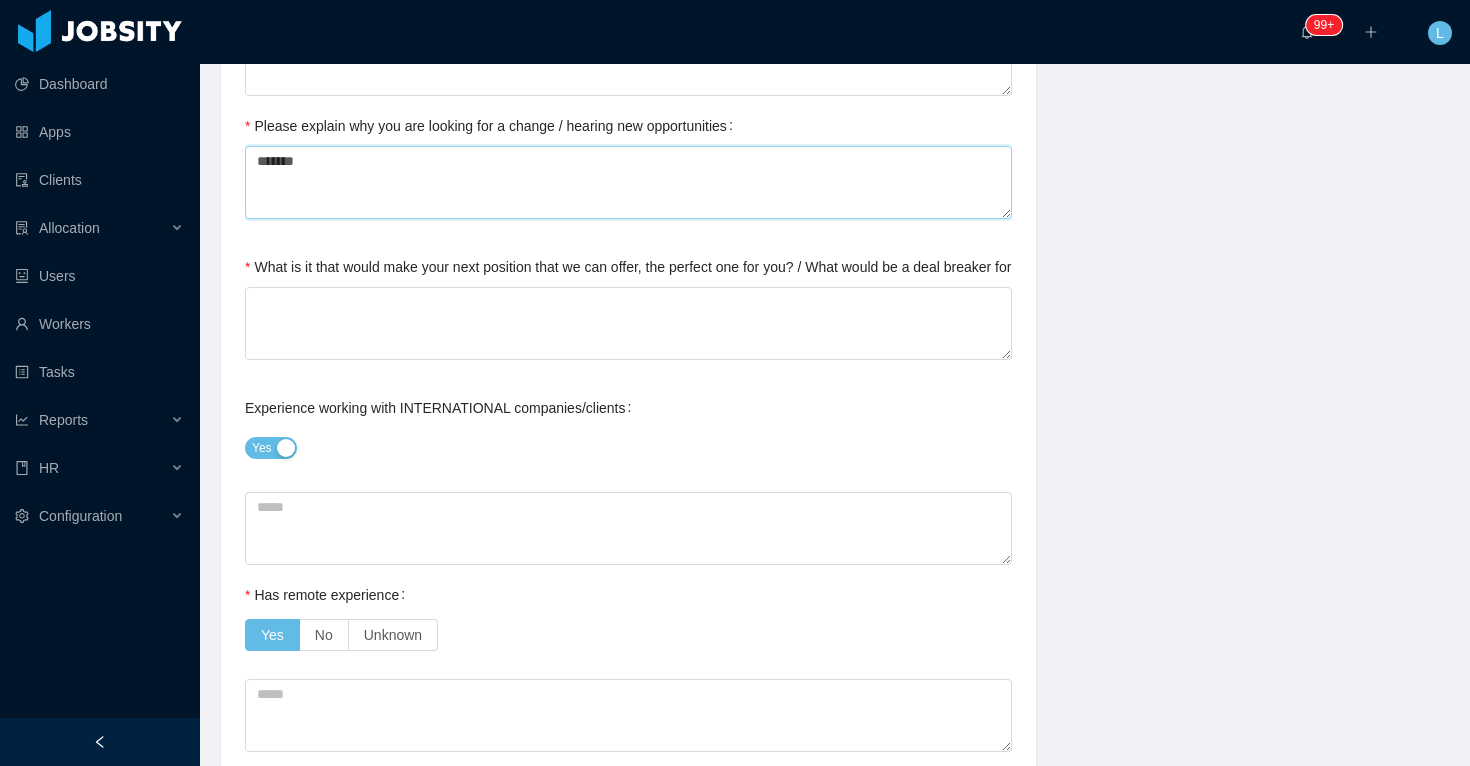 type 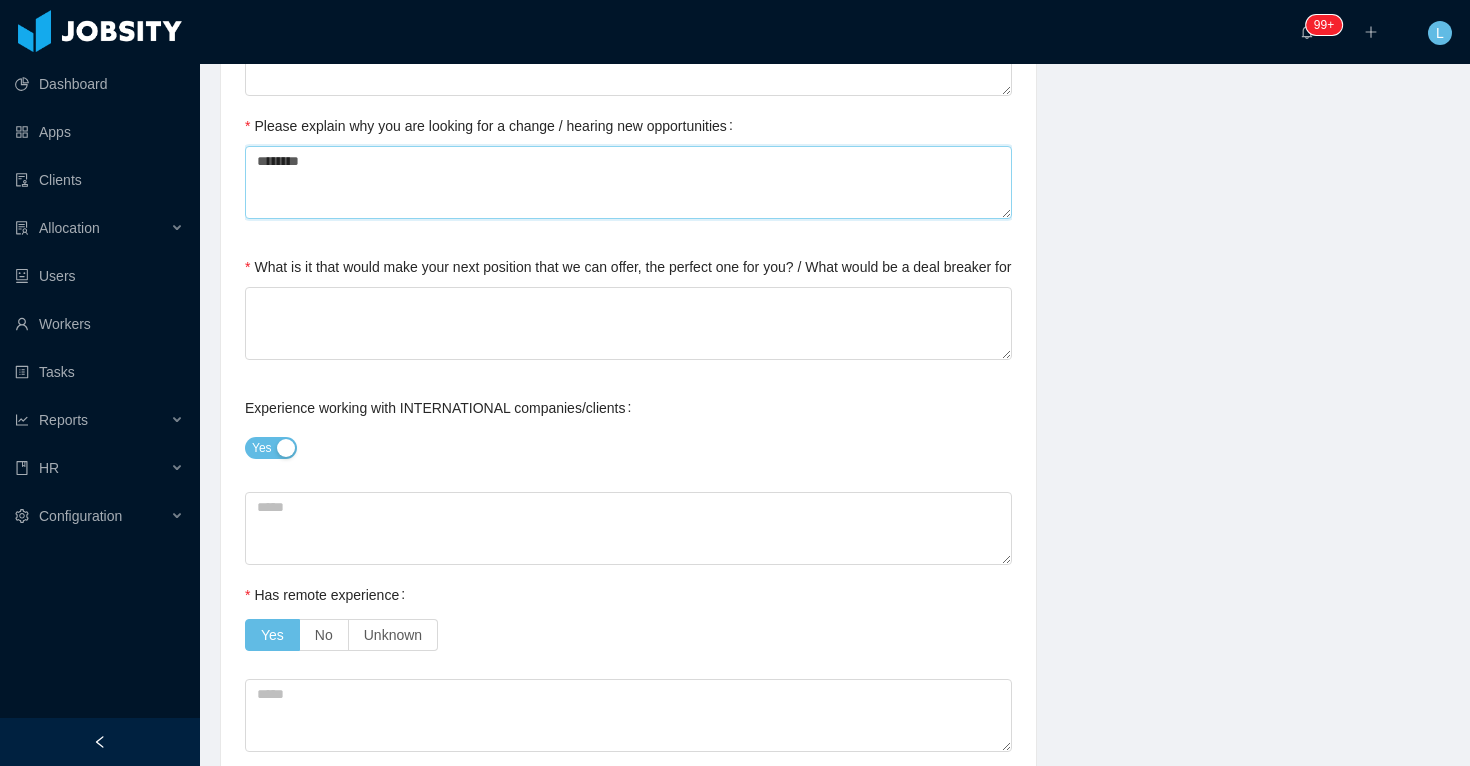 type 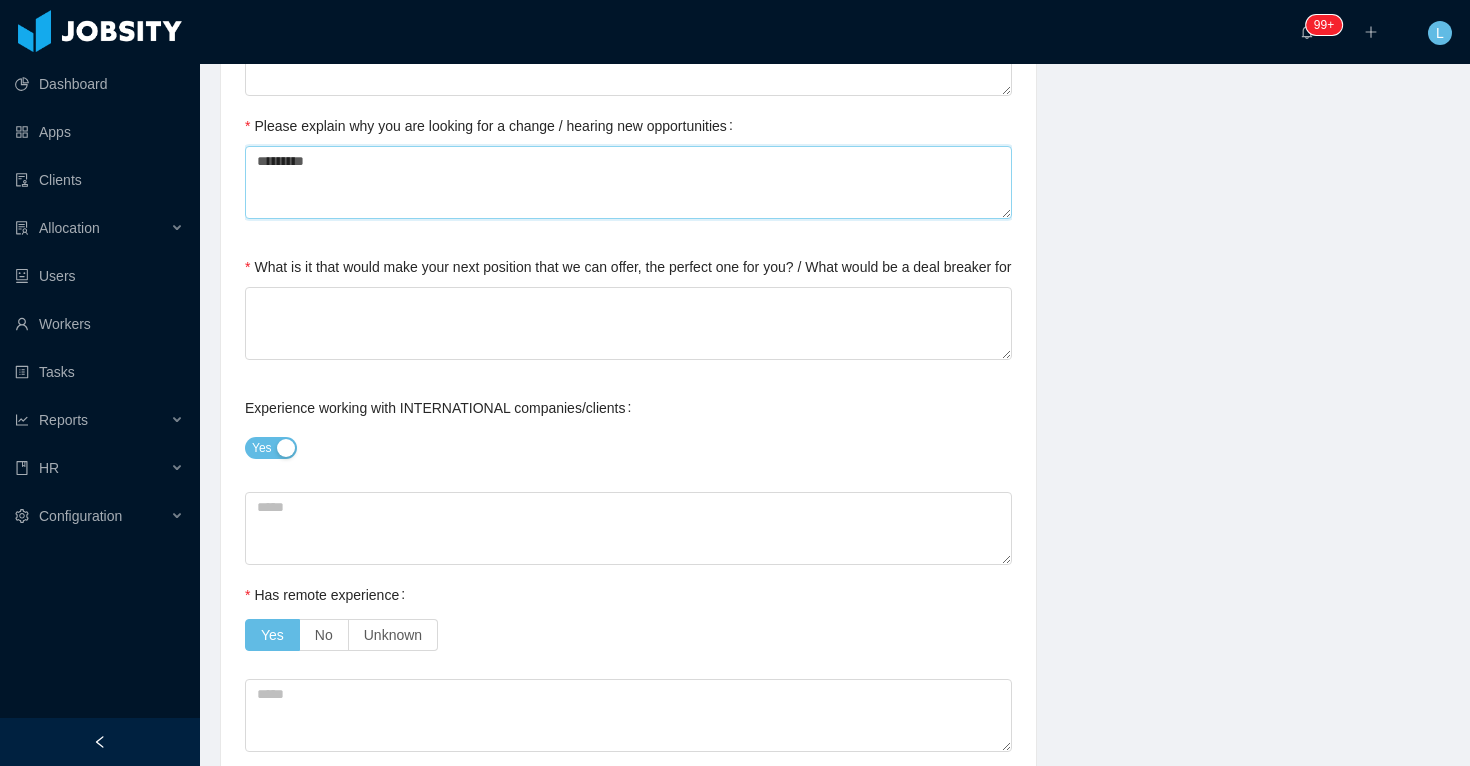 type 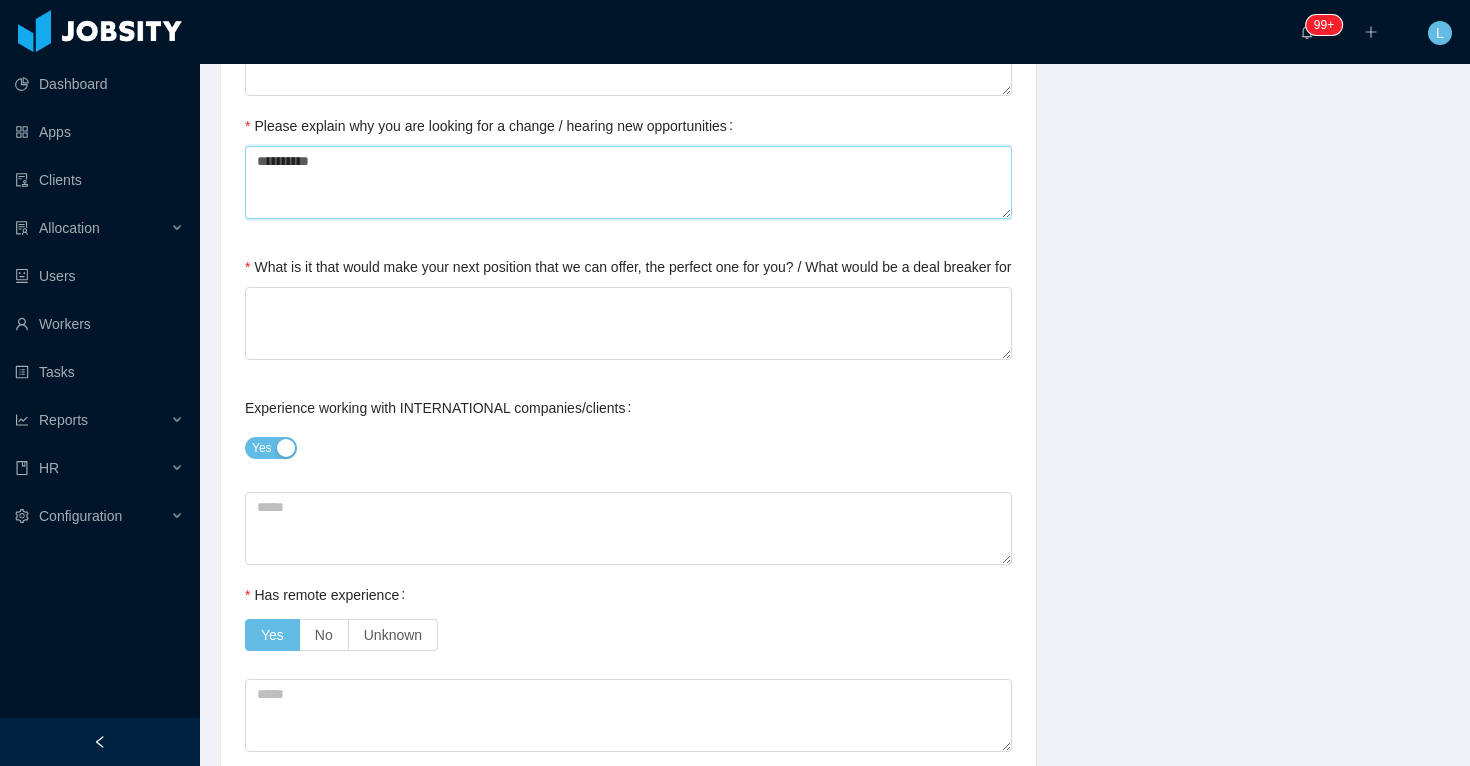 type 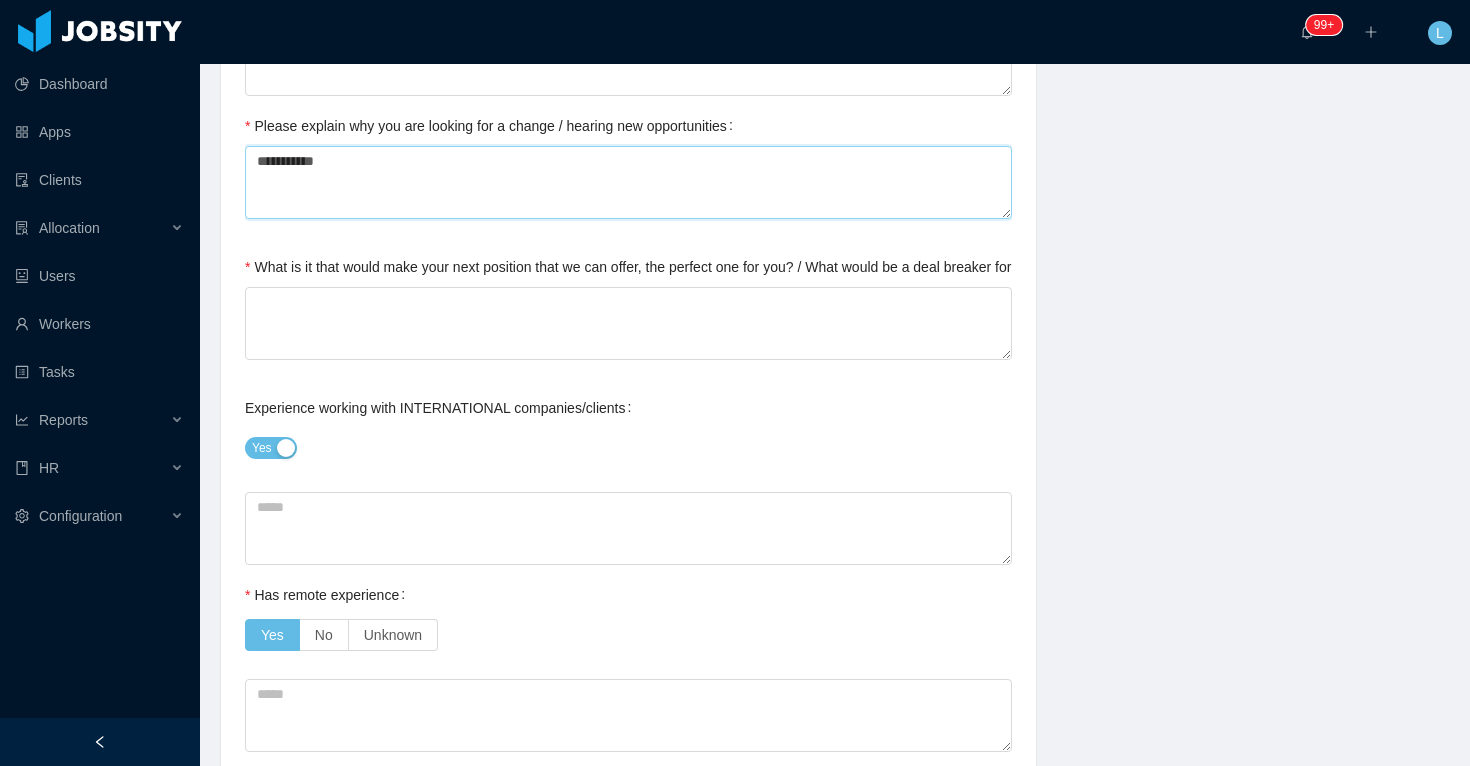 type 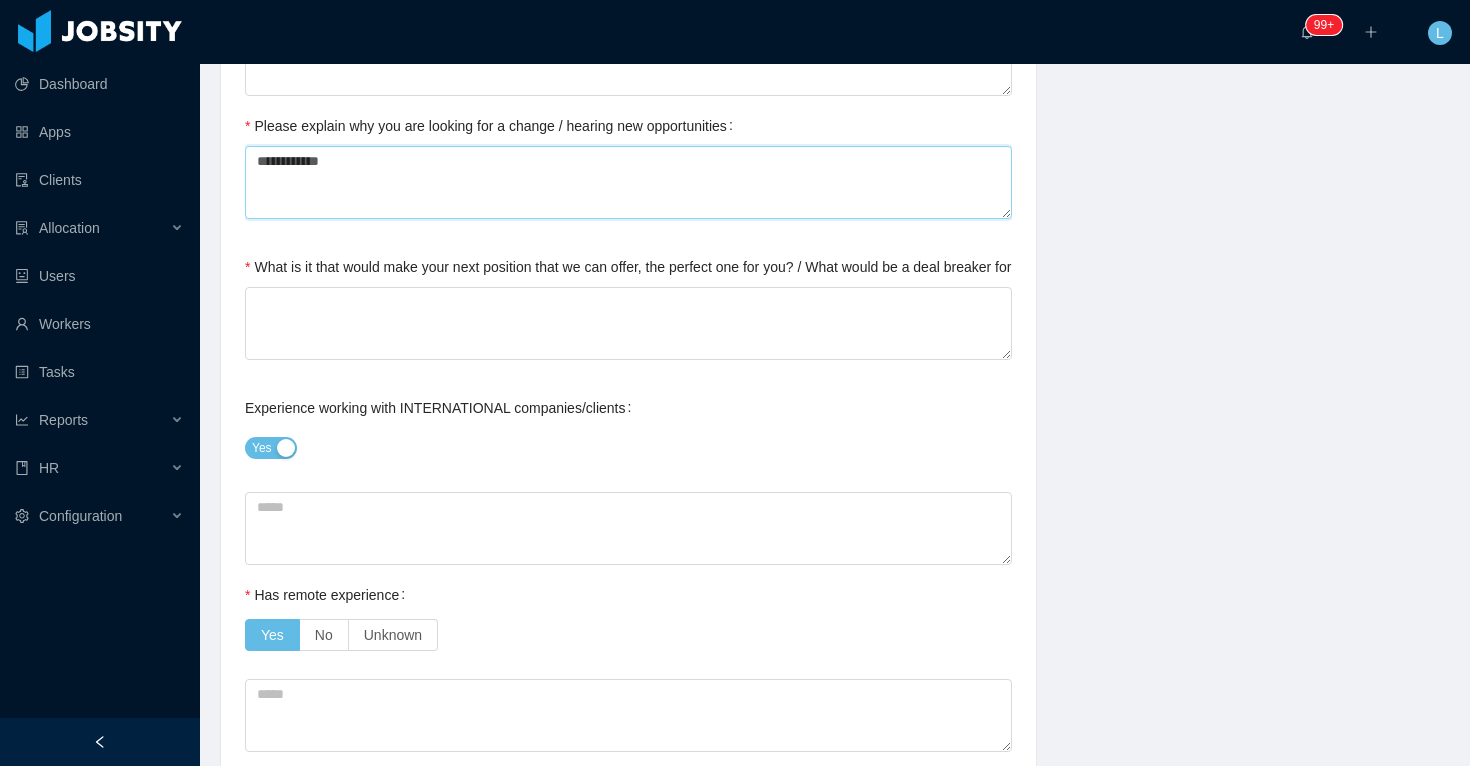 type 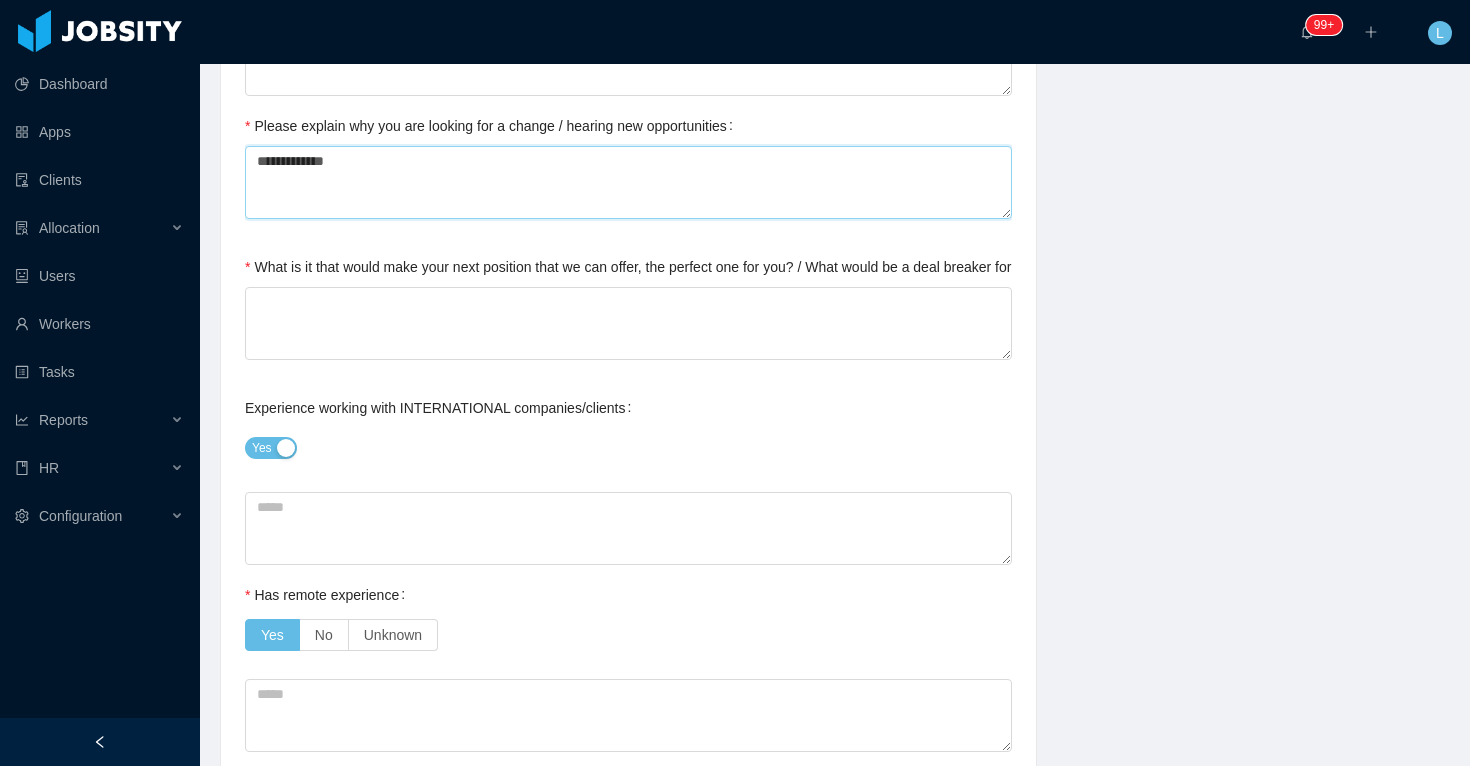 type 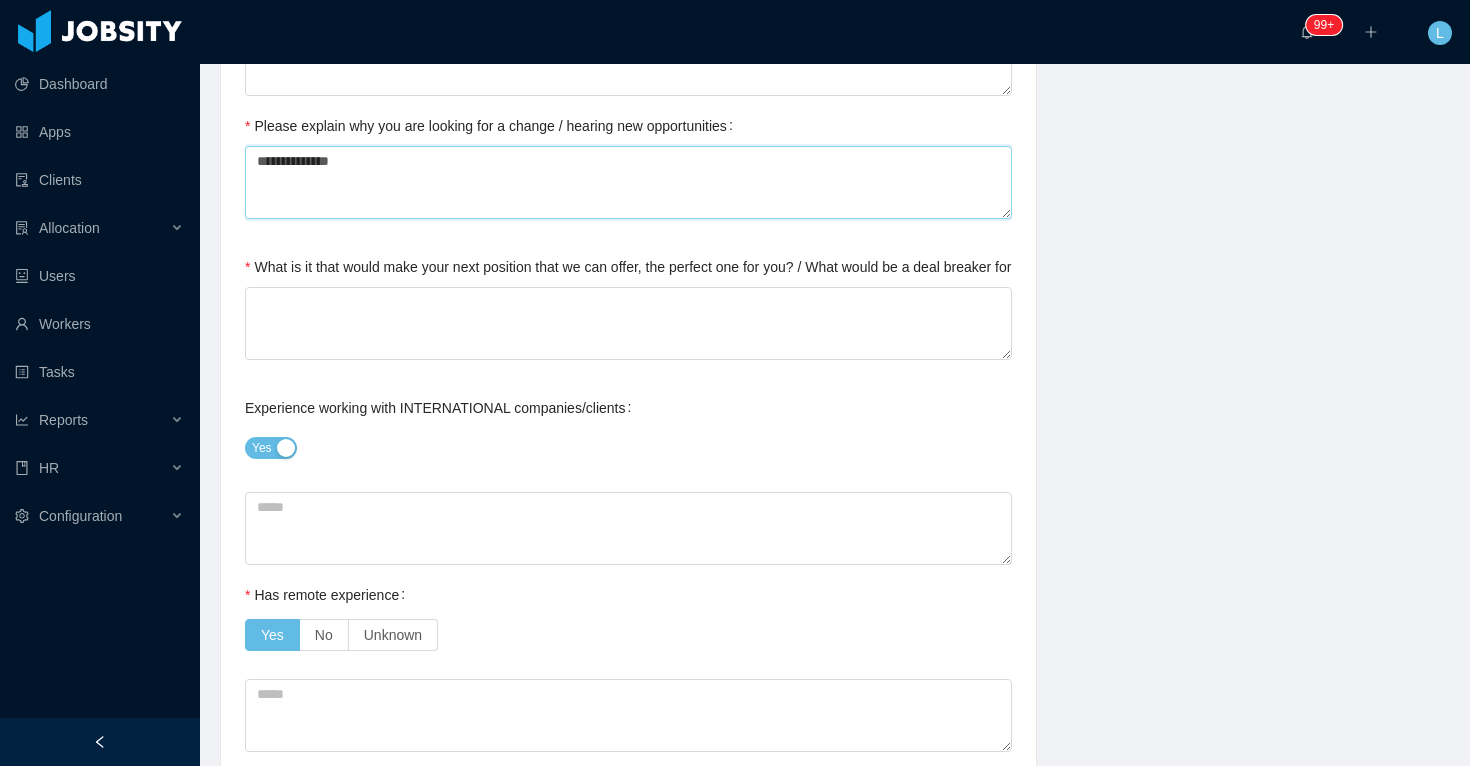 type 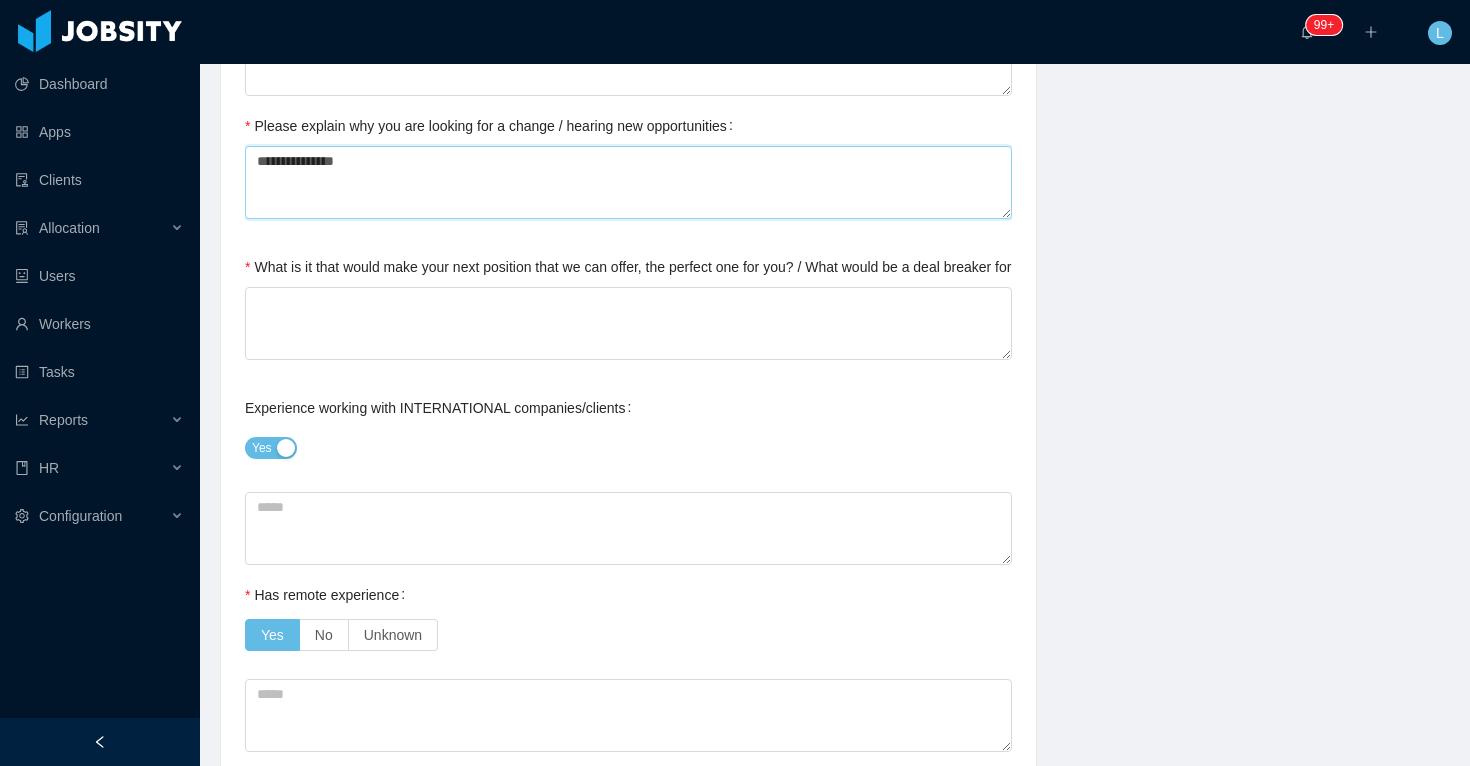 type 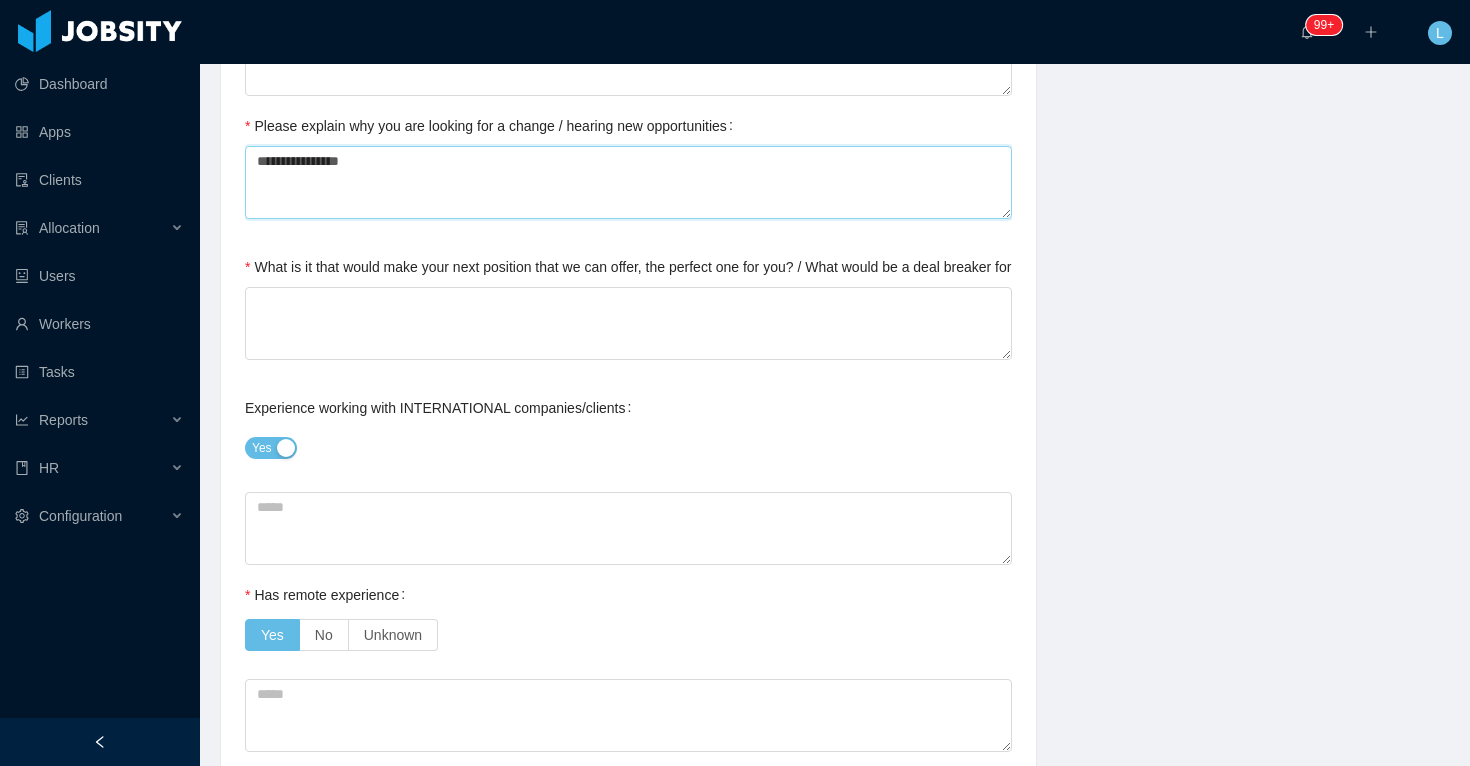 type 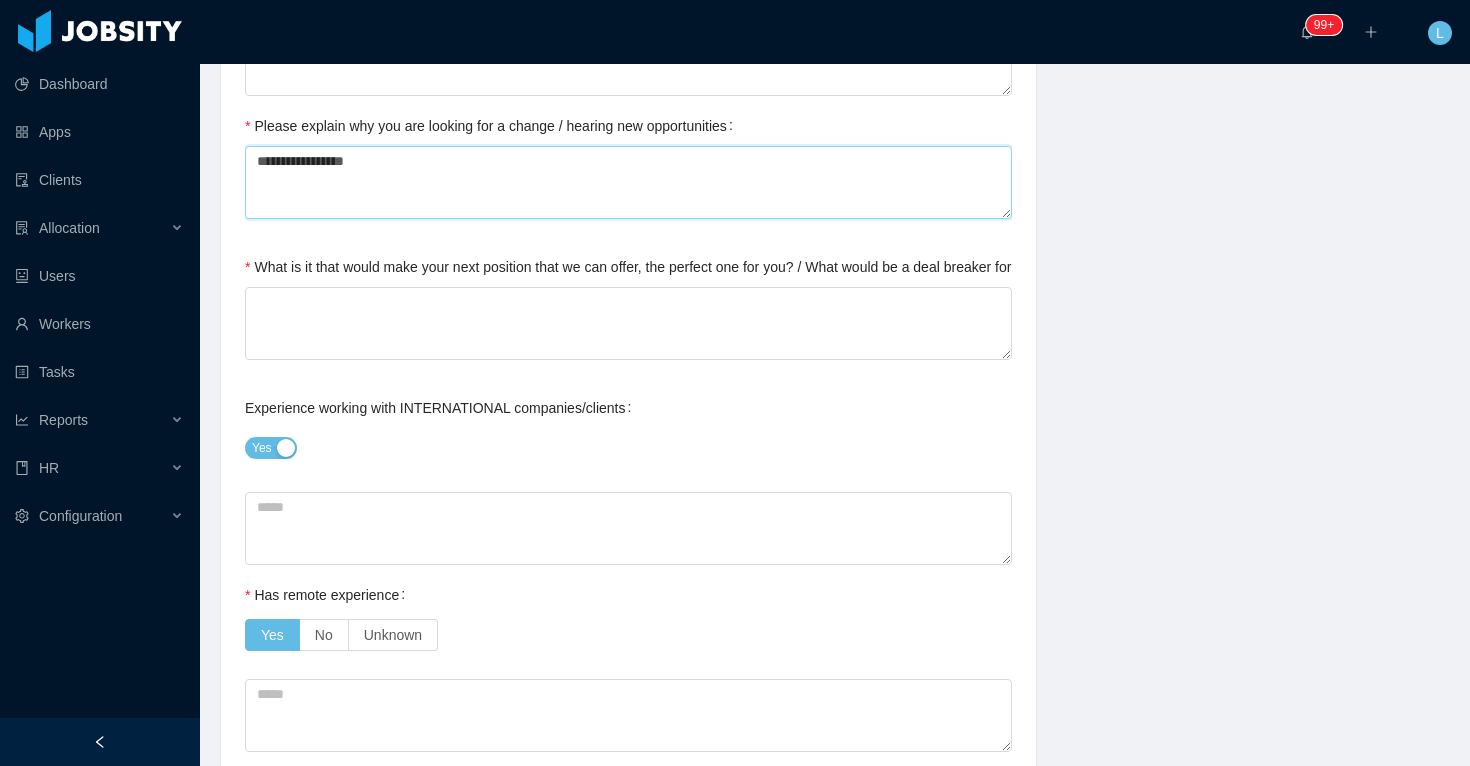 type 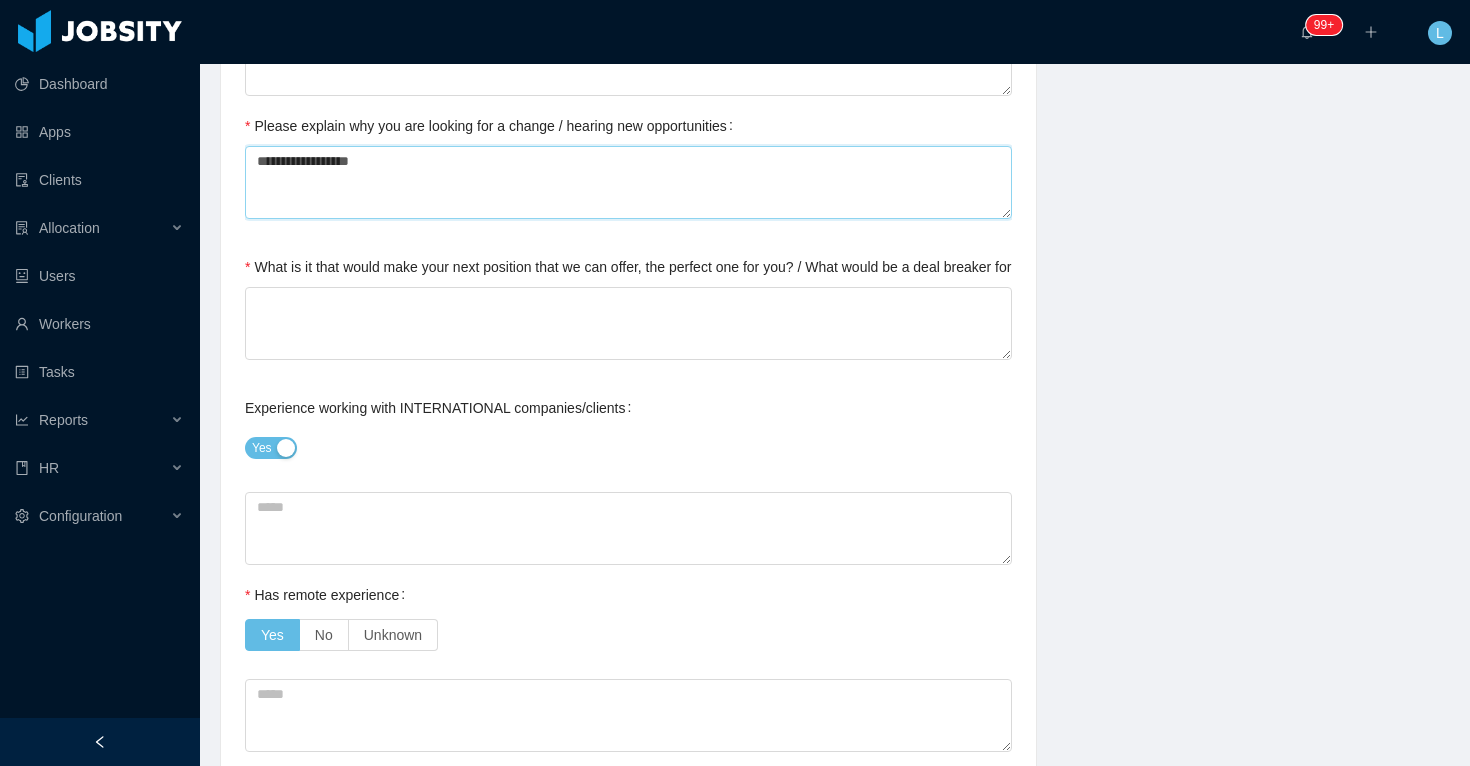 type 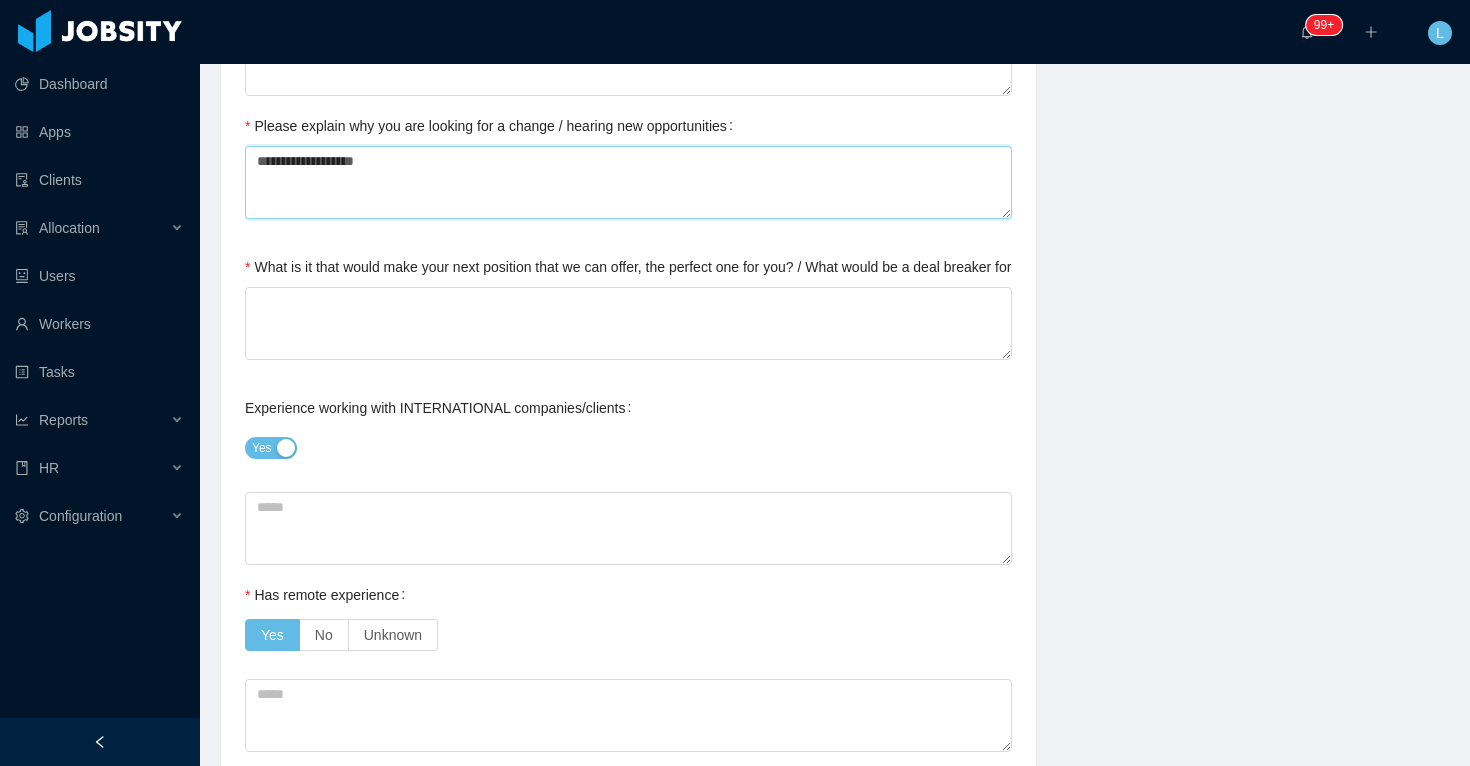 type 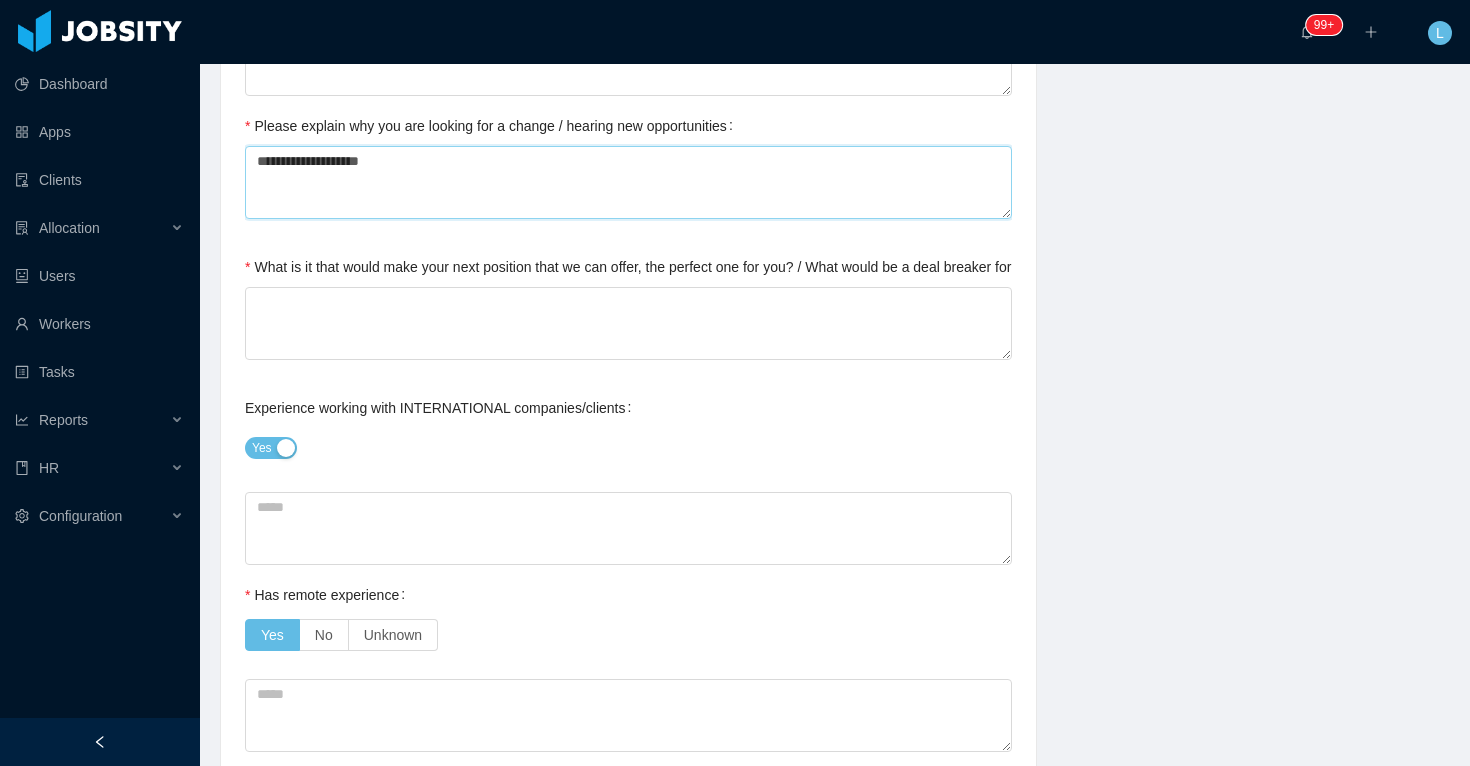 type 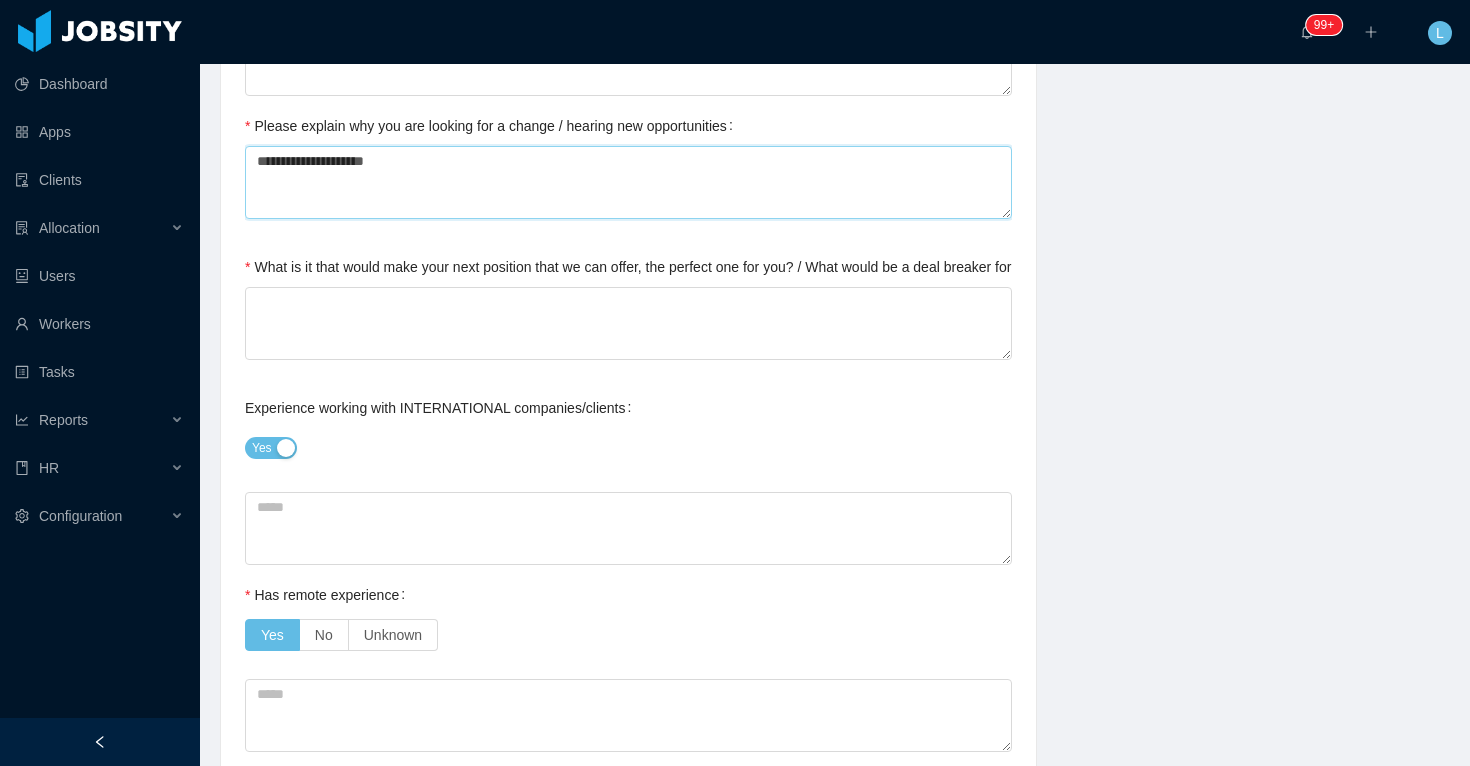 type 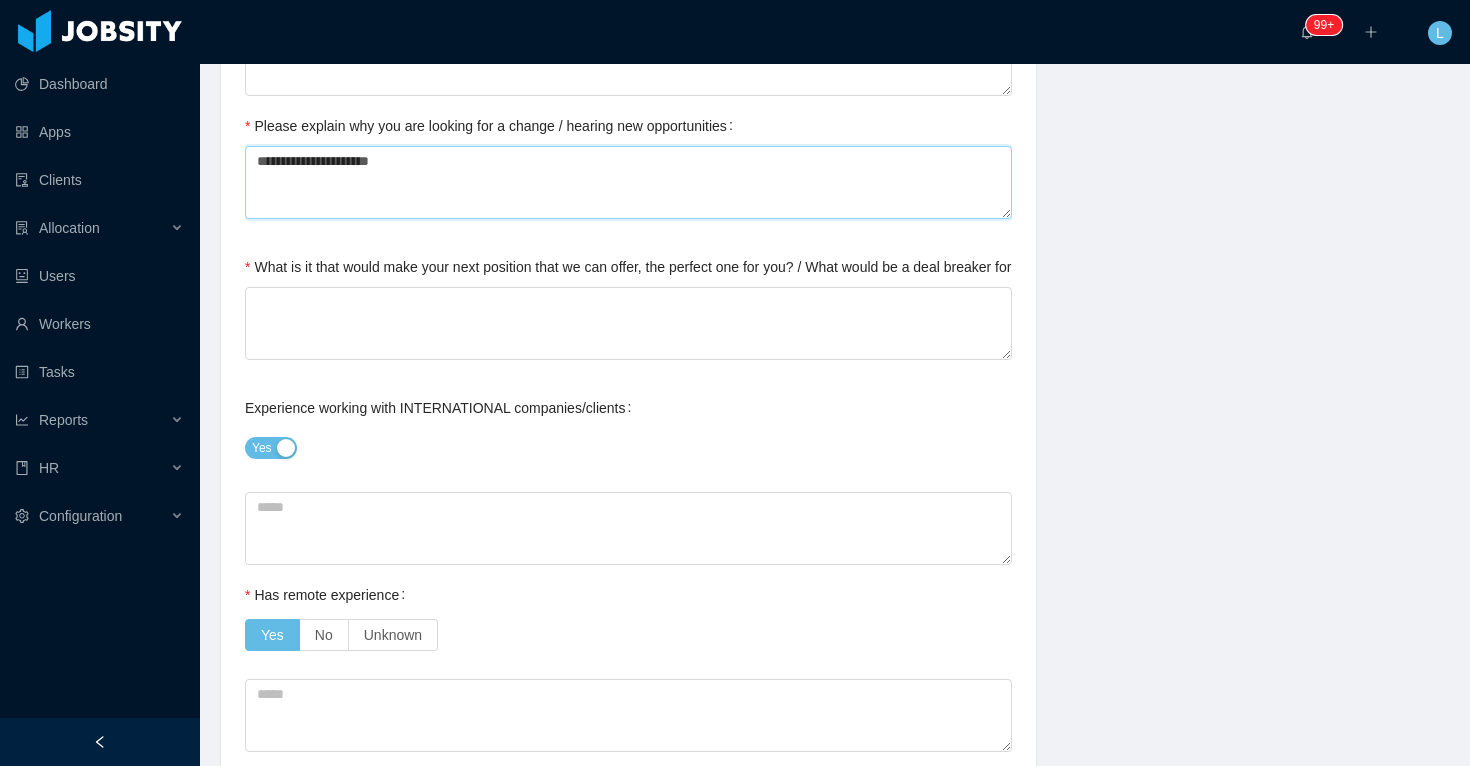type 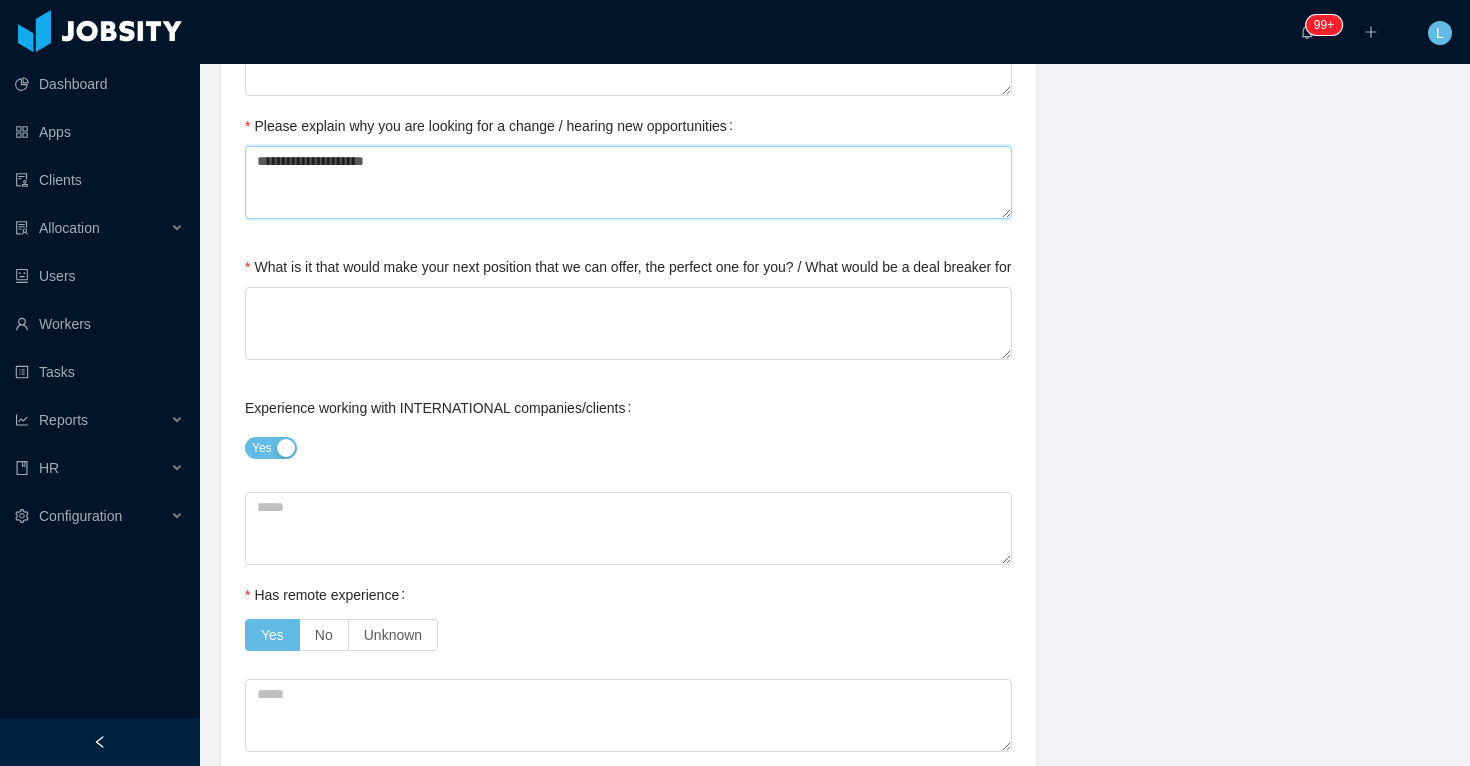 type 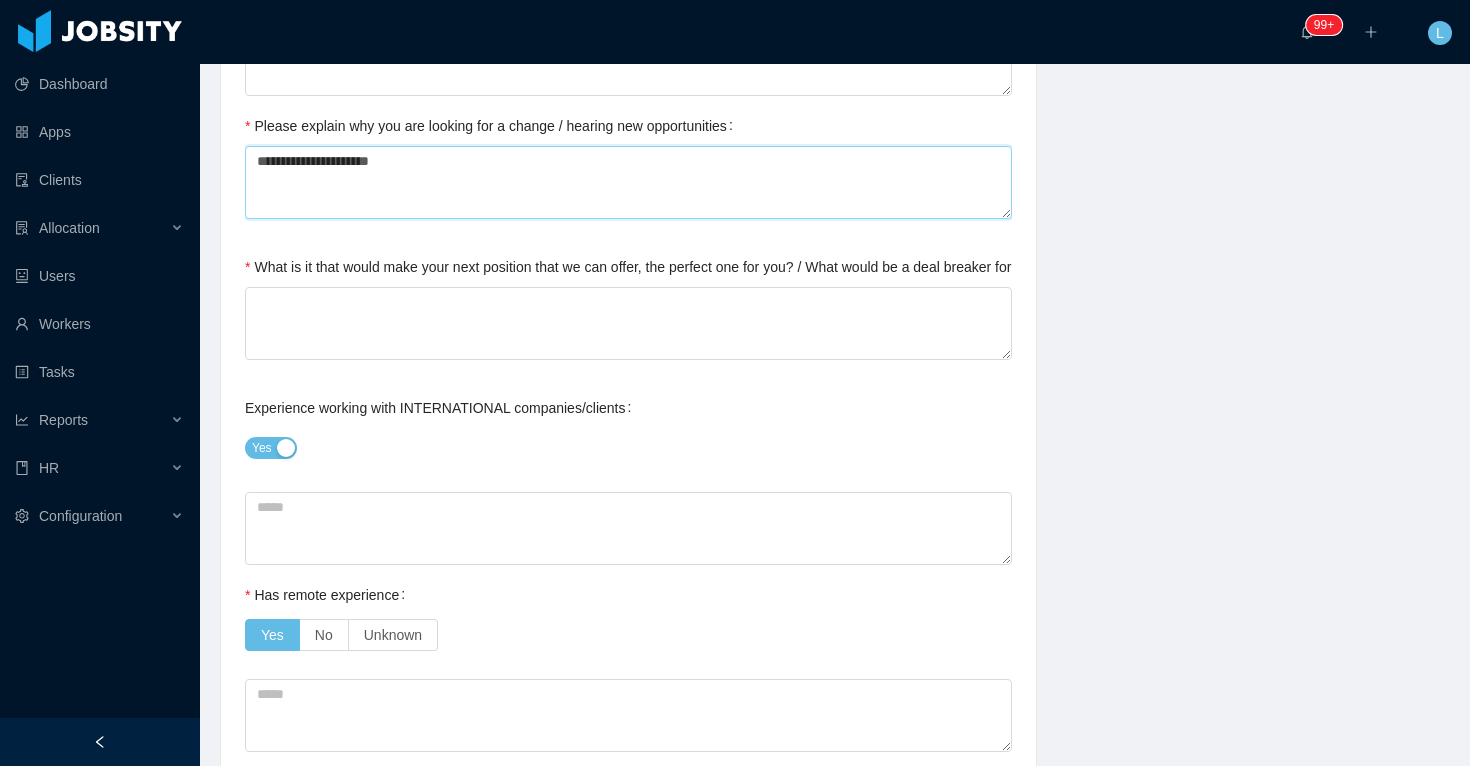 type 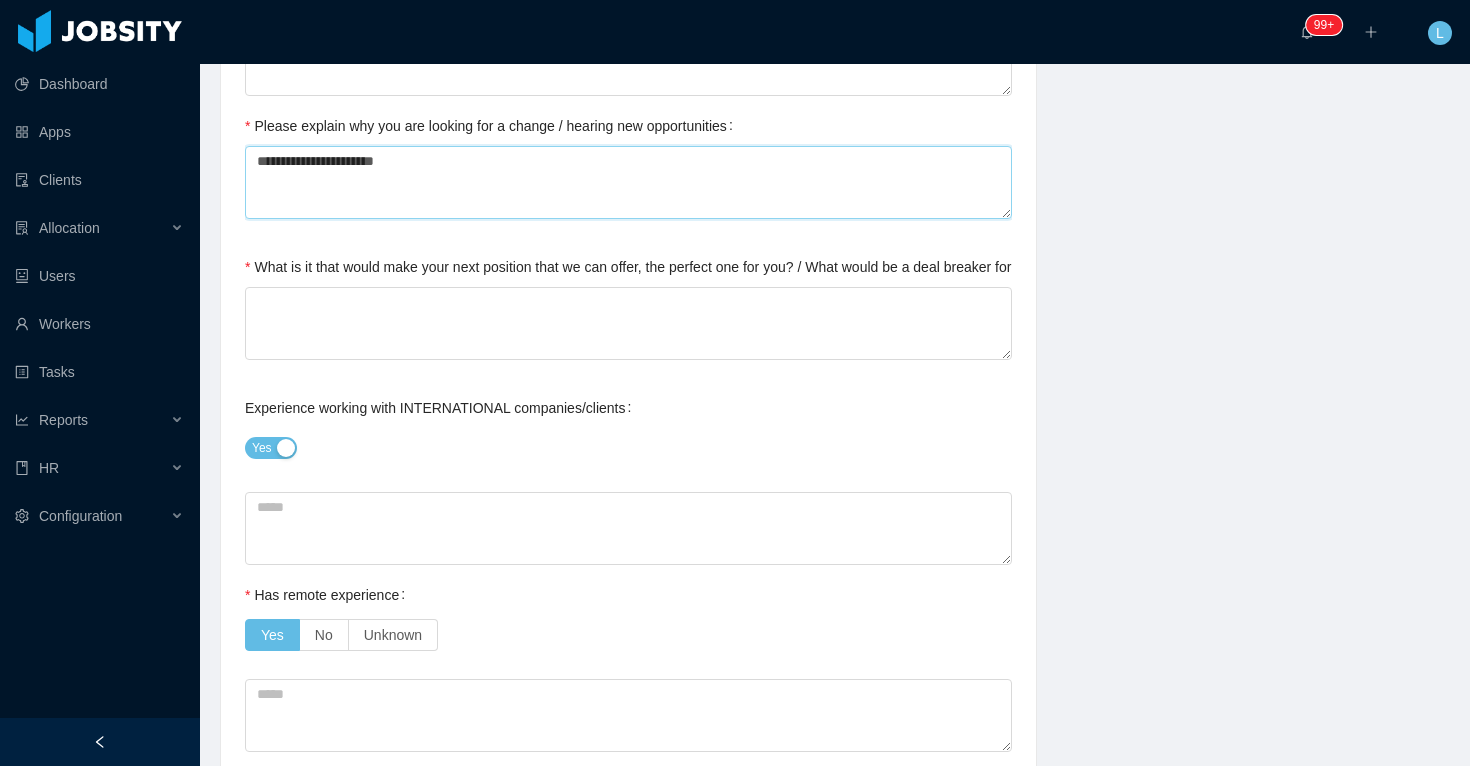 type 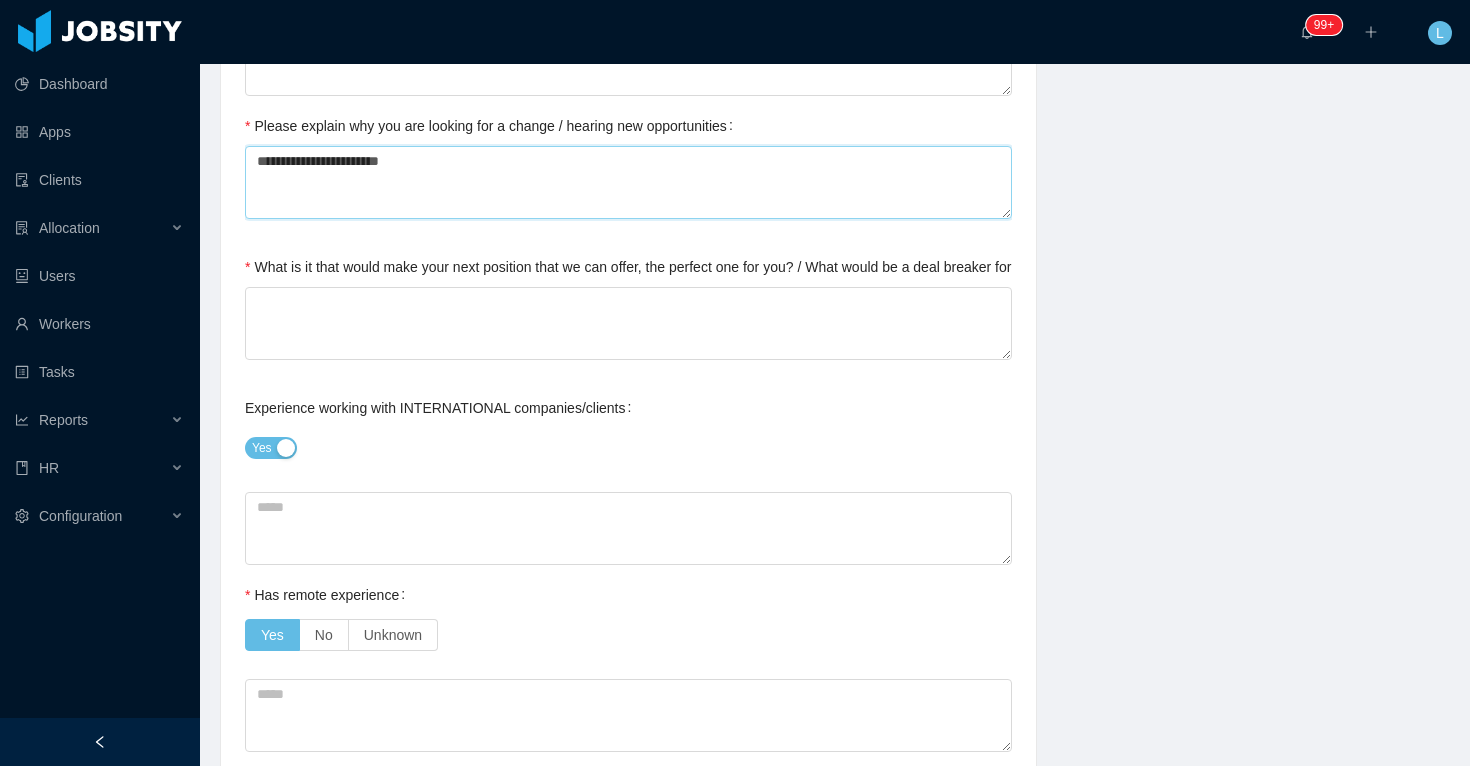 type 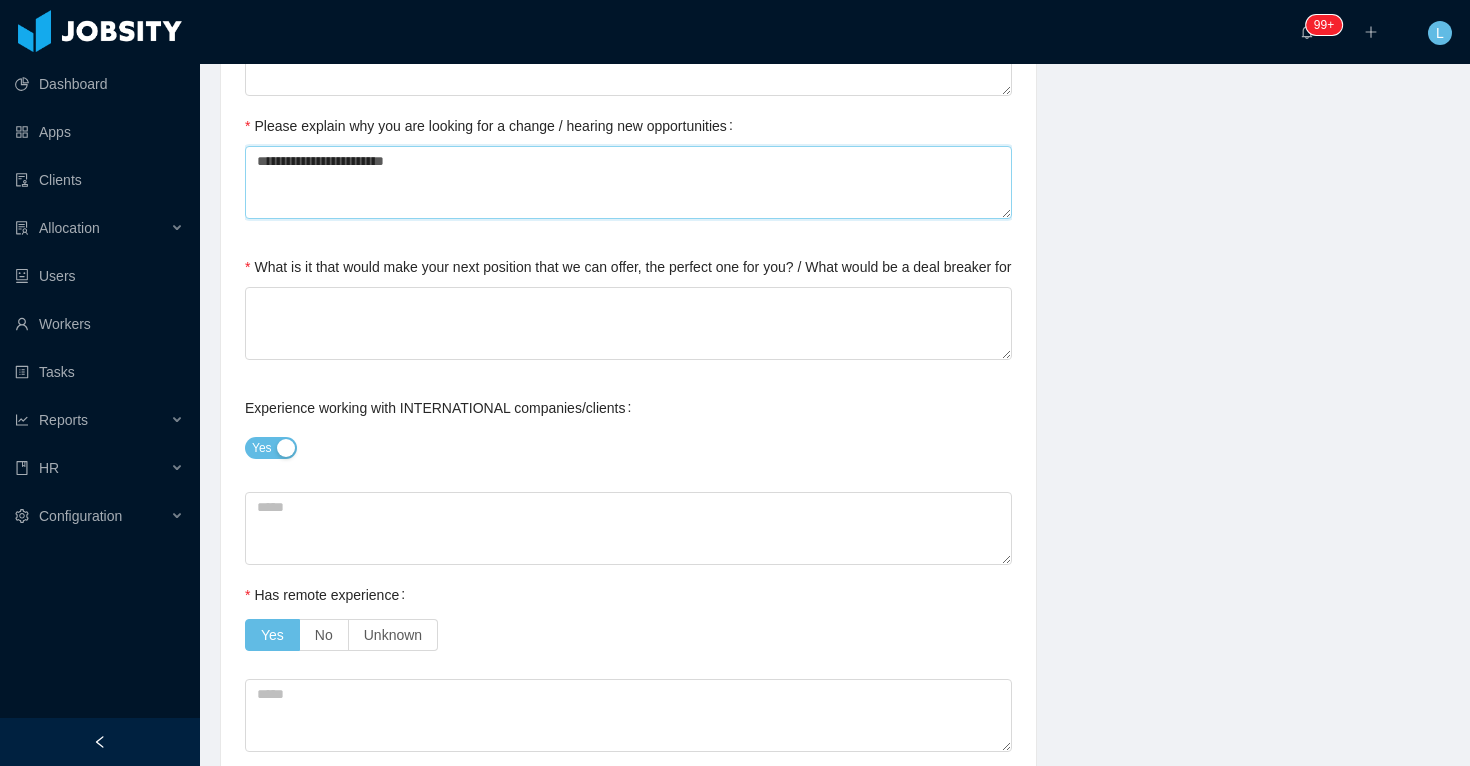 type 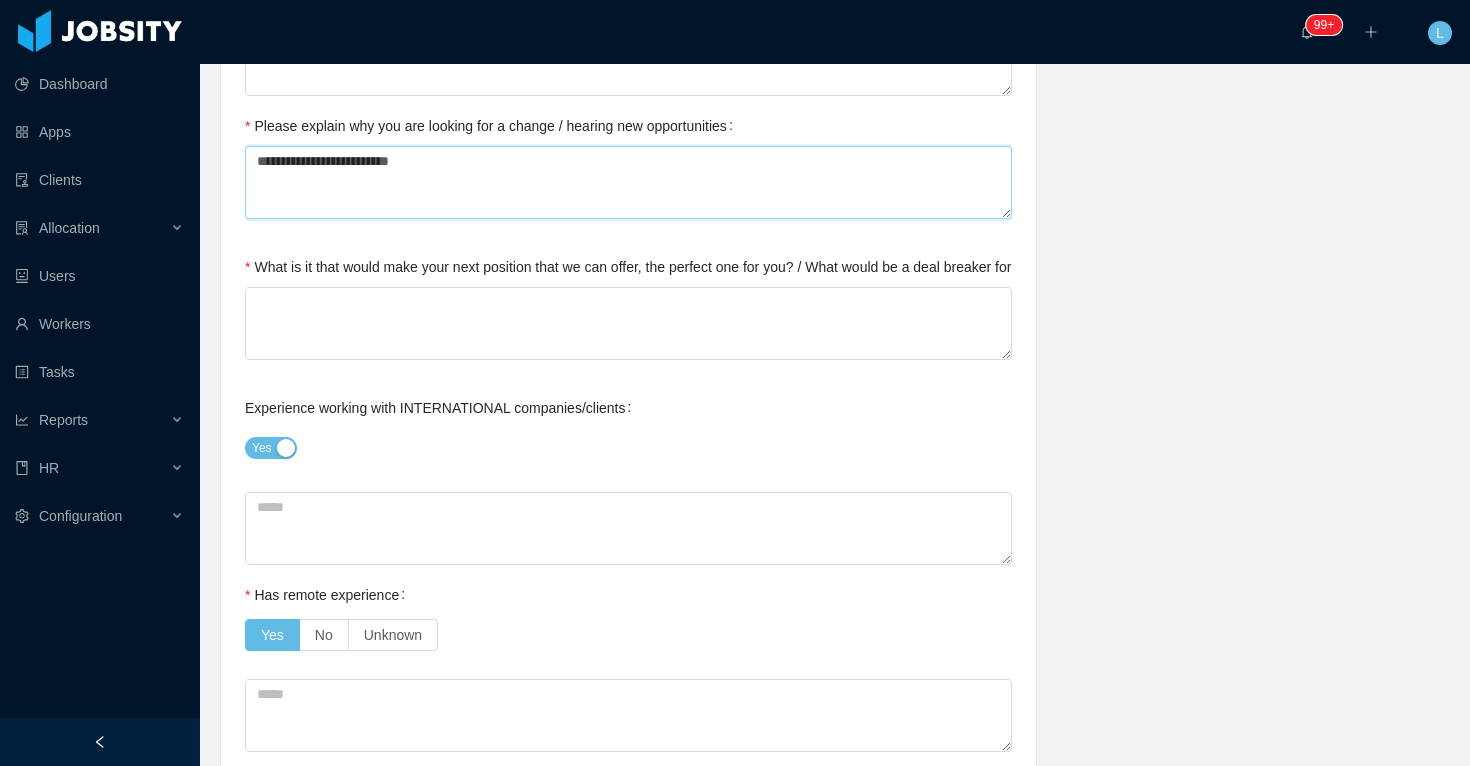 type 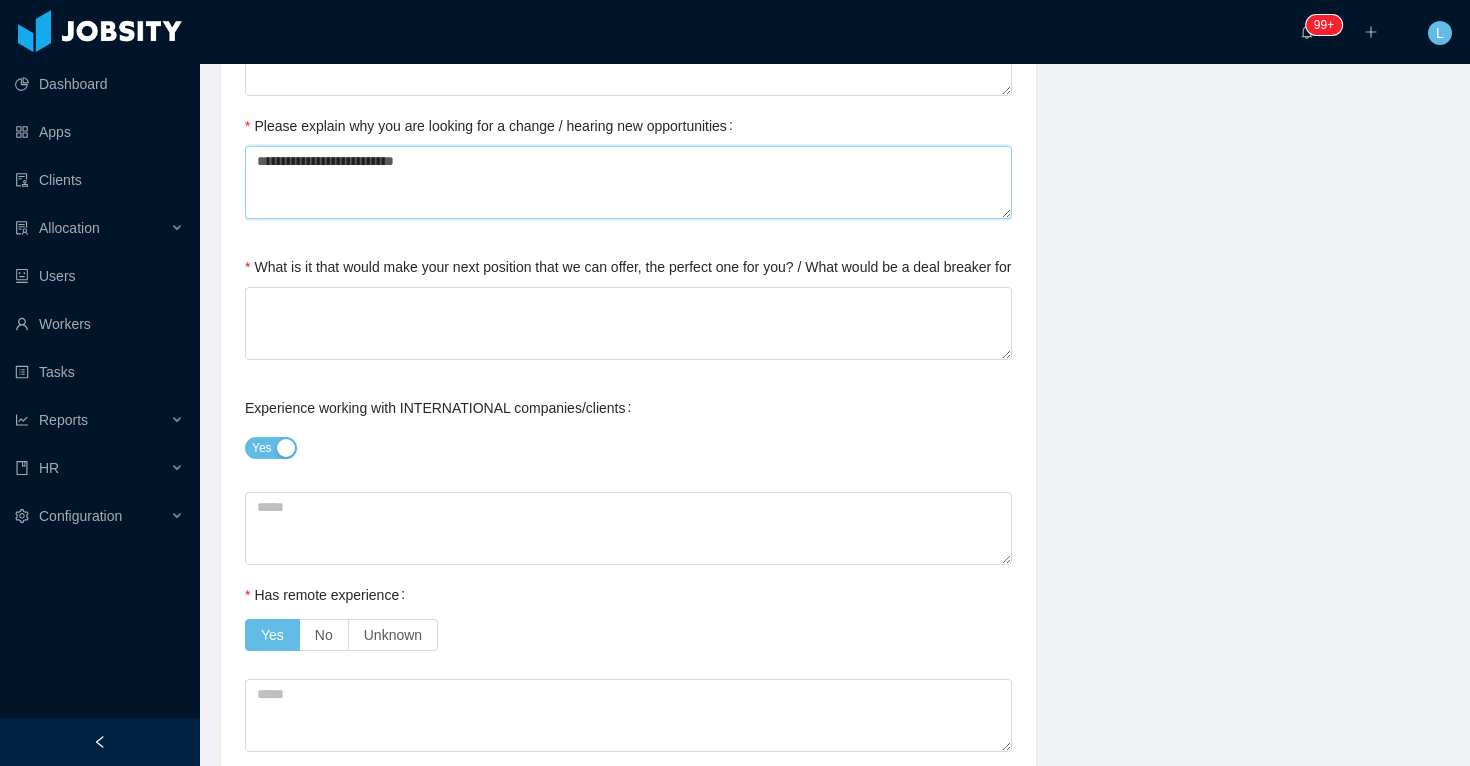 type 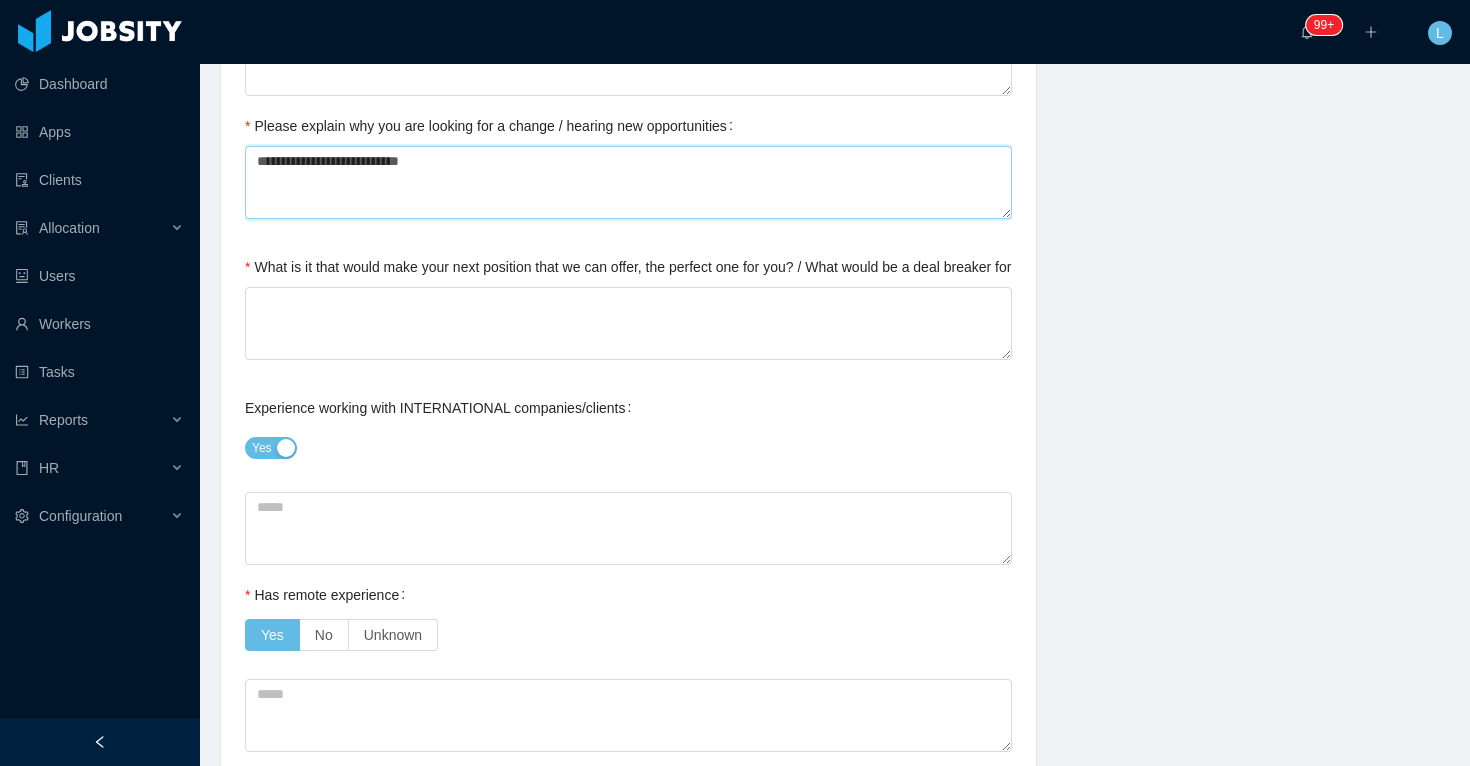 type 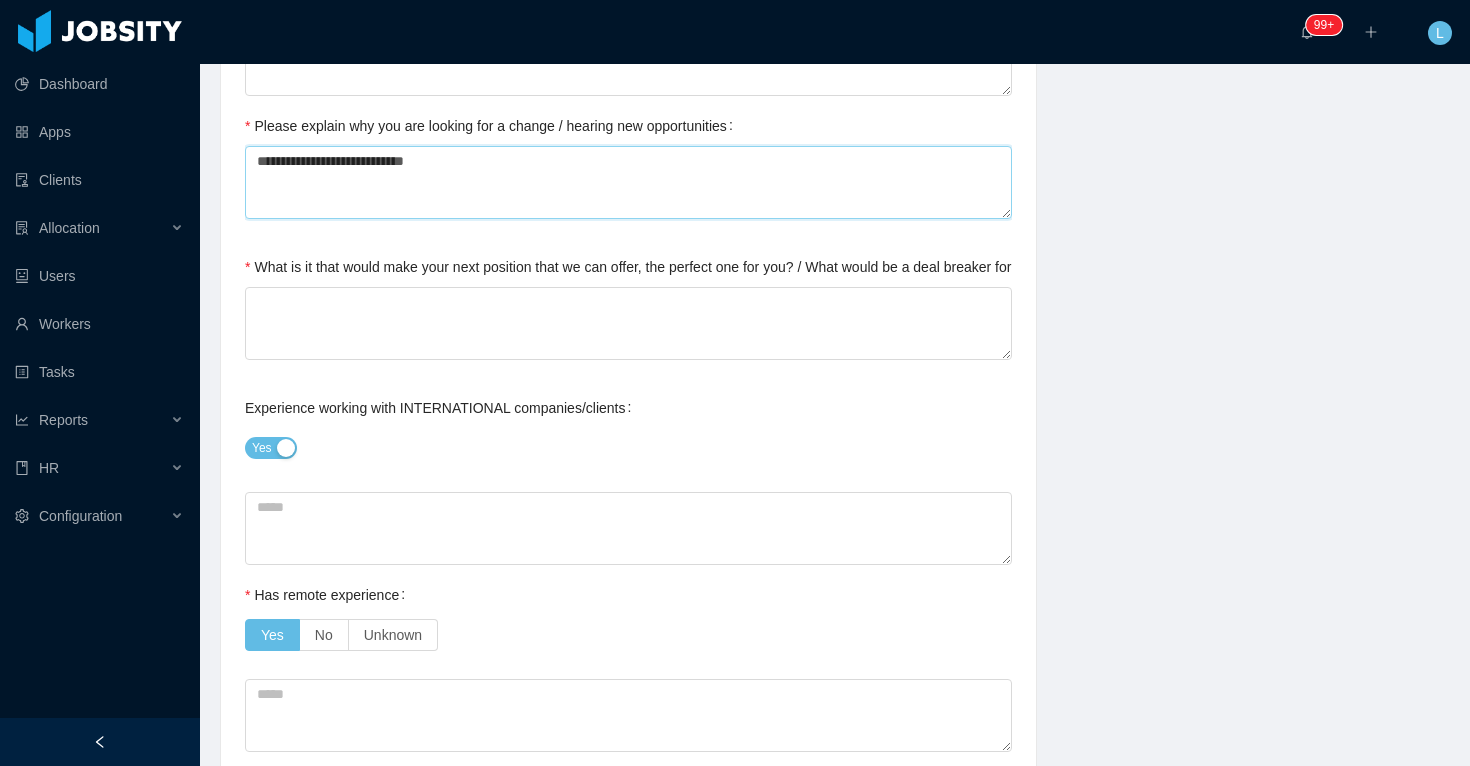 type 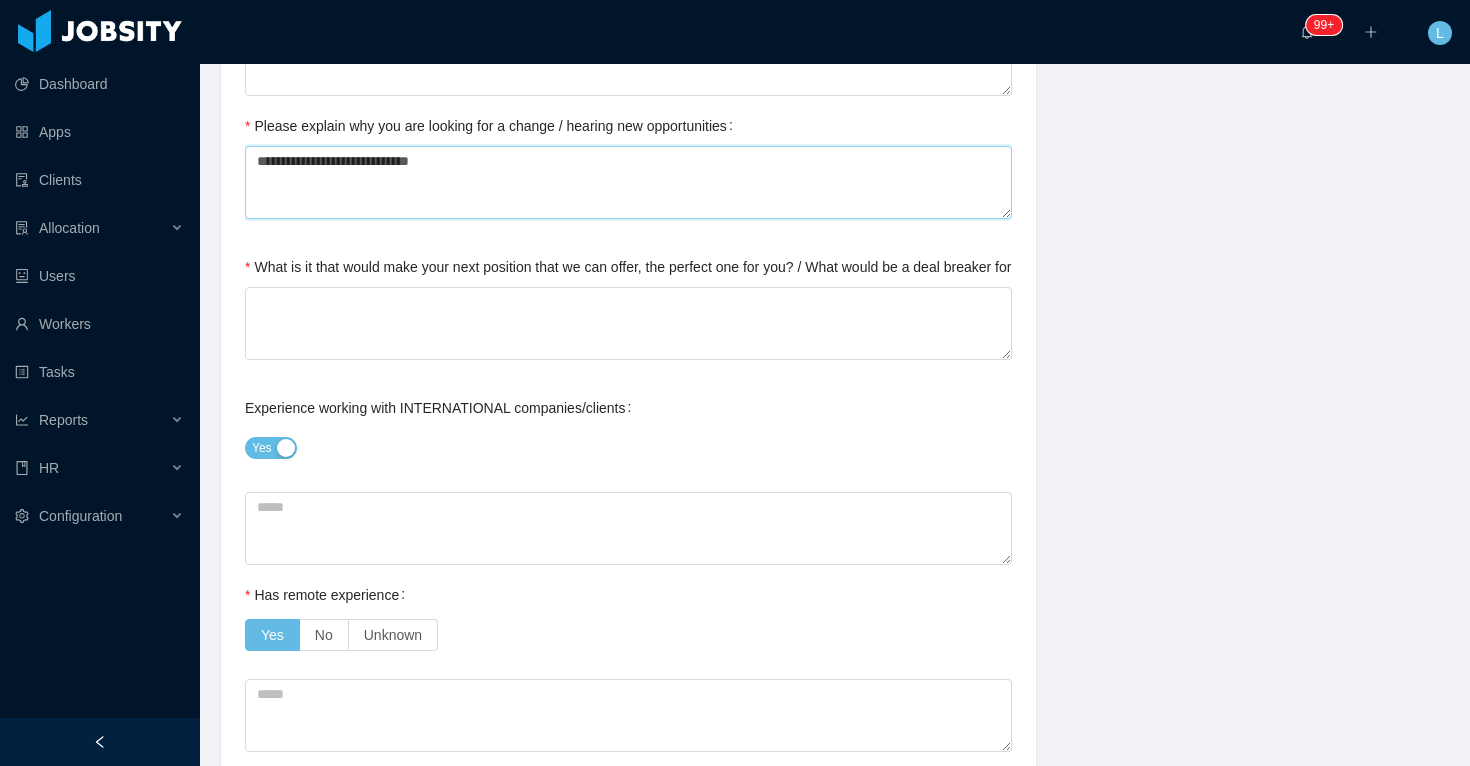type 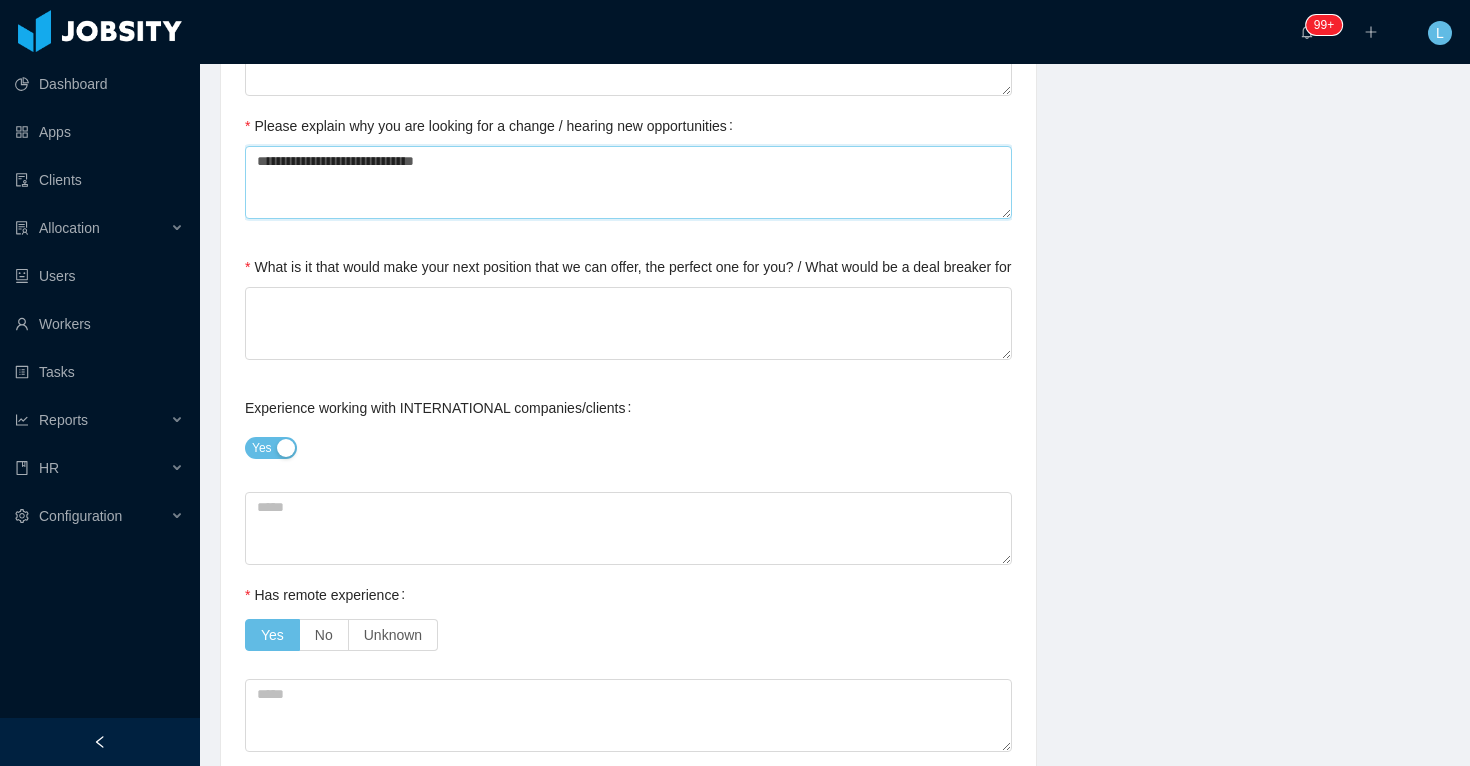 type 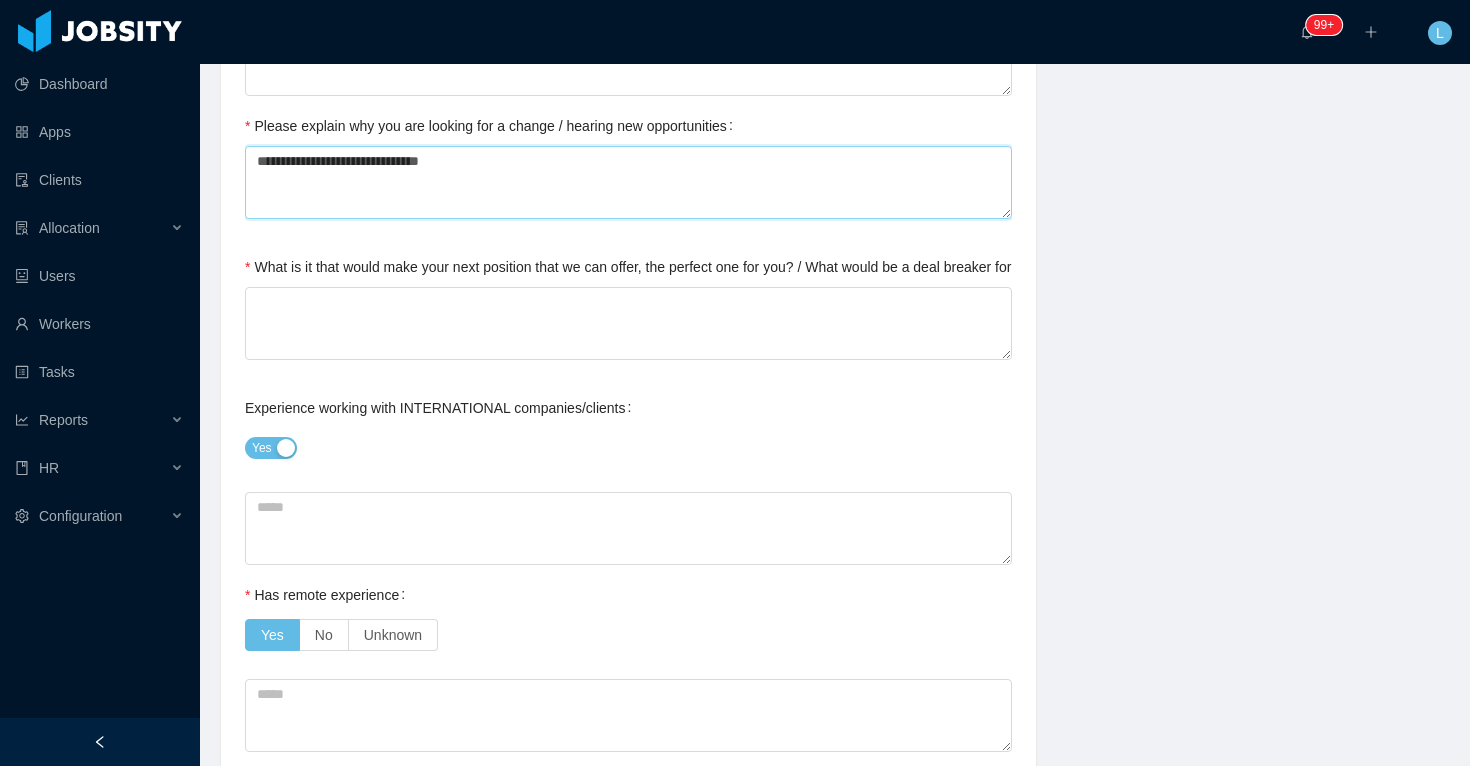 type 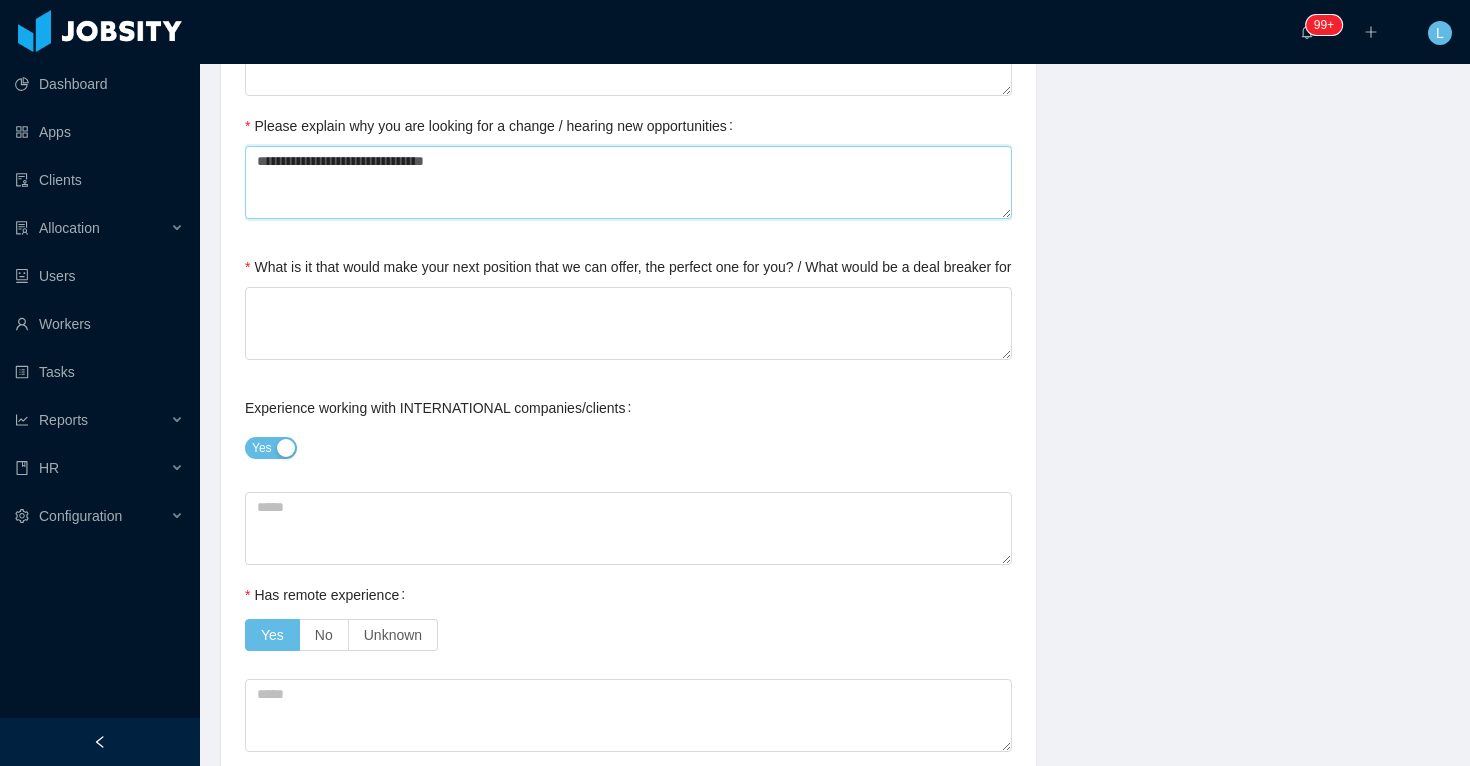 type 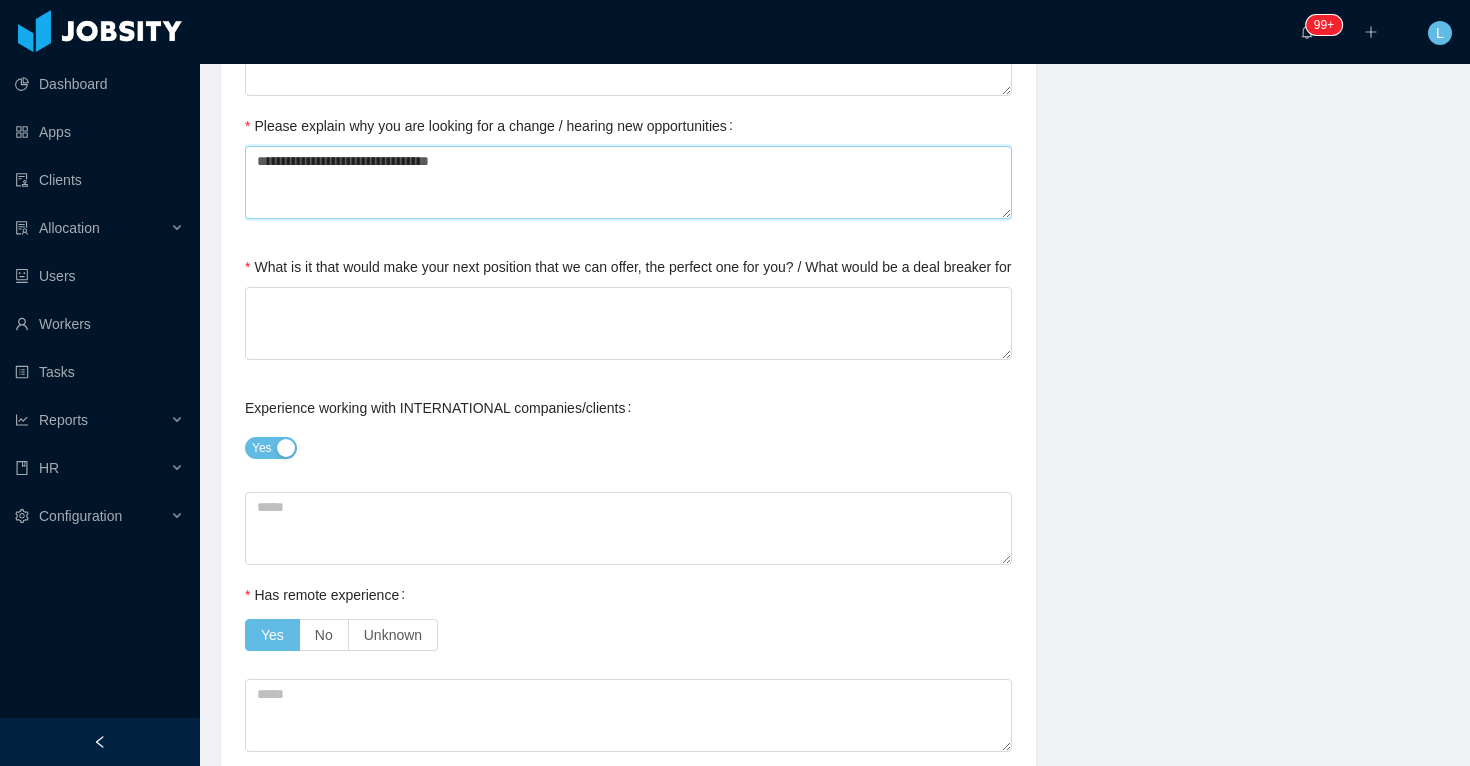type on "**********" 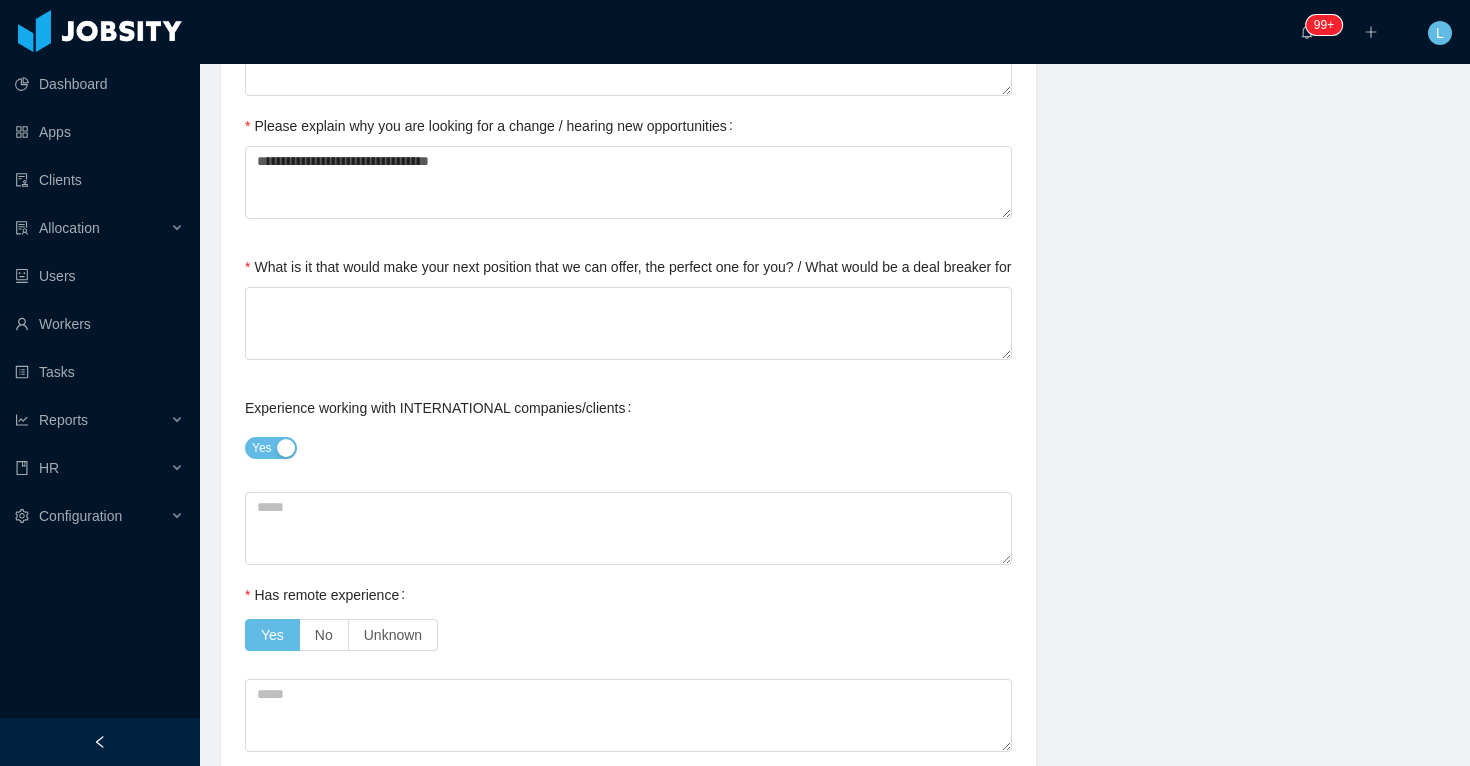 click on "**********" at bounding box center (835, 571) 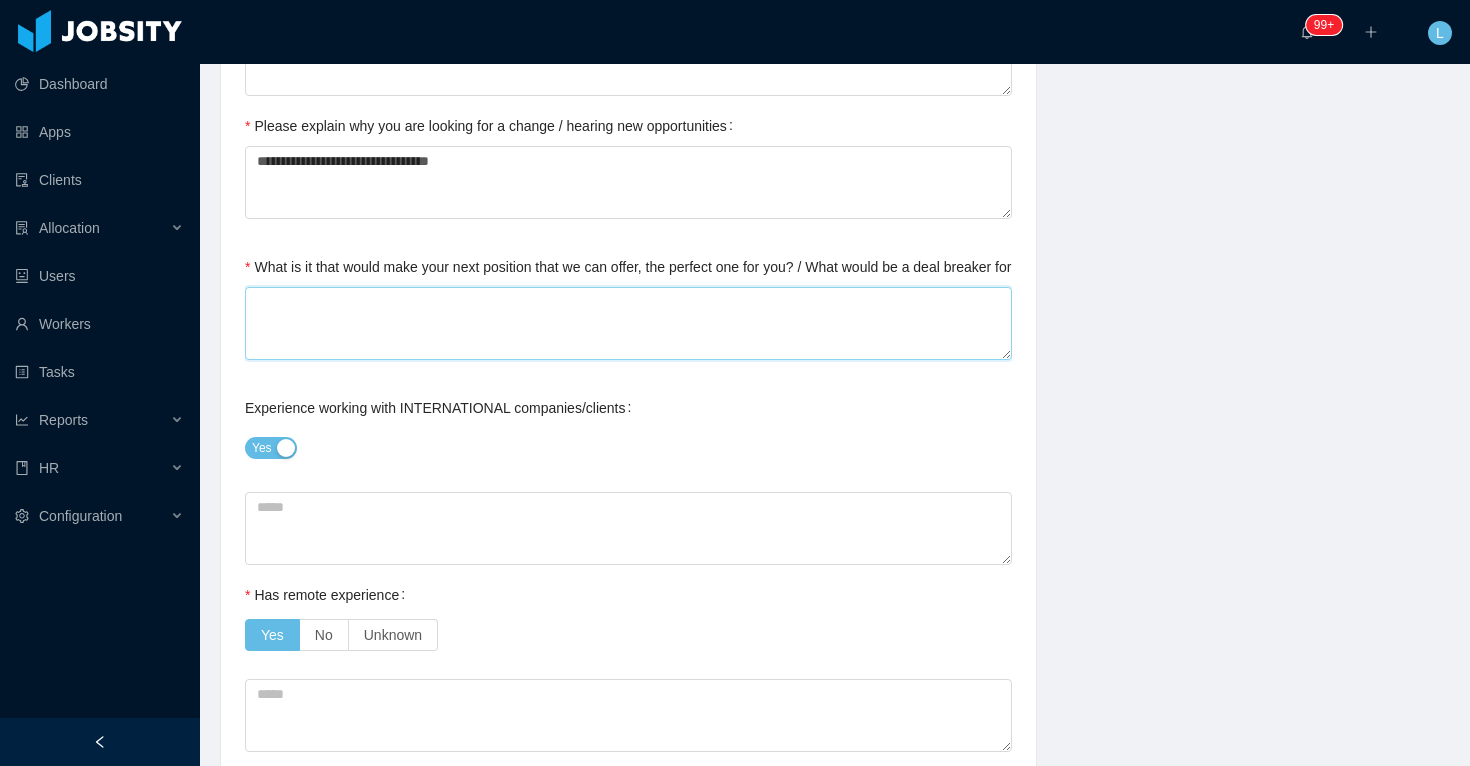 click on "What is it that would make your next position that we can offer, the perfect one for you? / What would be a deal breaker for you?" at bounding box center (628, 323) 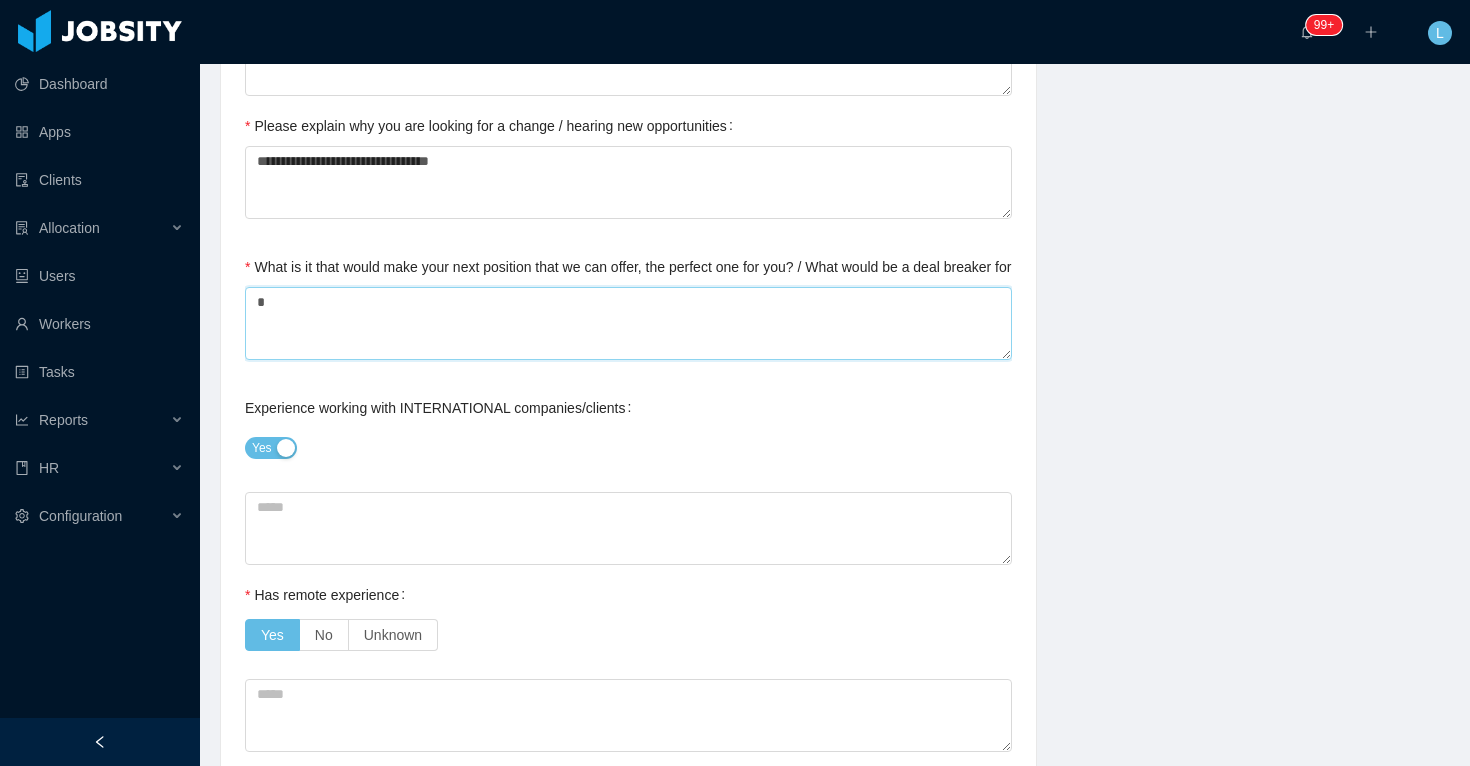 type on "*" 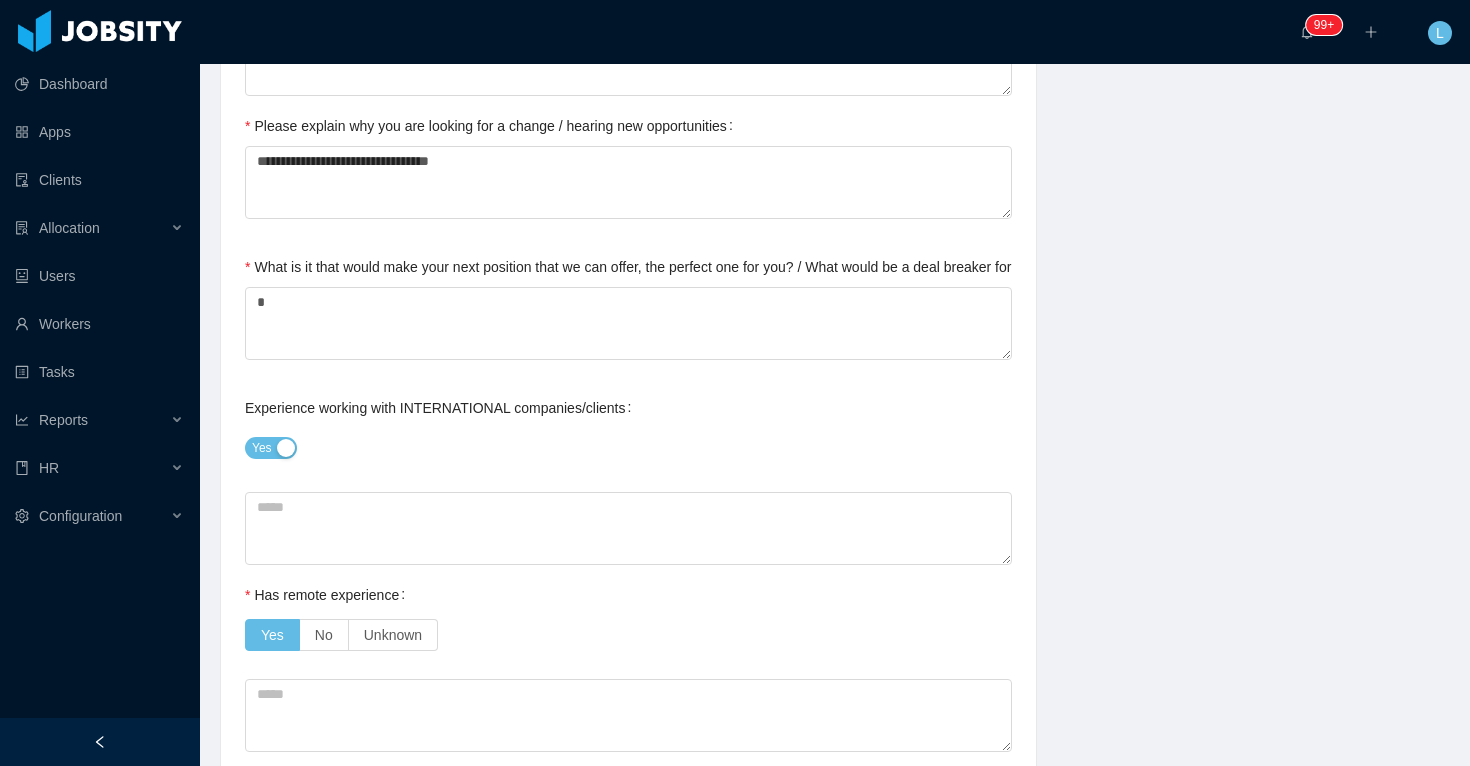 click on "**********" at bounding box center (835, 571) 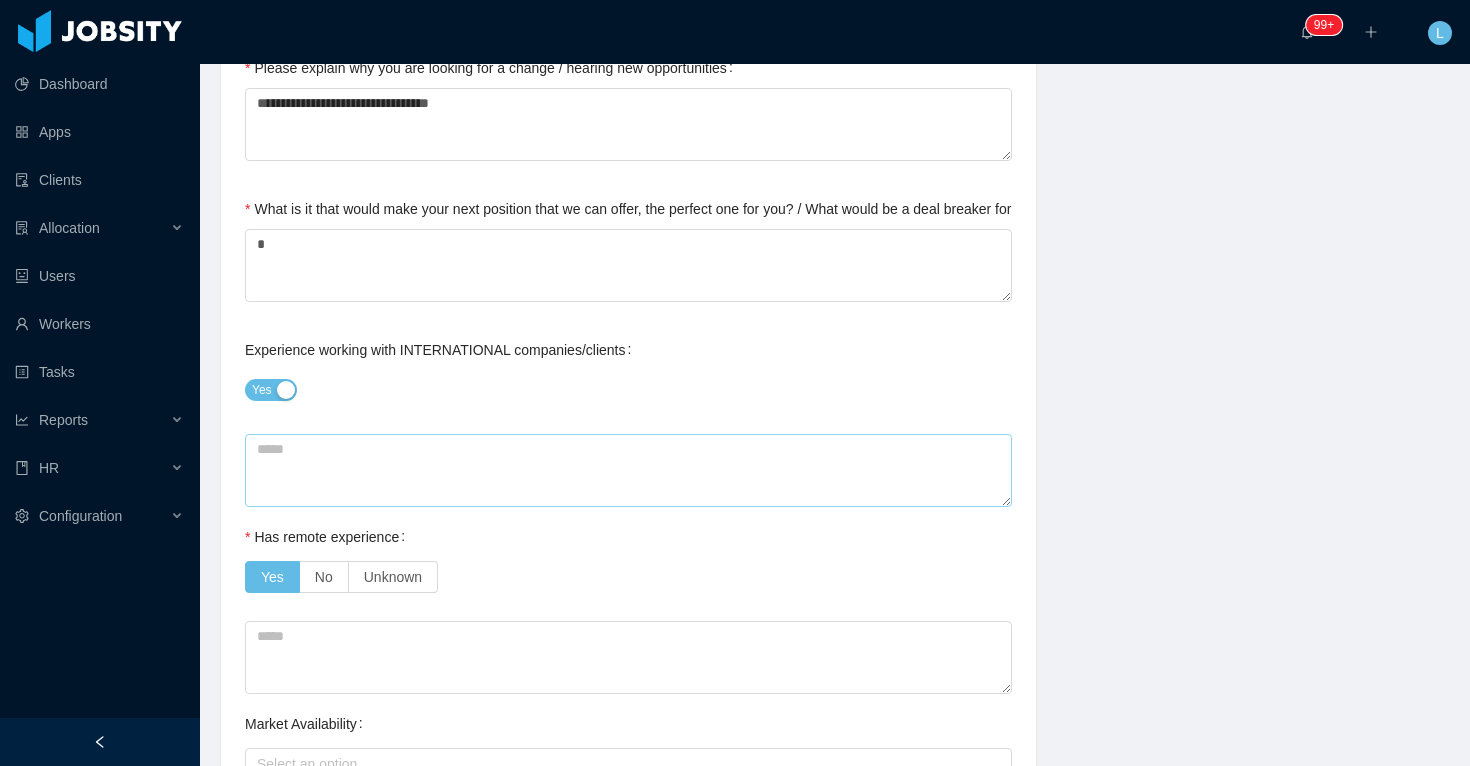 scroll, scrollTop: 980, scrollLeft: 0, axis: vertical 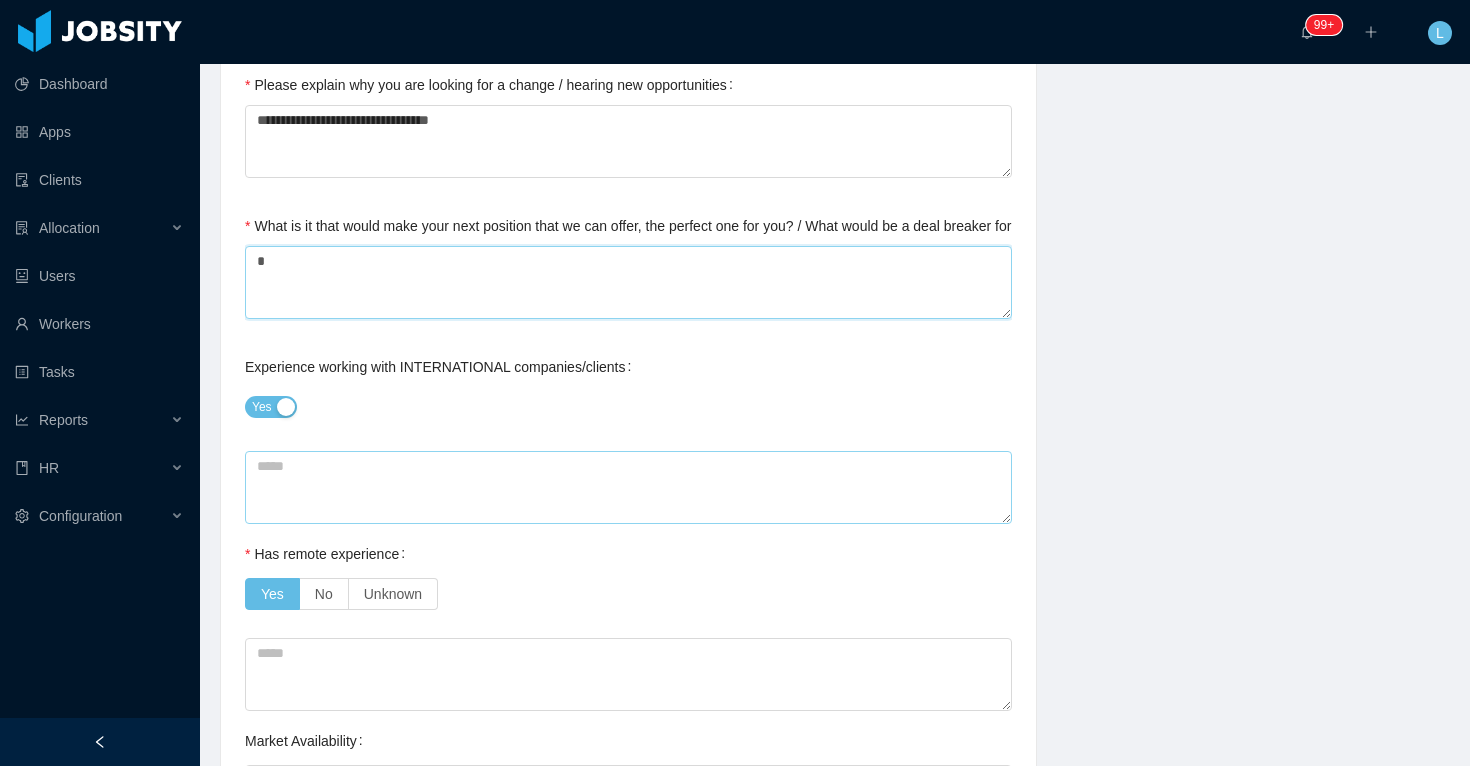 click on "*" at bounding box center (628, 282) 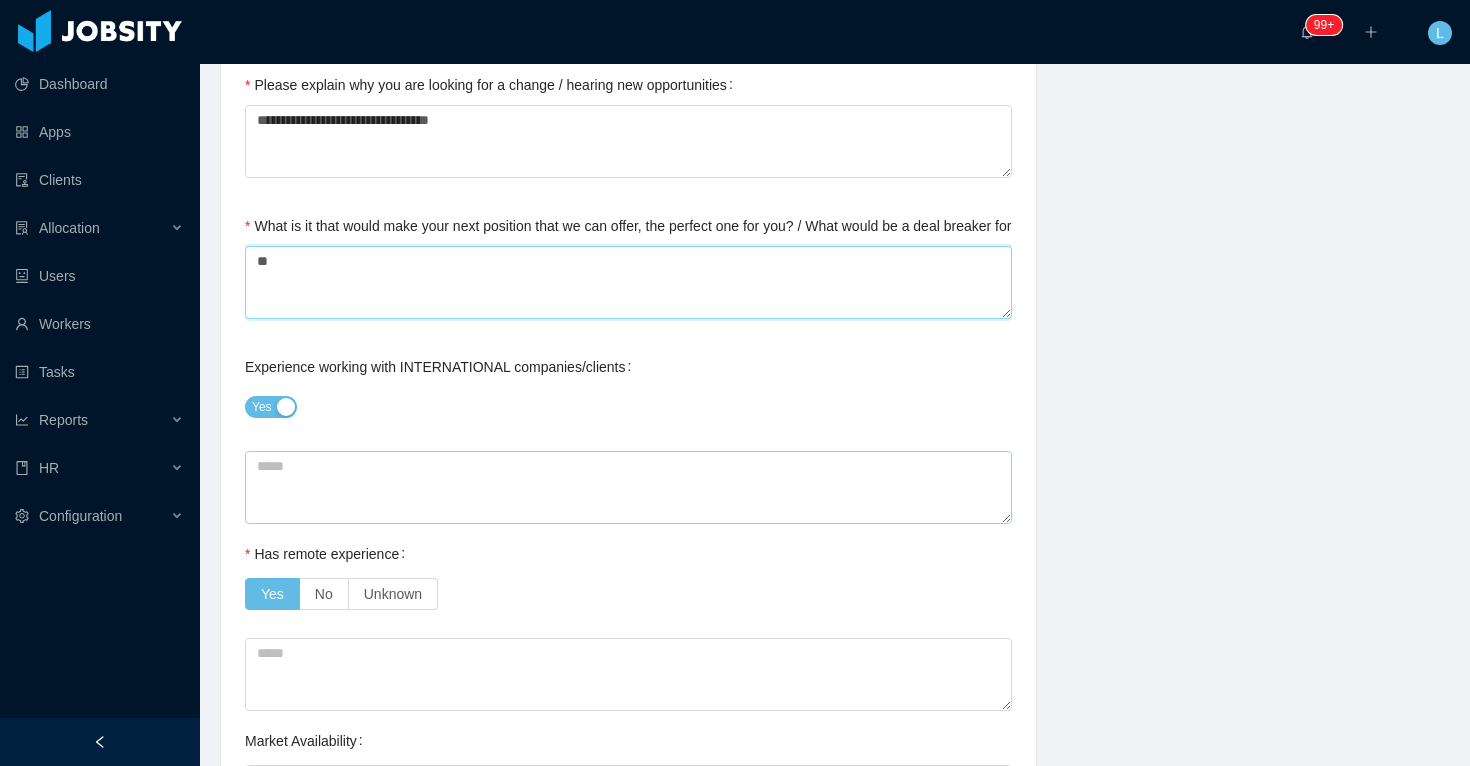 type 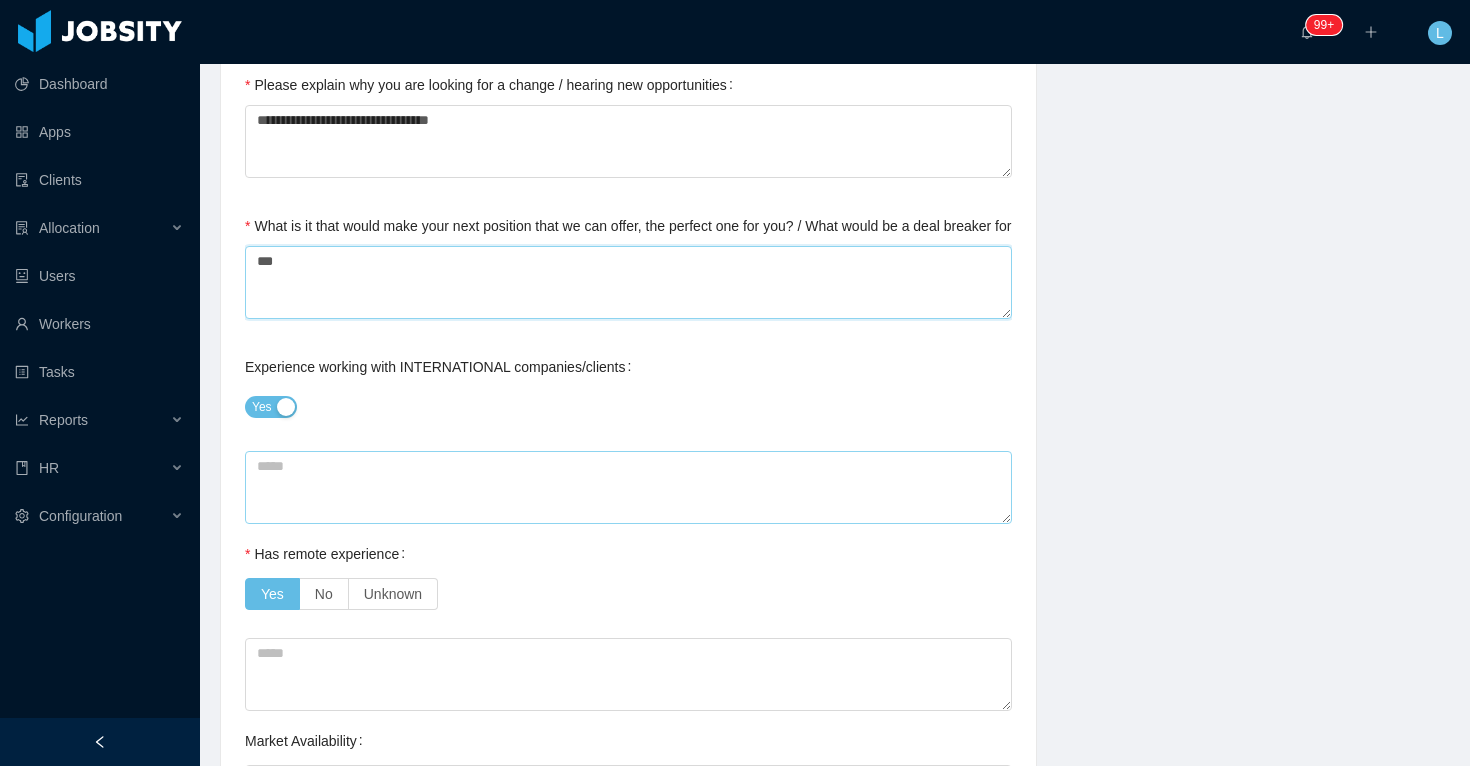 type 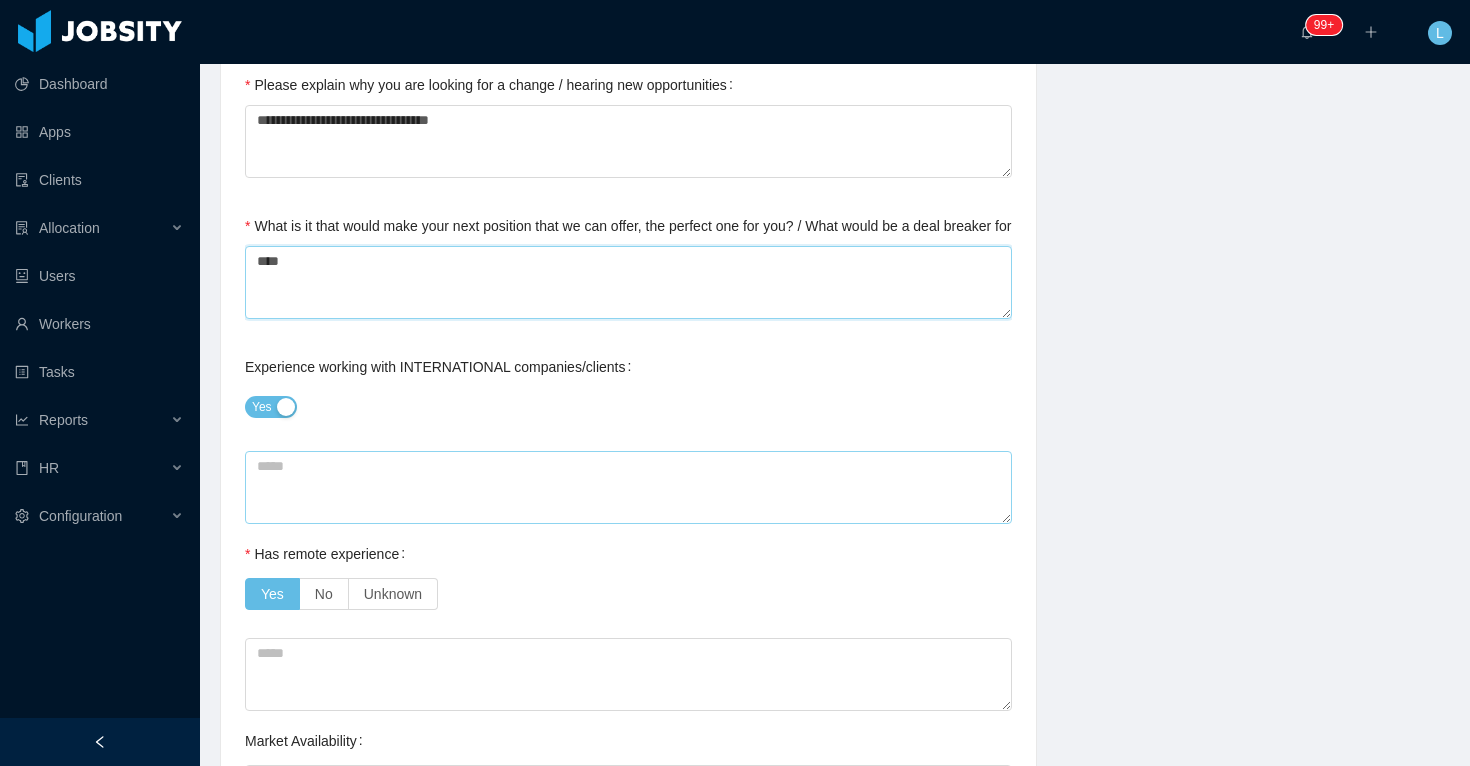 type 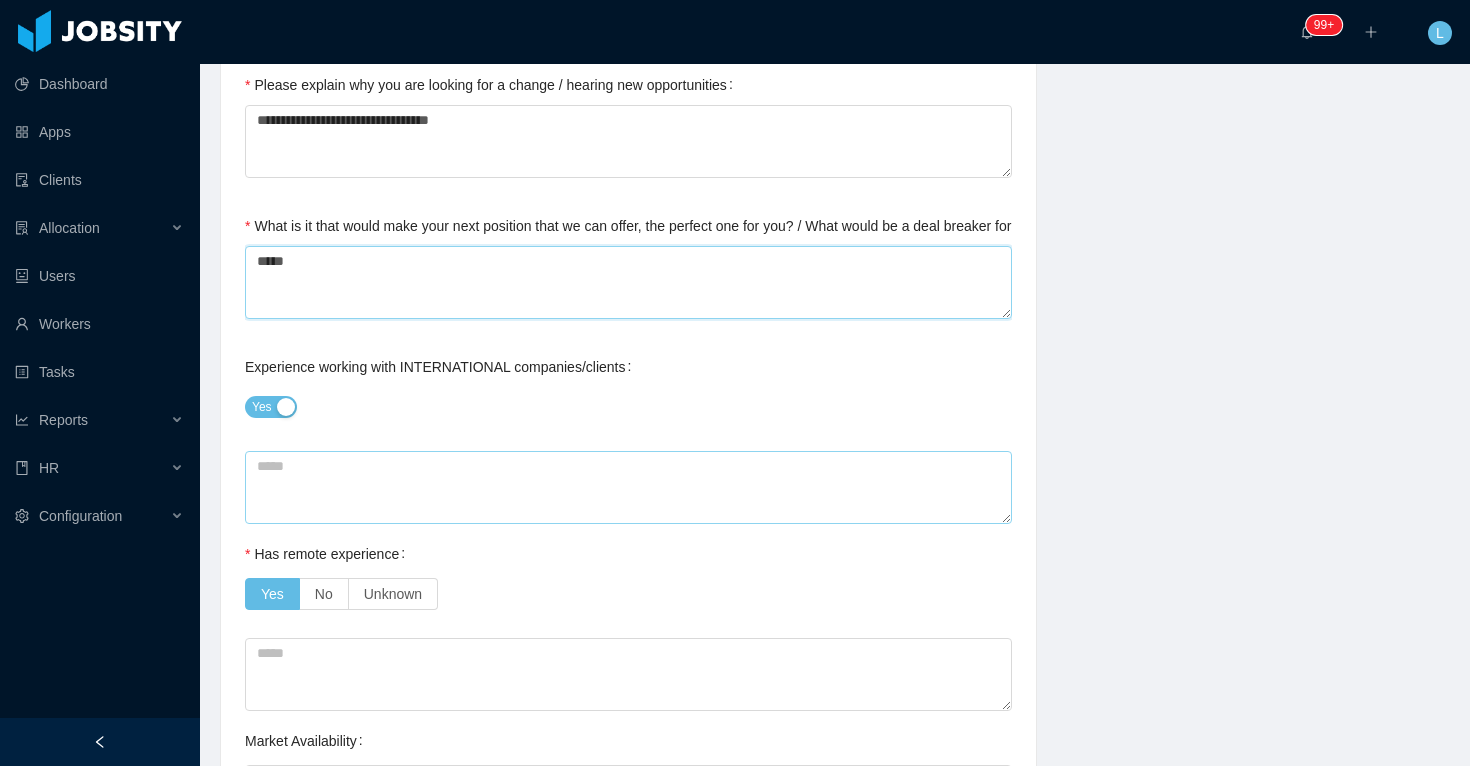 type 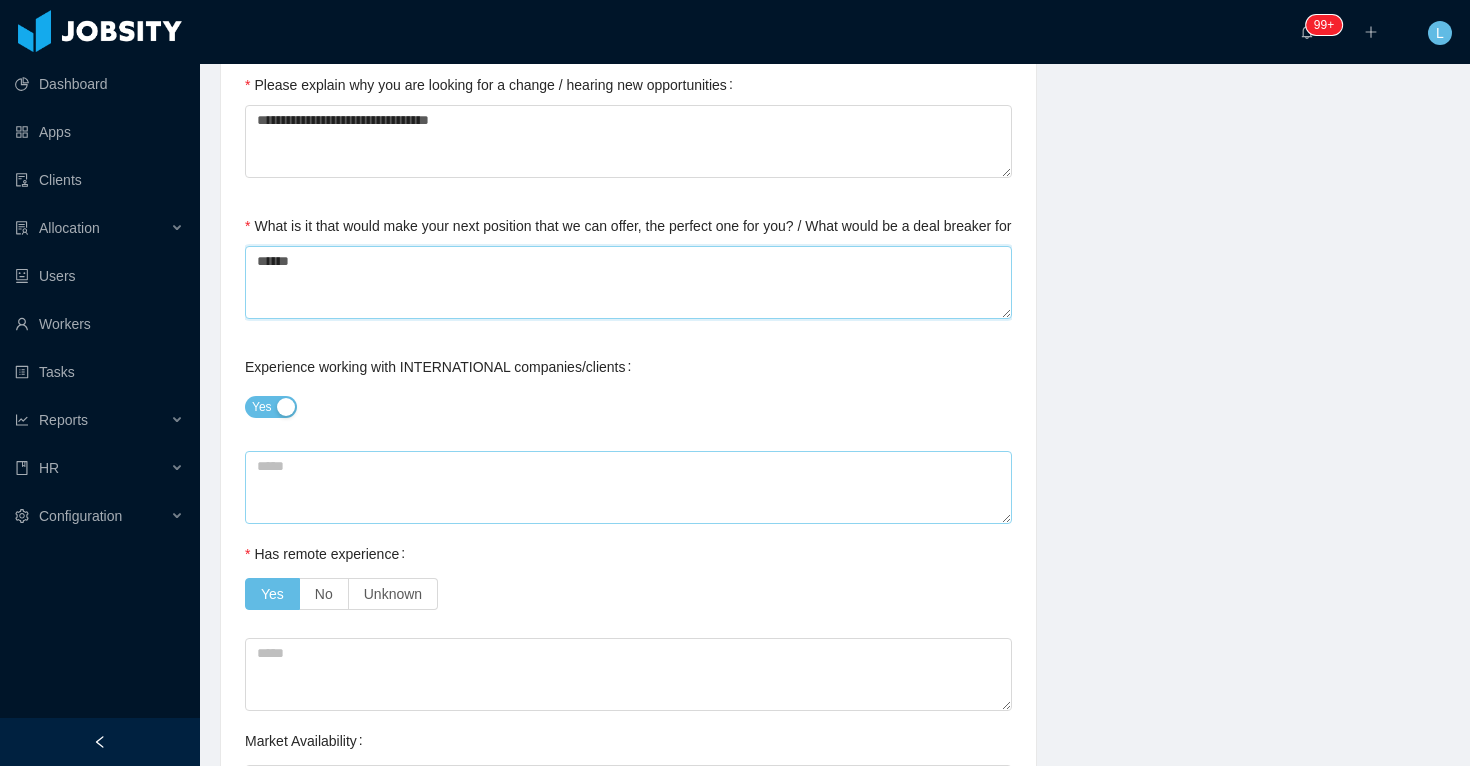 type 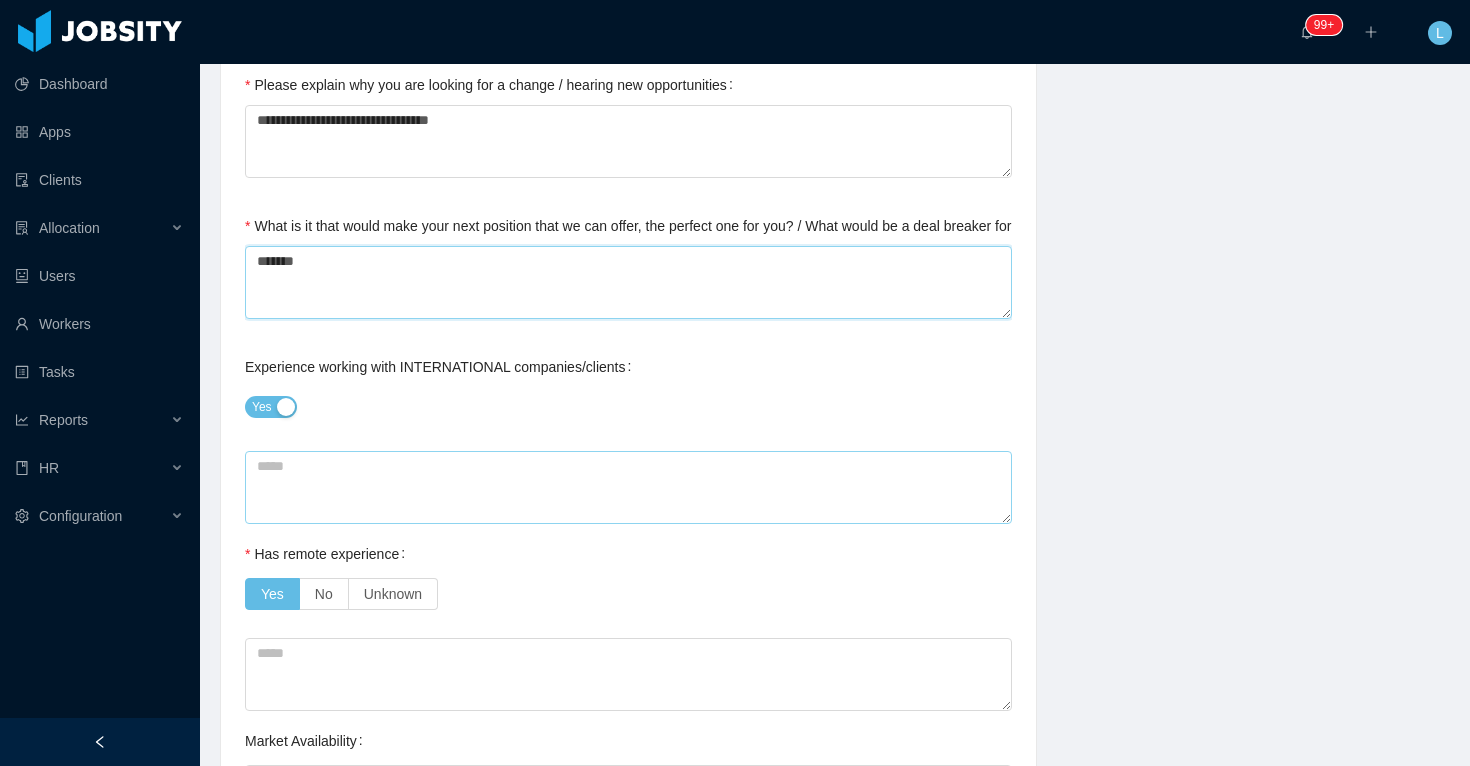 type 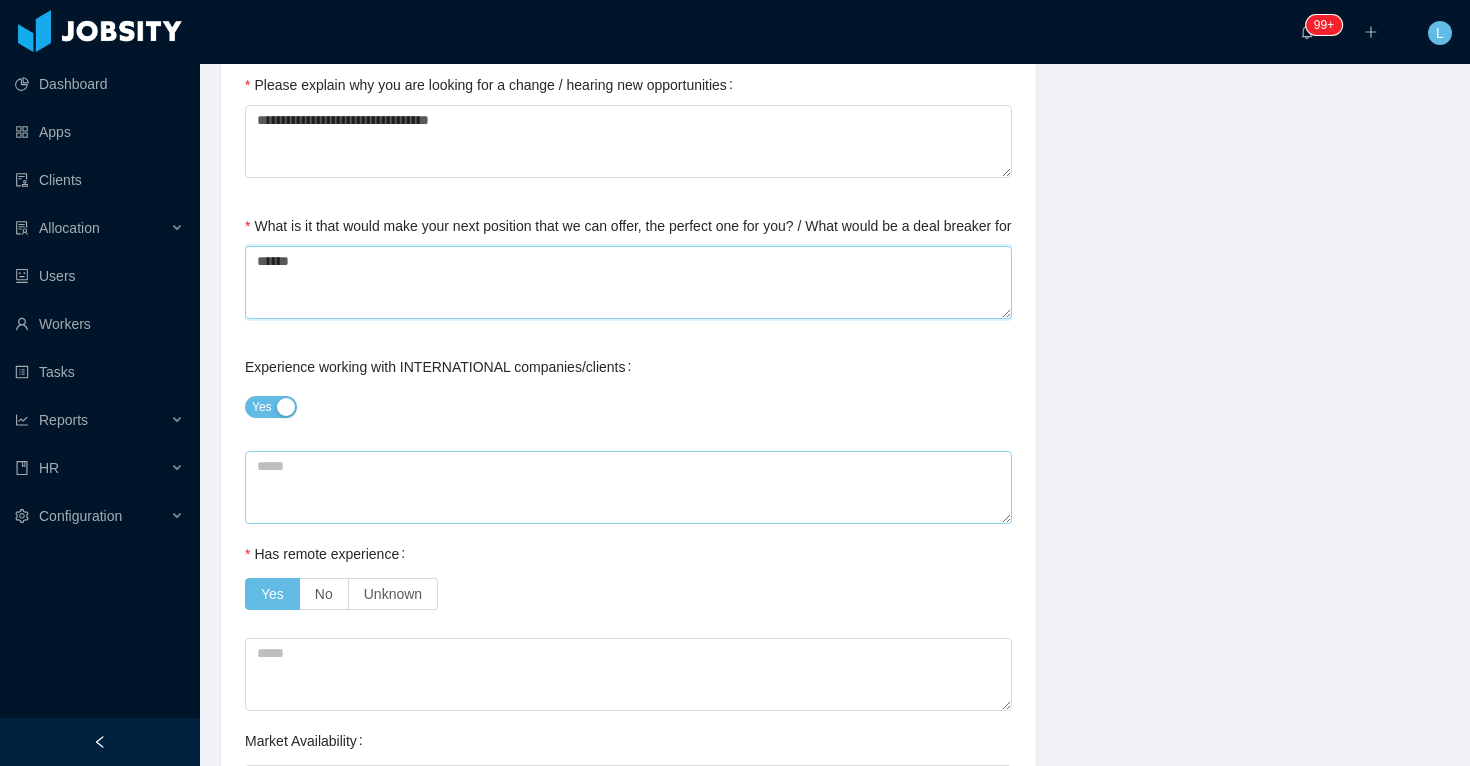 type 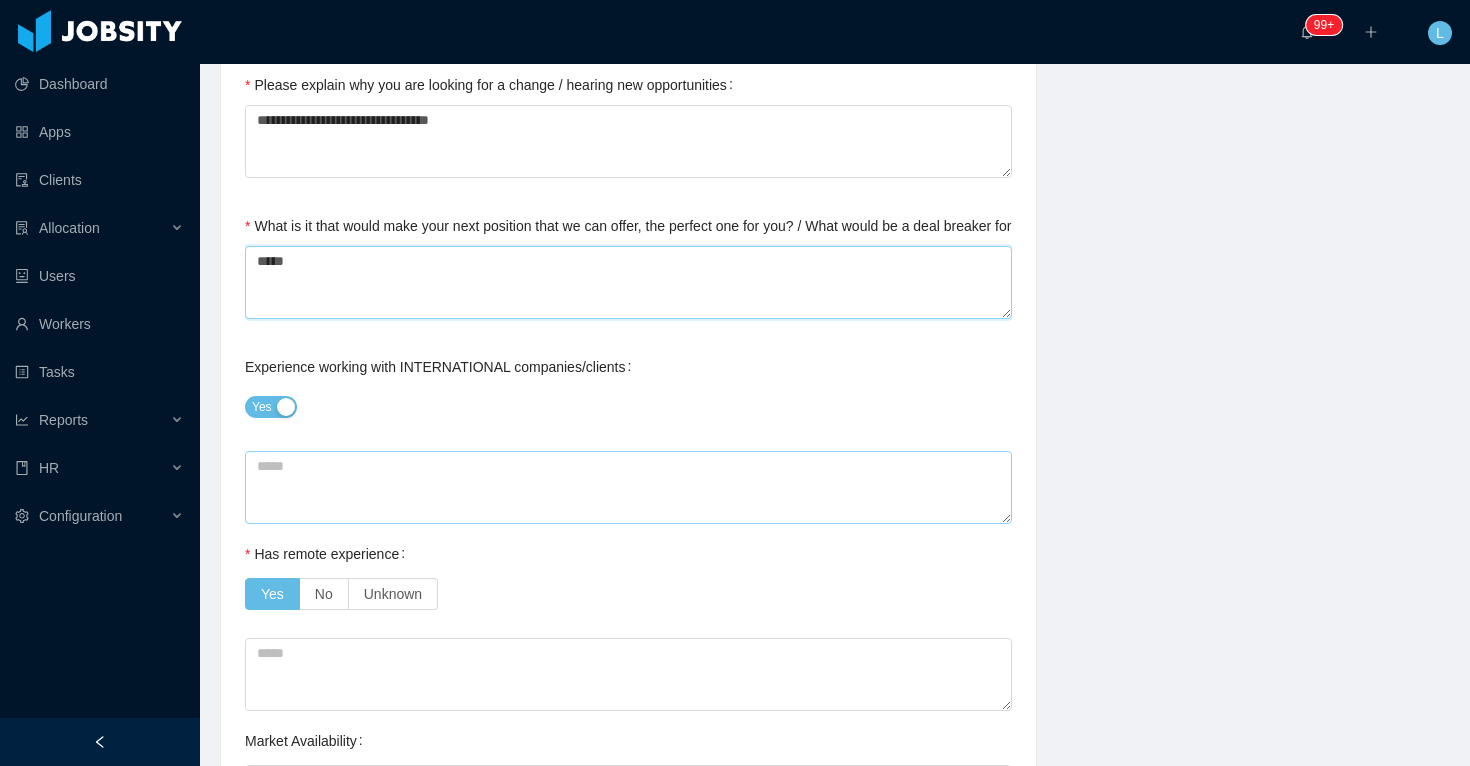 type 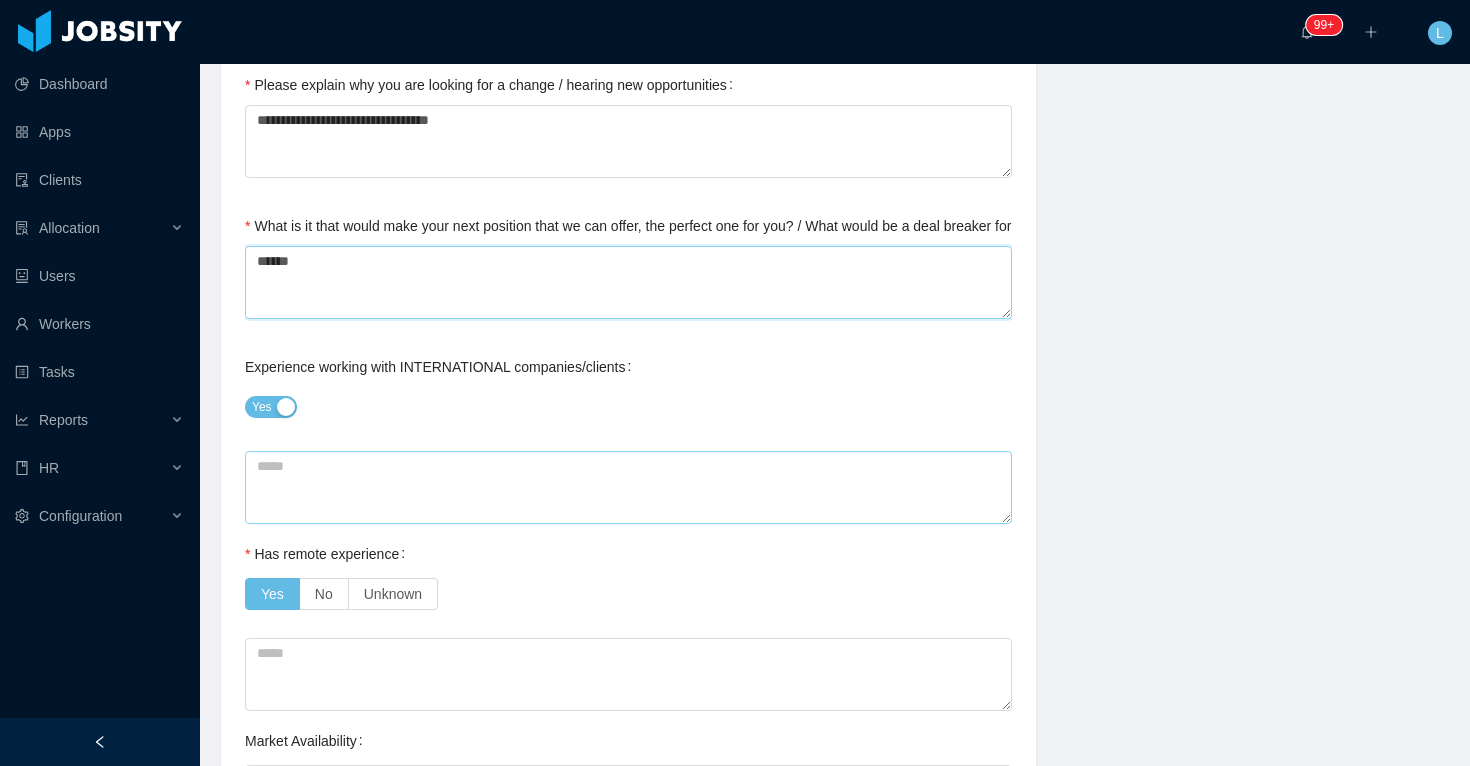 type 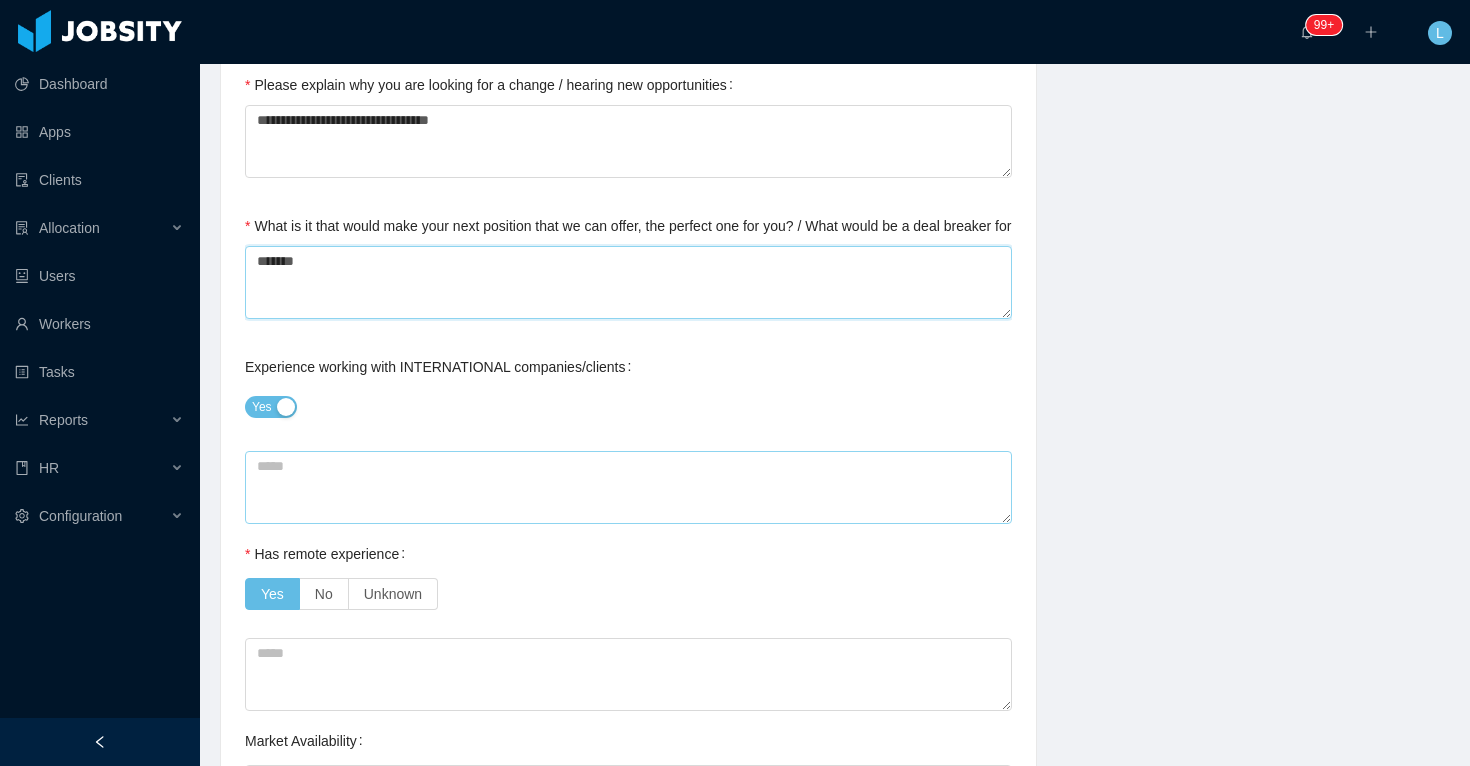 type on "*******" 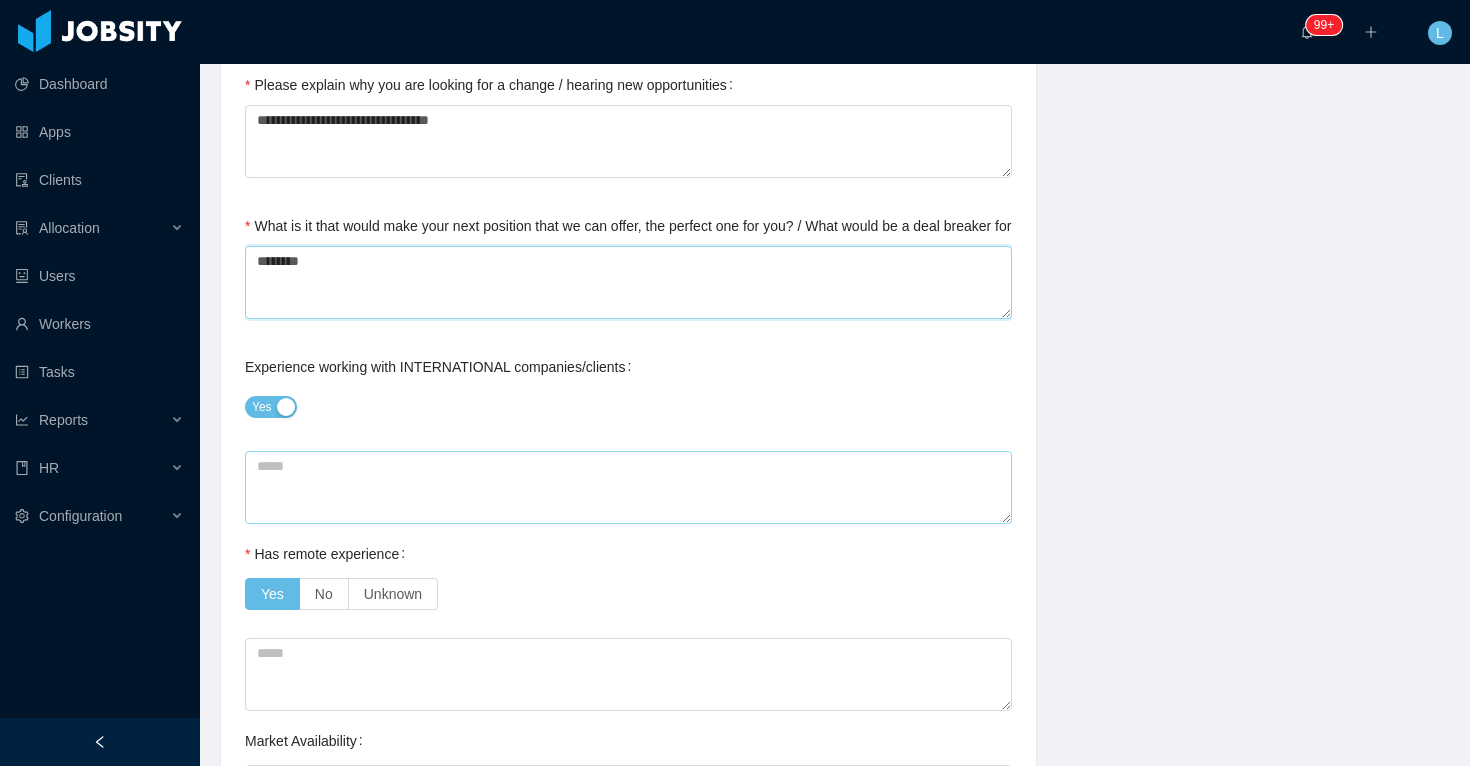 type 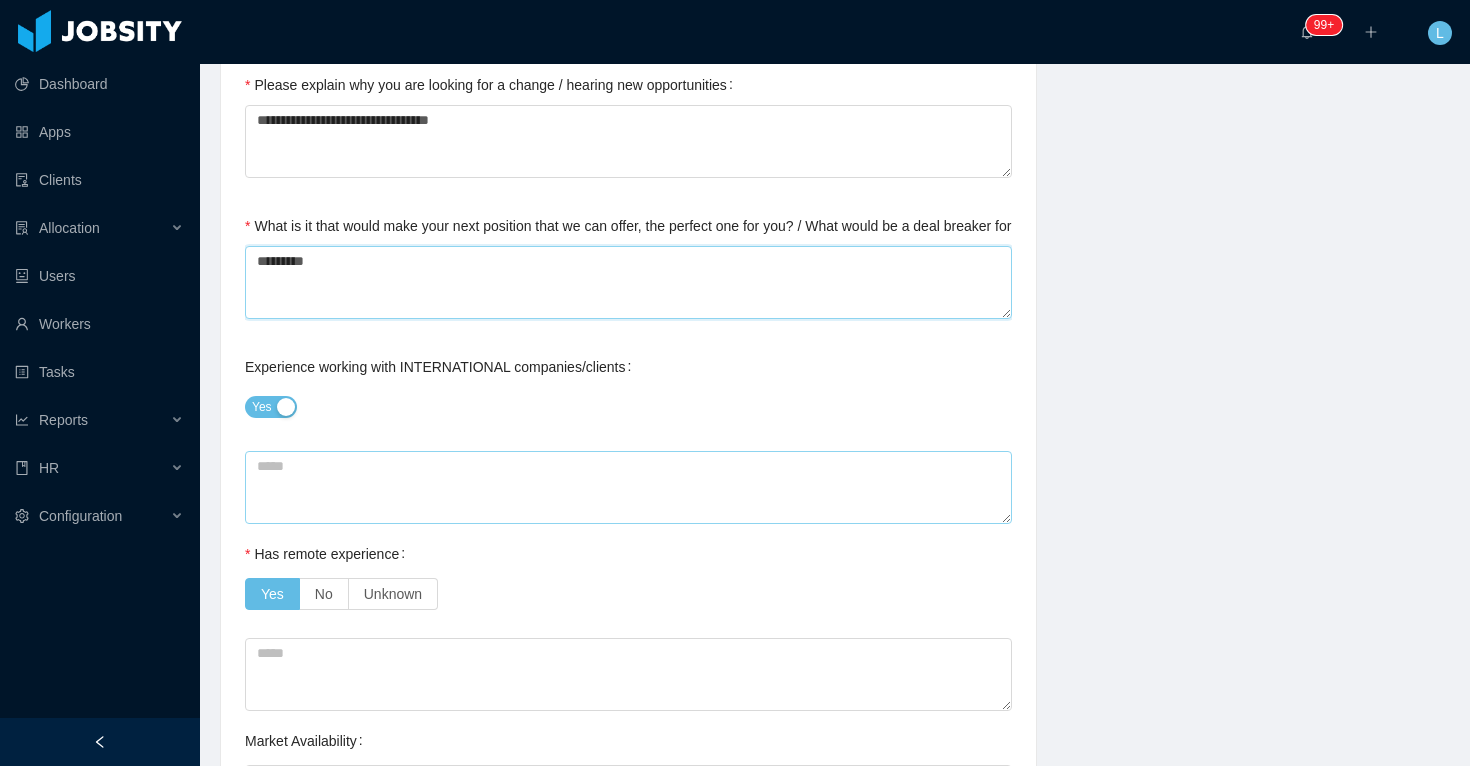 type 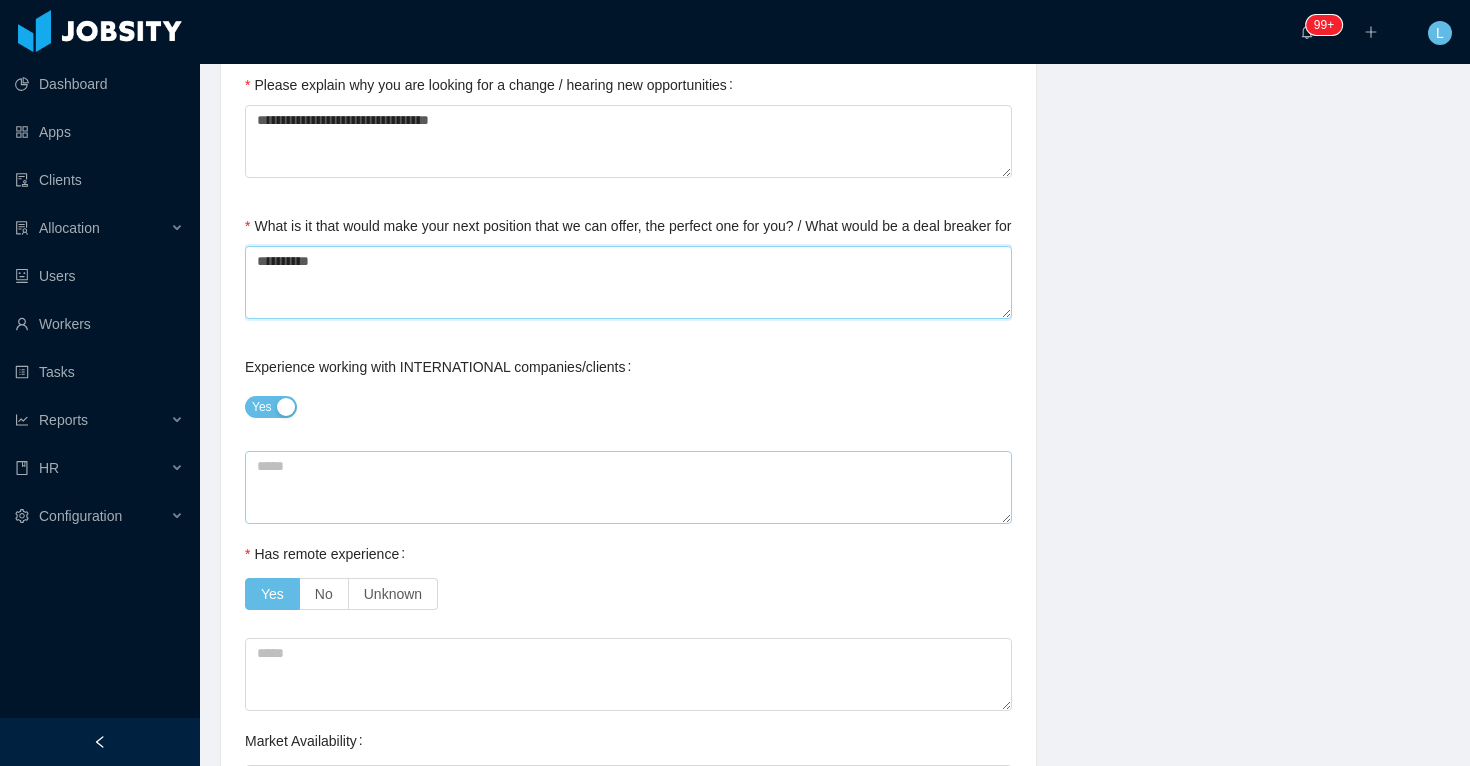 type 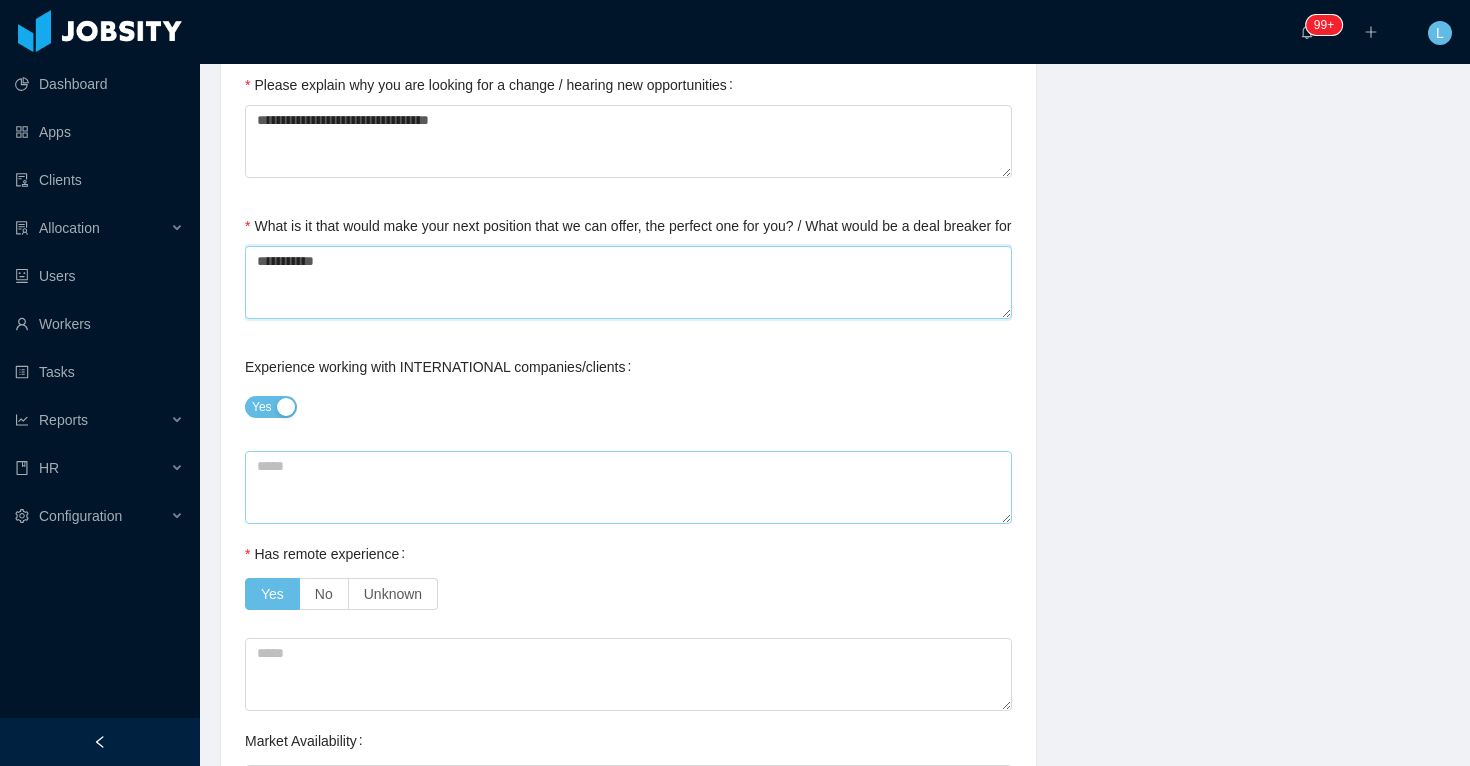 type 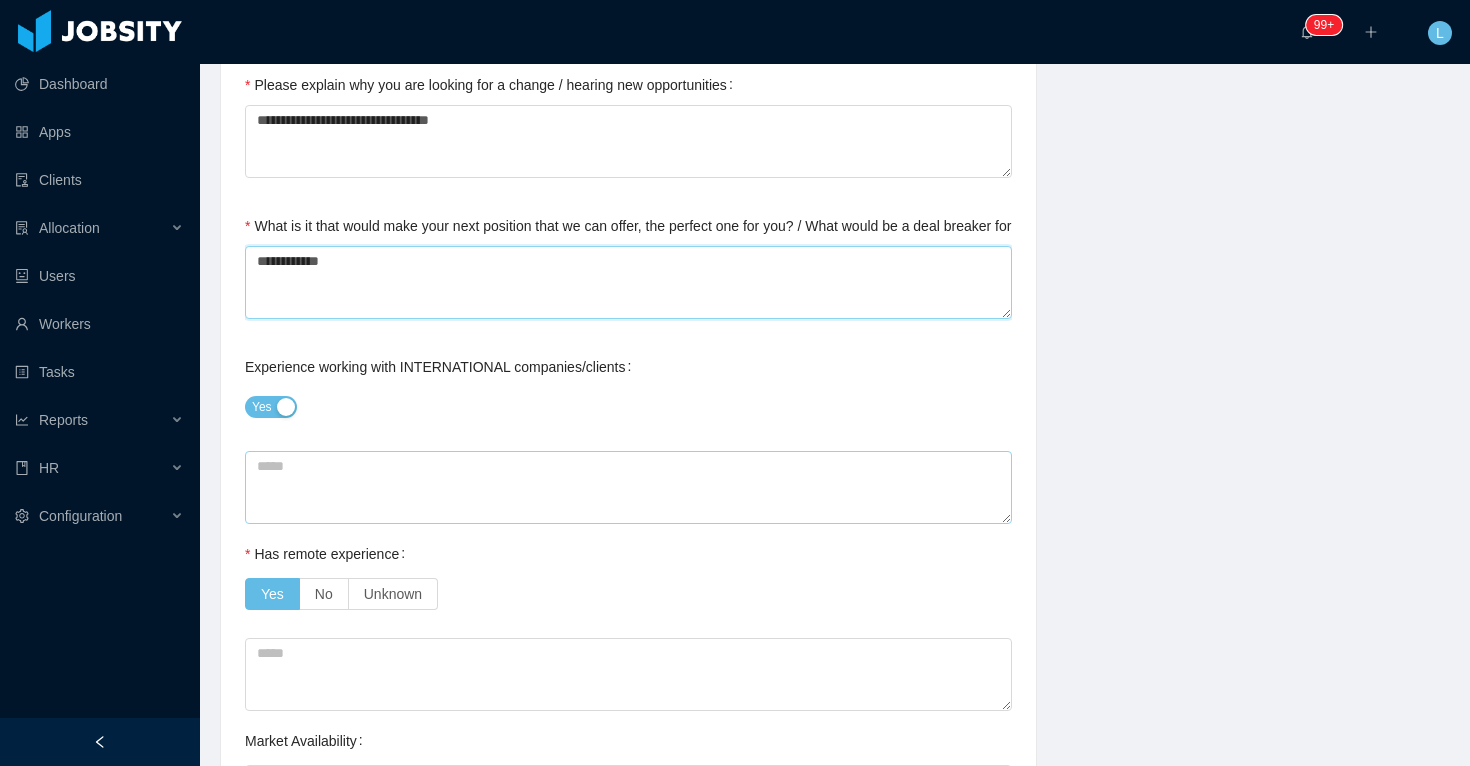 type 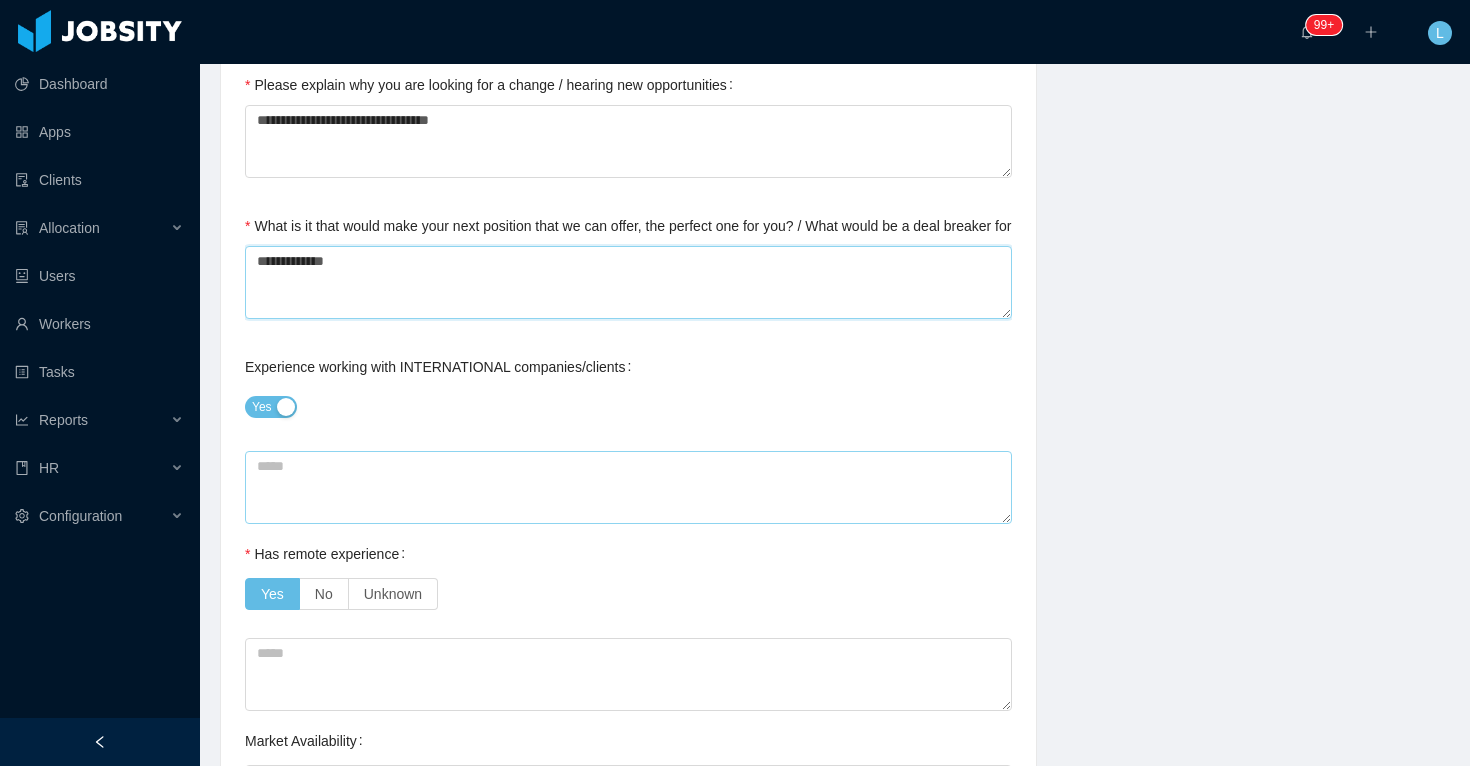 type 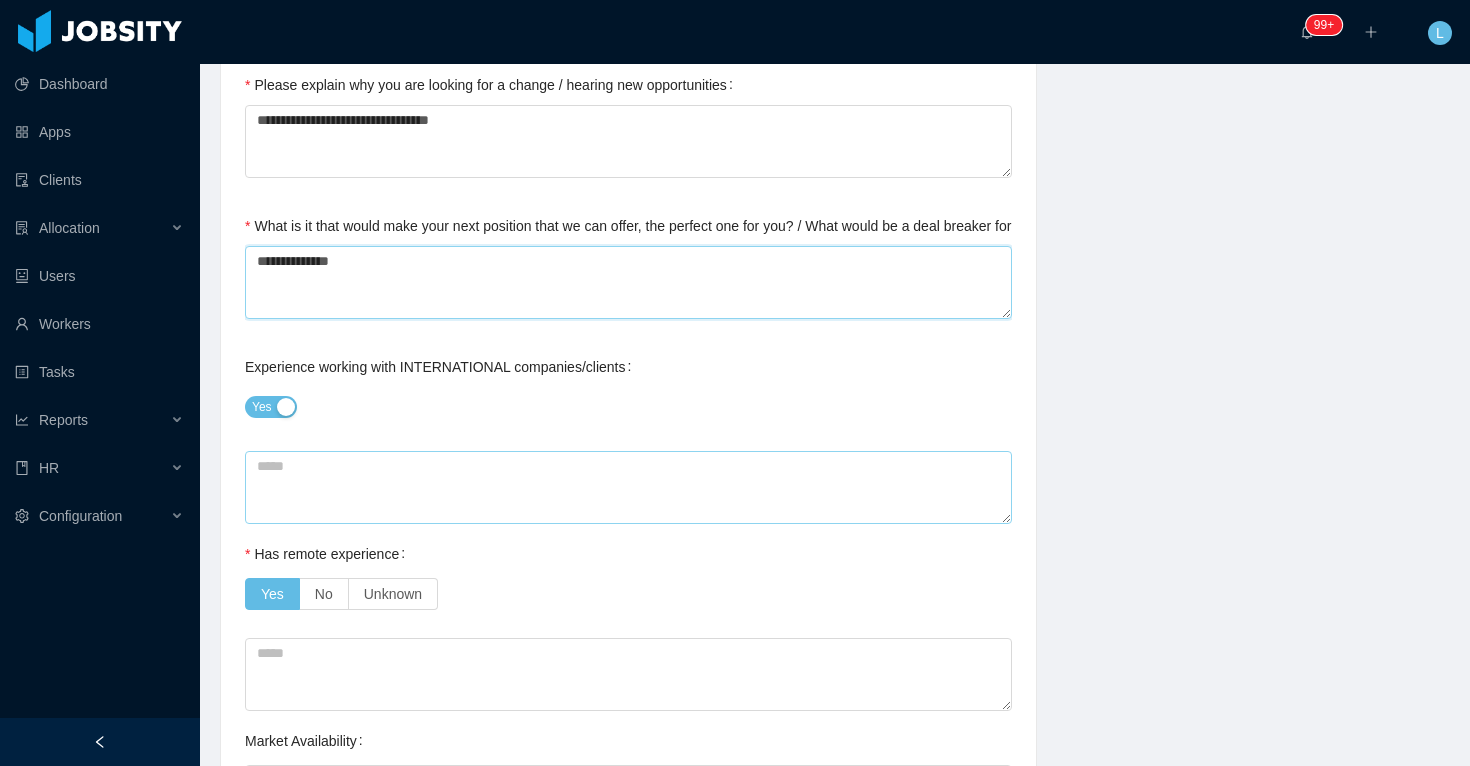 type 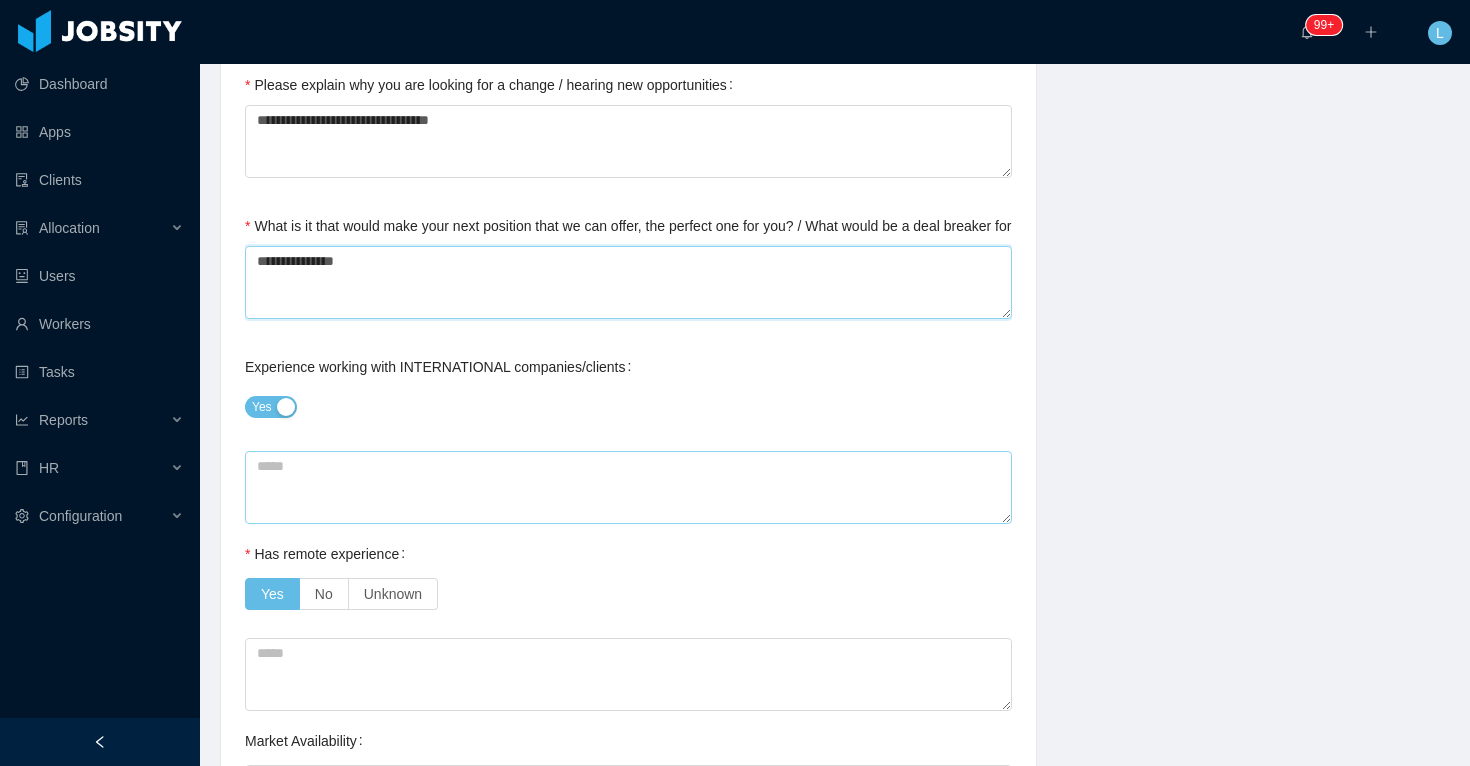 type 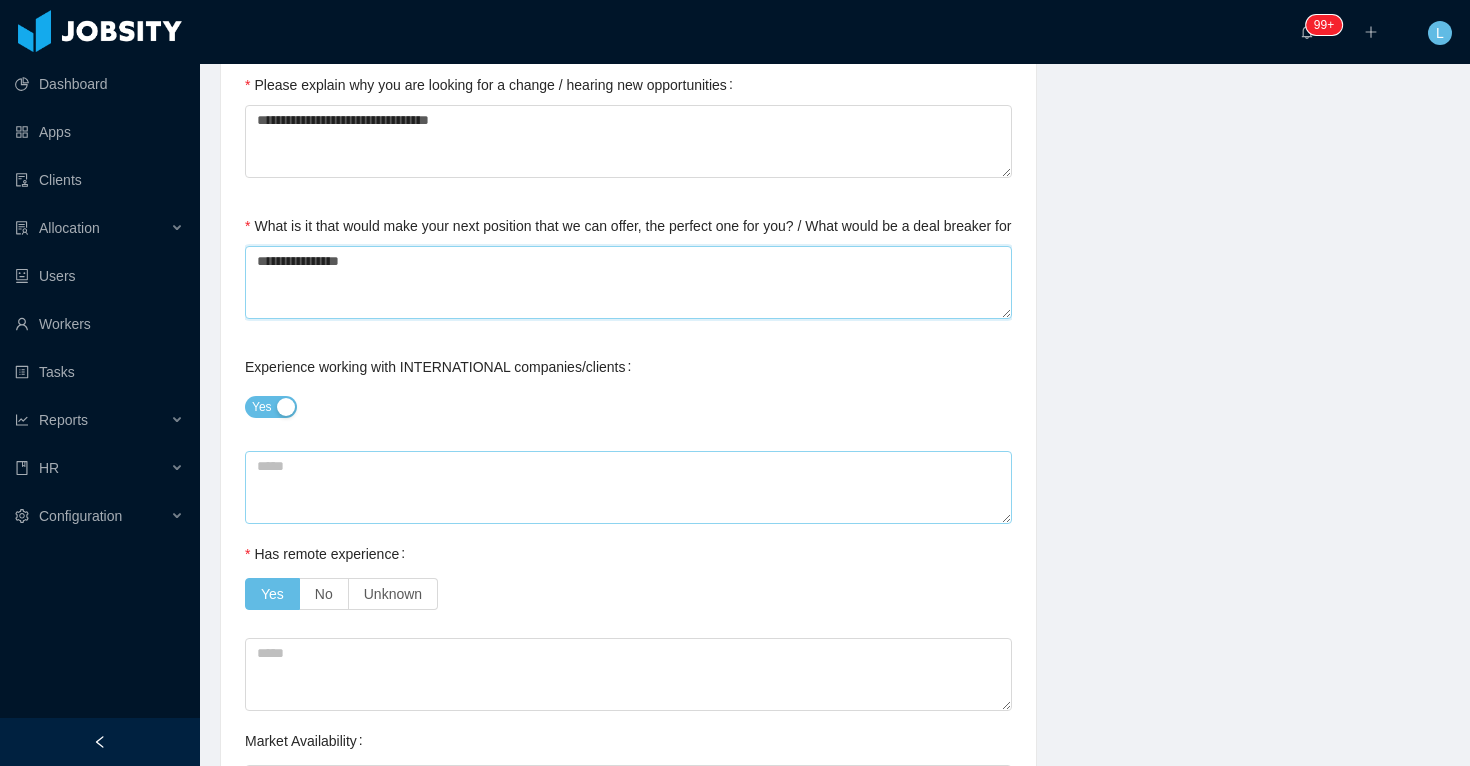 type 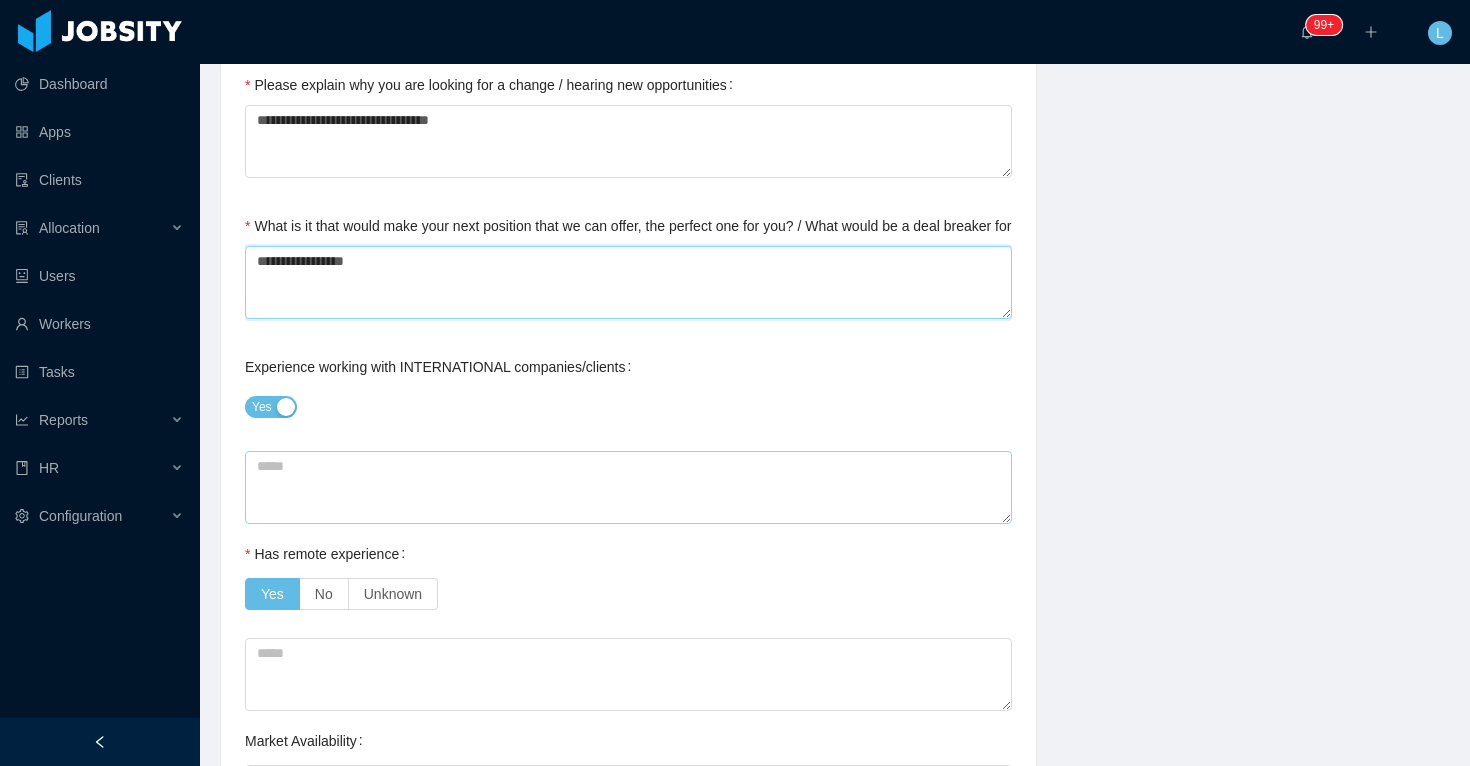 type 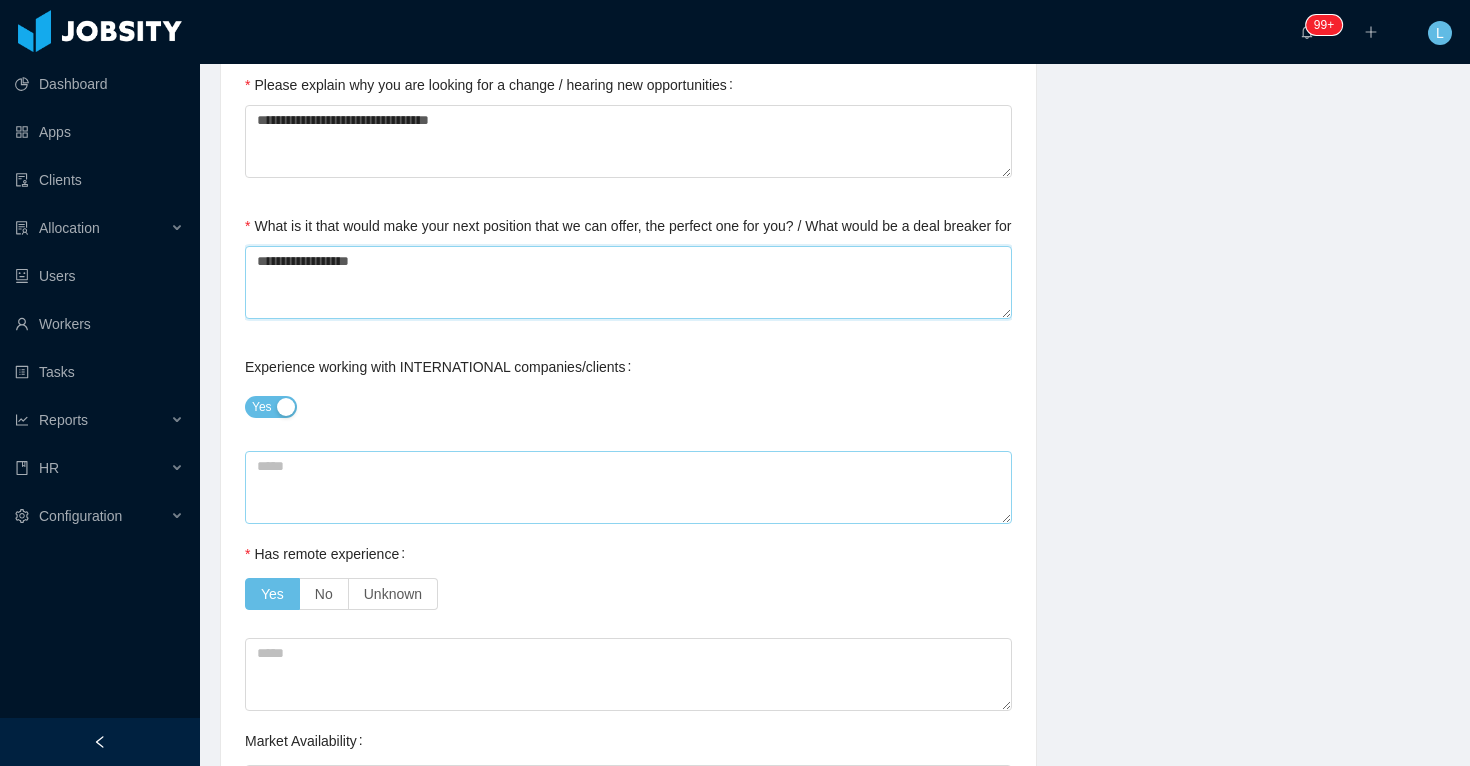 type 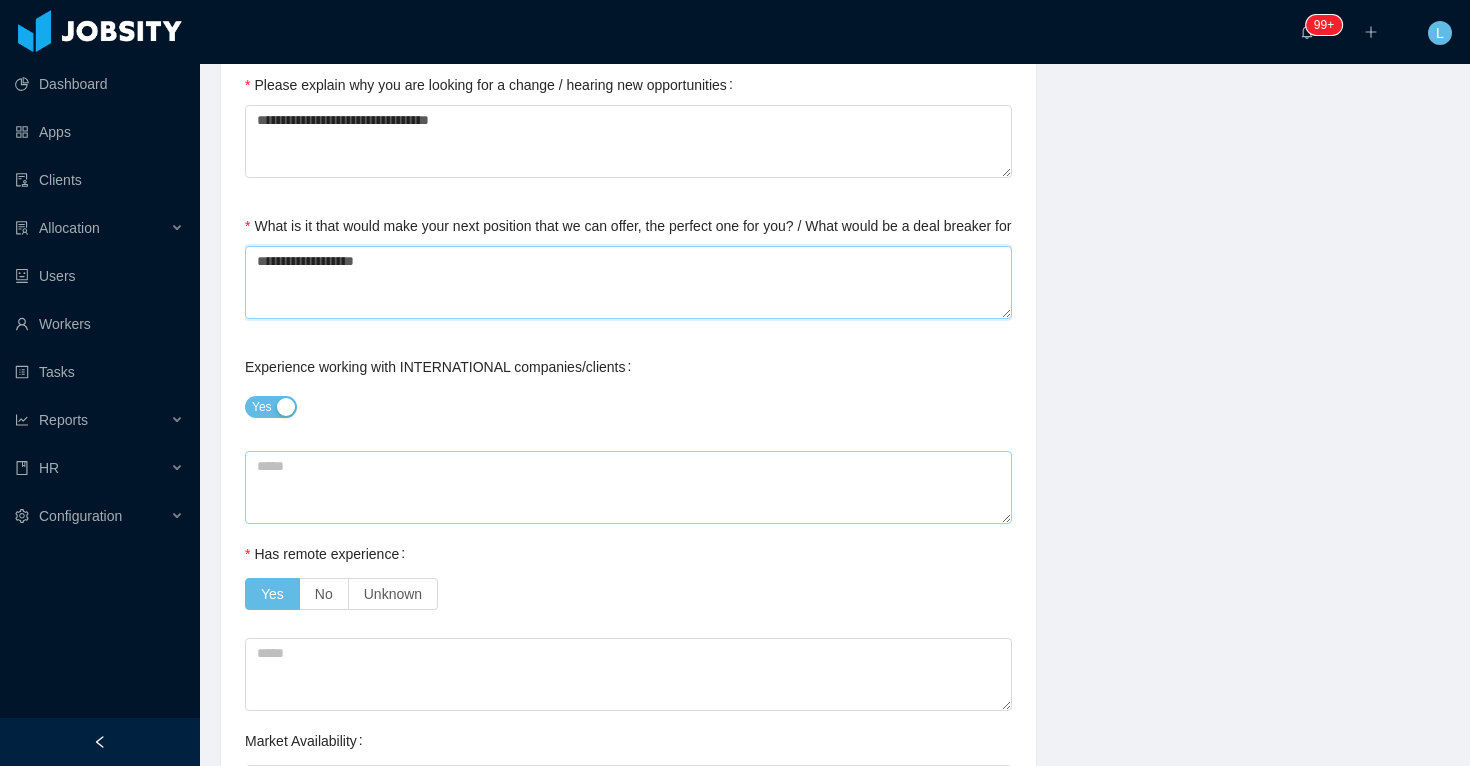 type 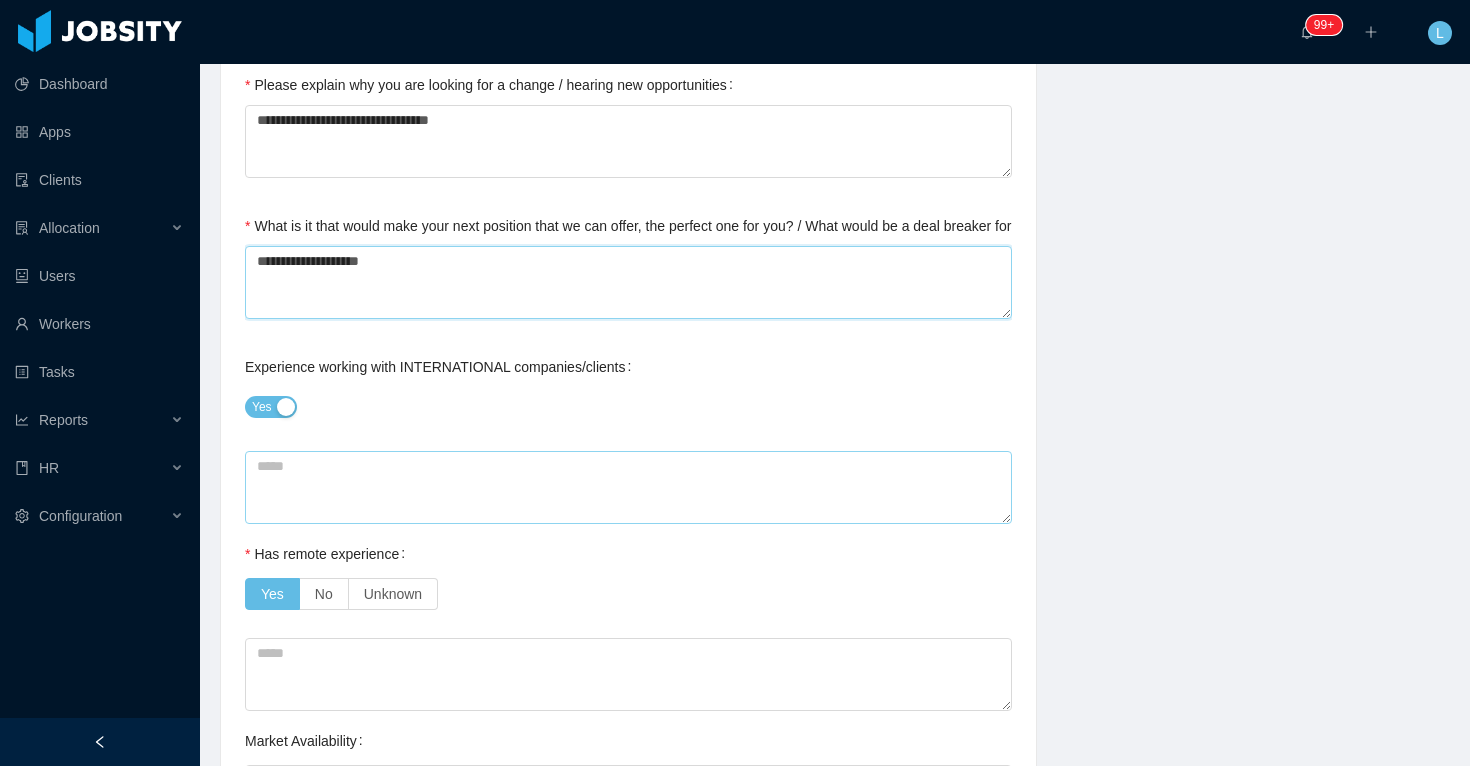type 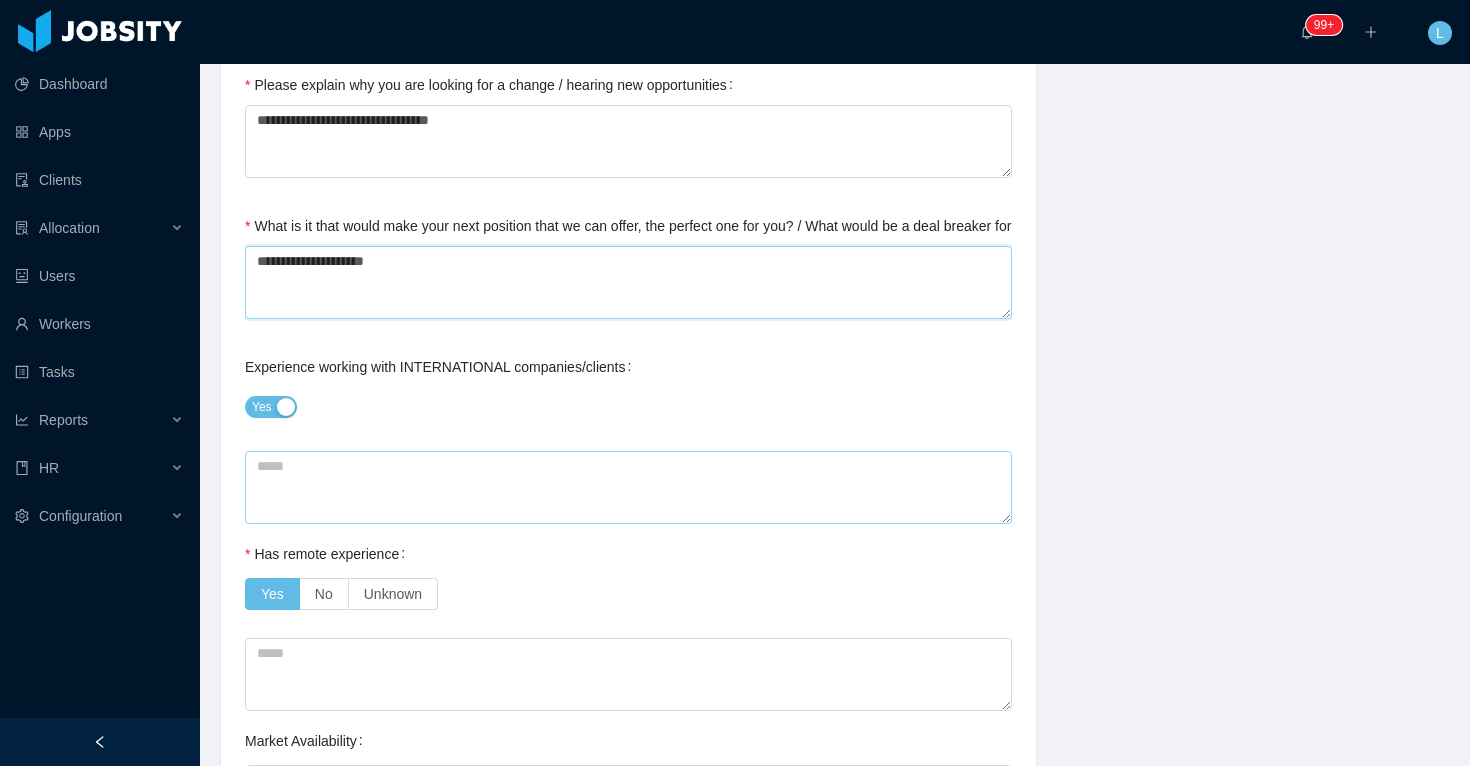 type 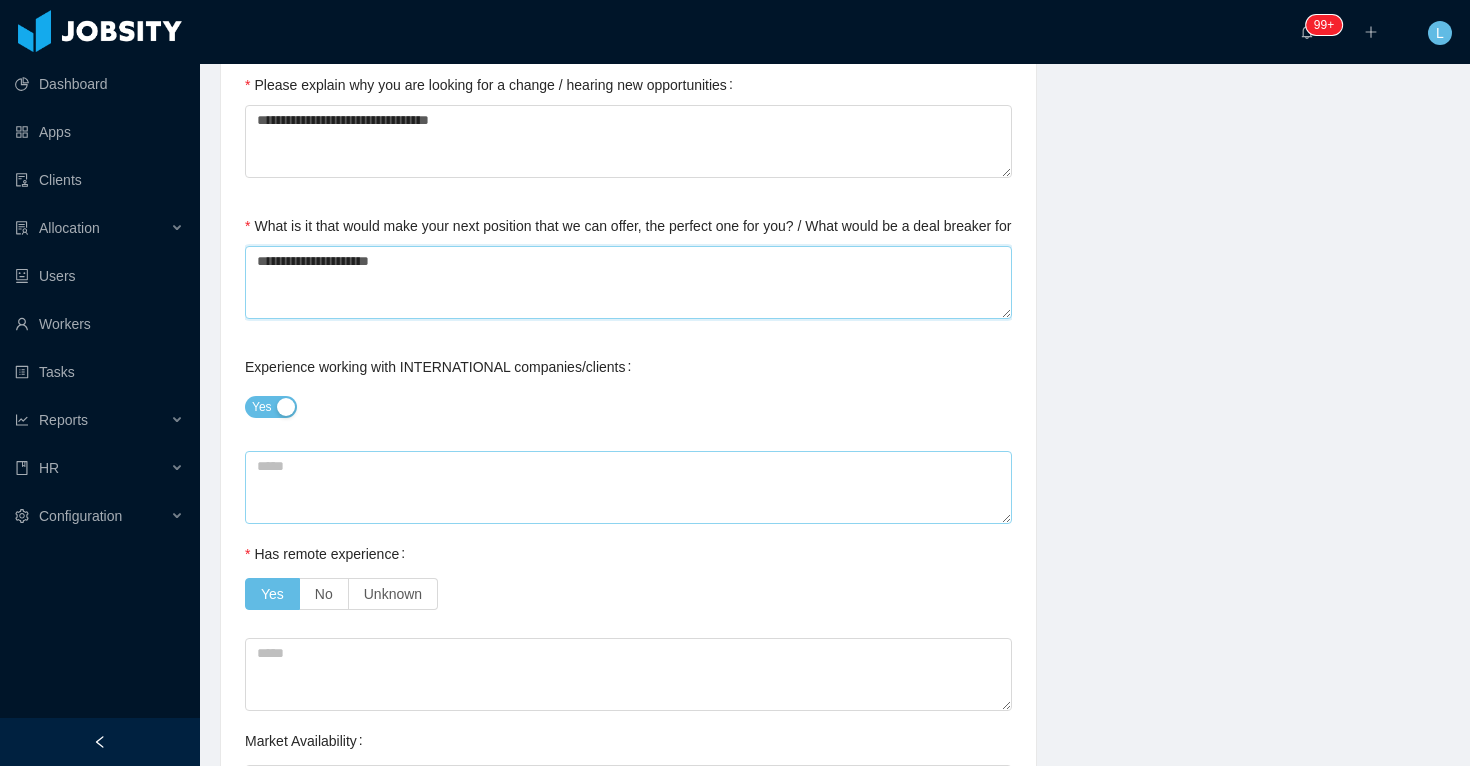 type 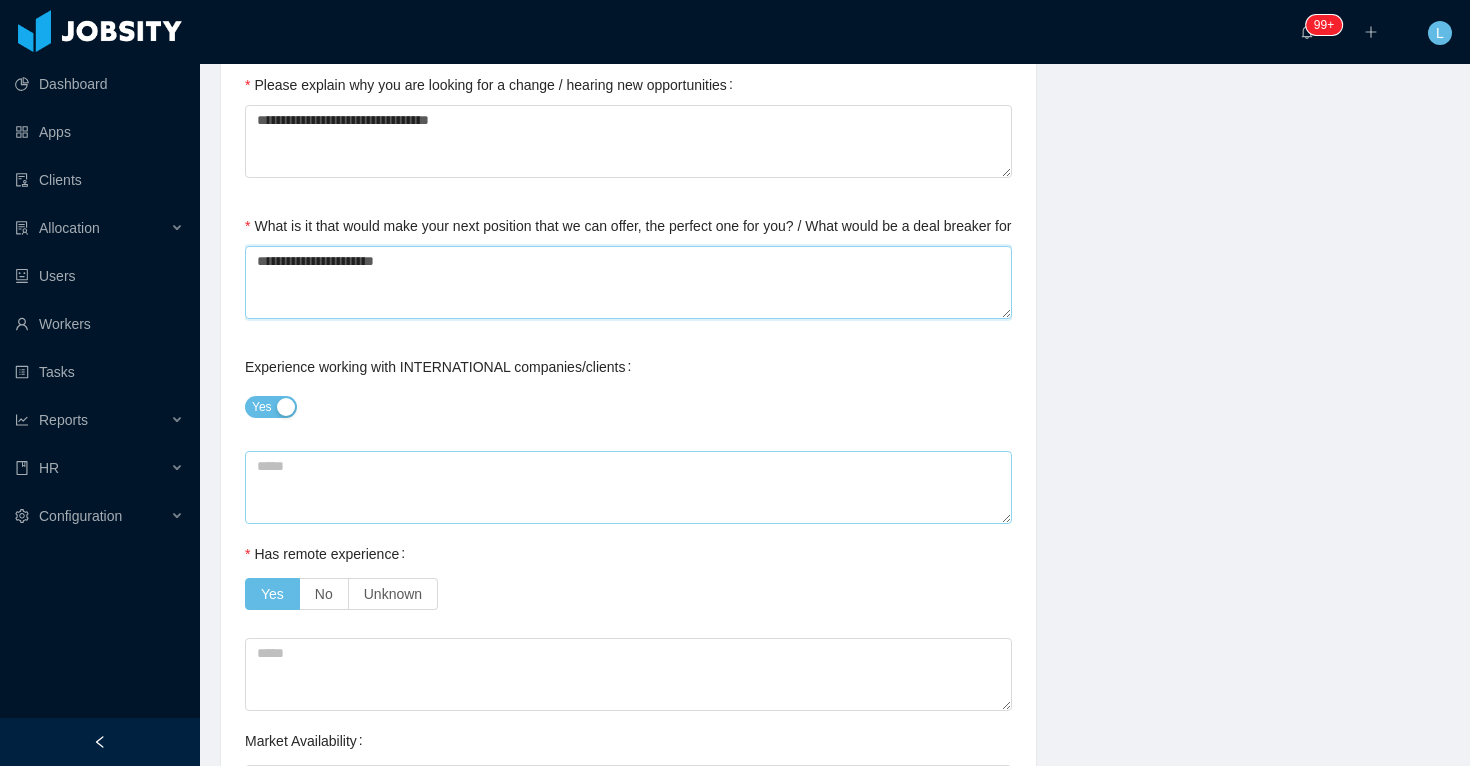 type 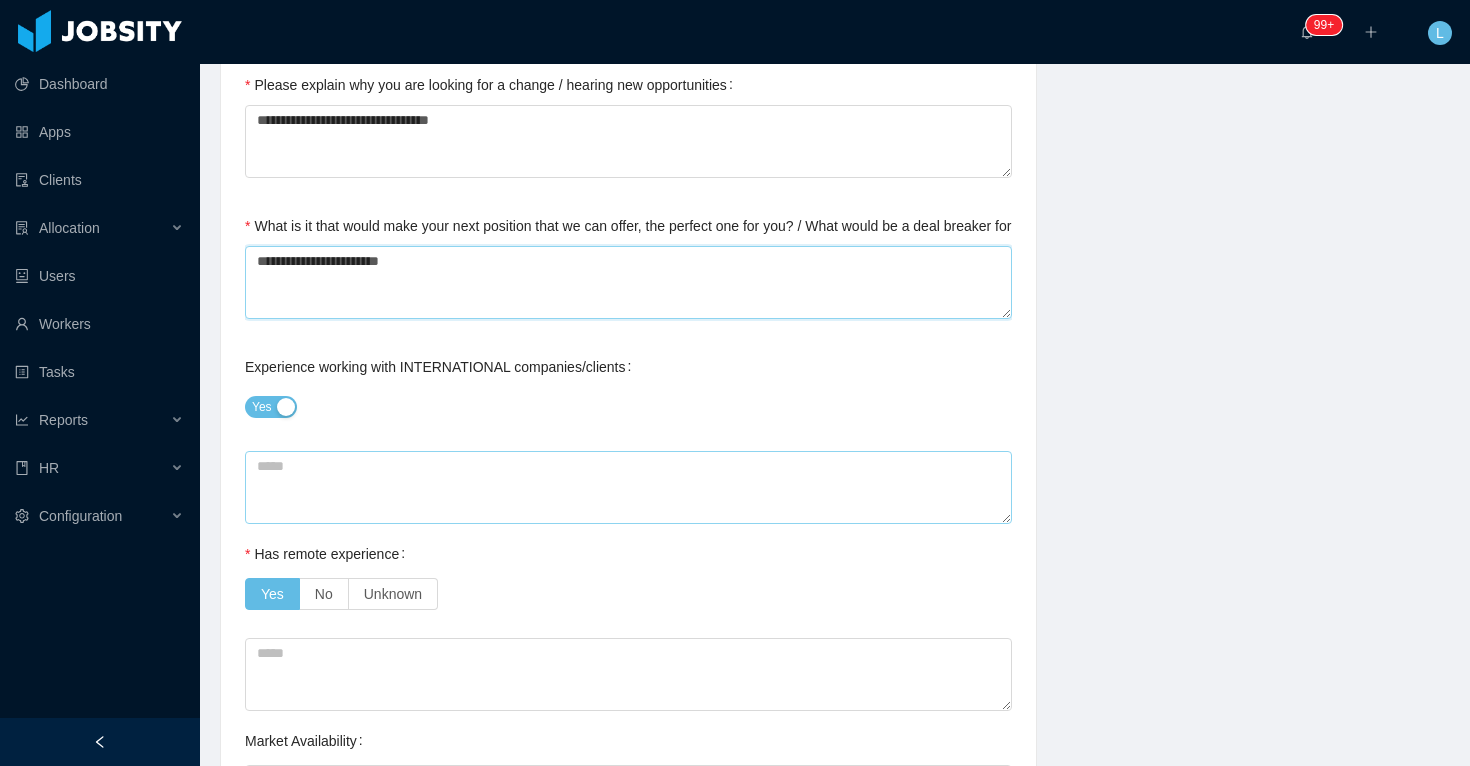 type 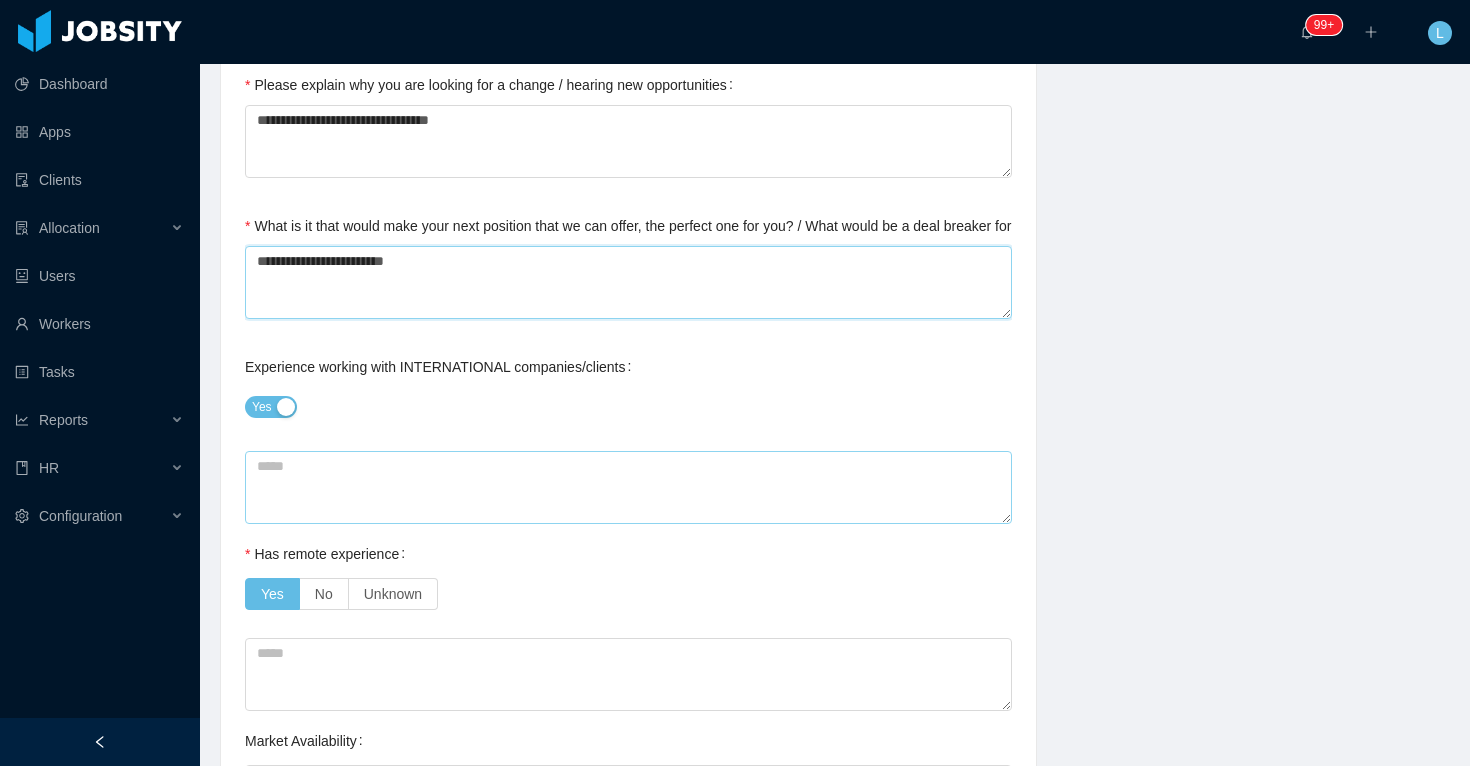 type on "**********" 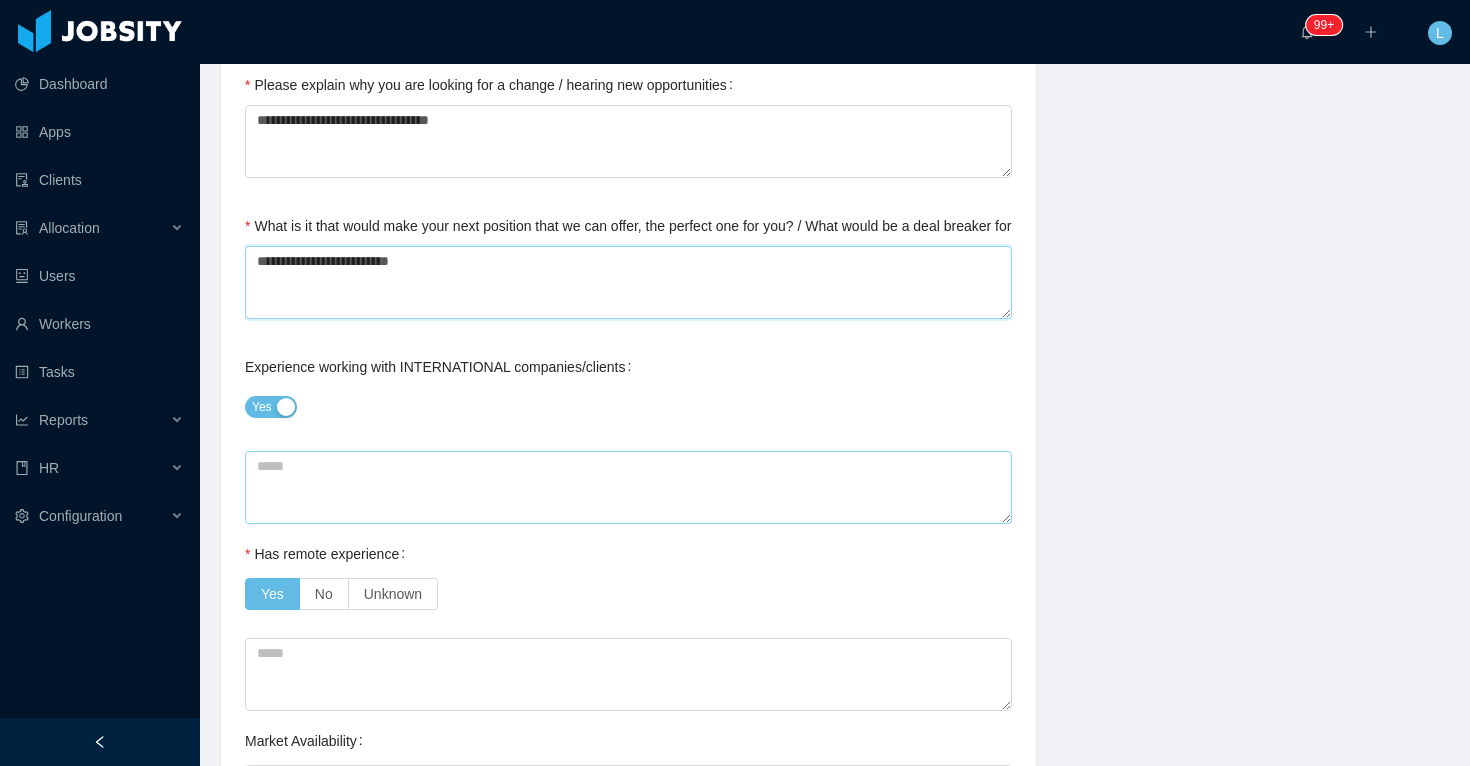 type 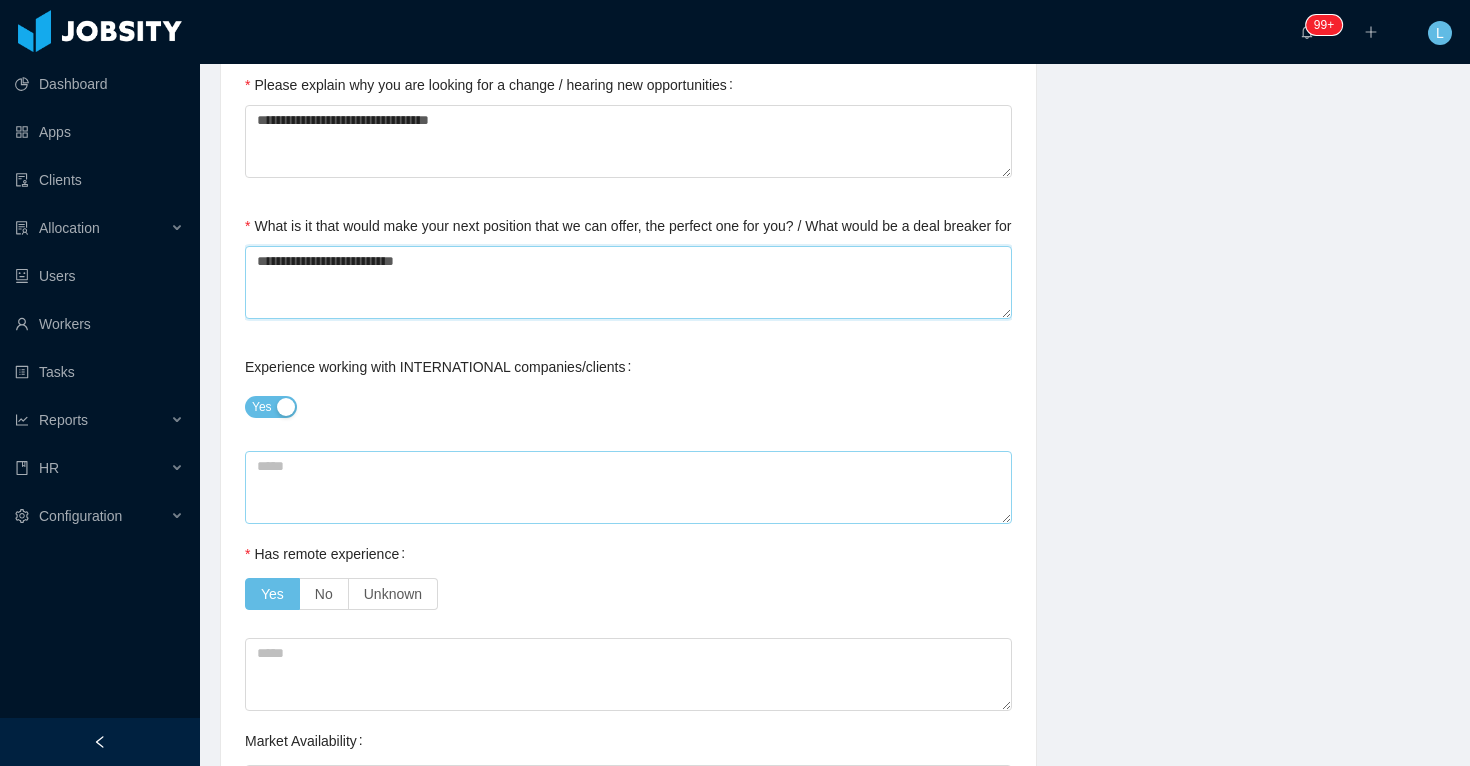 type 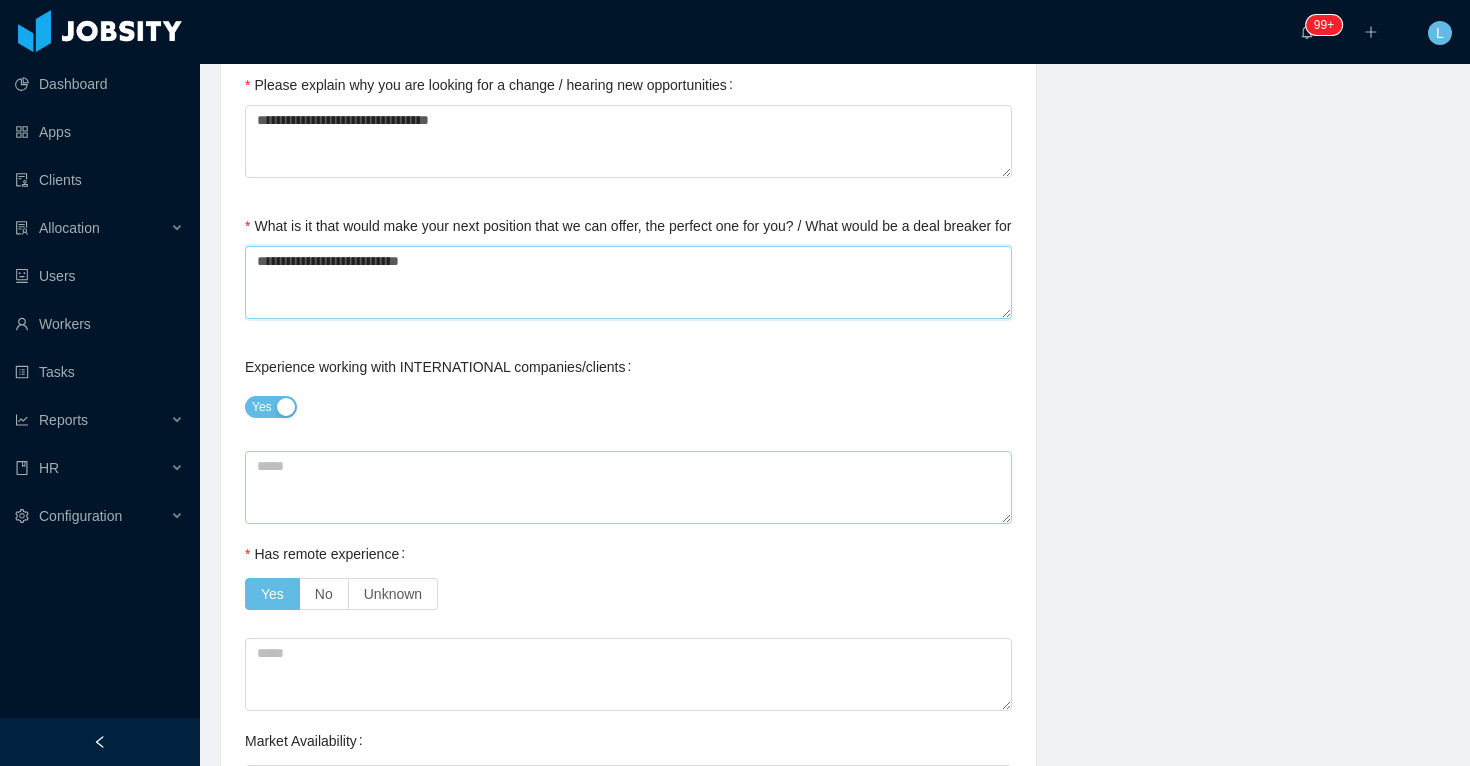 type 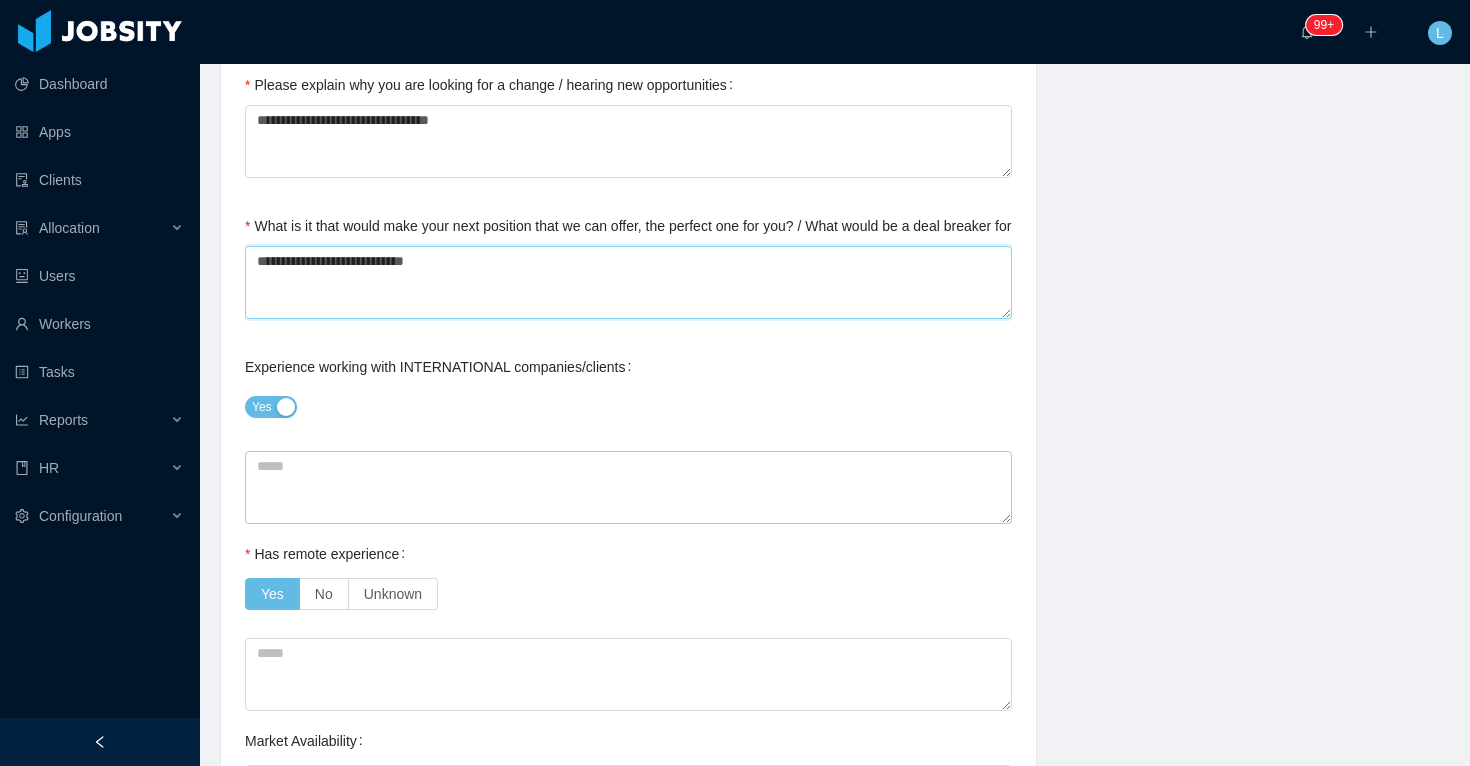 type 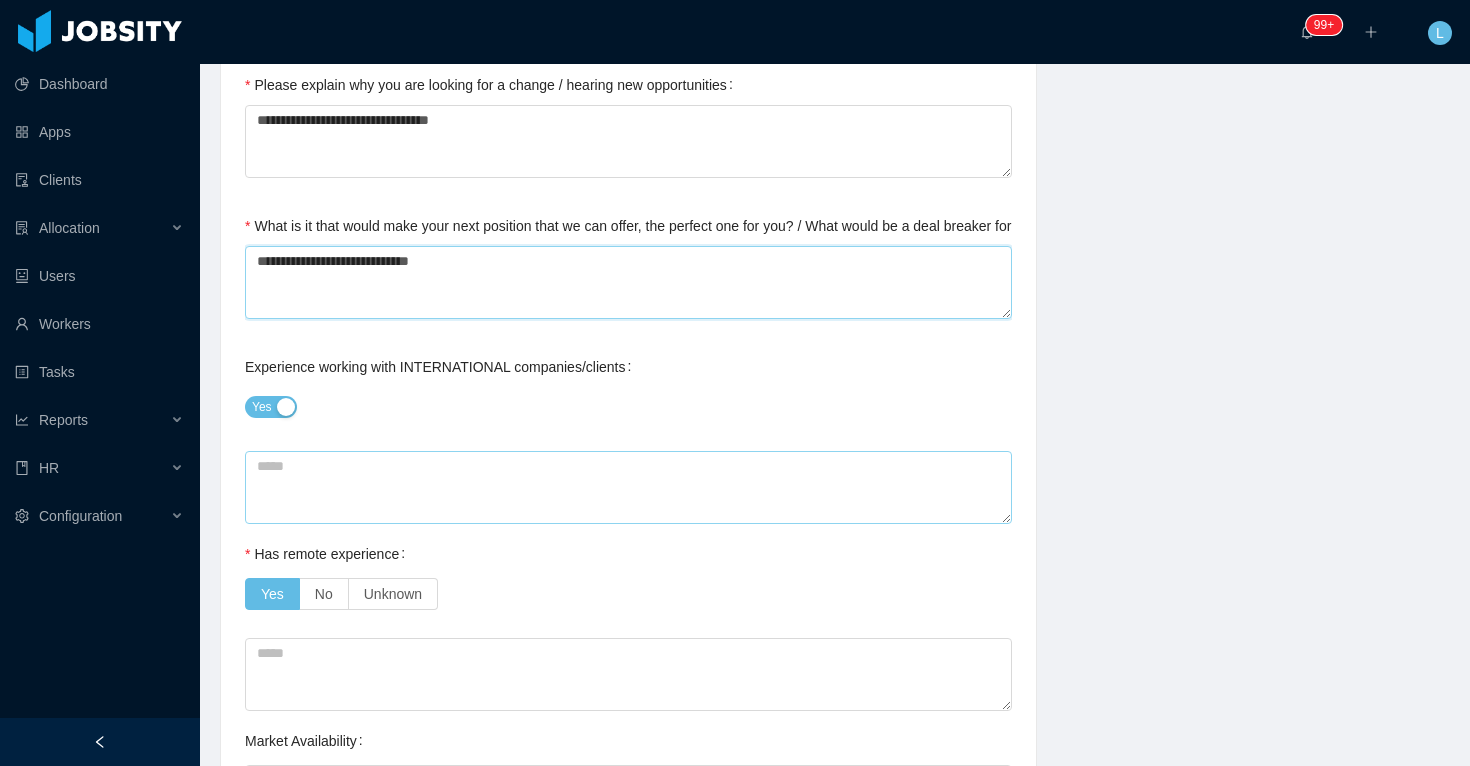 type 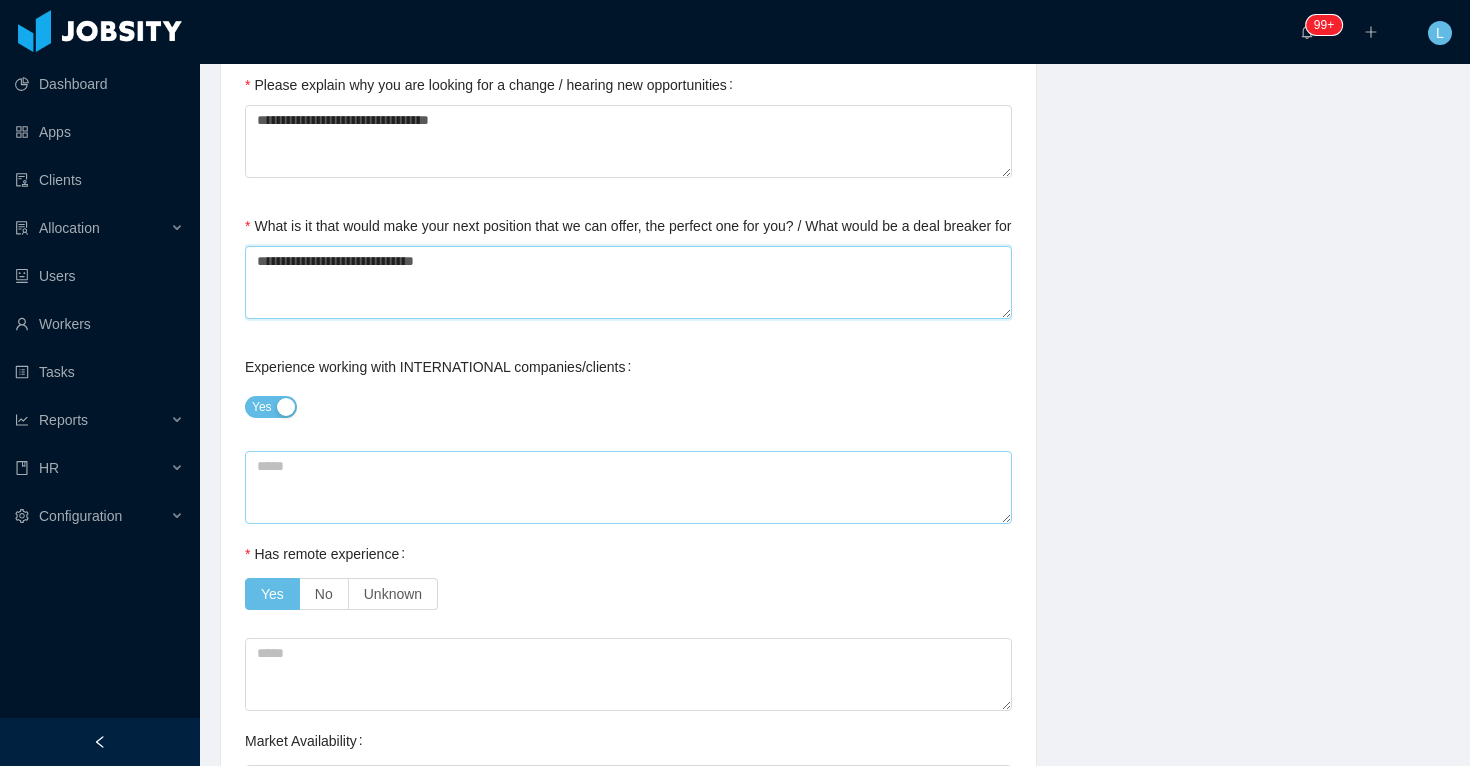 type 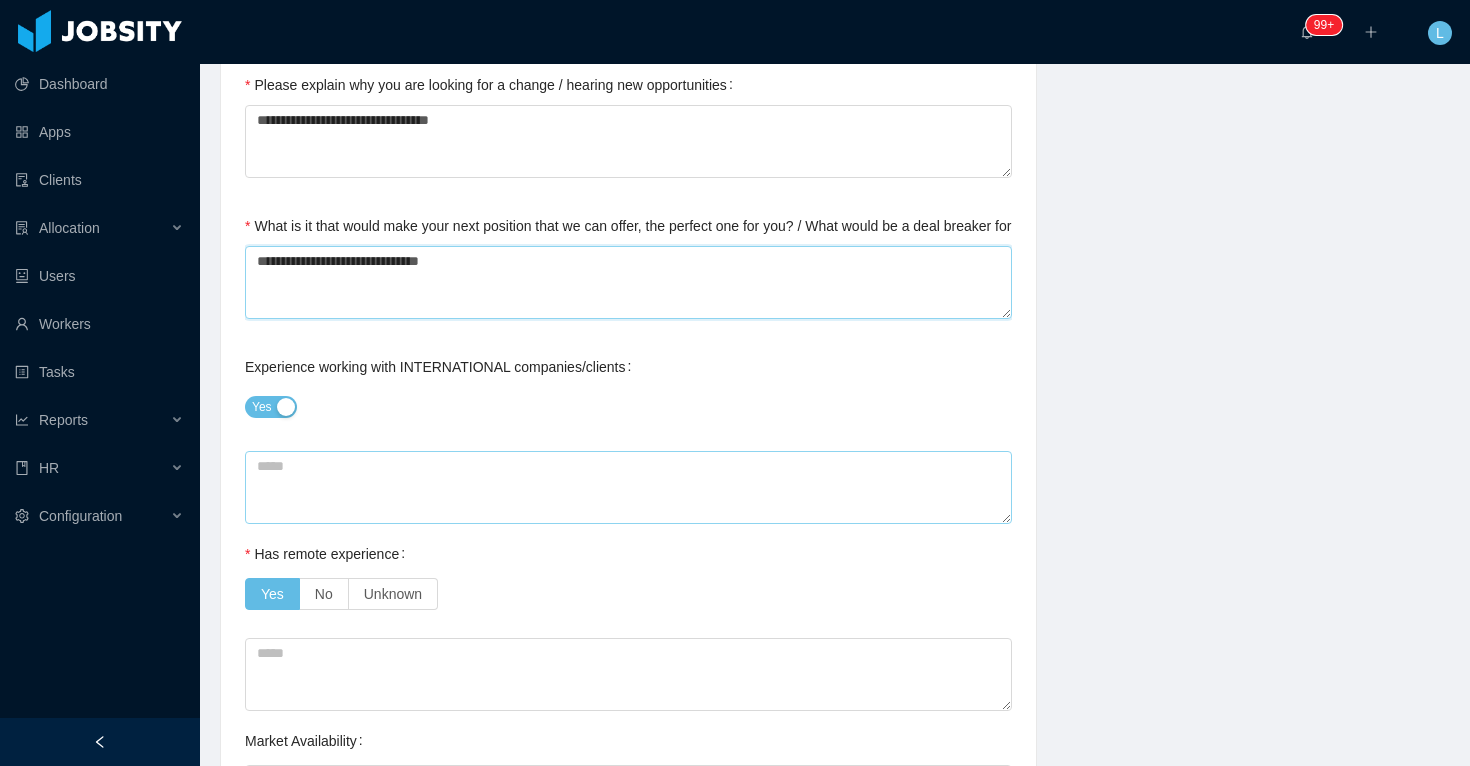 type 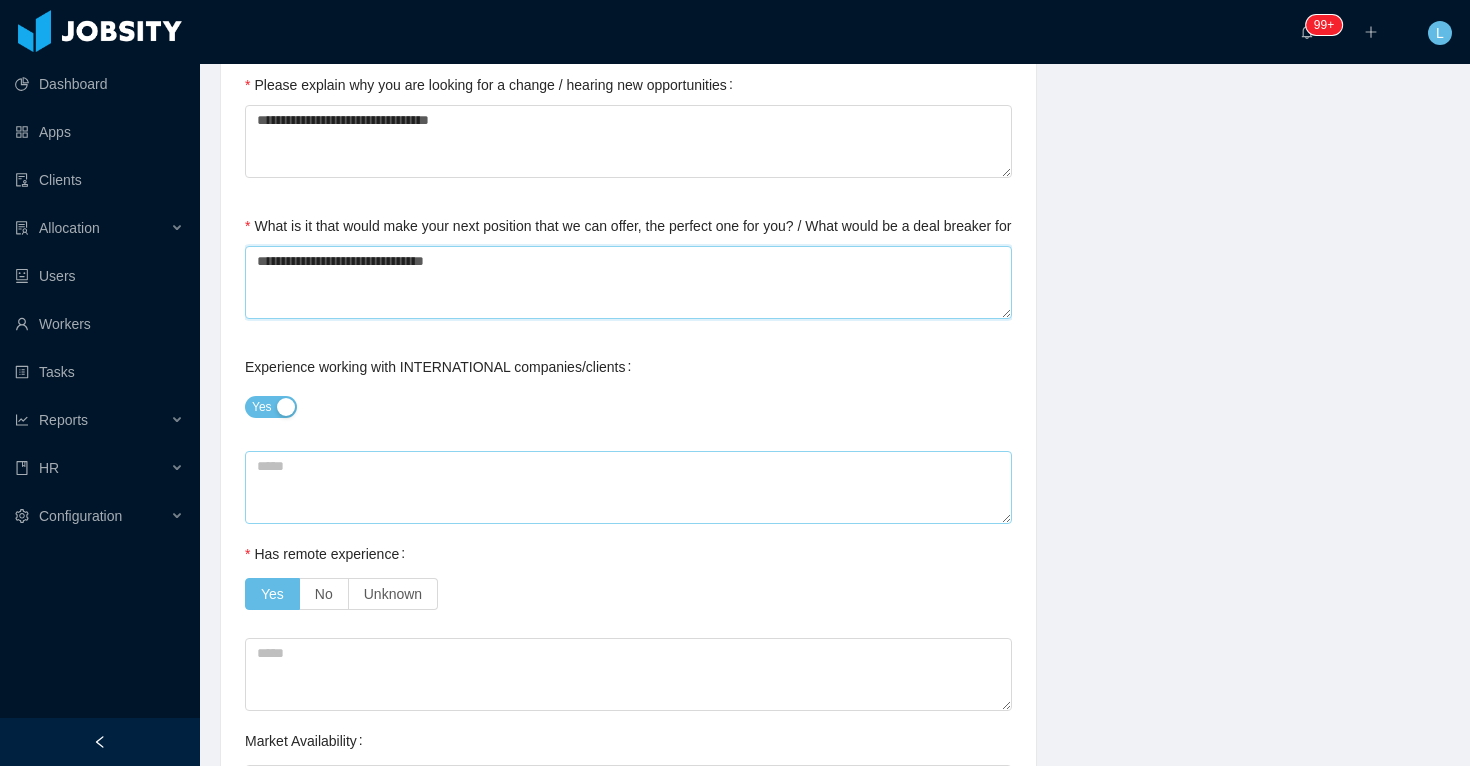 type 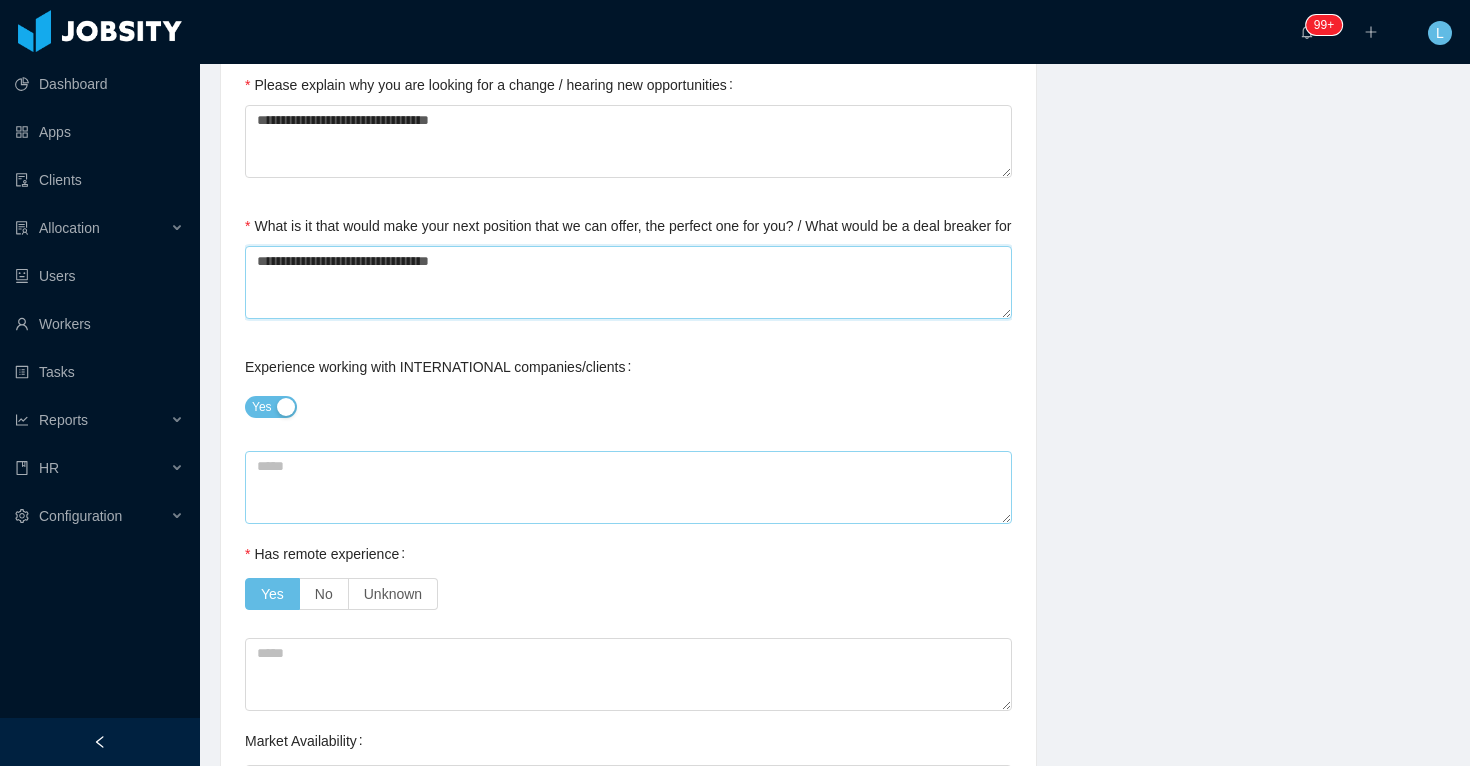 type 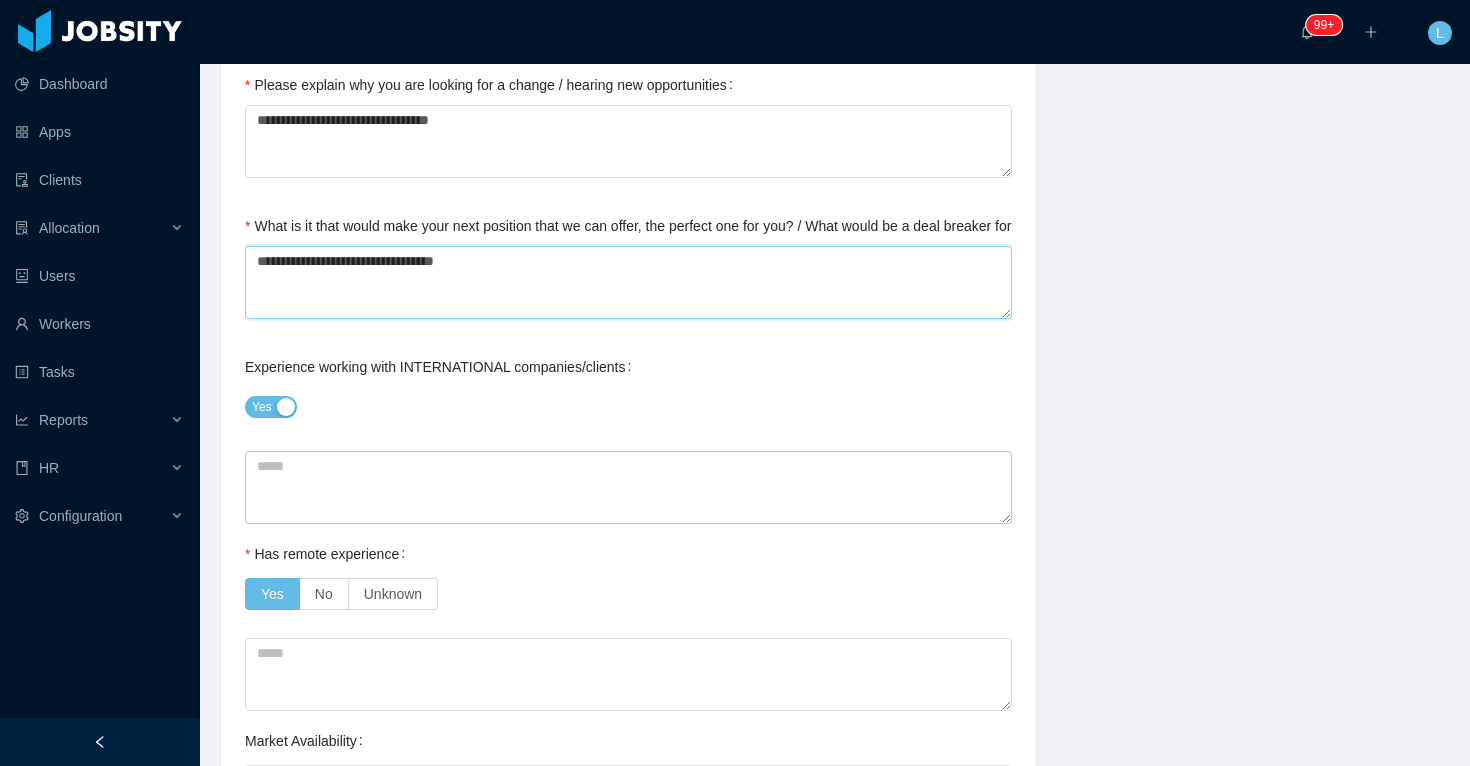 type 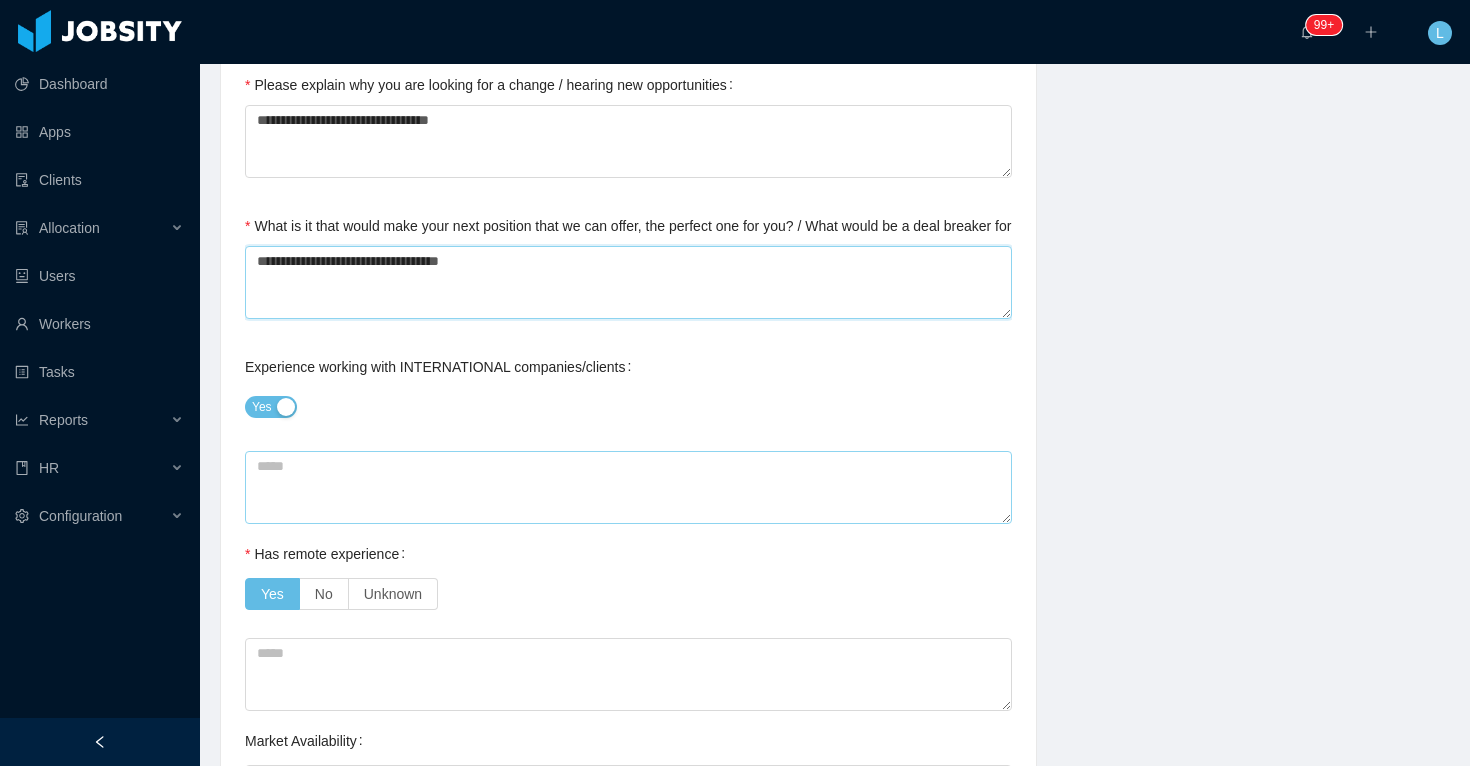 type 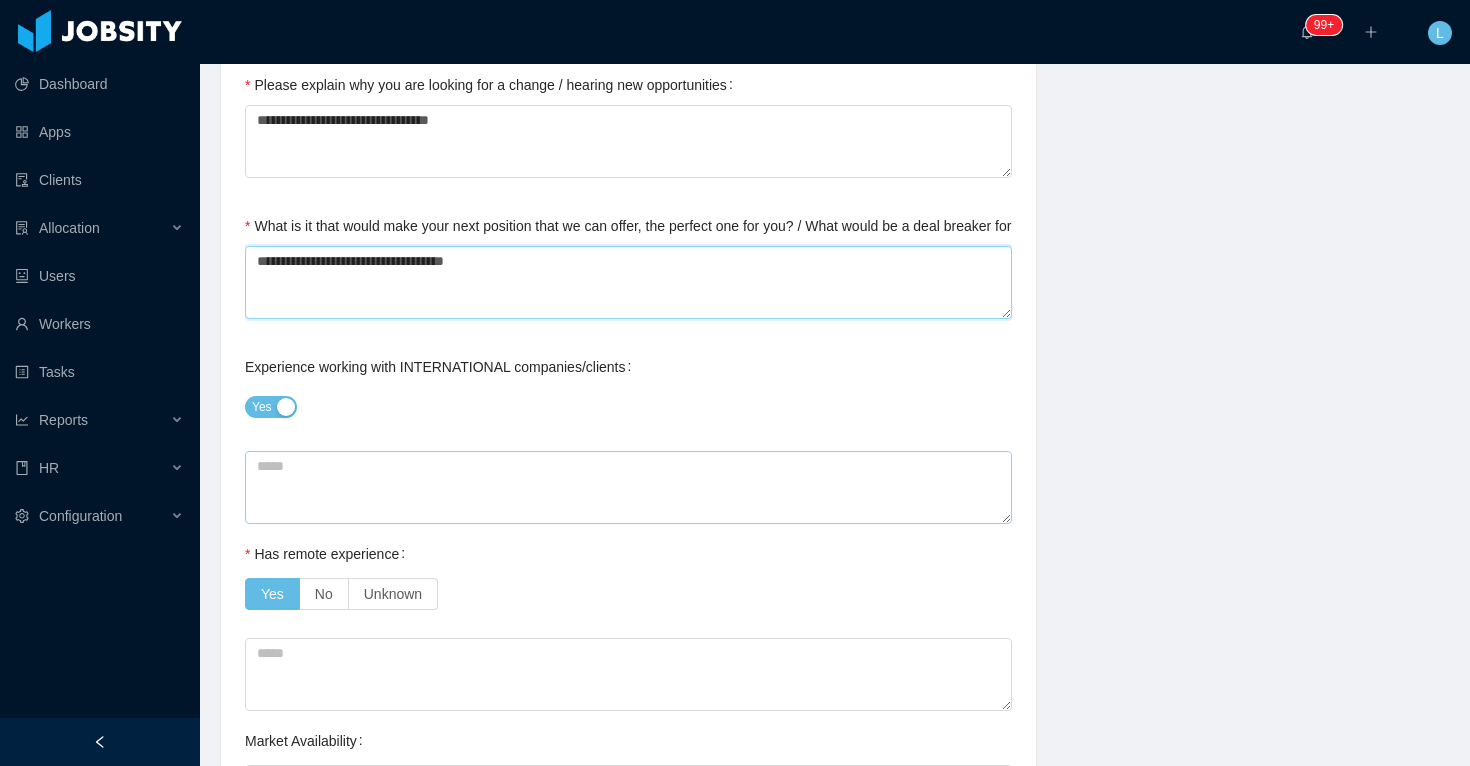 type 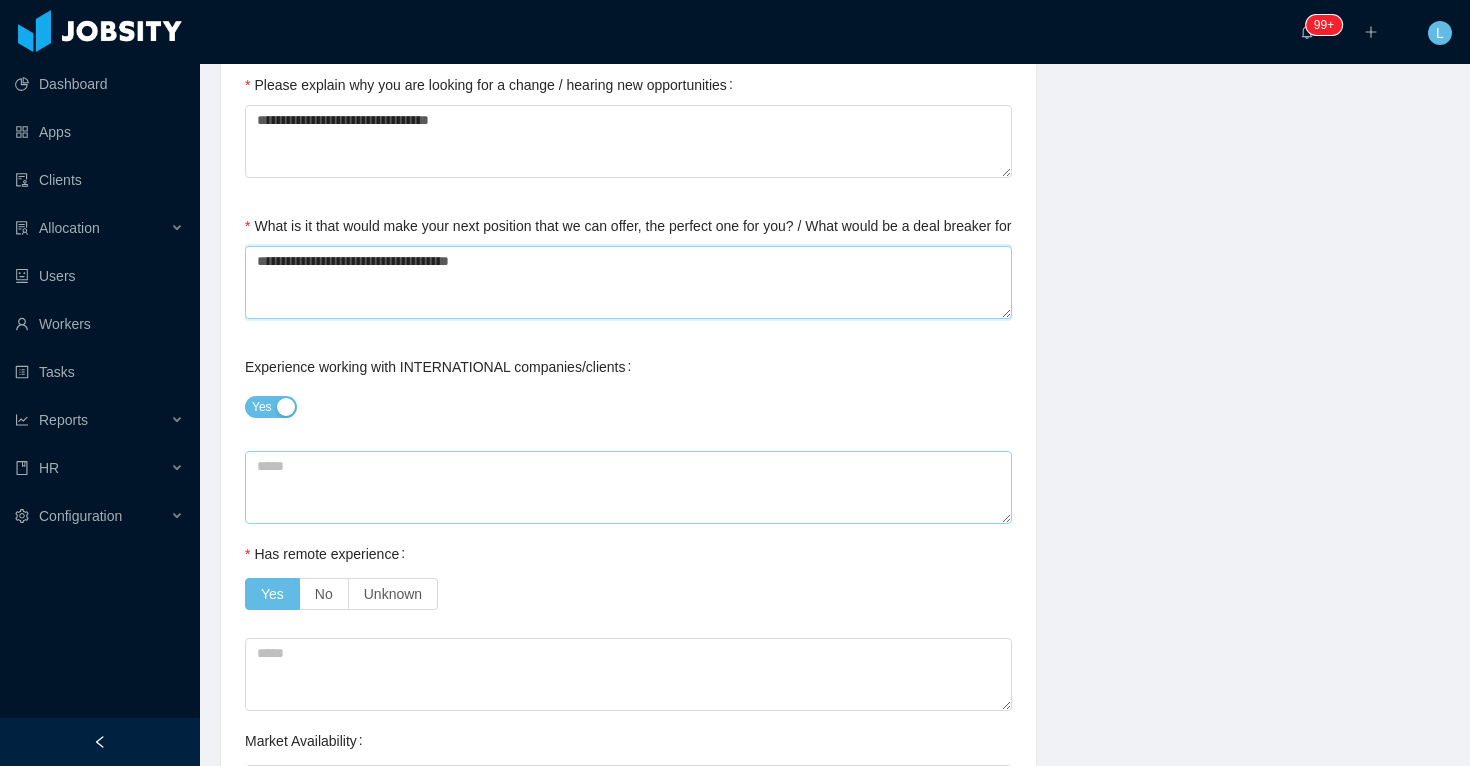type 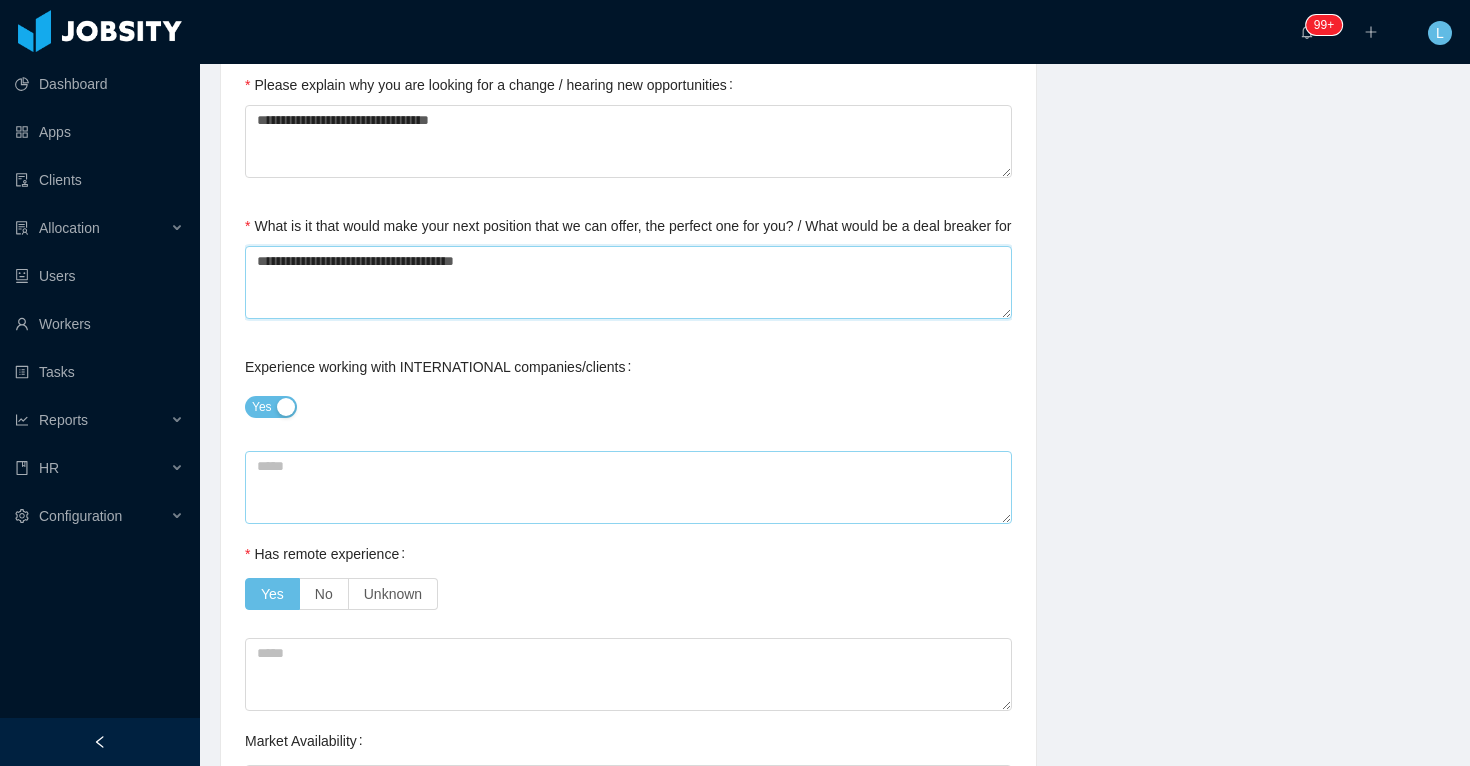 type 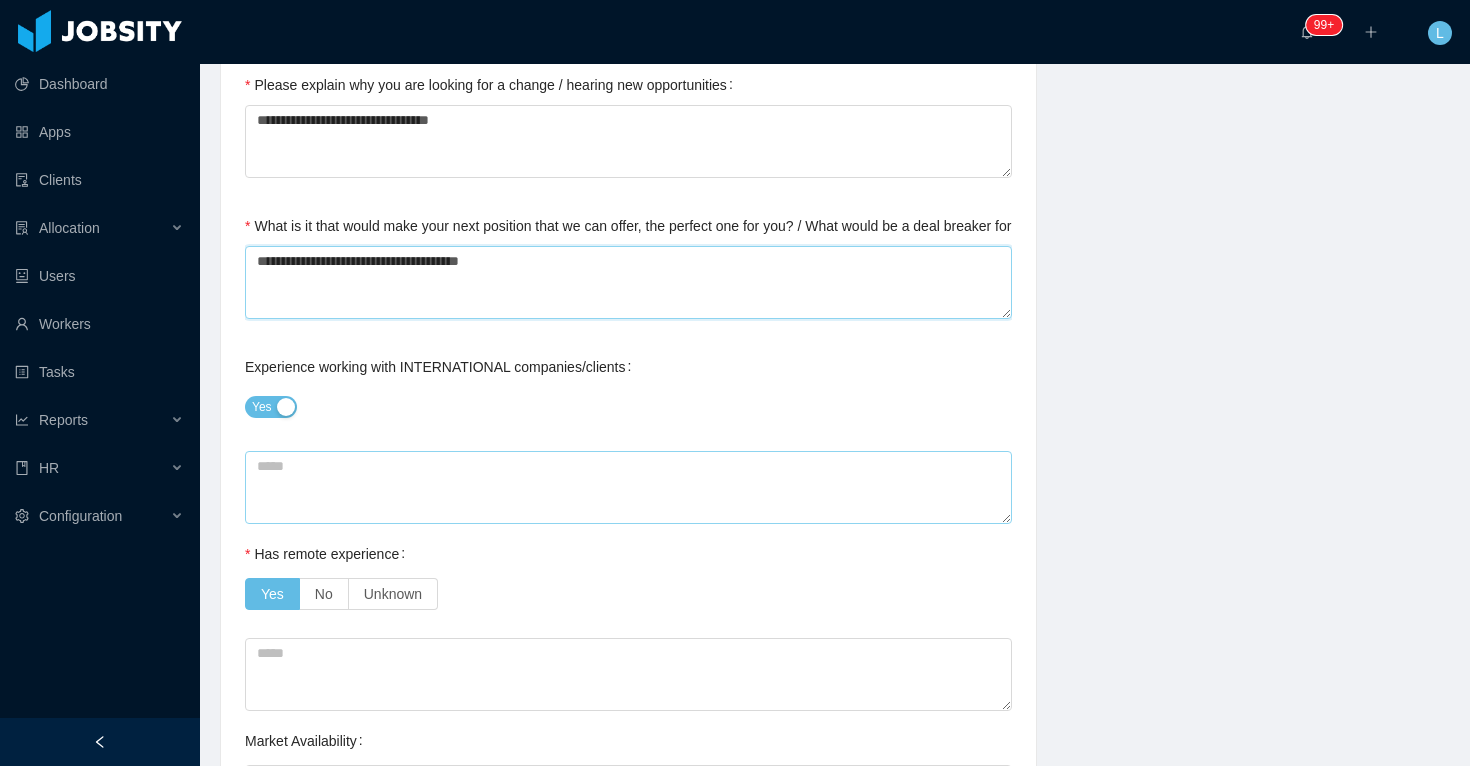 type 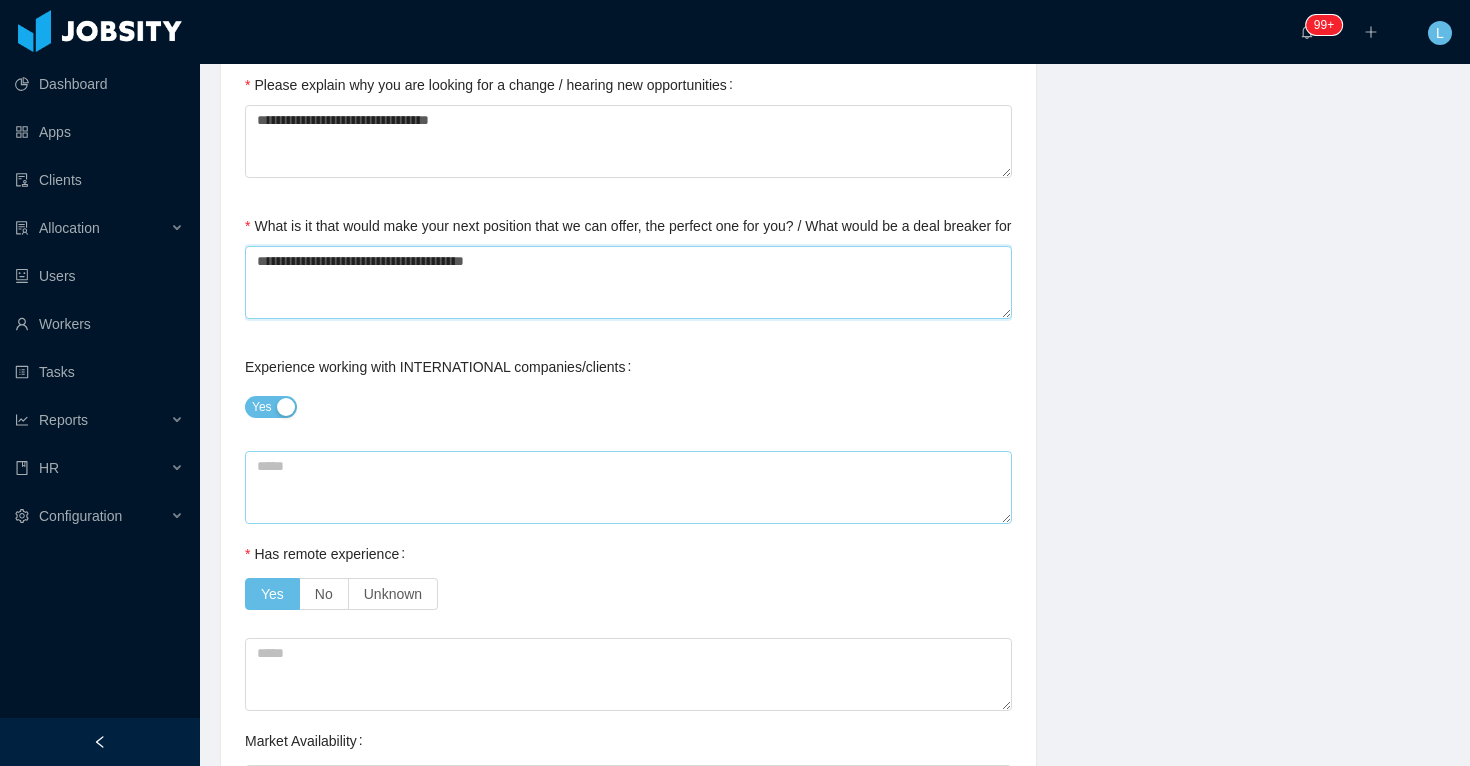 type on "**********" 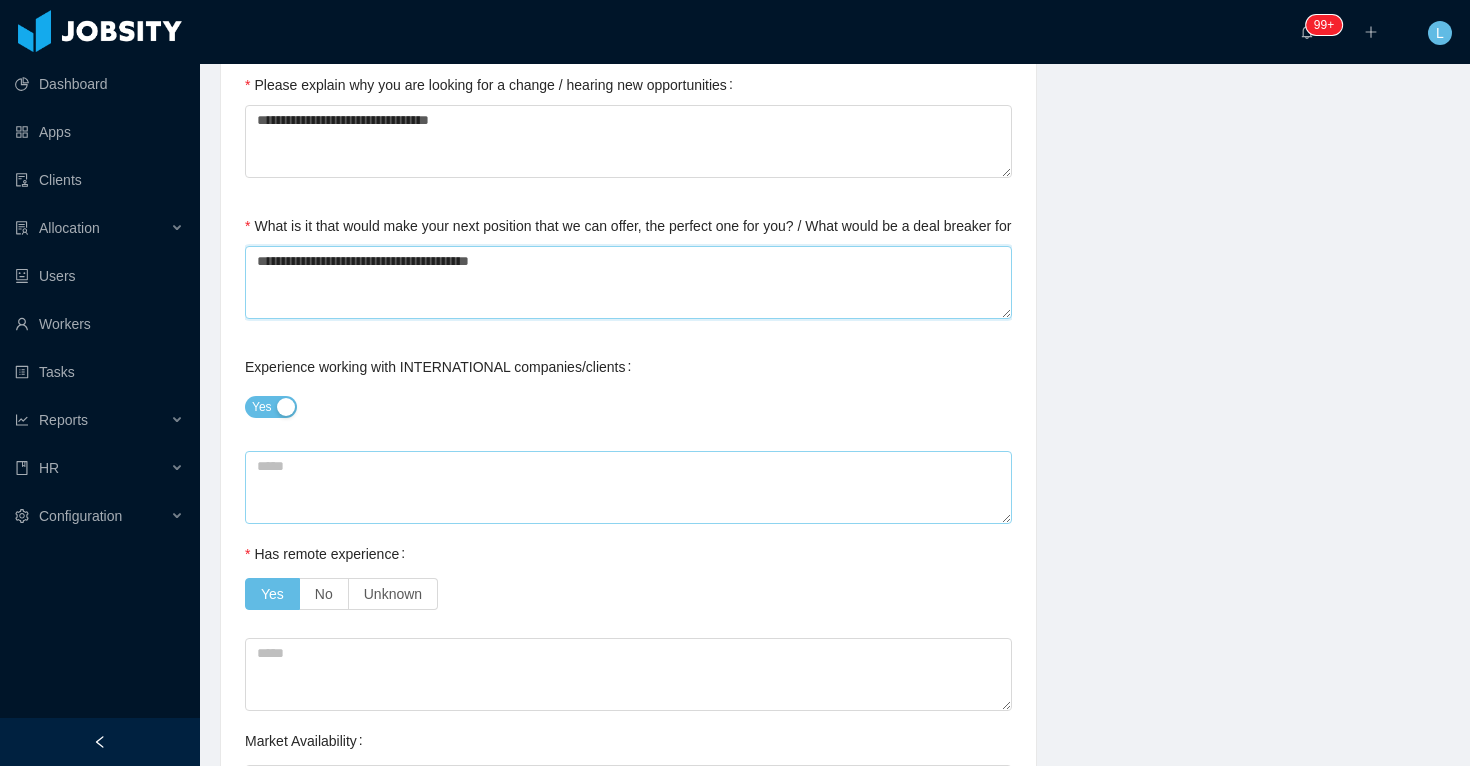 type 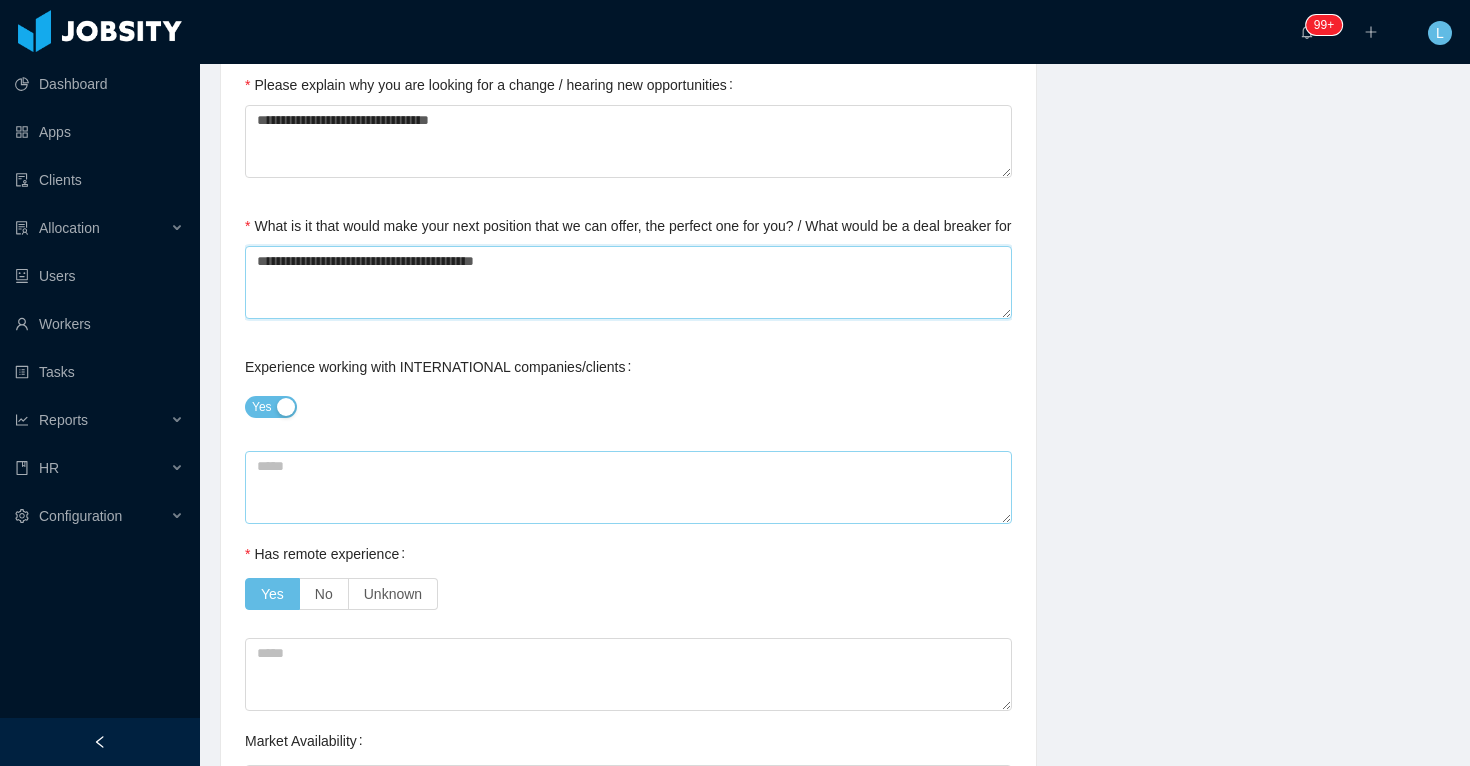 type 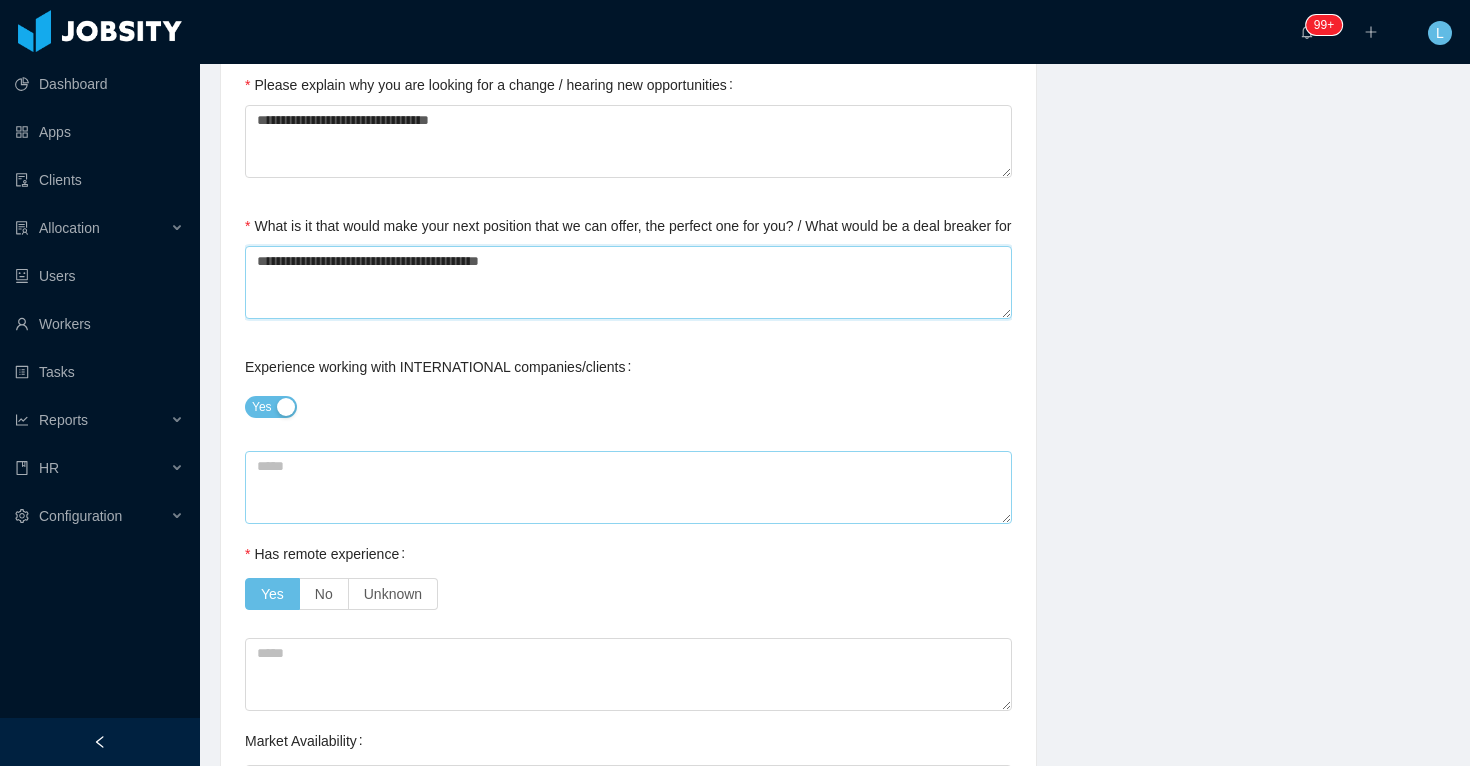 type 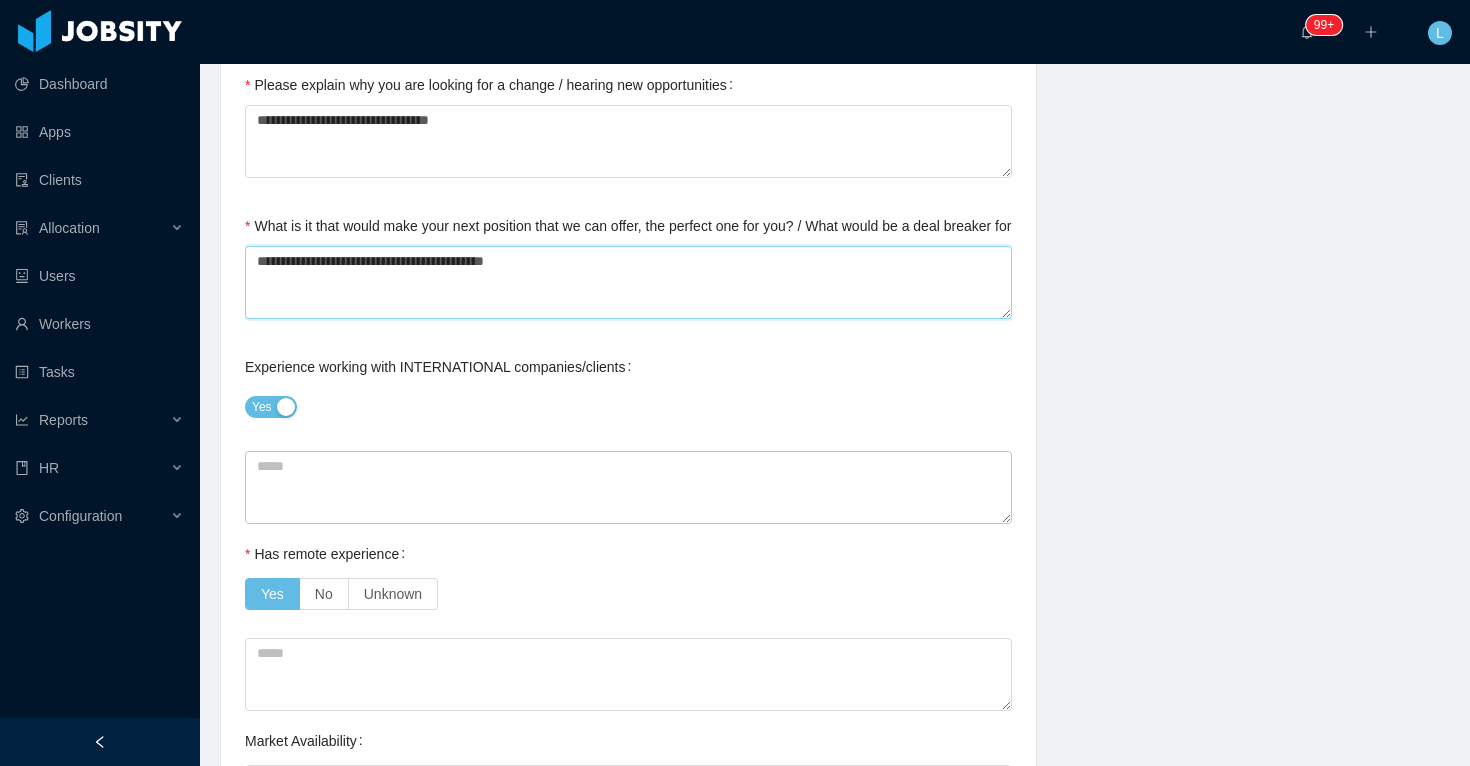 type 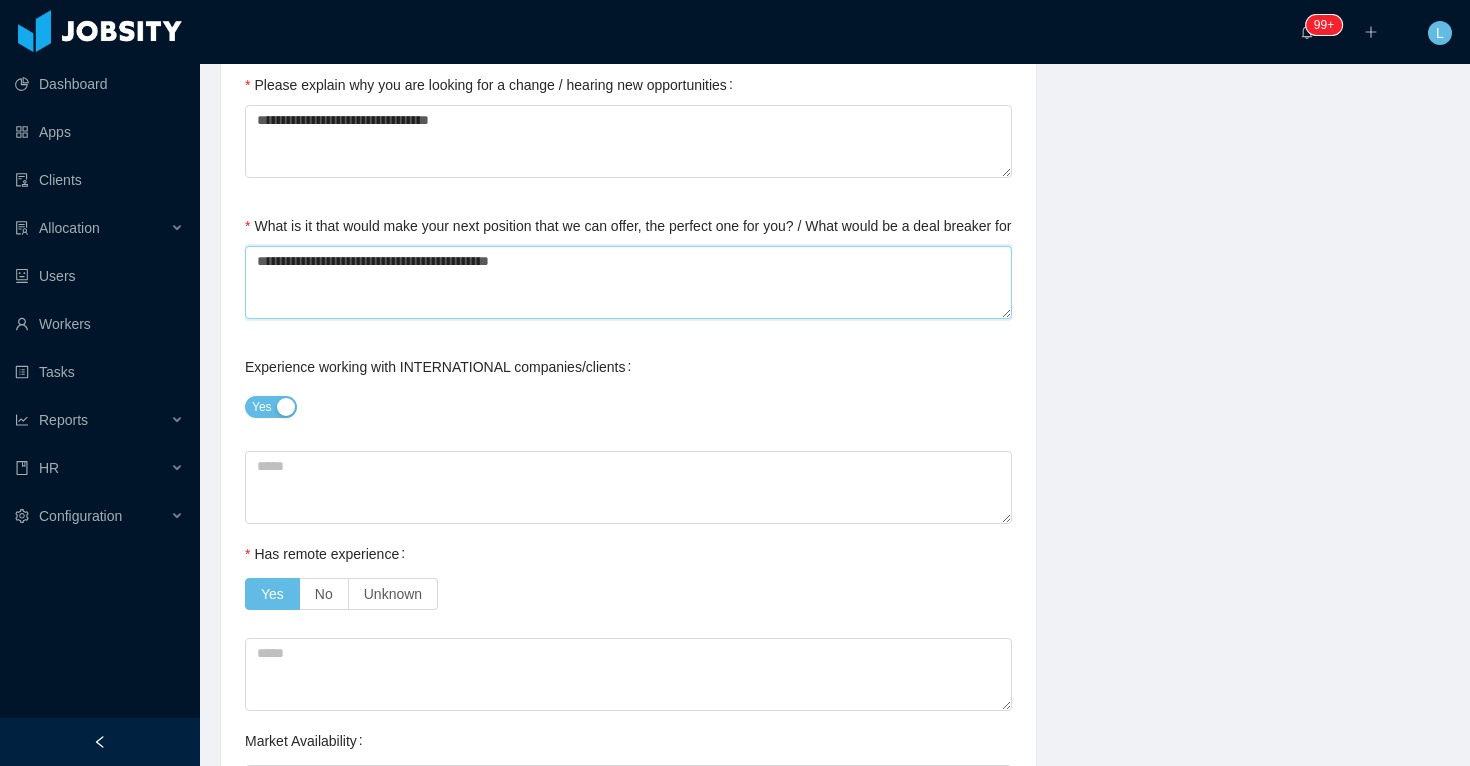 type on "**********" 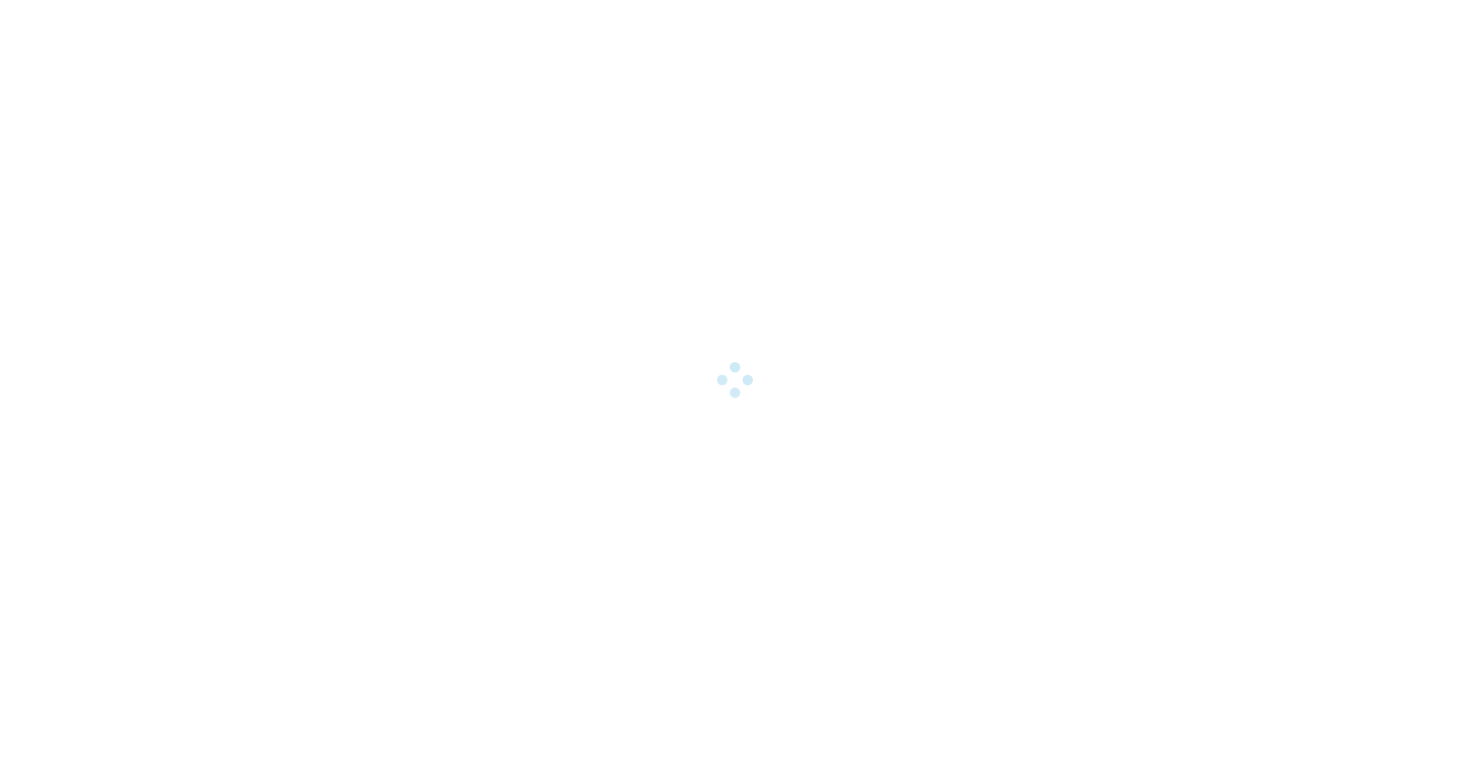 scroll, scrollTop: 0, scrollLeft: 0, axis: both 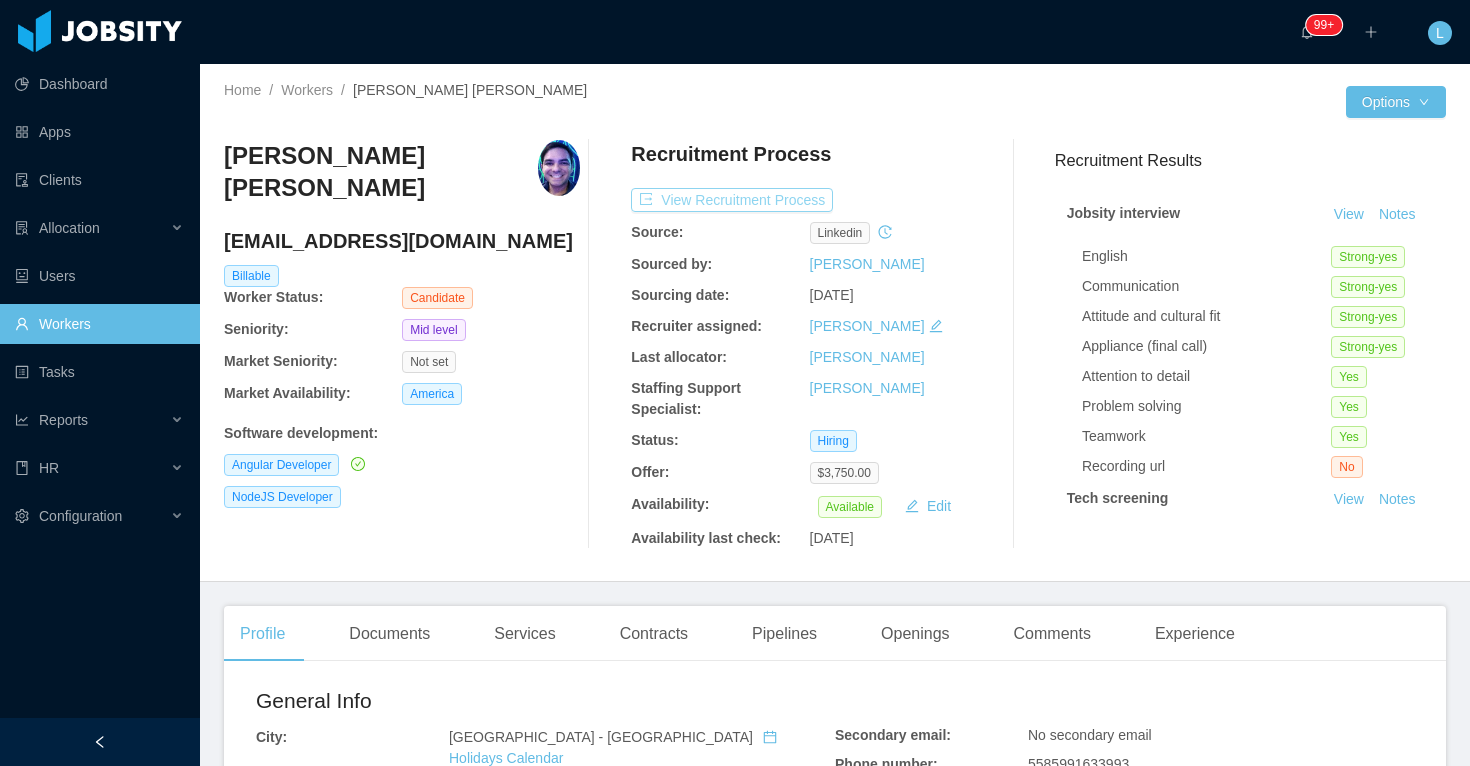 click on "View Recruitment Process" at bounding box center [732, 200] 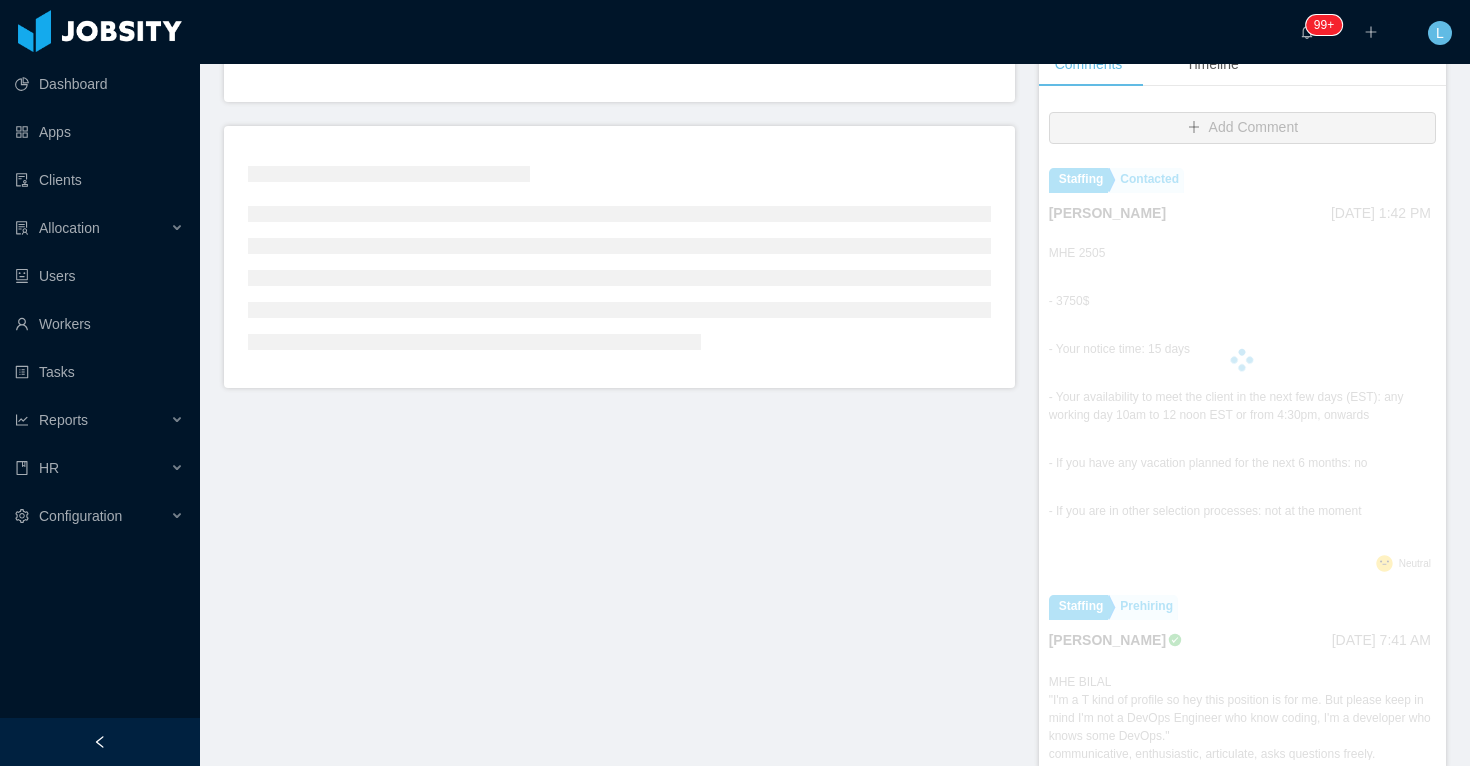 scroll, scrollTop: 539, scrollLeft: 0, axis: vertical 